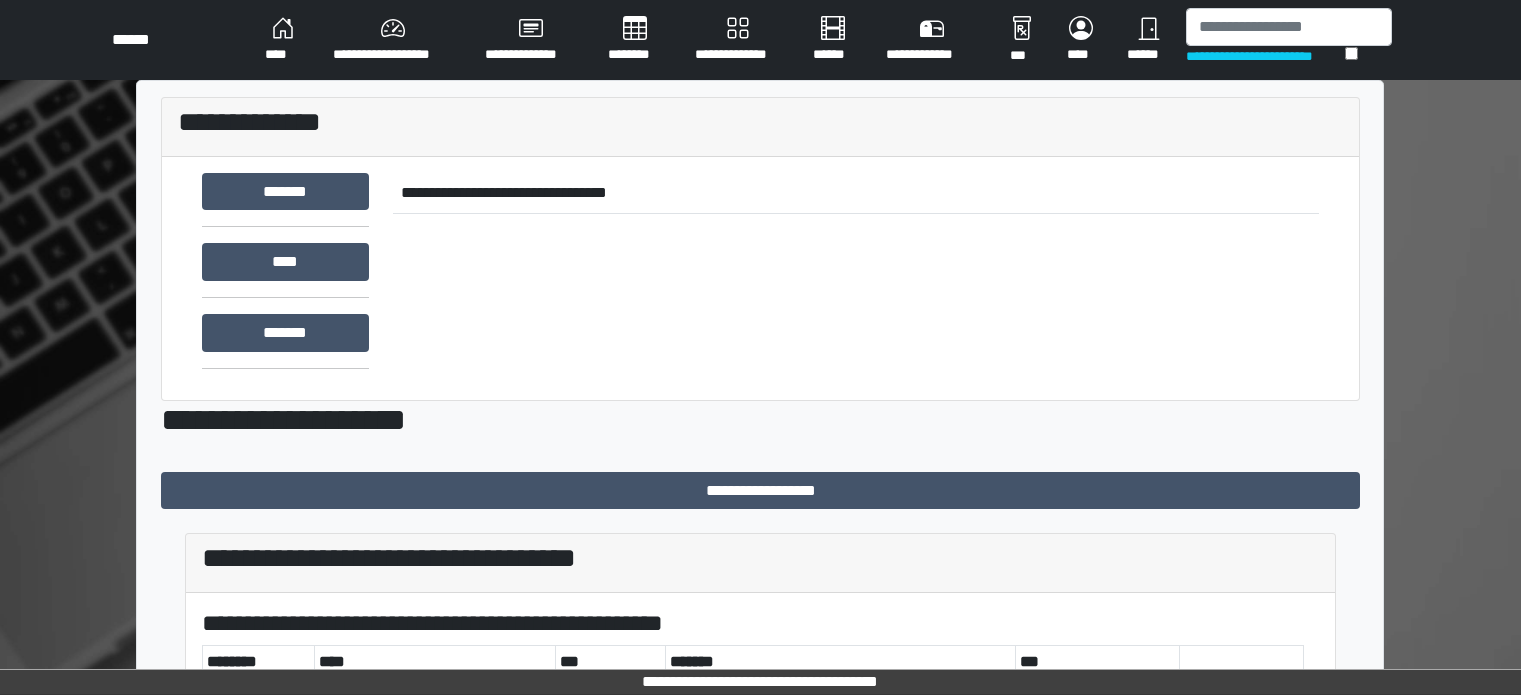 scroll, scrollTop: 0, scrollLeft: 0, axis: both 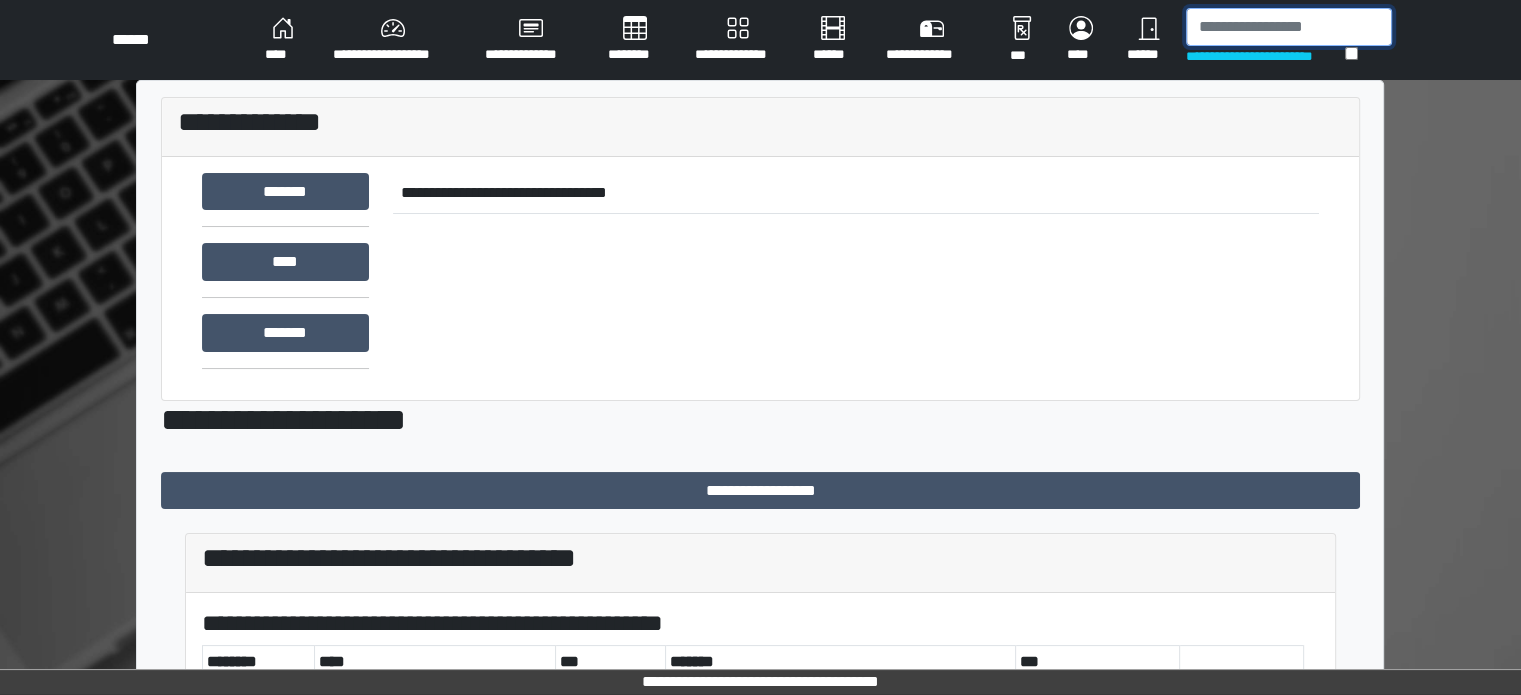 click at bounding box center (1289, 27) 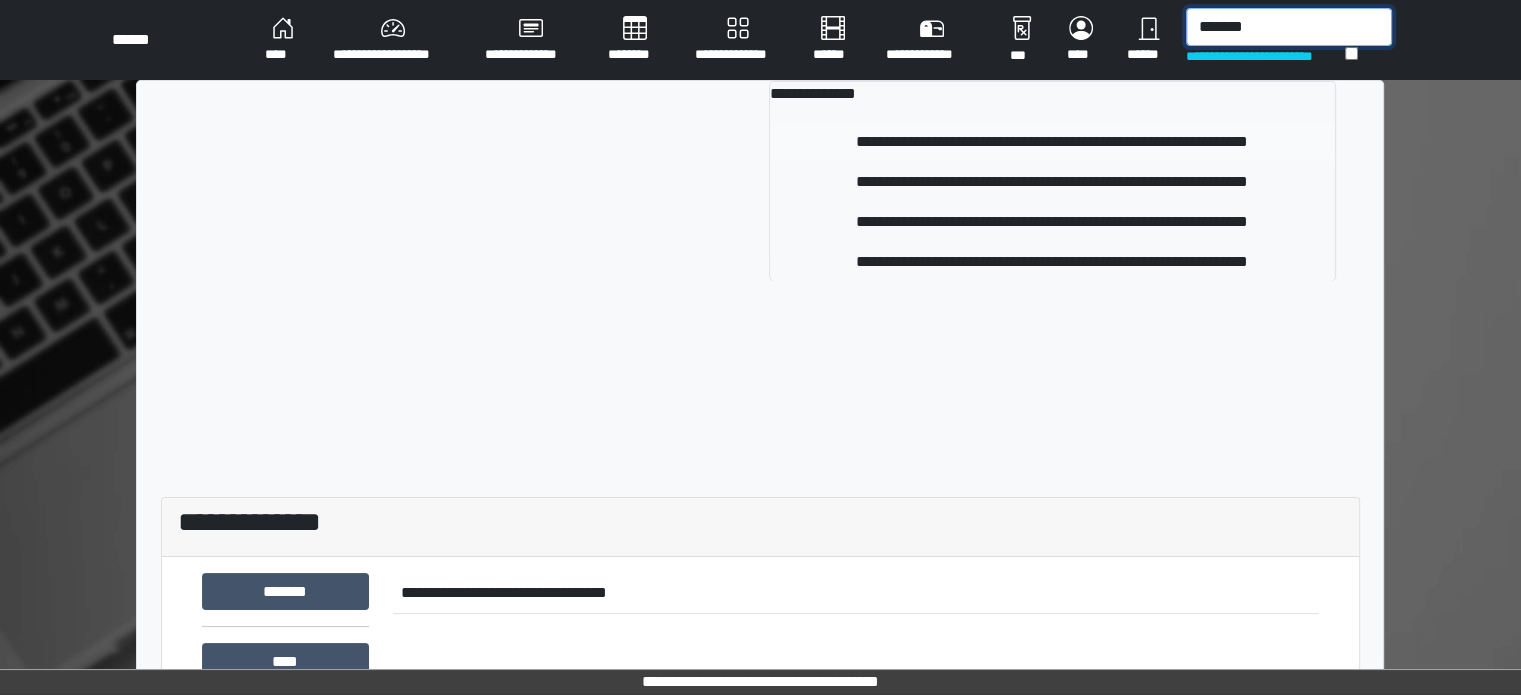type on "*******" 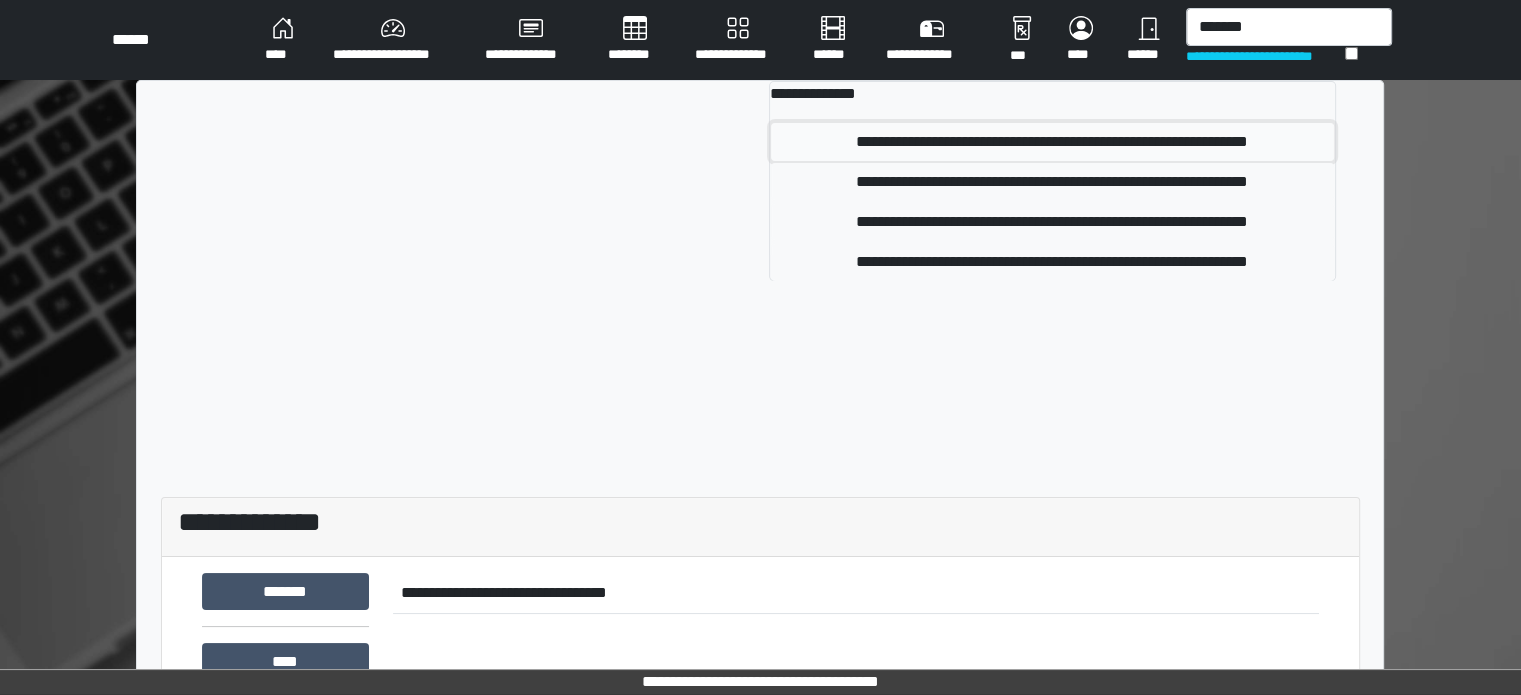 click on "**********" at bounding box center (1052, 142) 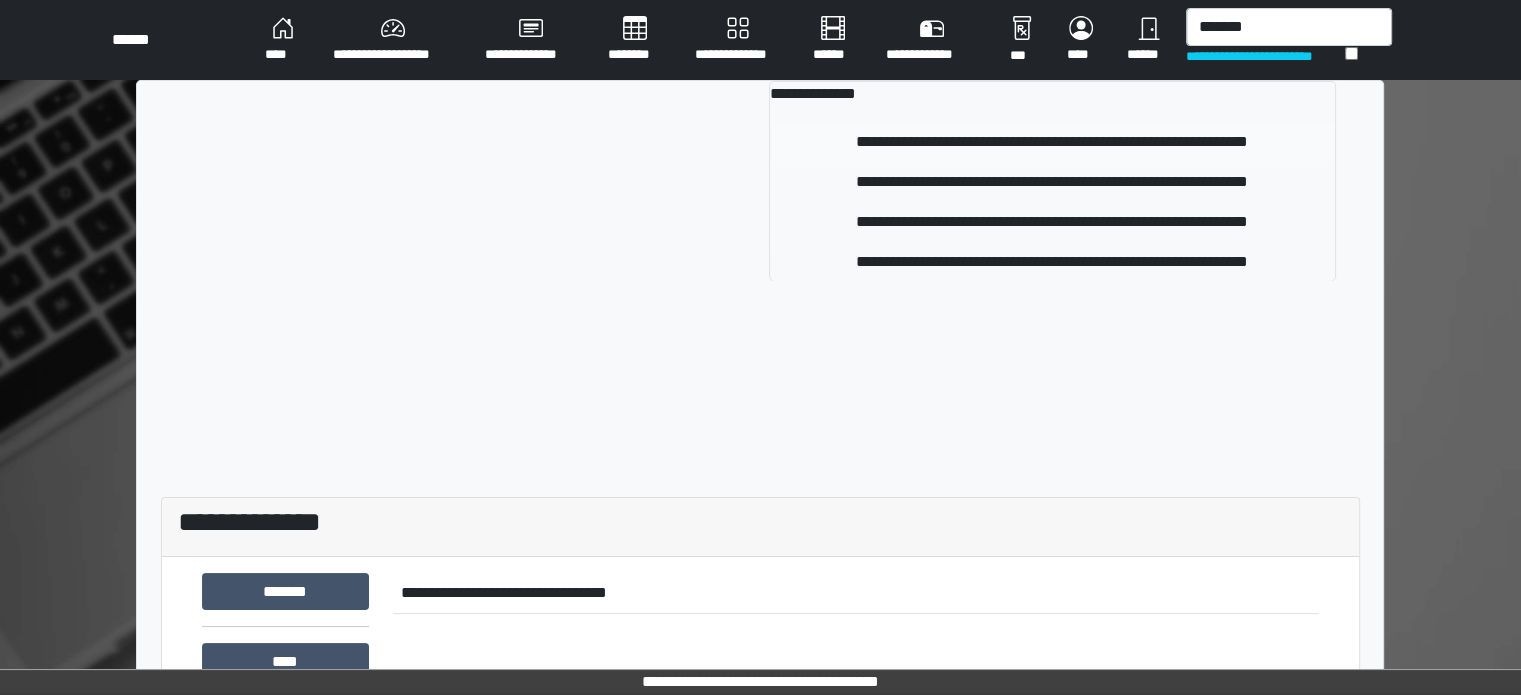 type 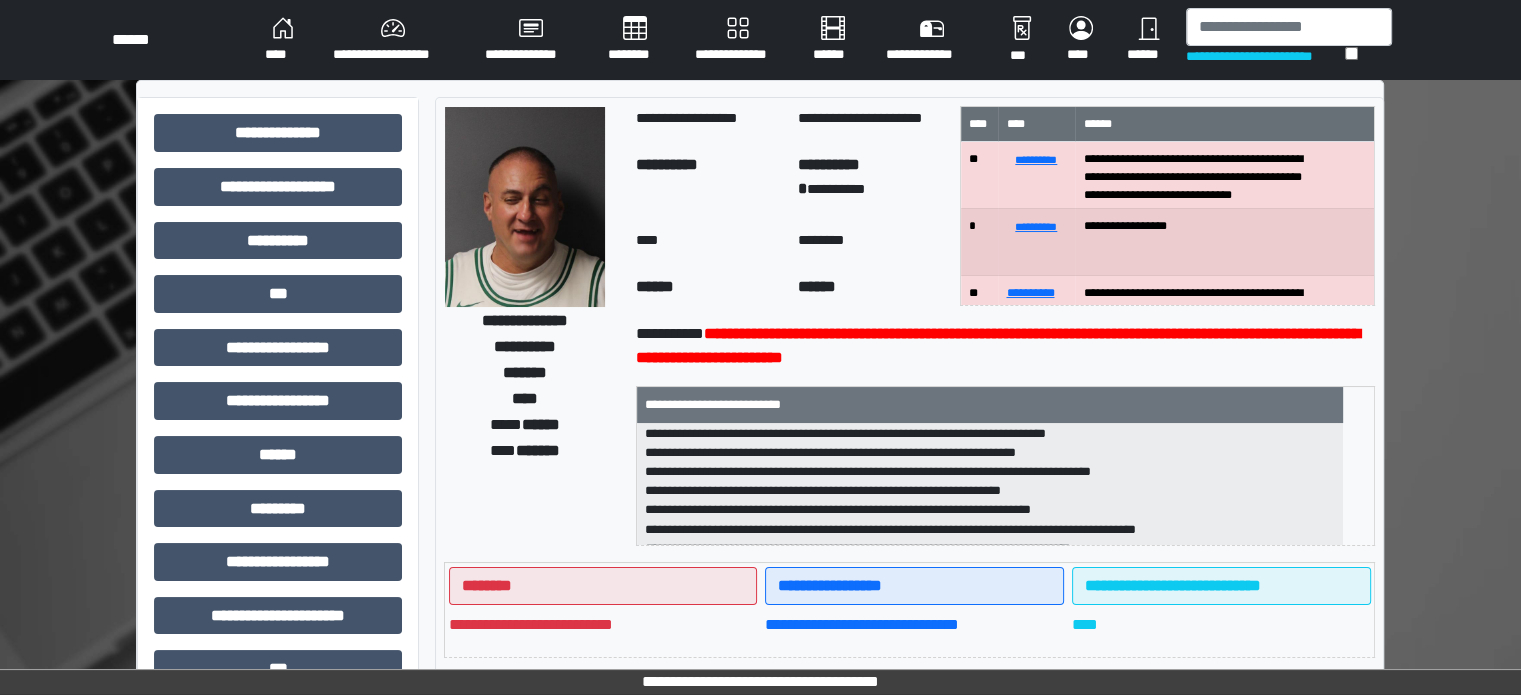 scroll, scrollTop: 236, scrollLeft: 0, axis: vertical 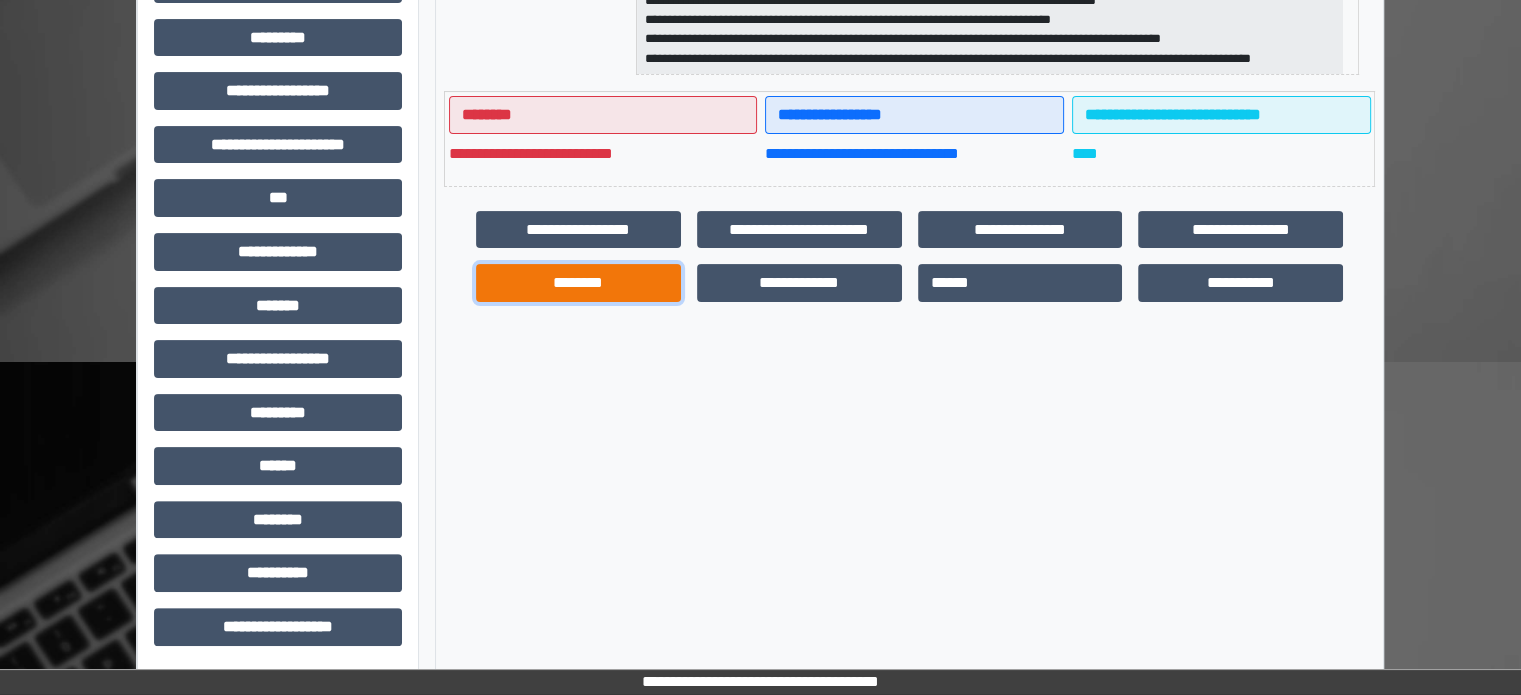 click on "********" at bounding box center [578, 283] 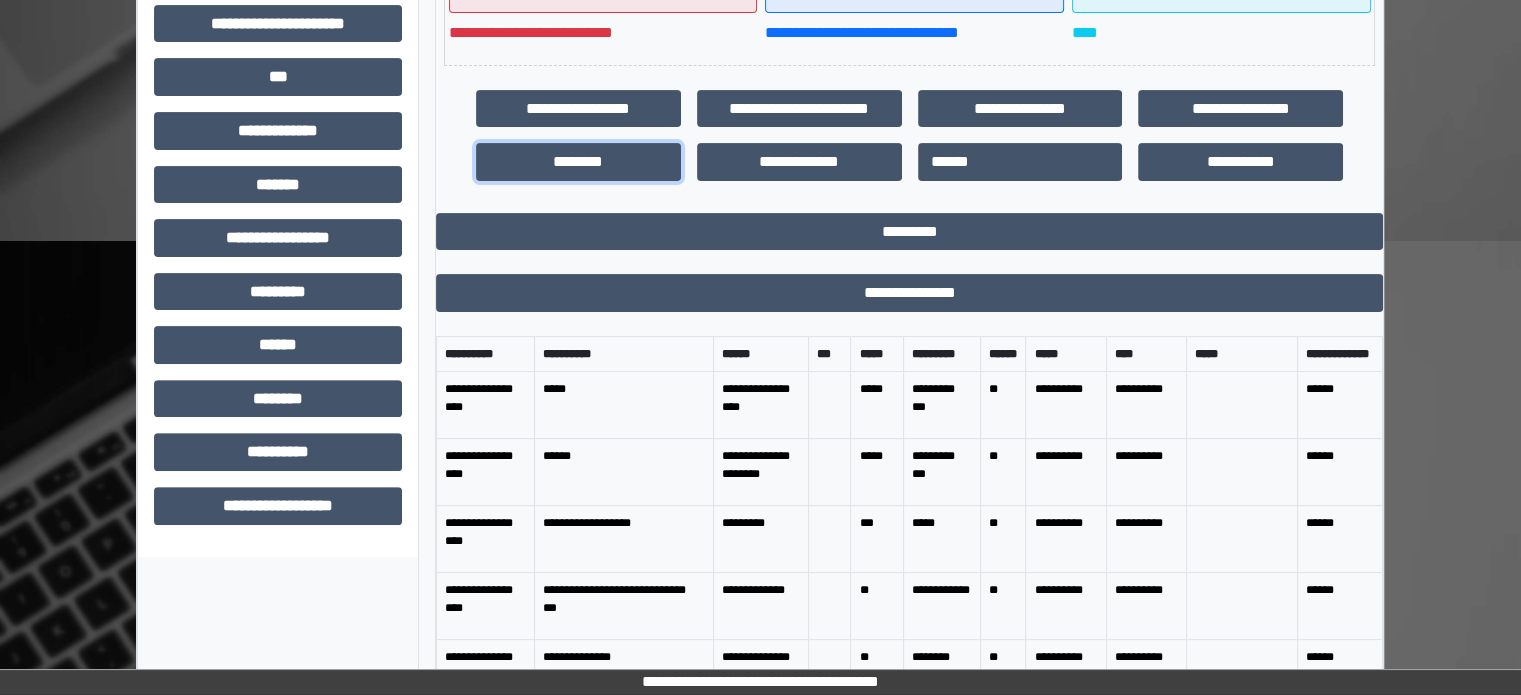 scroll, scrollTop: 703, scrollLeft: 0, axis: vertical 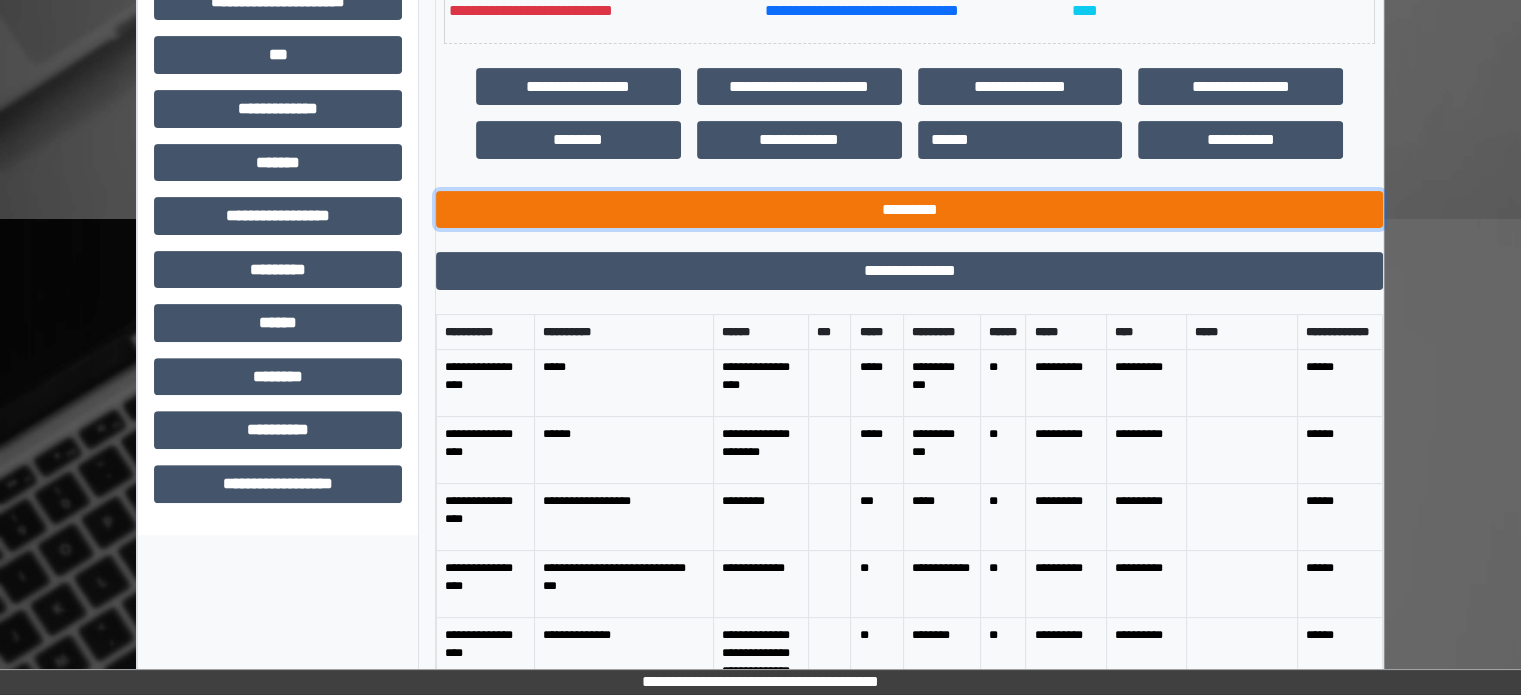 click on "*********" at bounding box center [909, 210] 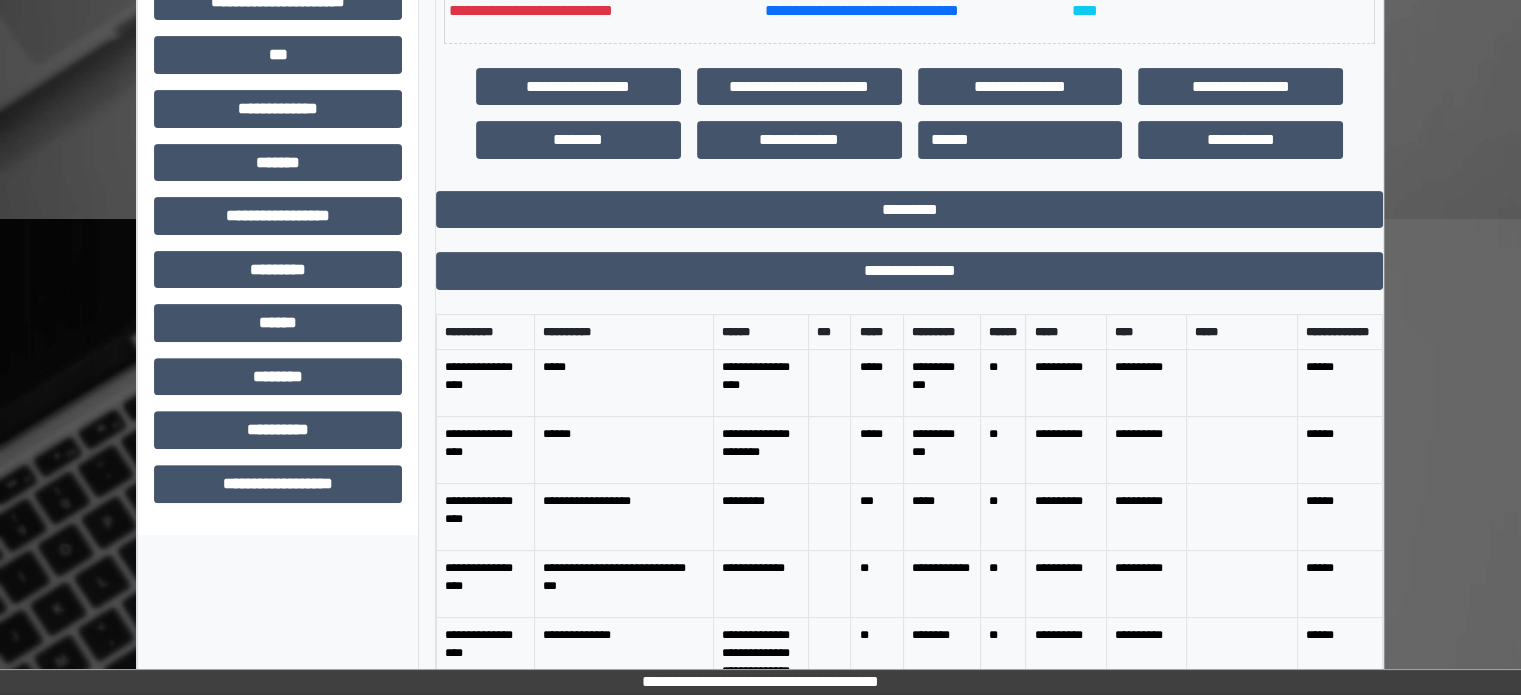 scroll, scrollTop: 471, scrollLeft: 0, axis: vertical 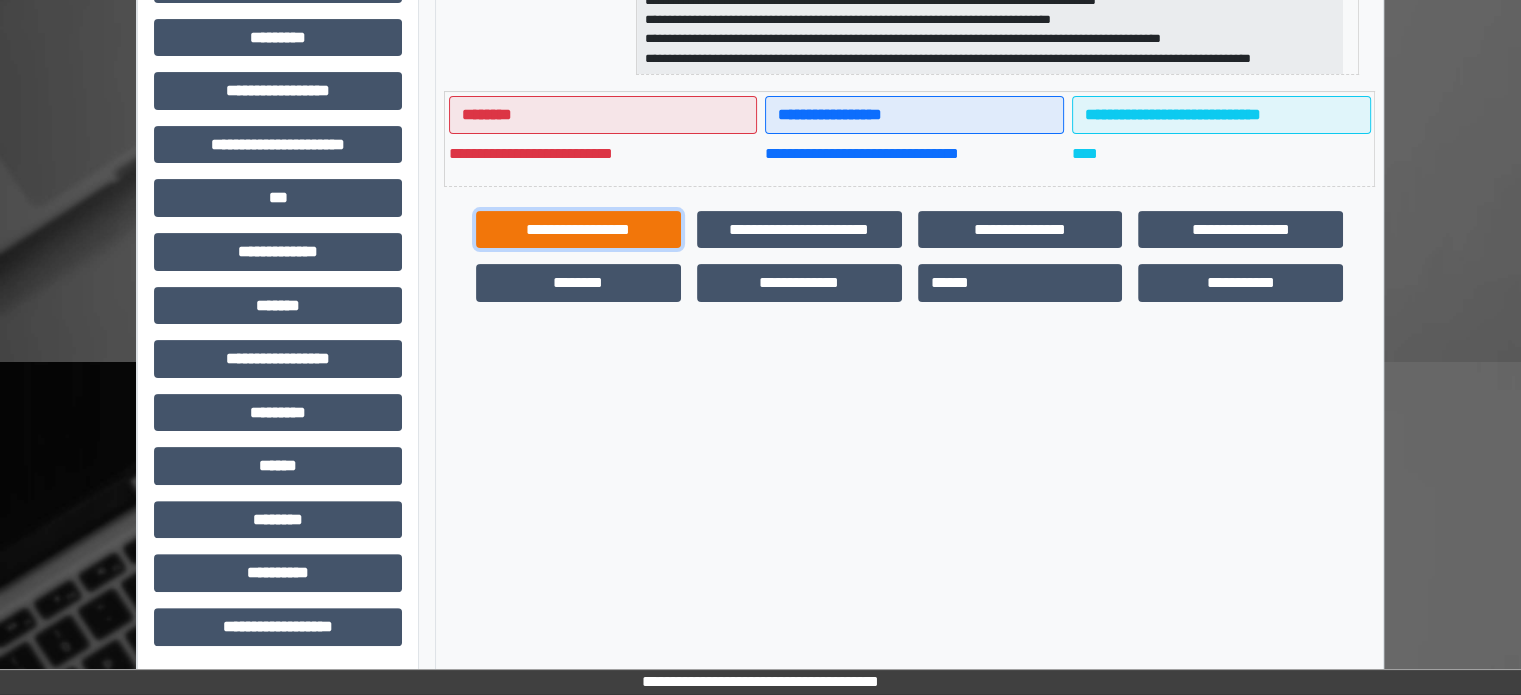 click on "**********" at bounding box center (578, 230) 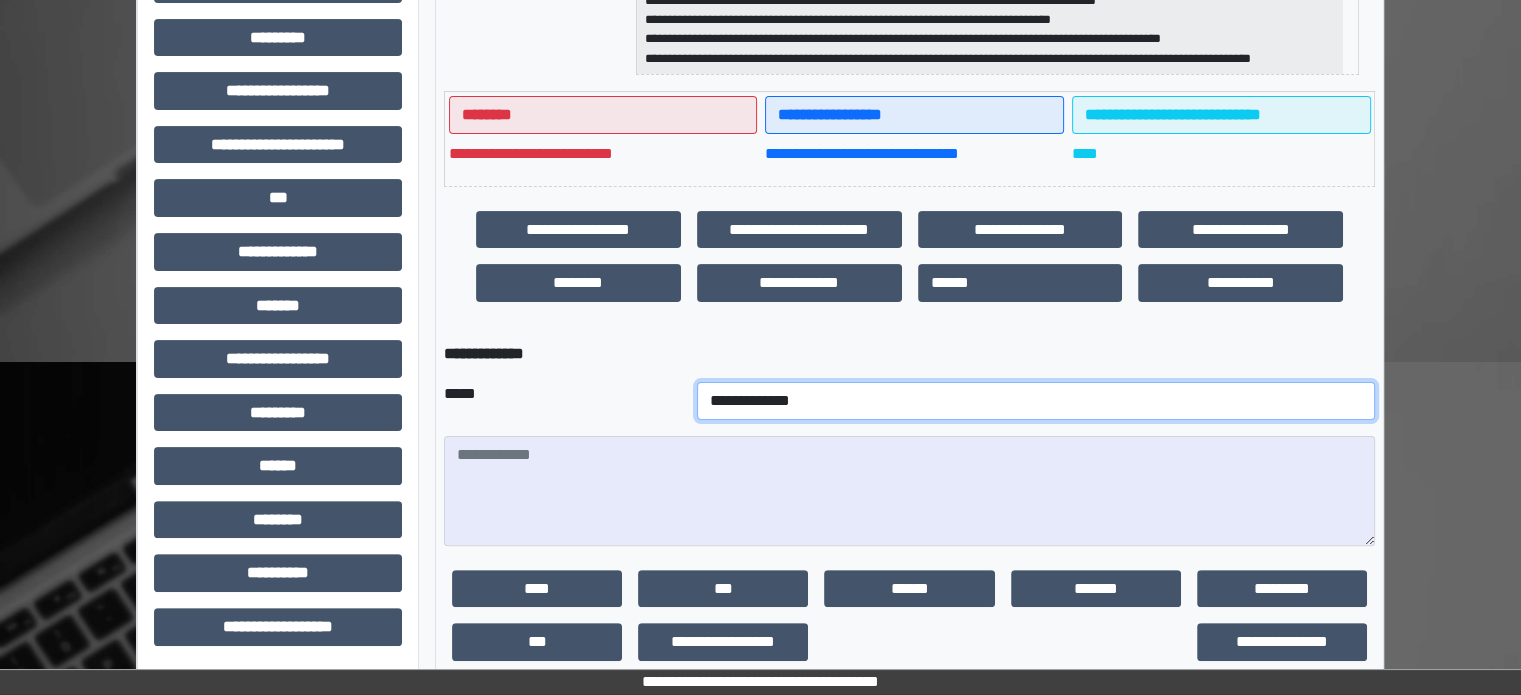 click on "**********" at bounding box center [1036, 401] 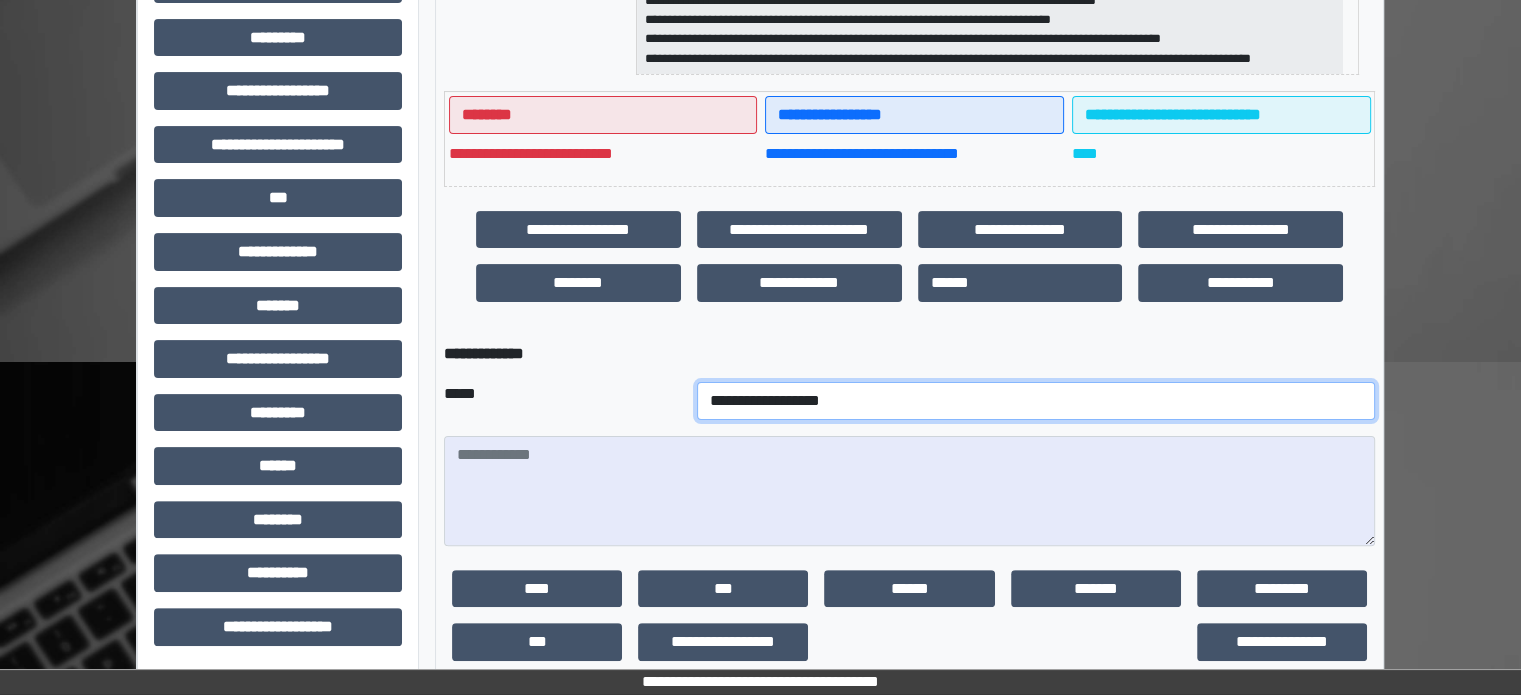 click on "**********" at bounding box center [1036, 401] 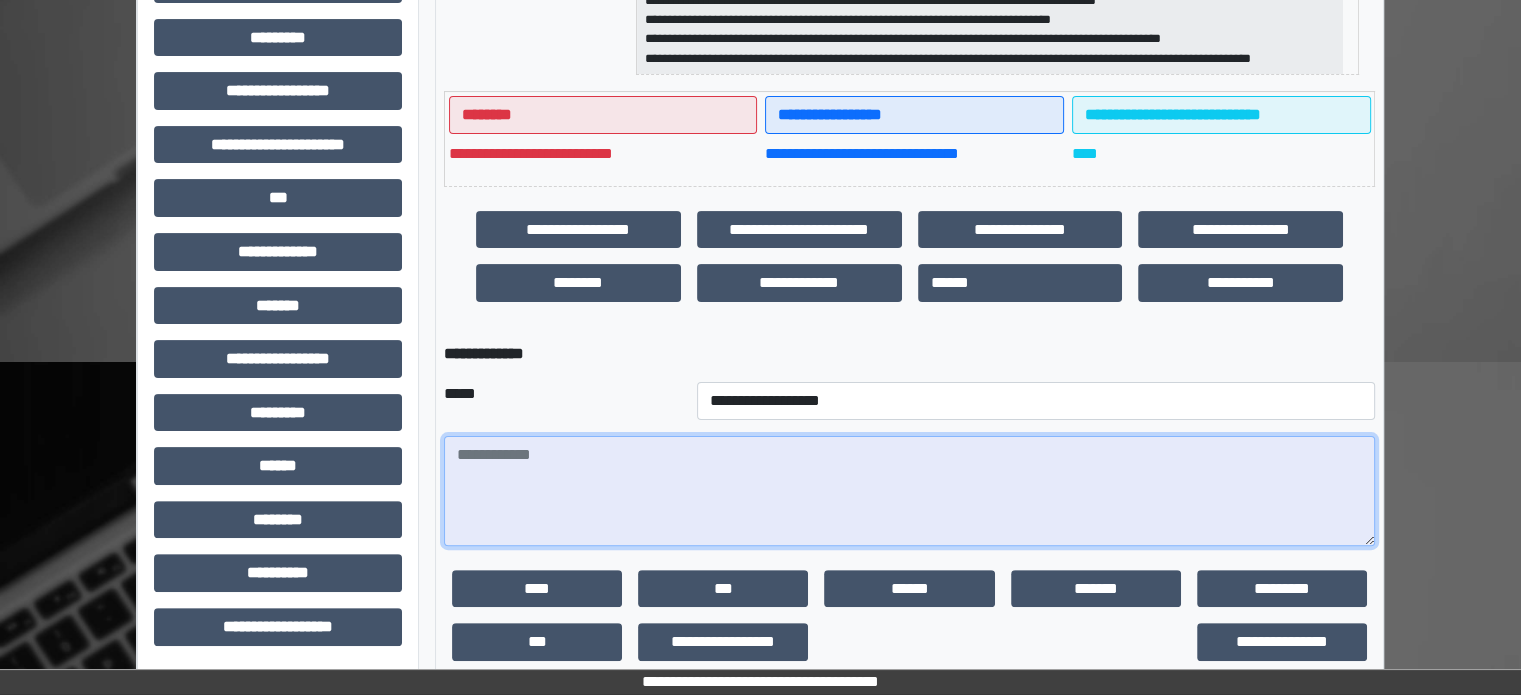click at bounding box center [909, 491] 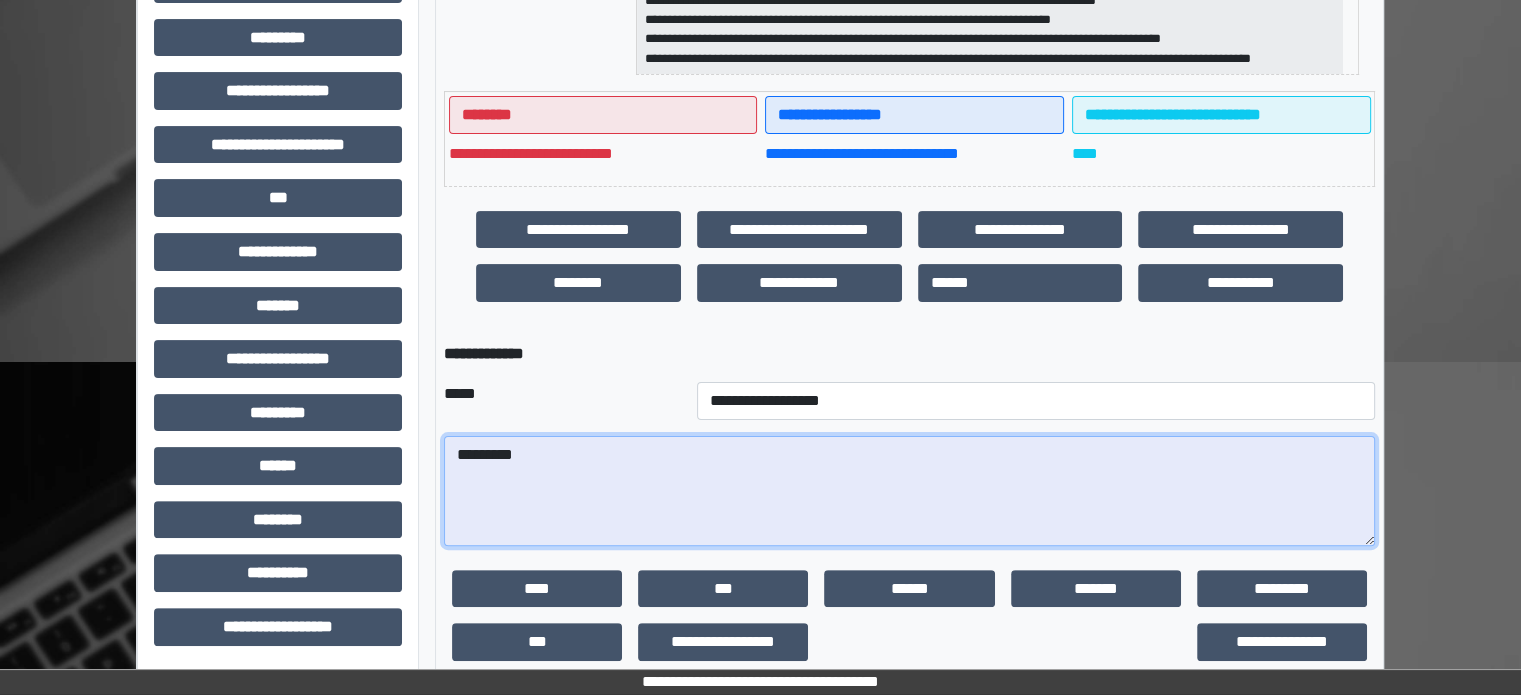click on "********" at bounding box center [909, 491] 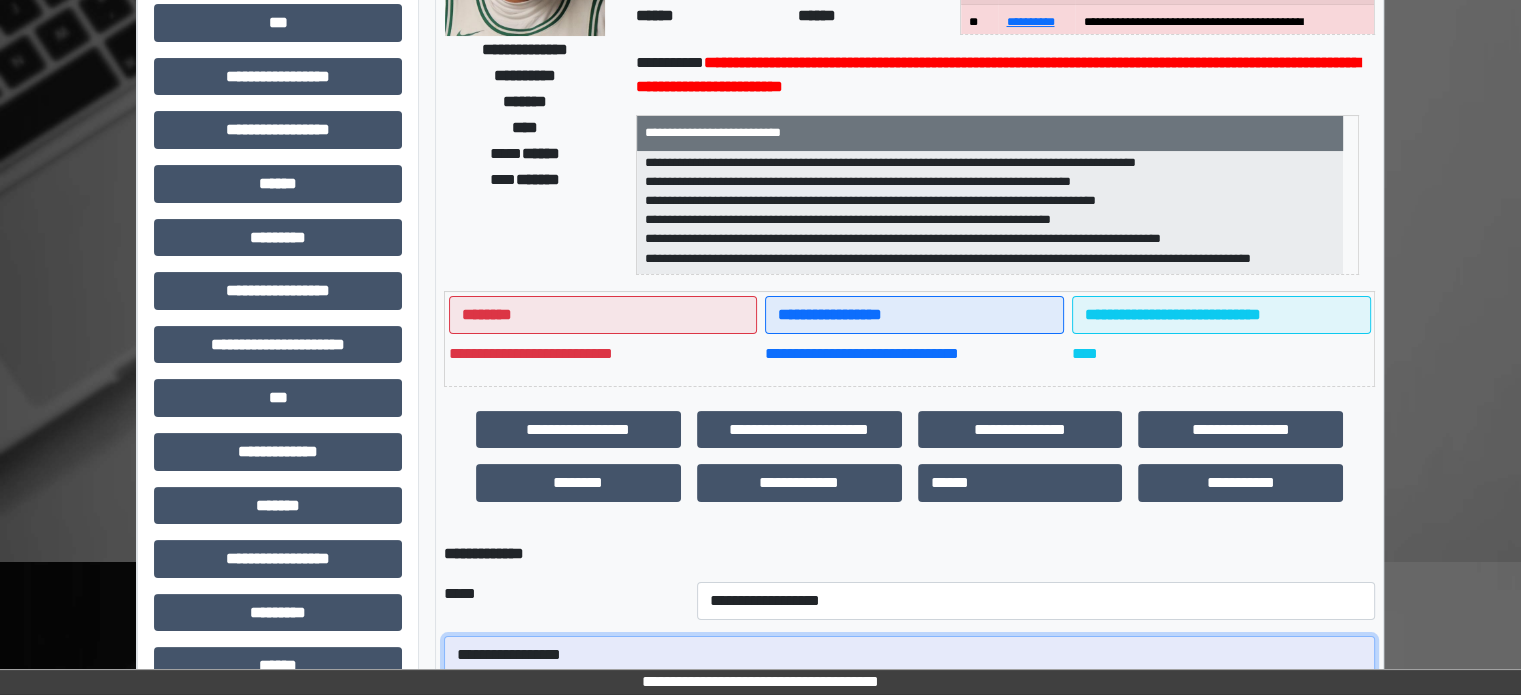 scroll, scrollTop: 171, scrollLeft: 0, axis: vertical 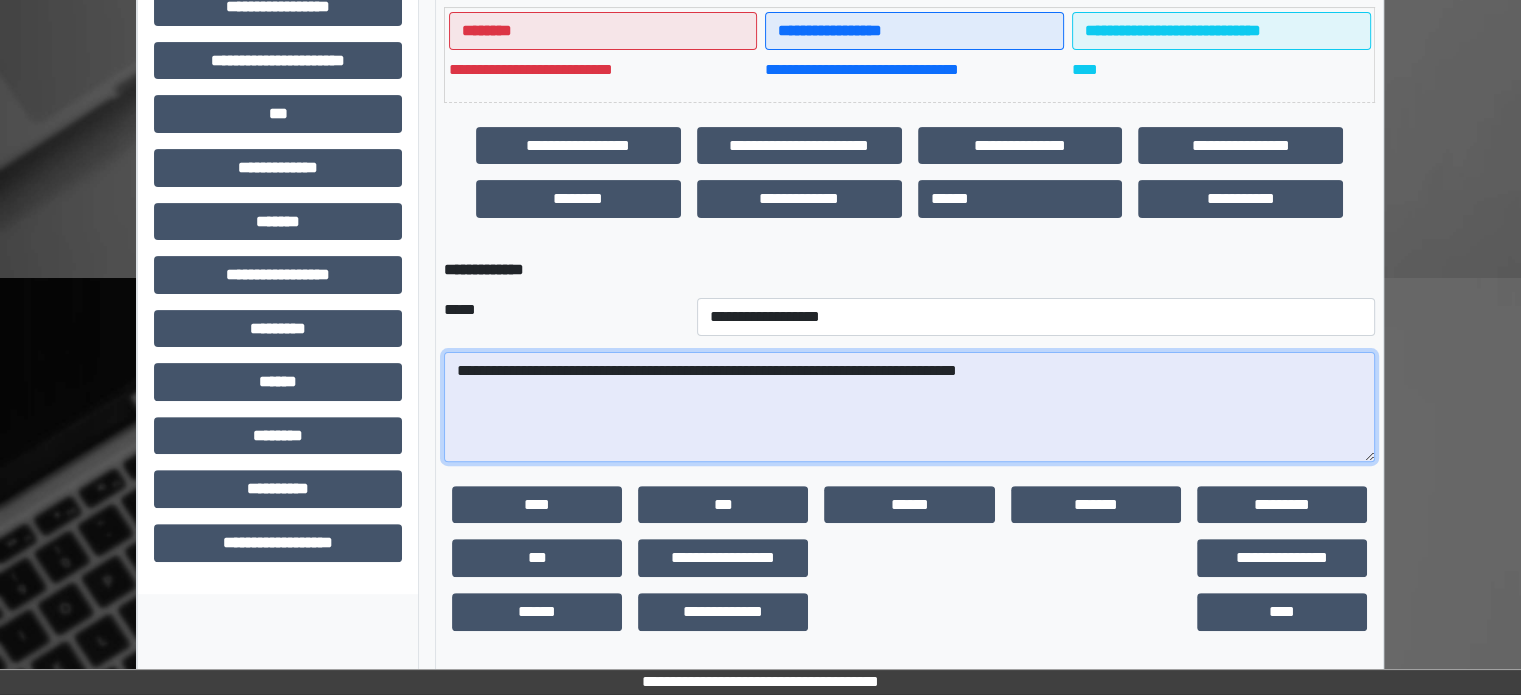 drag, startPoint x: 945, startPoint y: 368, endPoint x: 912, endPoint y: 375, distance: 33.734257 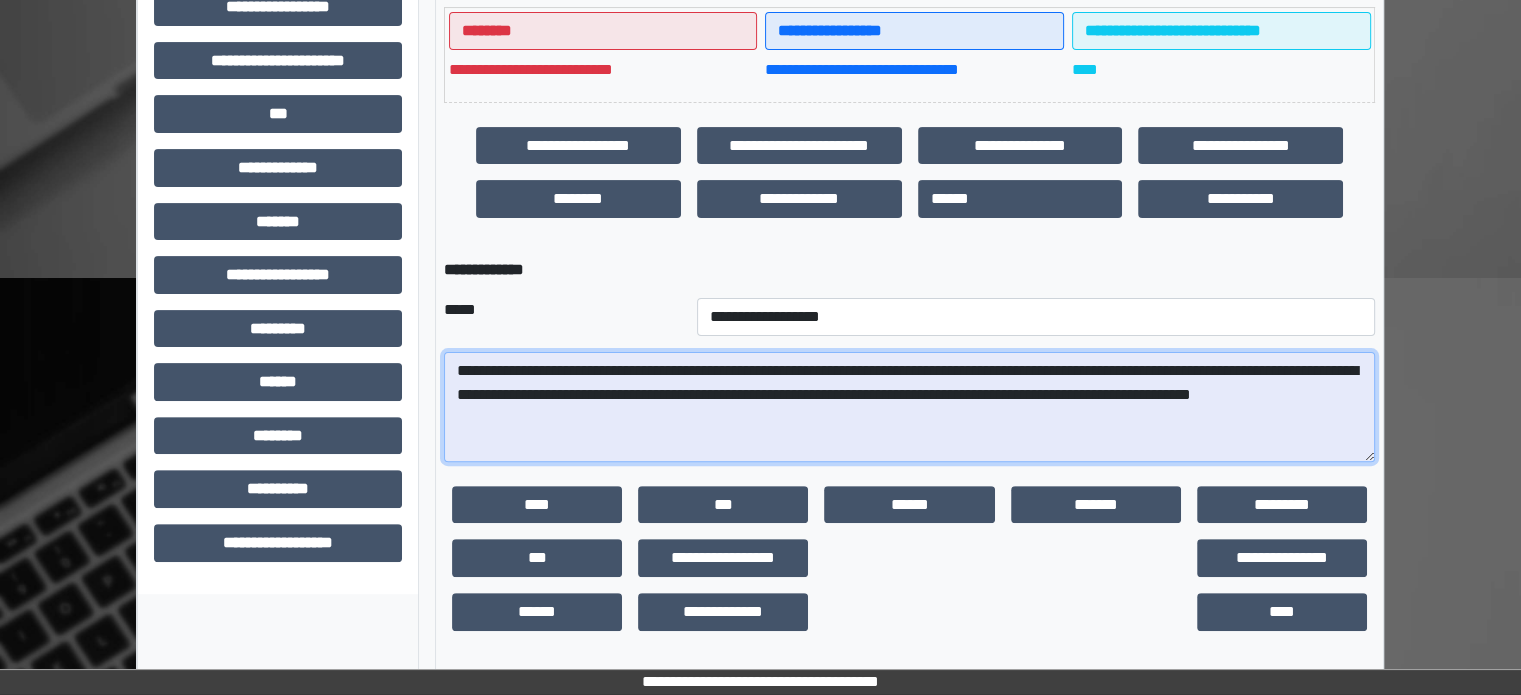 click on "**********" at bounding box center [909, 407] 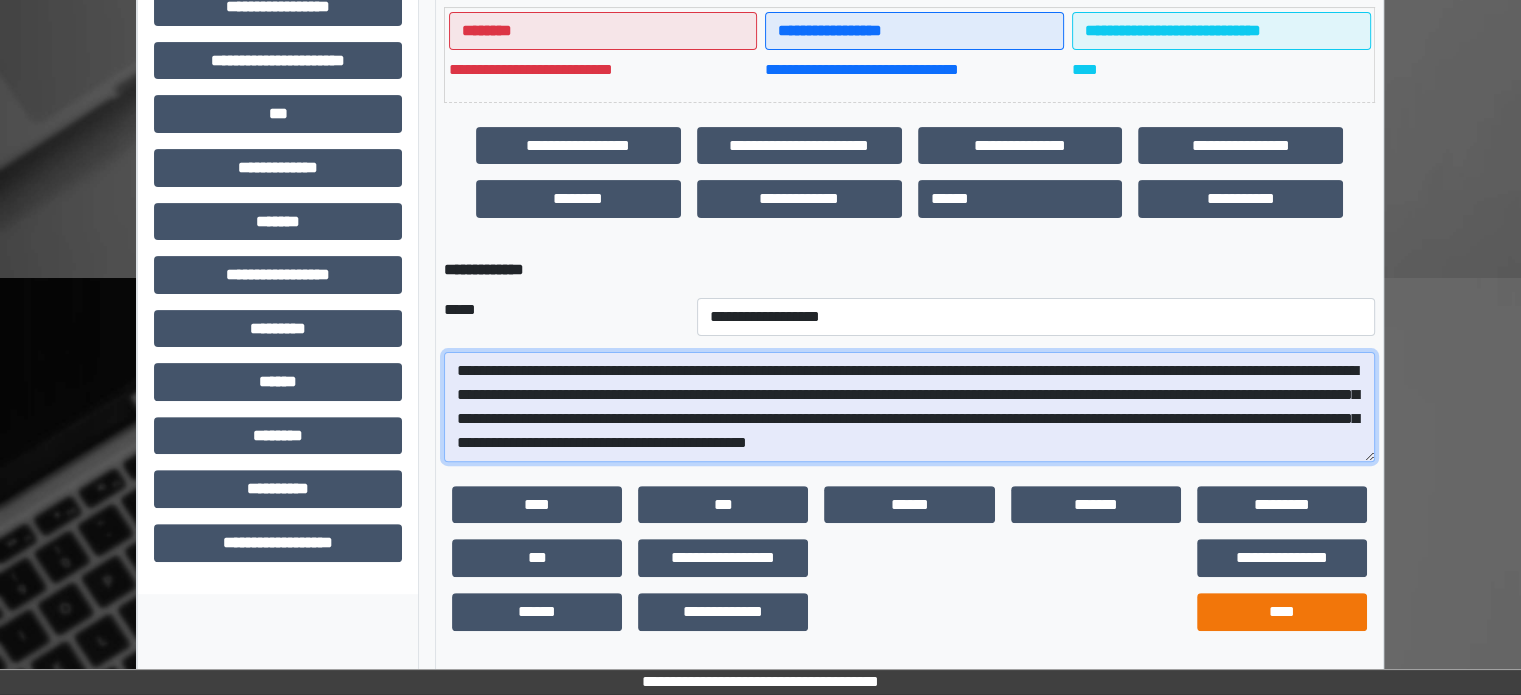type on "**********" 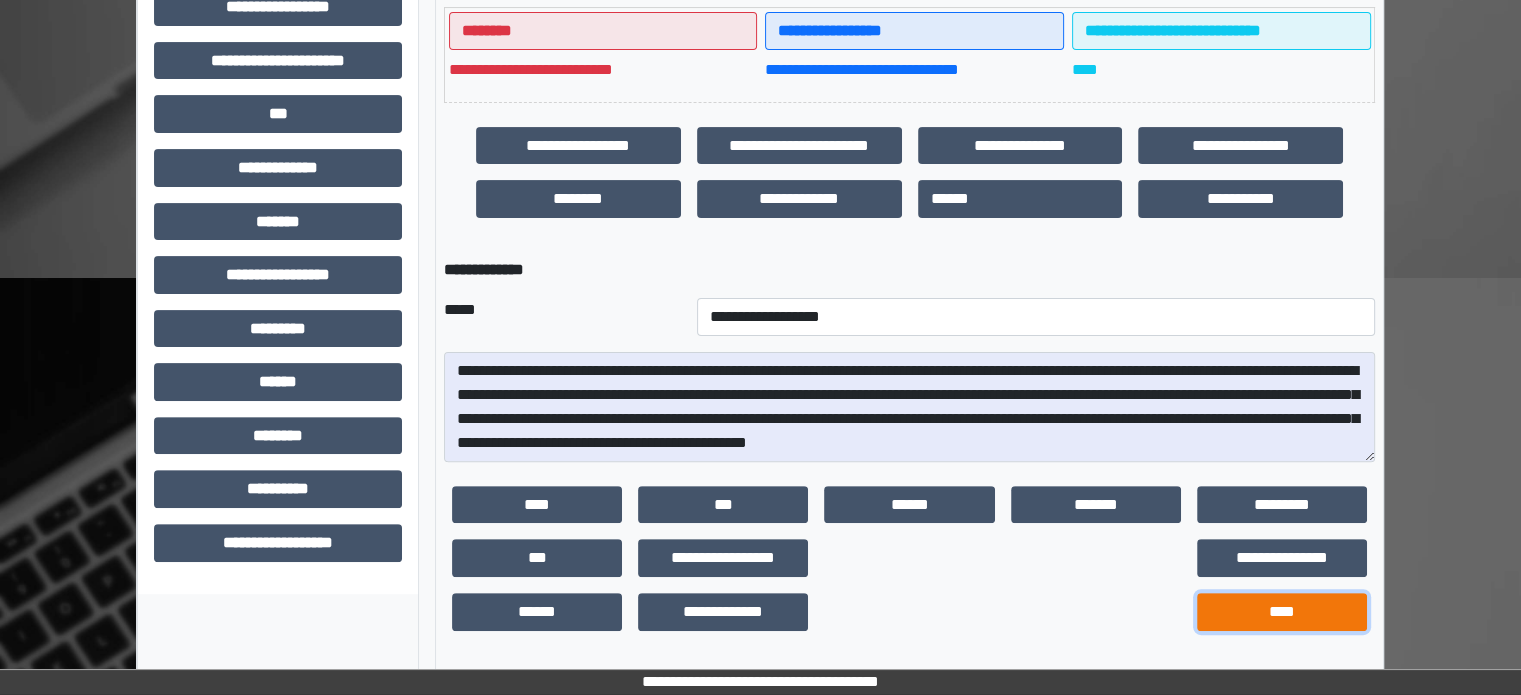 click on "****" at bounding box center (1282, 612) 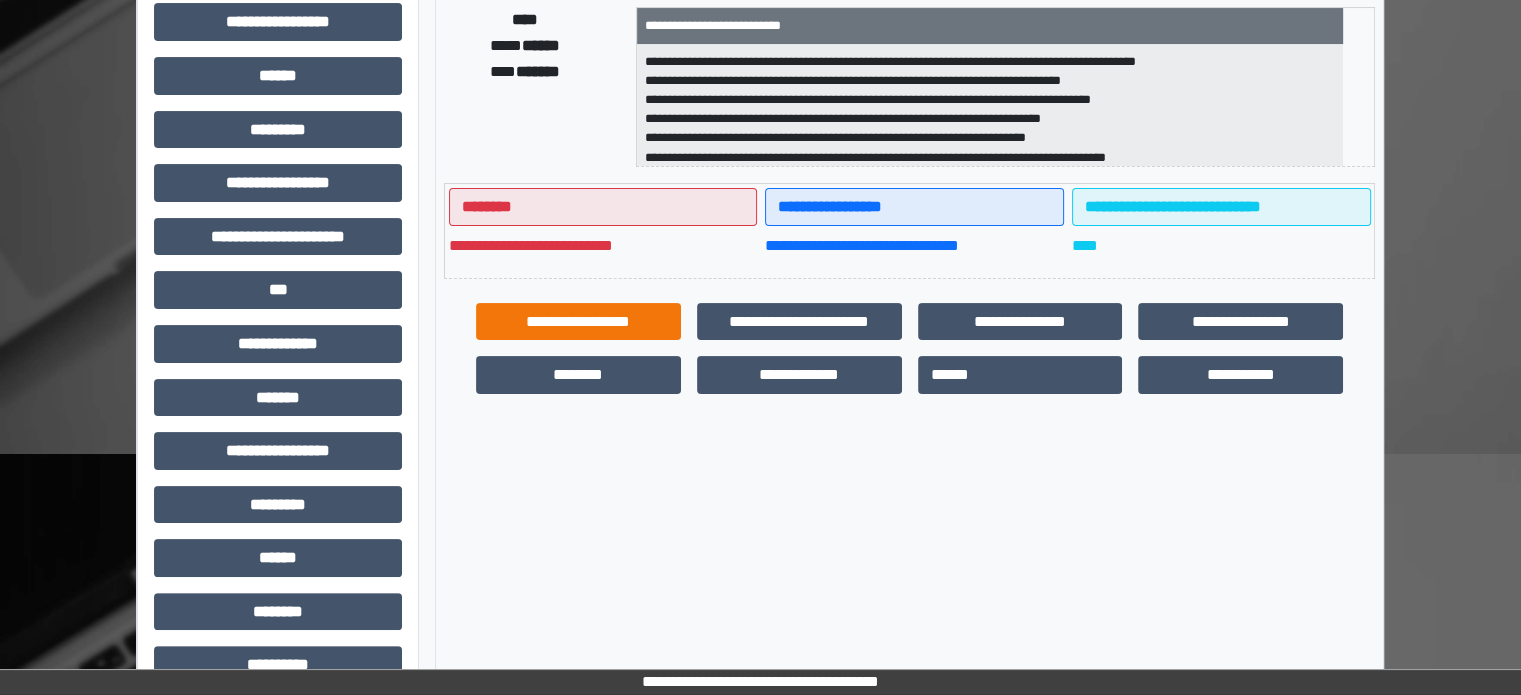 scroll, scrollTop: 400, scrollLeft: 0, axis: vertical 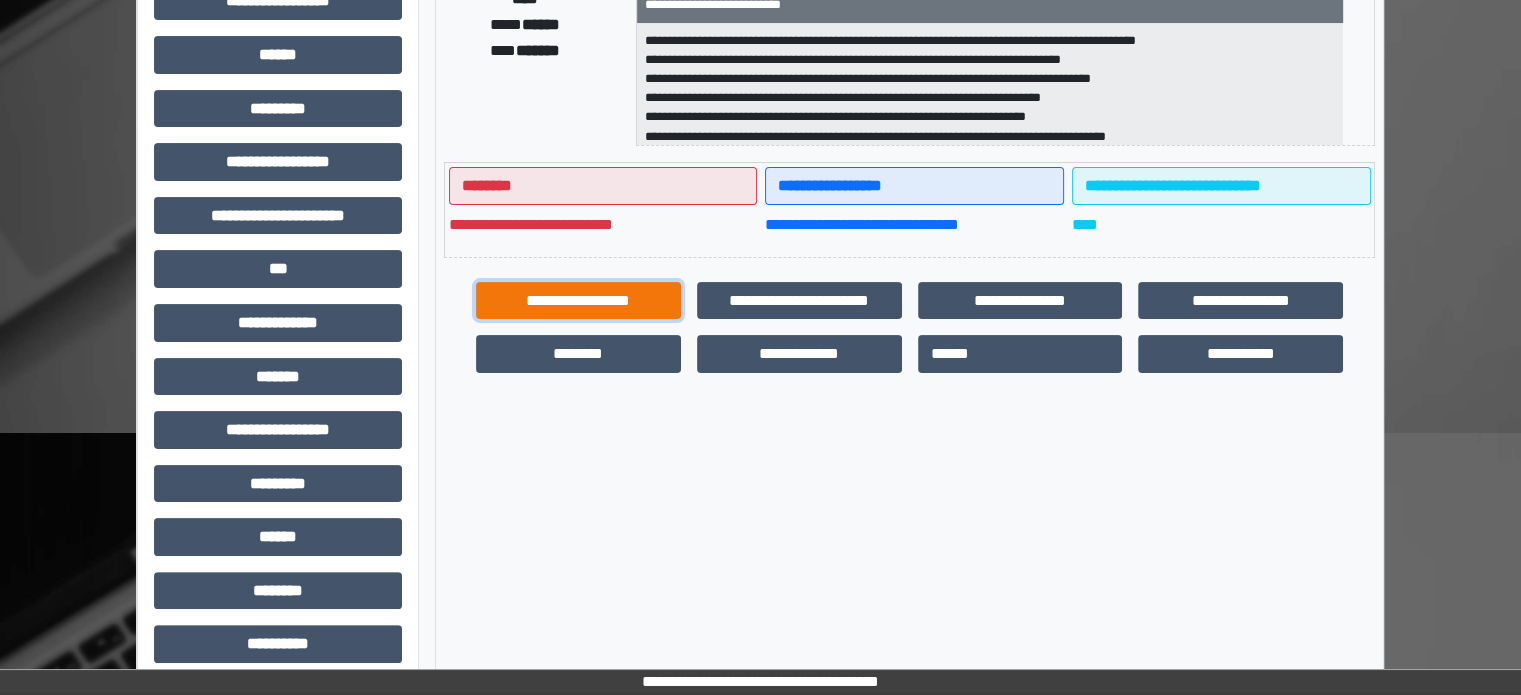 click on "**********" at bounding box center (578, 301) 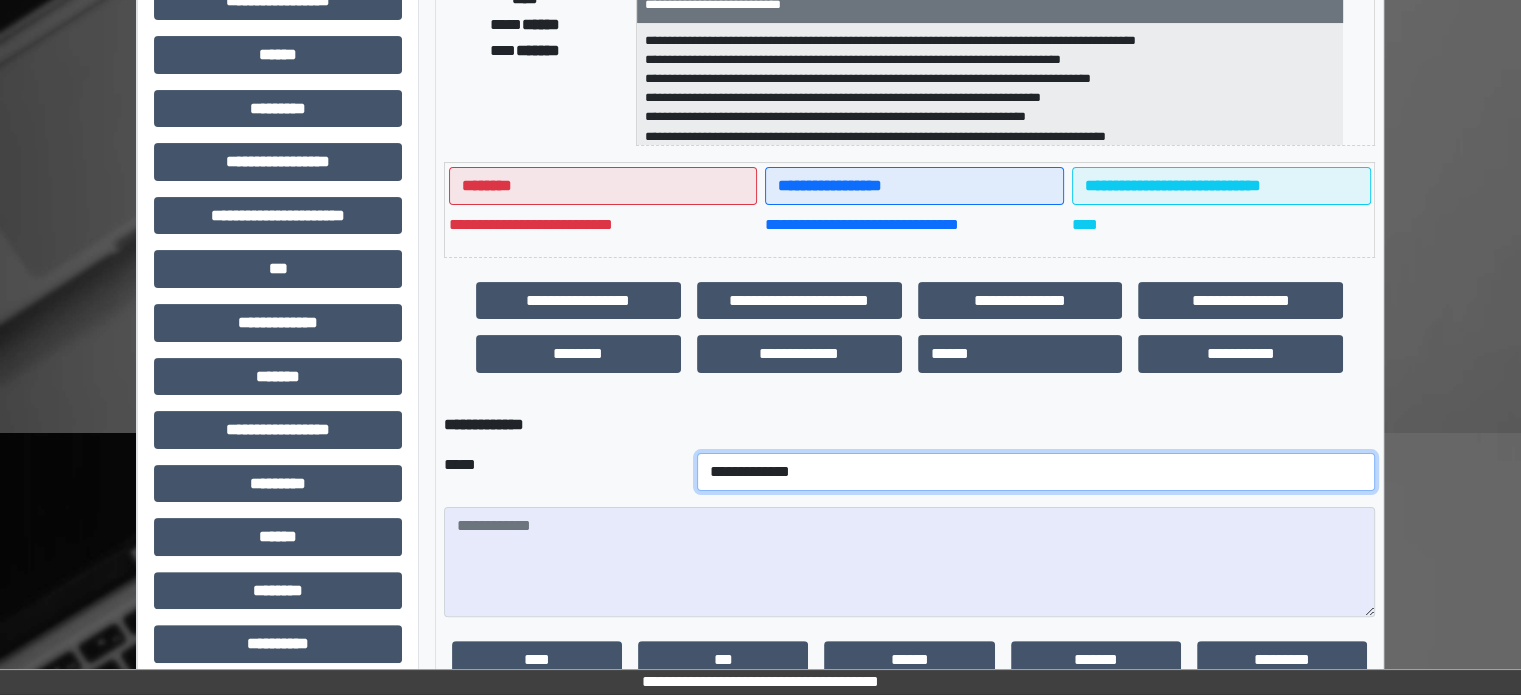 click on "**********" at bounding box center (1036, 472) 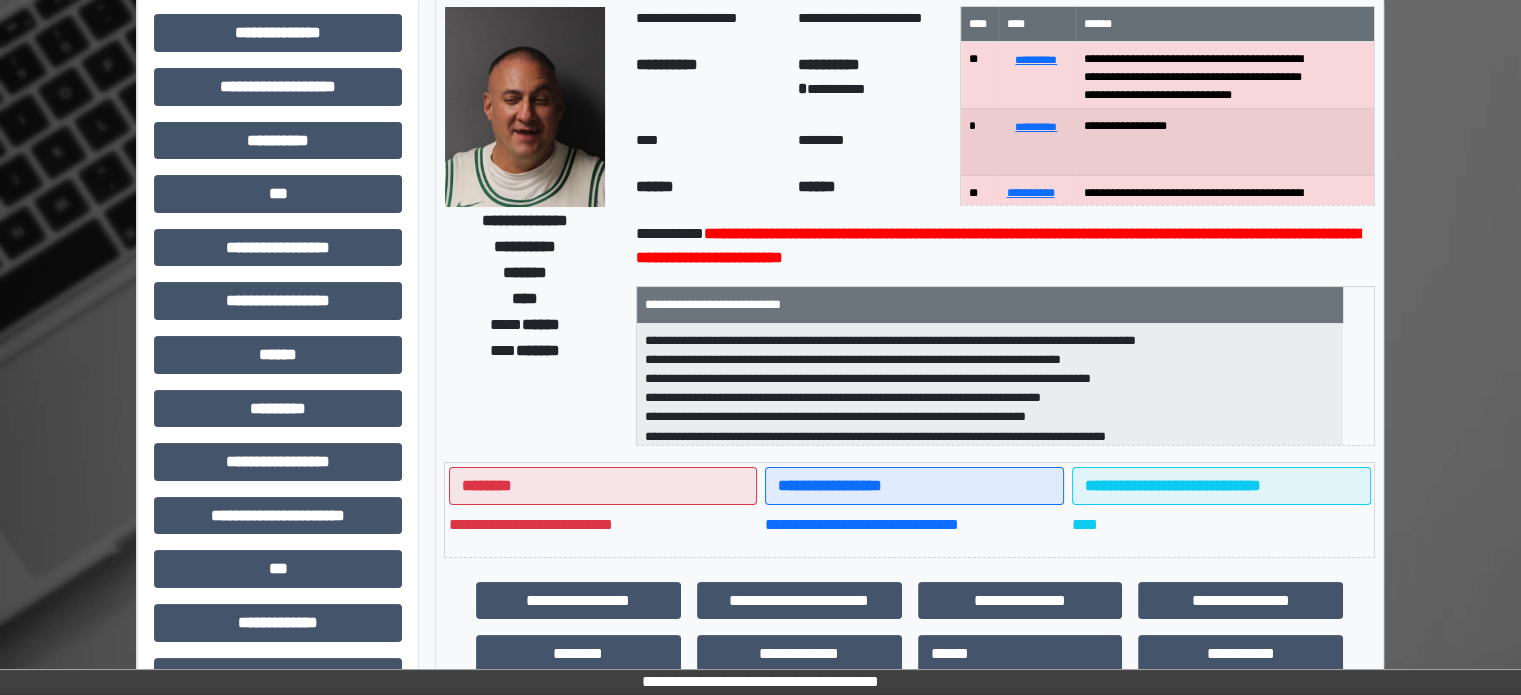 scroll, scrollTop: 0, scrollLeft: 0, axis: both 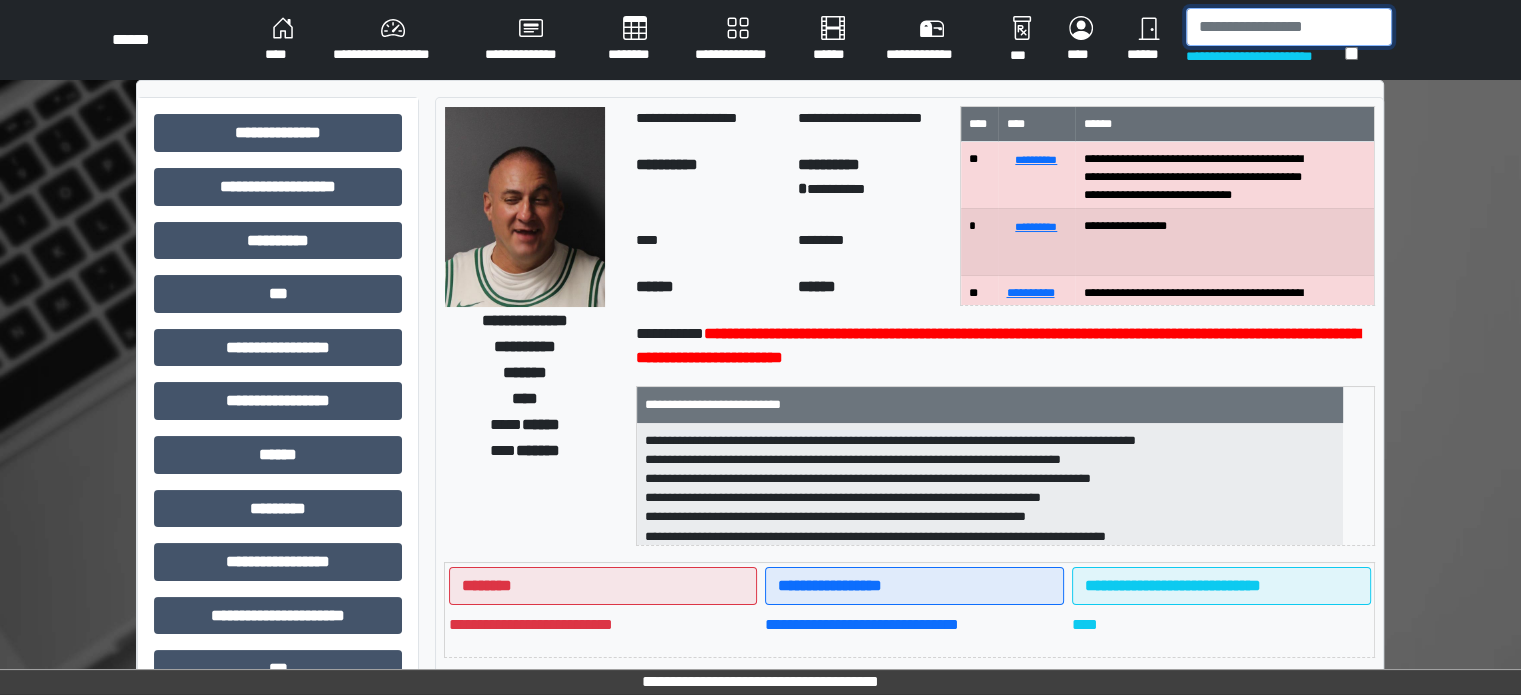 click at bounding box center (1289, 27) 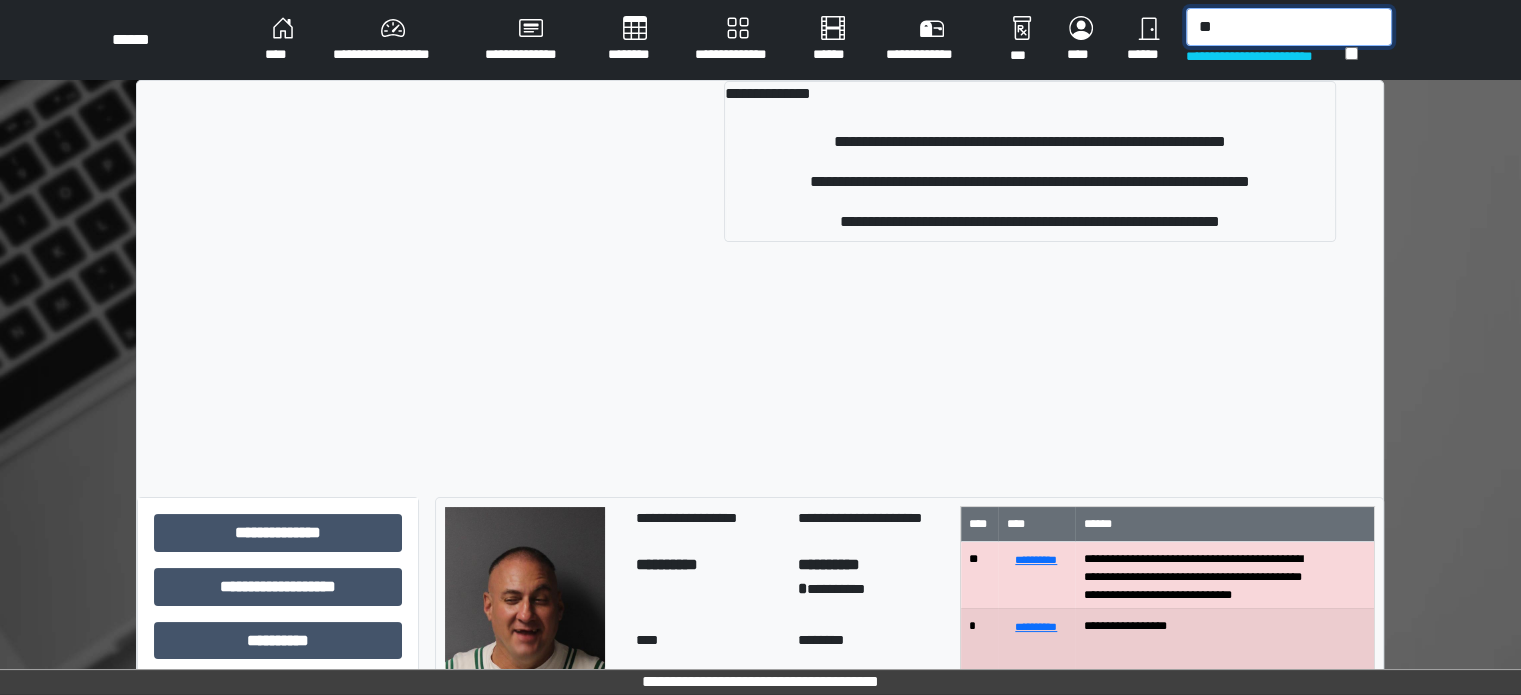 type on "*" 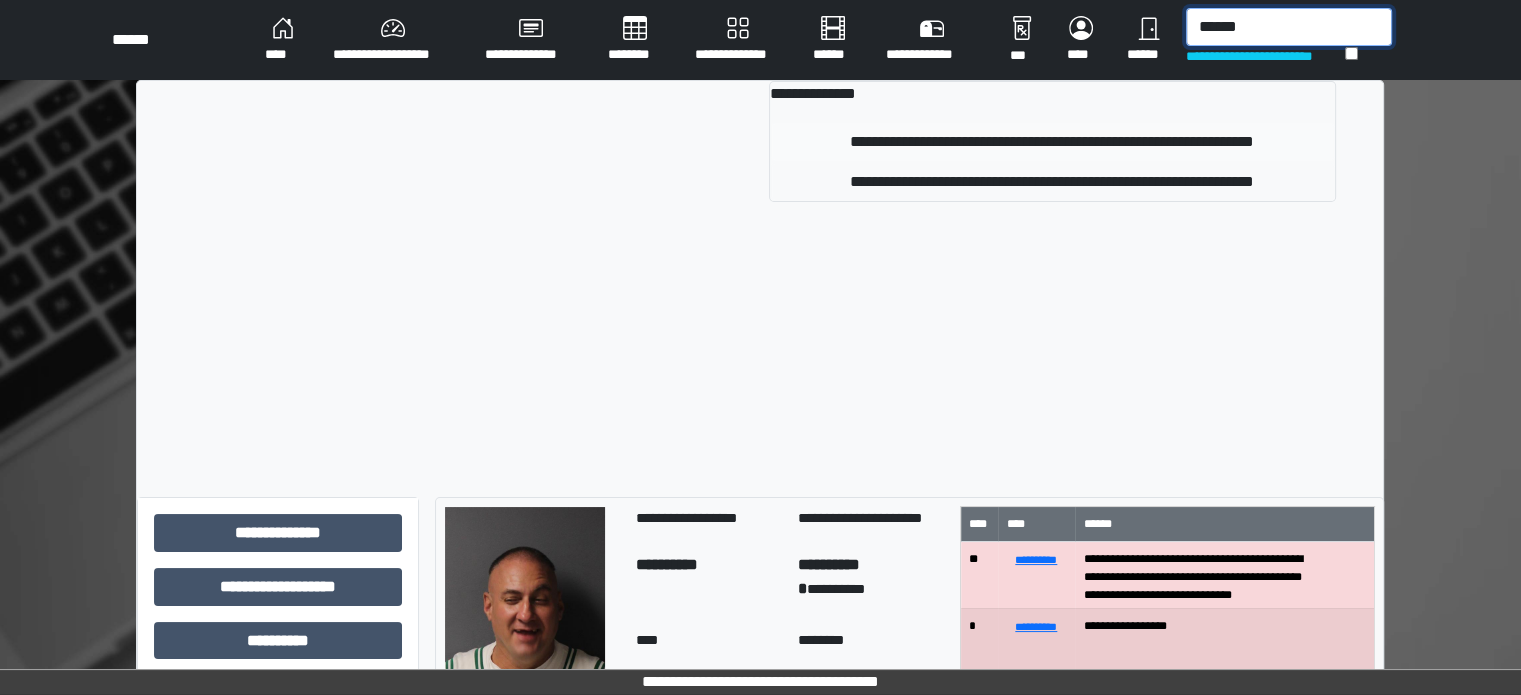 type on "******" 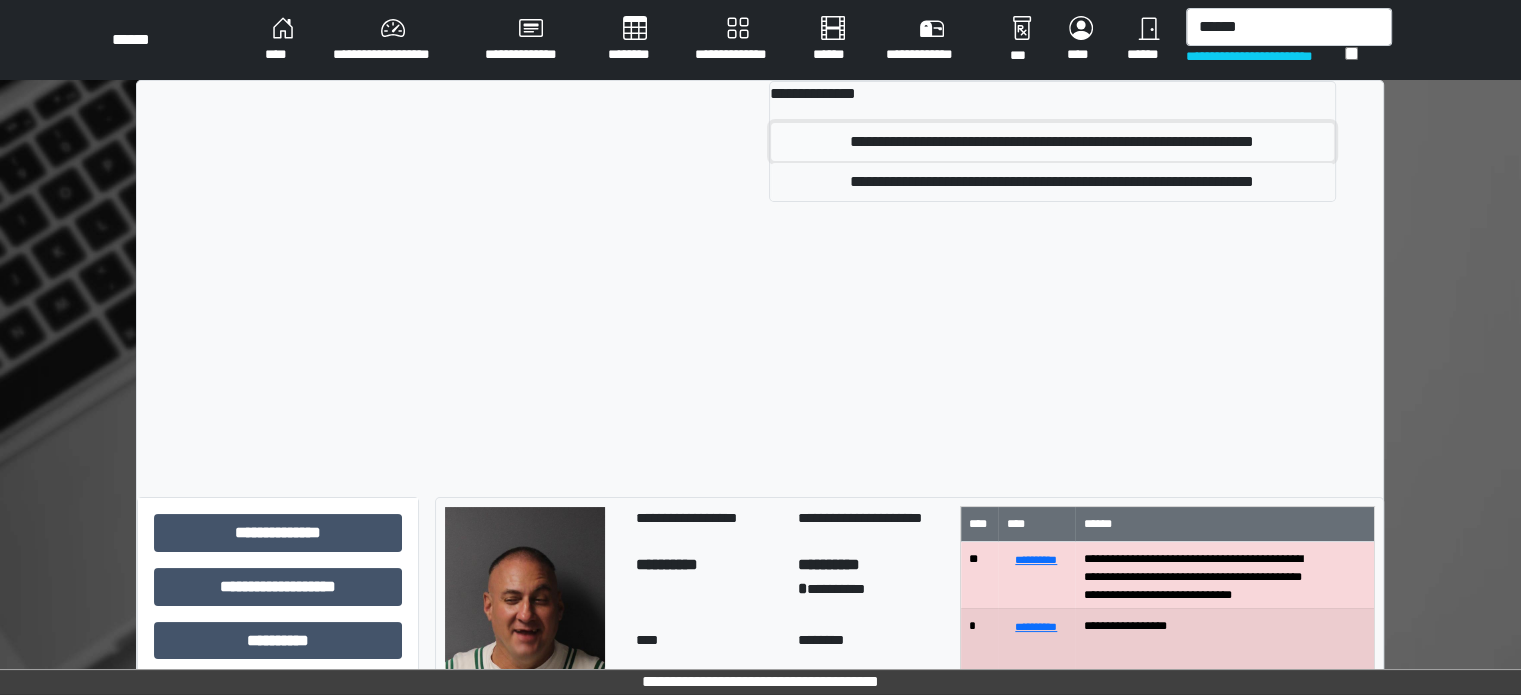 click on "**********" at bounding box center [1052, 142] 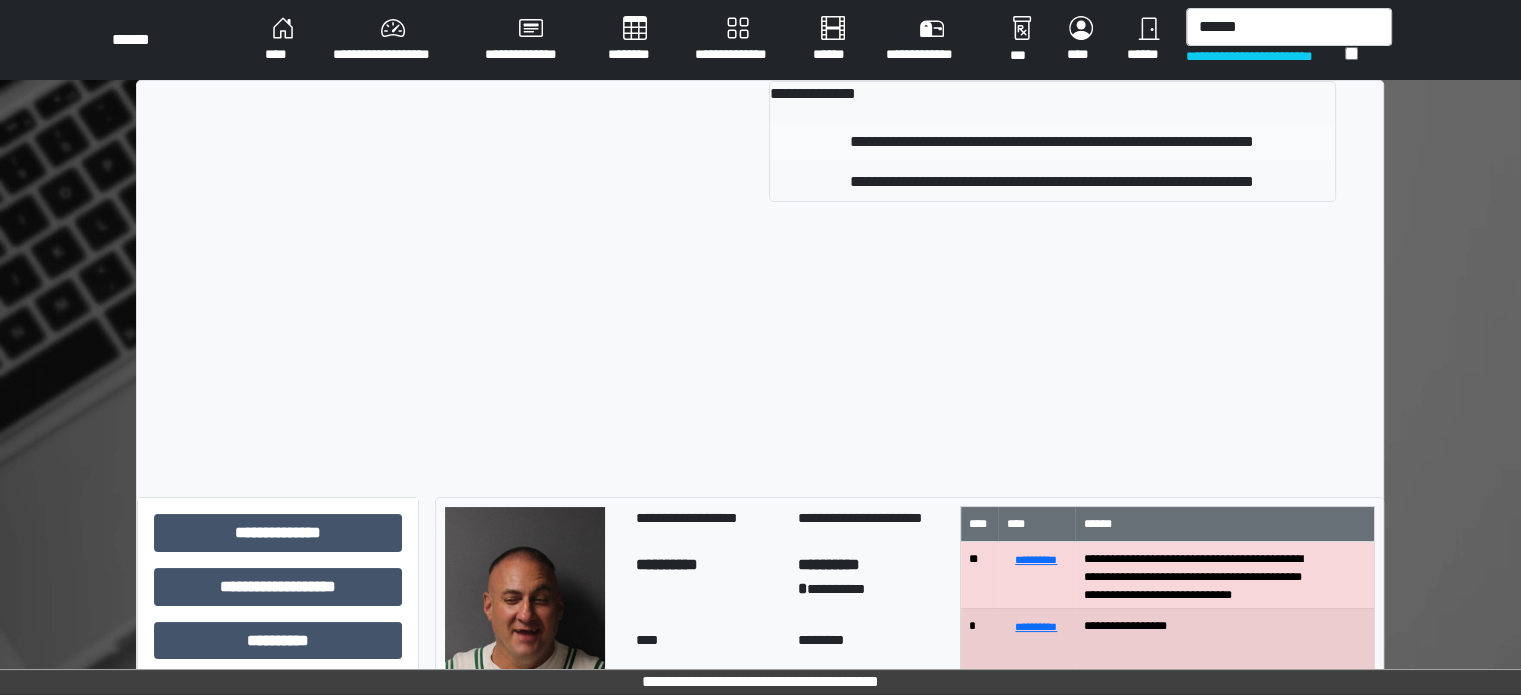 type 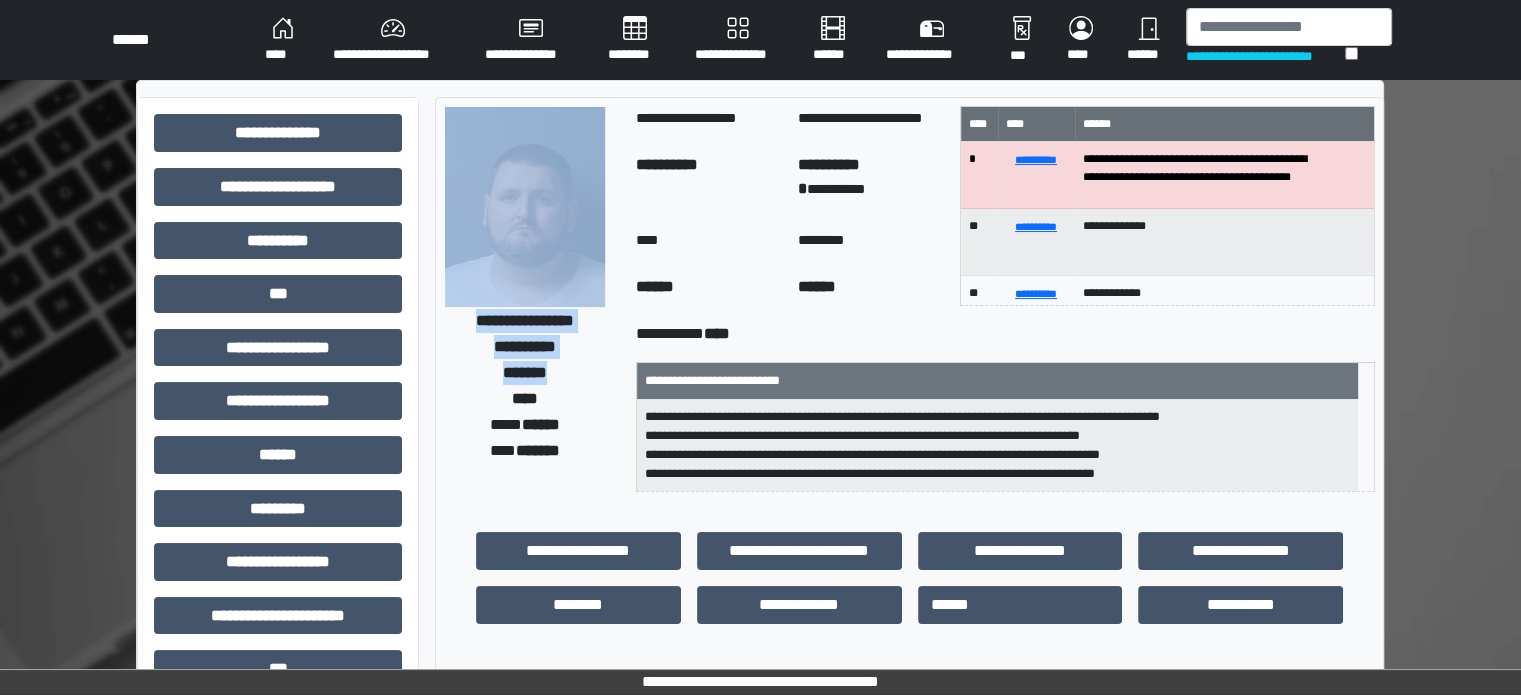 drag, startPoint x: 556, startPoint y: 382, endPoint x: 786, endPoint y: 577, distance: 301.53772 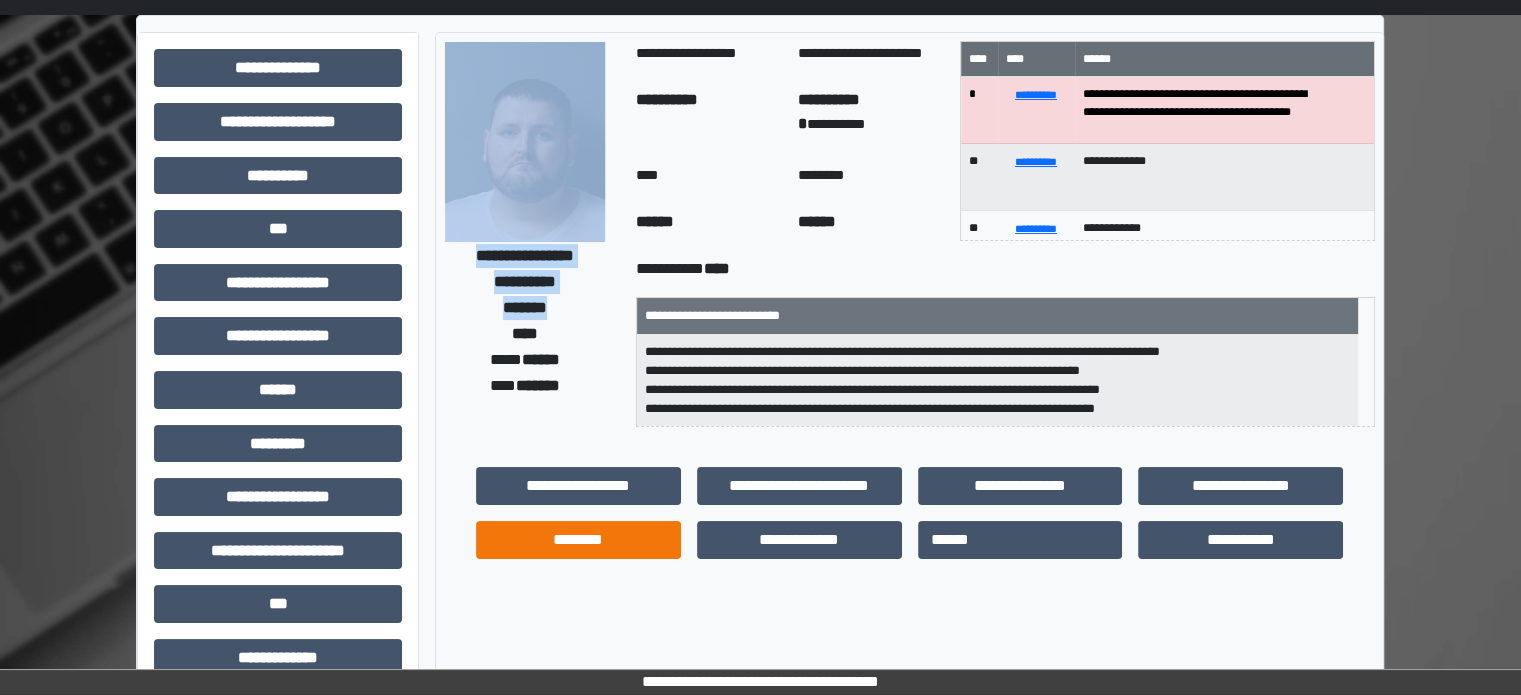 scroll, scrollTop: 100, scrollLeft: 0, axis: vertical 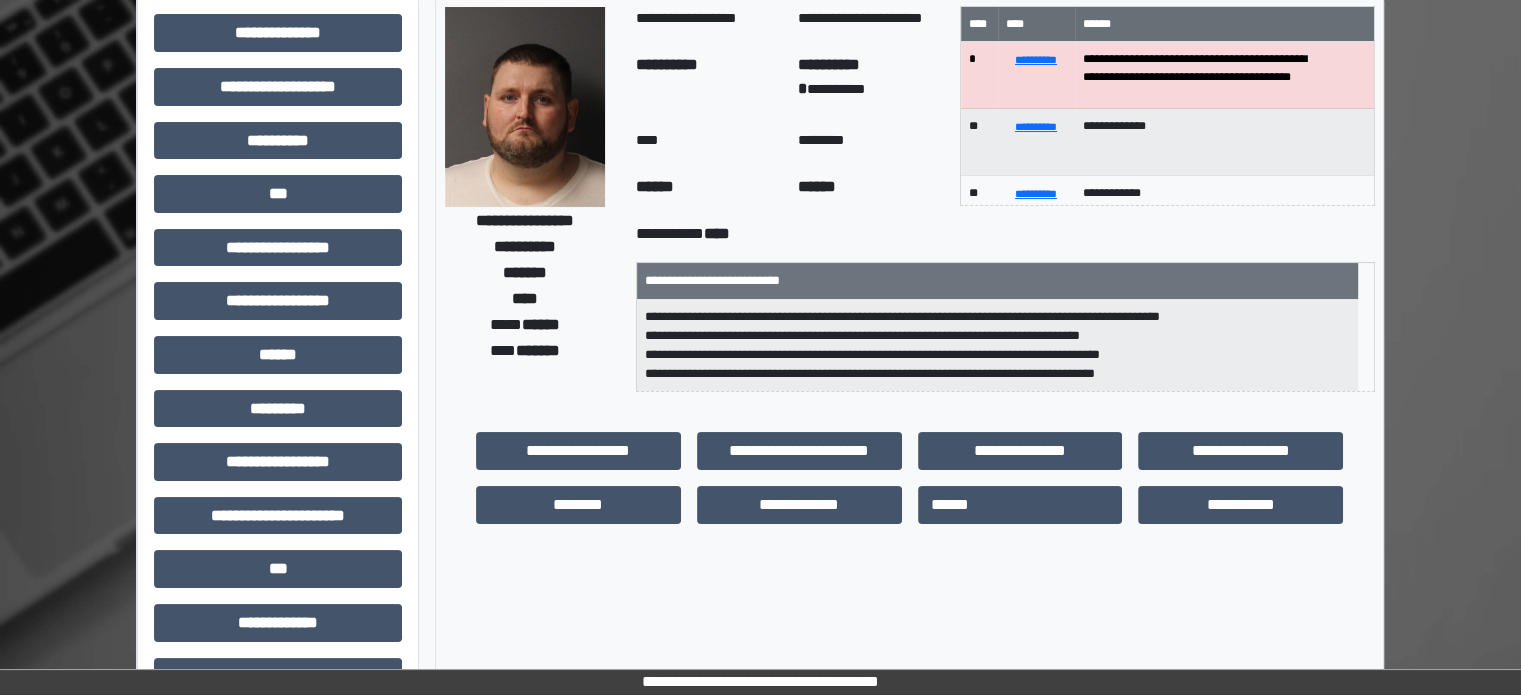 click on "**********" at bounding box center [909, 523] 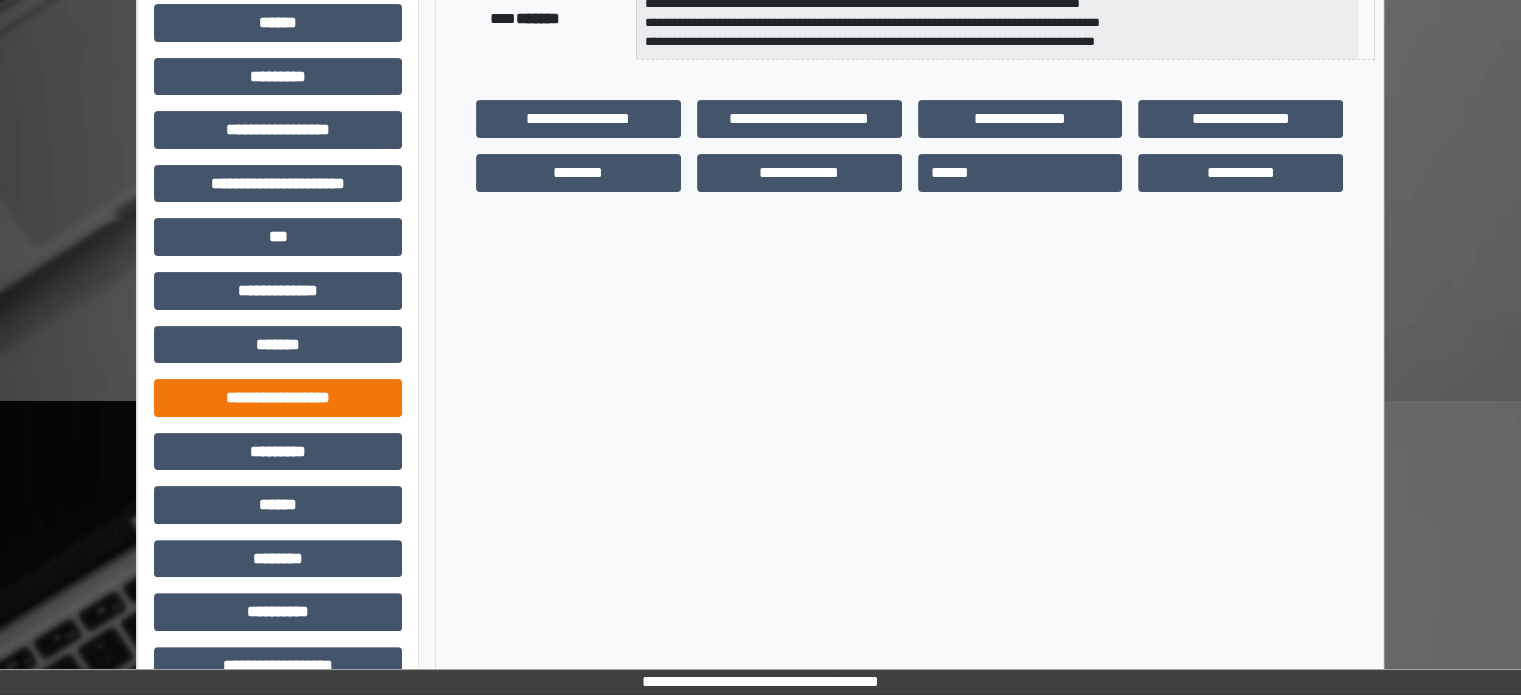 scroll, scrollTop: 471, scrollLeft: 0, axis: vertical 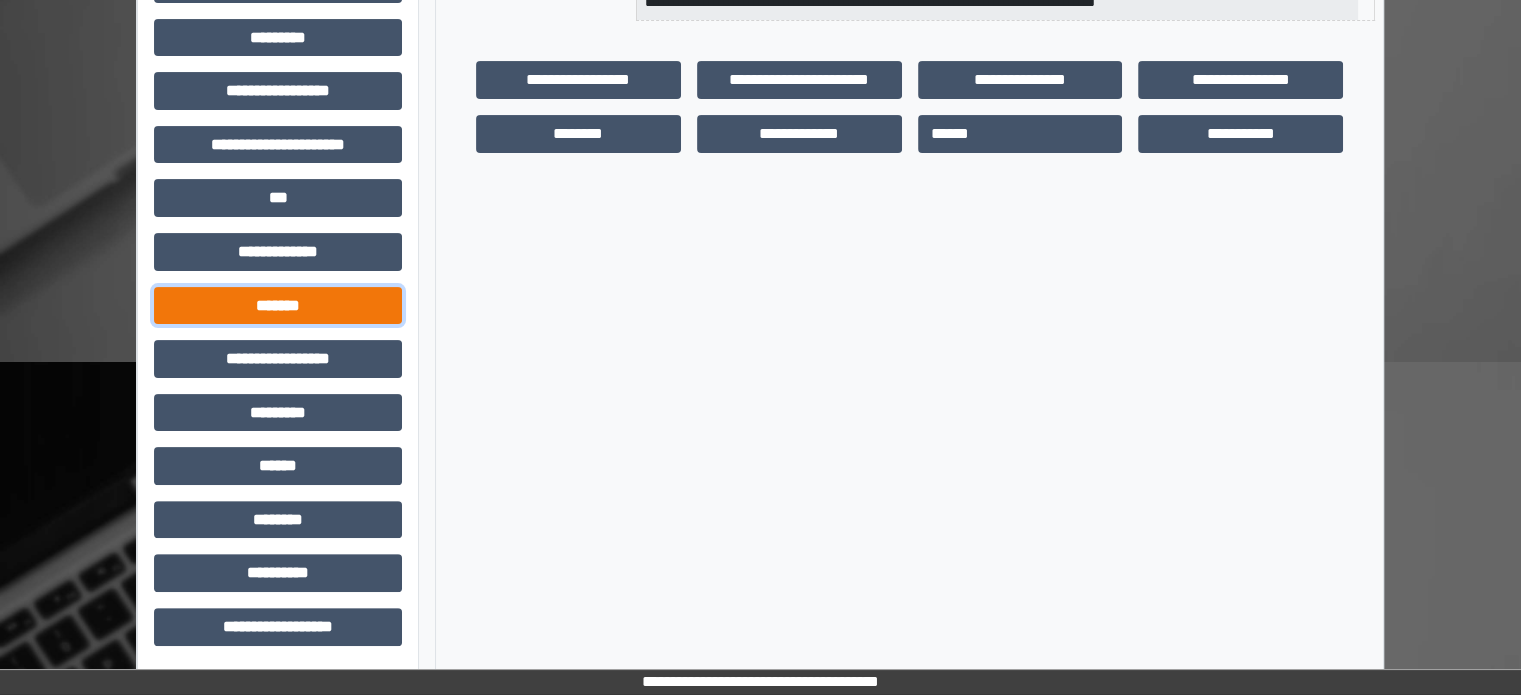 click on "*******" at bounding box center (278, 306) 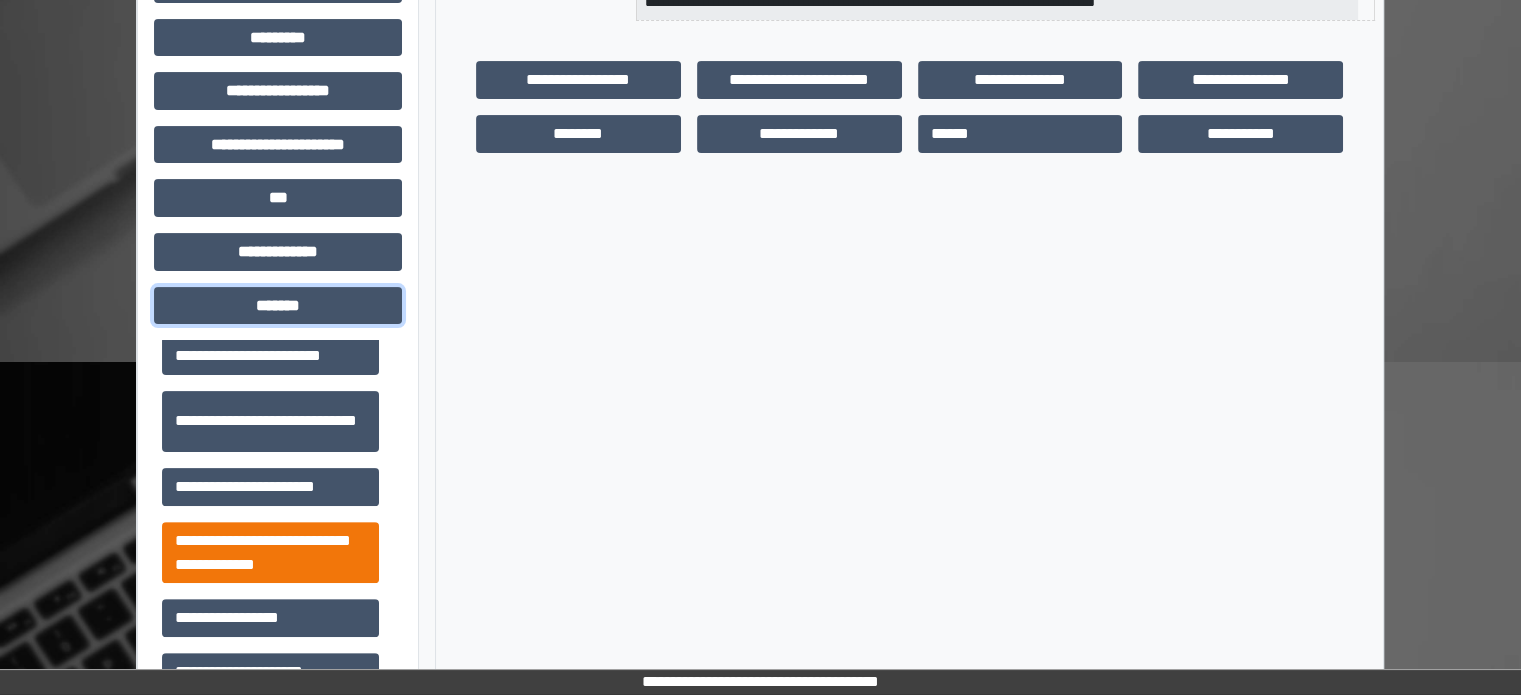scroll, scrollTop: 912, scrollLeft: 0, axis: vertical 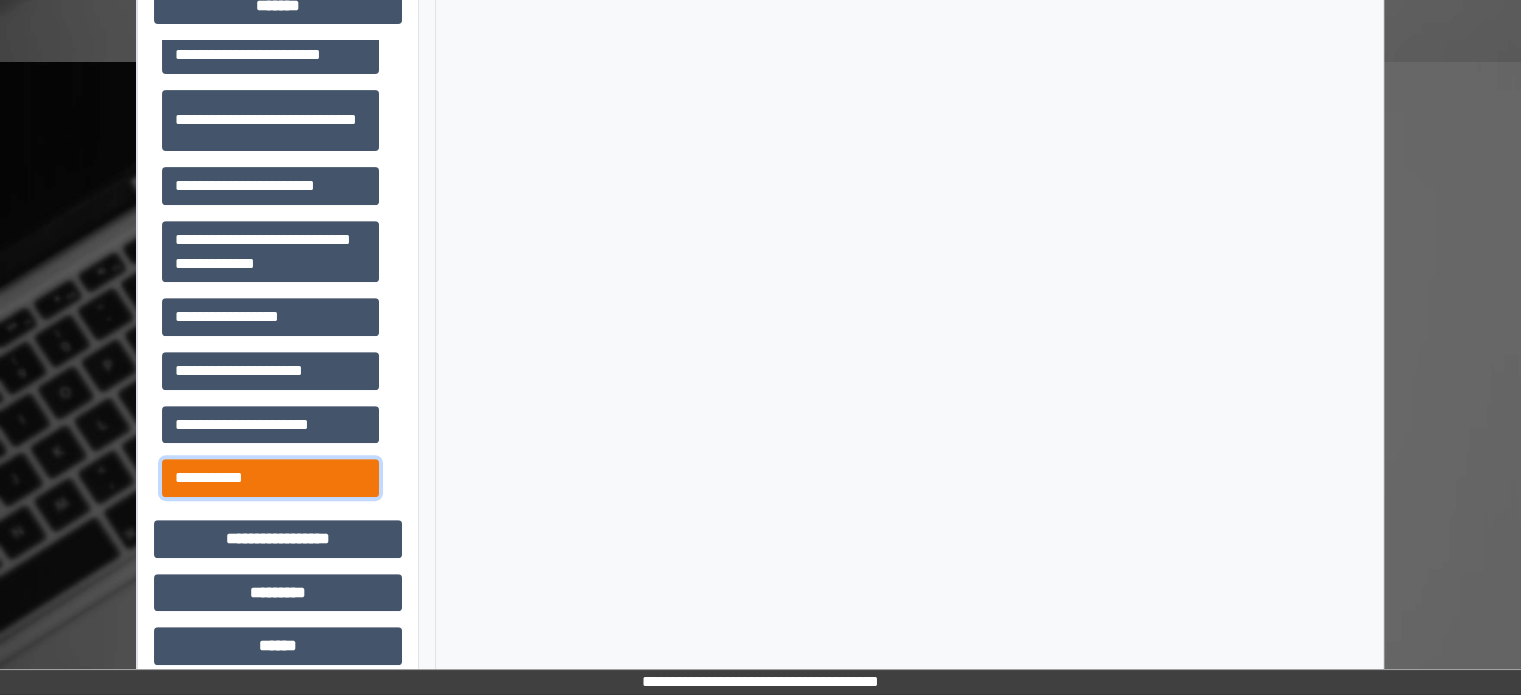 click on "**********" at bounding box center (270, 478) 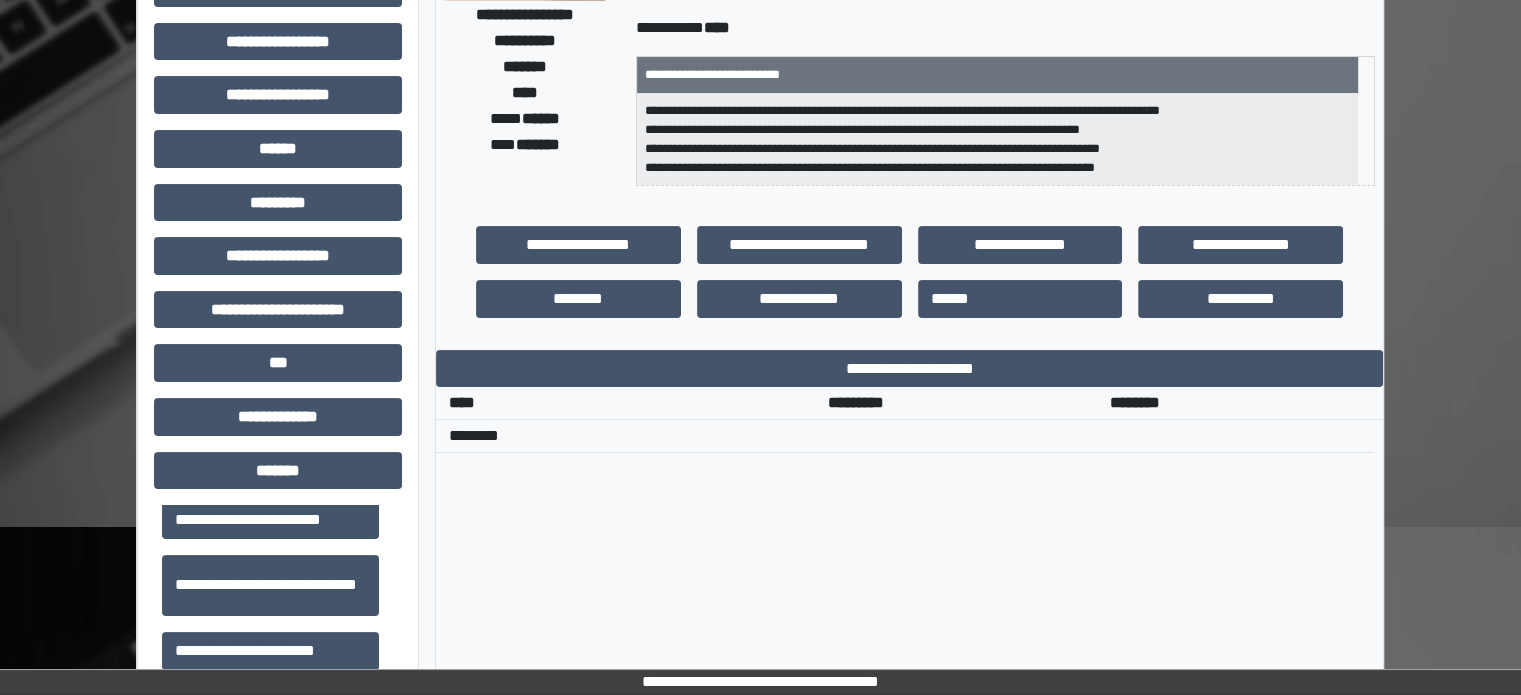 scroll, scrollTop: 171, scrollLeft: 0, axis: vertical 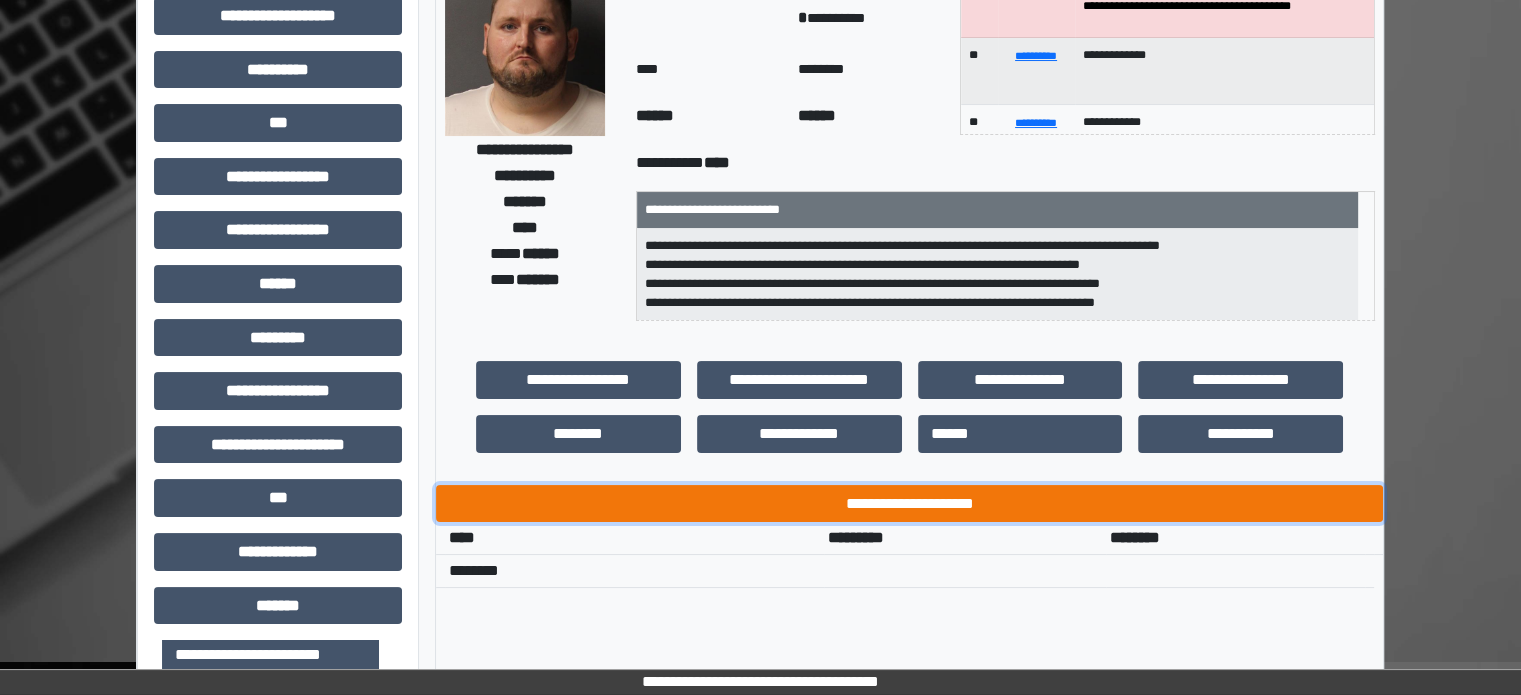click on "**********" at bounding box center [909, 504] 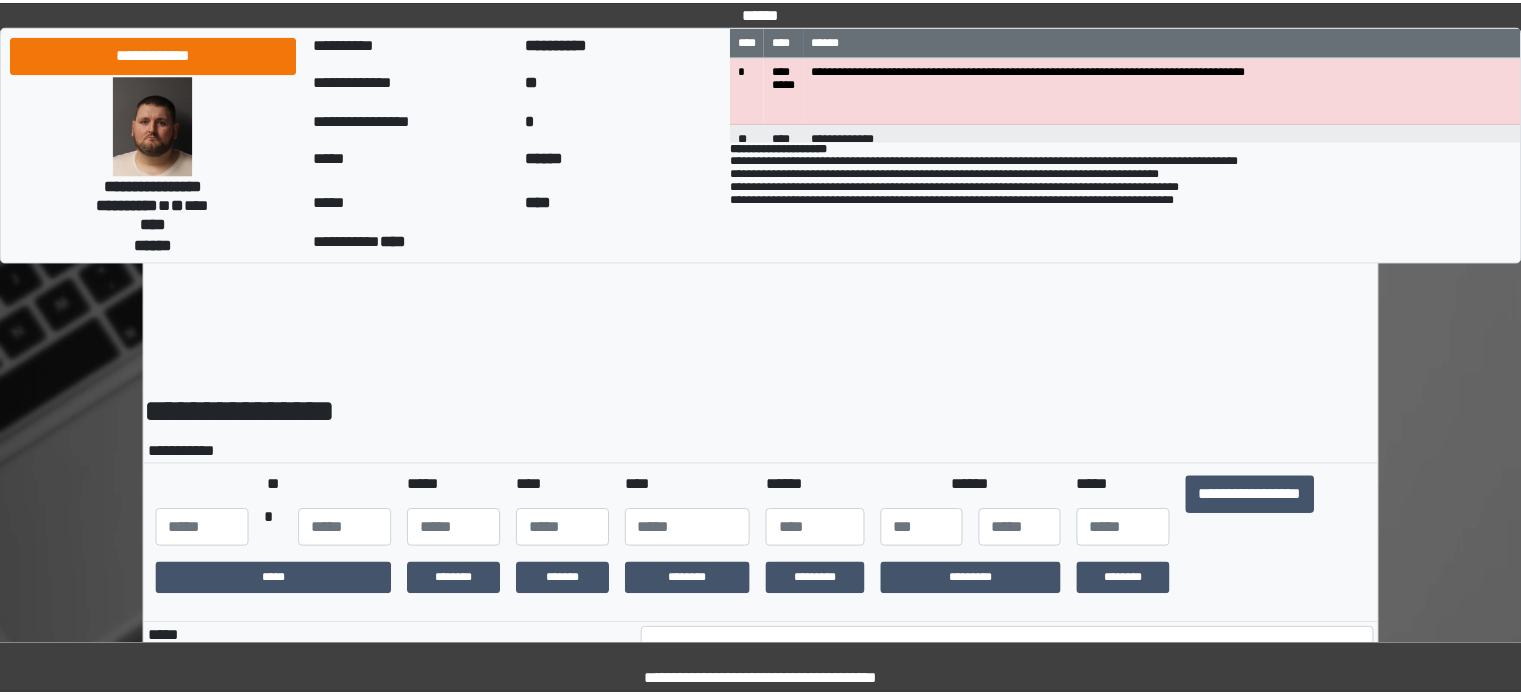 scroll, scrollTop: 0, scrollLeft: 0, axis: both 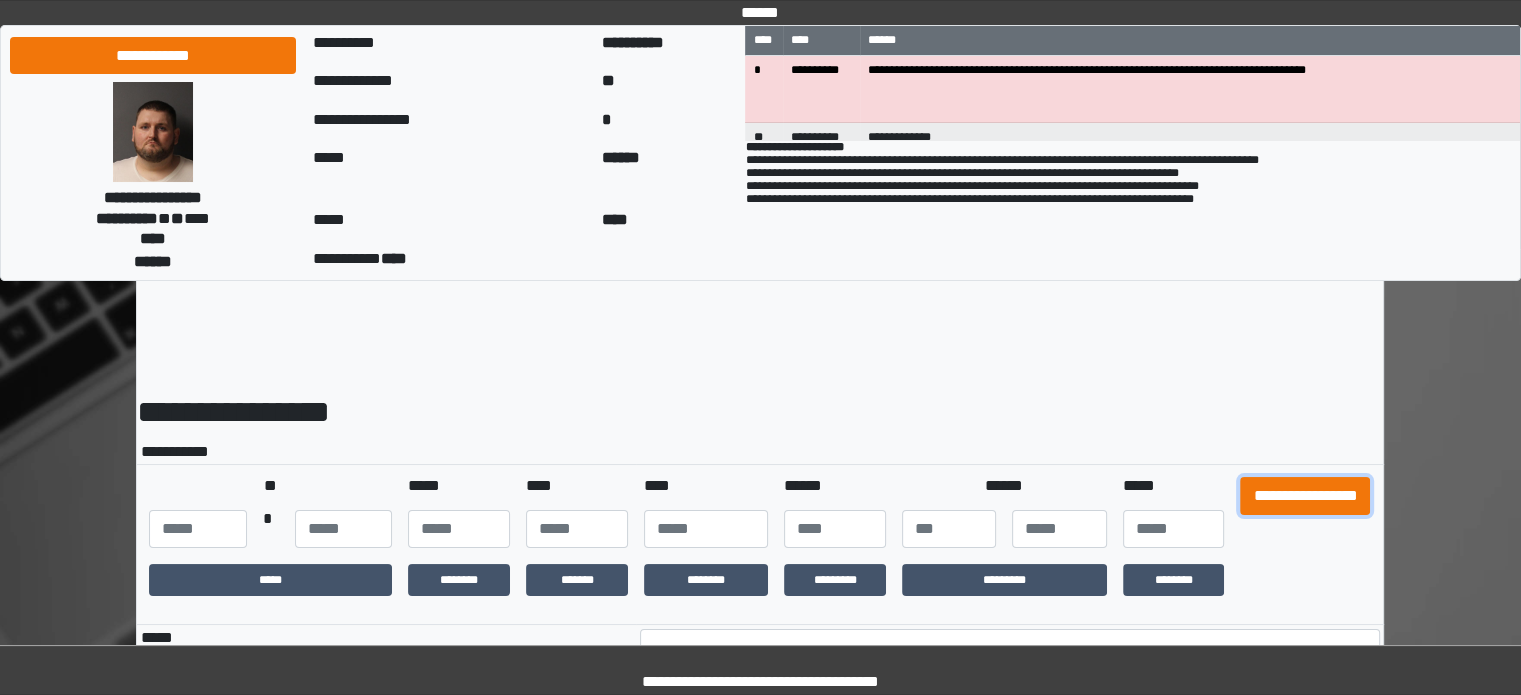 click on "**********" at bounding box center (1305, 496) 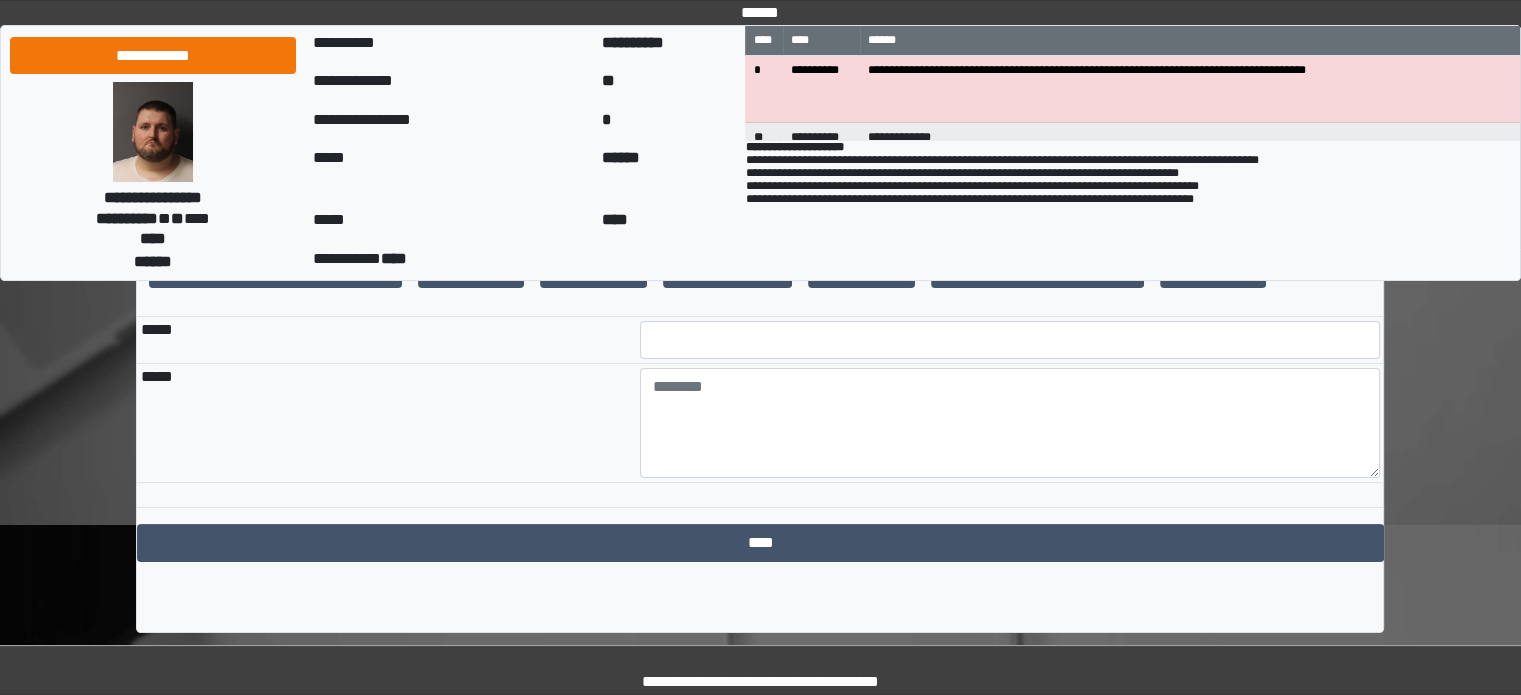 scroll, scrollTop: 310, scrollLeft: 0, axis: vertical 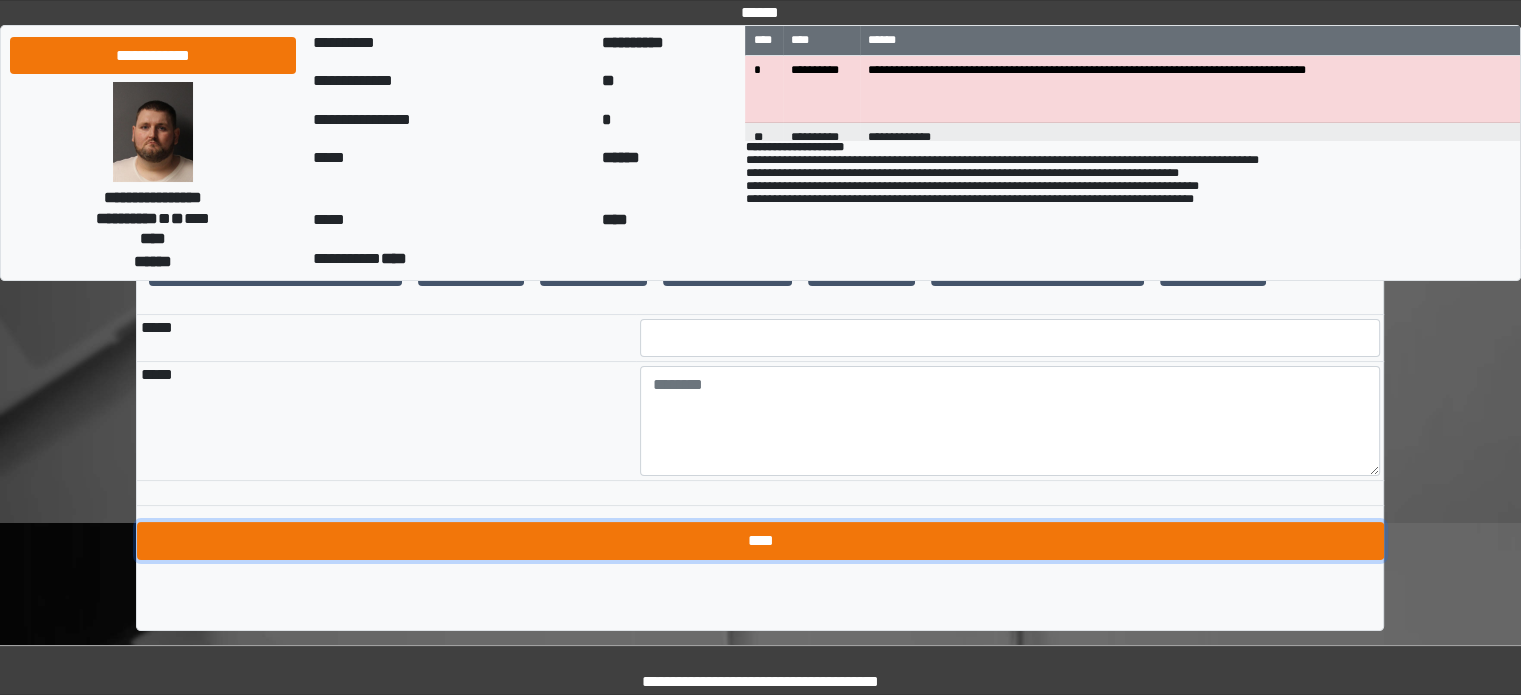 click on "****" at bounding box center [760, 541] 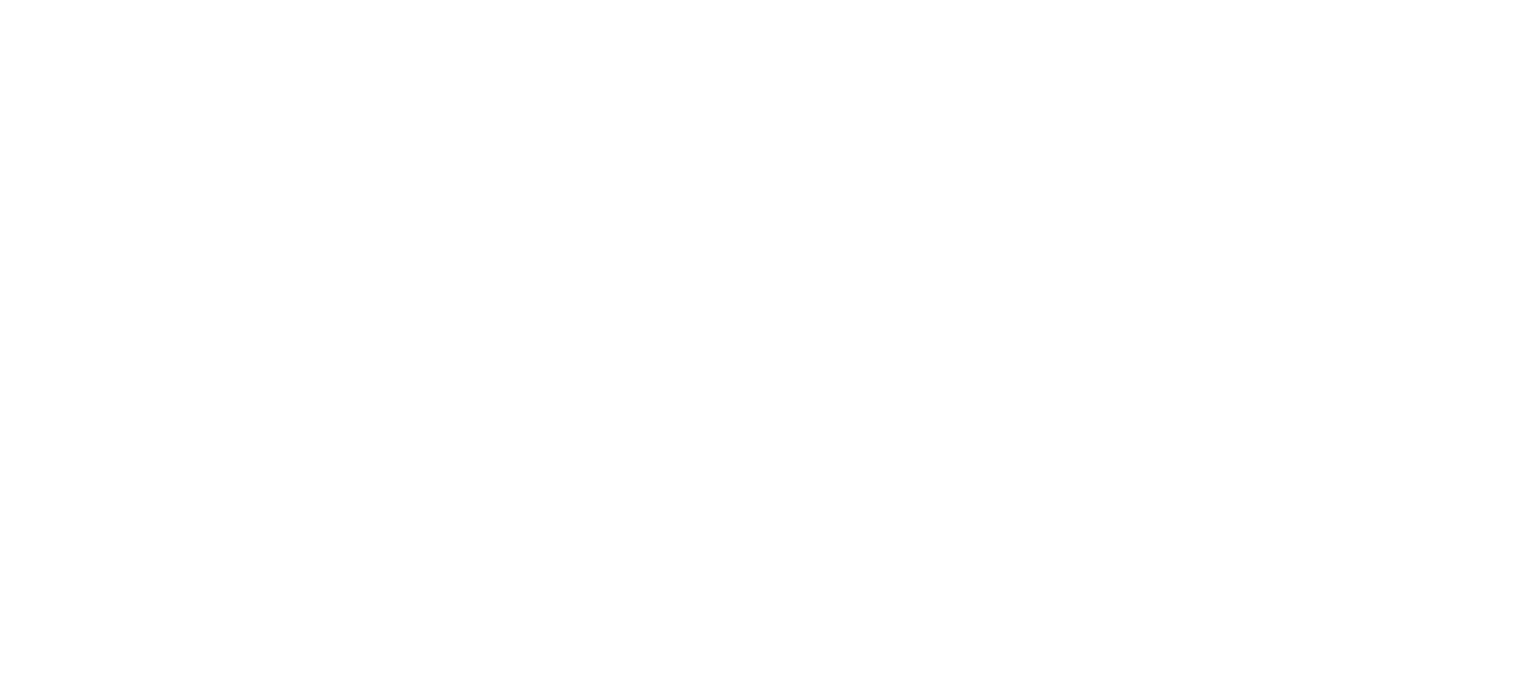 scroll, scrollTop: 0, scrollLeft: 0, axis: both 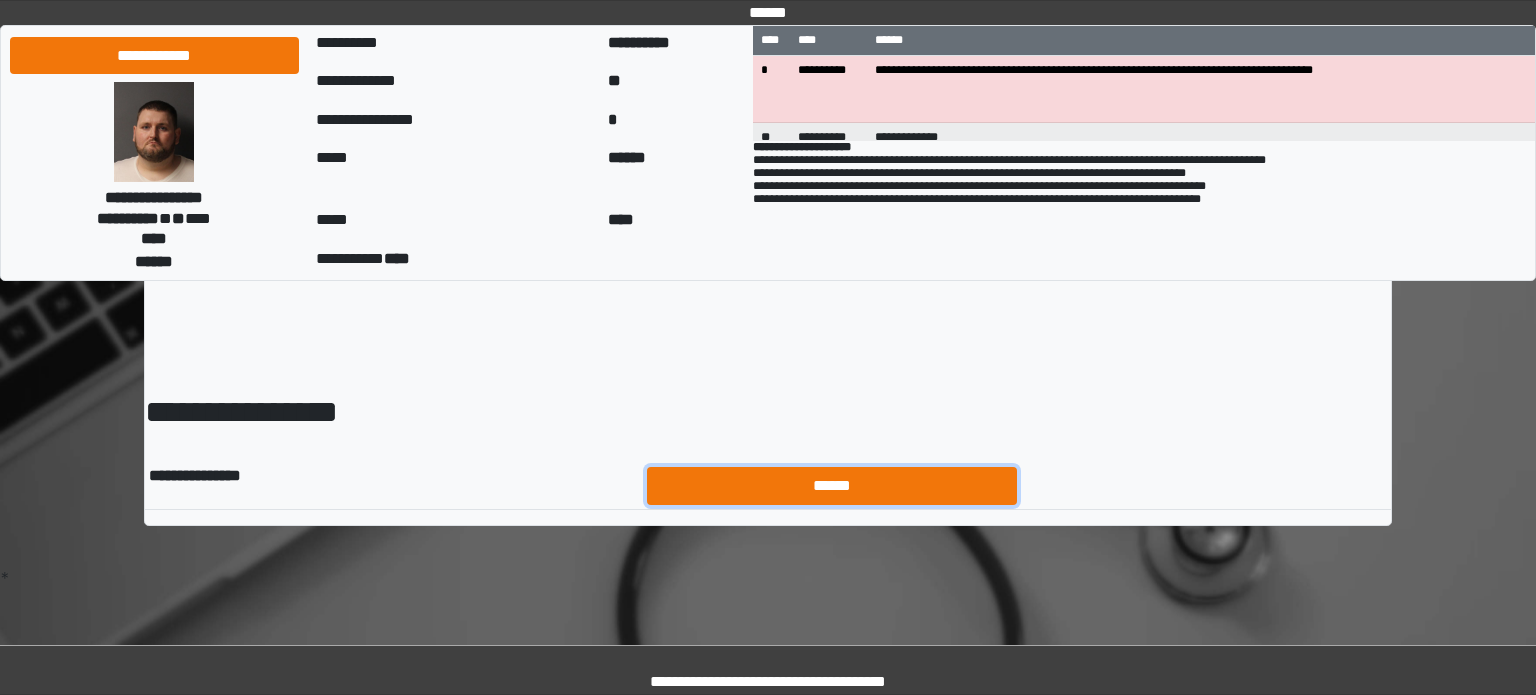 click on "******" at bounding box center (832, 486) 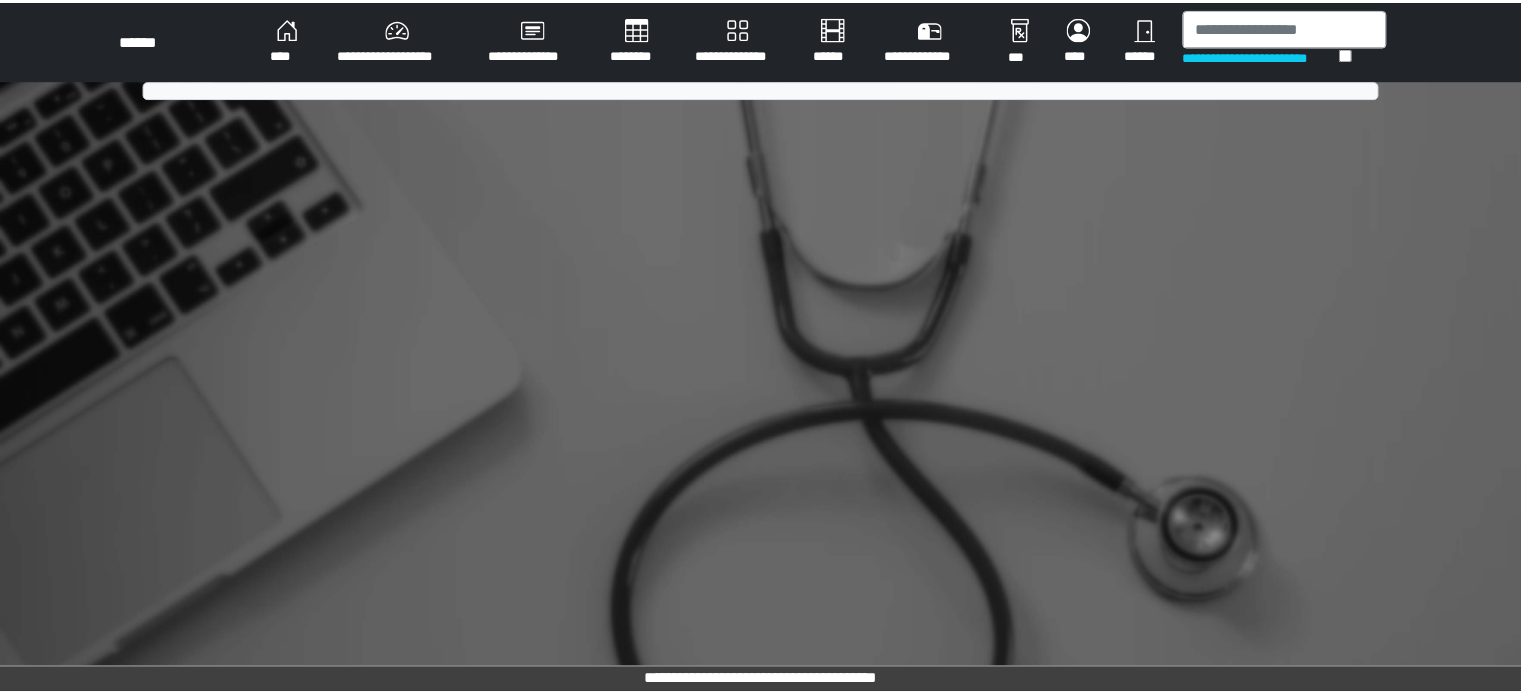 scroll, scrollTop: 0, scrollLeft: 0, axis: both 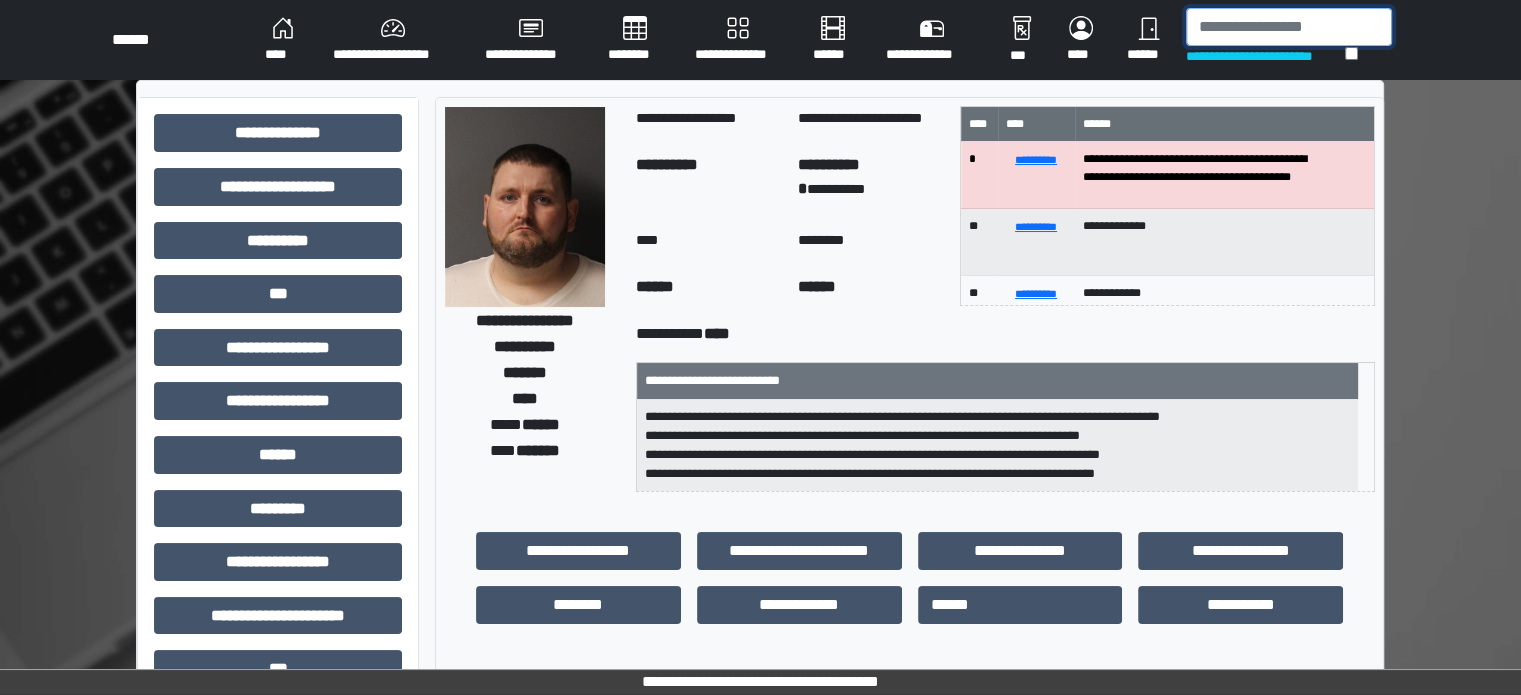 click at bounding box center (1289, 27) 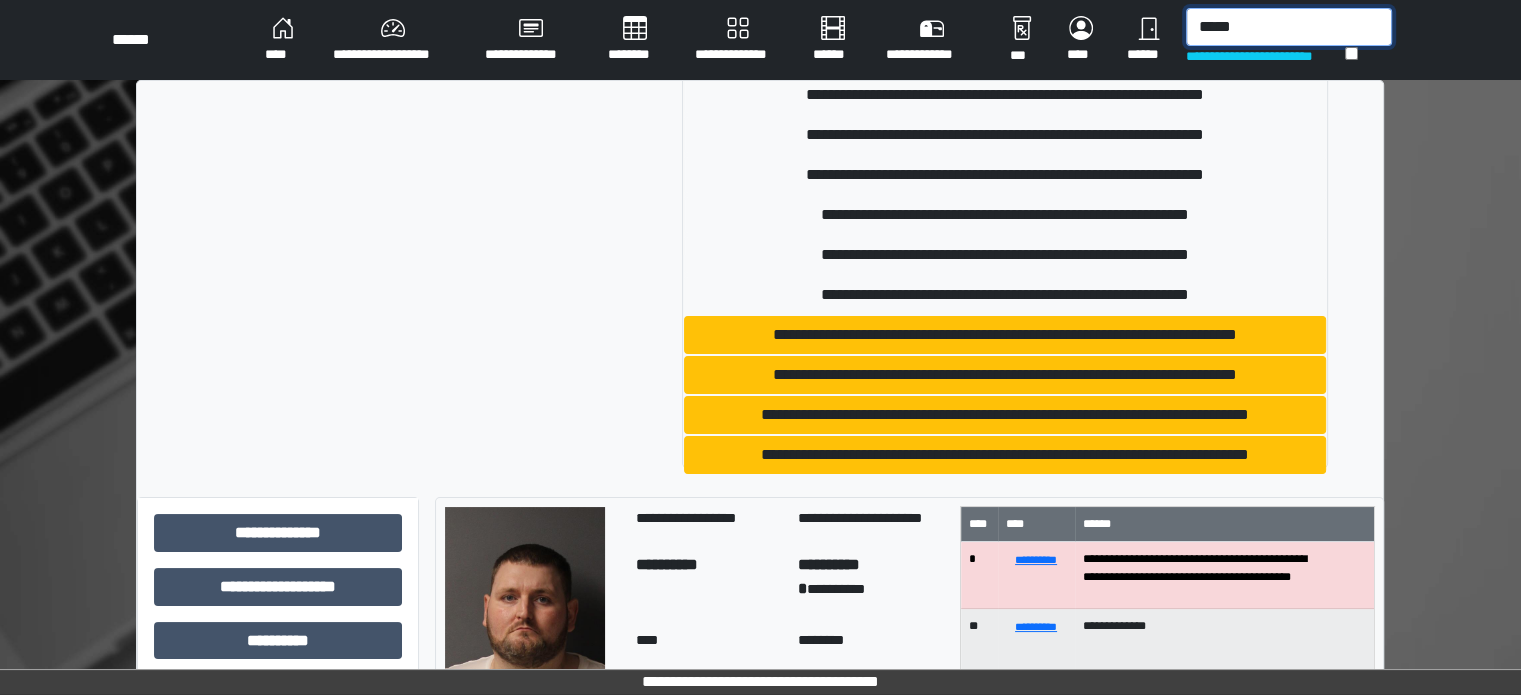 scroll, scrollTop: 409, scrollLeft: 0, axis: vertical 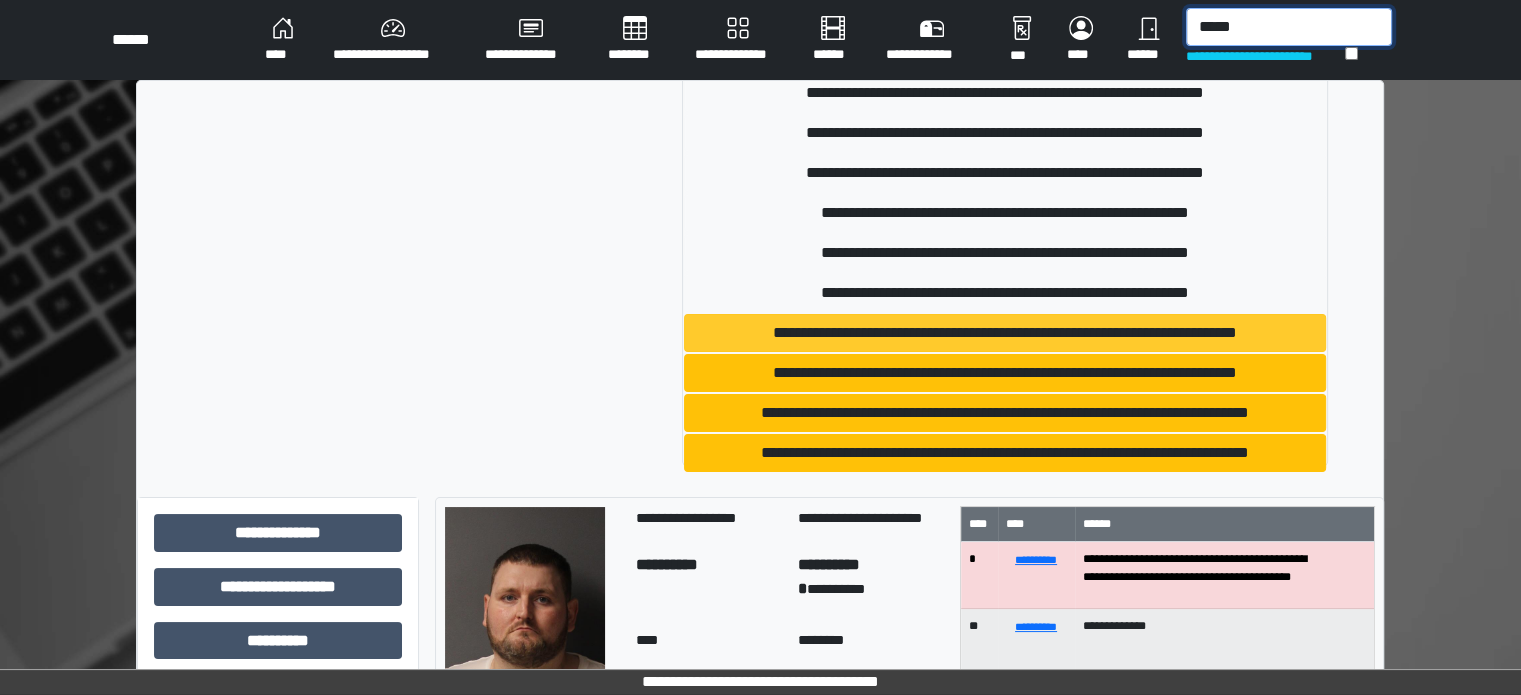type on "*****" 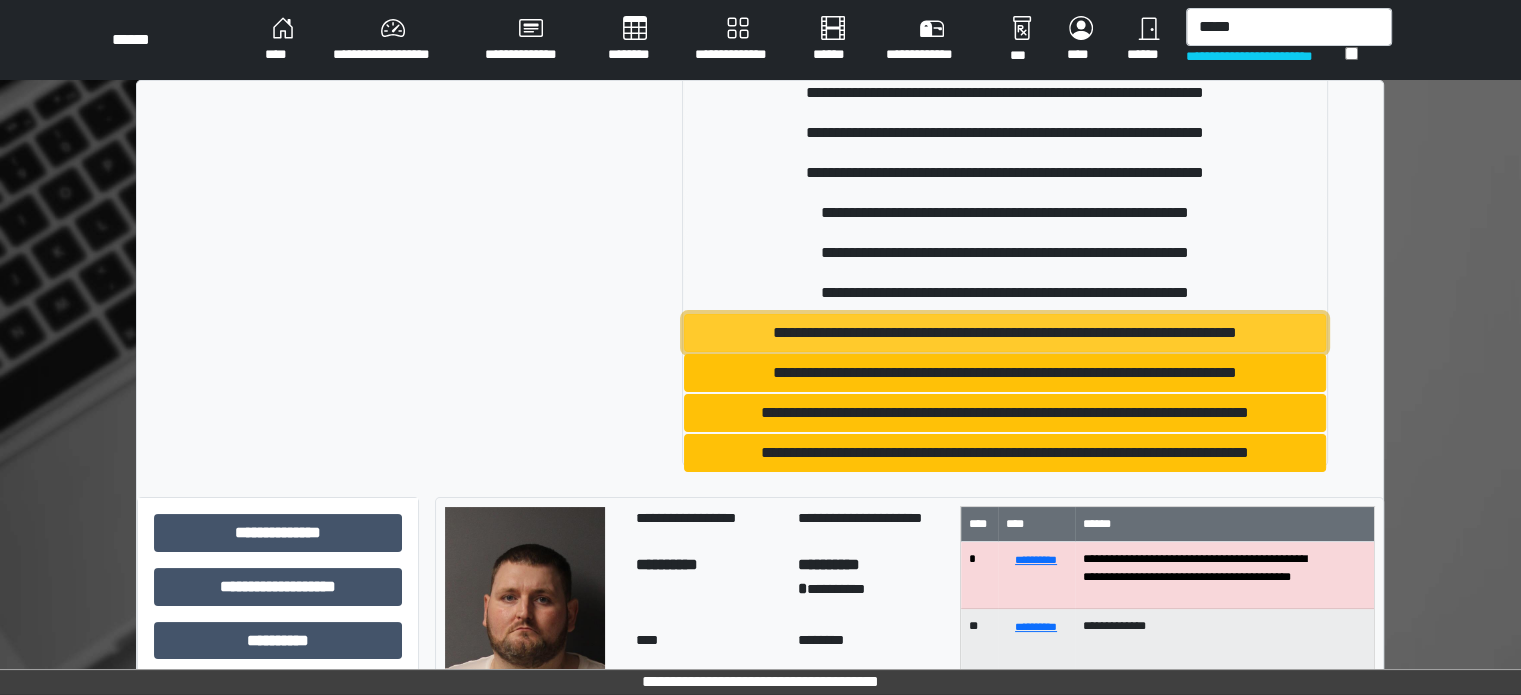 click on "**********" at bounding box center (1005, 333) 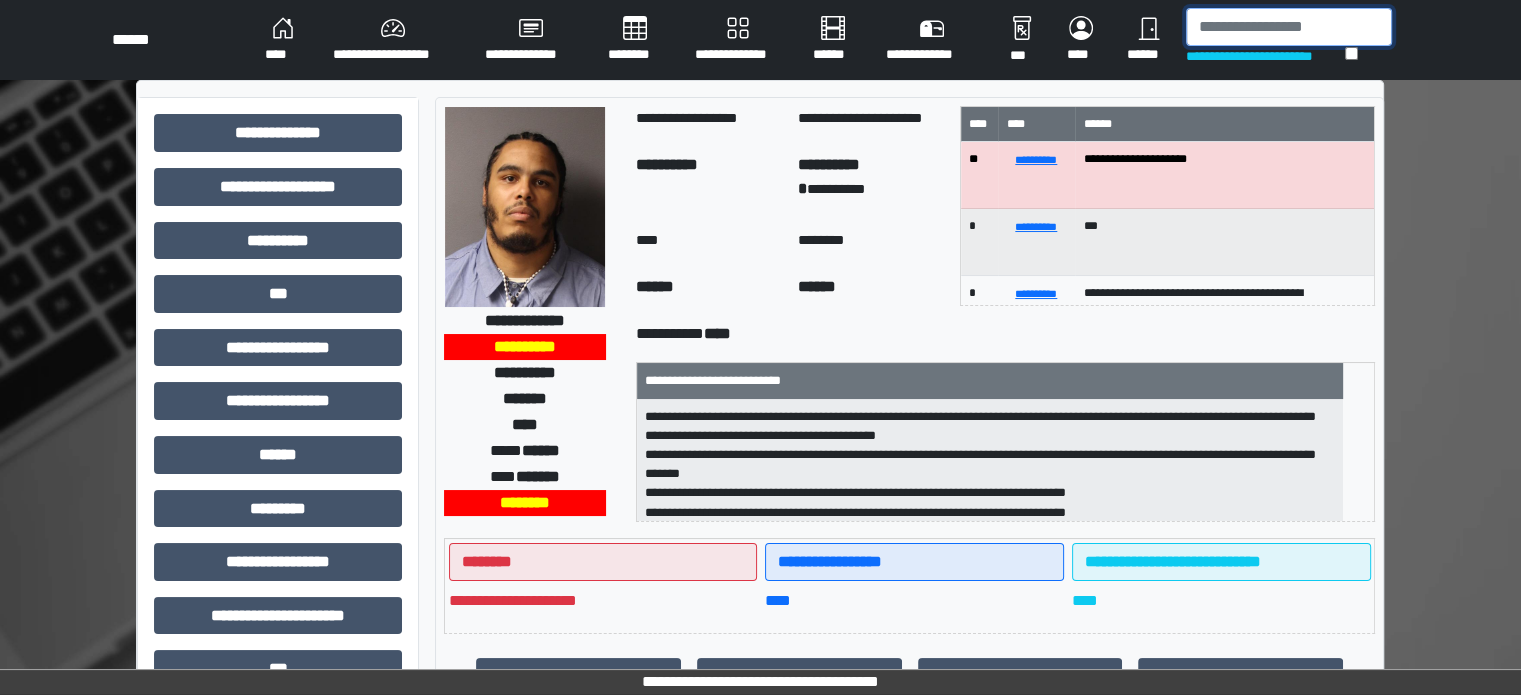 click at bounding box center [1289, 27] 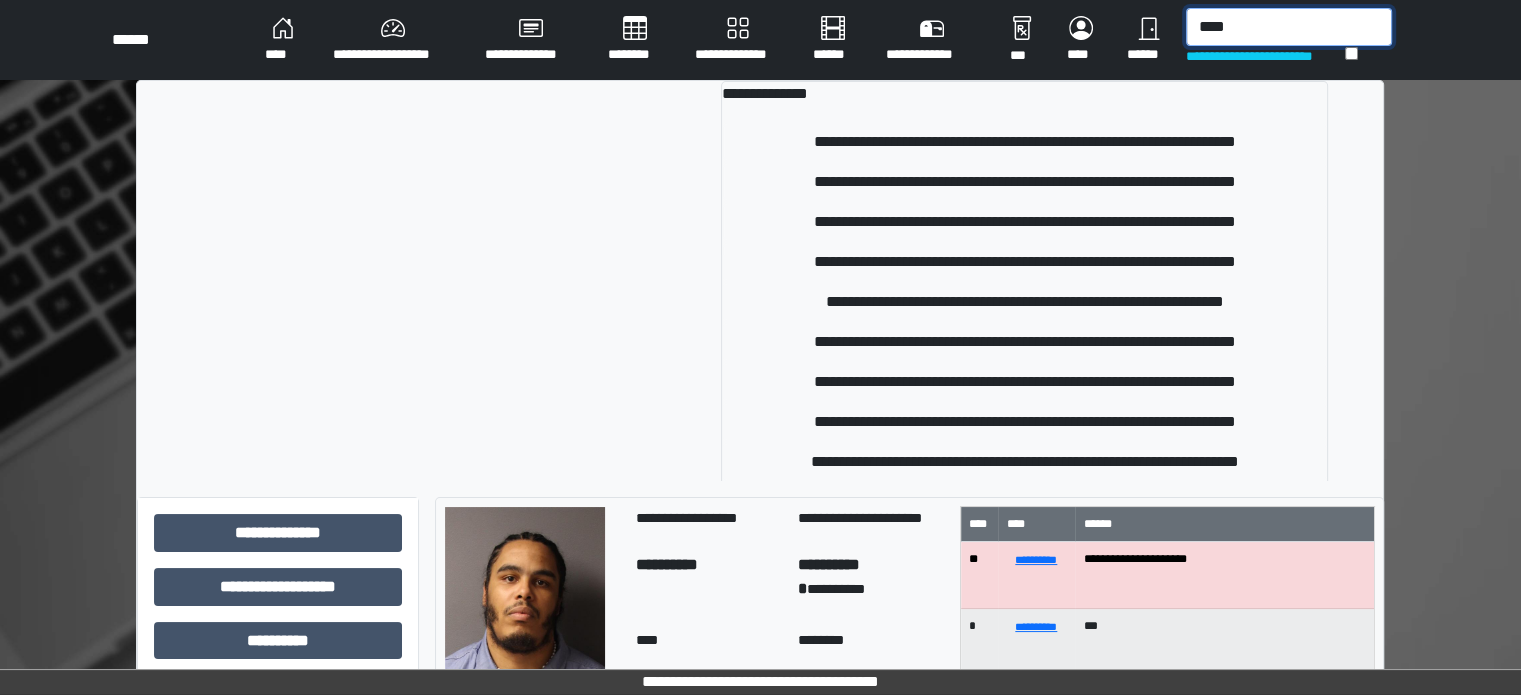 type on "*****" 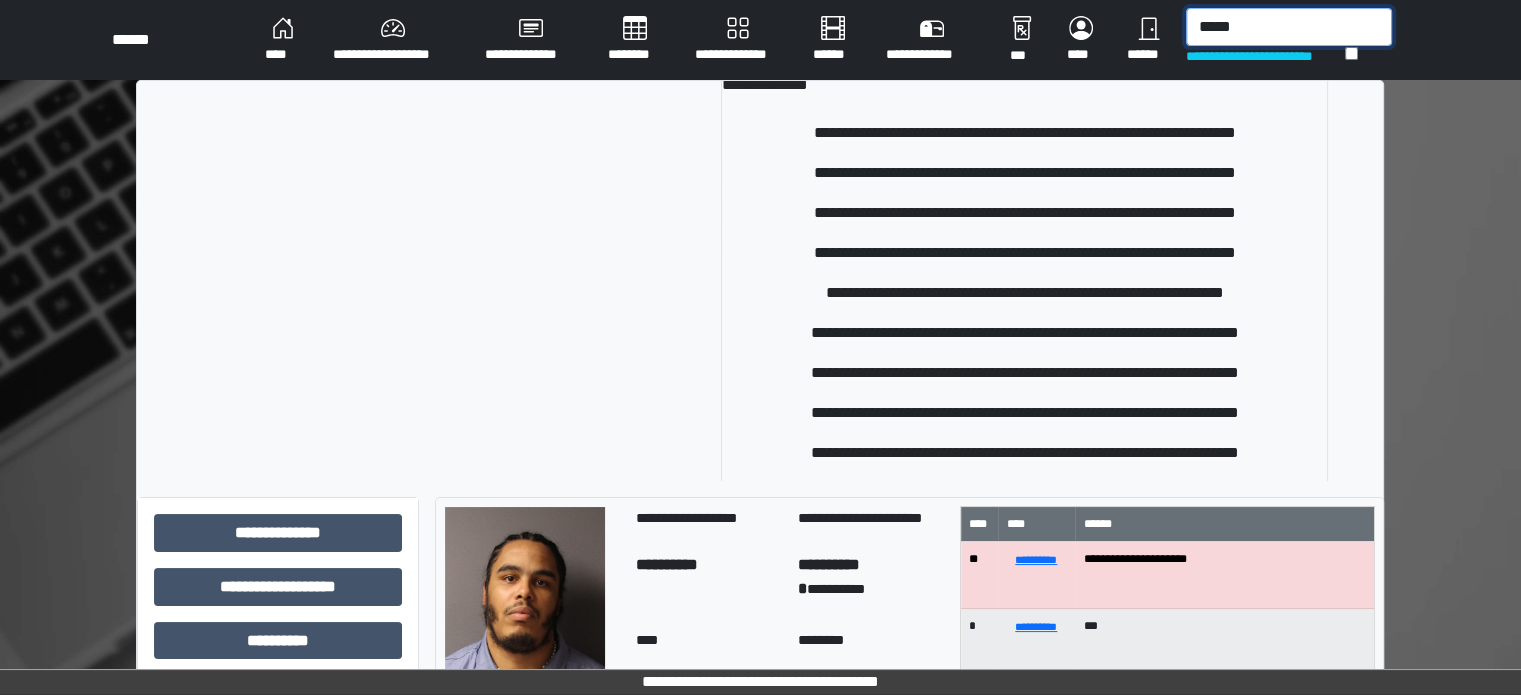 scroll, scrollTop: 0, scrollLeft: 0, axis: both 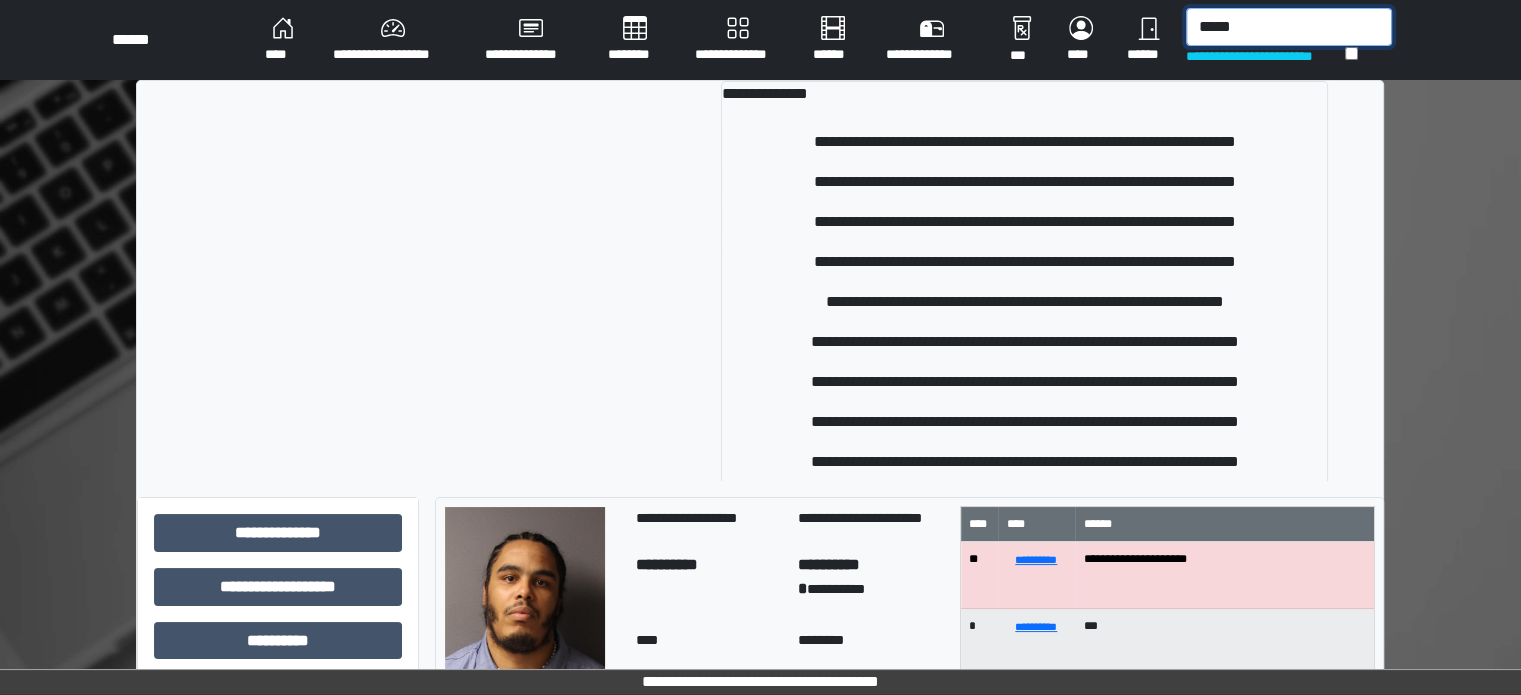 drag, startPoint x: 1236, startPoint y: 32, endPoint x: 1188, endPoint y: 30, distance: 48.04165 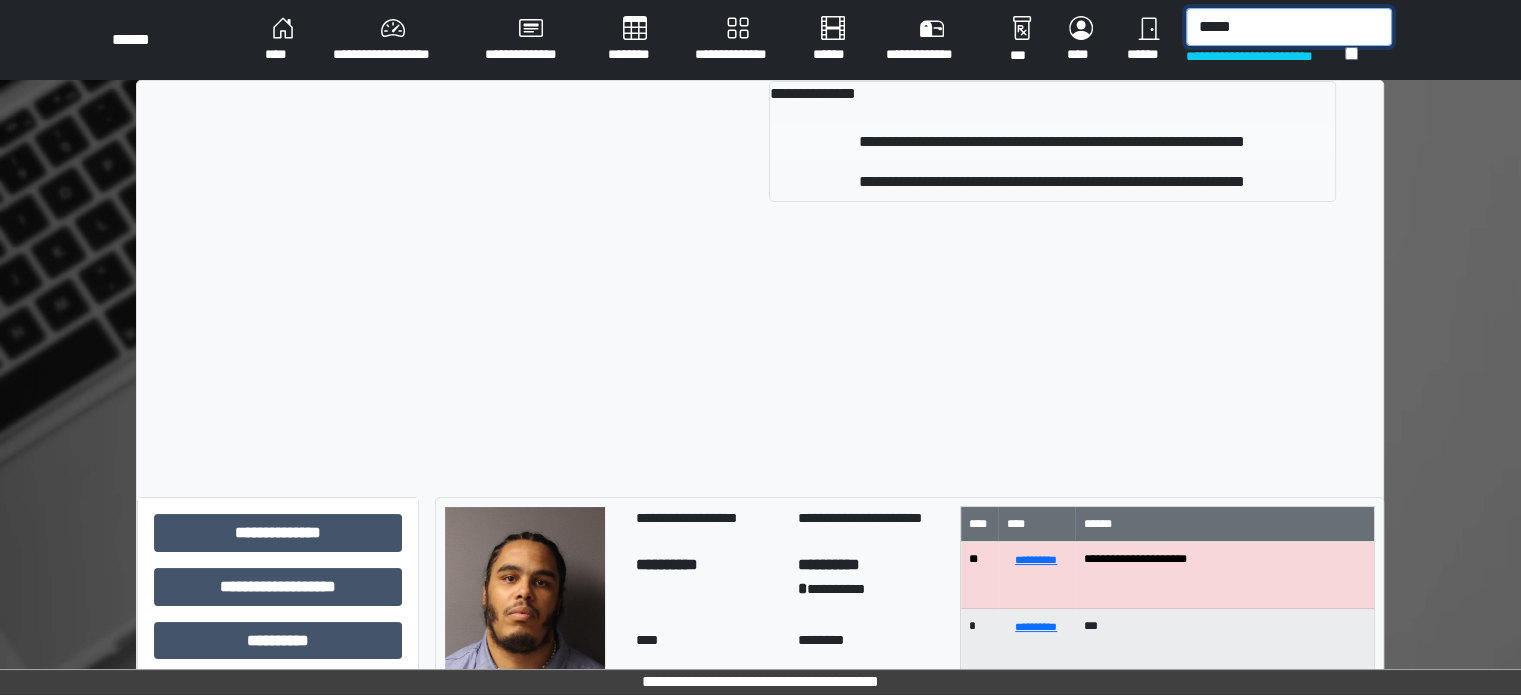 type on "*****" 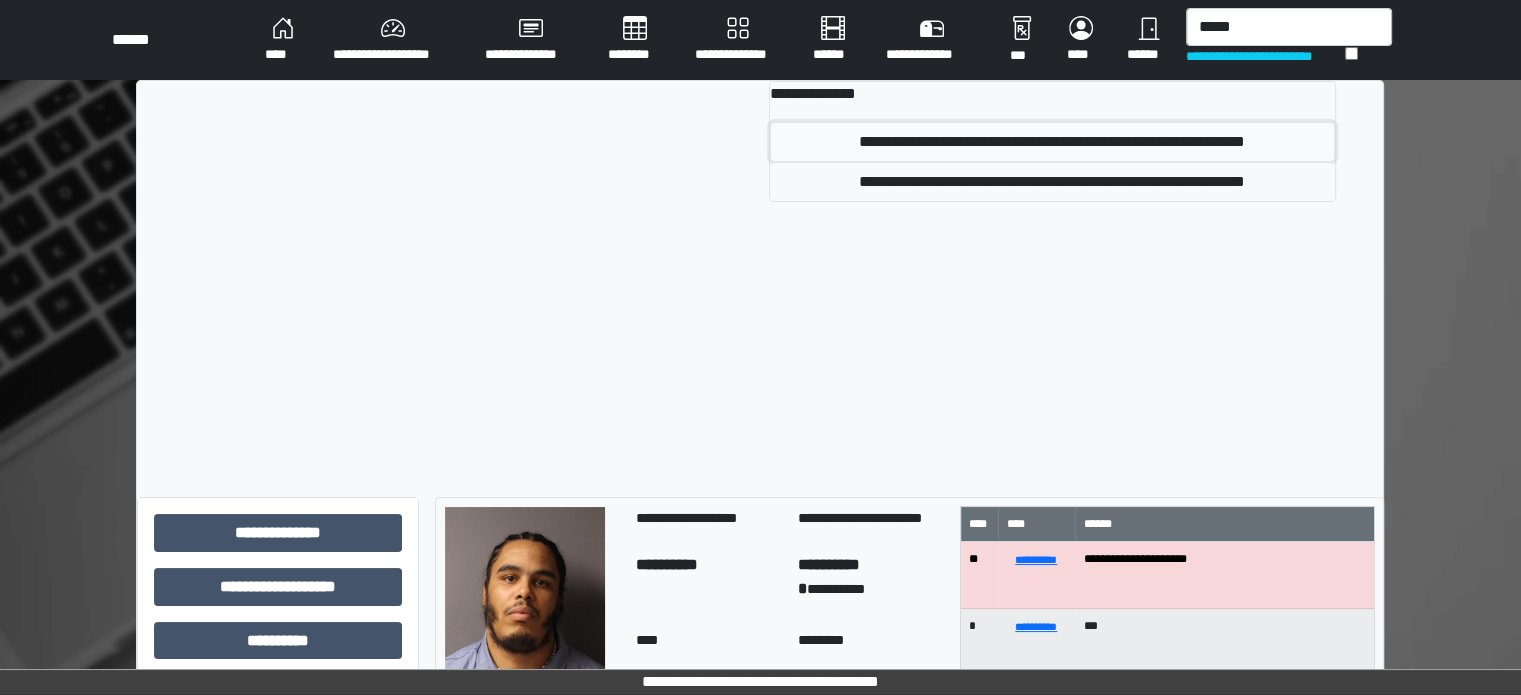 click on "**********" at bounding box center [1052, 142] 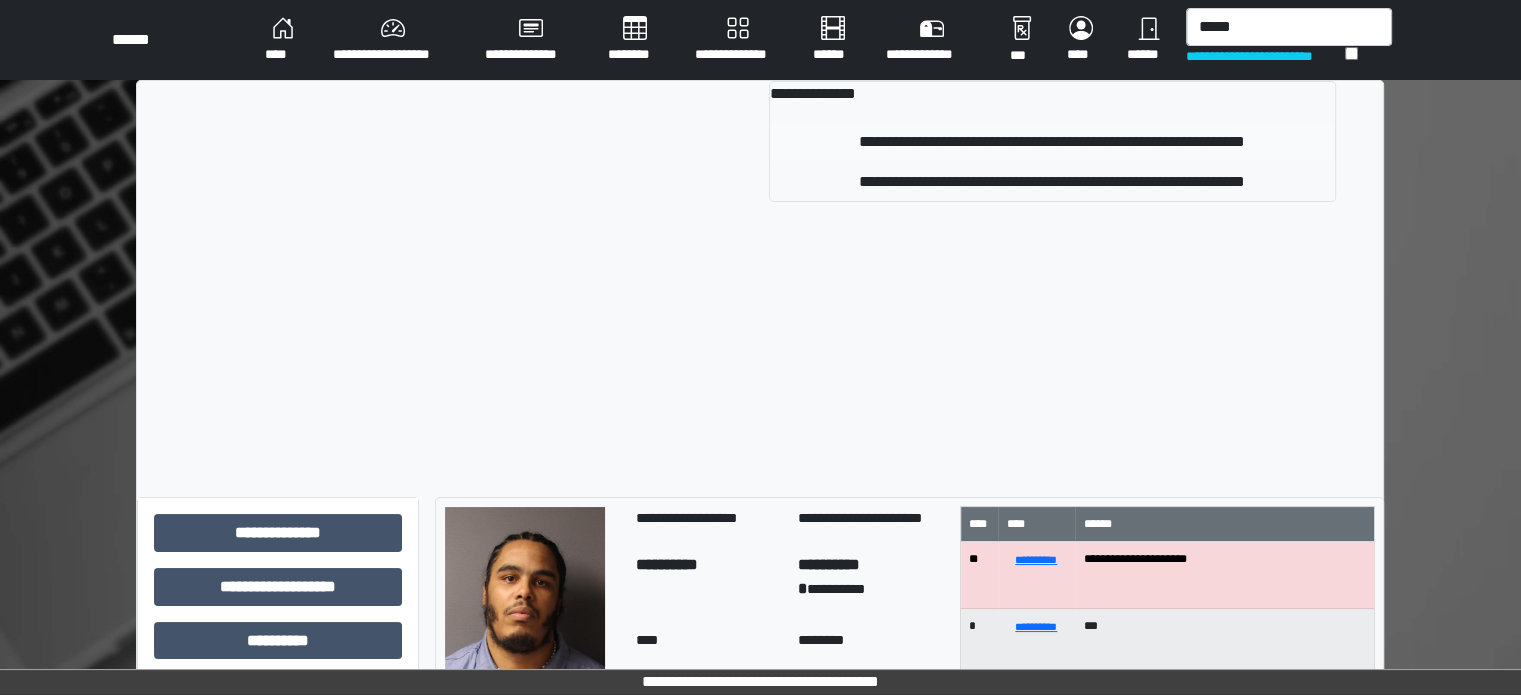 type 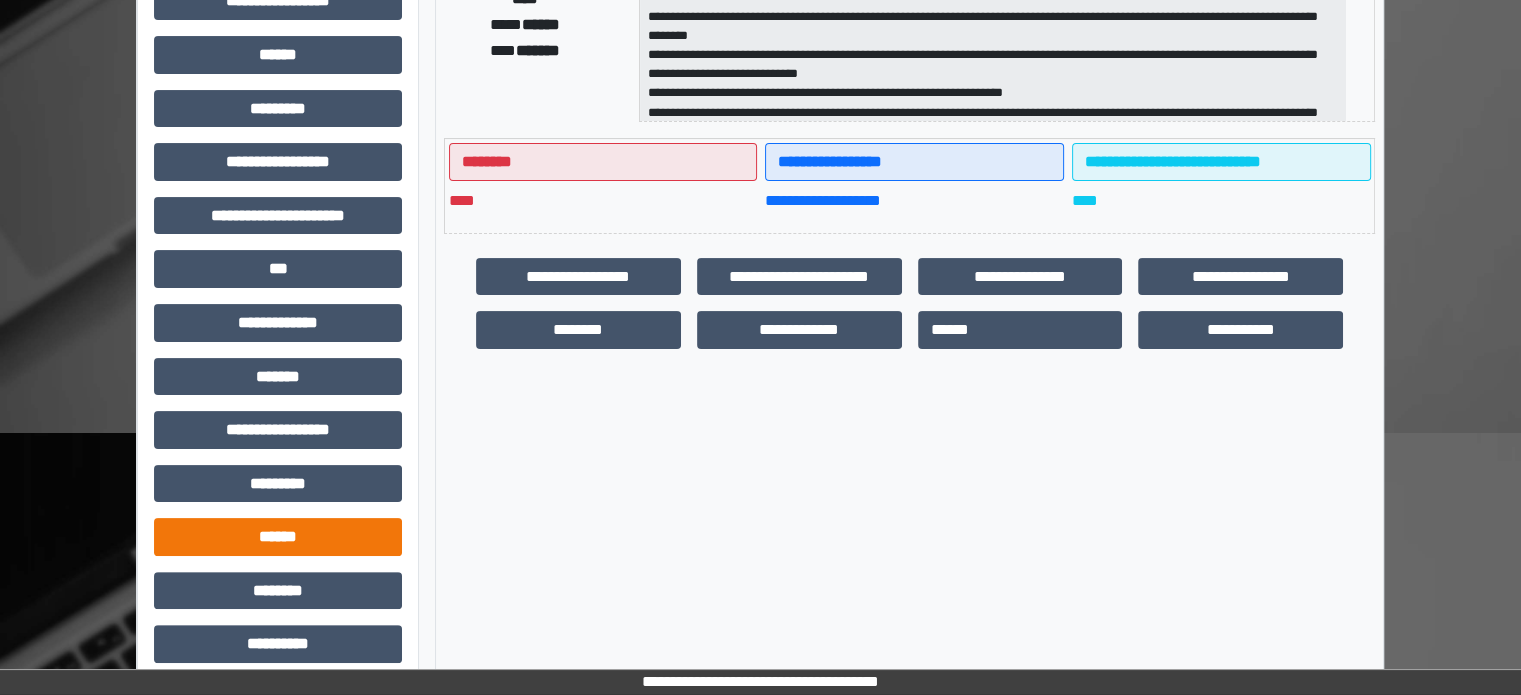scroll, scrollTop: 471, scrollLeft: 0, axis: vertical 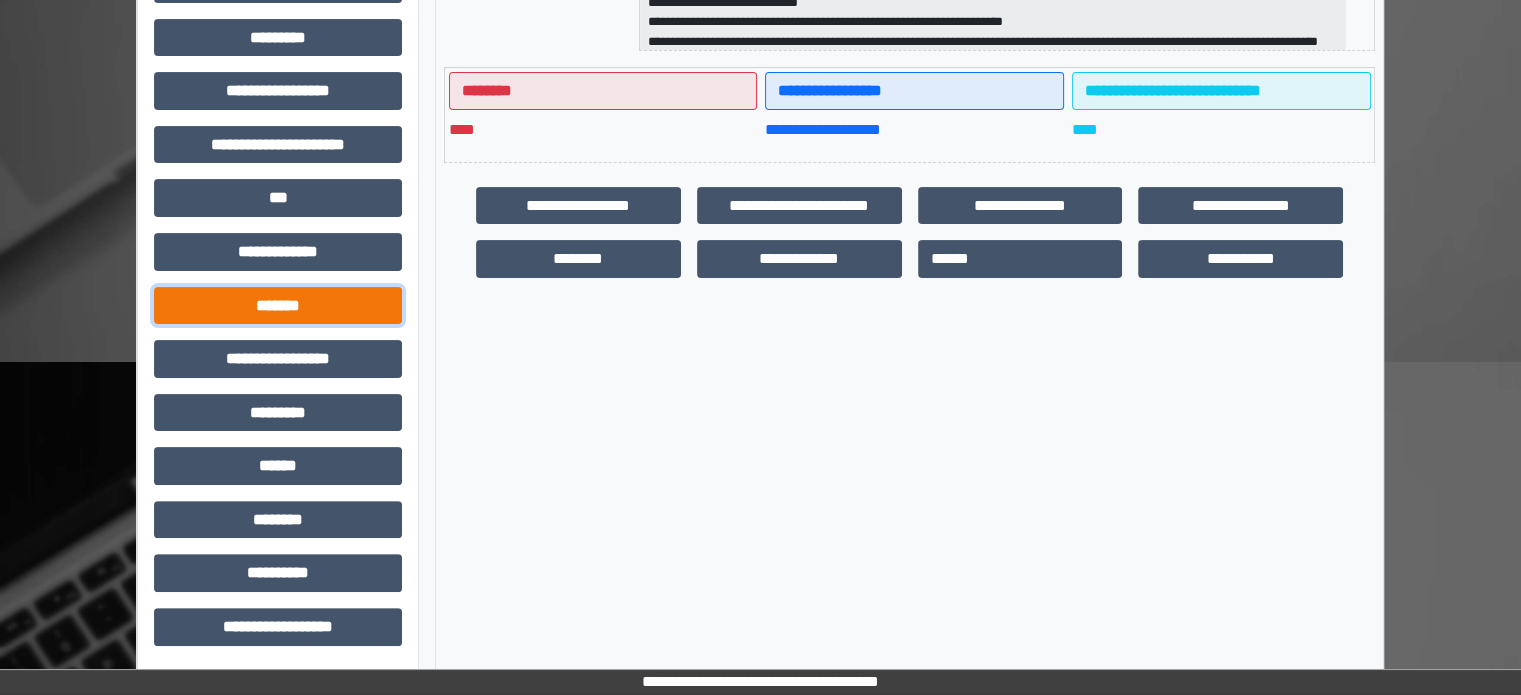 click on "*******" at bounding box center [278, 306] 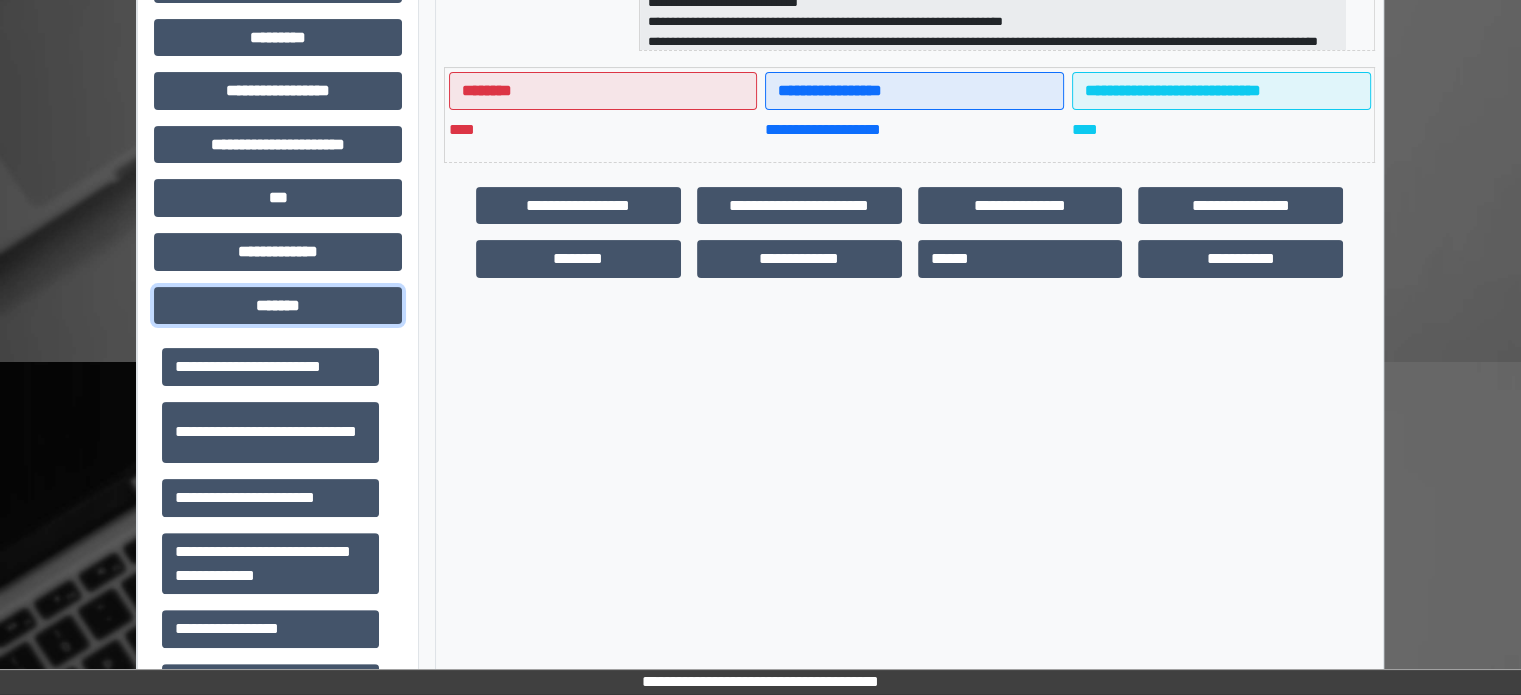 scroll, scrollTop: 912, scrollLeft: 0, axis: vertical 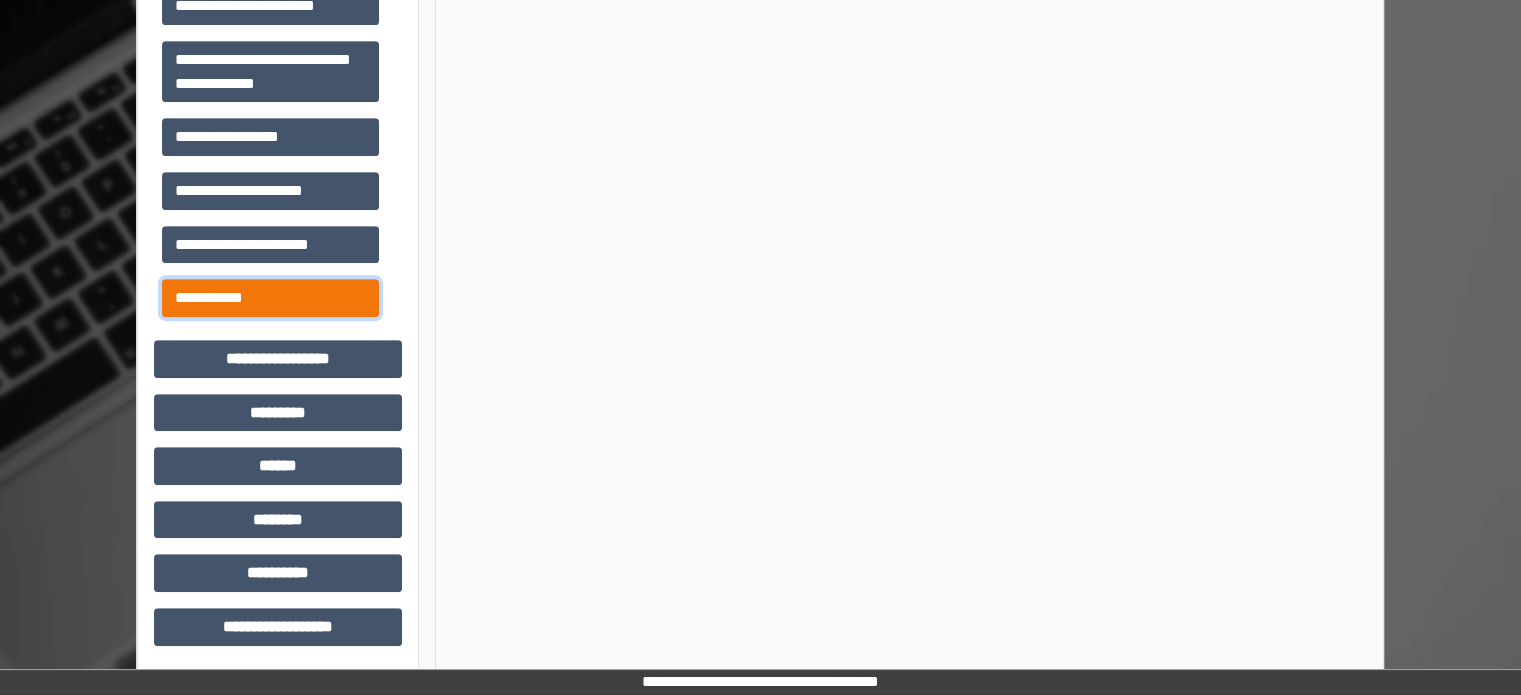 click on "**********" at bounding box center (270, 298) 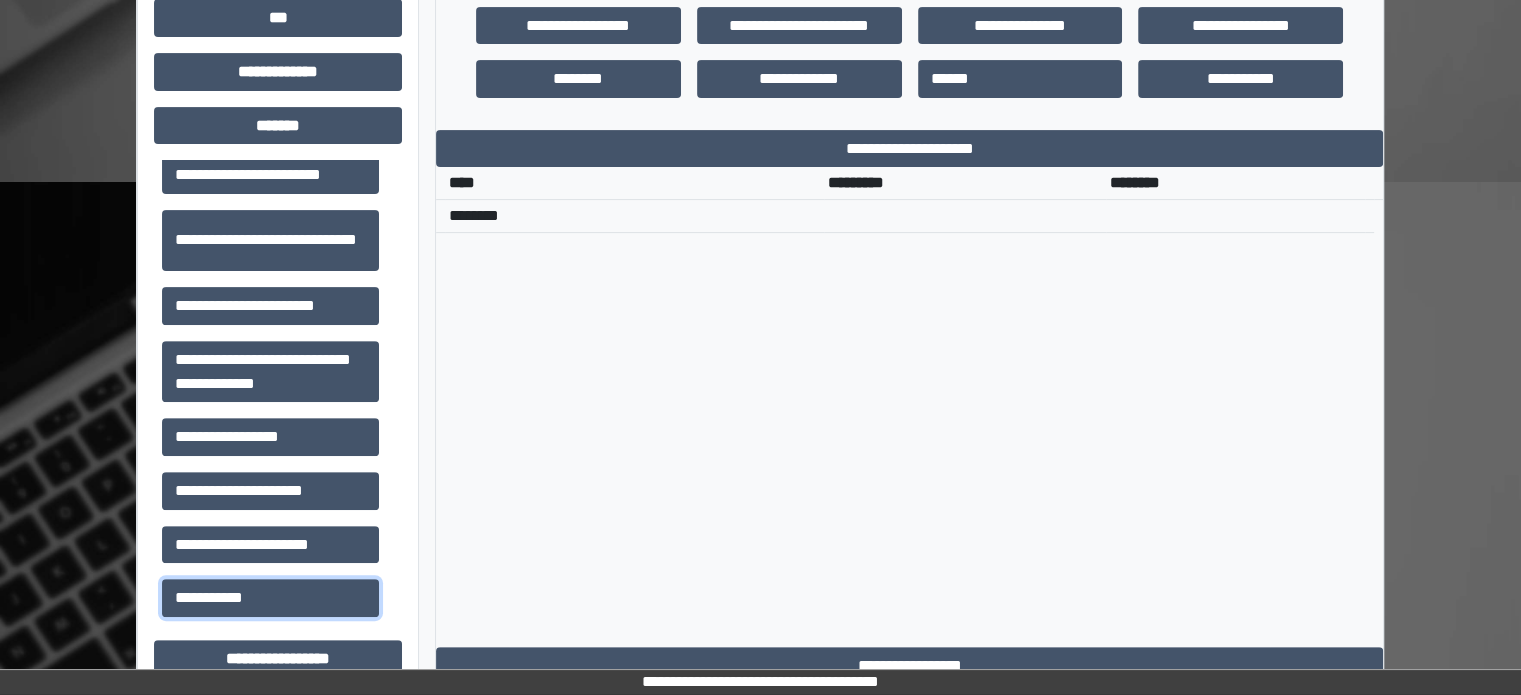 scroll, scrollTop: 551, scrollLeft: 0, axis: vertical 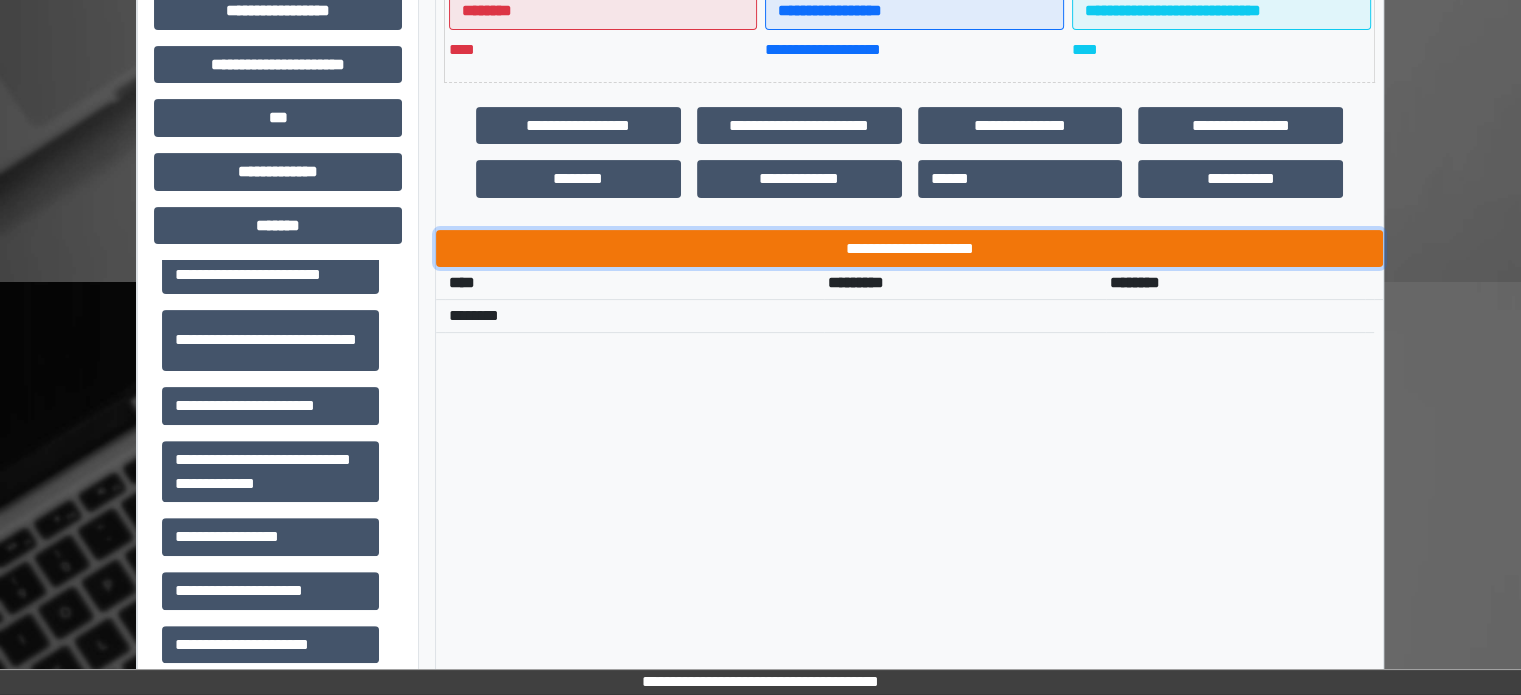 click on "**********" at bounding box center [909, 249] 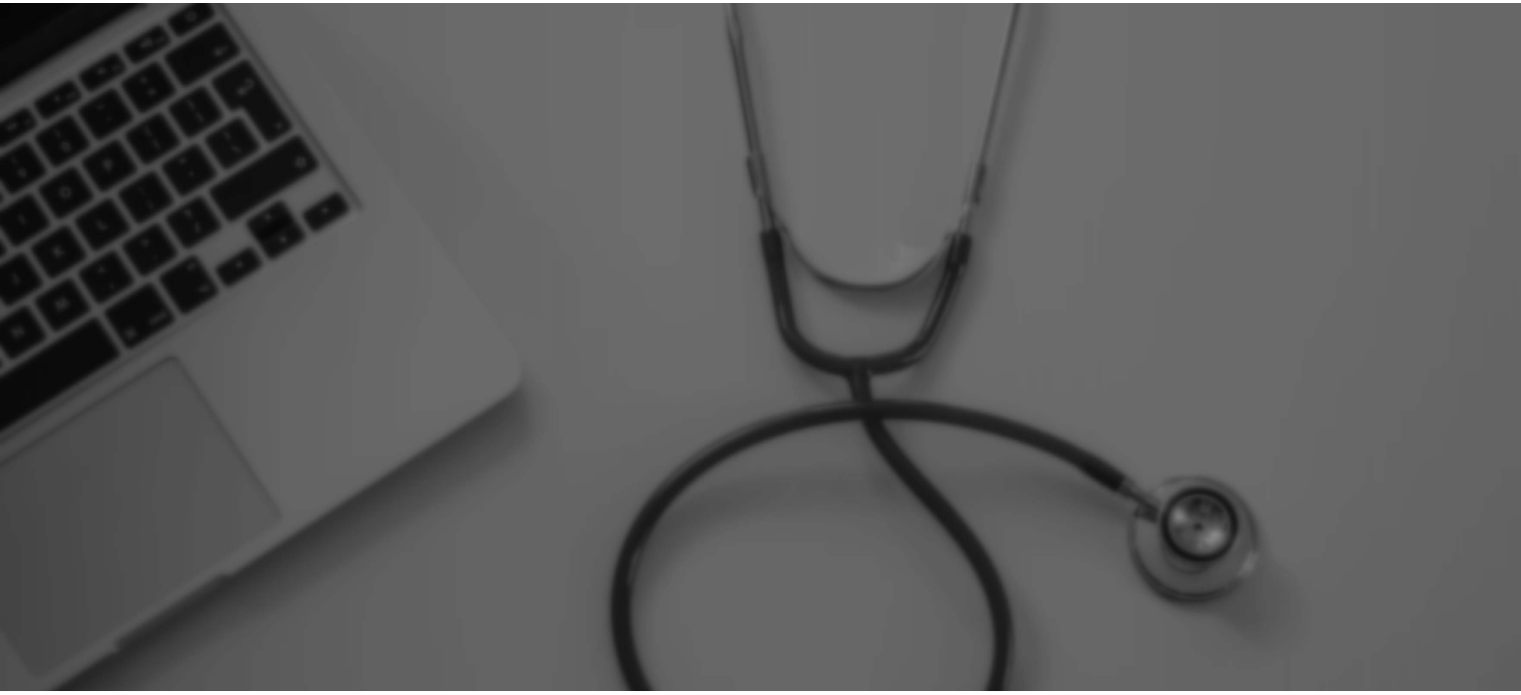 scroll, scrollTop: 0, scrollLeft: 0, axis: both 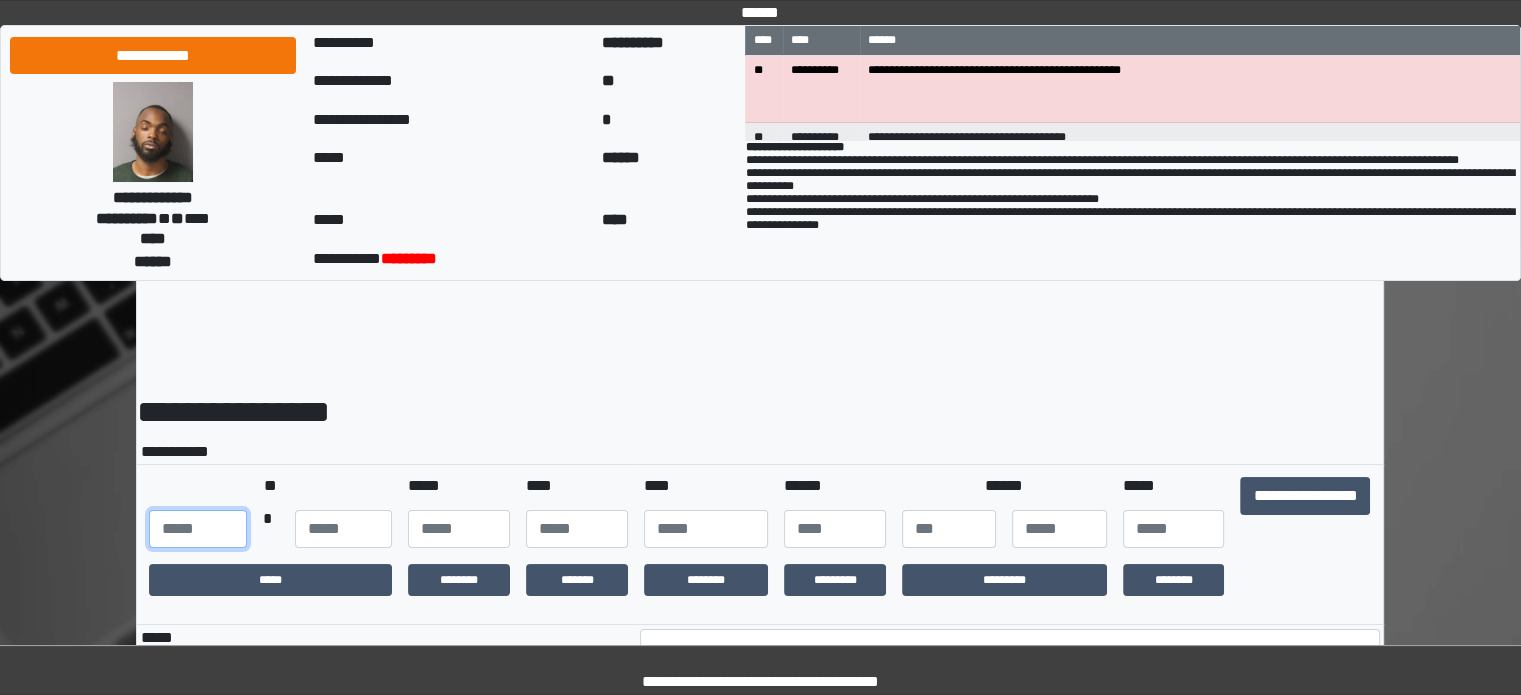 click at bounding box center (197, 529) 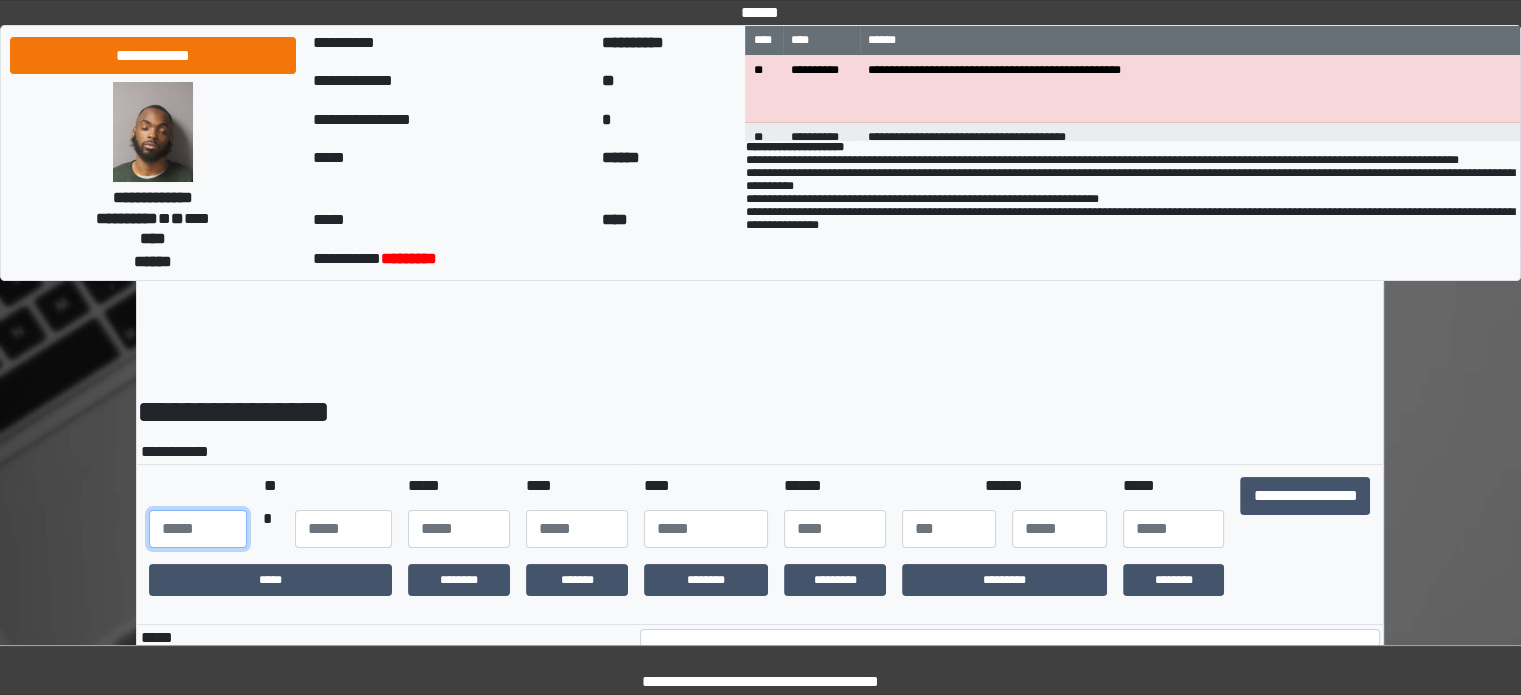 type on "***" 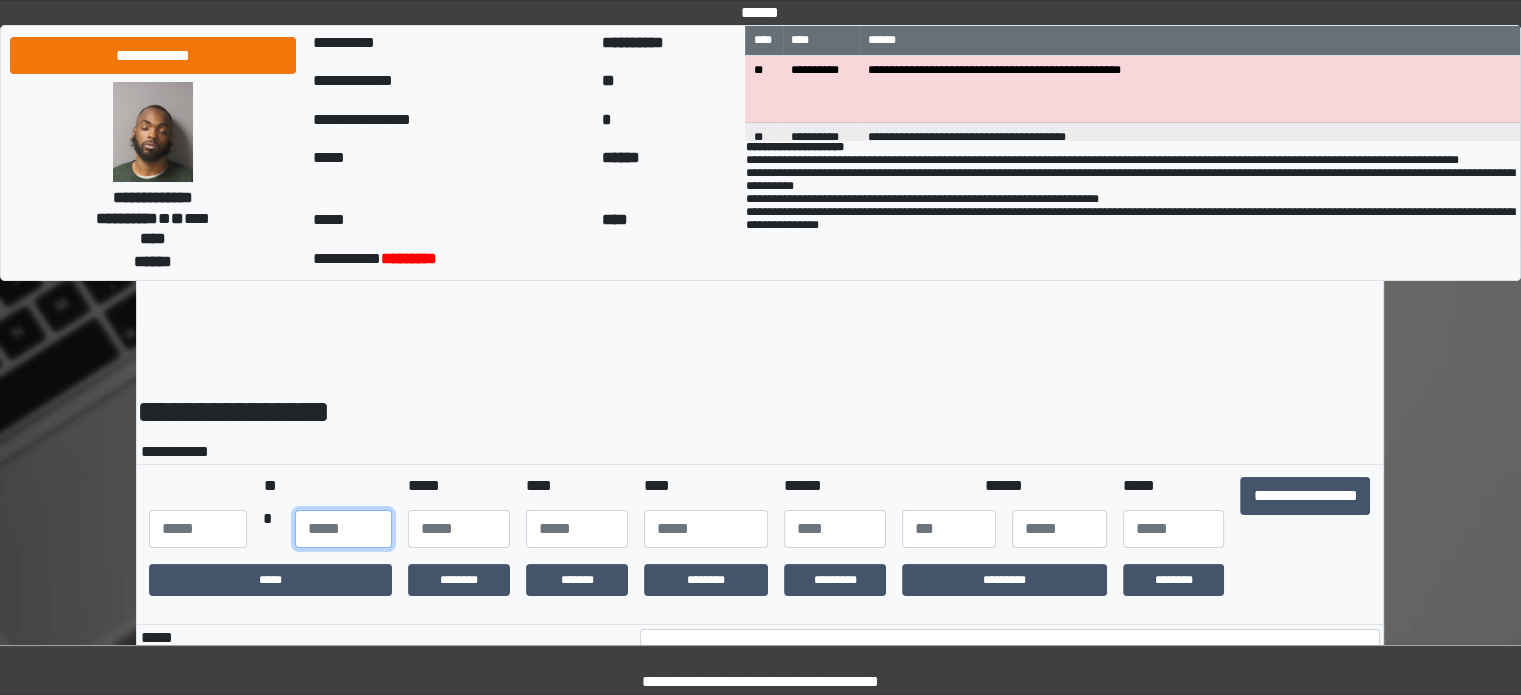 click at bounding box center (343, 529) 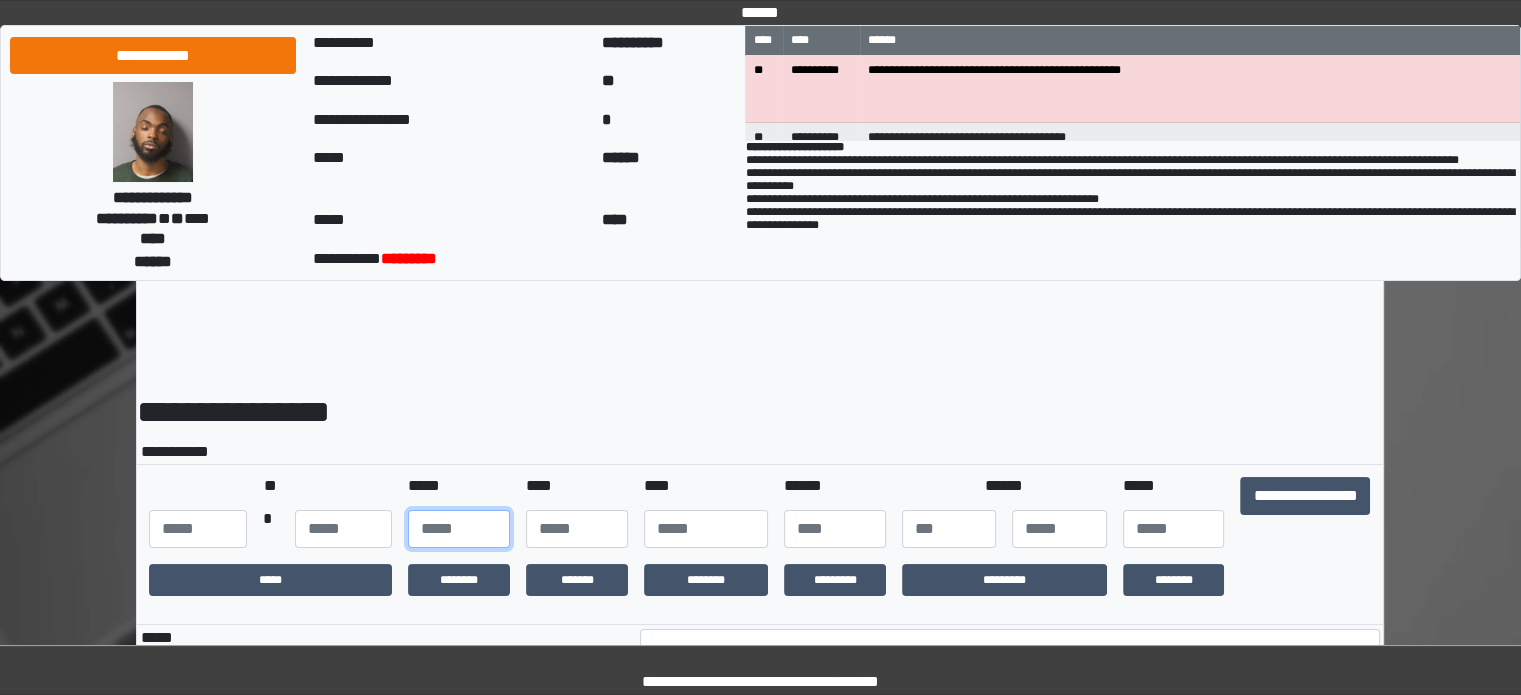 click at bounding box center (459, 529) 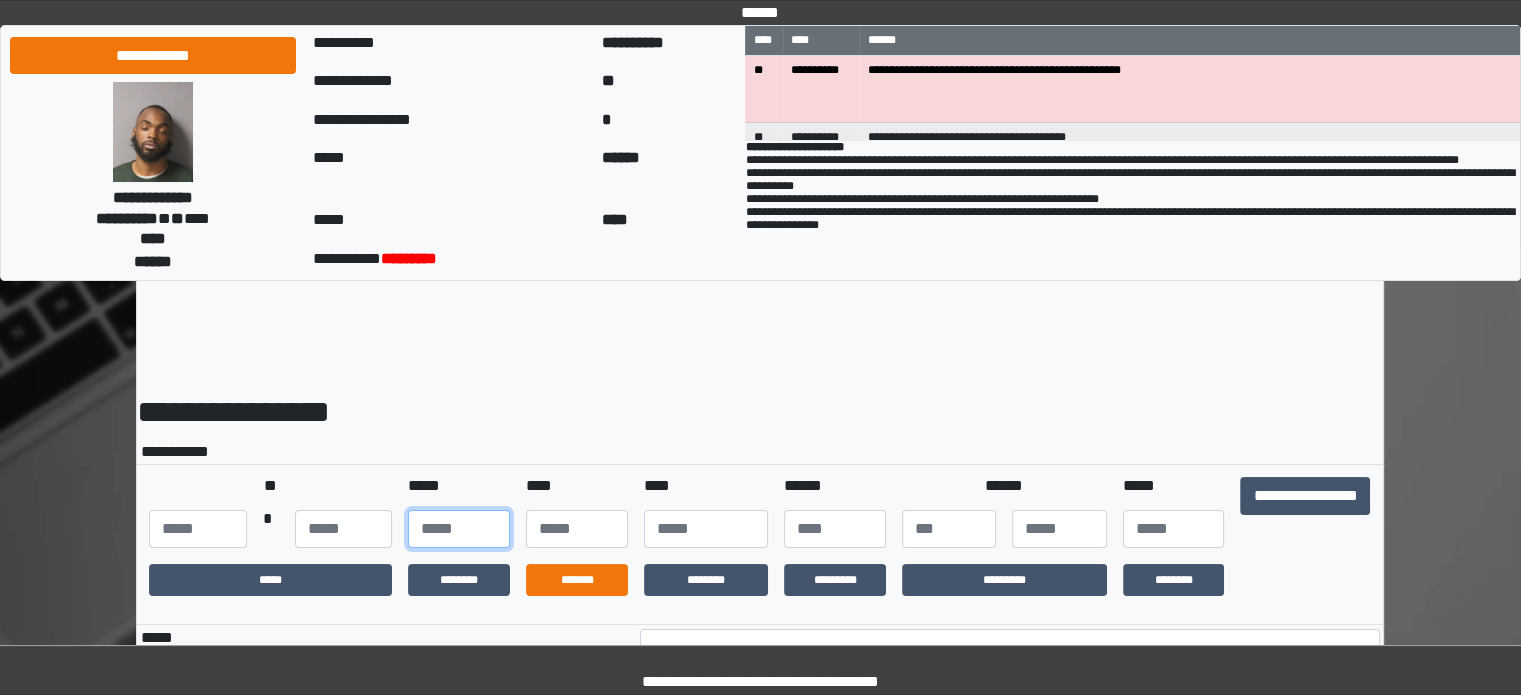type on "**" 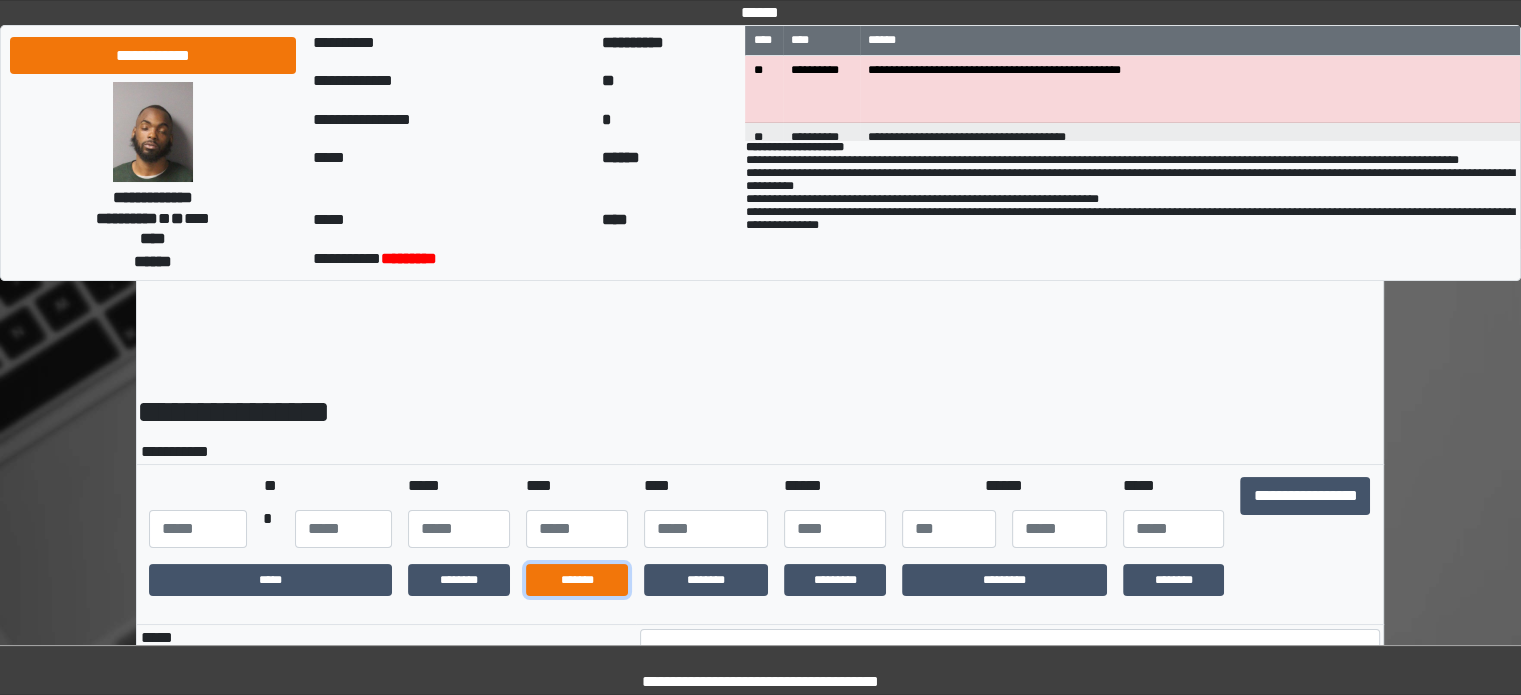 click on "*******" at bounding box center (577, 580) 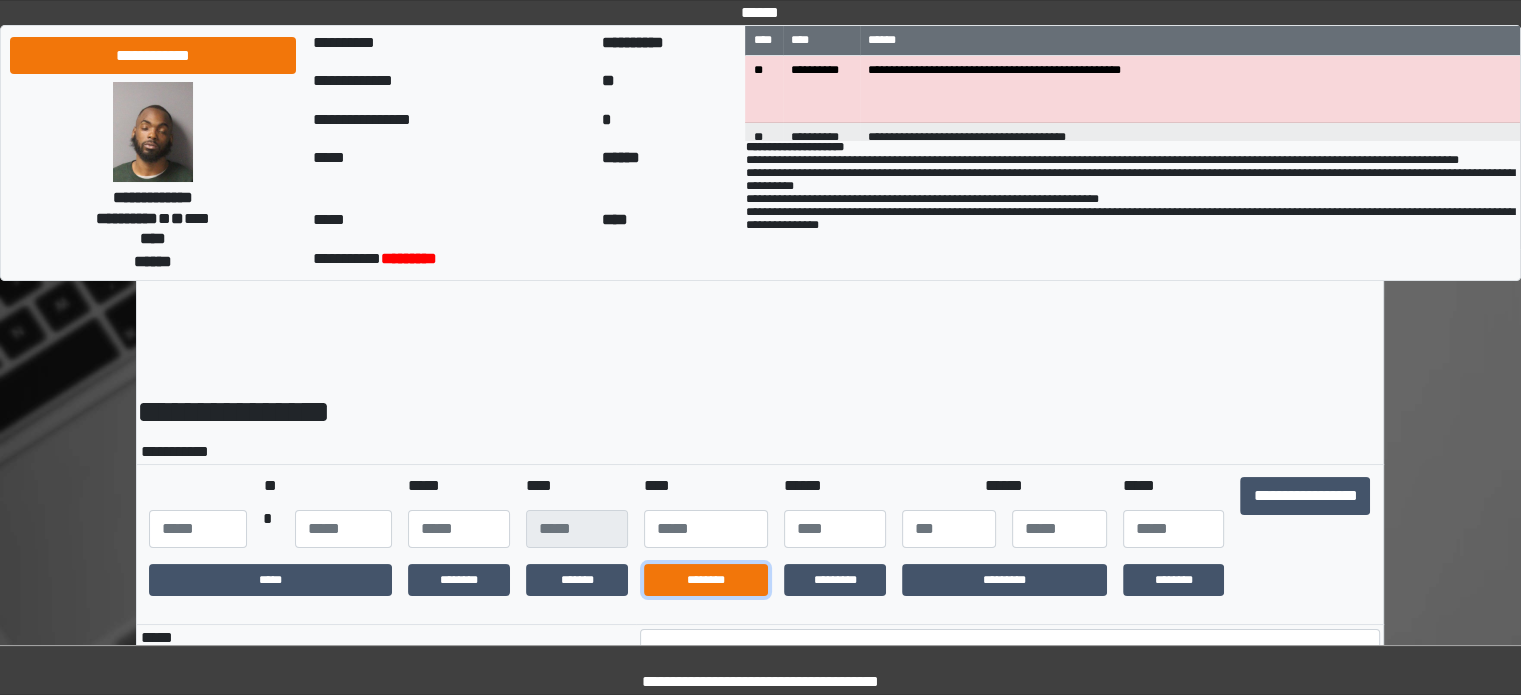 click on "********" at bounding box center [706, 580] 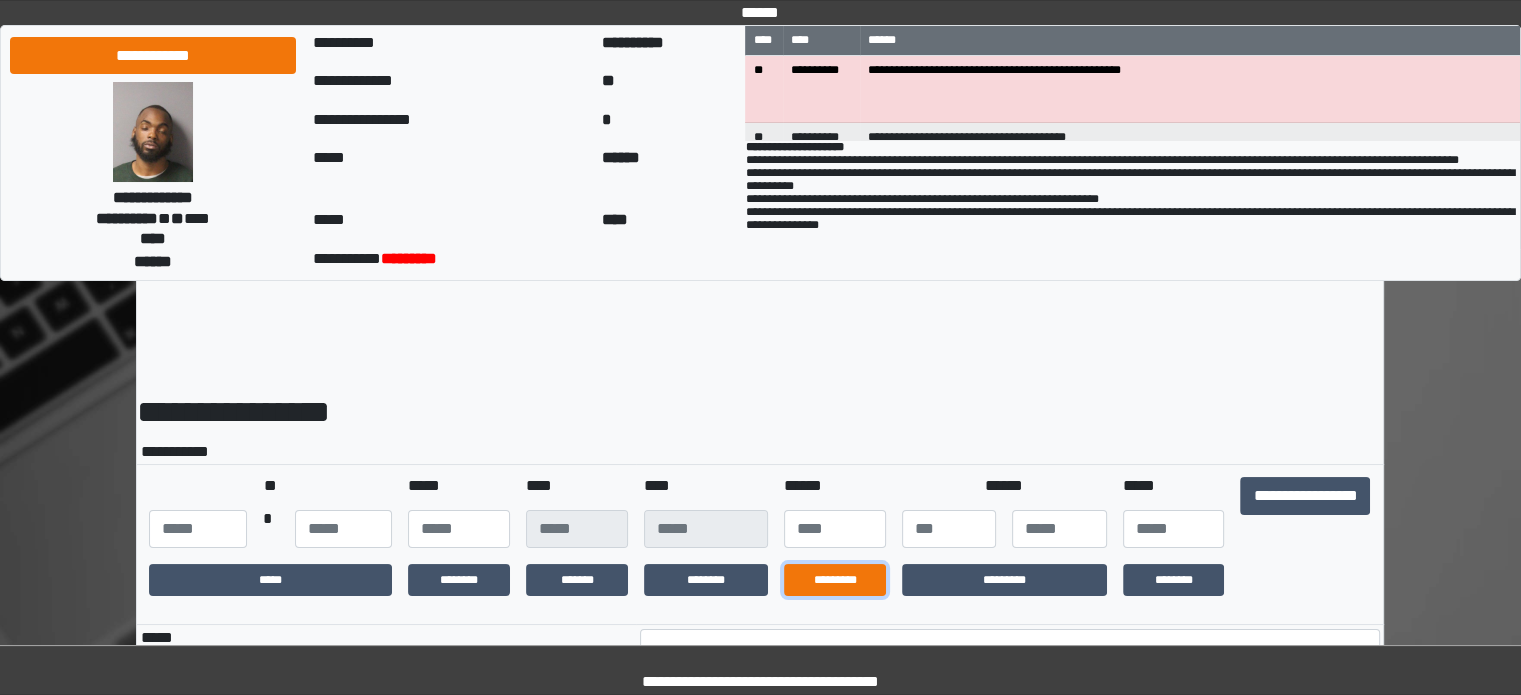 click on "*********" at bounding box center (835, 580) 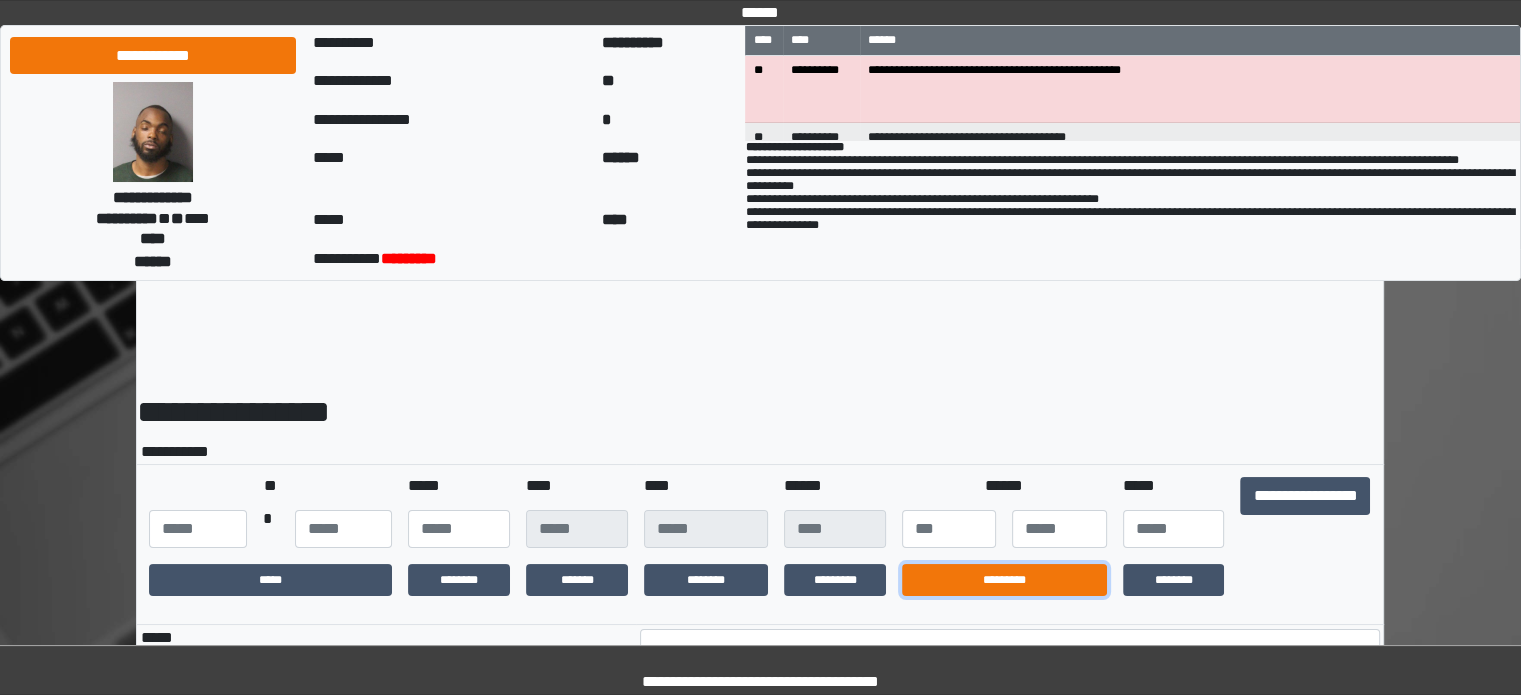 click on "*********" at bounding box center [1004, 580] 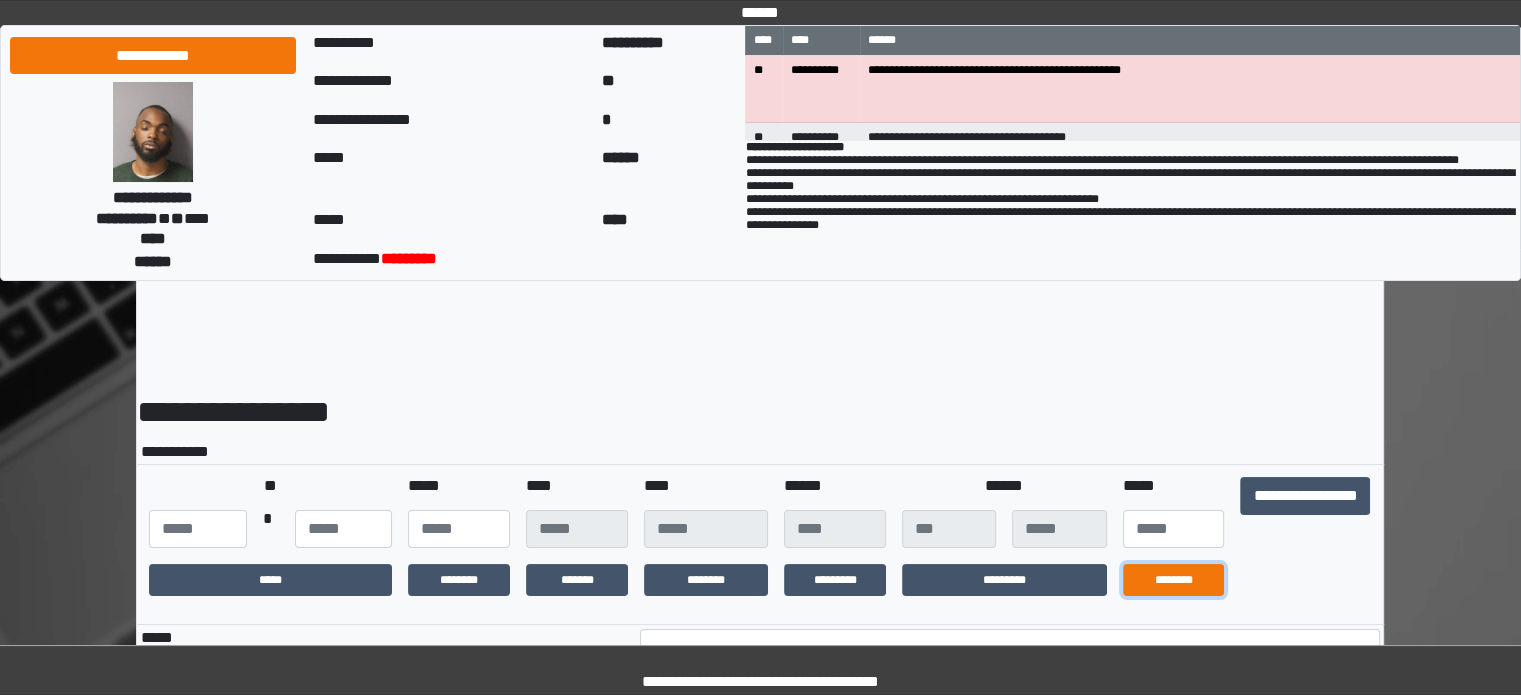 click on "********" at bounding box center (1174, 580) 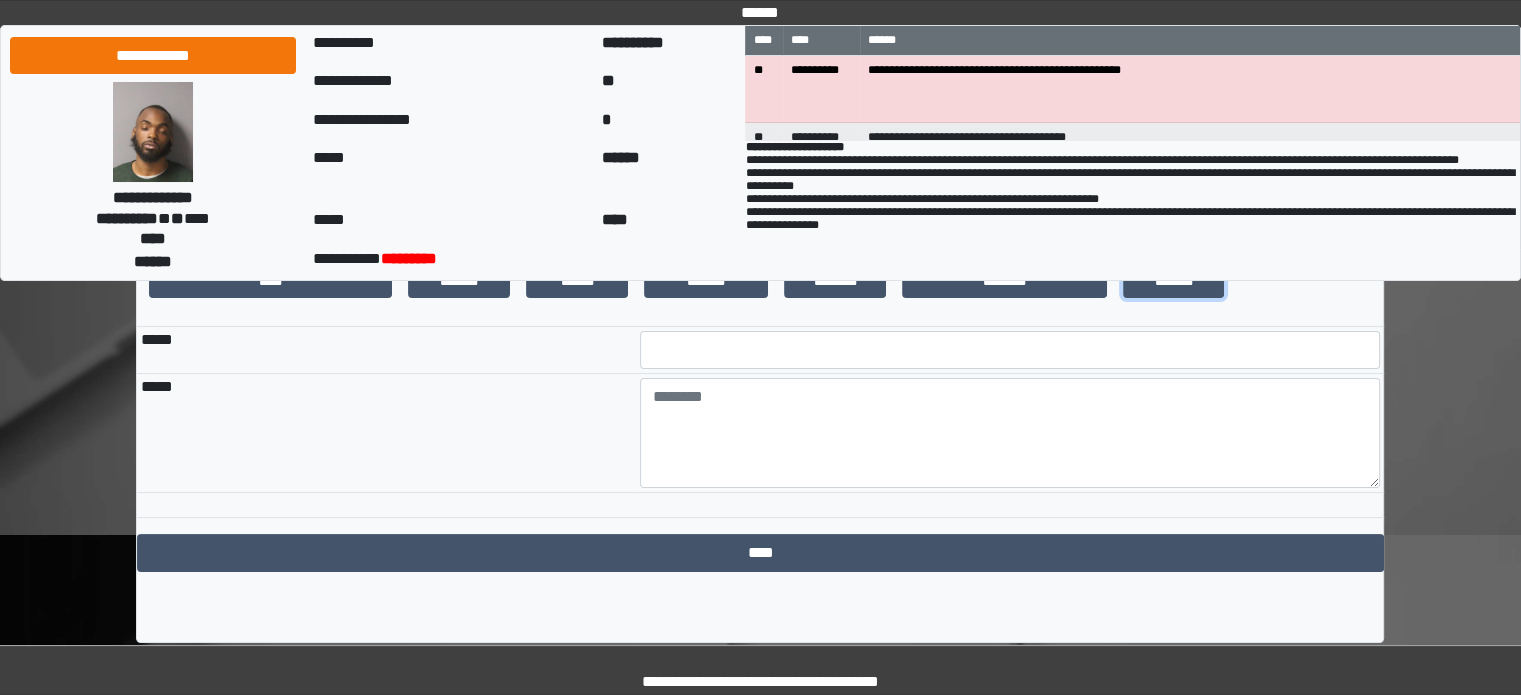 scroll, scrollTop: 310, scrollLeft: 0, axis: vertical 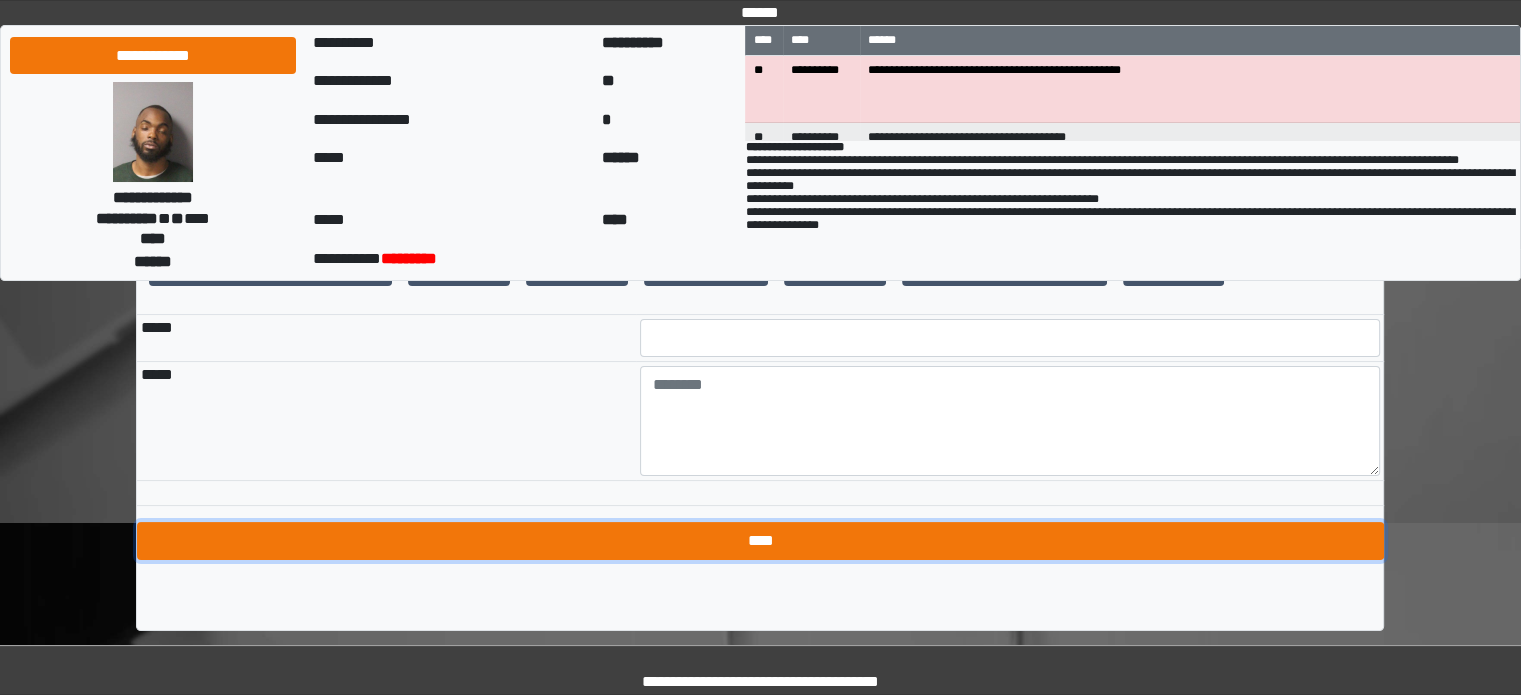 click on "****" at bounding box center [760, 541] 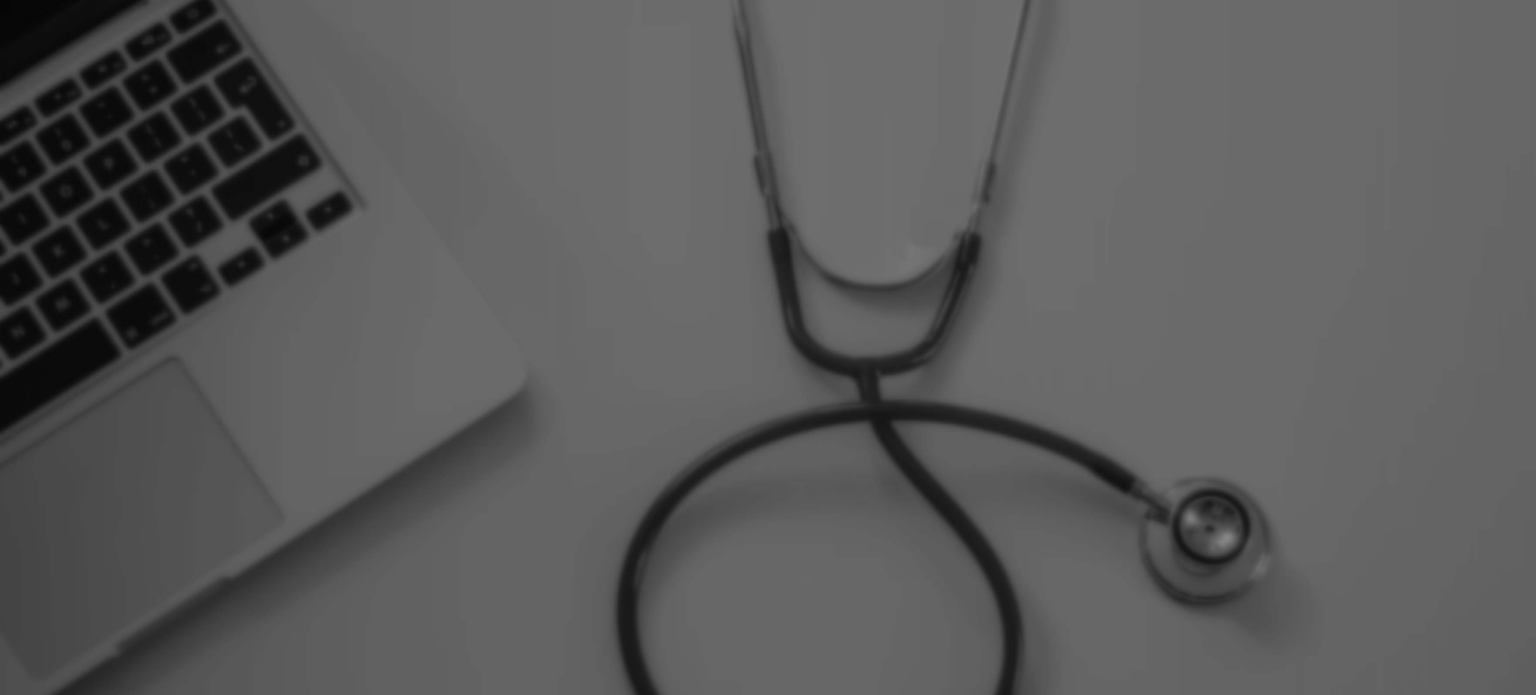 scroll, scrollTop: 0, scrollLeft: 0, axis: both 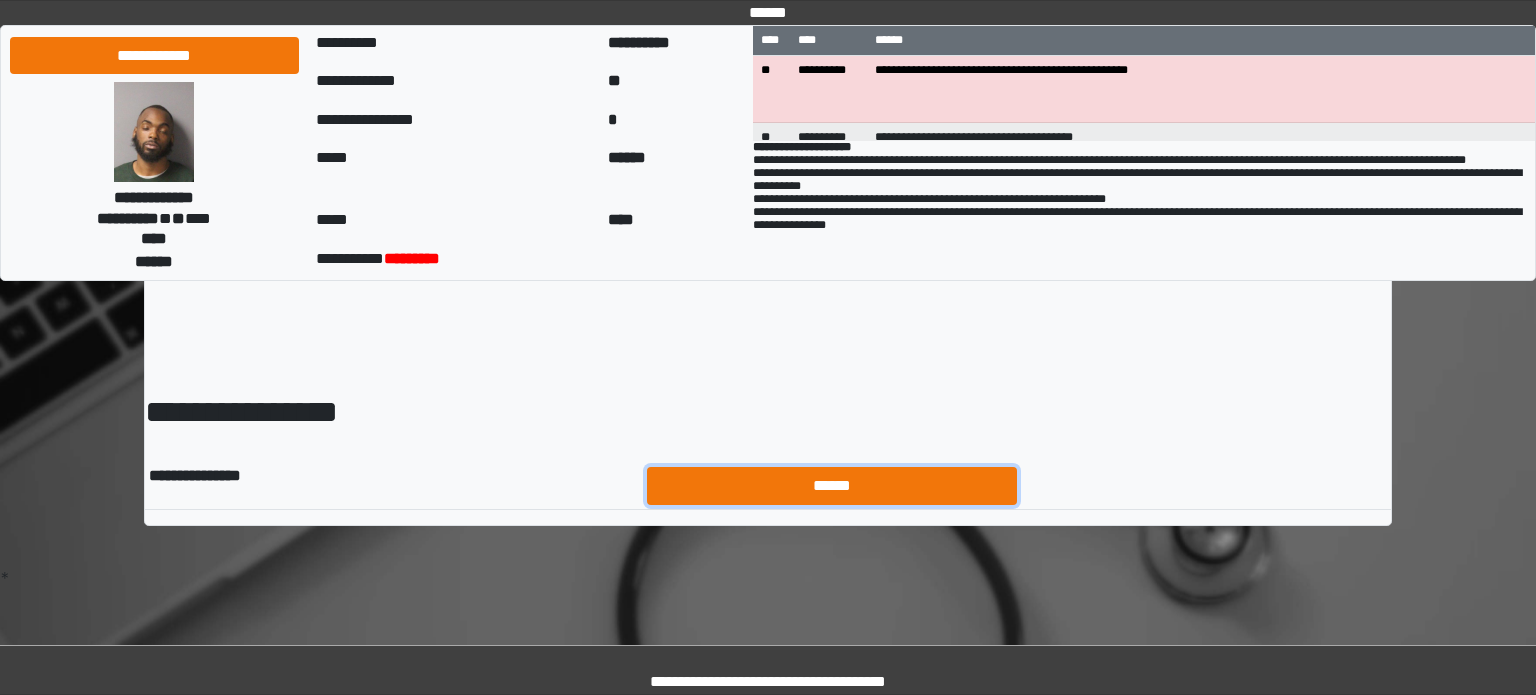 click on "******" at bounding box center [832, 486] 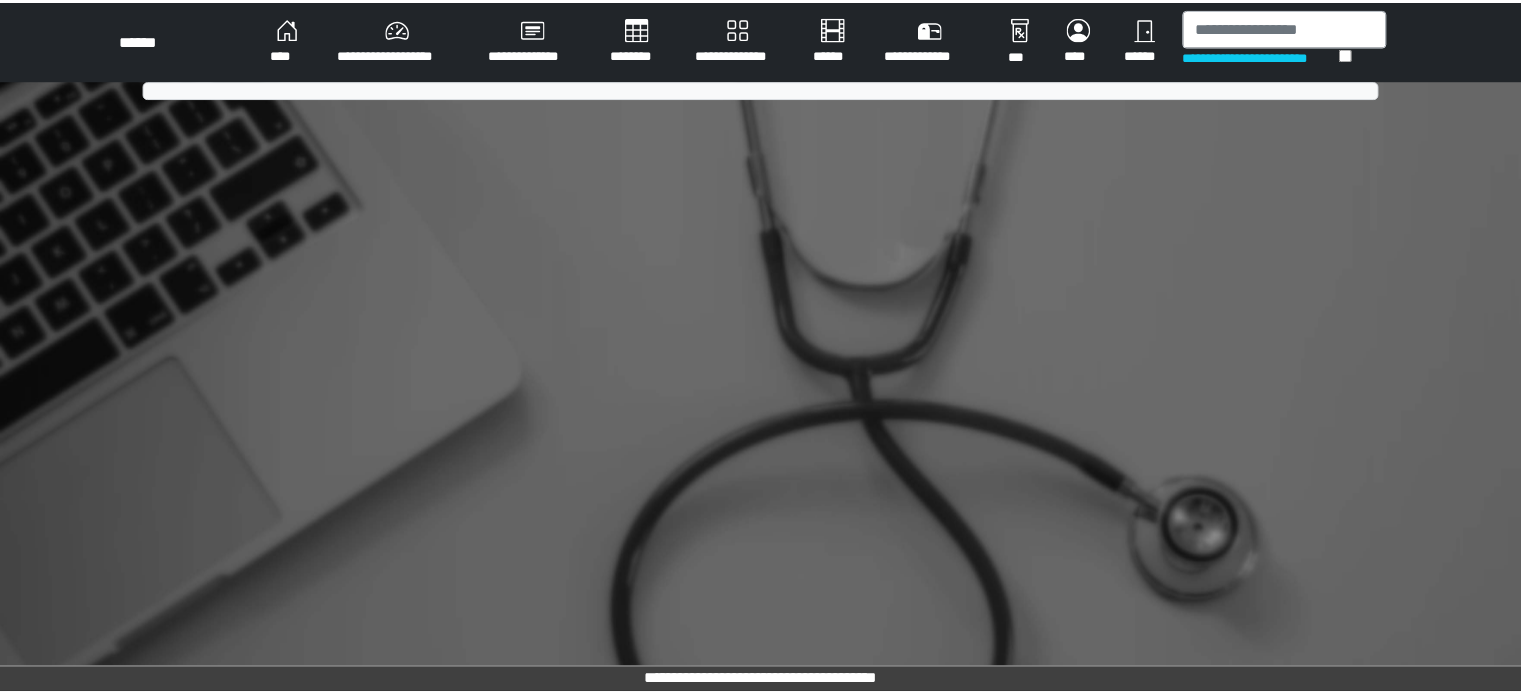 scroll, scrollTop: 0, scrollLeft: 0, axis: both 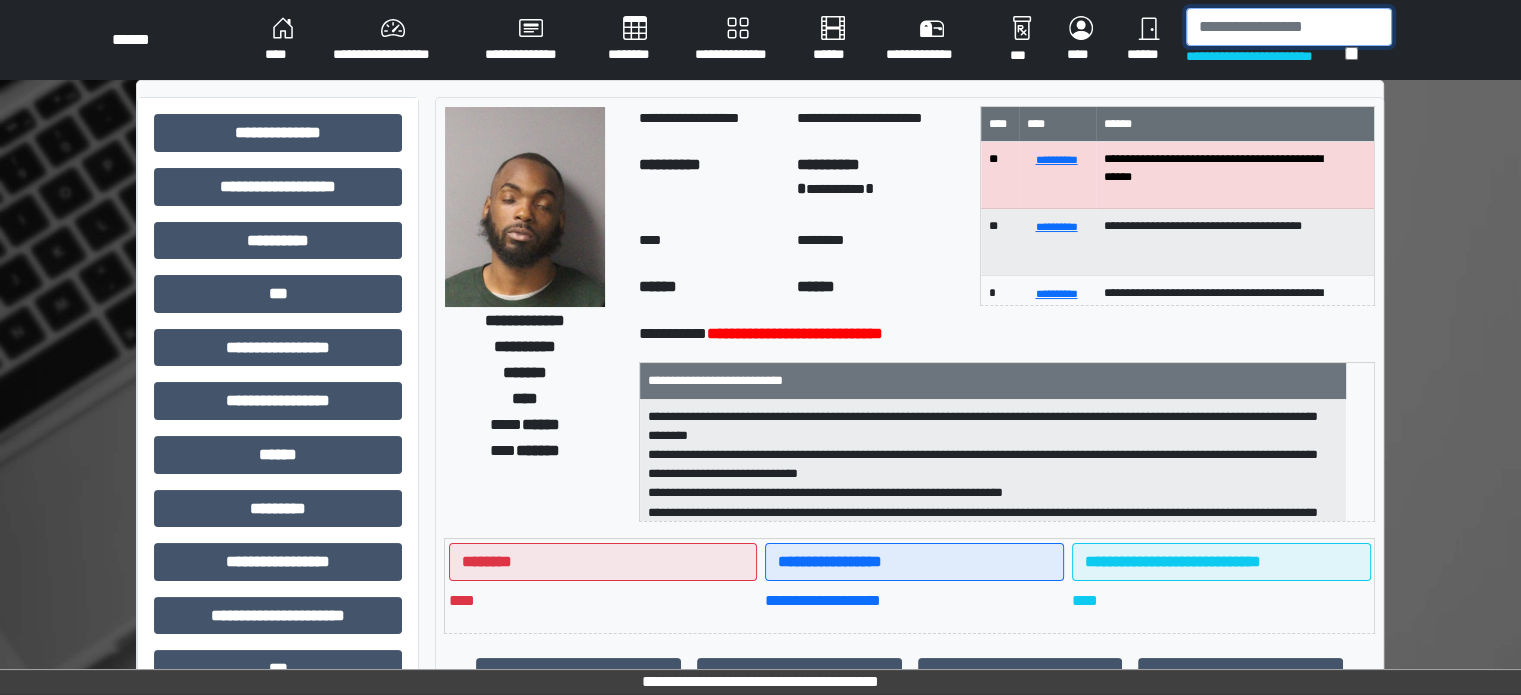 click at bounding box center [1289, 27] 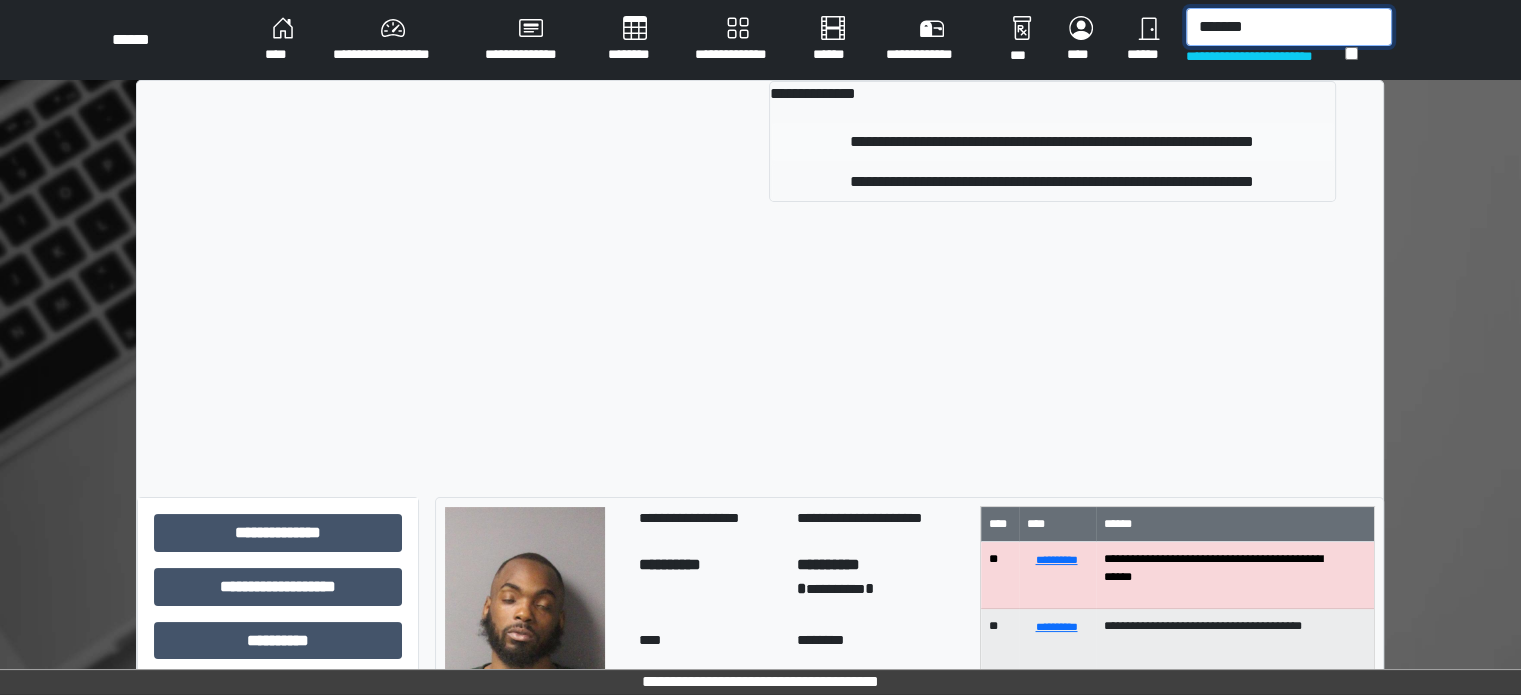 type on "*******" 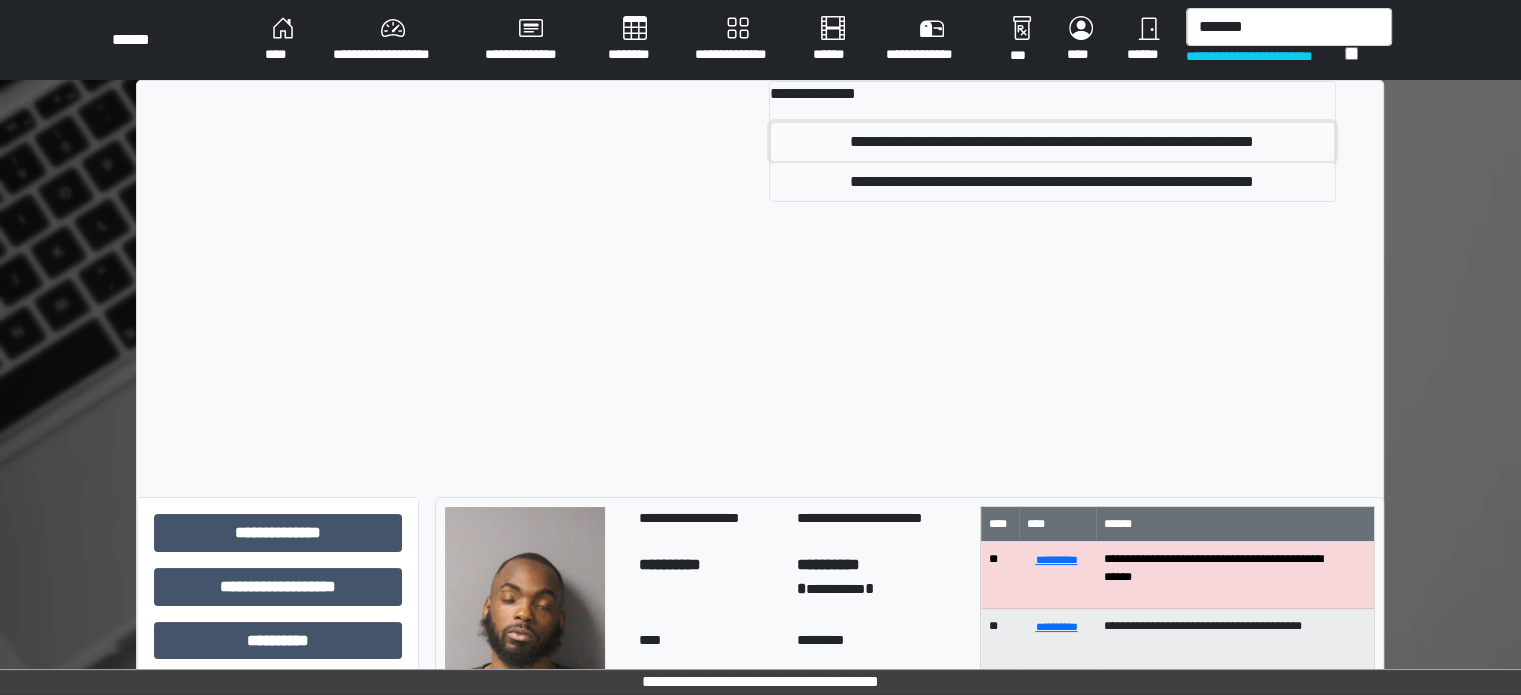 click on "**********" at bounding box center [1052, 142] 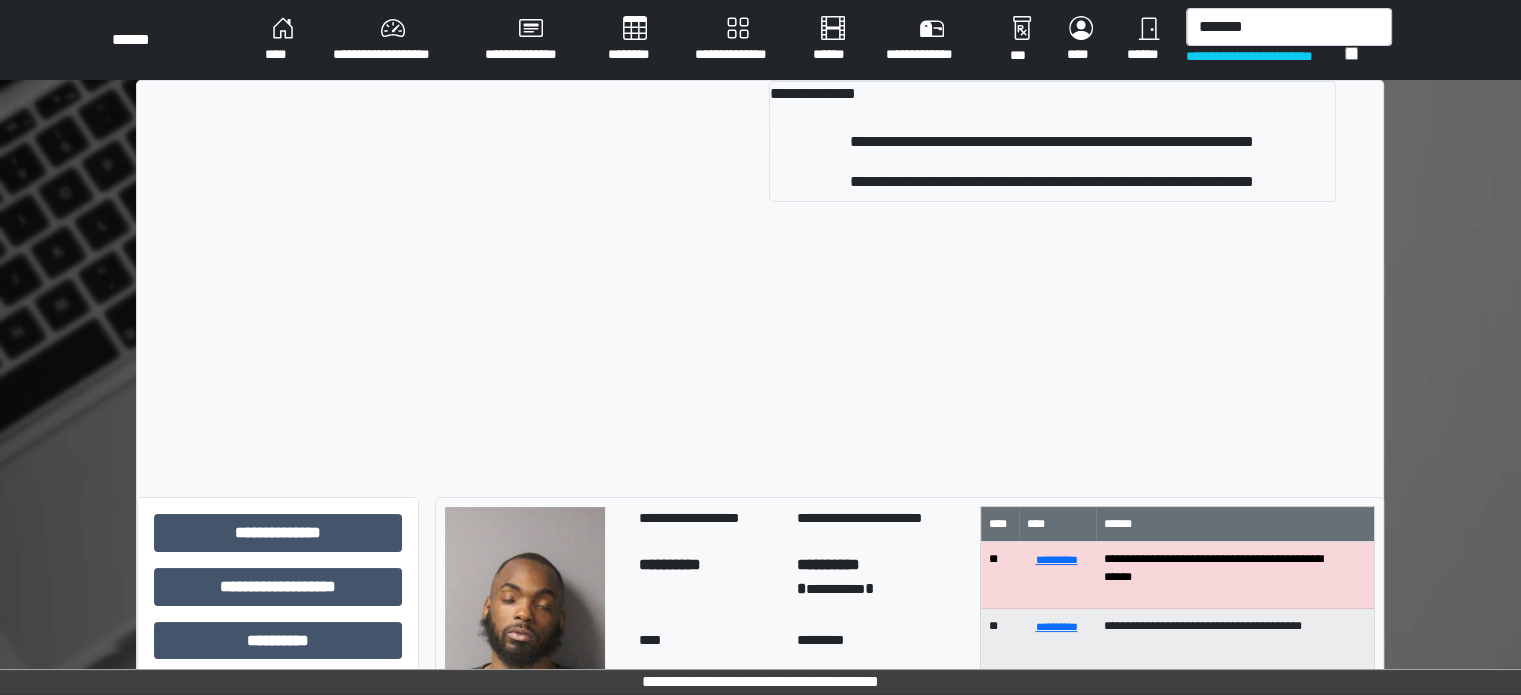type 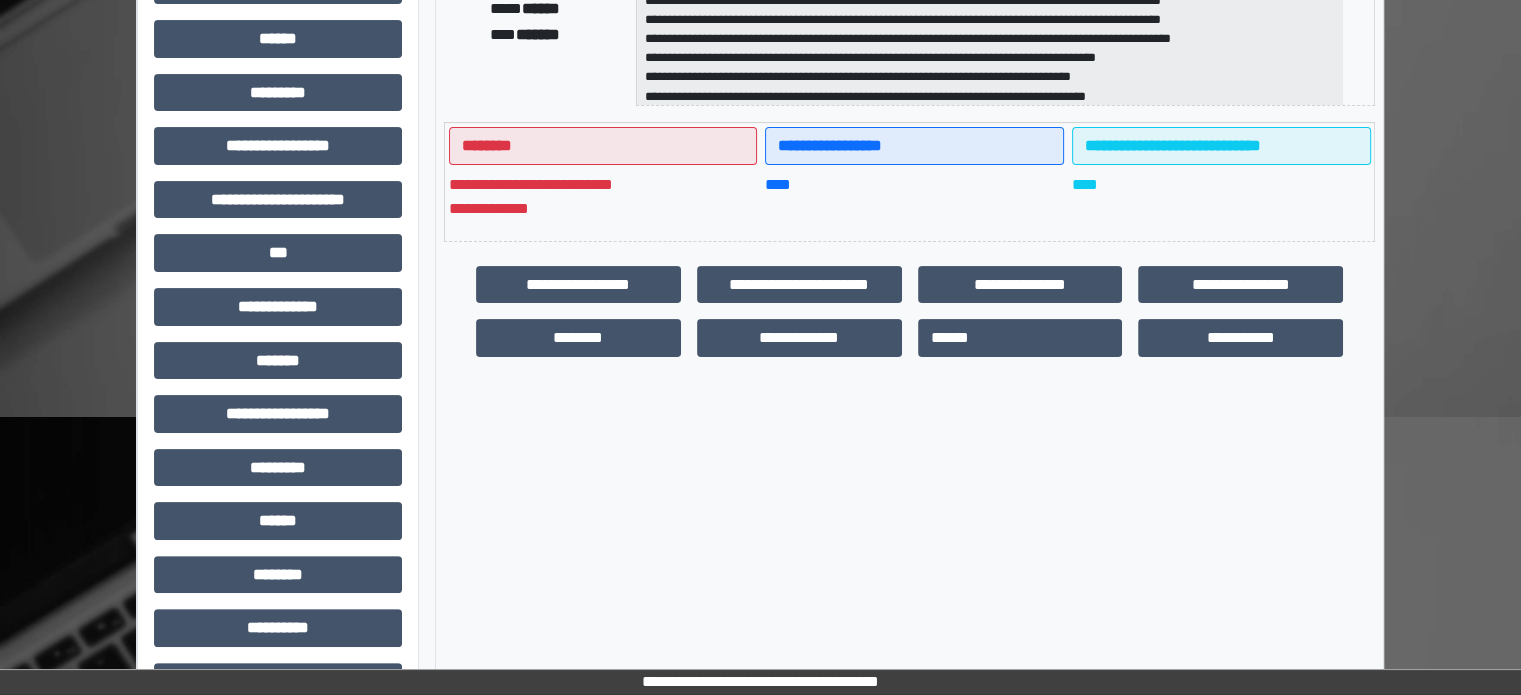scroll, scrollTop: 371, scrollLeft: 0, axis: vertical 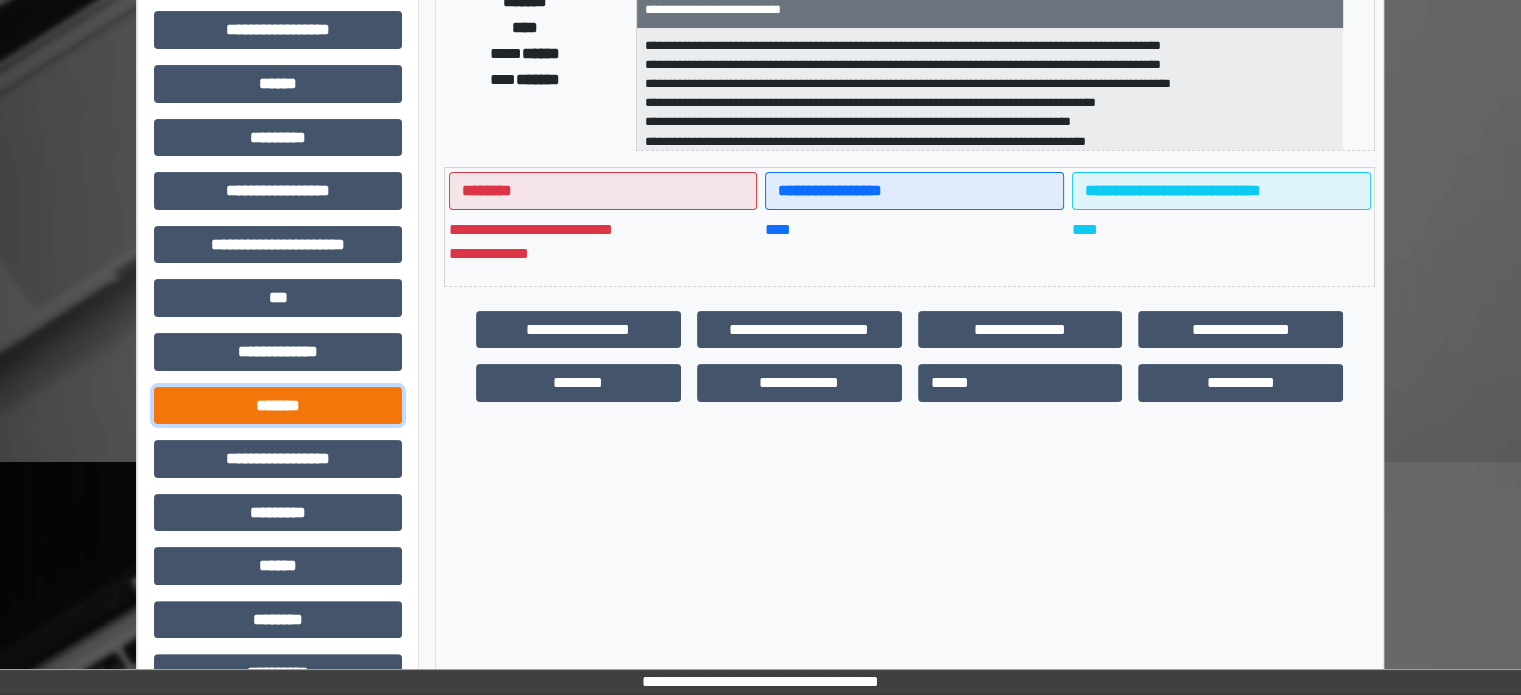 click on "*******" at bounding box center (278, 406) 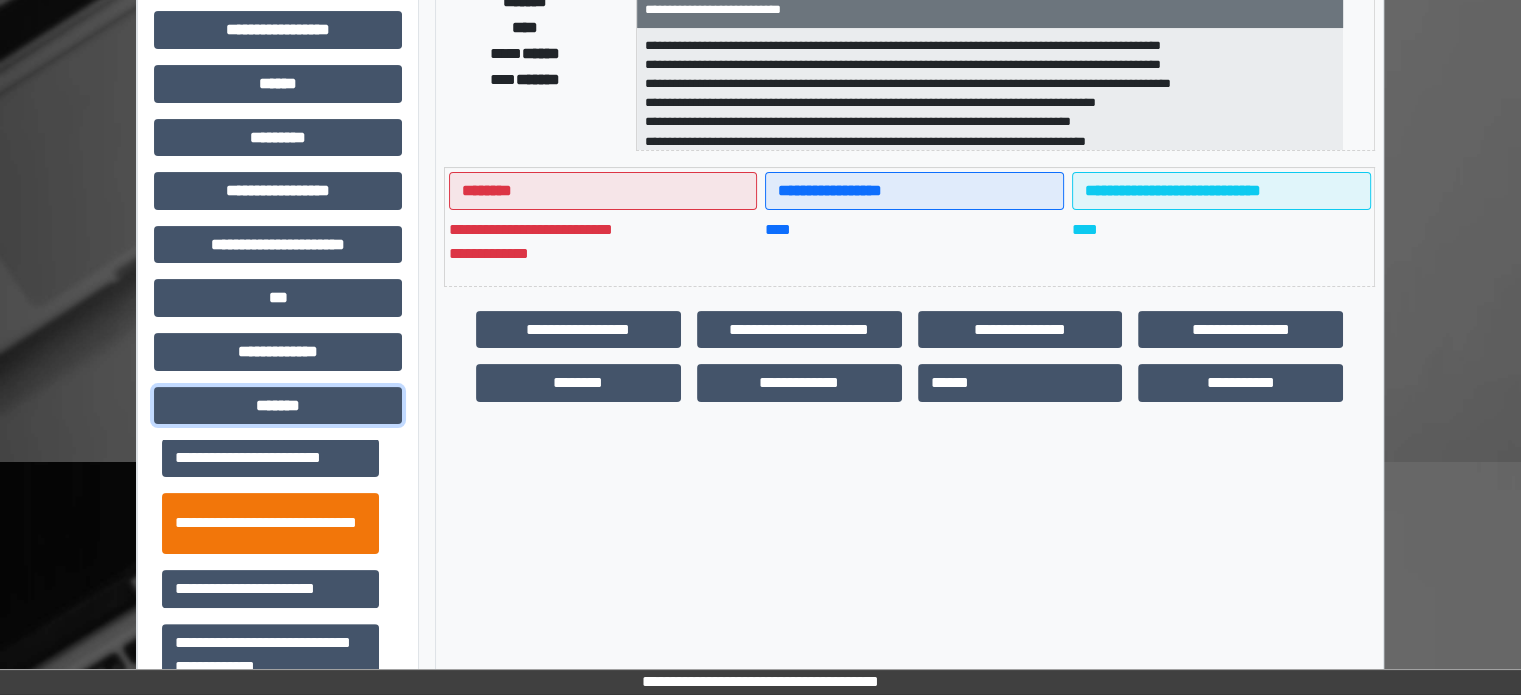 scroll, scrollTop: 912, scrollLeft: 0, axis: vertical 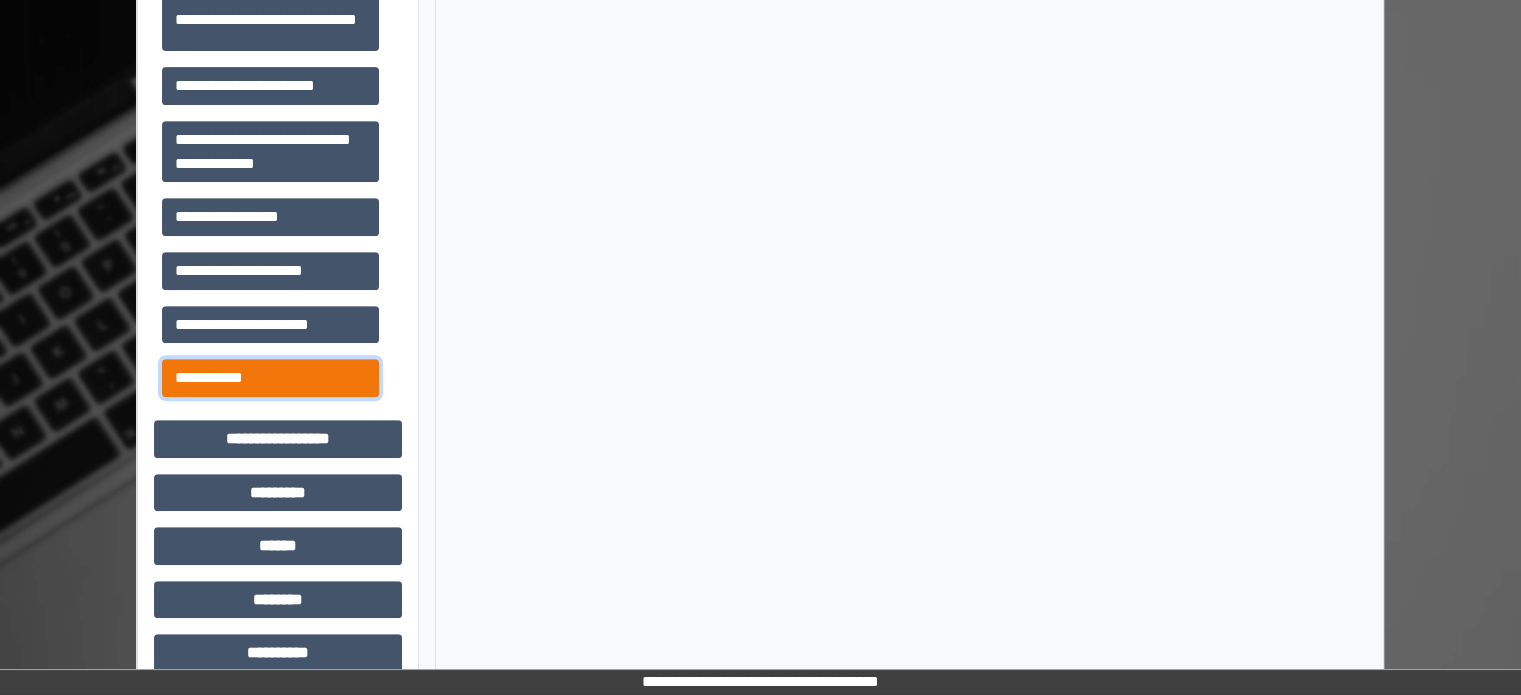 click on "**********" at bounding box center [270, 378] 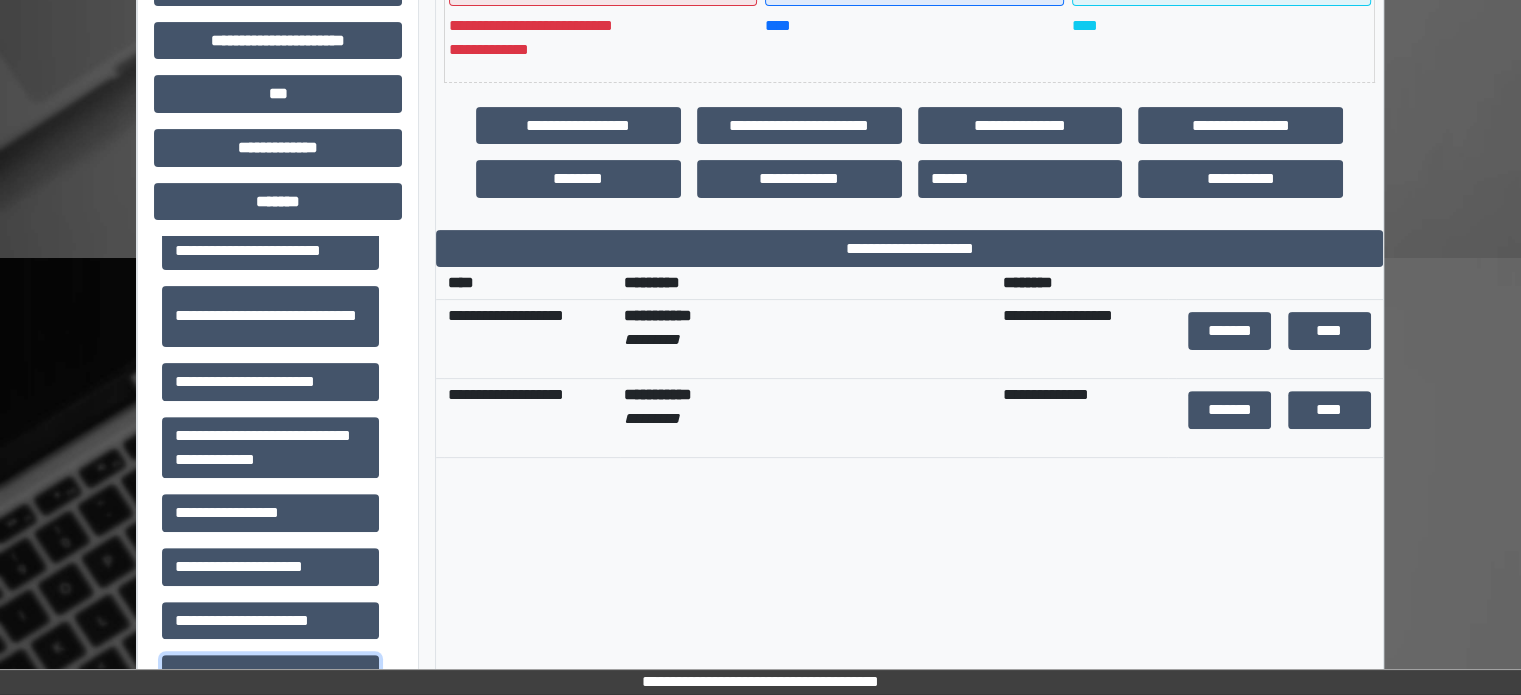 scroll, scrollTop: 571, scrollLeft: 0, axis: vertical 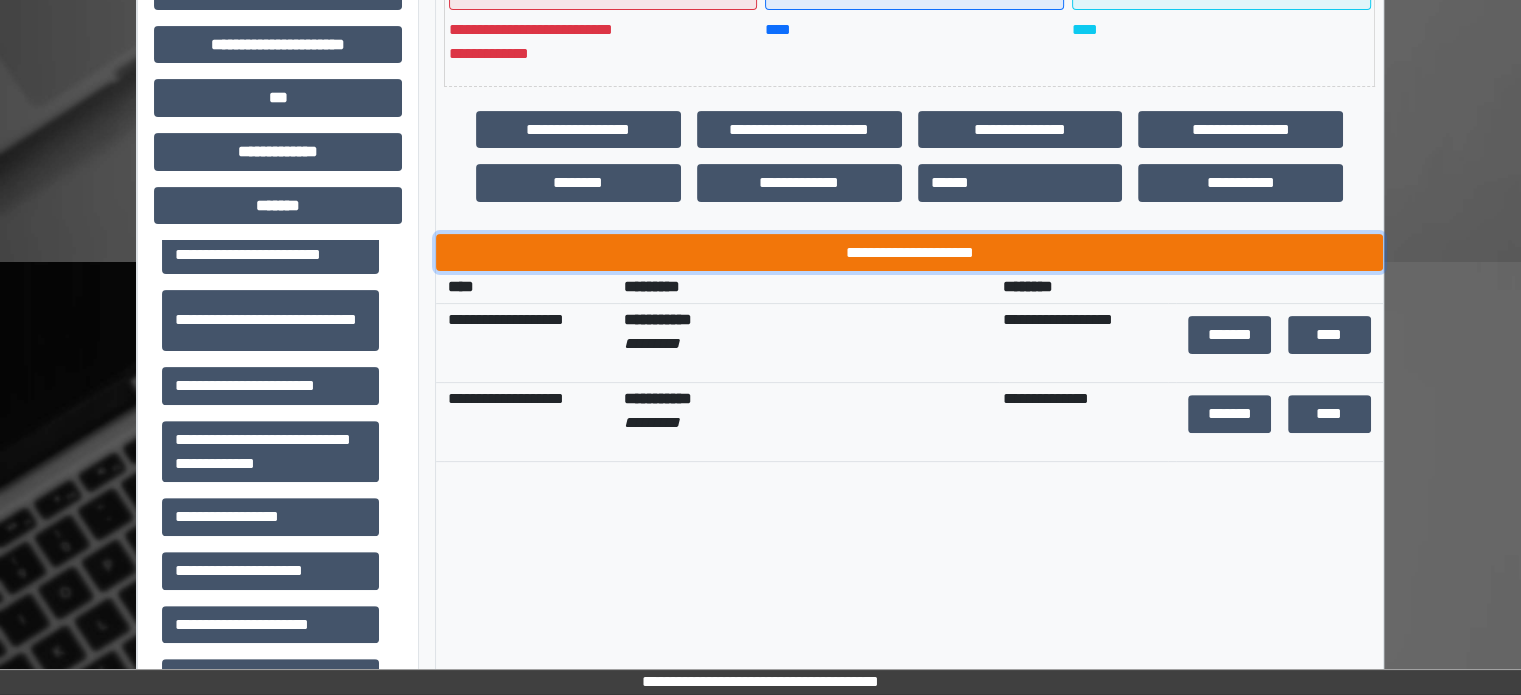 click on "**********" at bounding box center (909, 253) 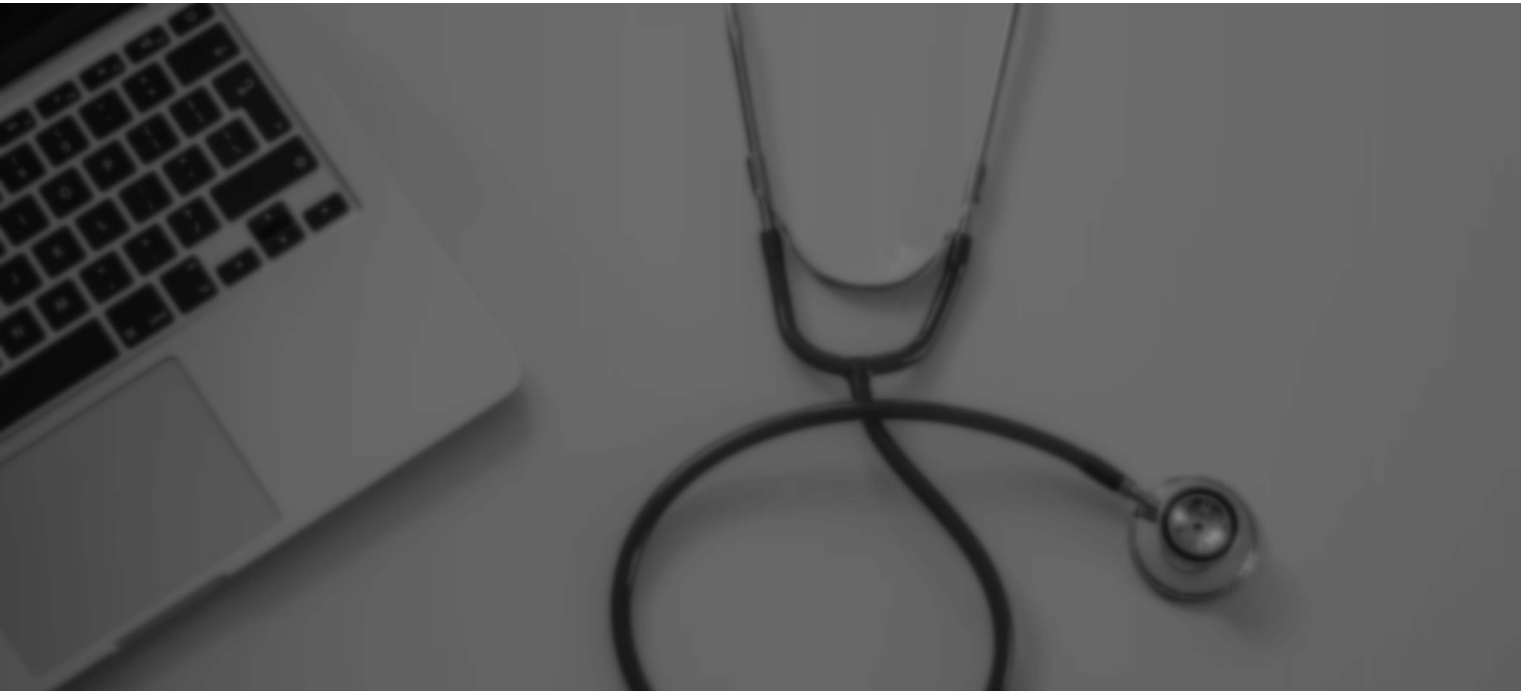 scroll, scrollTop: 0, scrollLeft: 0, axis: both 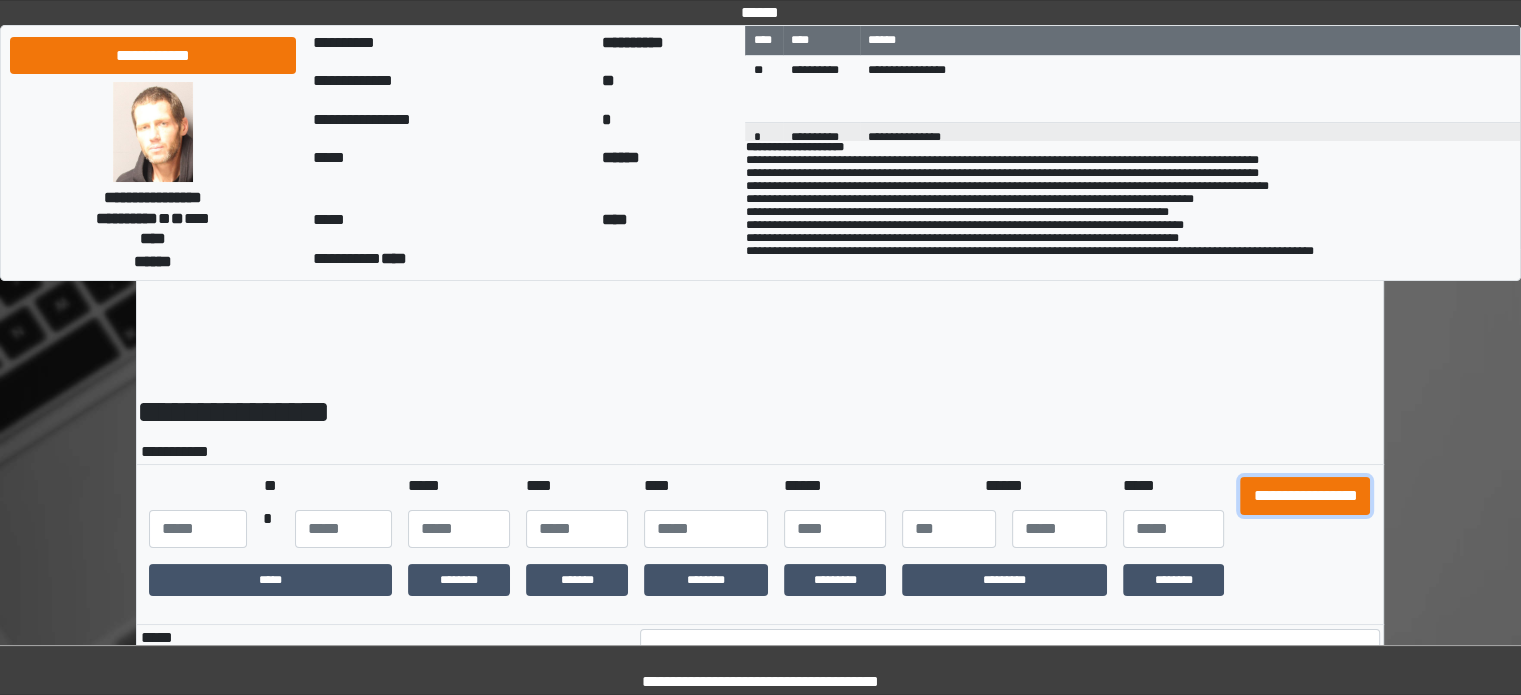 drag, startPoint x: 1290, startPoint y: 499, endPoint x: 1259, endPoint y: 566, distance: 73.82411 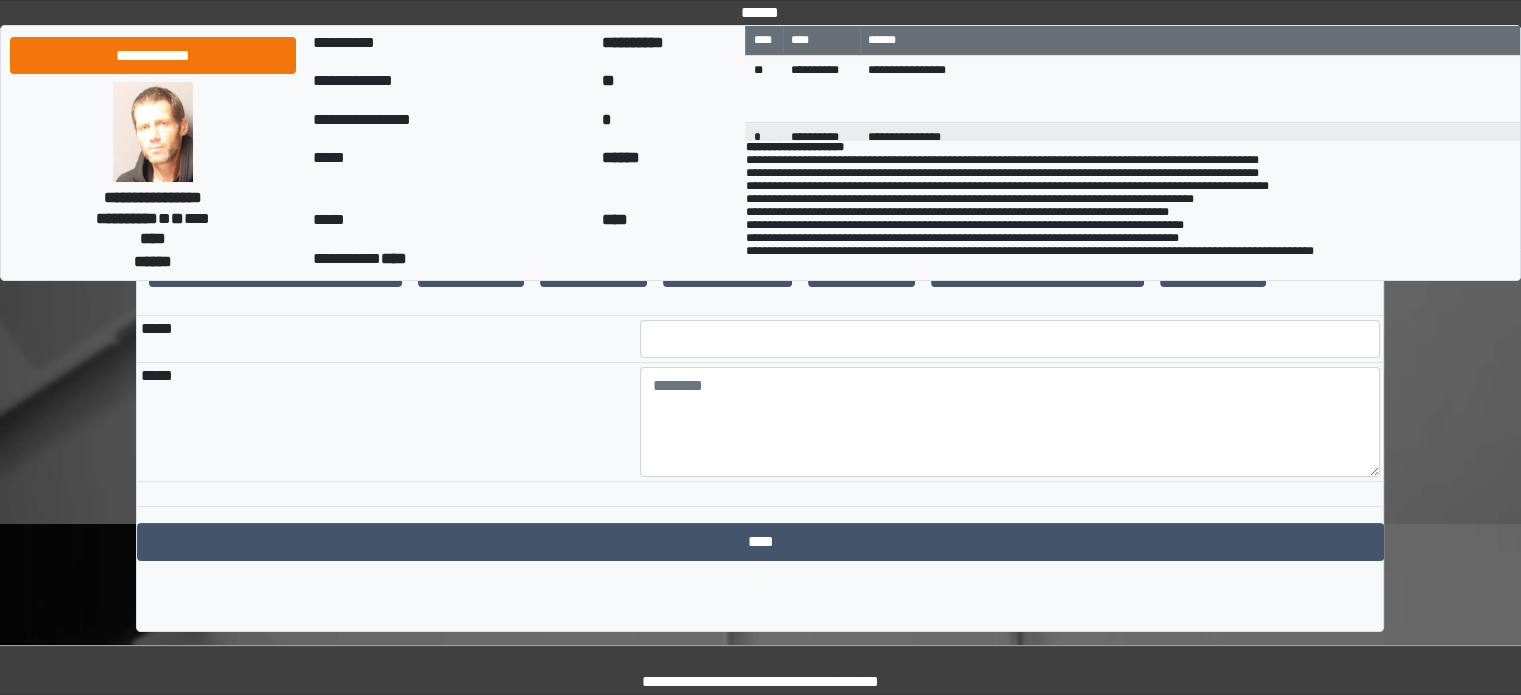 scroll, scrollTop: 310, scrollLeft: 0, axis: vertical 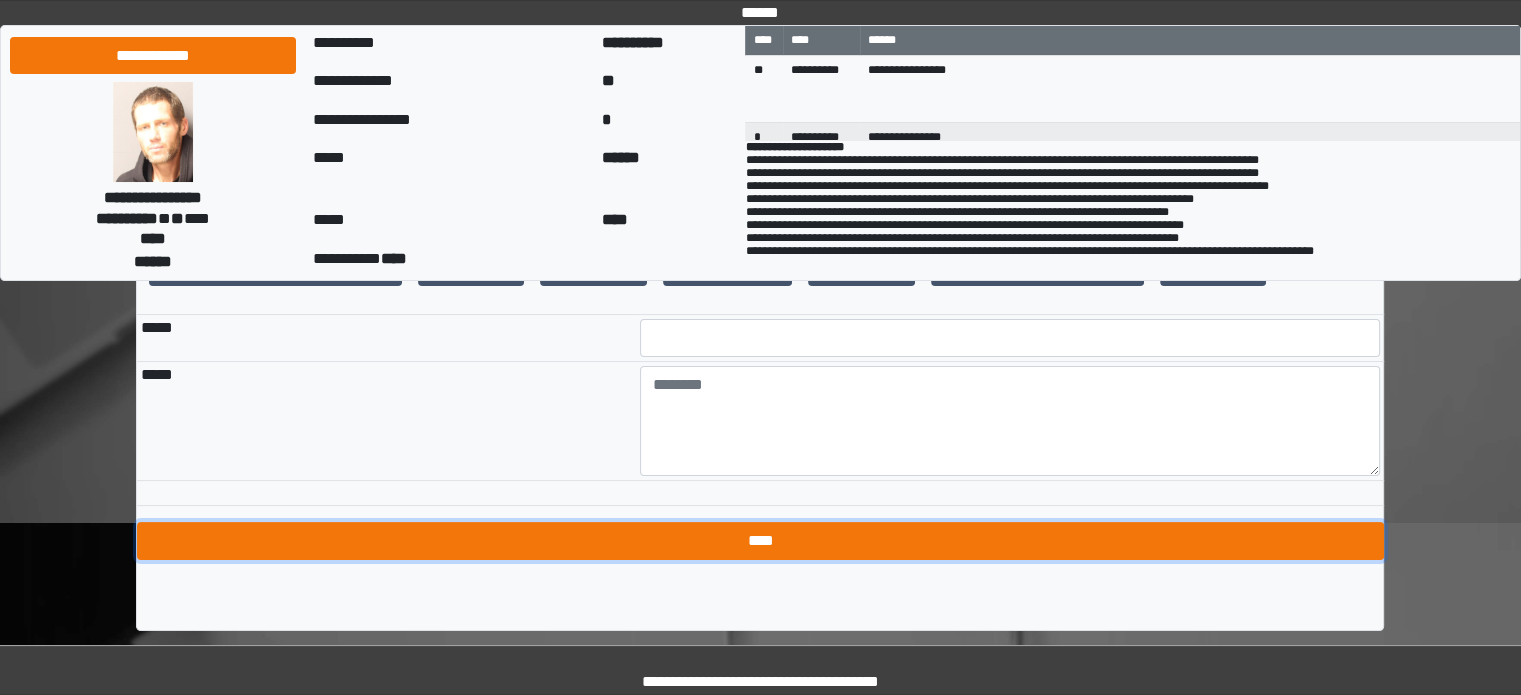 click on "****" at bounding box center [760, 541] 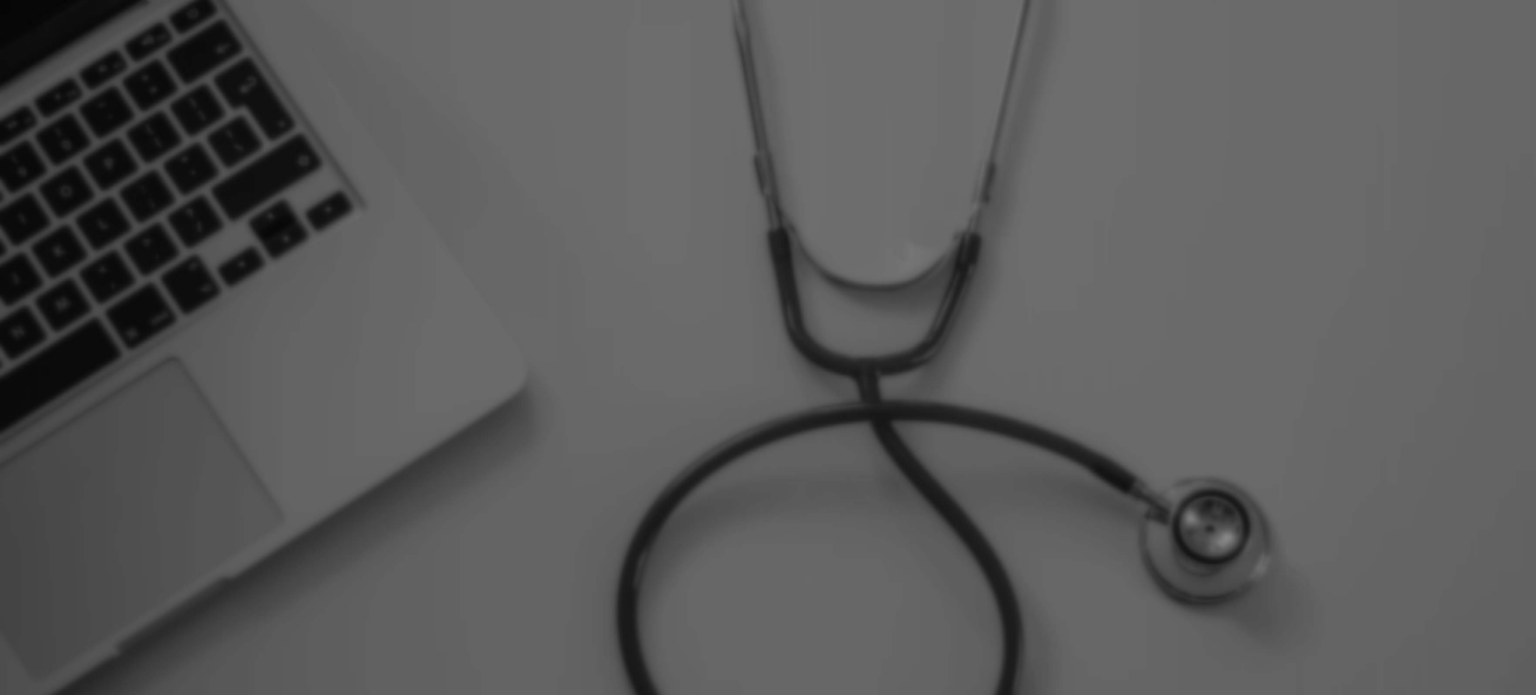 scroll, scrollTop: 0, scrollLeft: 0, axis: both 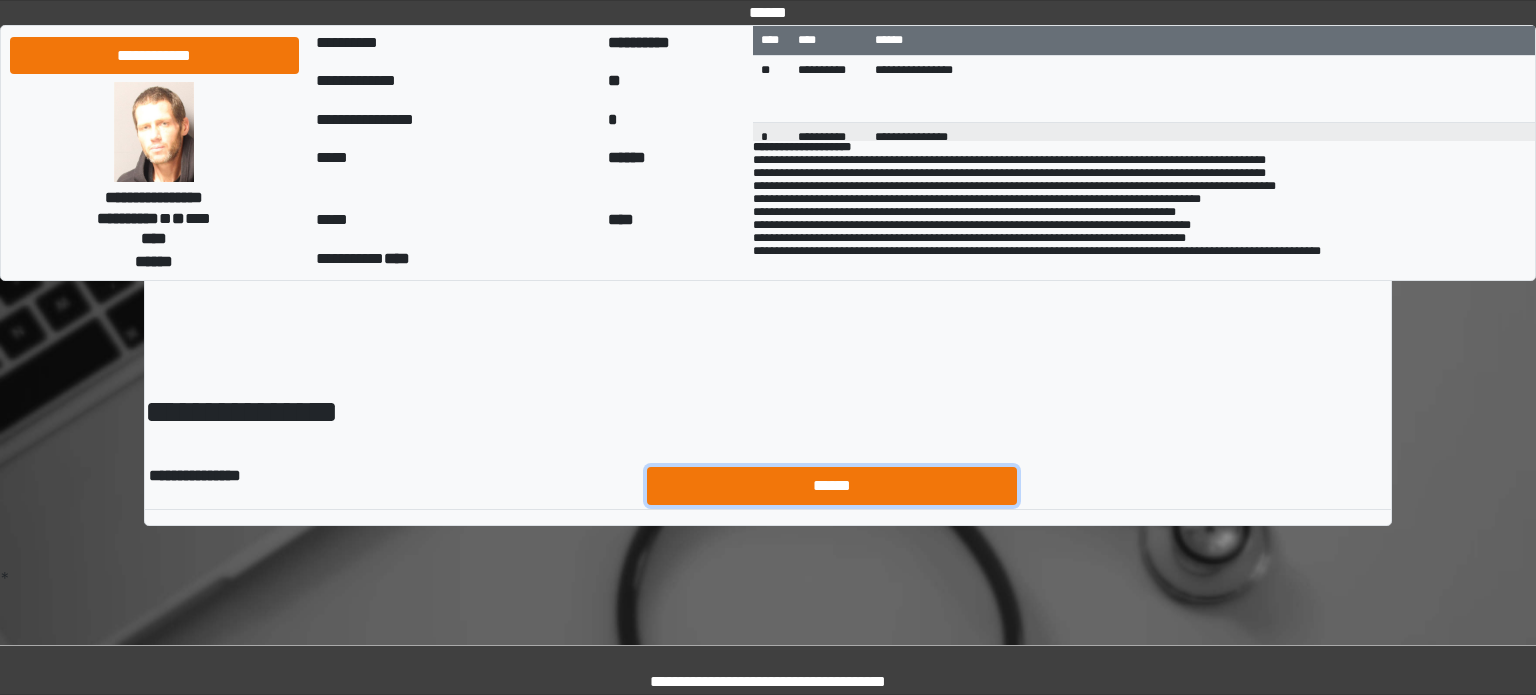 click on "******" at bounding box center (832, 486) 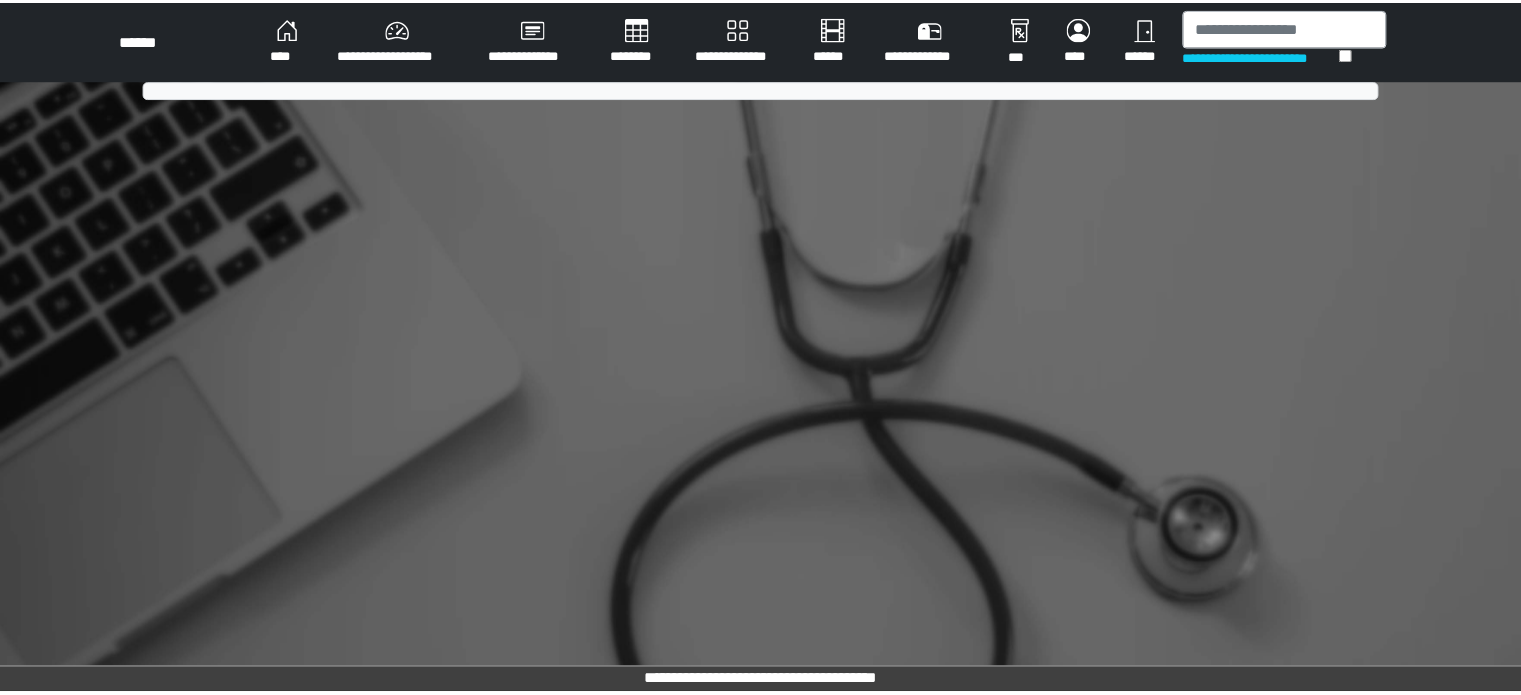 scroll, scrollTop: 0, scrollLeft: 0, axis: both 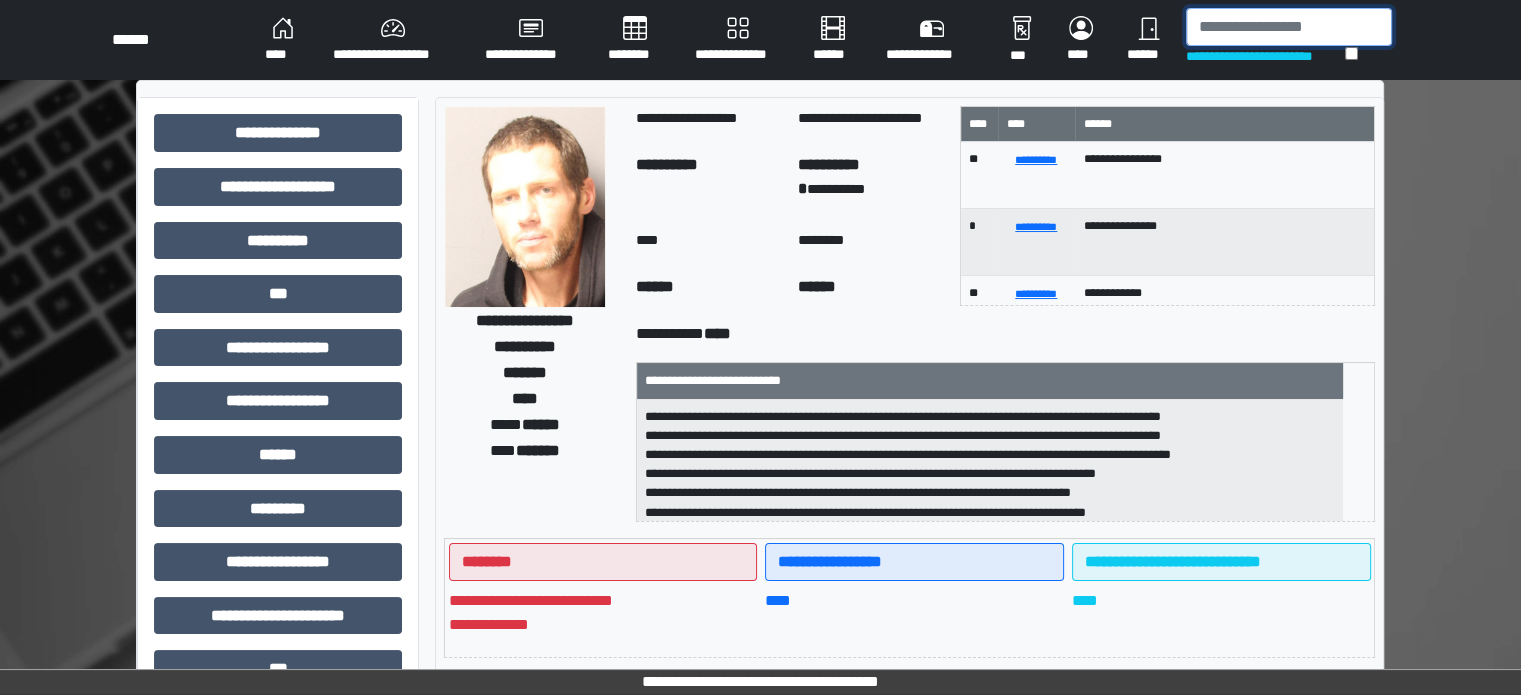 click at bounding box center [1289, 27] 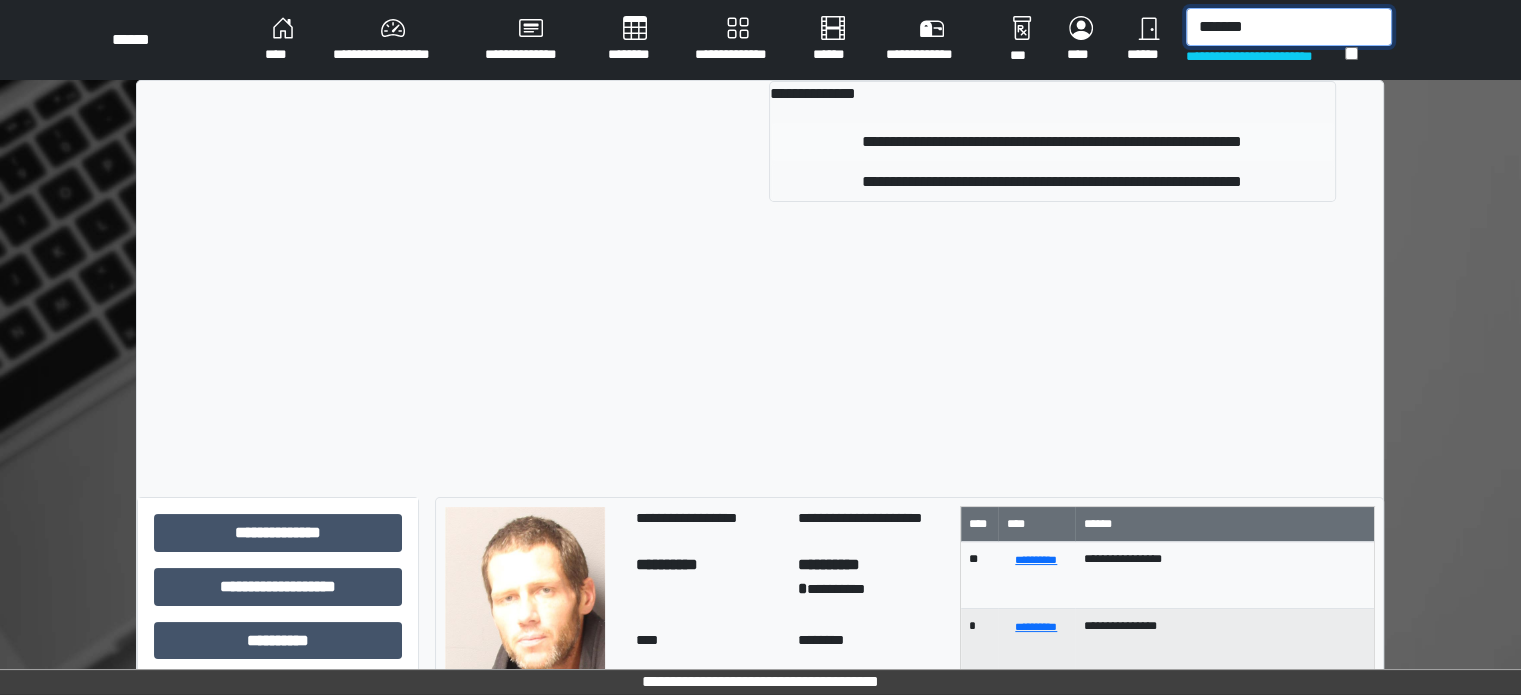 type on "*******" 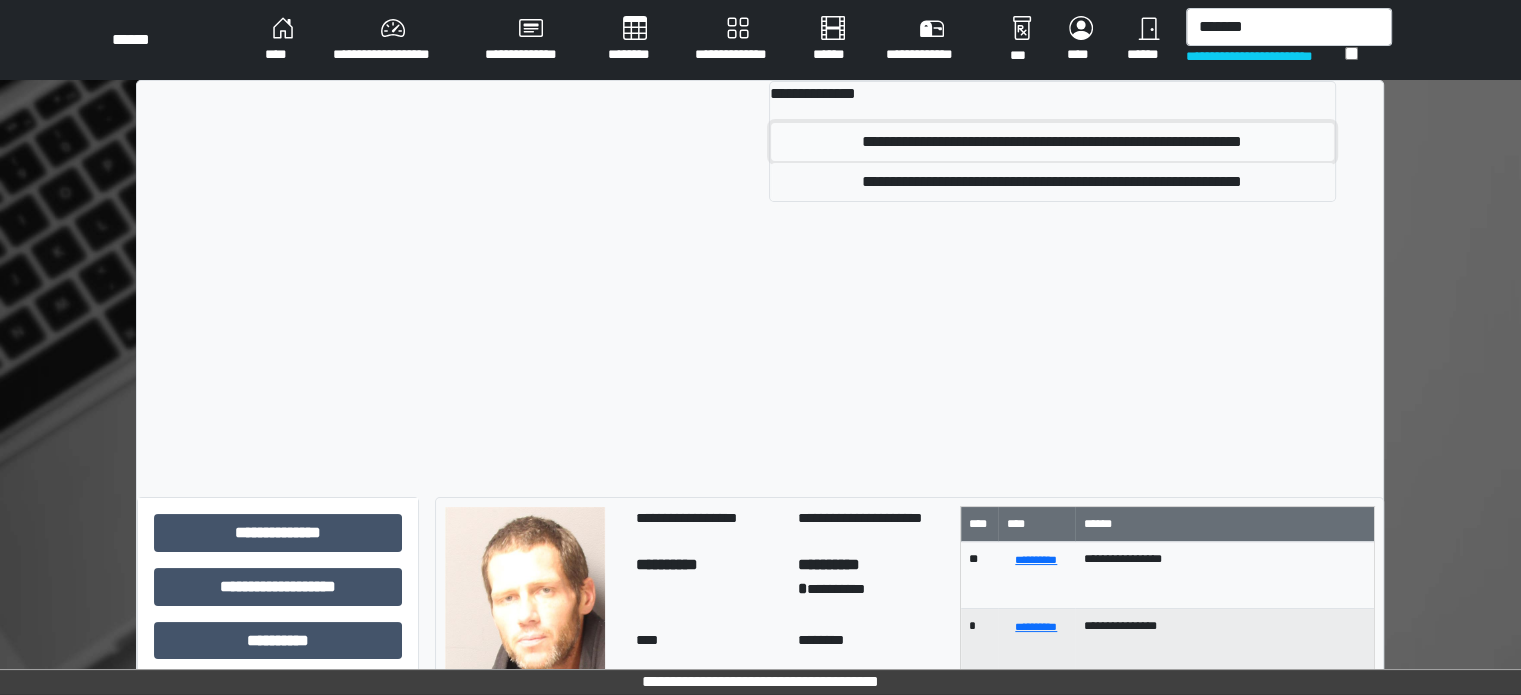 click on "**********" at bounding box center (1052, 142) 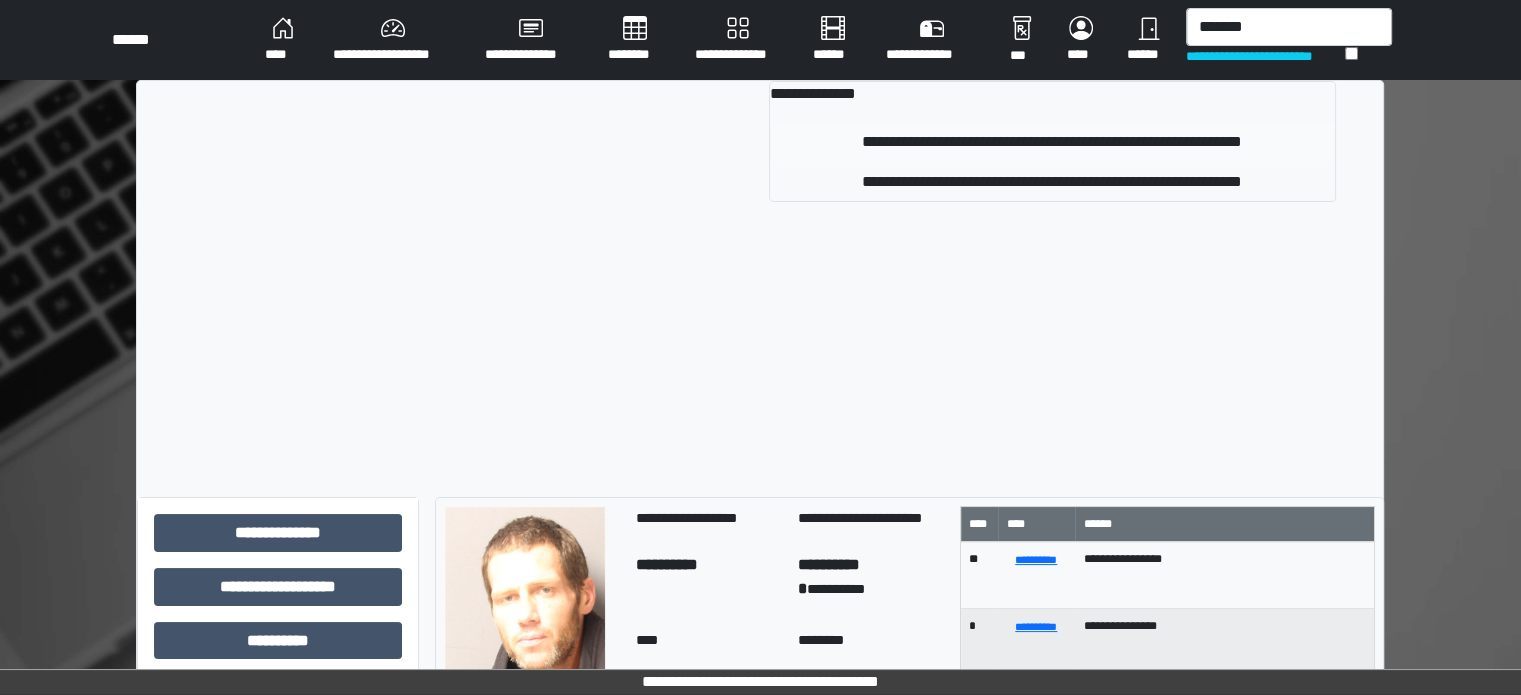 type 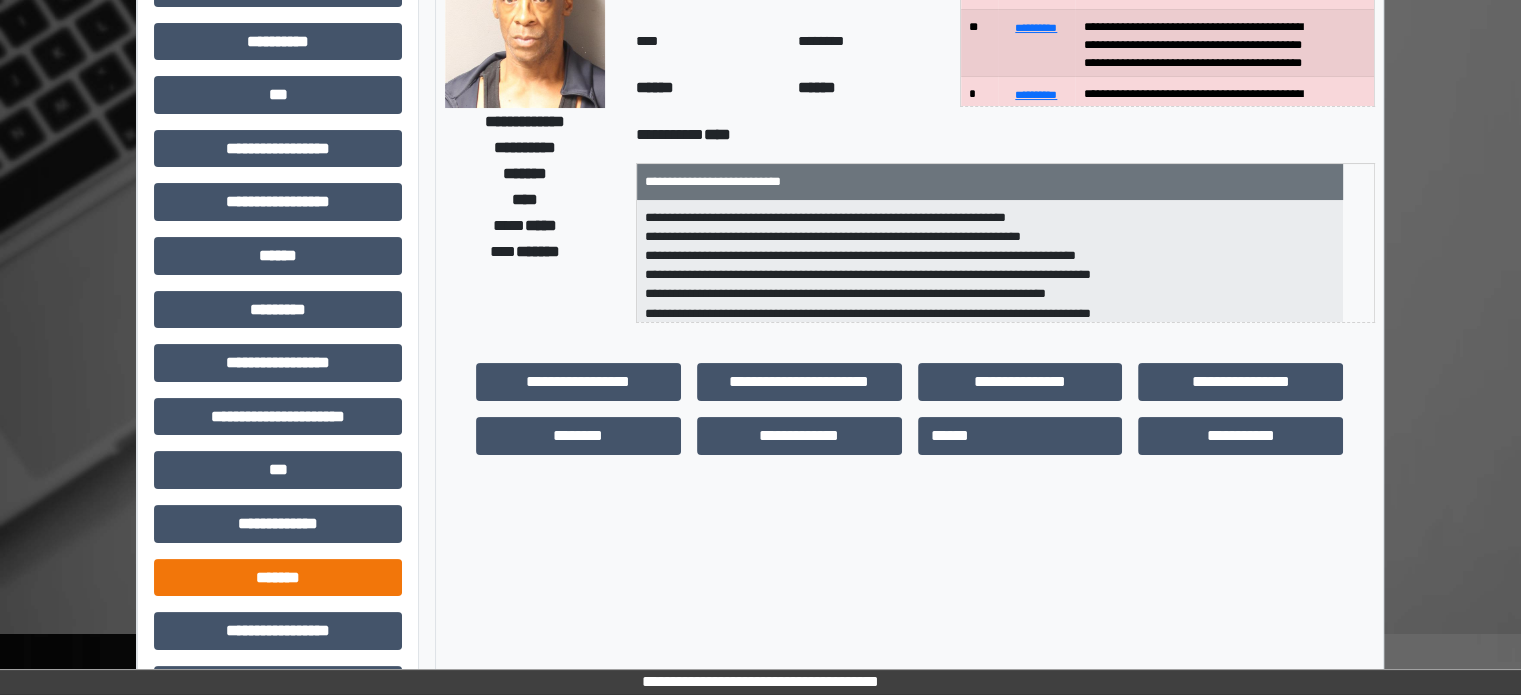 scroll, scrollTop: 200, scrollLeft: 0, axis: vertical 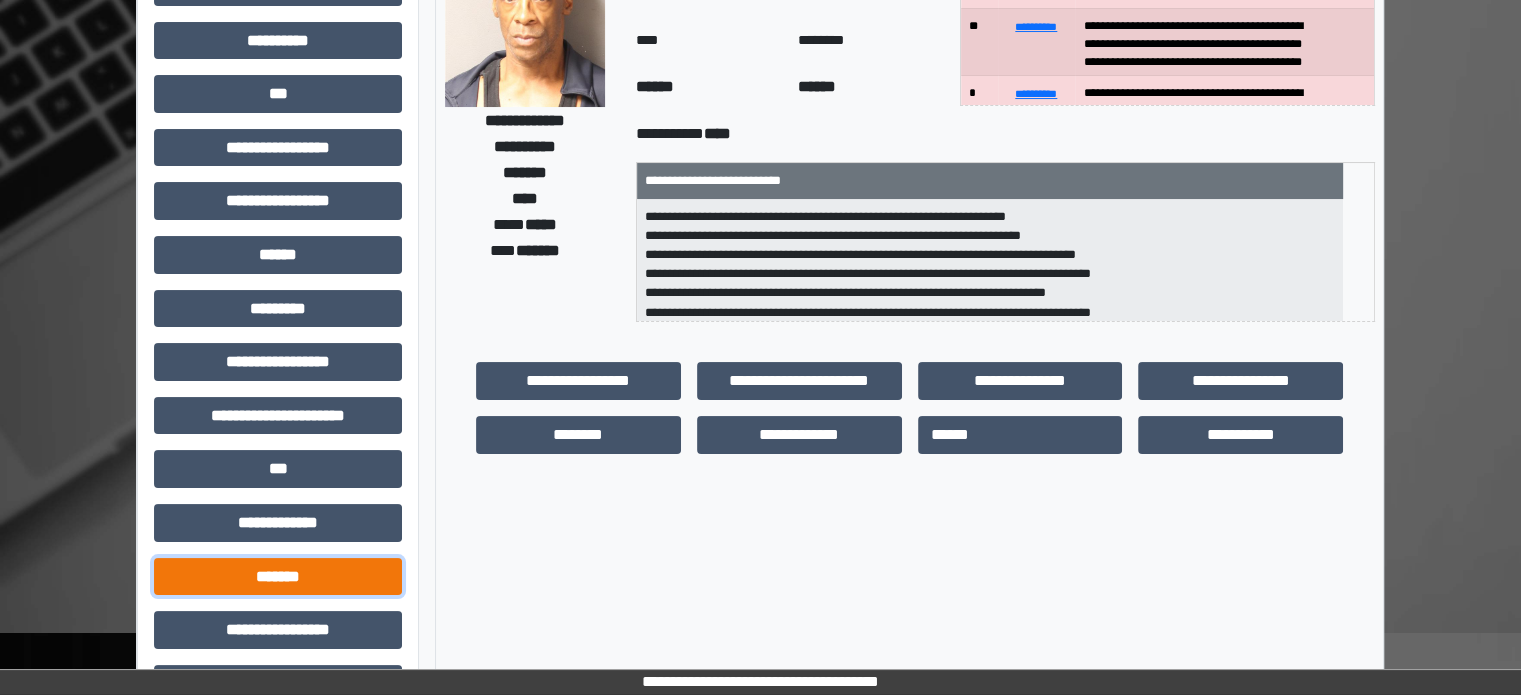click on "*******" at bounding box center (278, 577) 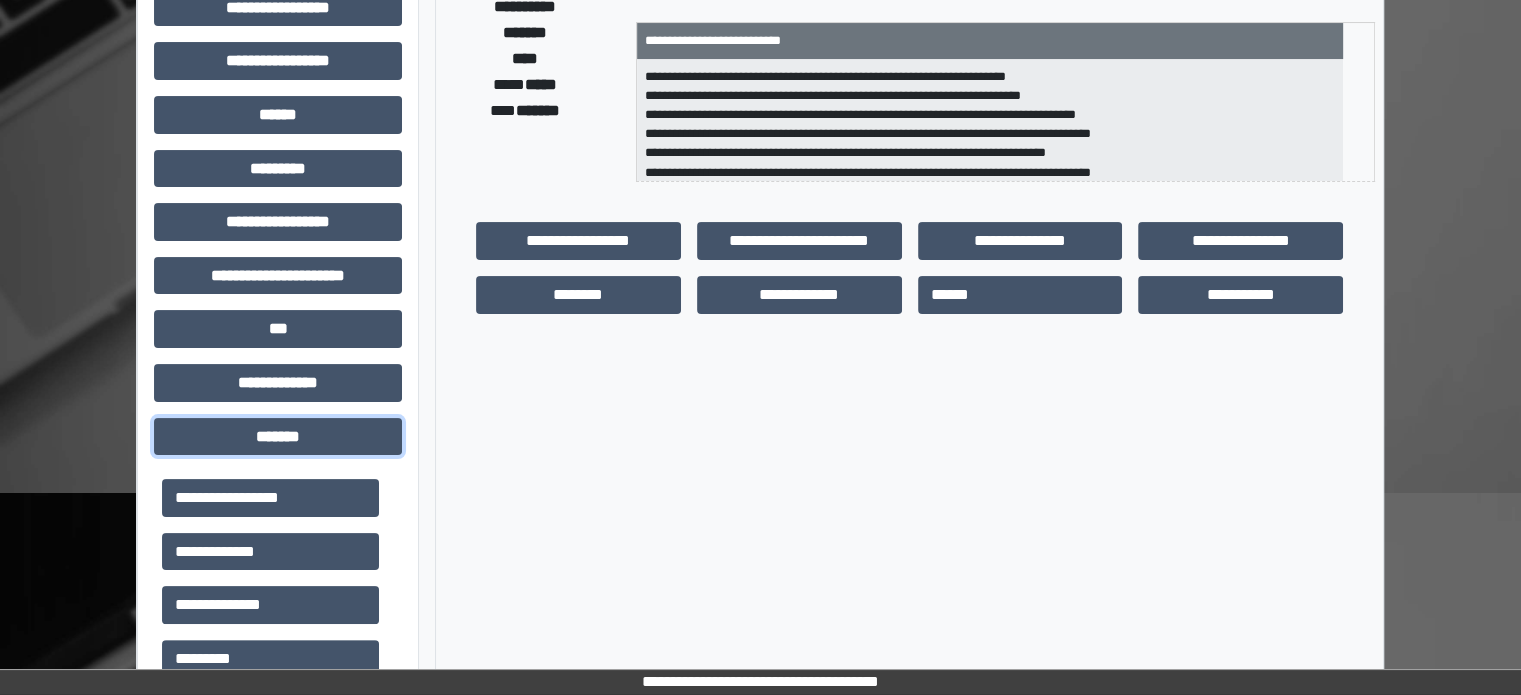 scroll, scrollTop: 600, scrollLeft: 0, axis: vertical 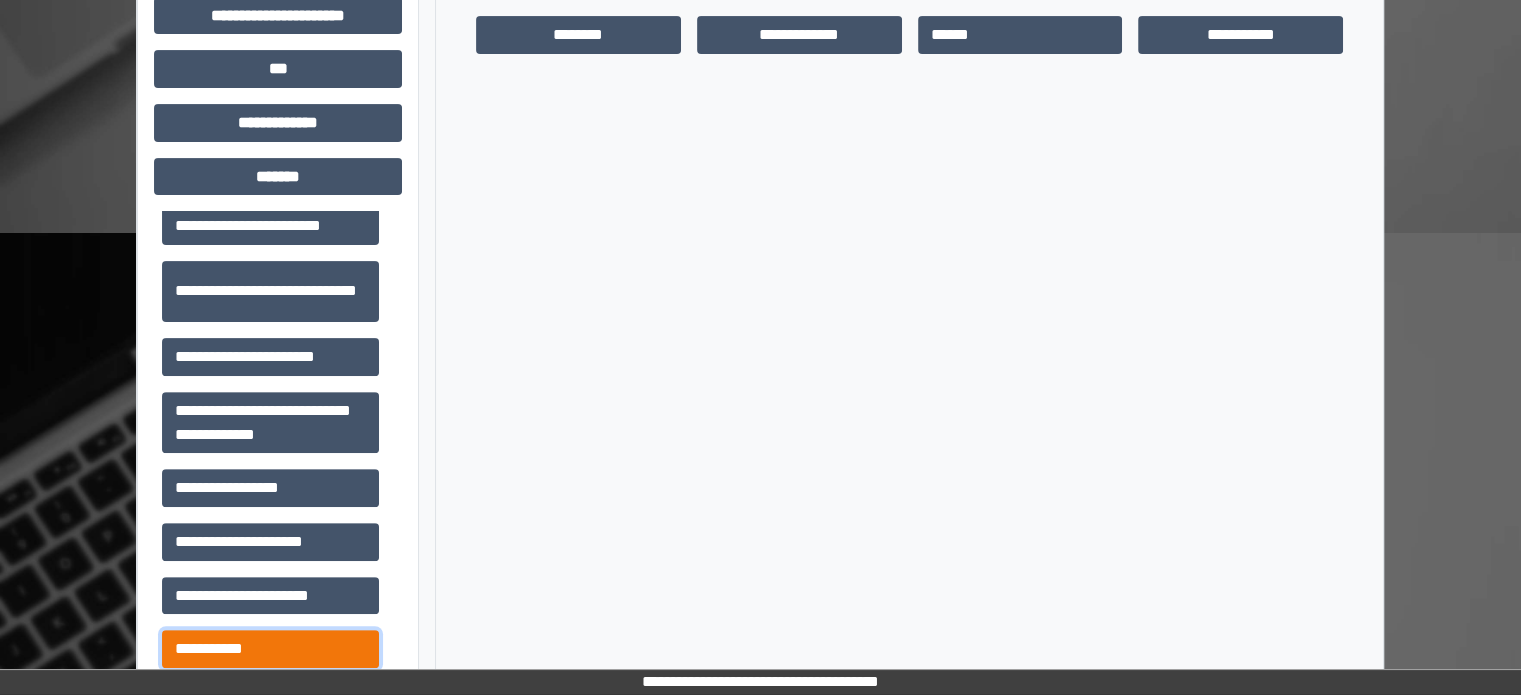 click on "**********" at bounding box center [270, 649] 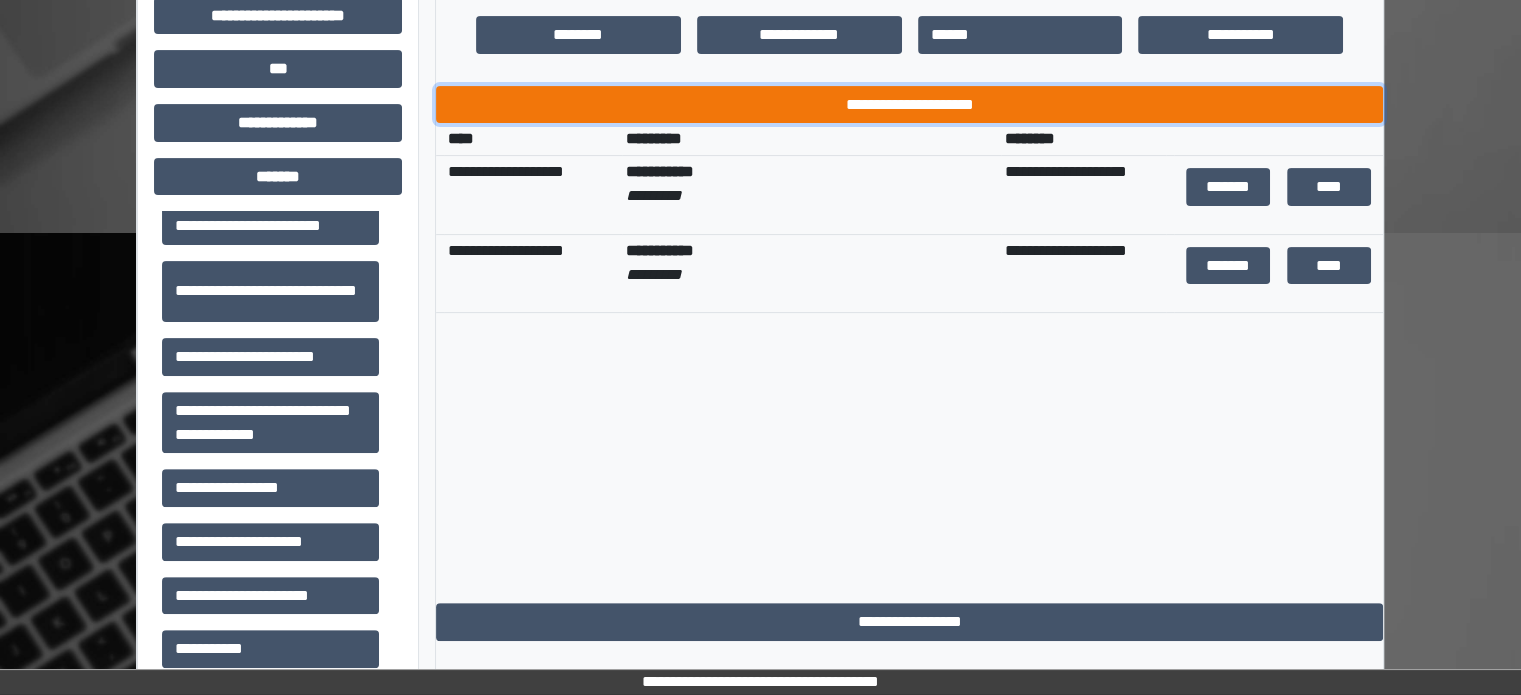 click on "**********" at bounding box center [909, 105] 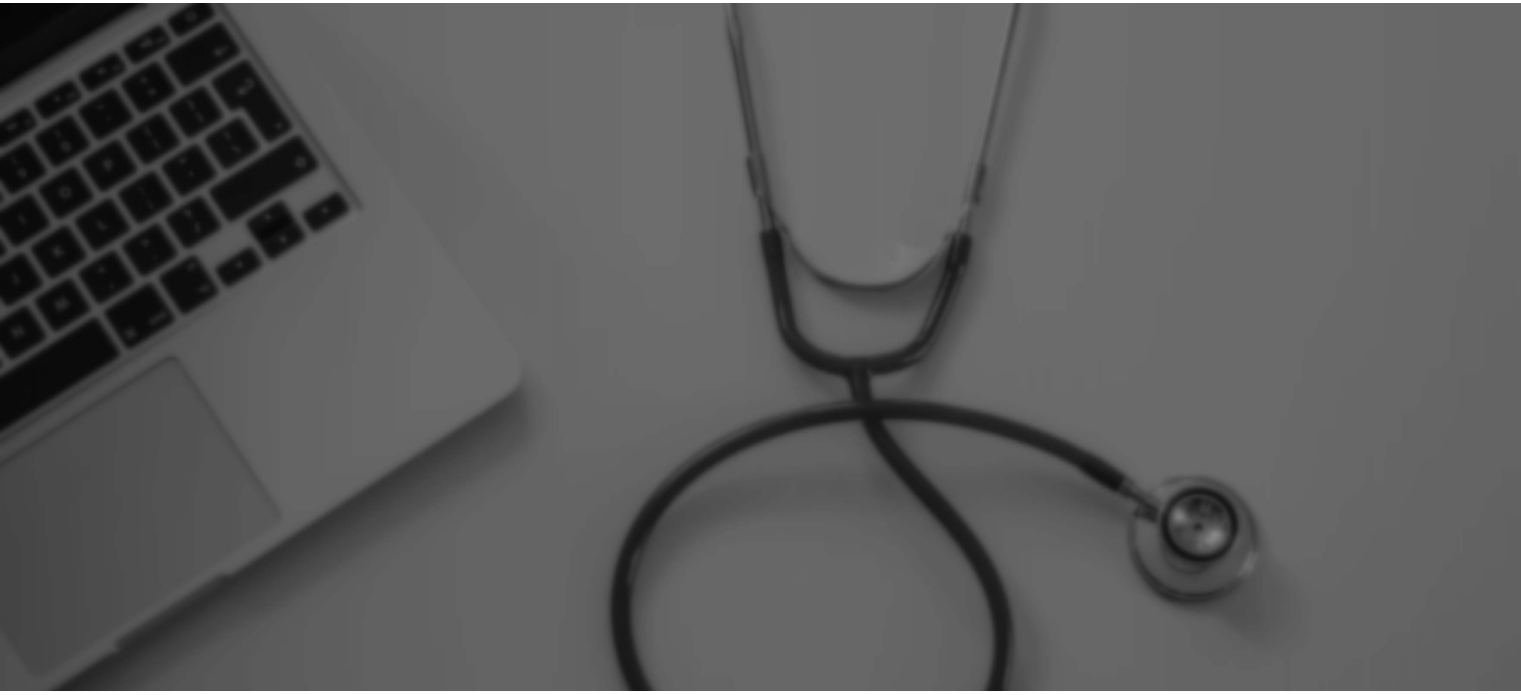 scroll, scrollTop: 0, scrollLeft: 0, axis: both 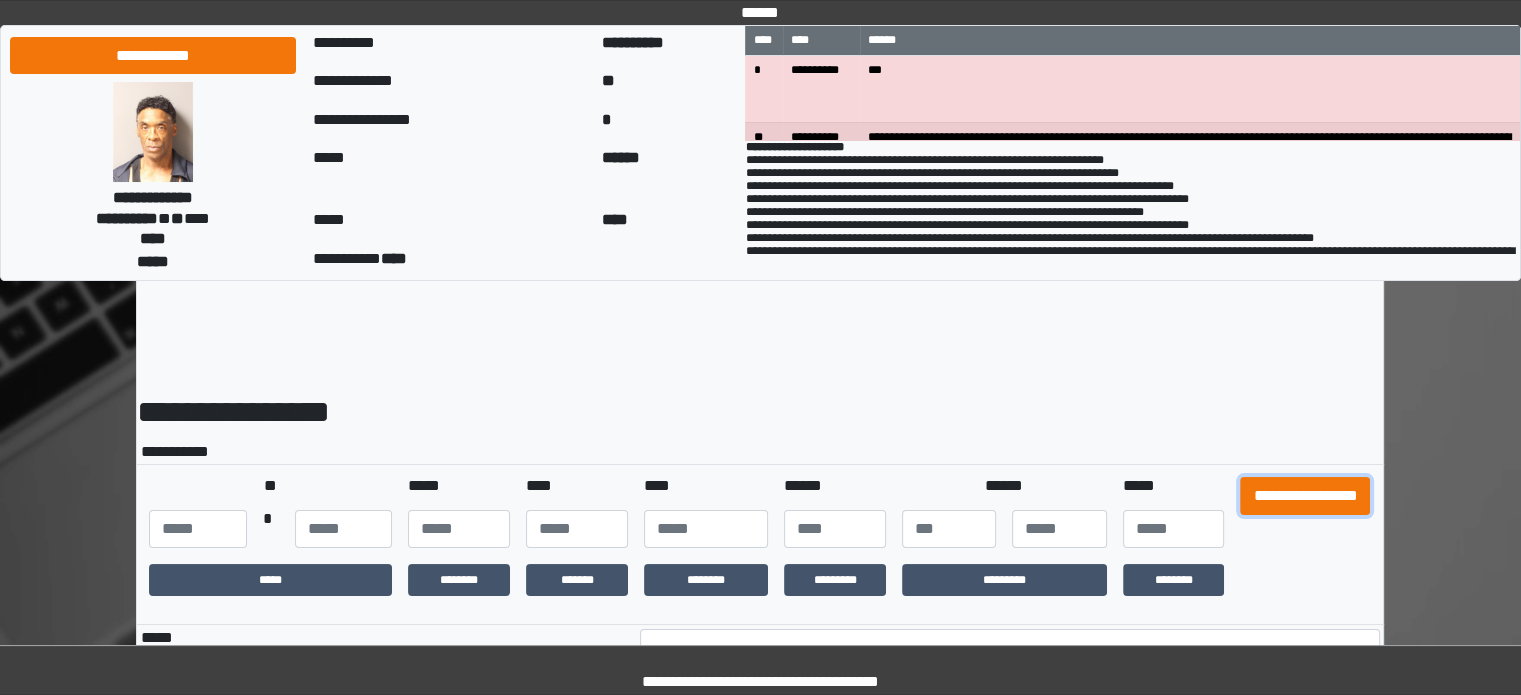 click on "**********" at bounding box center (1305, 496) 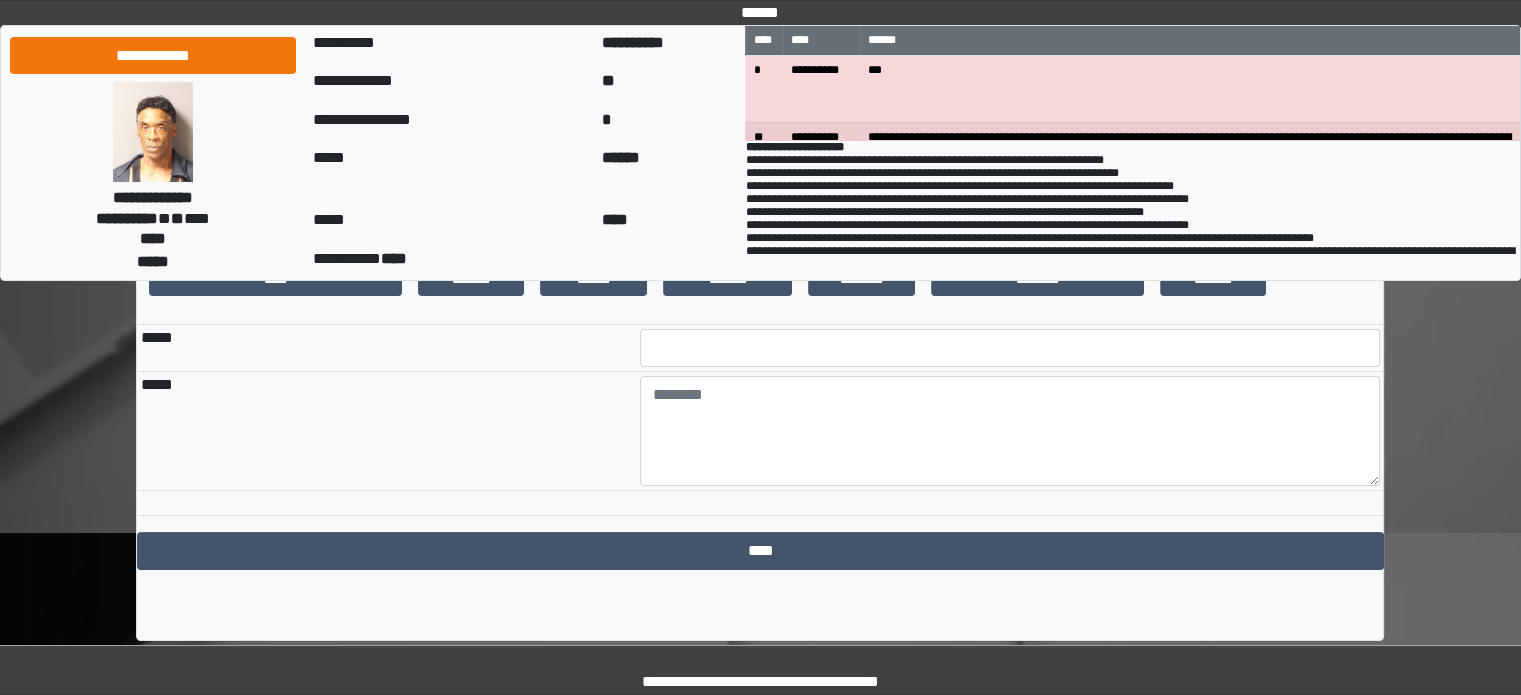 scroll, scrollTop: 310, scrollLeft: 0, axis: vertical 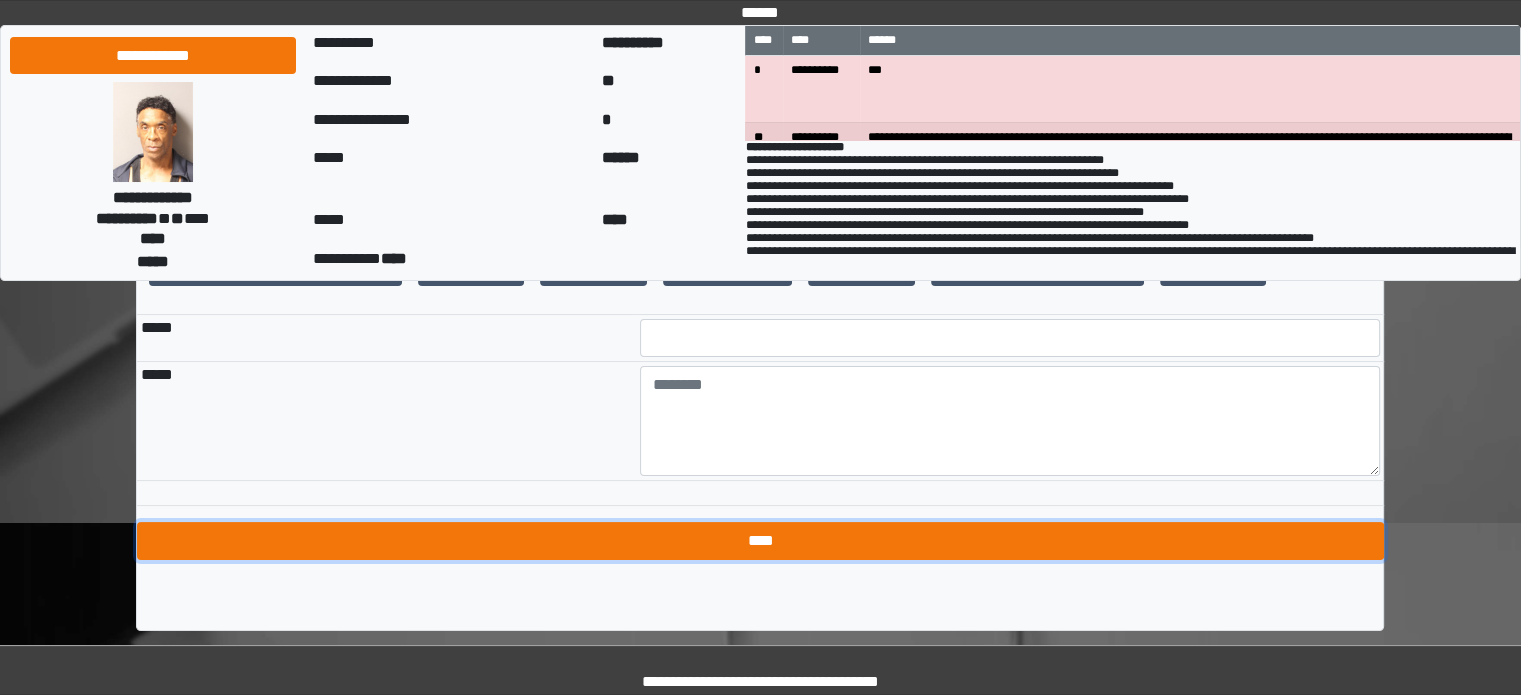 drag, startPoint x: 607, startPoint y: 548, endPoint x: 636, endPoint y: 498, distance: 57.801384 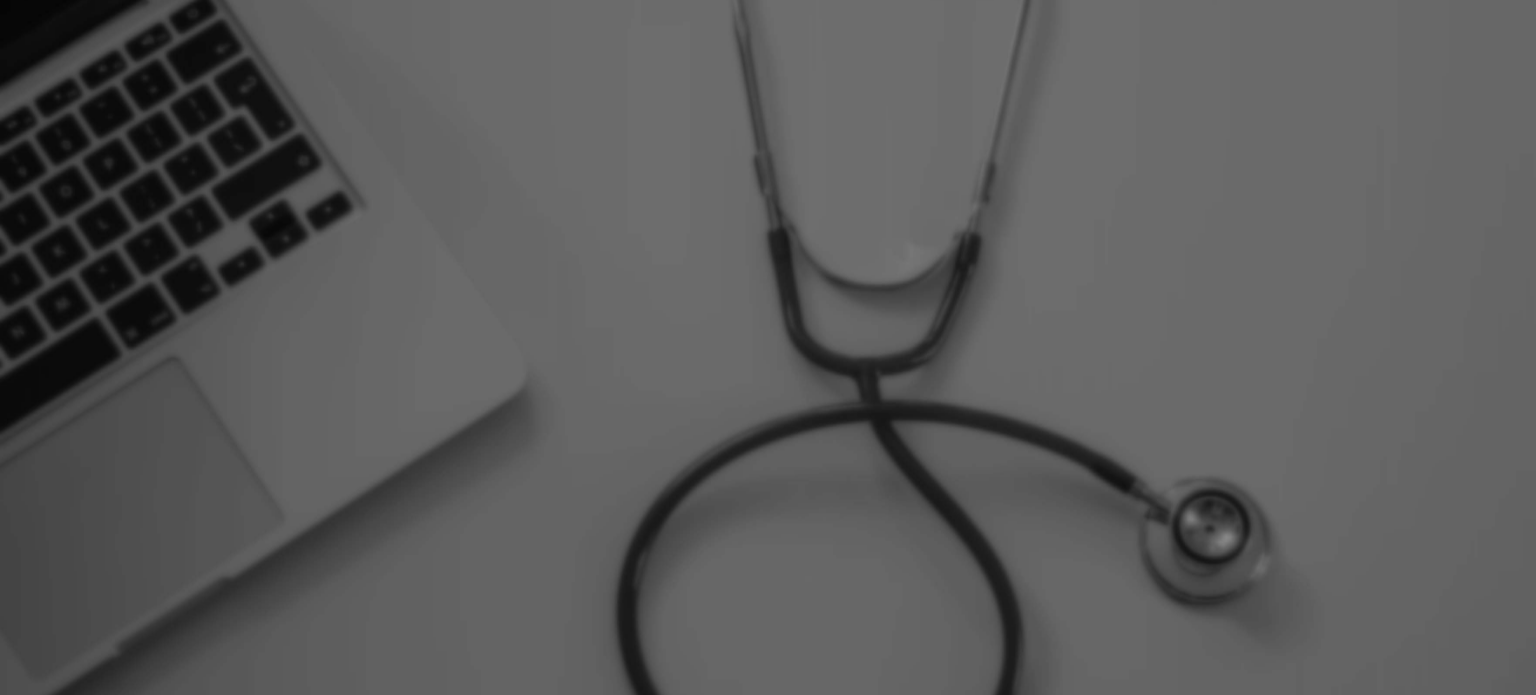 scroll, scrollTop: 0, scrollLeft: 0, axis: both 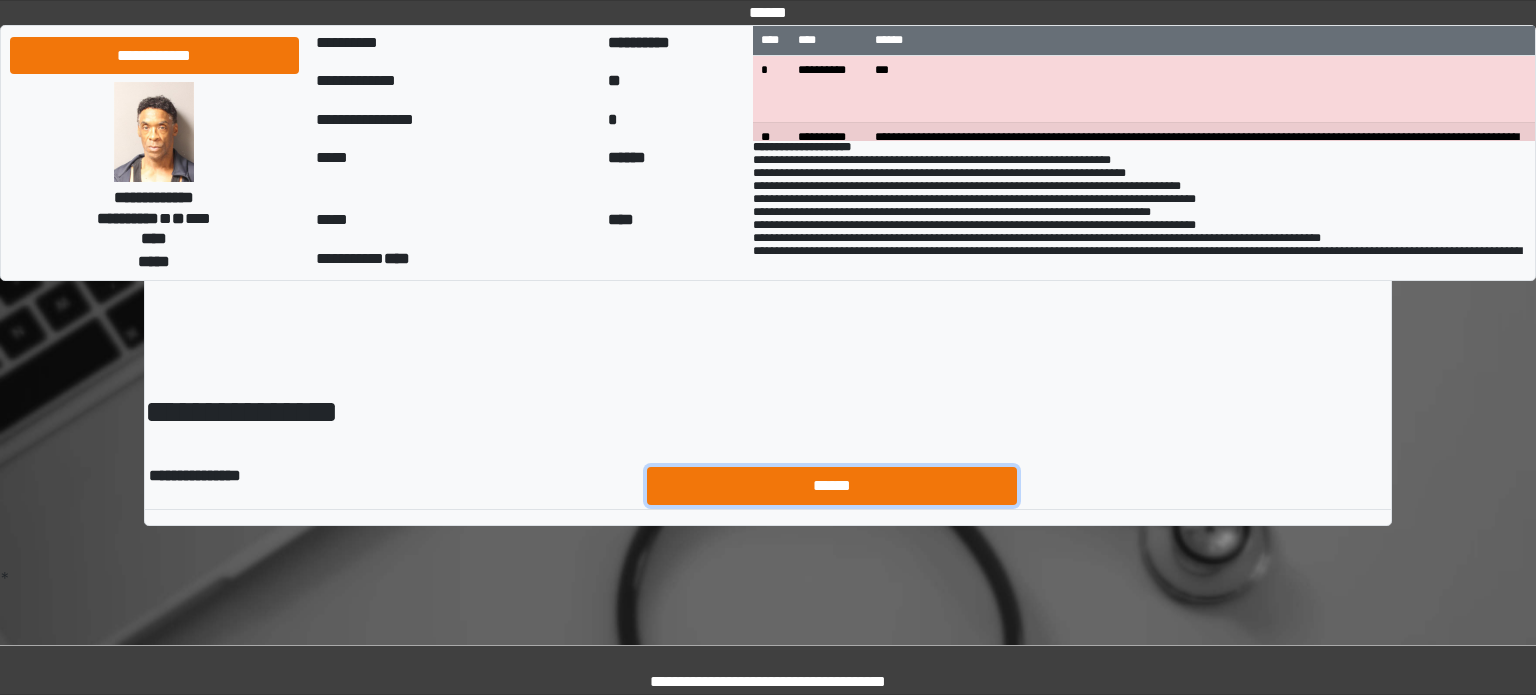click on "******" at bounding box center (832, 486) 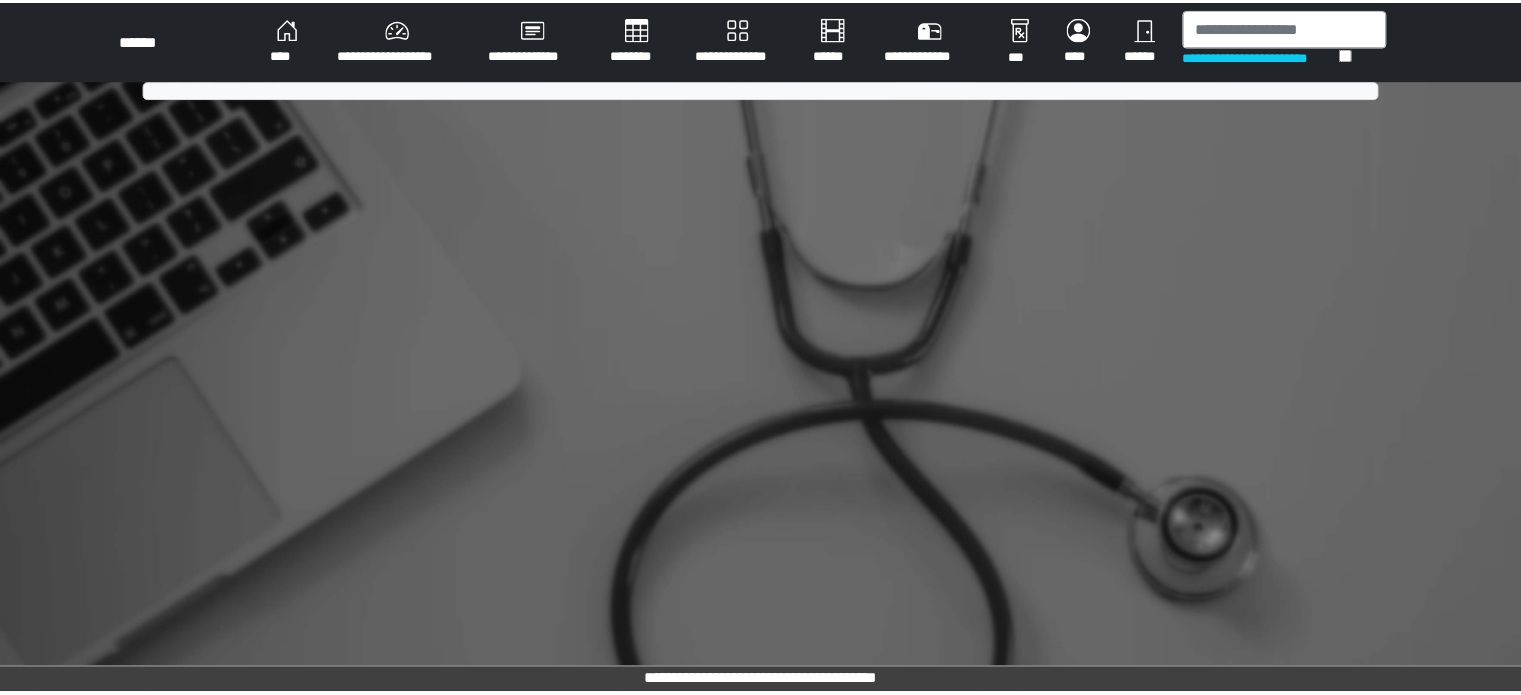 scroll, scrollTop: 0, scrollLeft: 0, axis: both 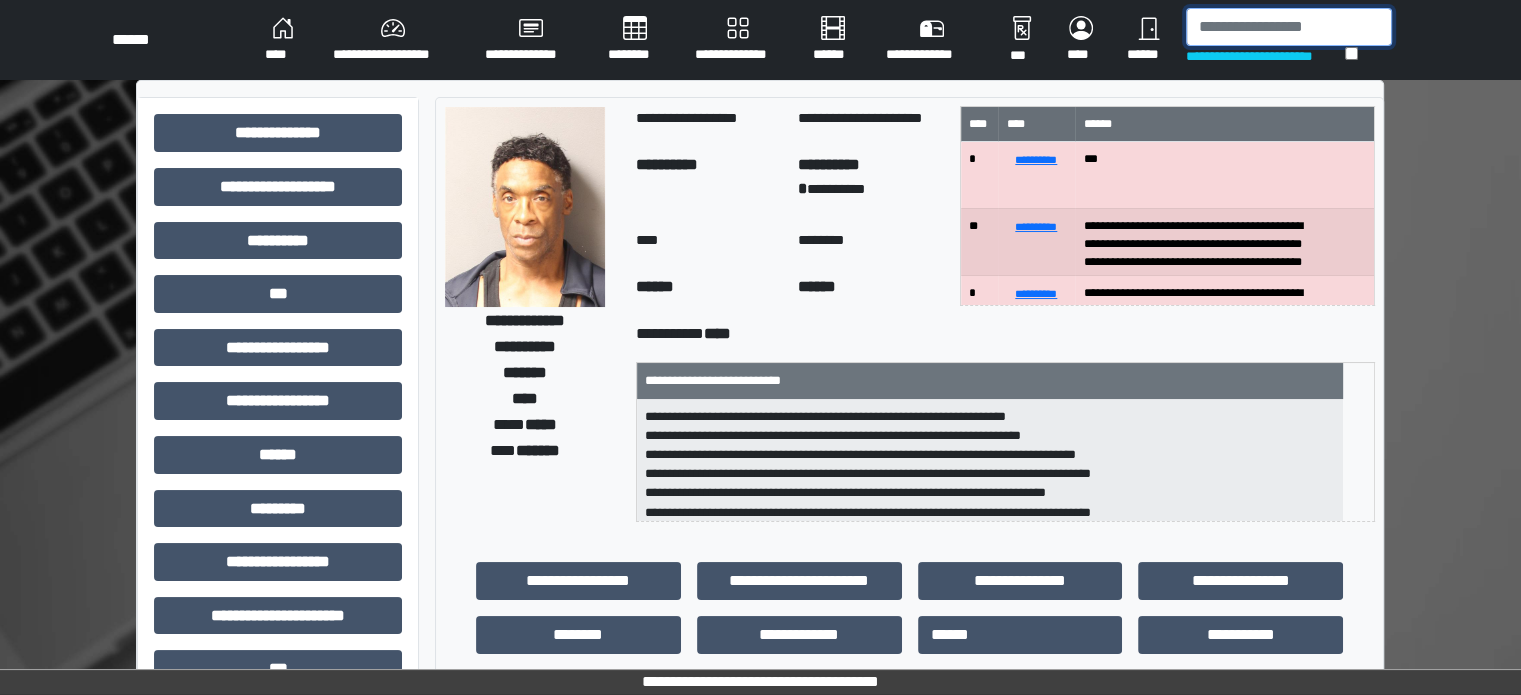 click at bounding box center [1289, 27] 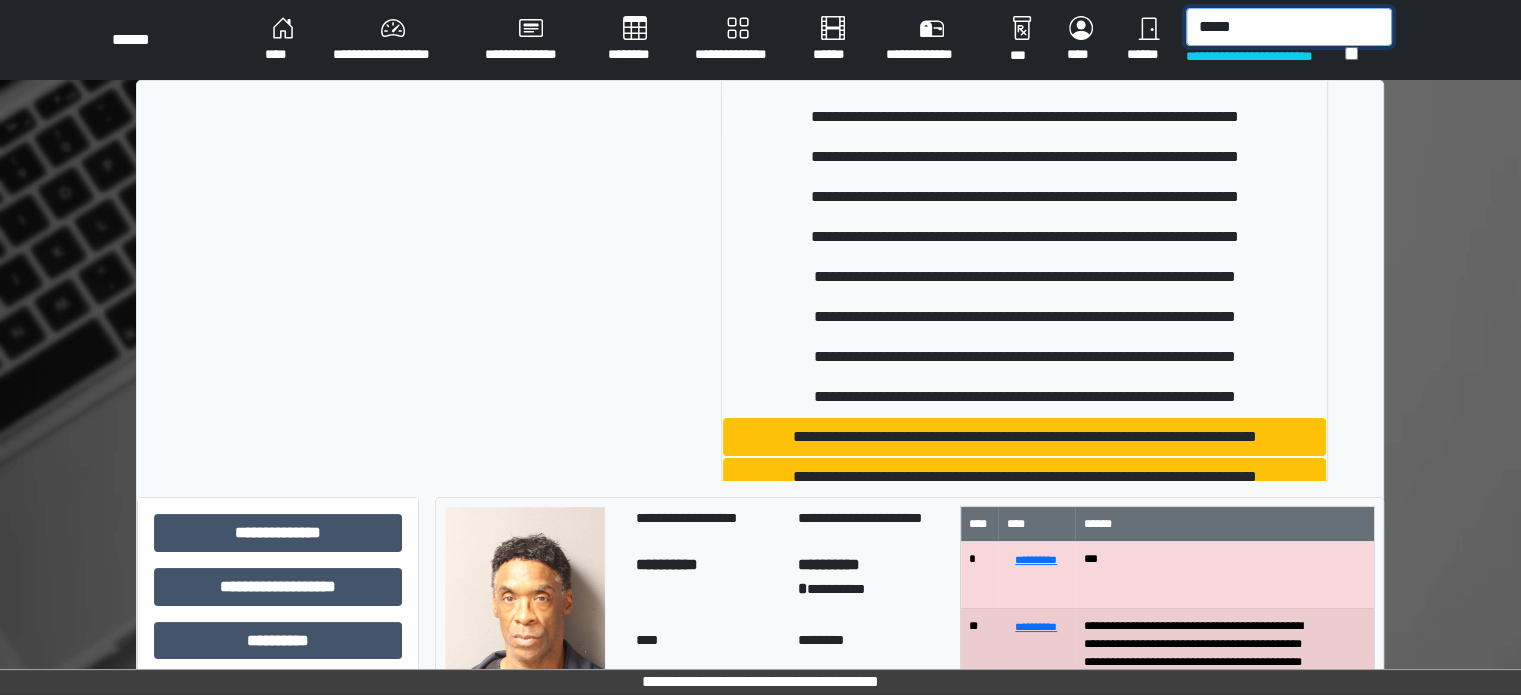 scroll, scrollTop: 300, scrollLeft: 0, axis: vertical 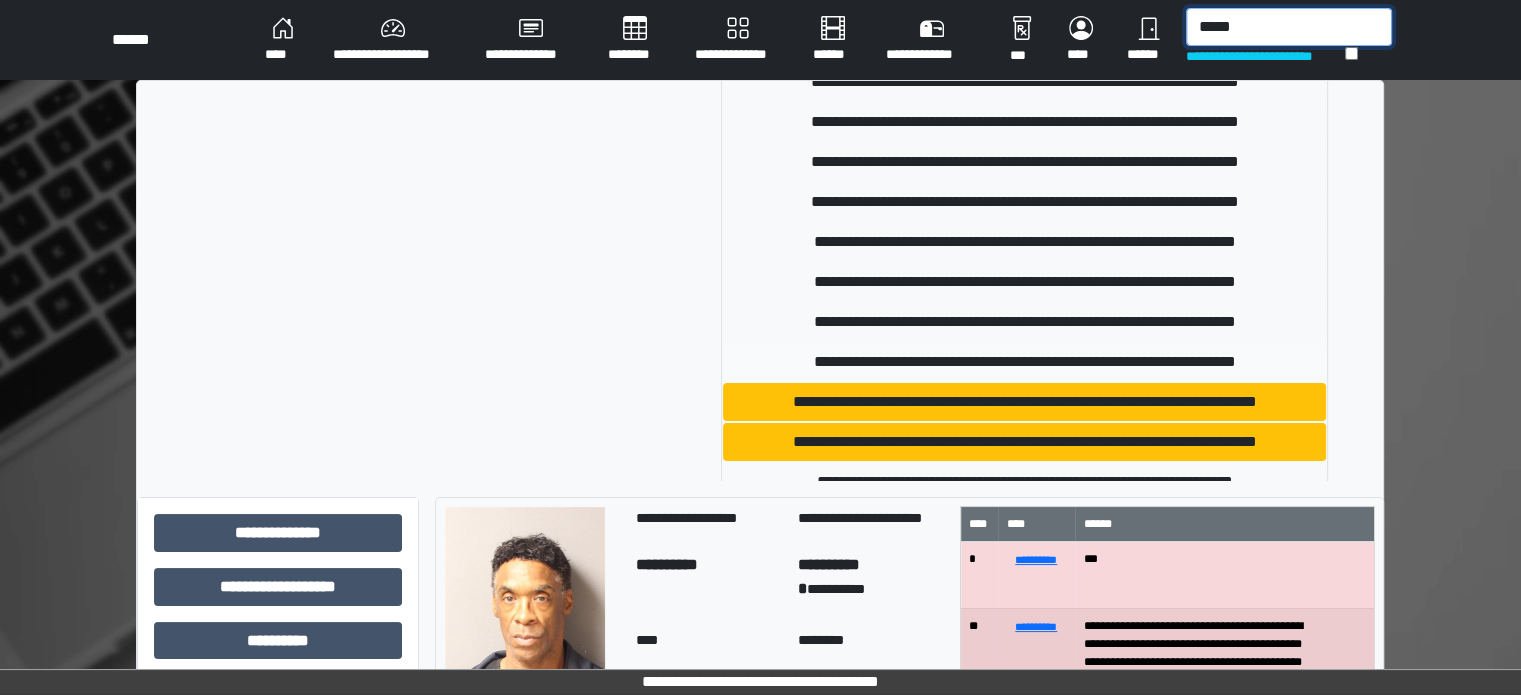 type on "*****" 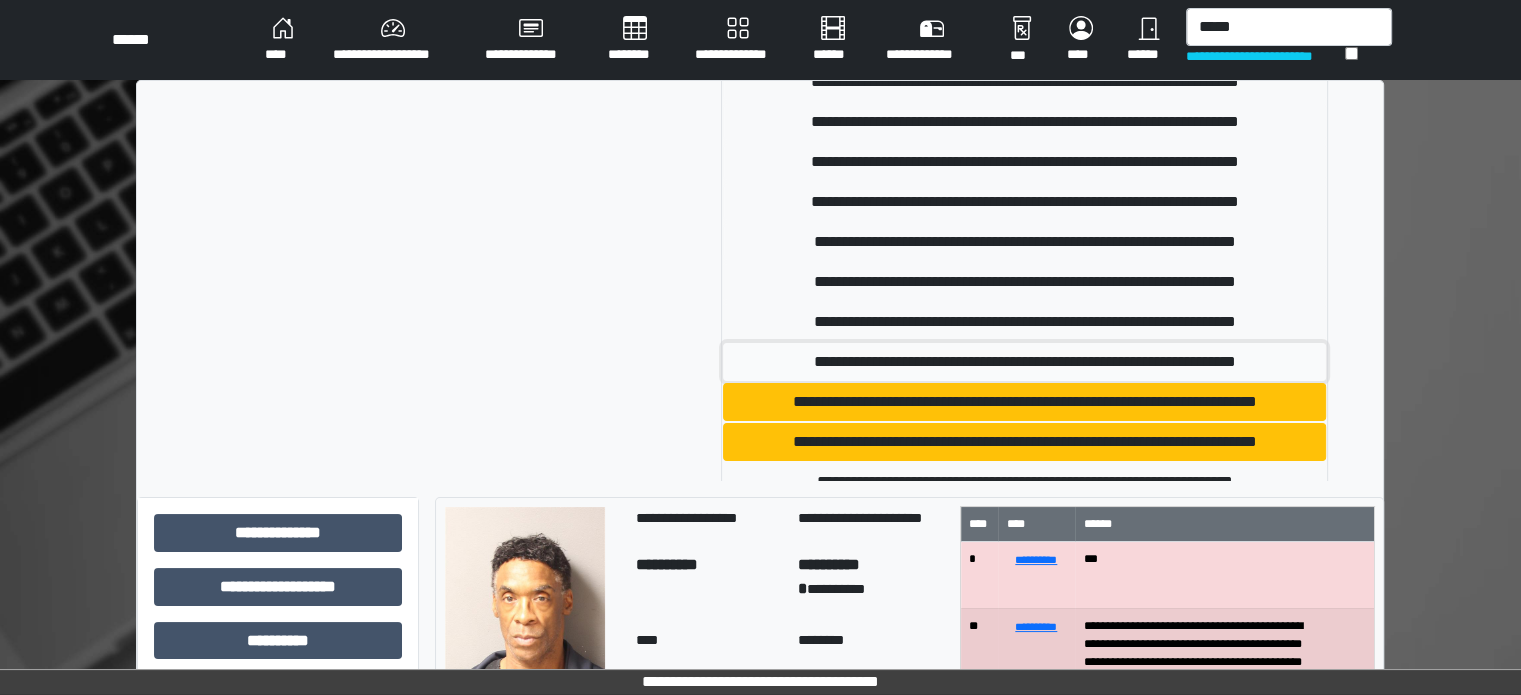 click on "**********" at bounding box center (1024, 362) 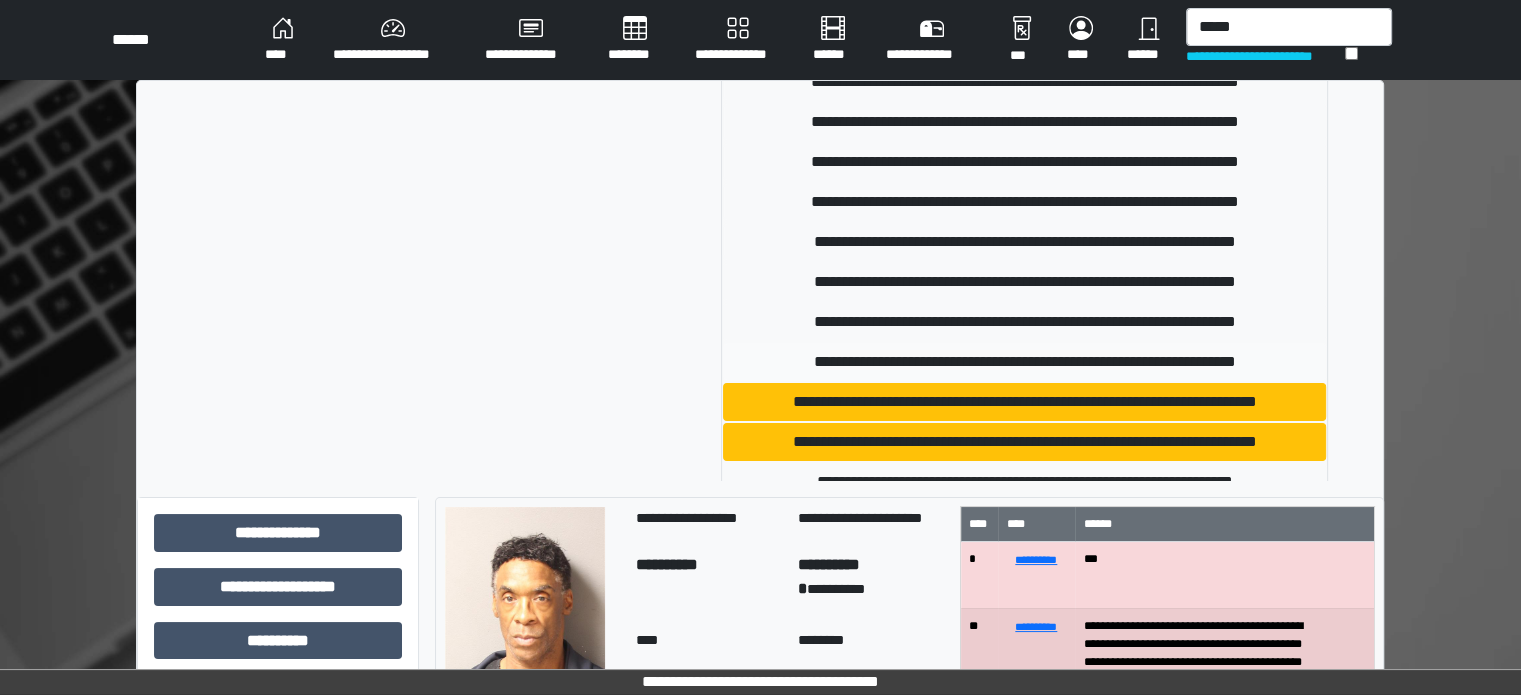 type 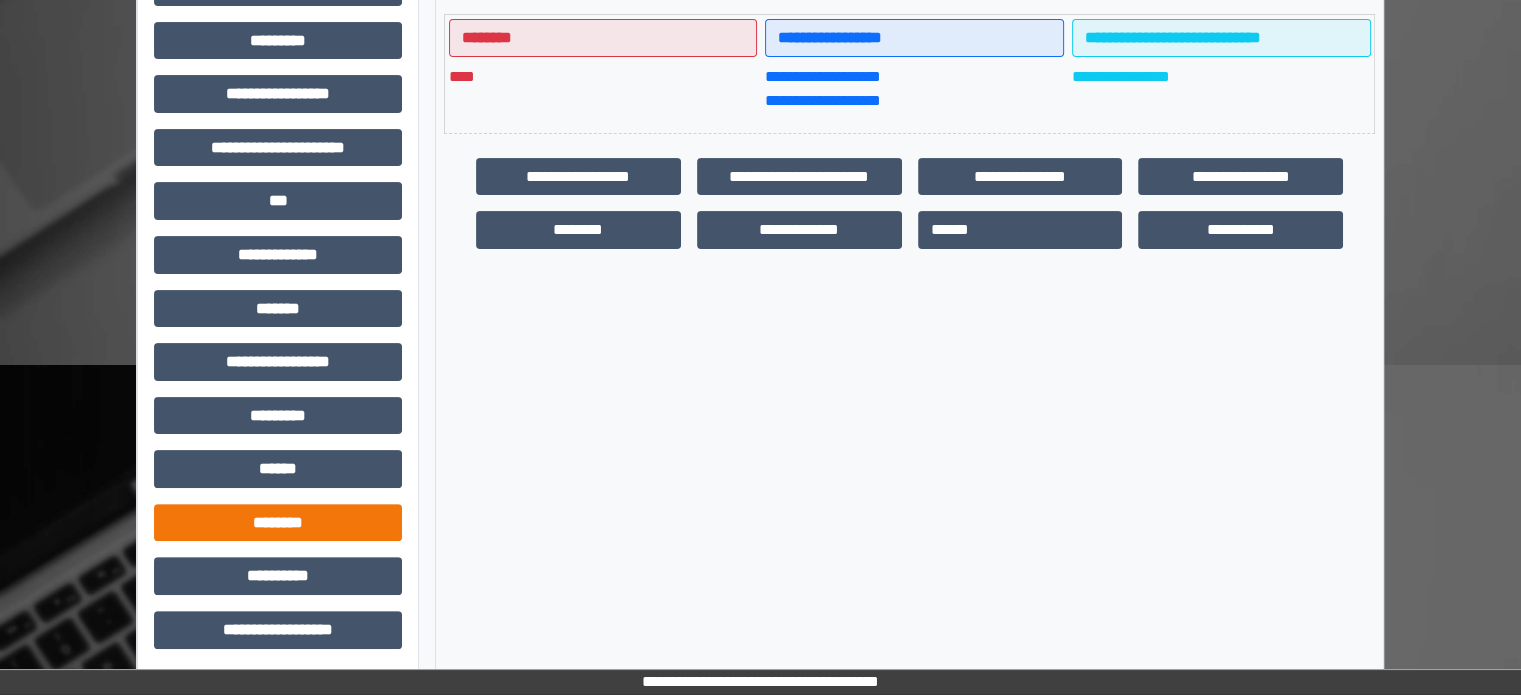 scroll, scrollTop: 471, scrollLeft: 0, axis: vertical 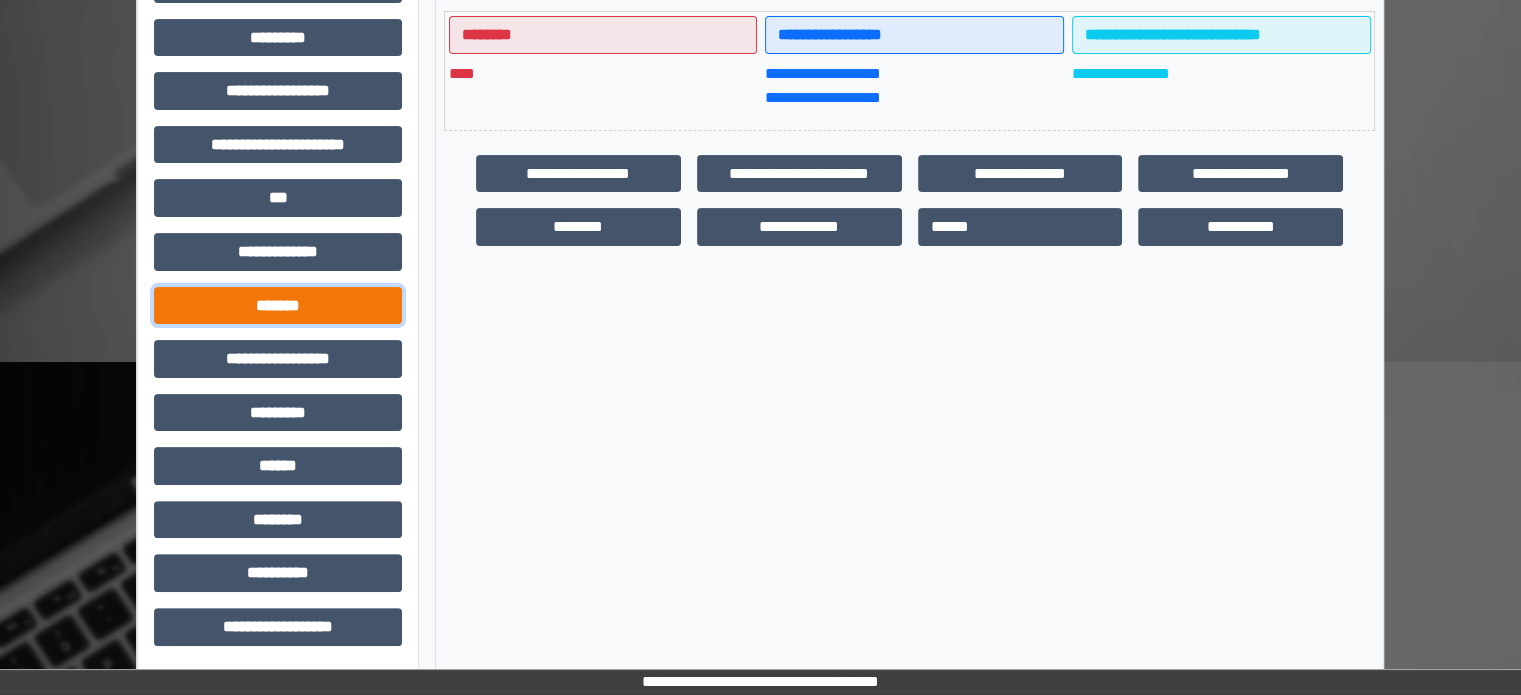 click on "*******" at bounding box center (278, 306) 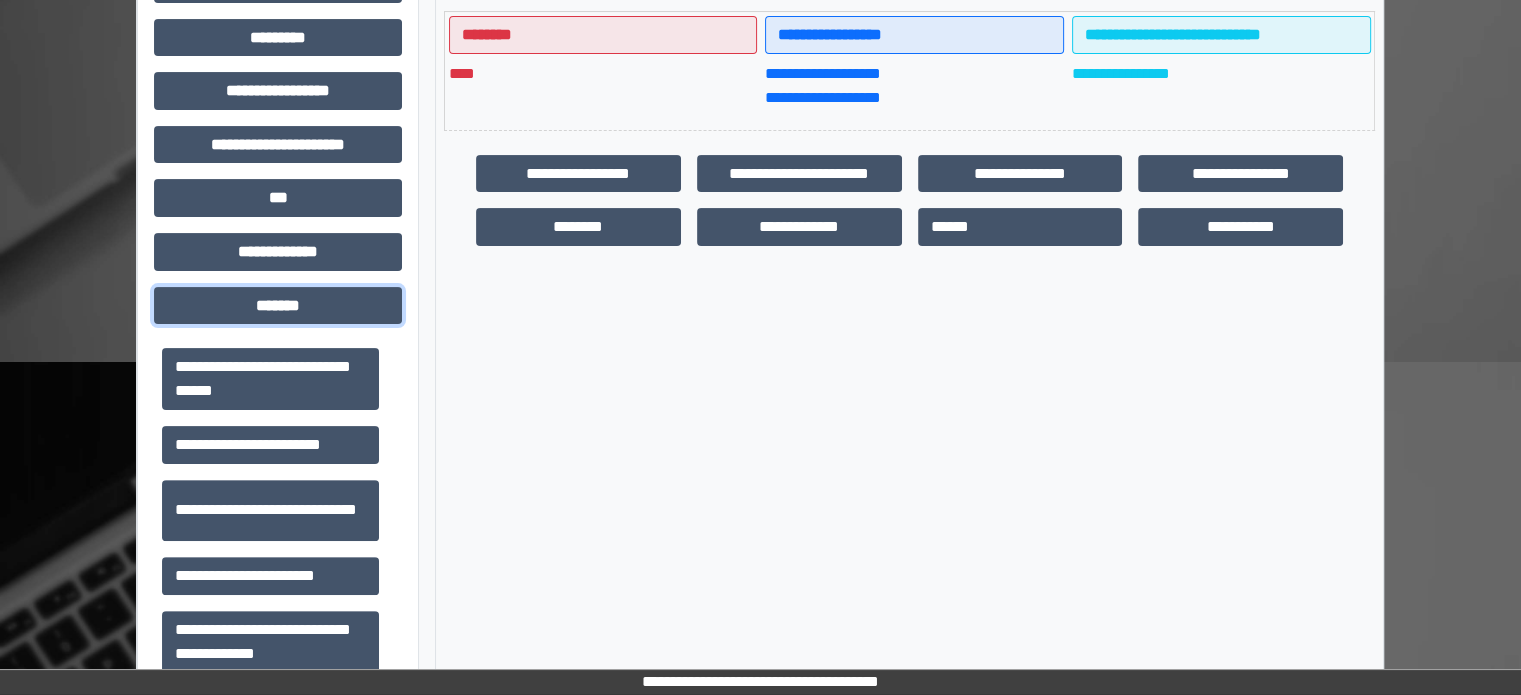 scroll, scrollTop: 912, scrollLeft: 0, axis: vertical 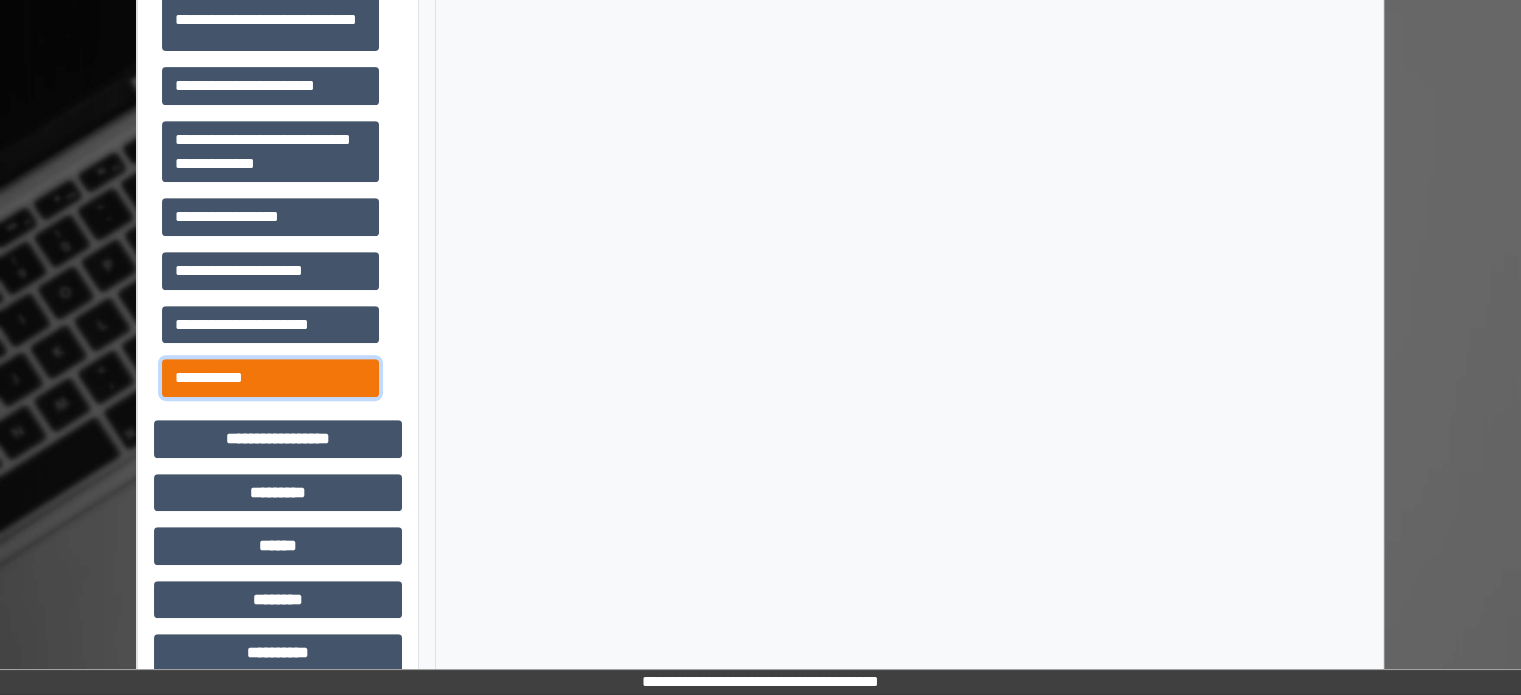 click on "**********" at bounding box center [270, 378] 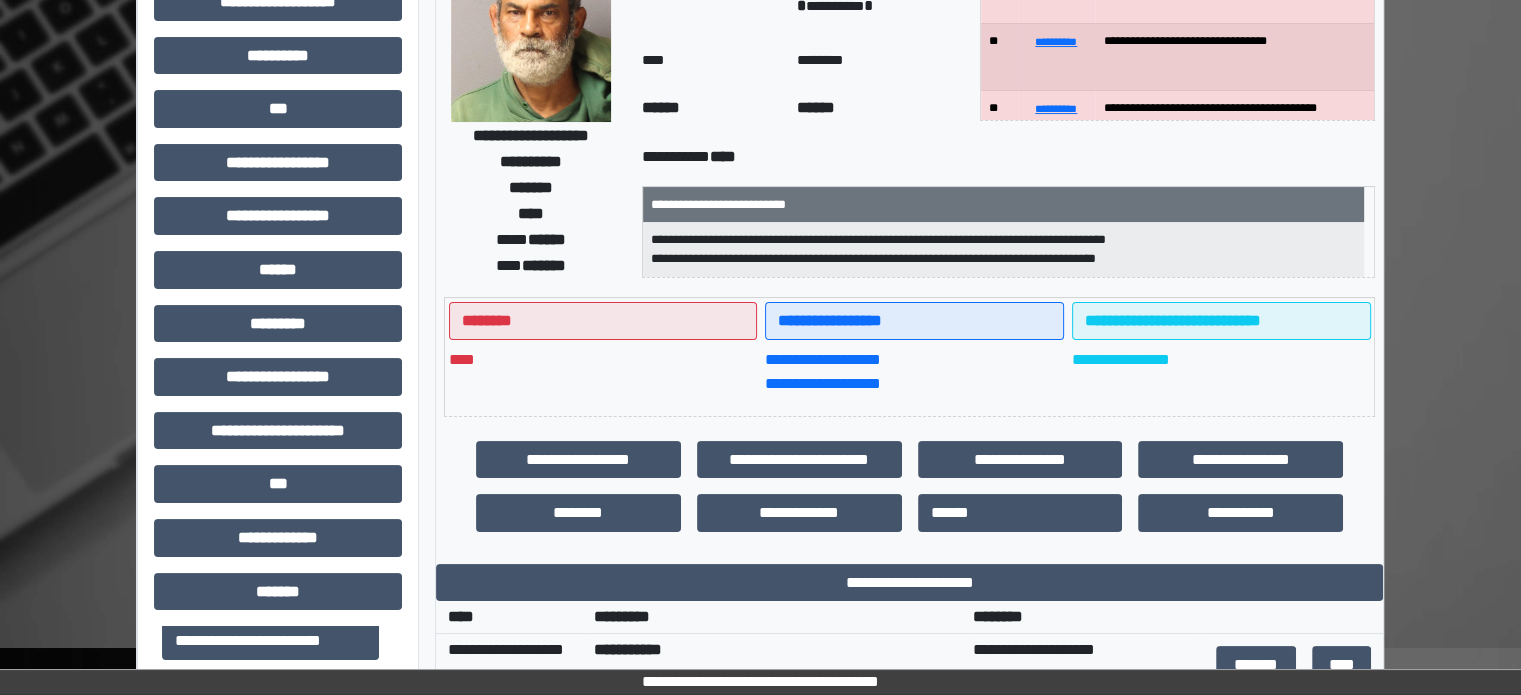 scroll, scrollTop: 171, scrollLeft: 0, axis: vertical 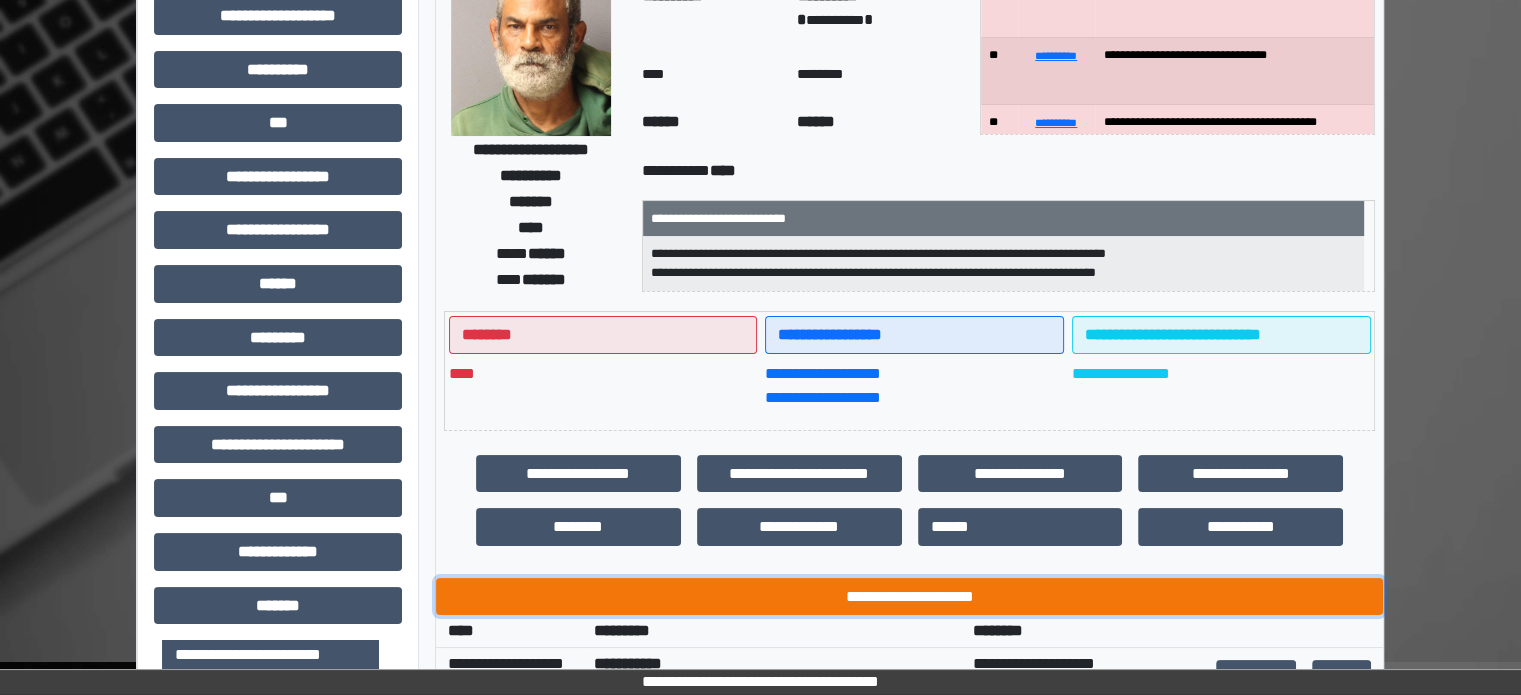 click on "**********" at bounding box center [909, 597] 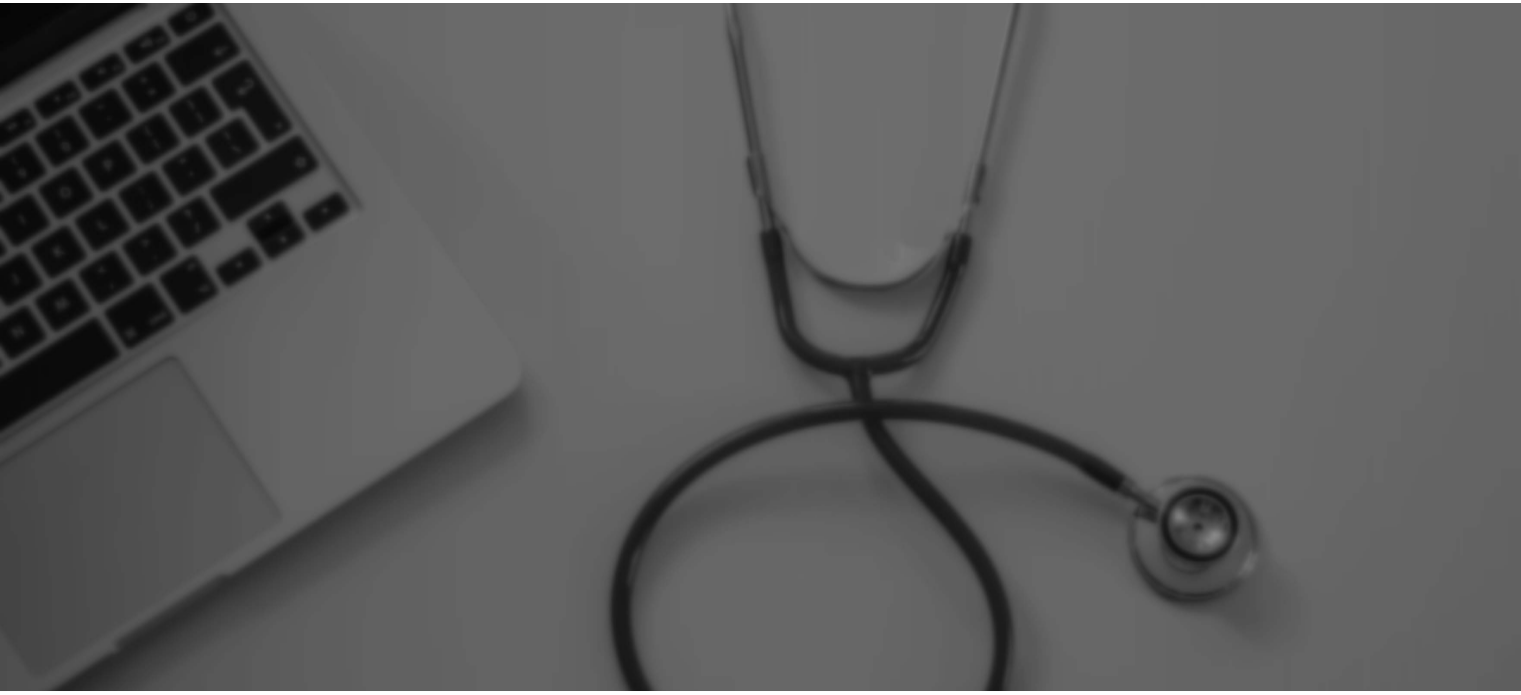 scroll, scrollTop: 0, scrollLeft: 0, axis: both 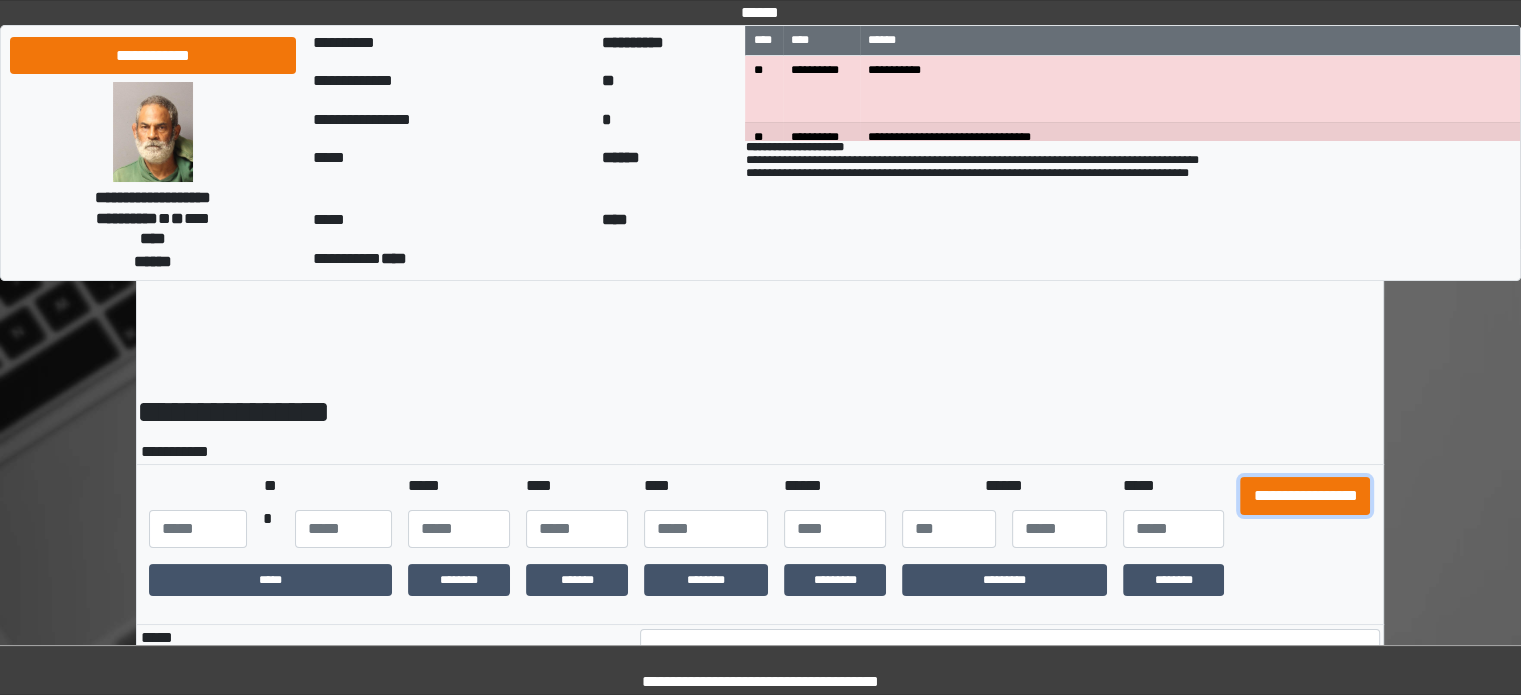 click on "**********" at bounding box center (1305, 496) 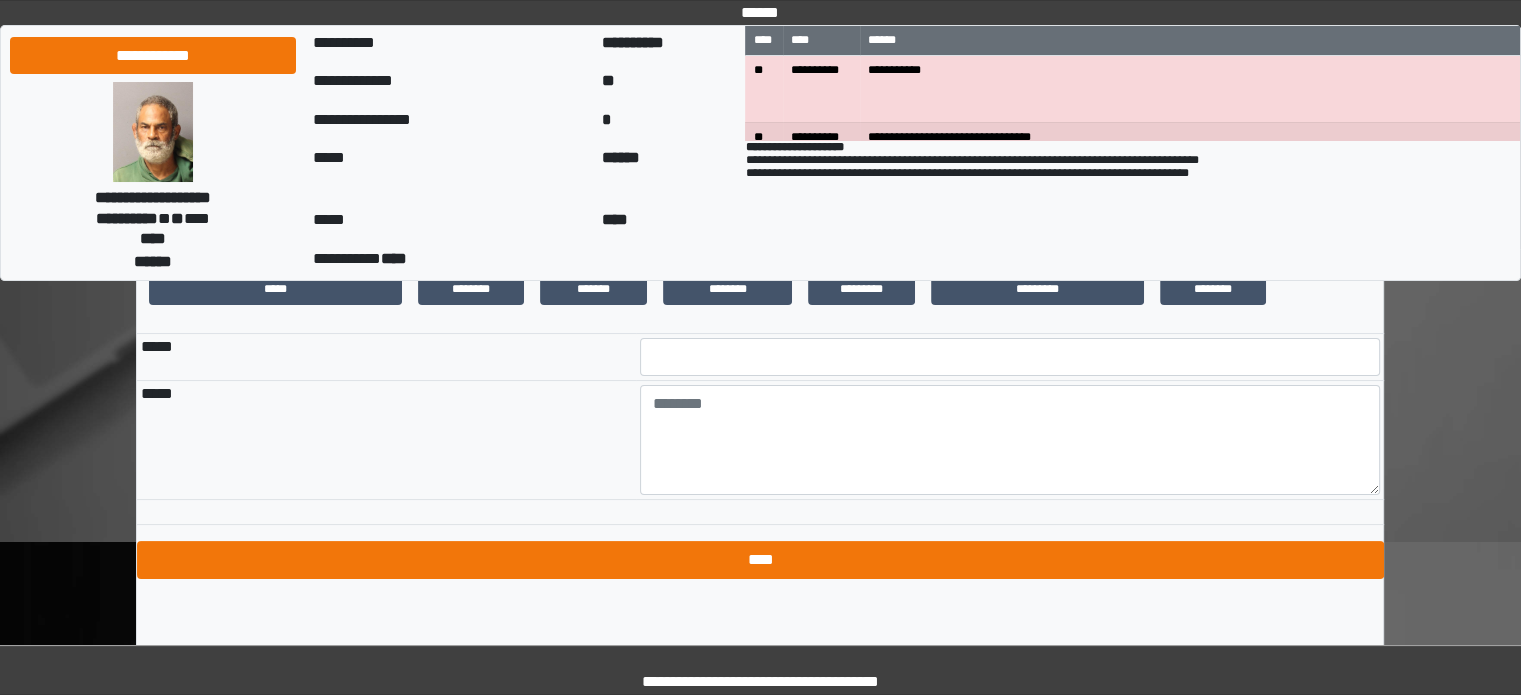 scroll, scrollTop: 310, scrollLeft: 0, axis: vertical 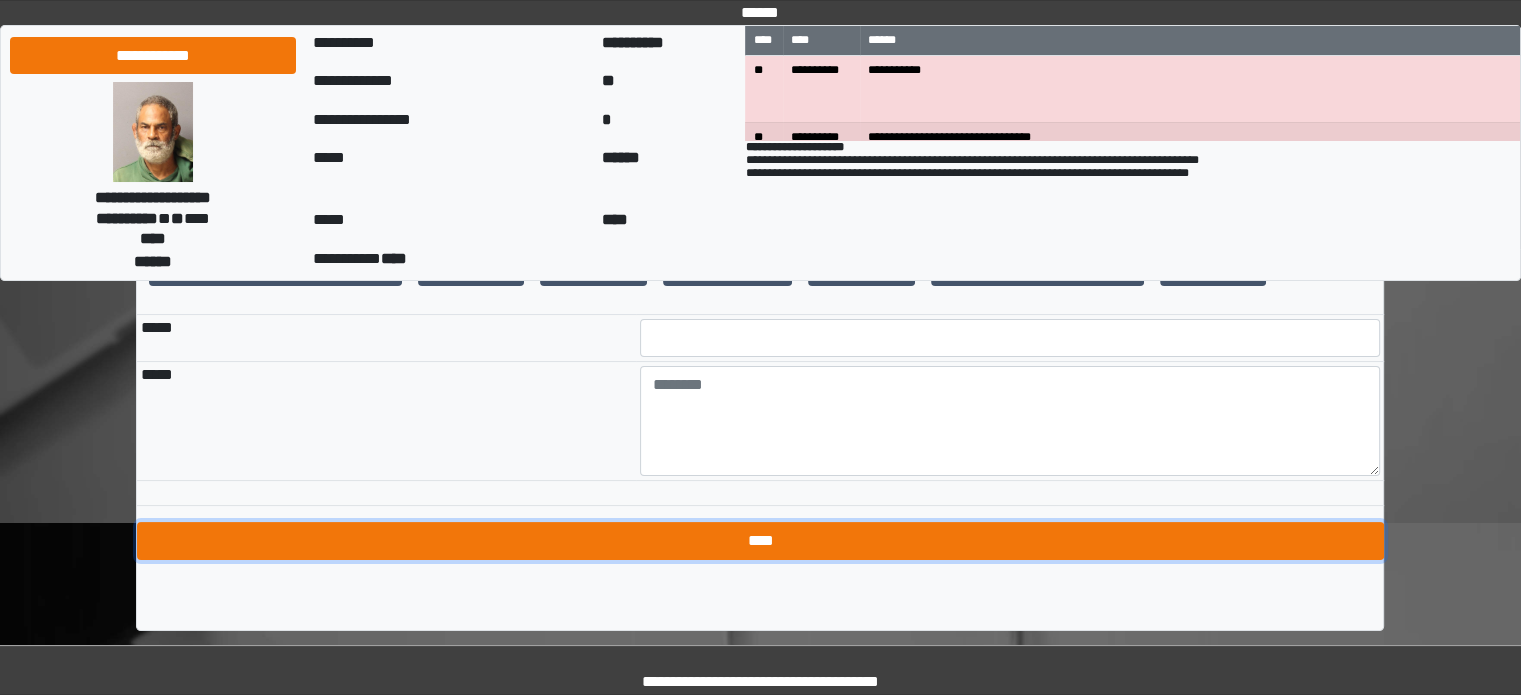 drag, startPoint x: 1083, startPoint y: 543, endPoint x: 1080, endPoint y: 531, distance: 12.369317 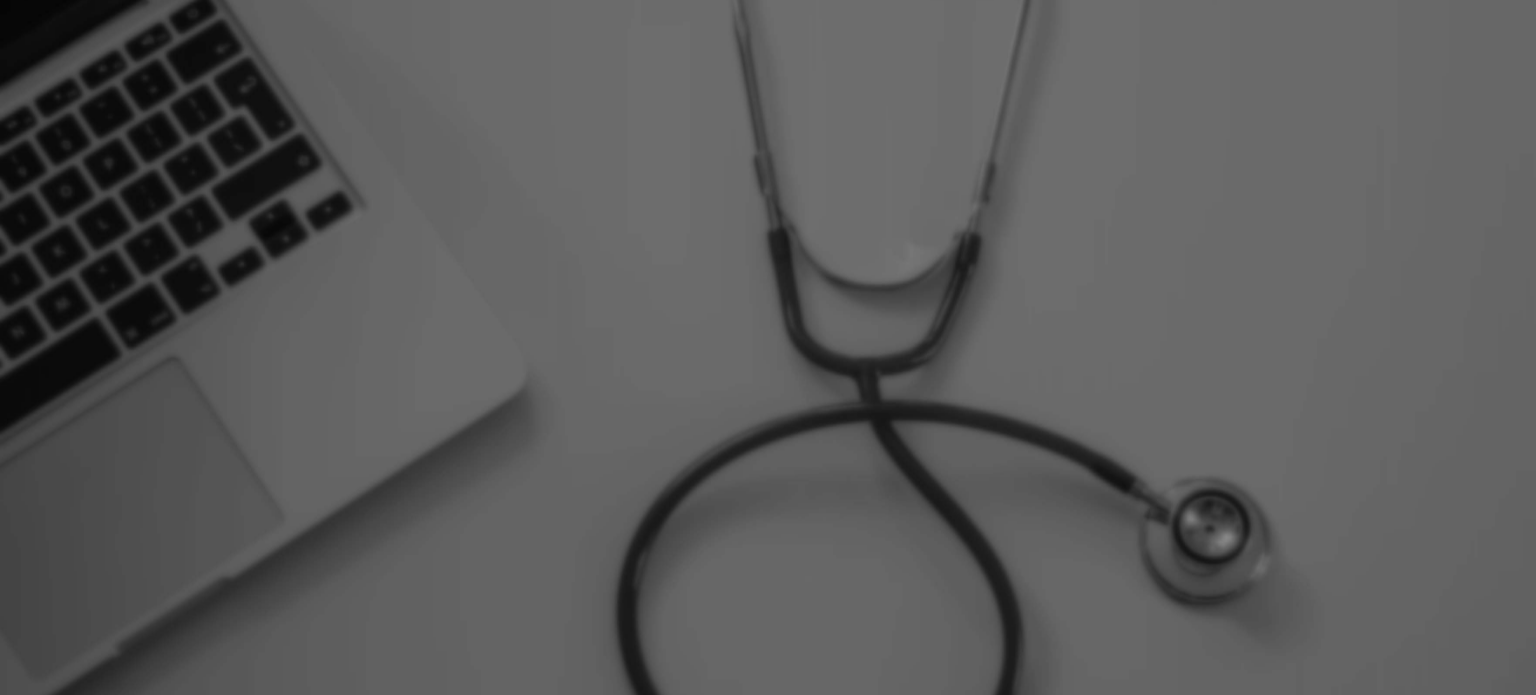 scroll, scrollTop: 0, scrollLeft: 0, axis: both 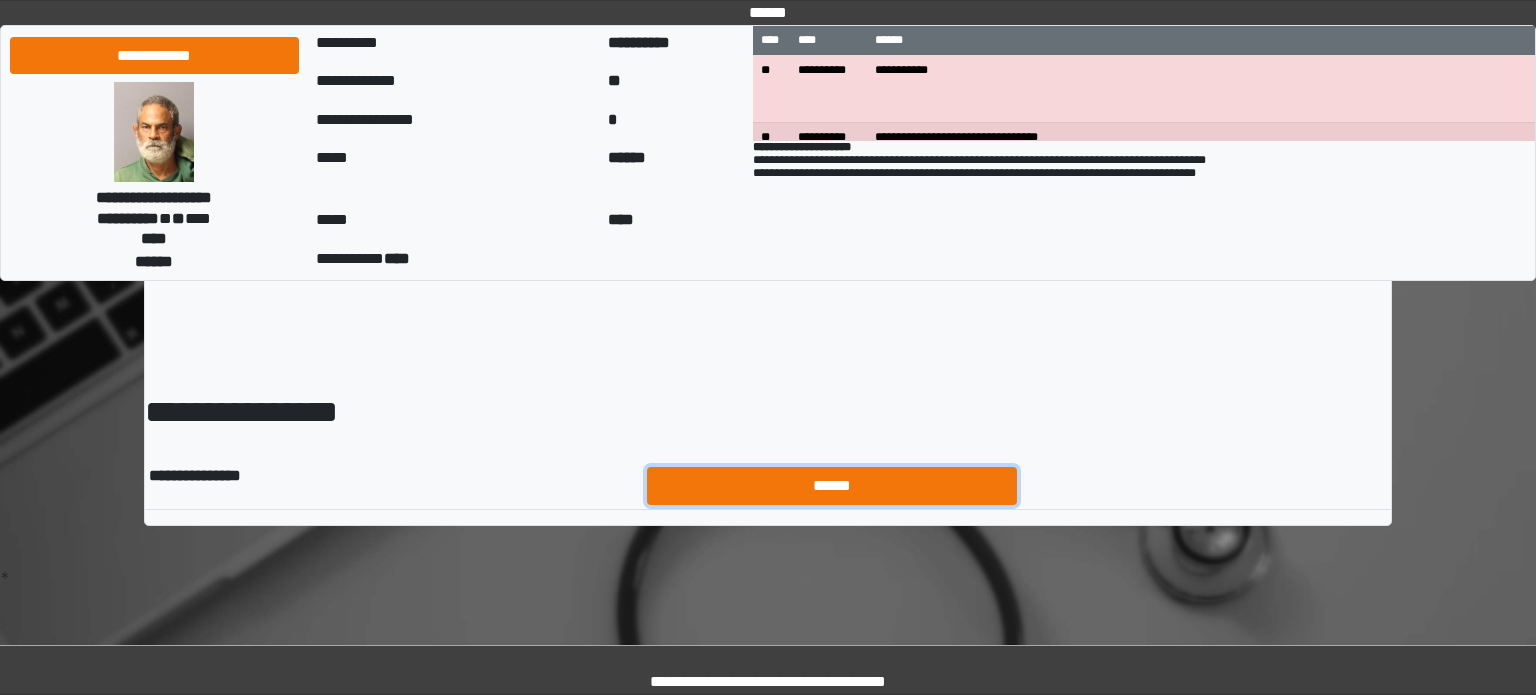 click on "******" at bounding box center (832, 486) 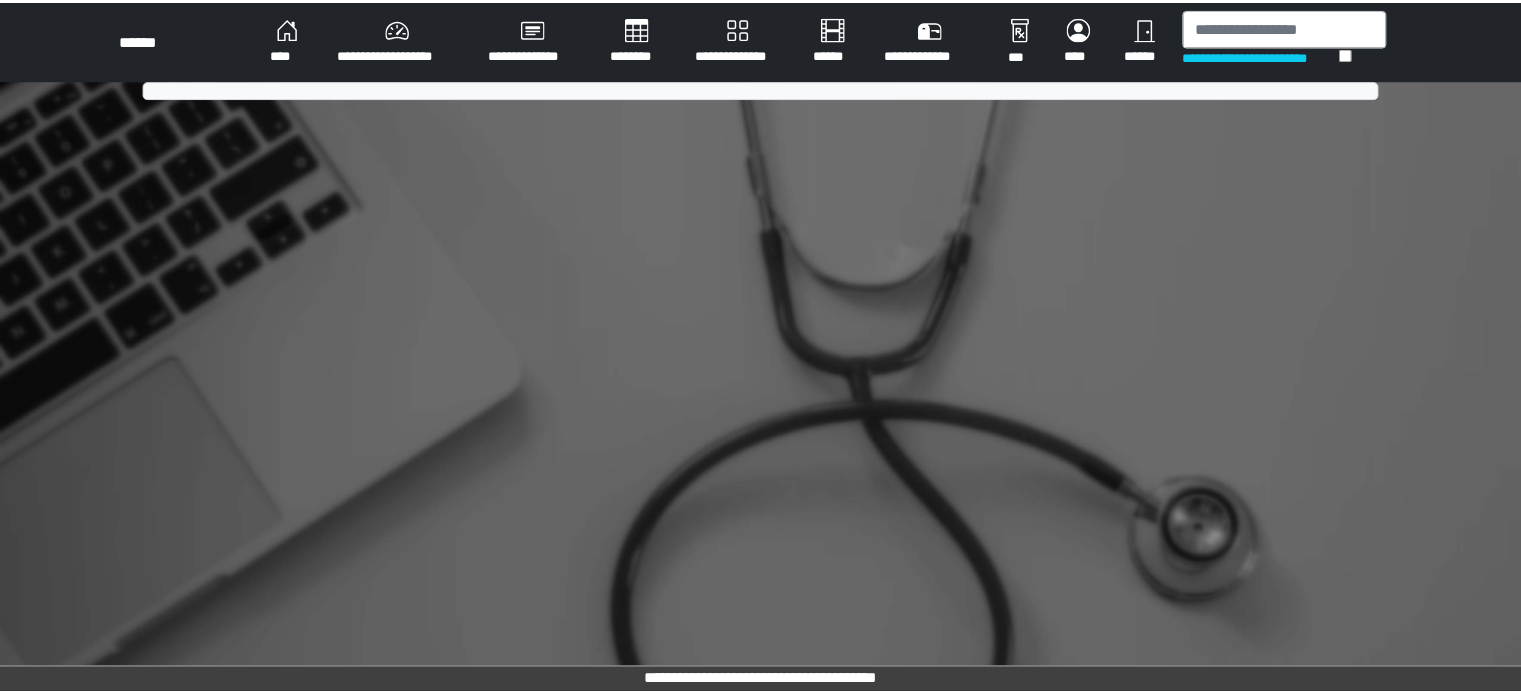 scroll, scrollTop: 0, scrollLeft: 0, axis: both 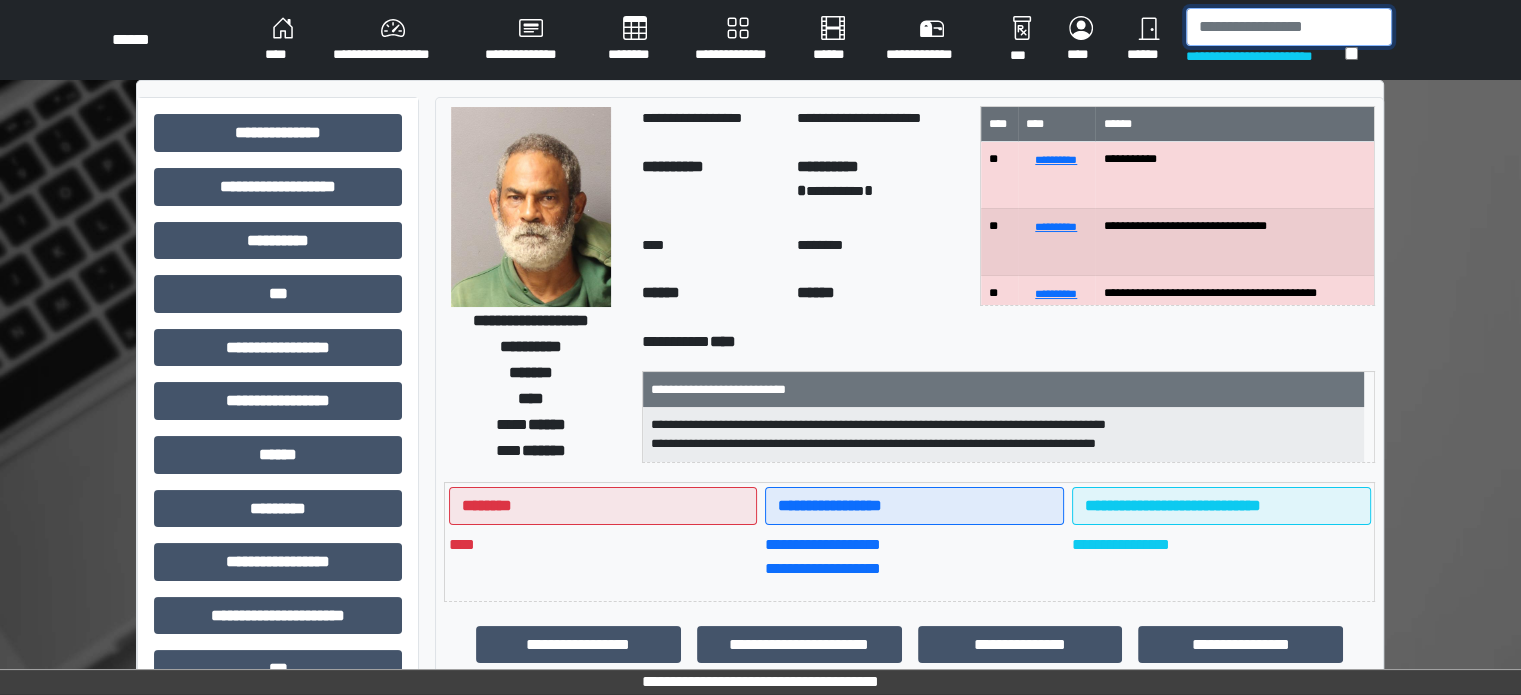 click at bounding box center (1289, 27) 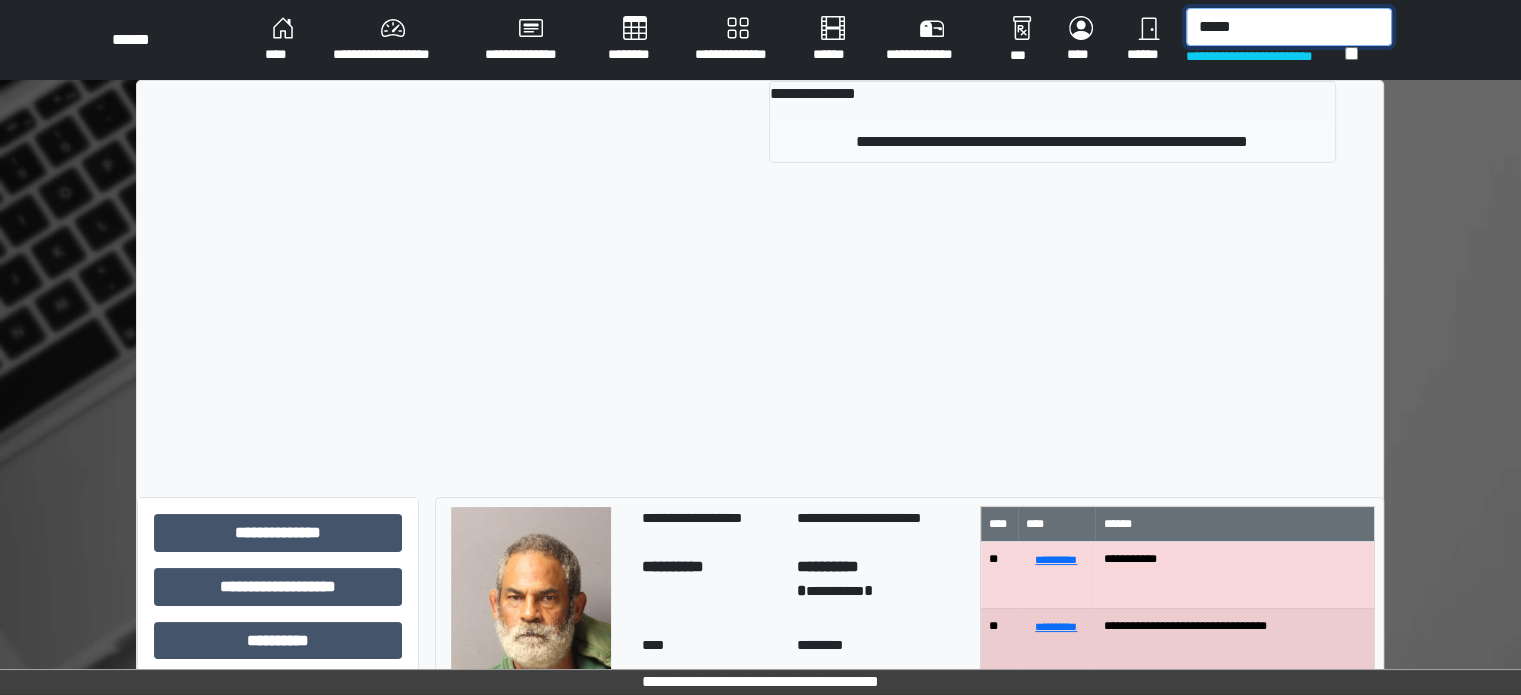 type on "*****" 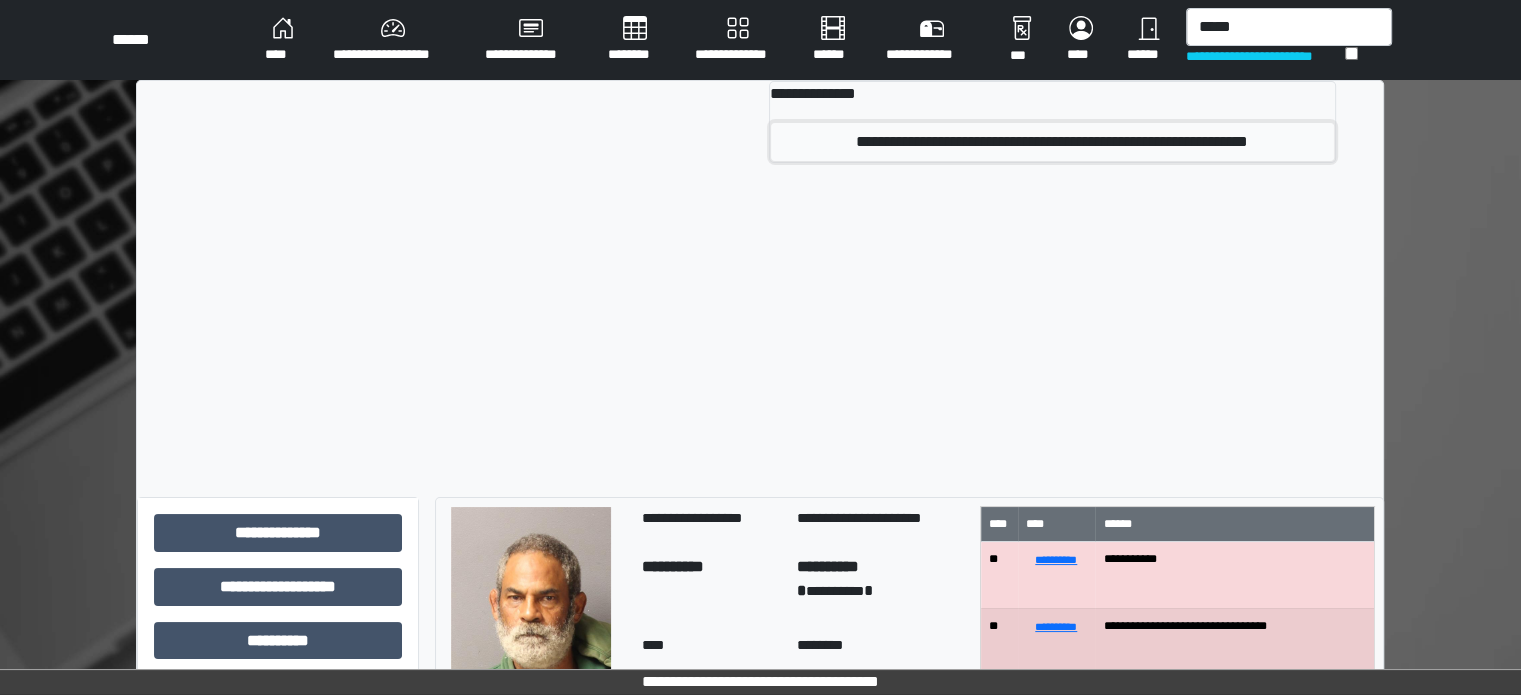 click on "**********" at bounding box center [1052, 142] 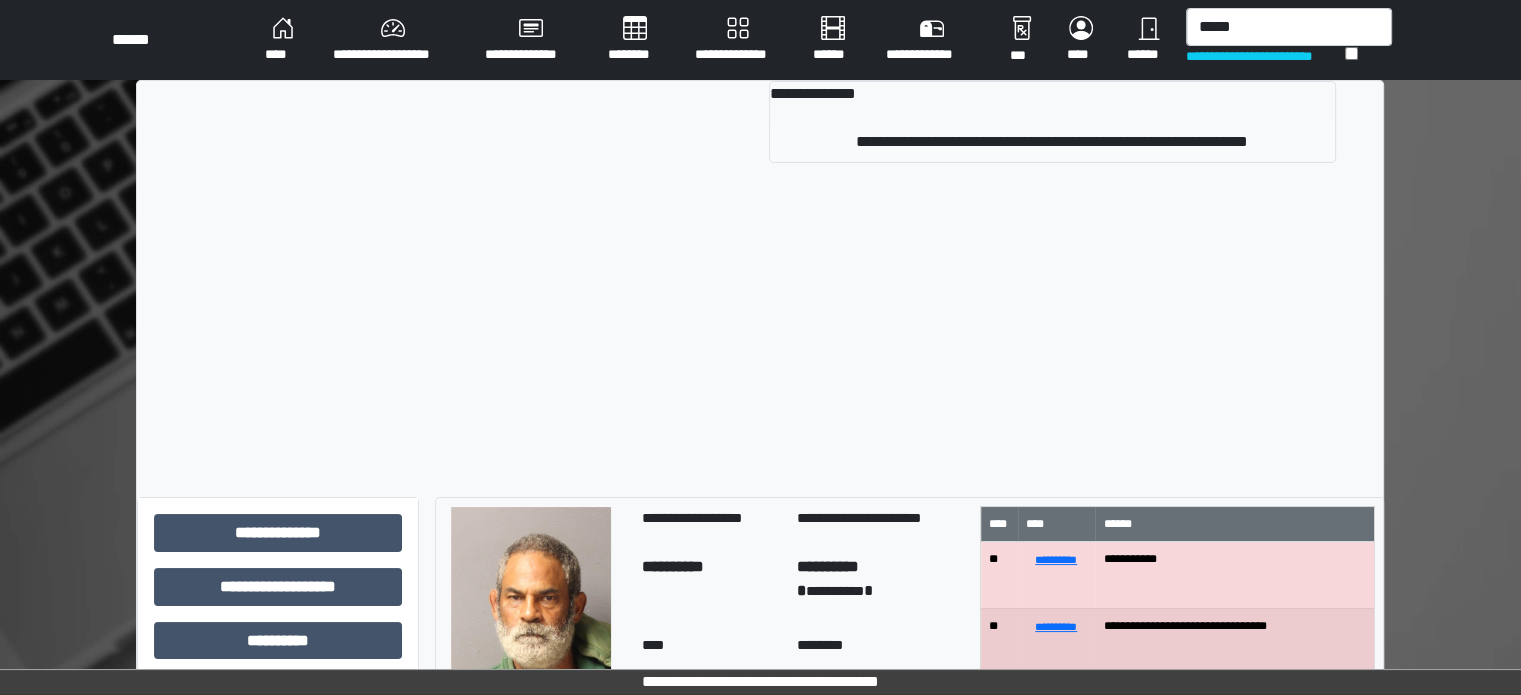 type 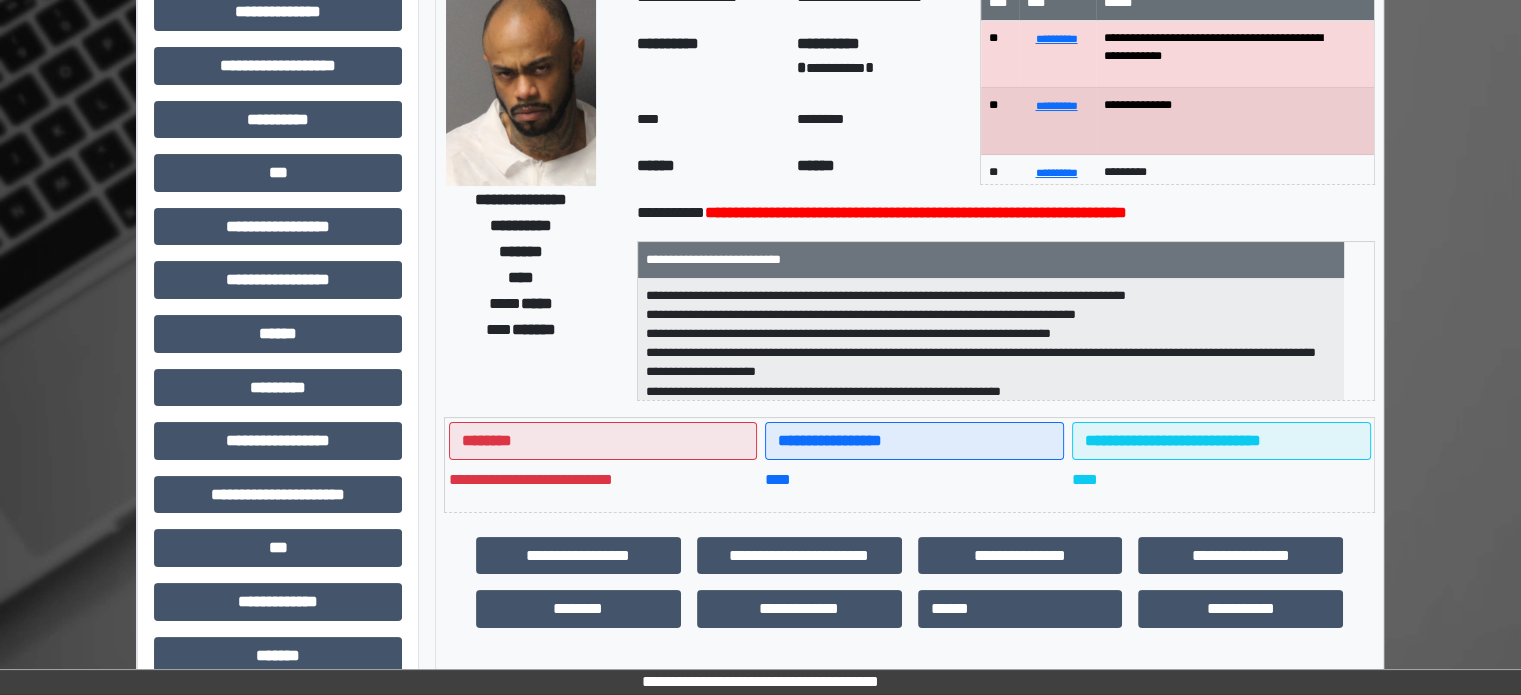 scroll, scrollTop: 300, scrollLeft: 0, axis: vertical 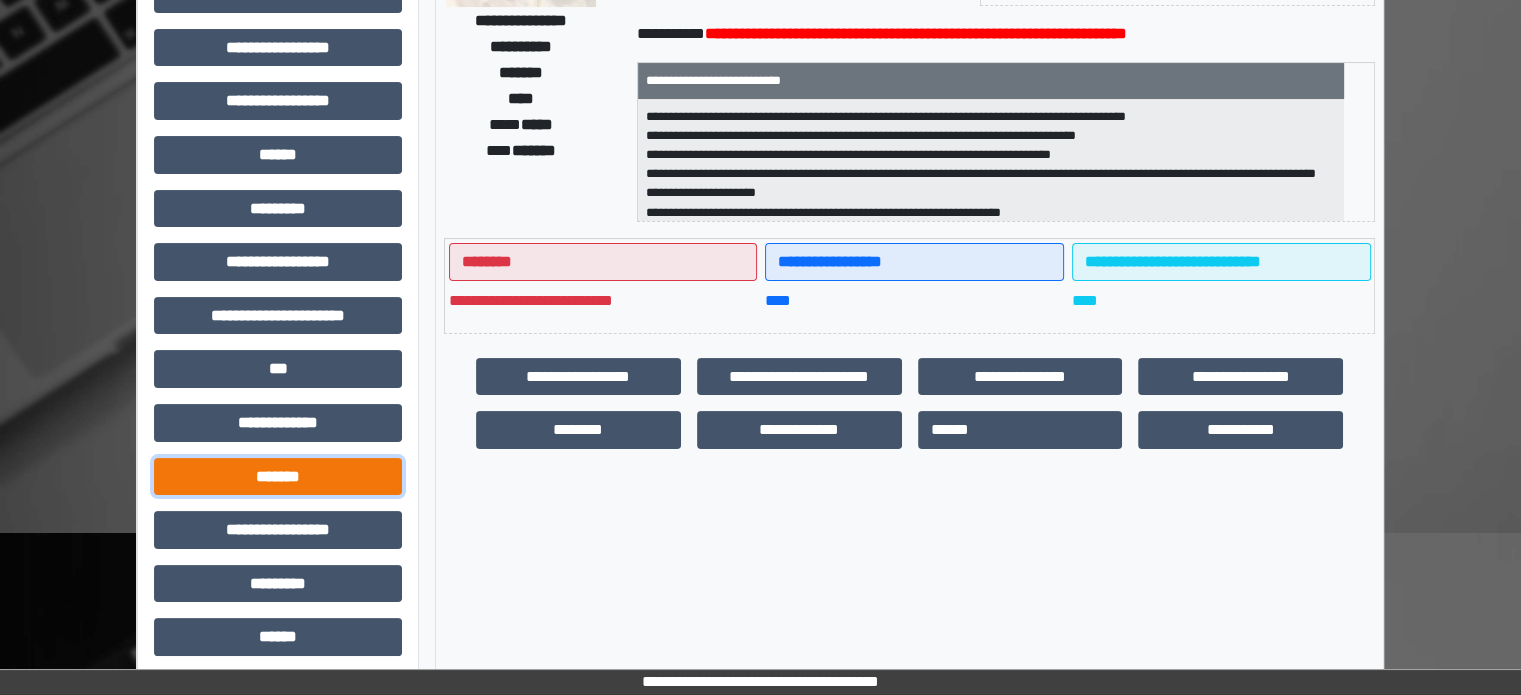 click on "*******" at bounding box center [278, 477] 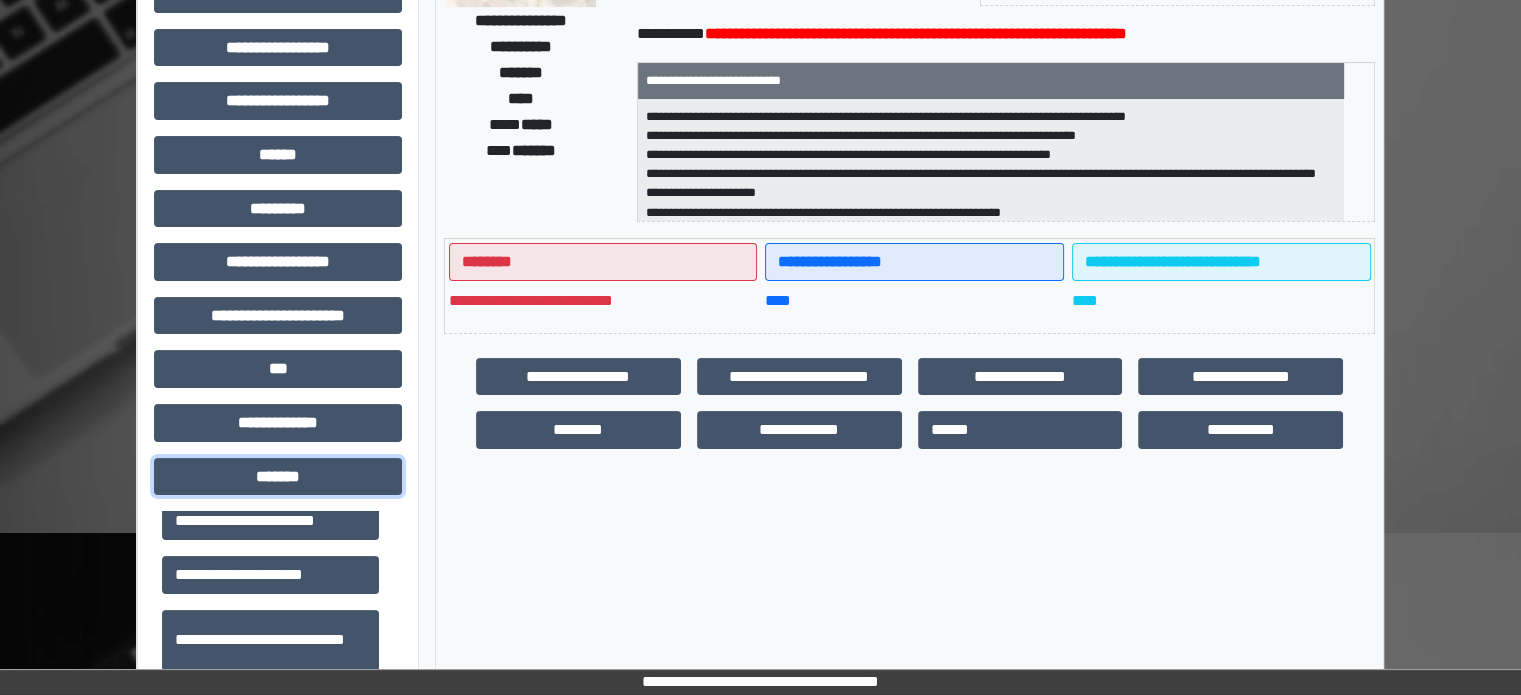 scroll, scrollTop: 700, scrollLeft: 0, axis: vertical 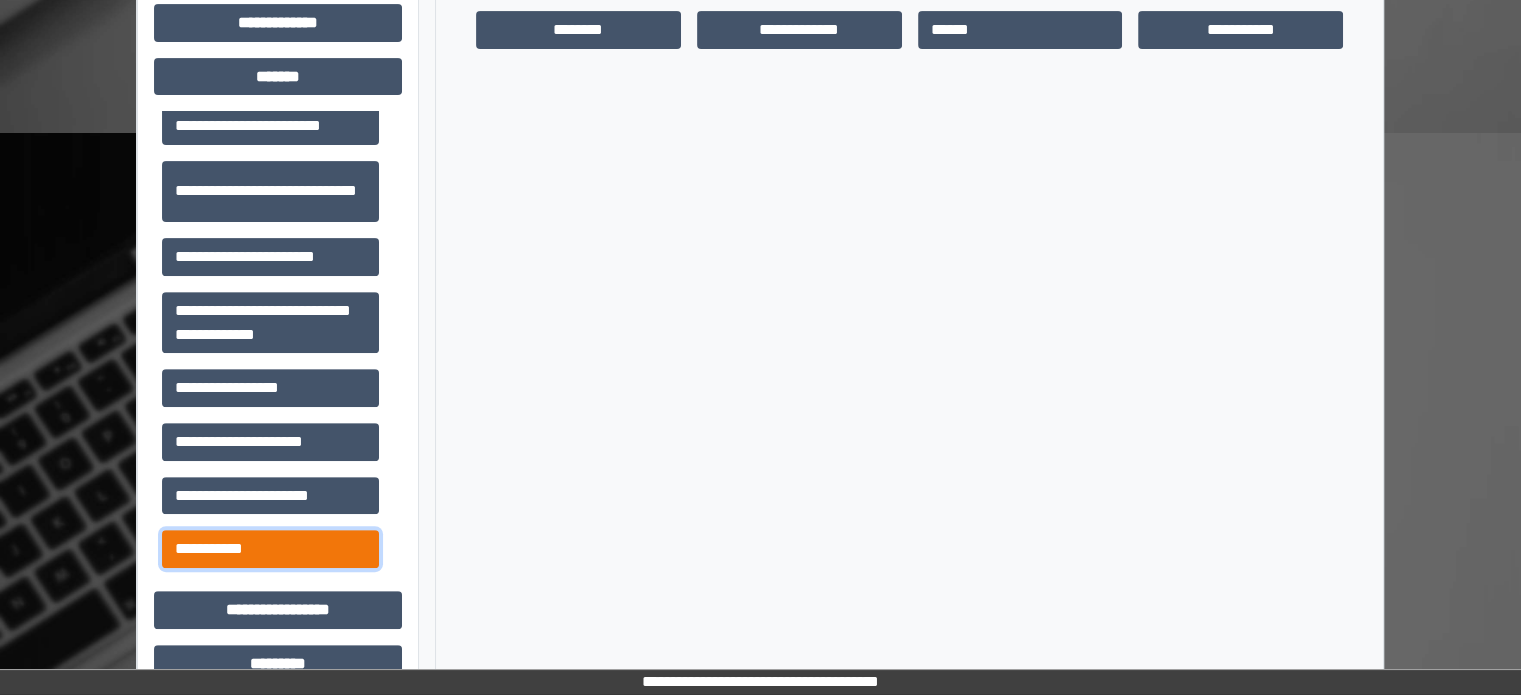 click on "**********" at bounding box center [270, 549] 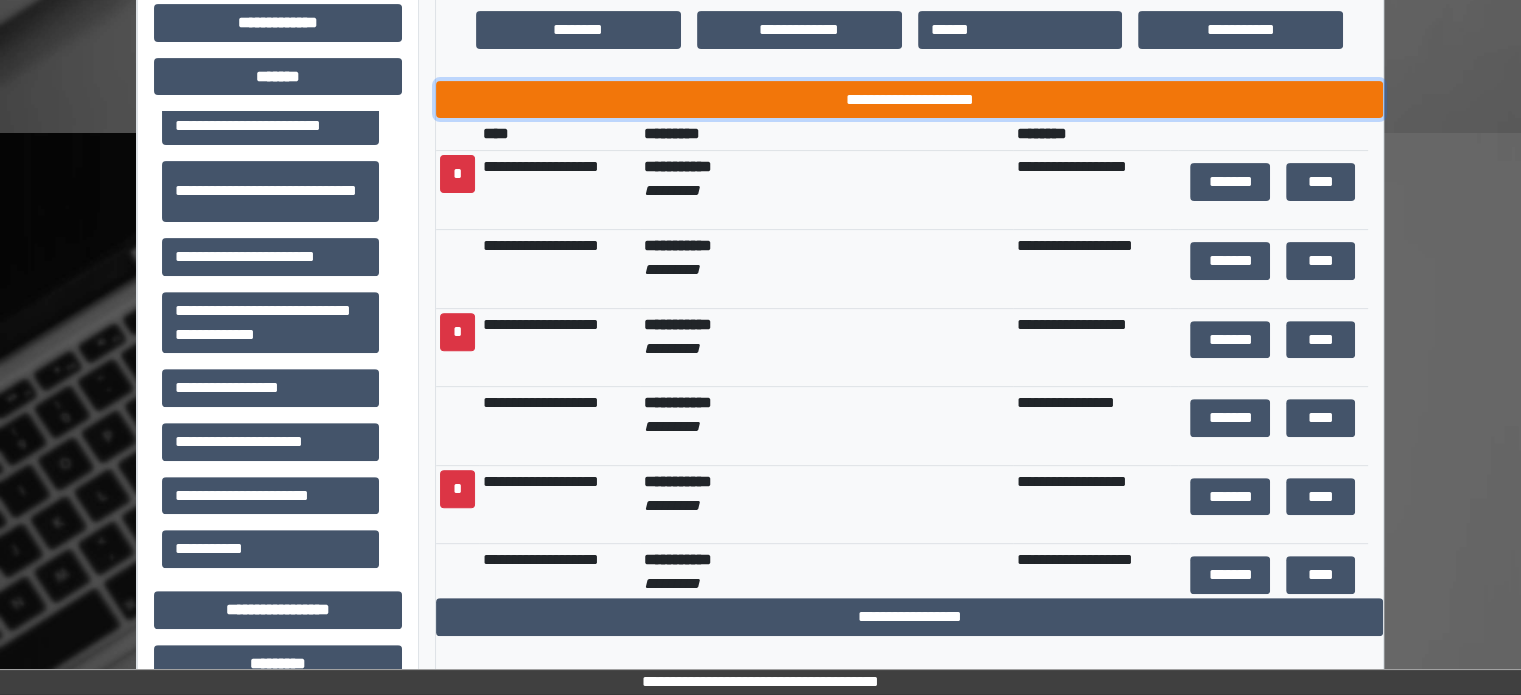 click on "**********" at bounding box center [909, 100] 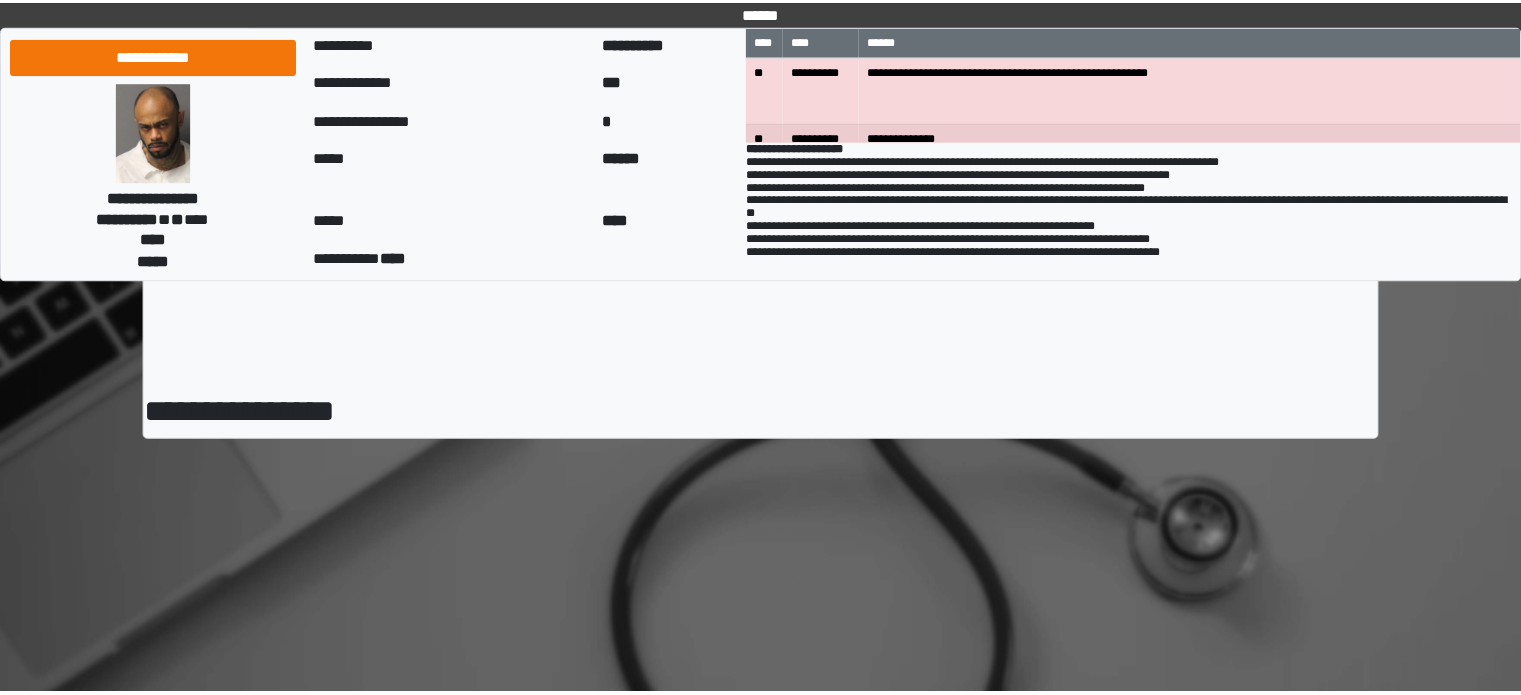scroll, scrollTop: 0, scrollLeft: 0, axis: both 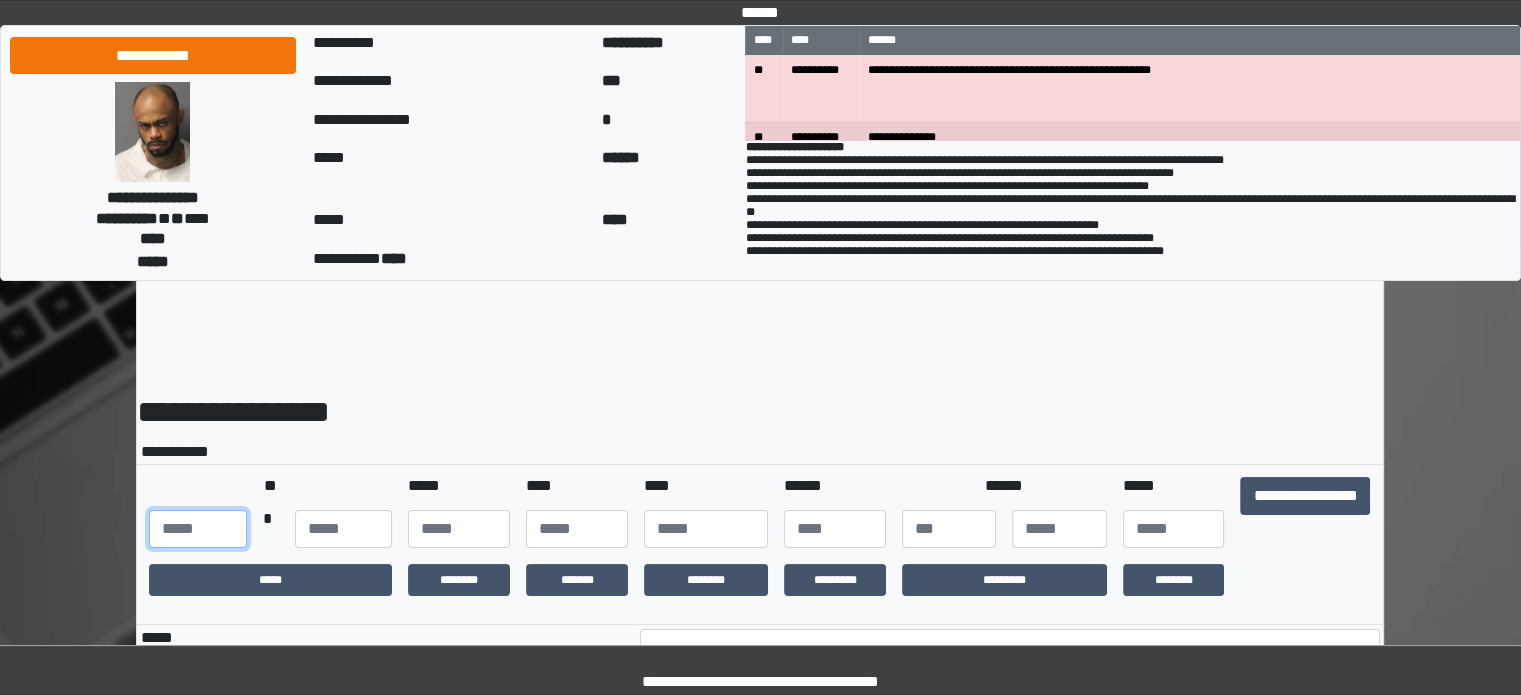 click at bounding box center (197, 529) 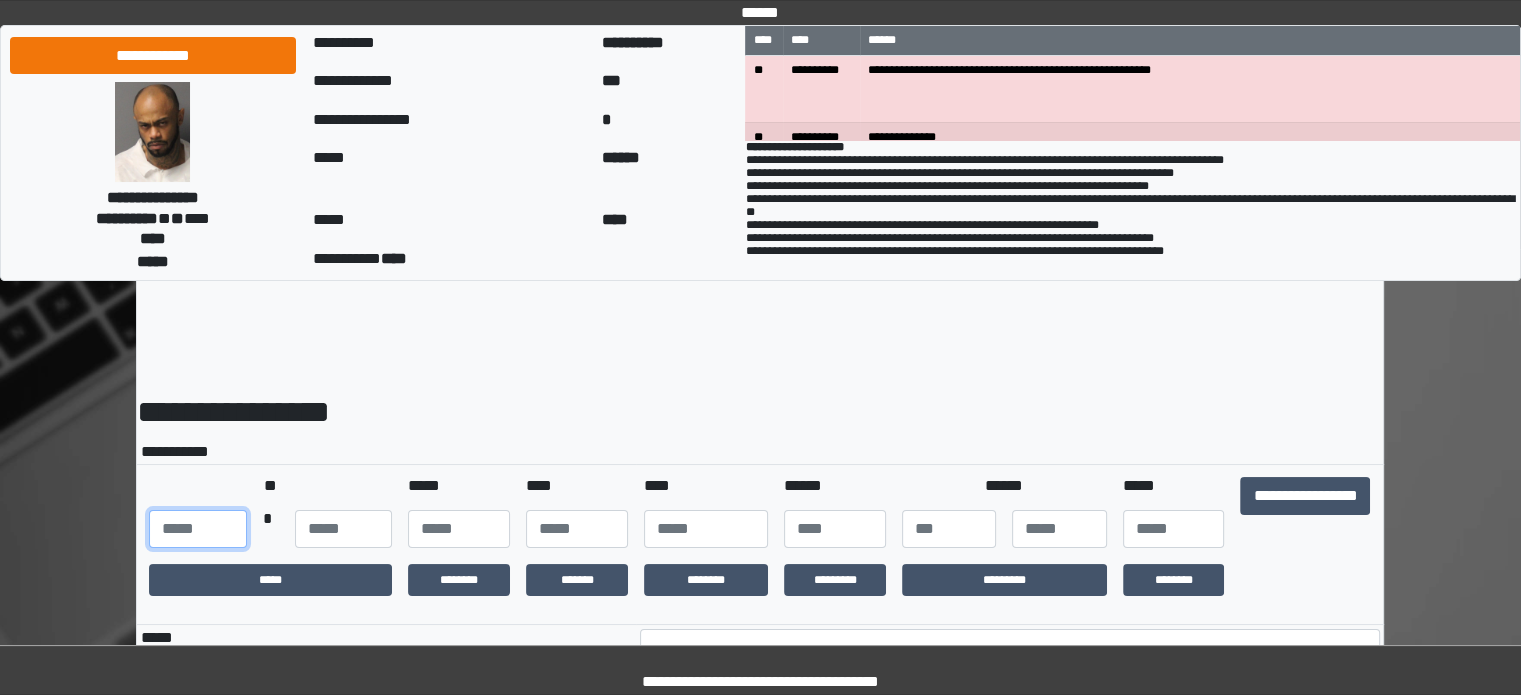 type on "***" 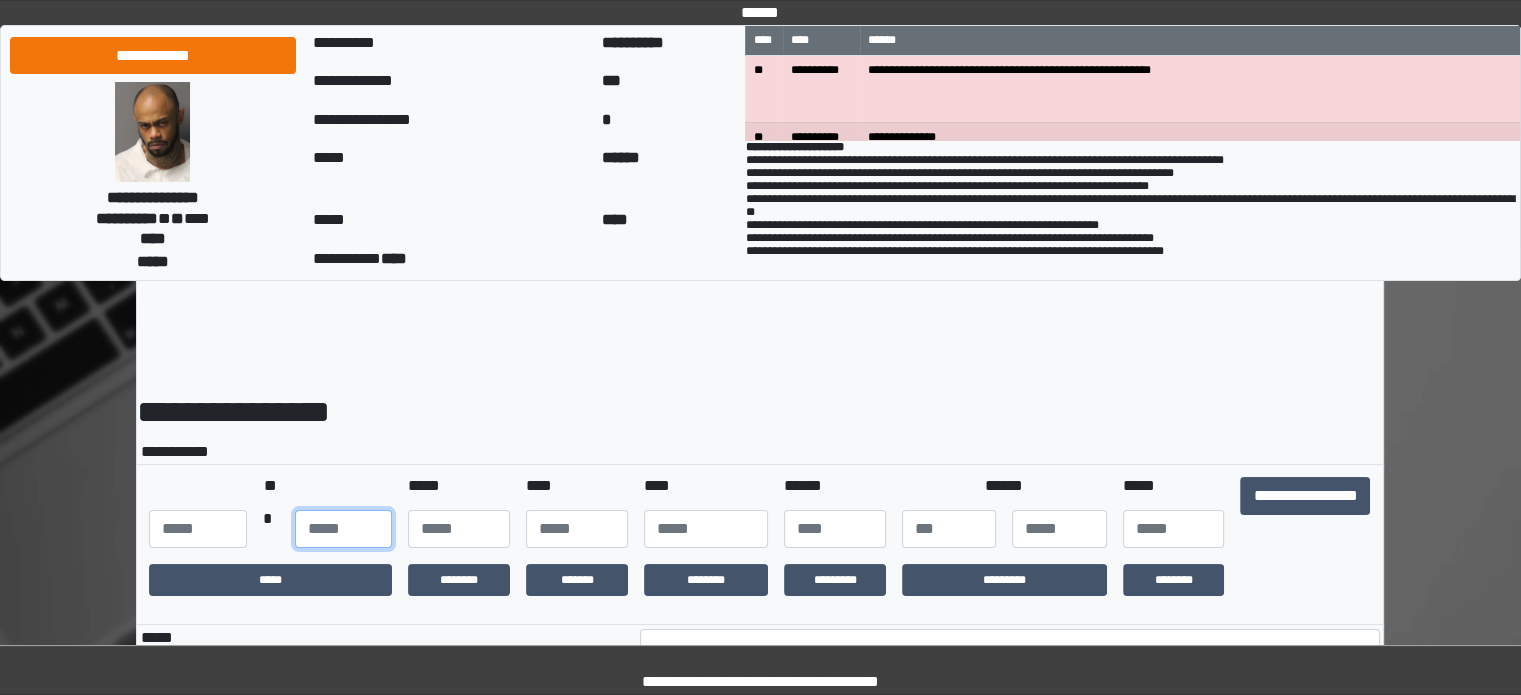 click at bounding box center (343, 529) 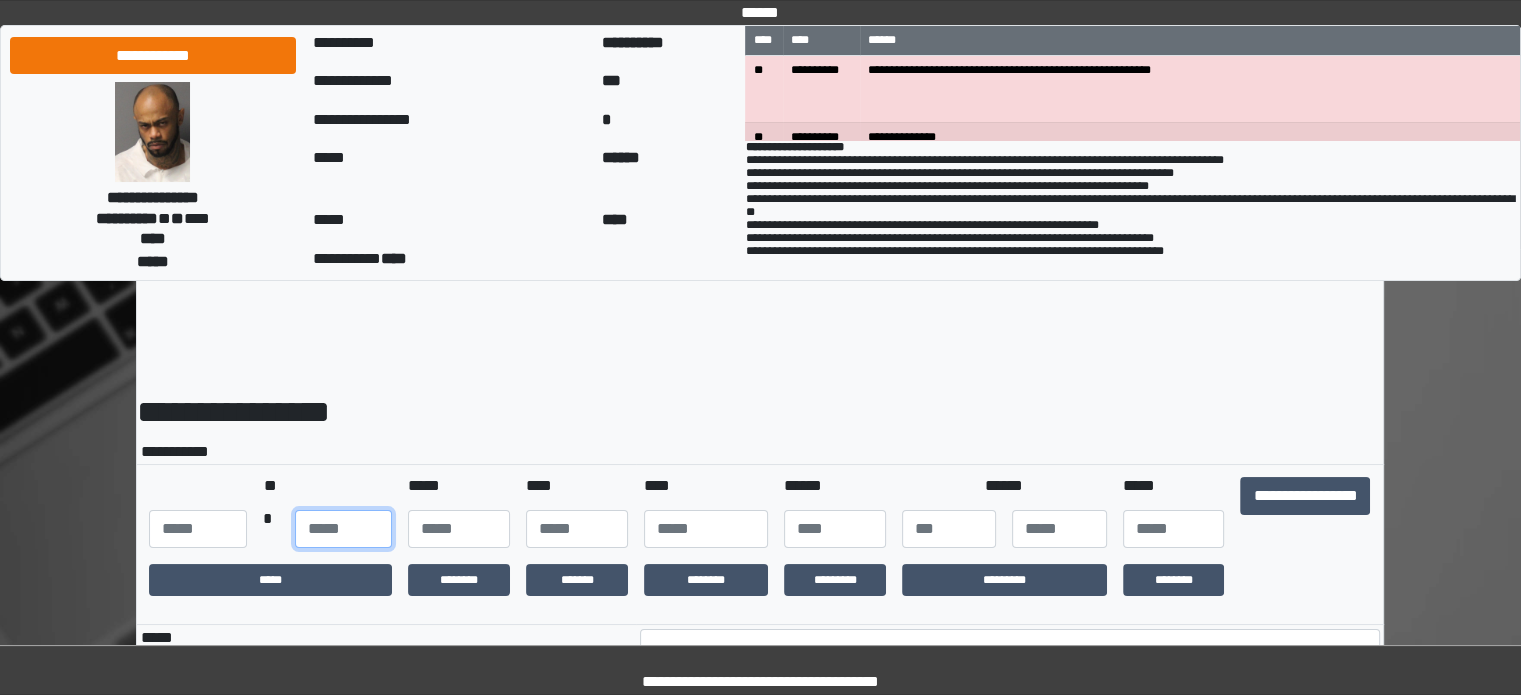 type on "**" 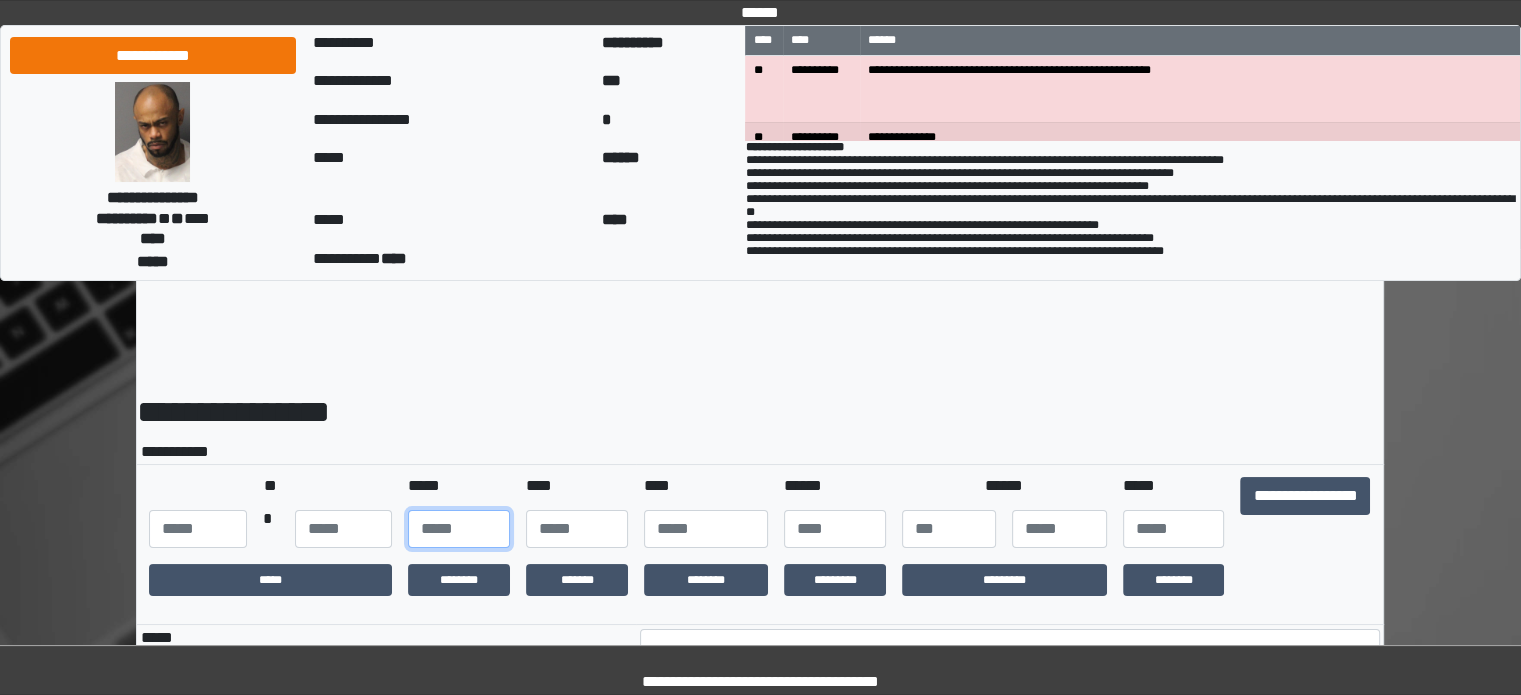 click at bounding box center [459, 529] 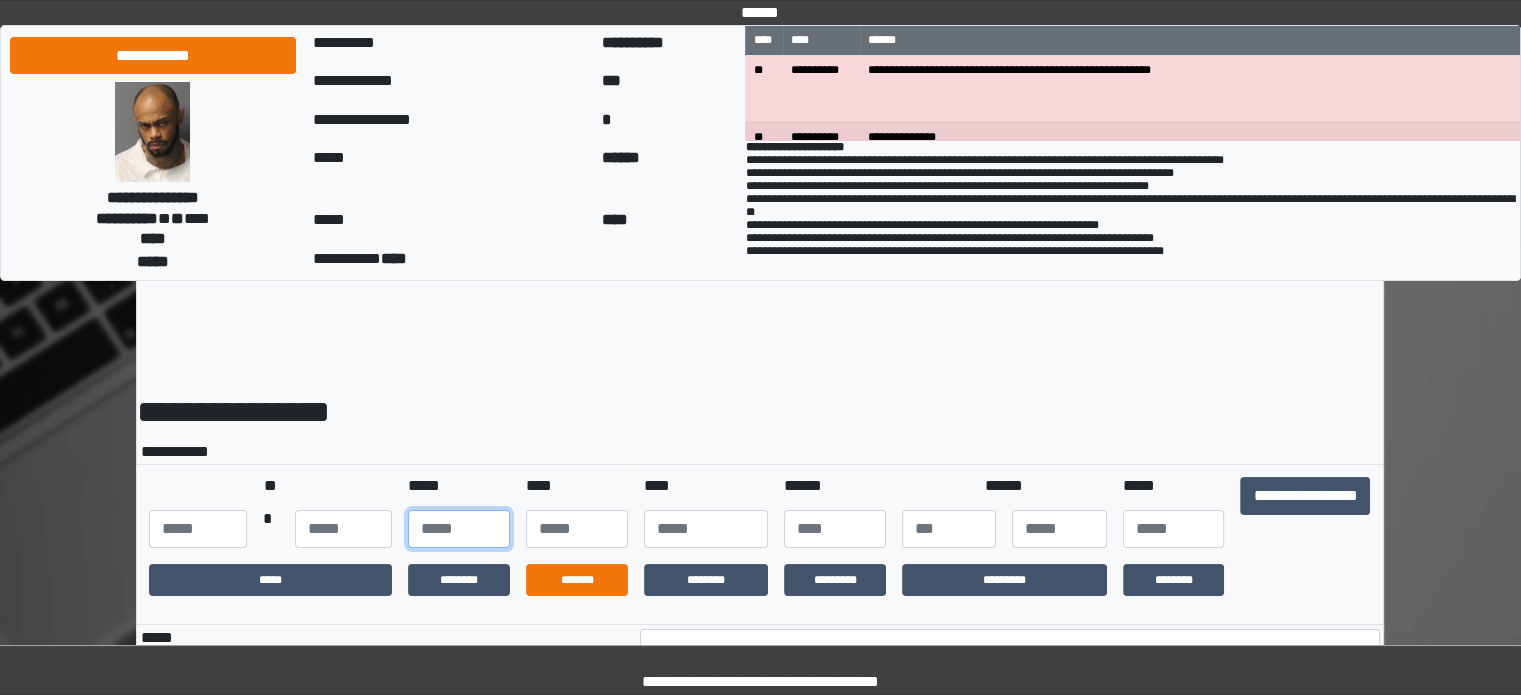 type on "**" 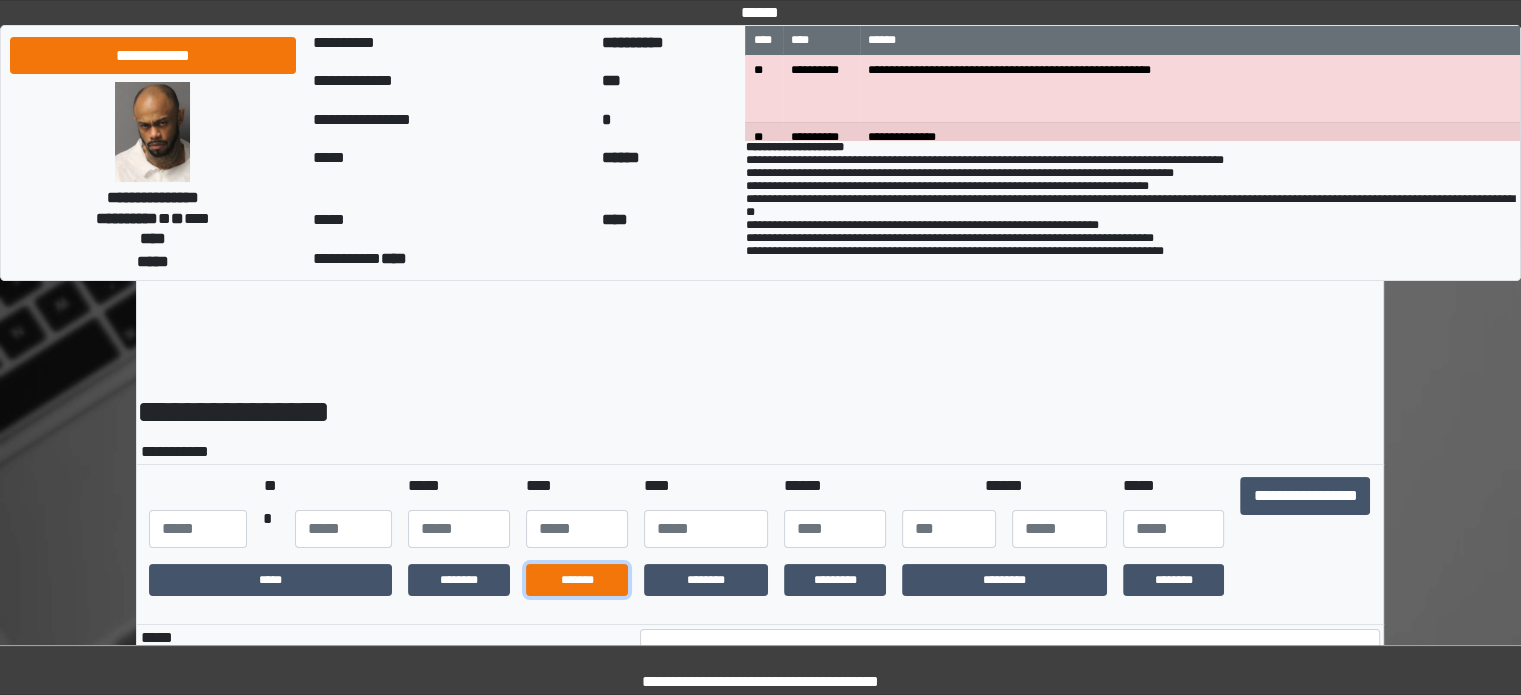 drag, startPoint x: 570, startPoint y: 591, endPoint x: 582, endPoint y: 591, distance: 12 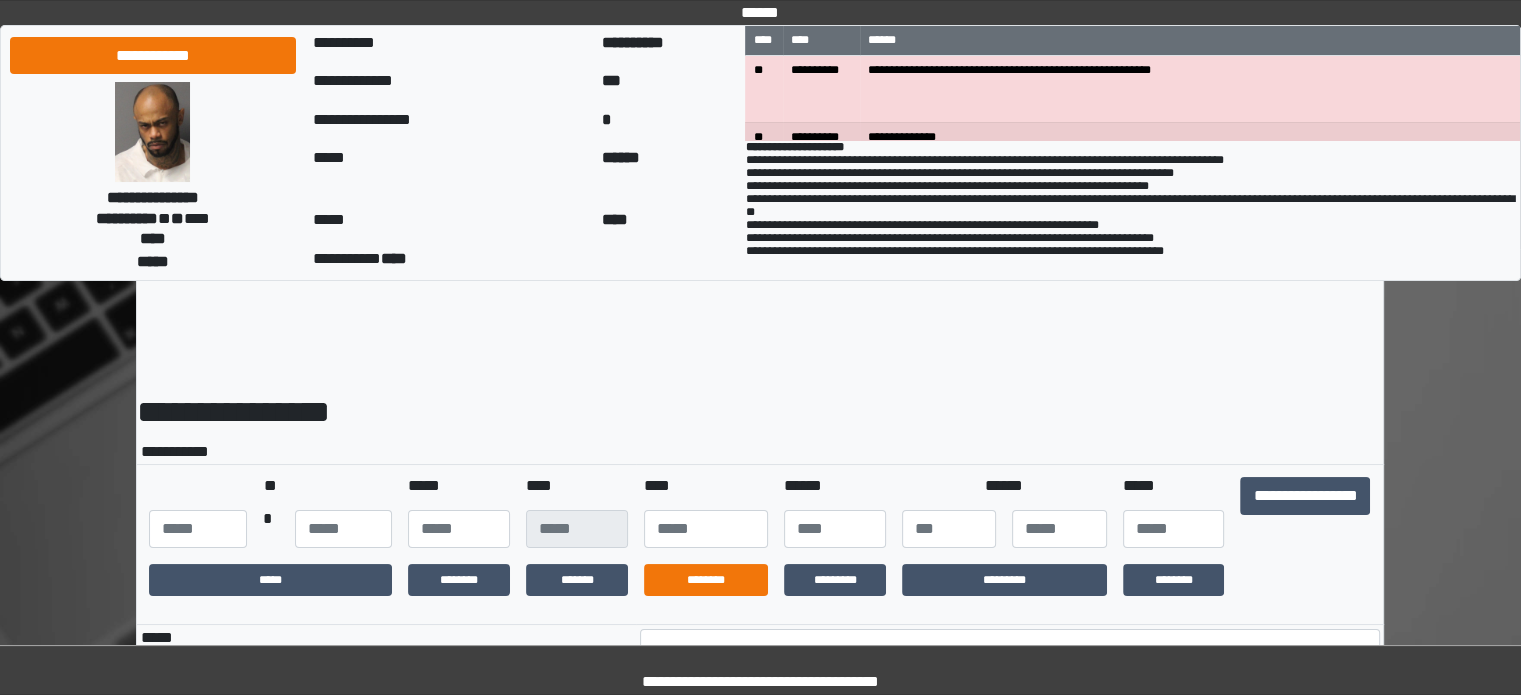 click on "********" at bounding box center (706, 580) 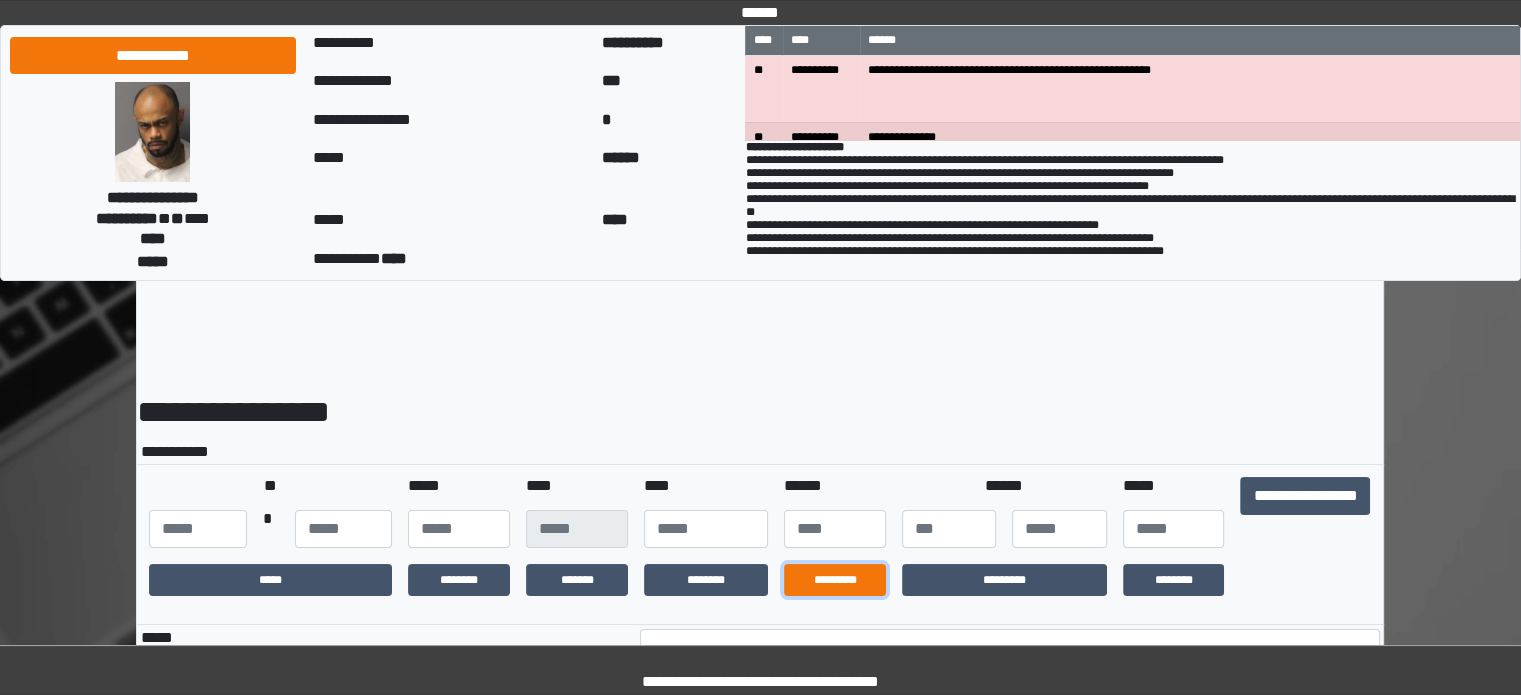 click on "*********" at bounding box center (835, 580) 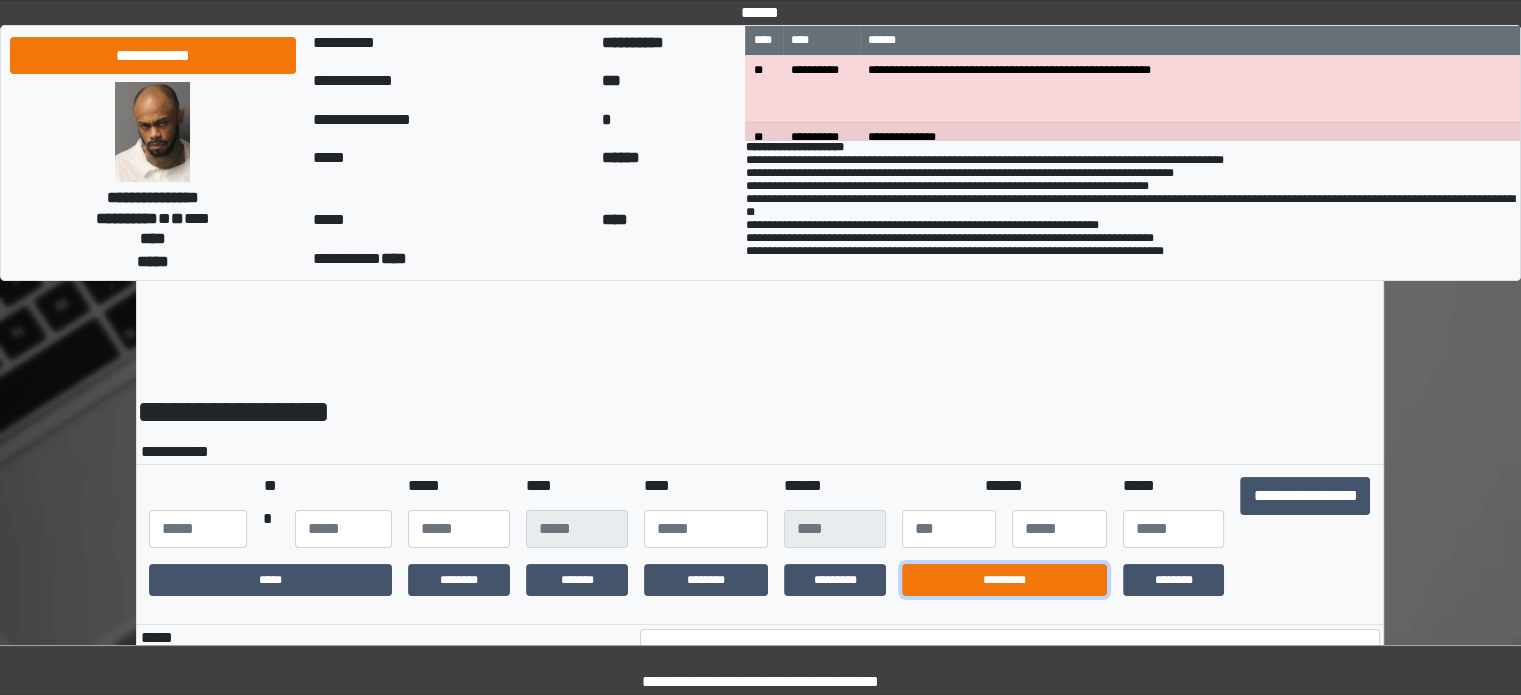 drag, startPoint x: 956, startPoint y: 595, endPoint x: 1002, endPoint y: 599, distance: 46.173584 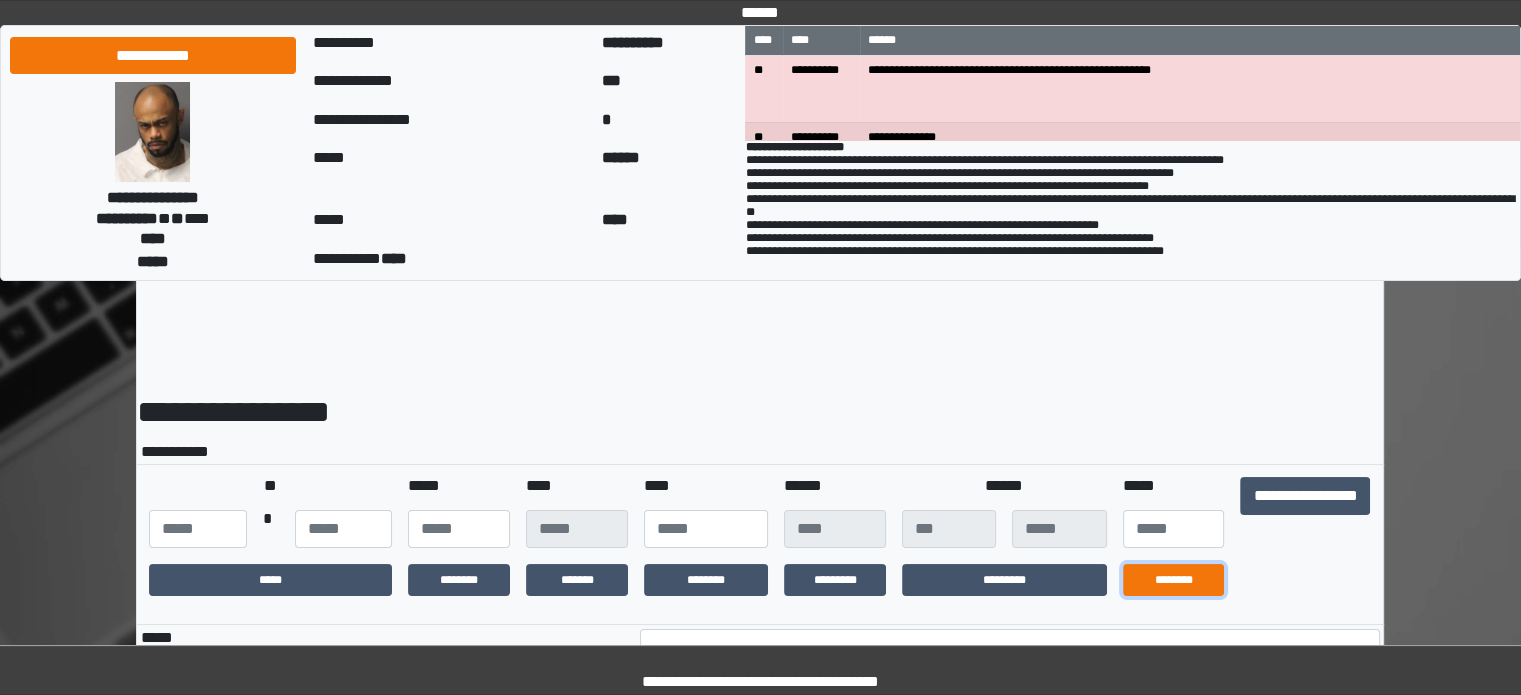 click on "********" at bounding box center [1174, 580] 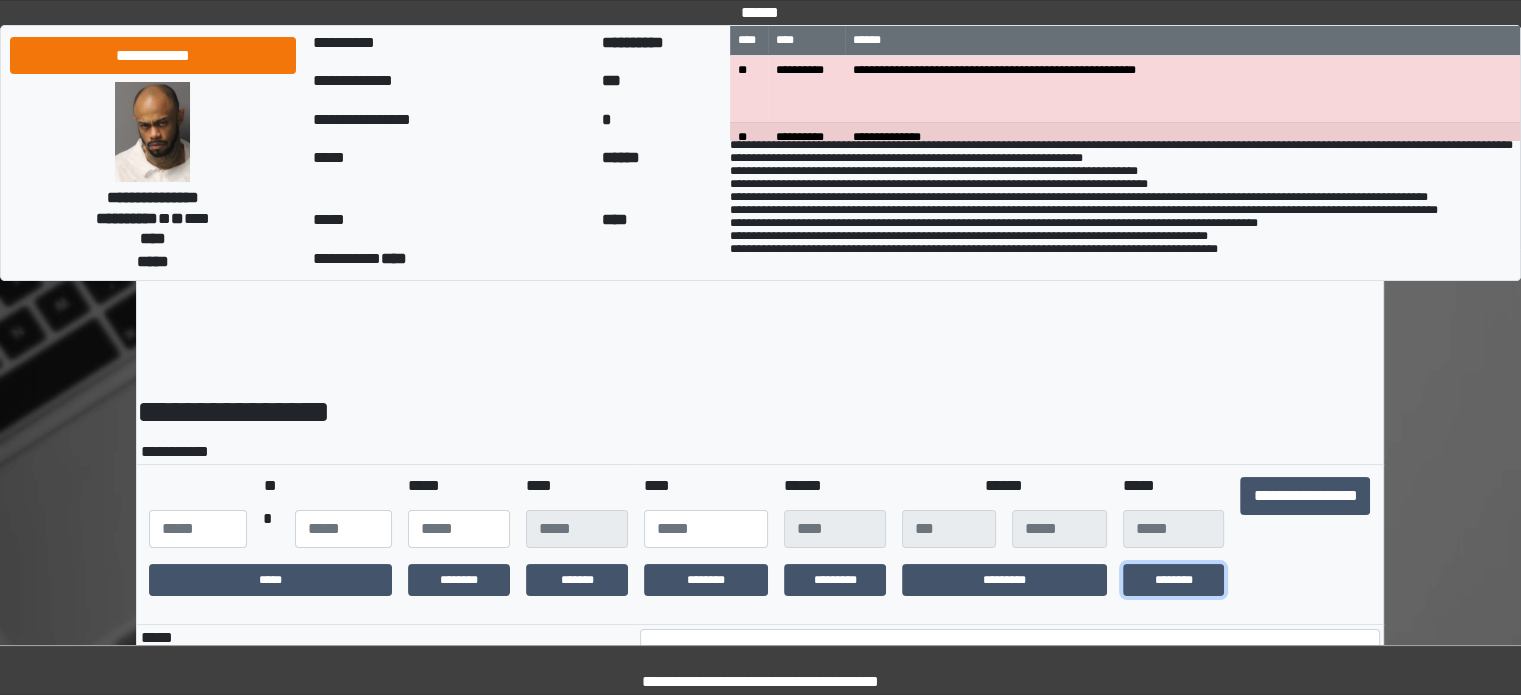 scroll, scrollTop: 140, scrollLeft: 0, axis: vertical 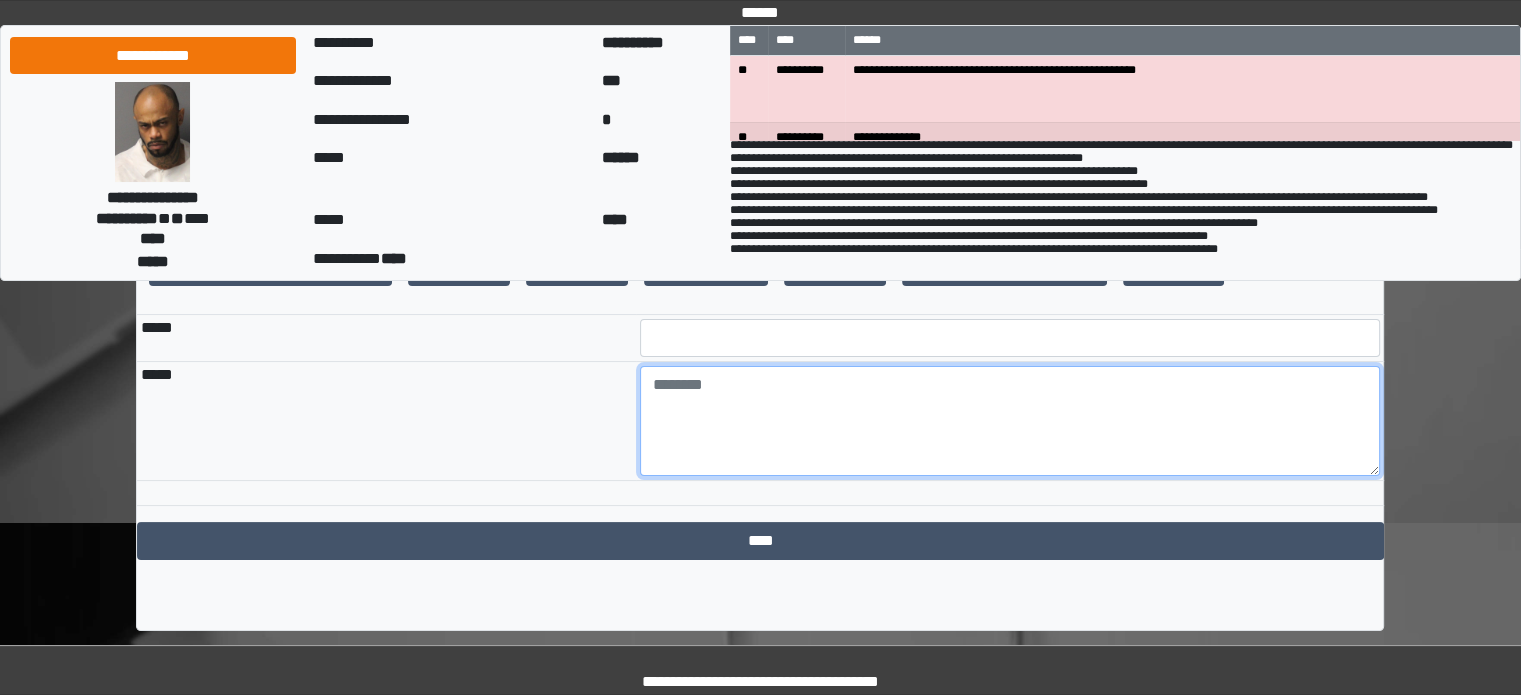 click at bounding box center (1010, 421) 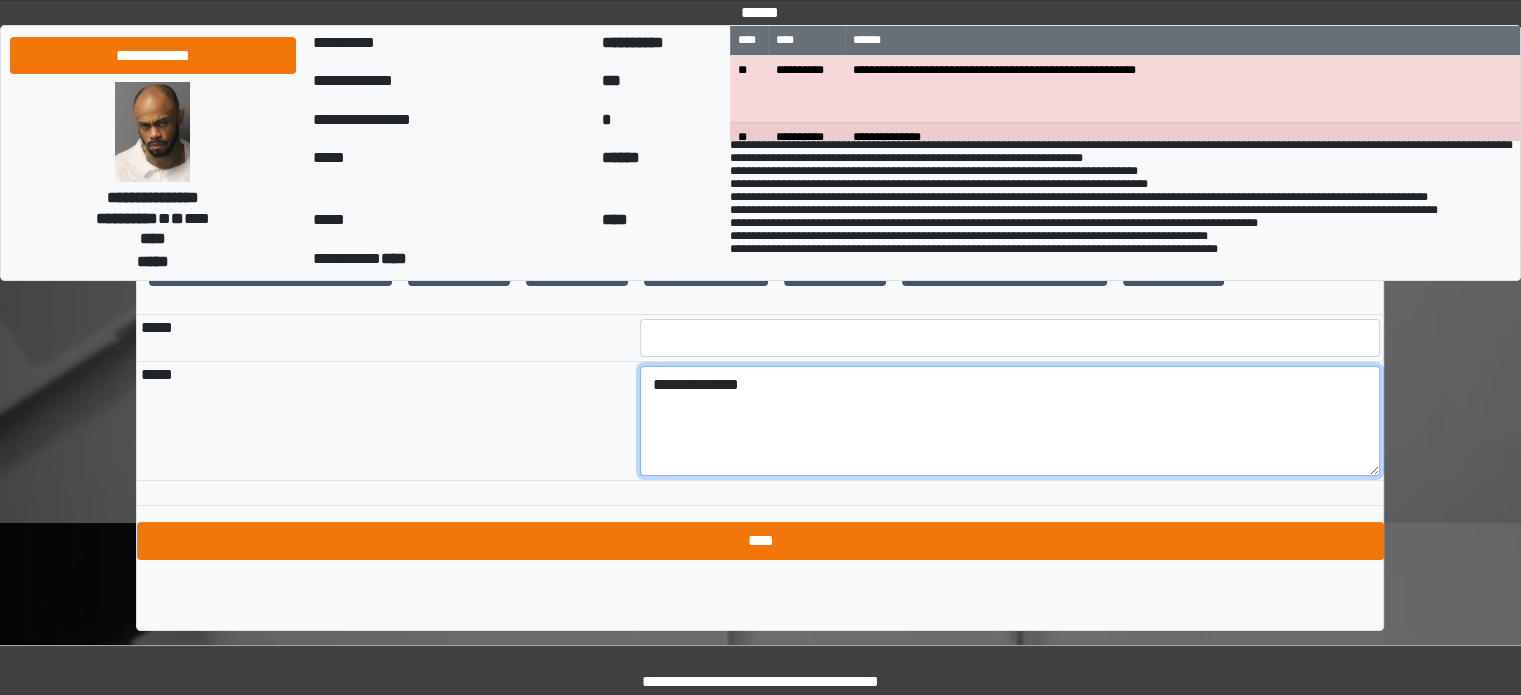 type on "**********" 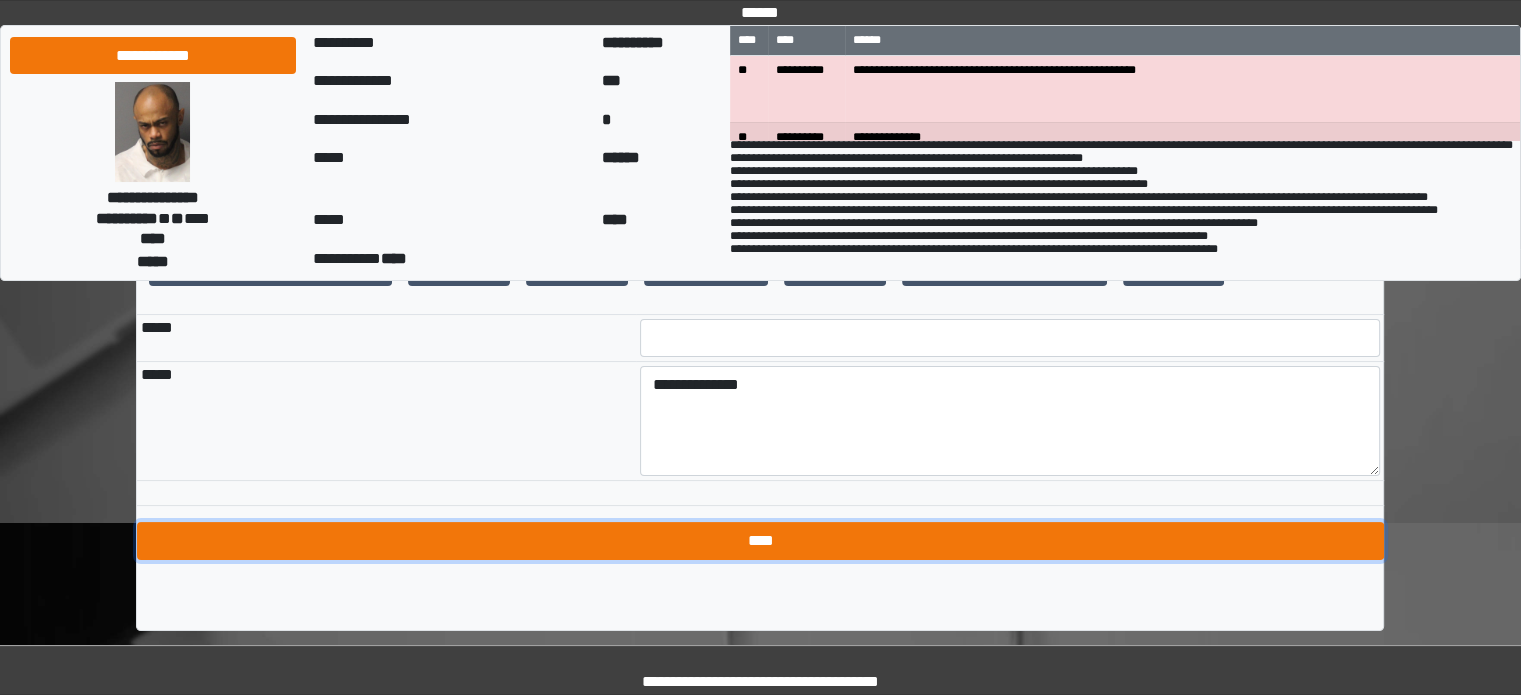 click on "****" at bounding box center [760, 541] 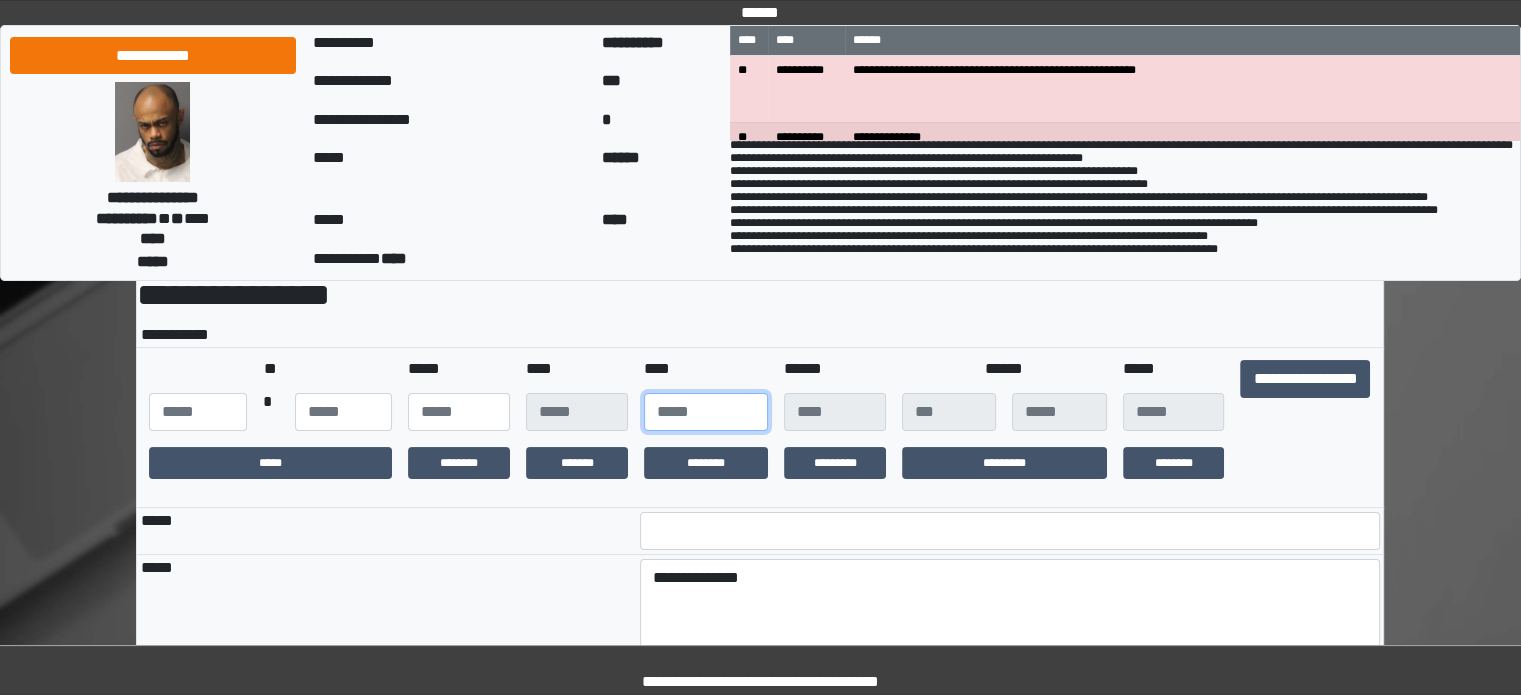 scroll, scrollTop: 110, scrollLeft: 0, axis: vertical 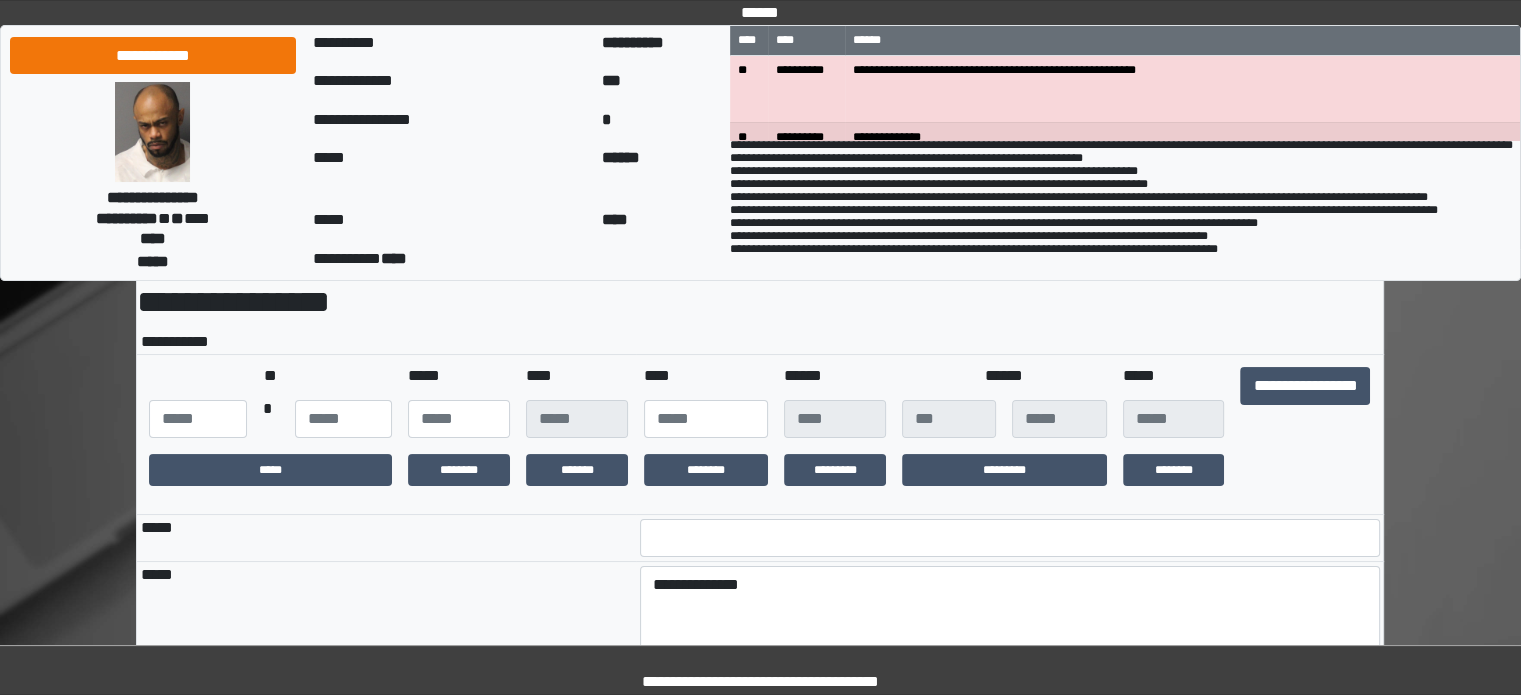 click on "**********" at bounding box center (760, 435) 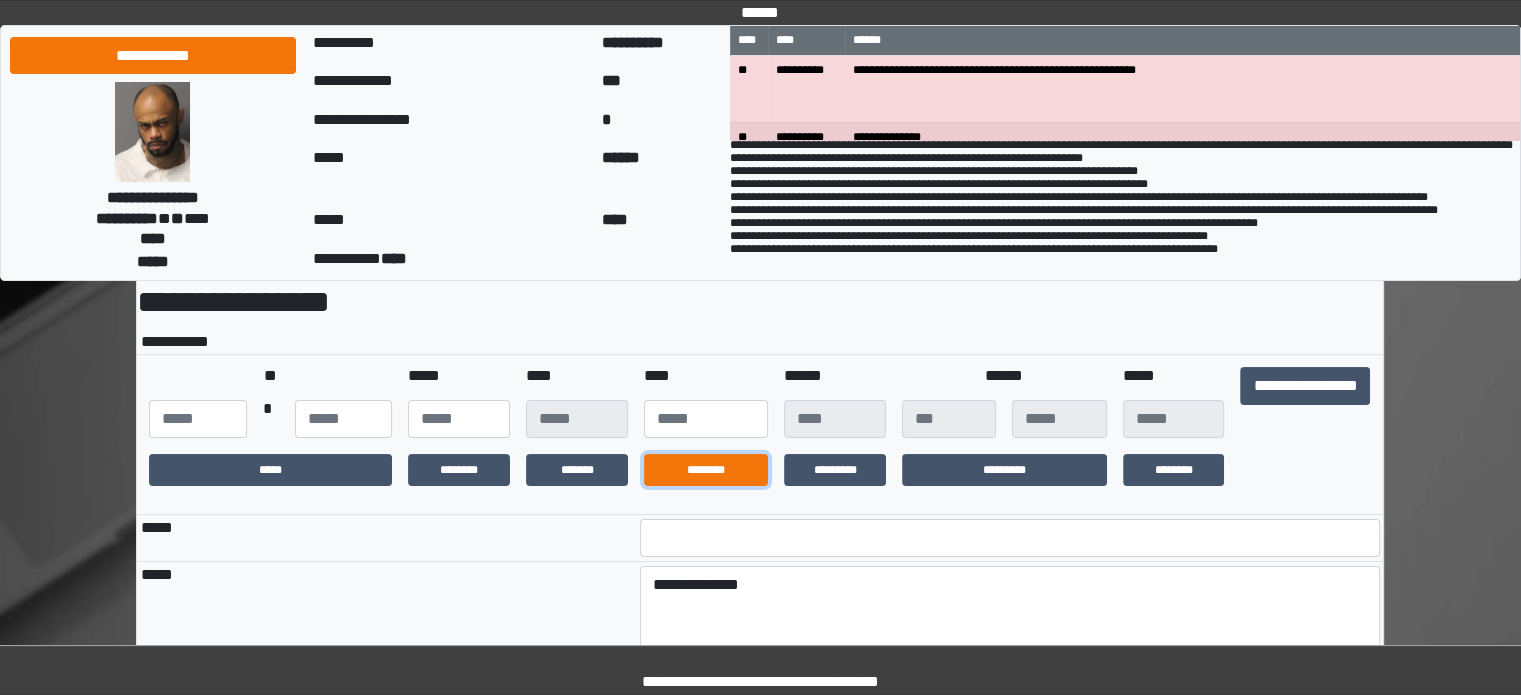 click on "********" at bounding box center (706, 470) 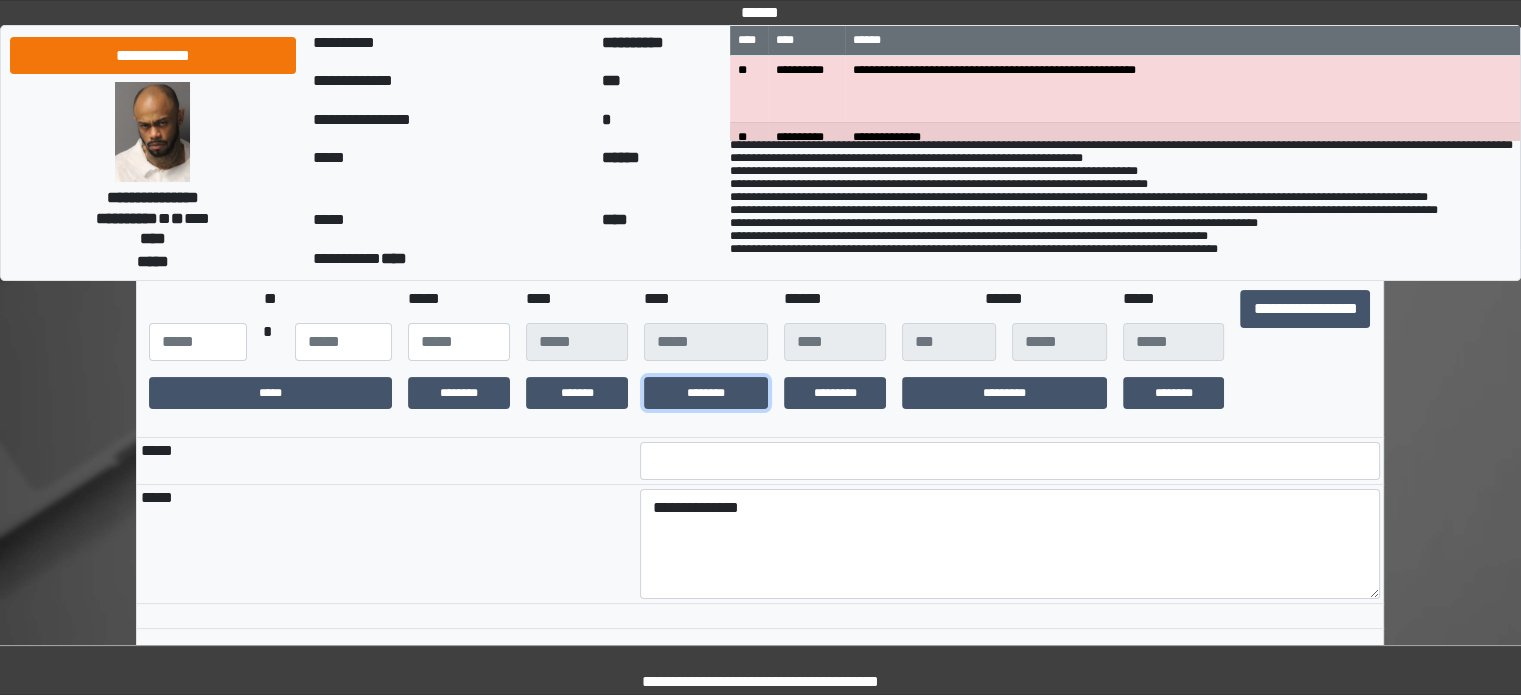 scroll, scrollTop: 310, scrollLeft: 0, axis: vertical 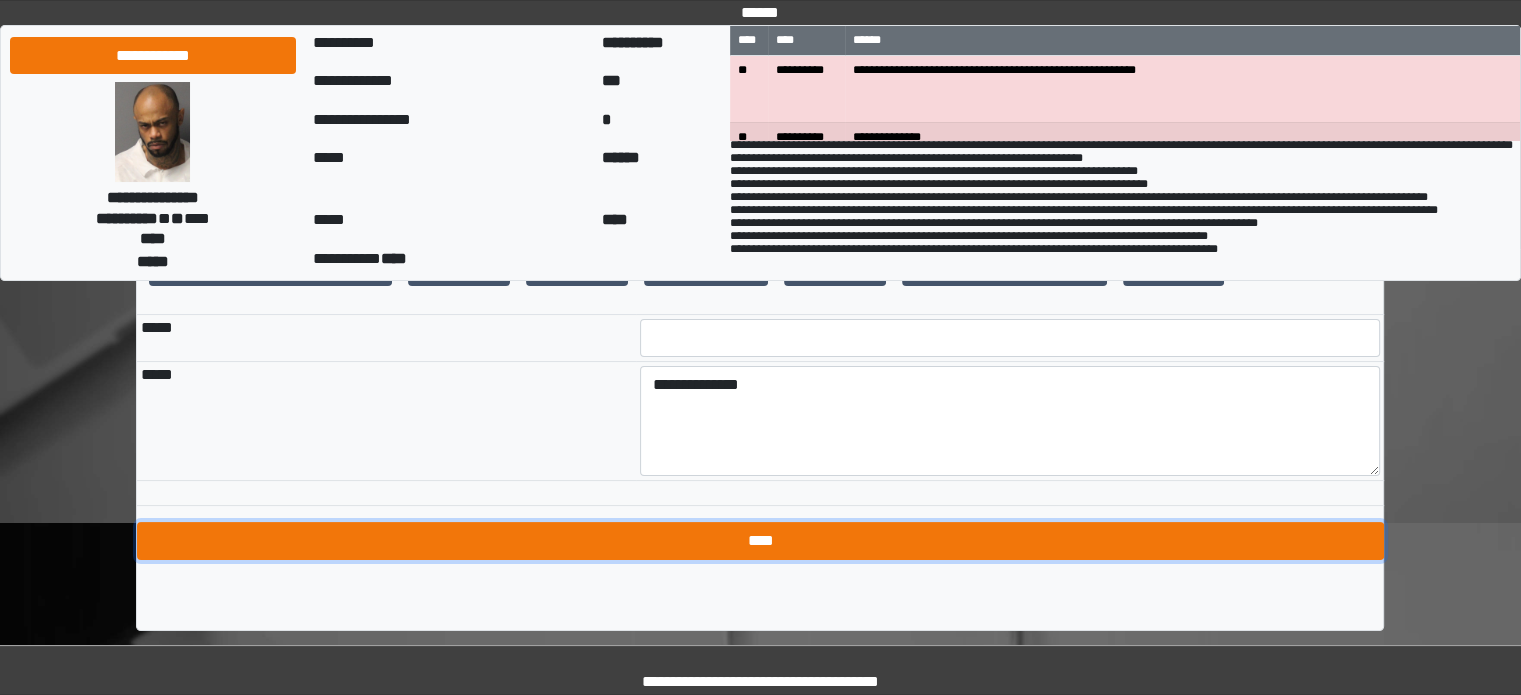 click on "****" at bounding box center [760, 541] 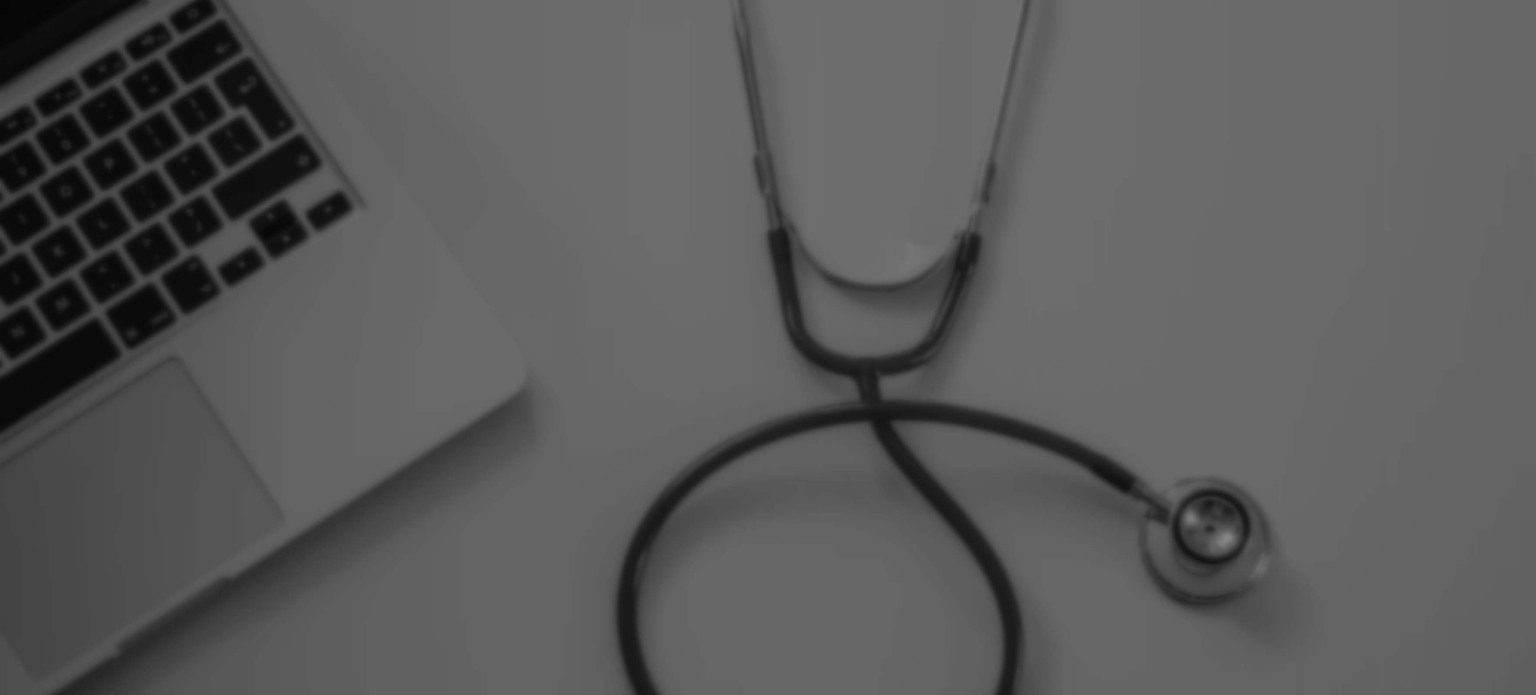 scroll, scrollTop: 0, scrollLeft: 0, axis: both 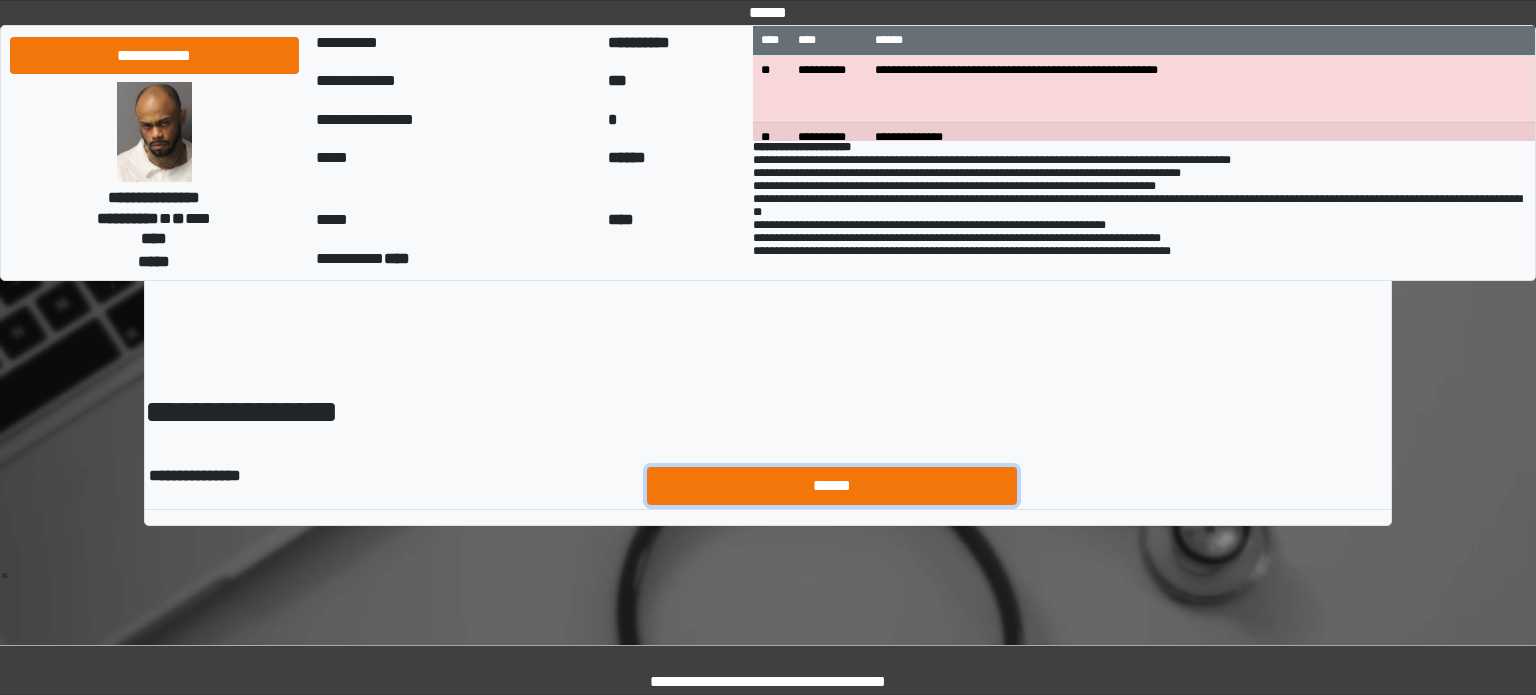 click on "******" at bounding box center [832, 486] 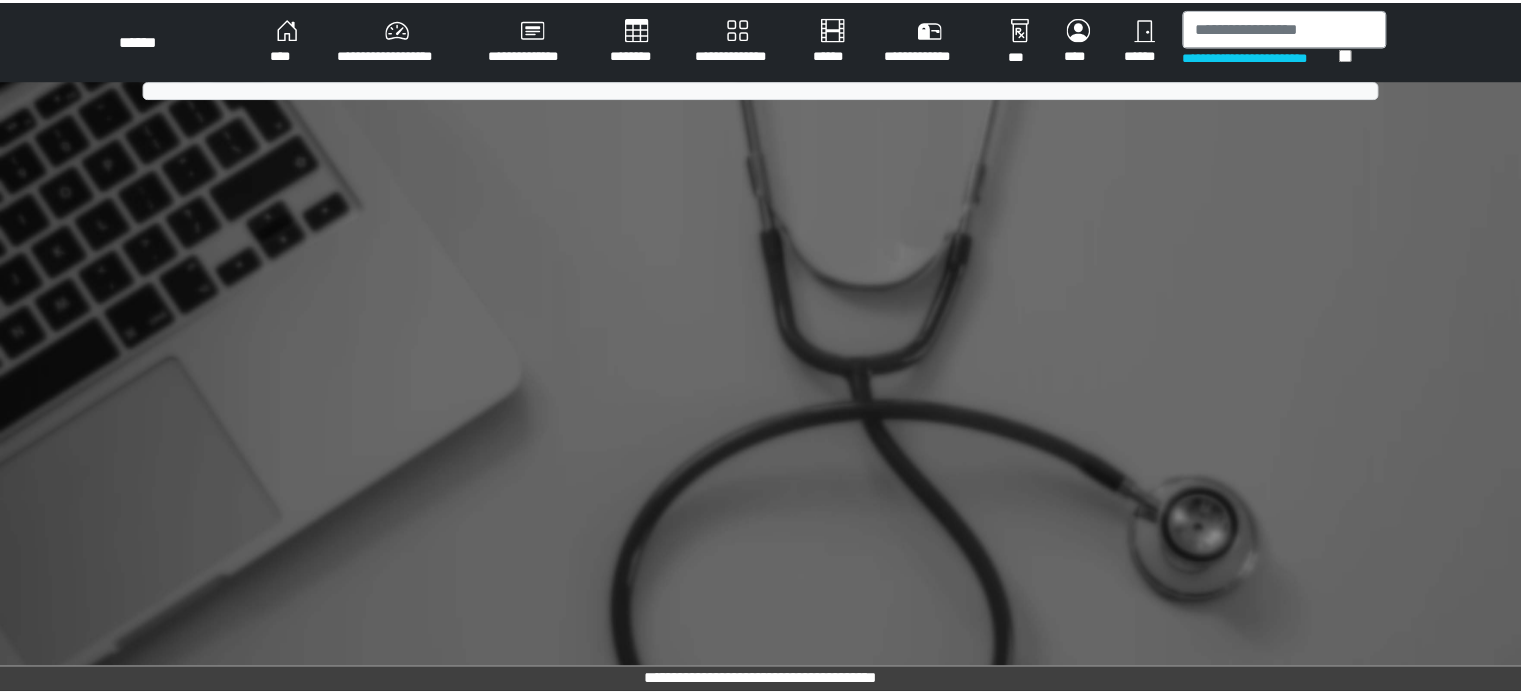 scroll, scrollTop: 0, scrollLeft: 0, axis: both 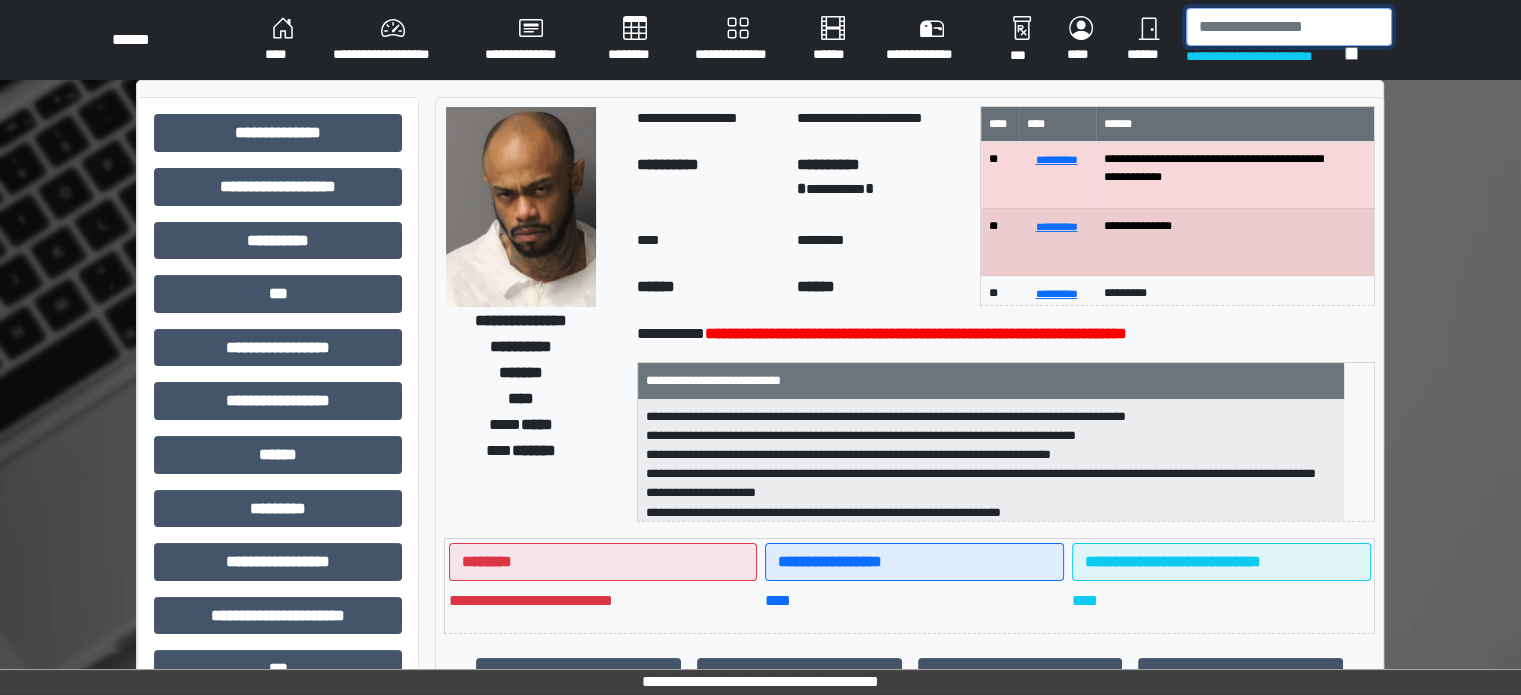 click at bounding box center (1289, 27) 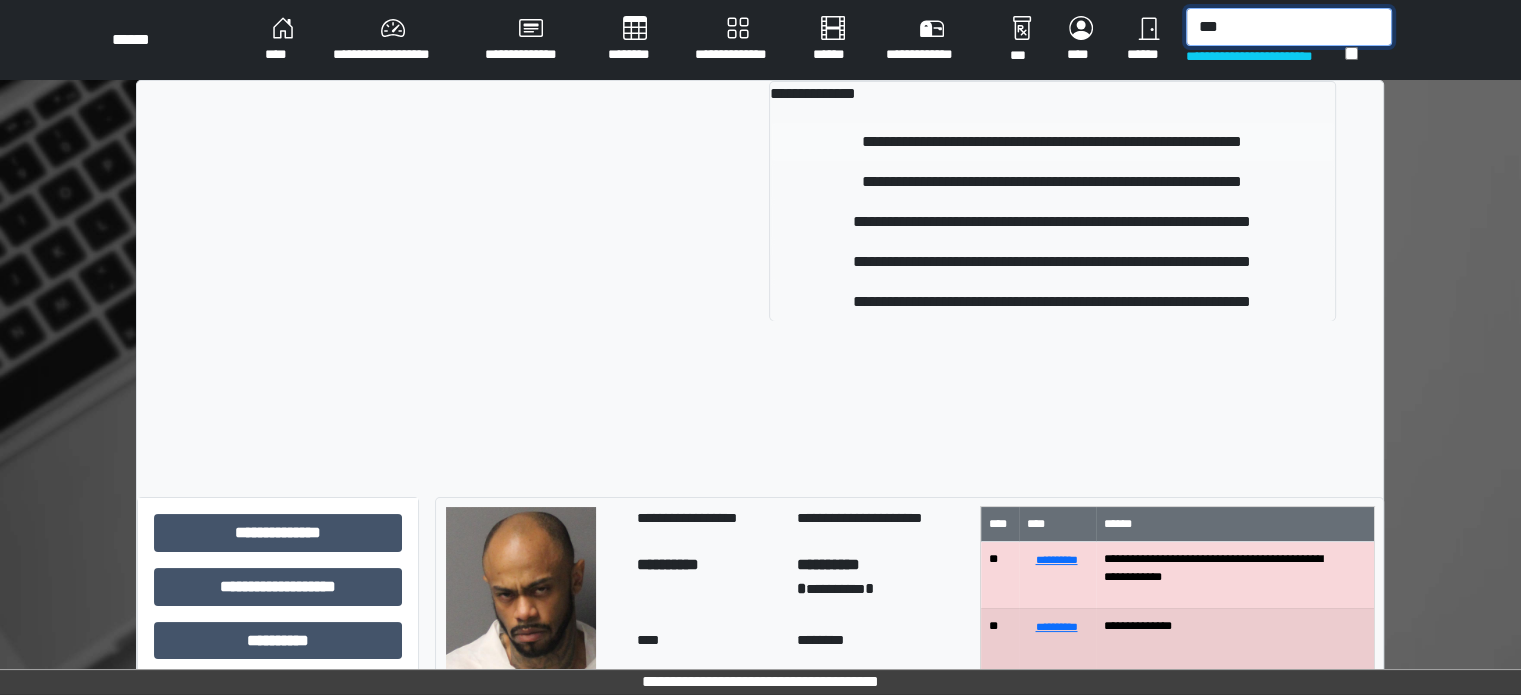 type on "***" 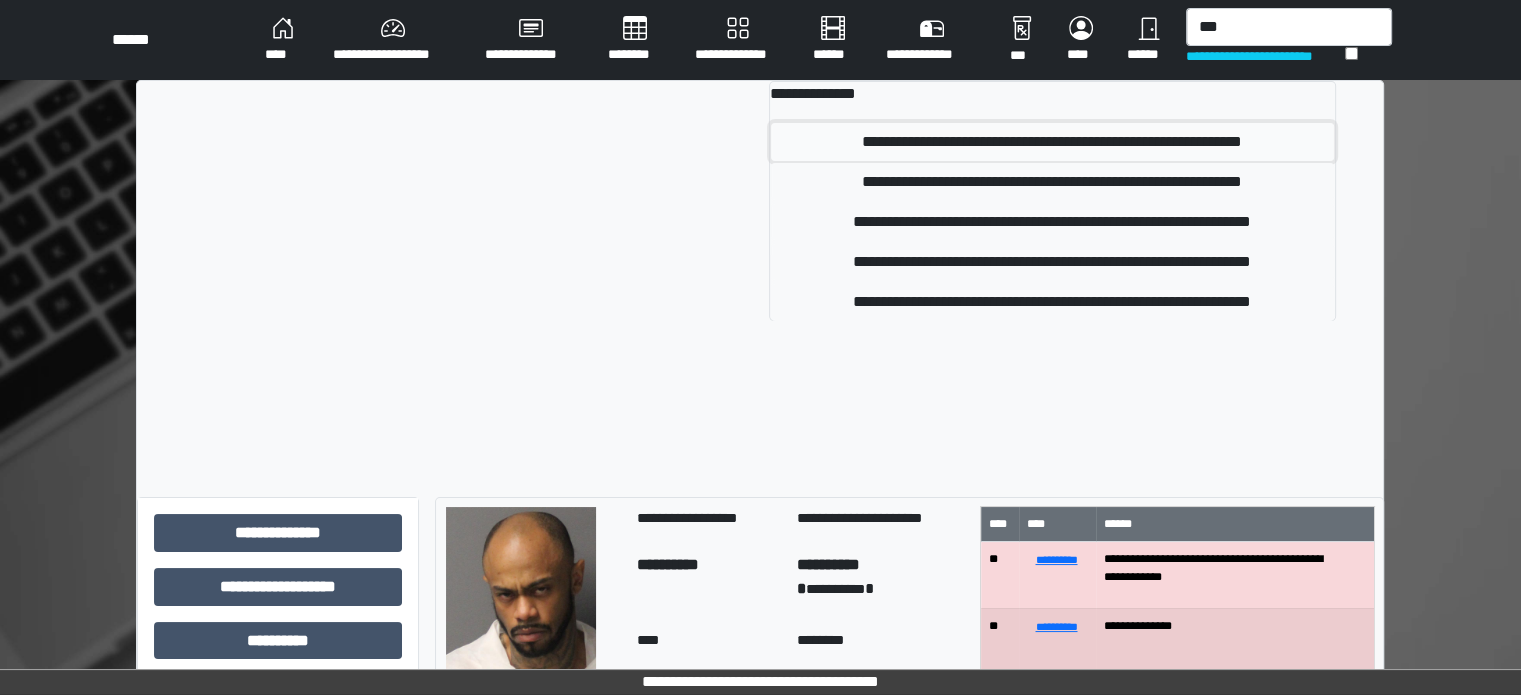 click on "**********" at bounding box center [1052, 142] 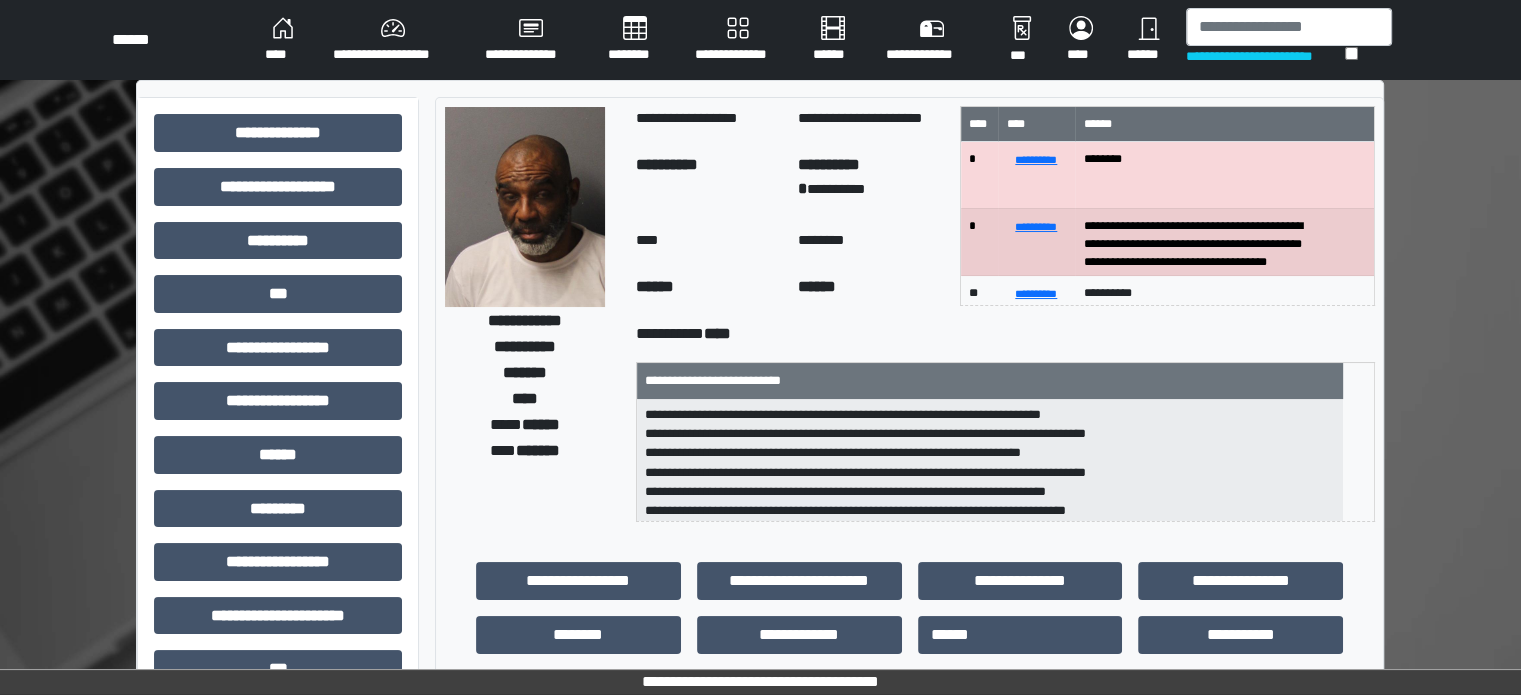 scroll, scrollTop: 80, scrollLeft: 0, axis: vertical 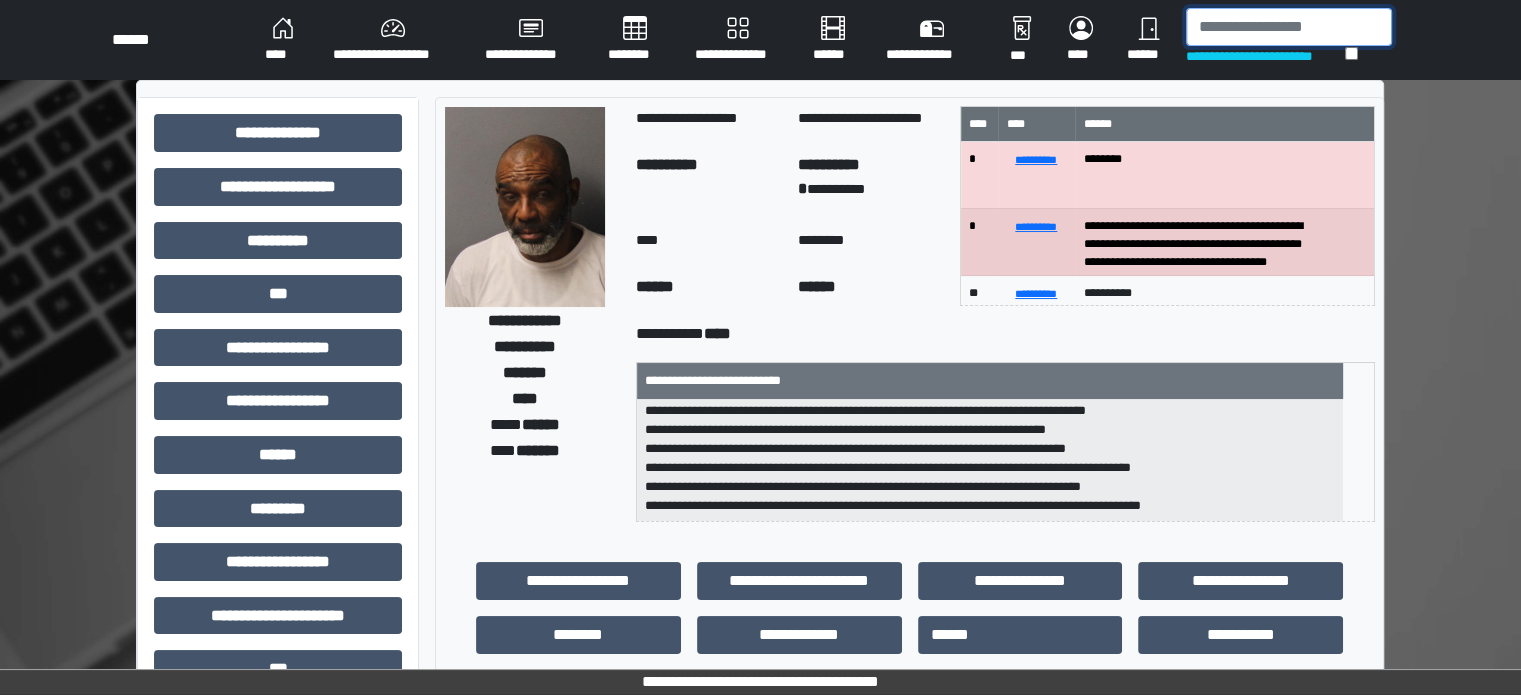 click at bounding box center (1289, 27) 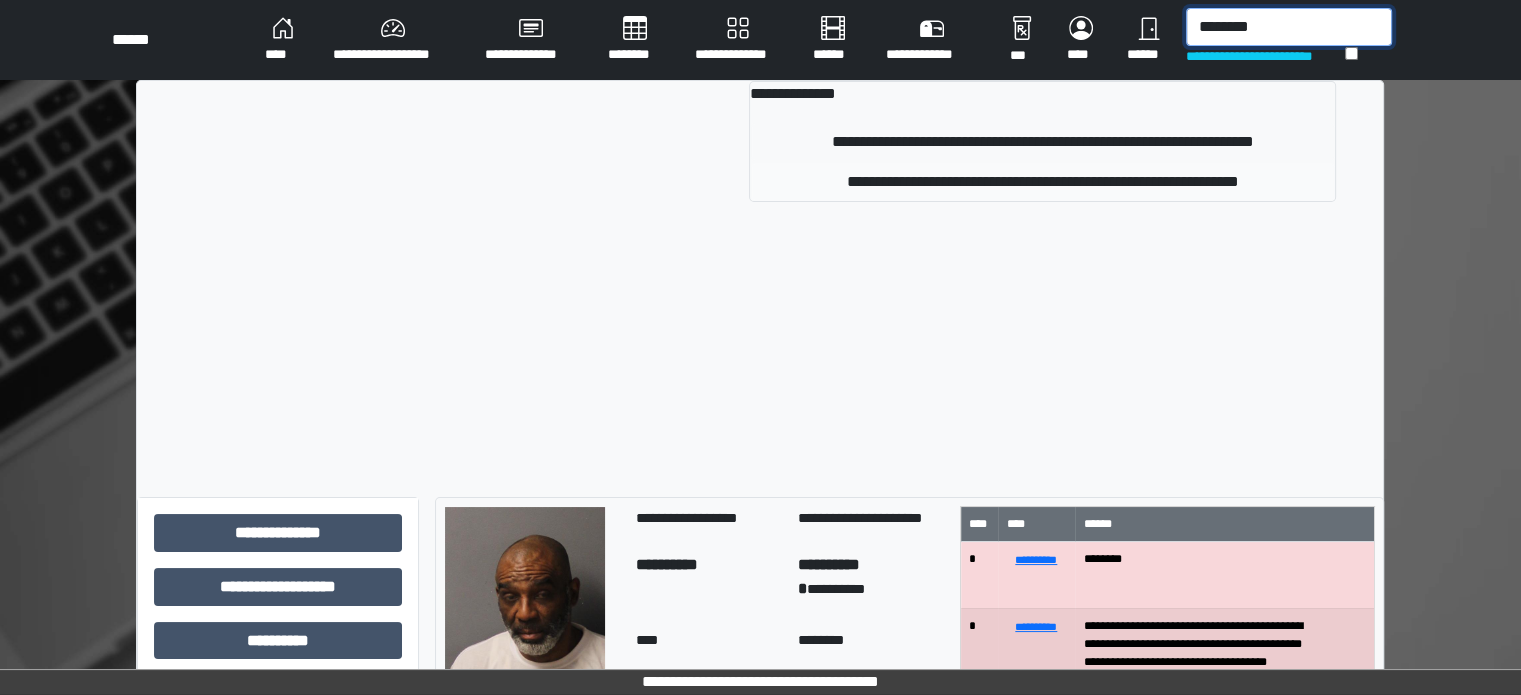 type on "********" 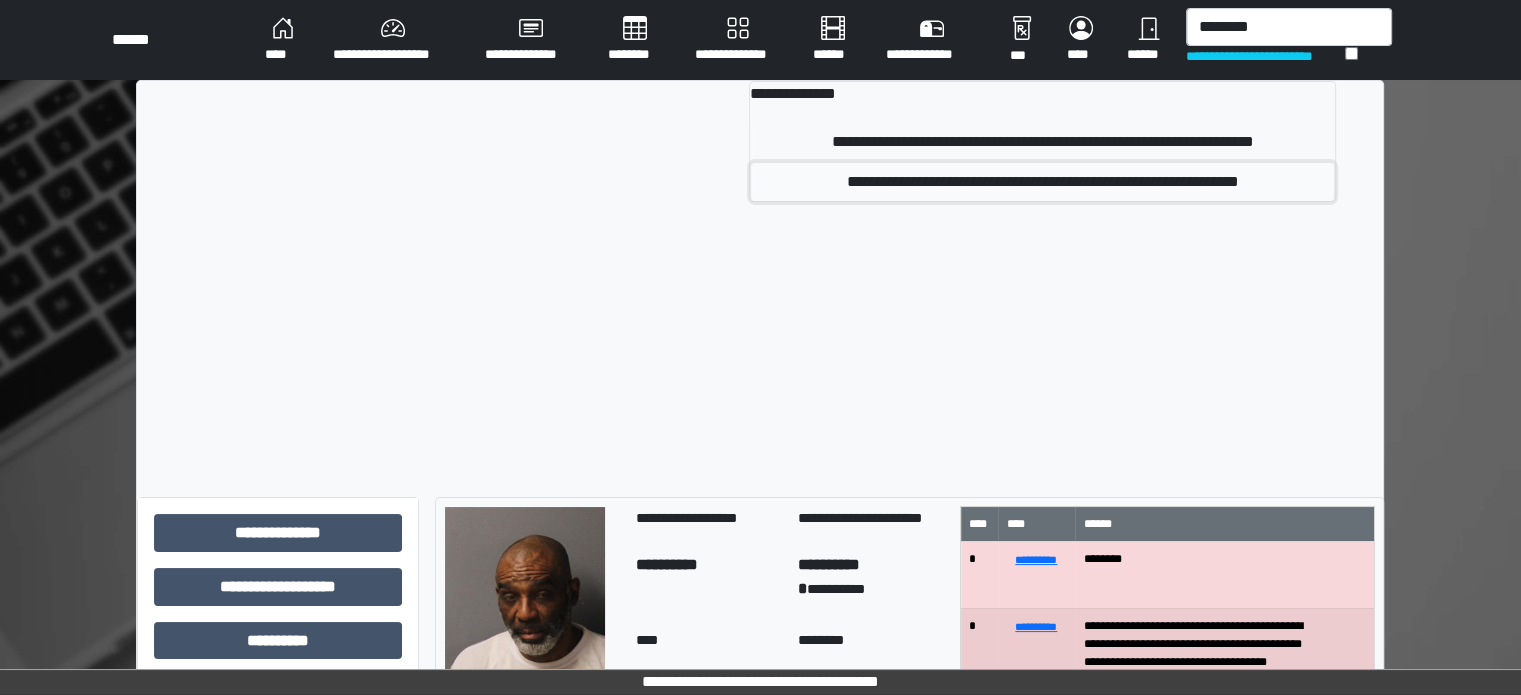click on "**********" at bounding box center (1042, 182) 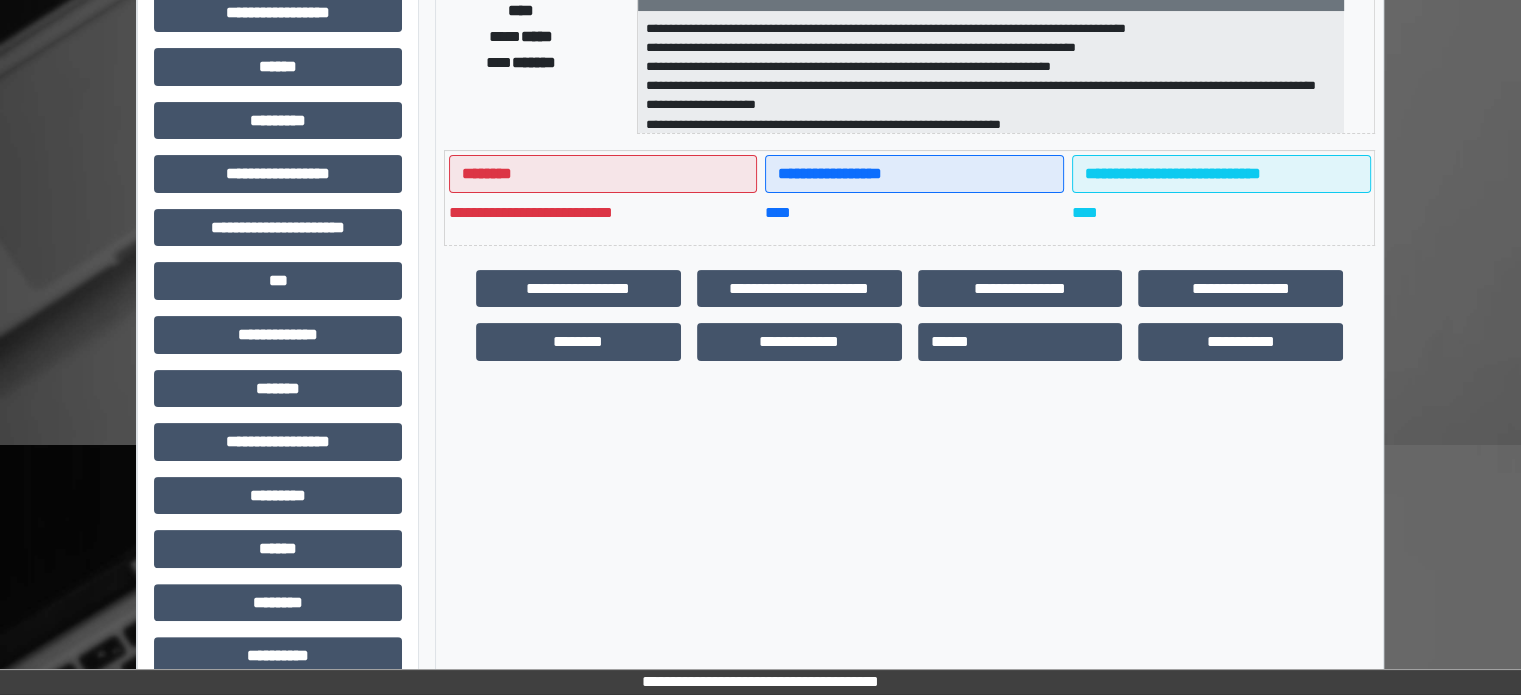 scroll, scrollTop: 400, scrollLeft: 0, axis: vertical 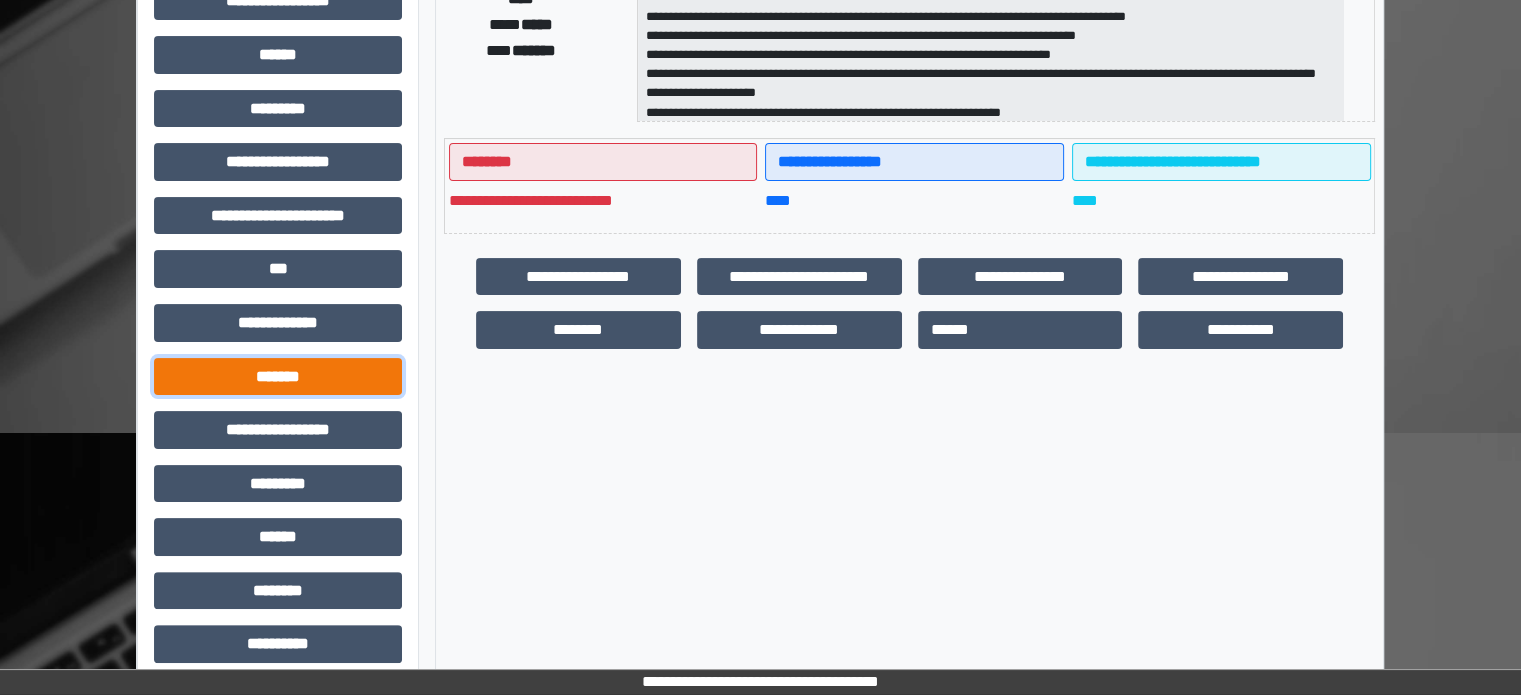 click on "*******" at bounding box center (278, 377) 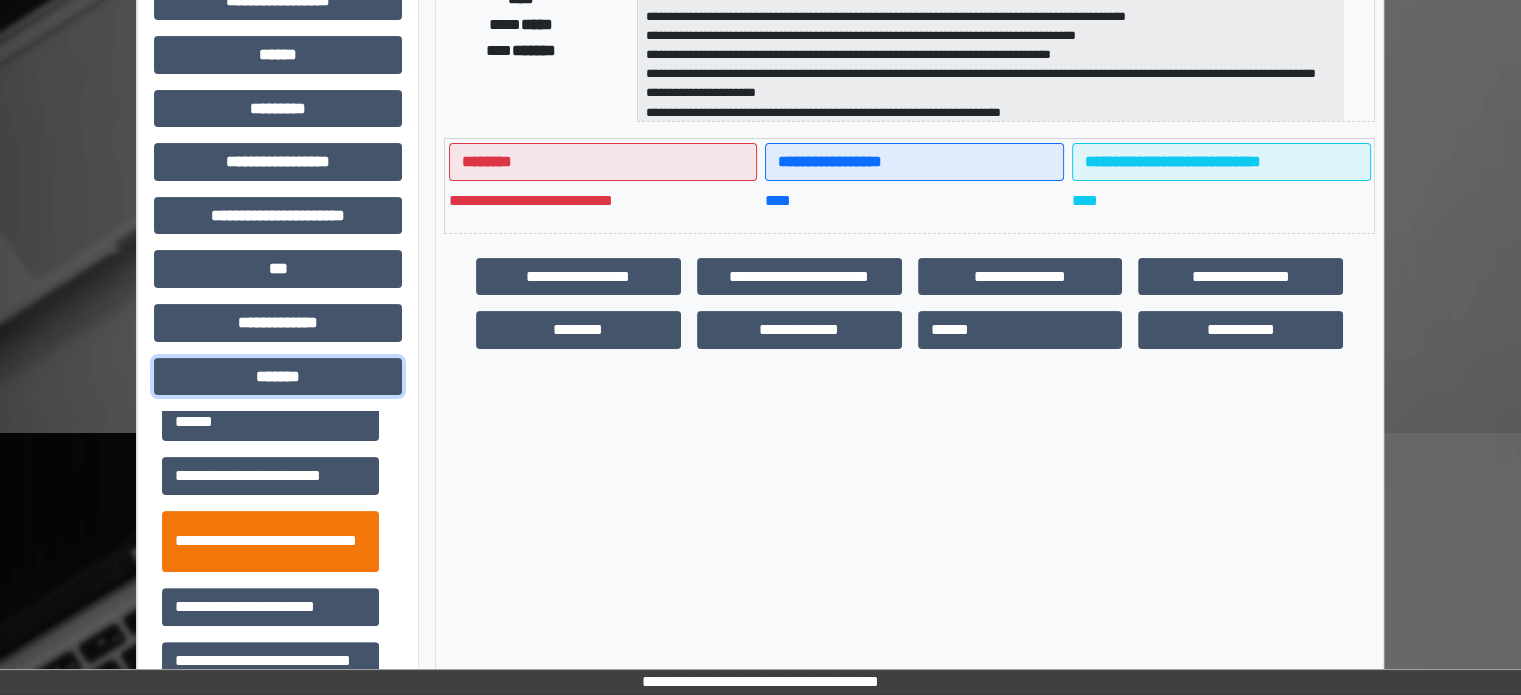 scroll, scrollTop: 912, scrollLeft: 0, axis: vertical 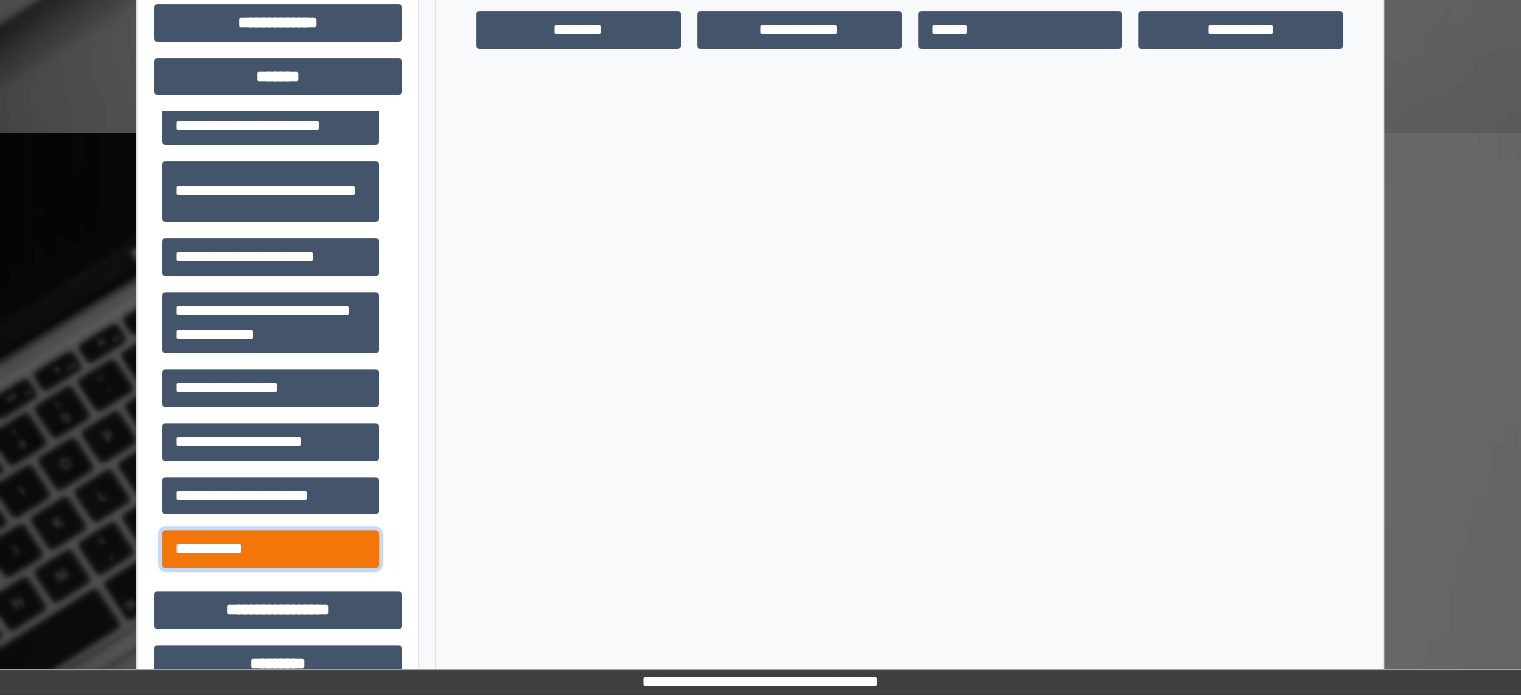 click on "**********" at bounding box center [270, 549] 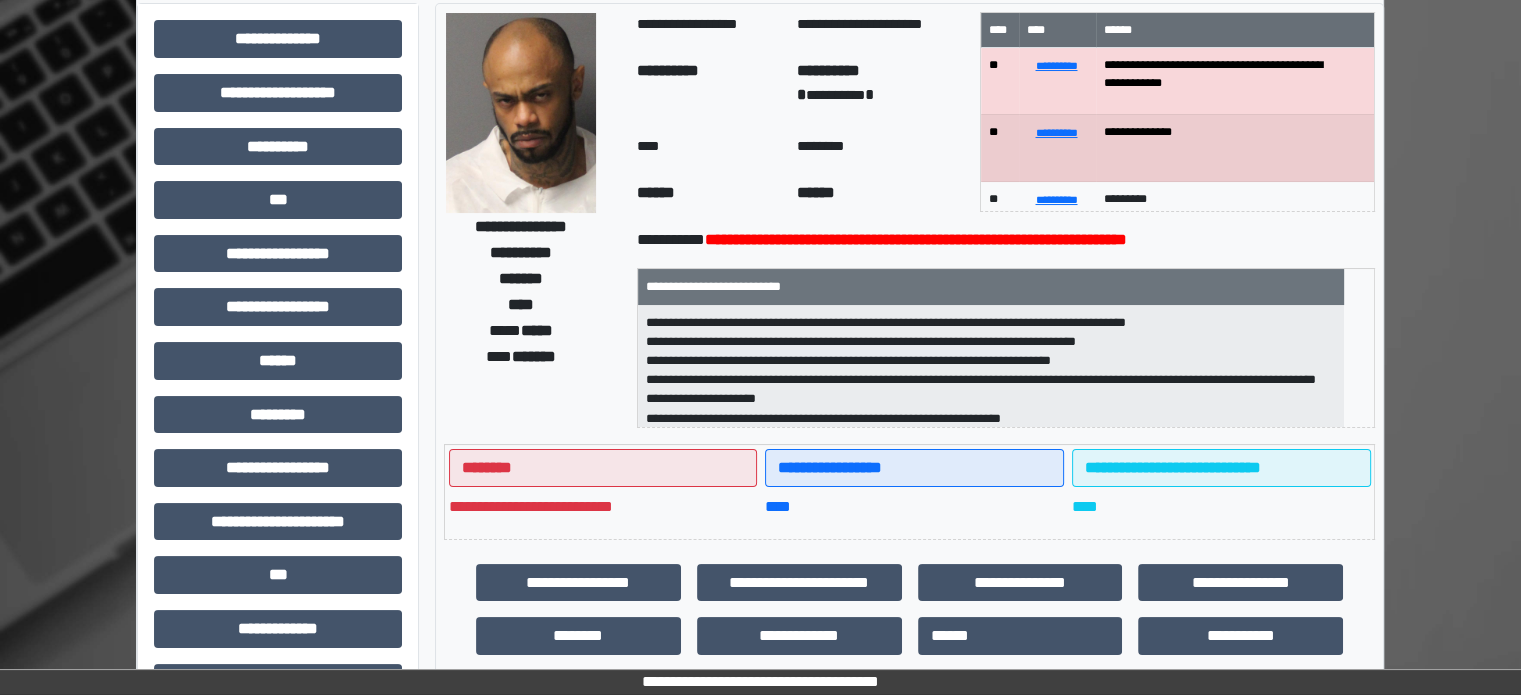 scroll, scrollTop: 0, scrollLeft: 0, axis: both 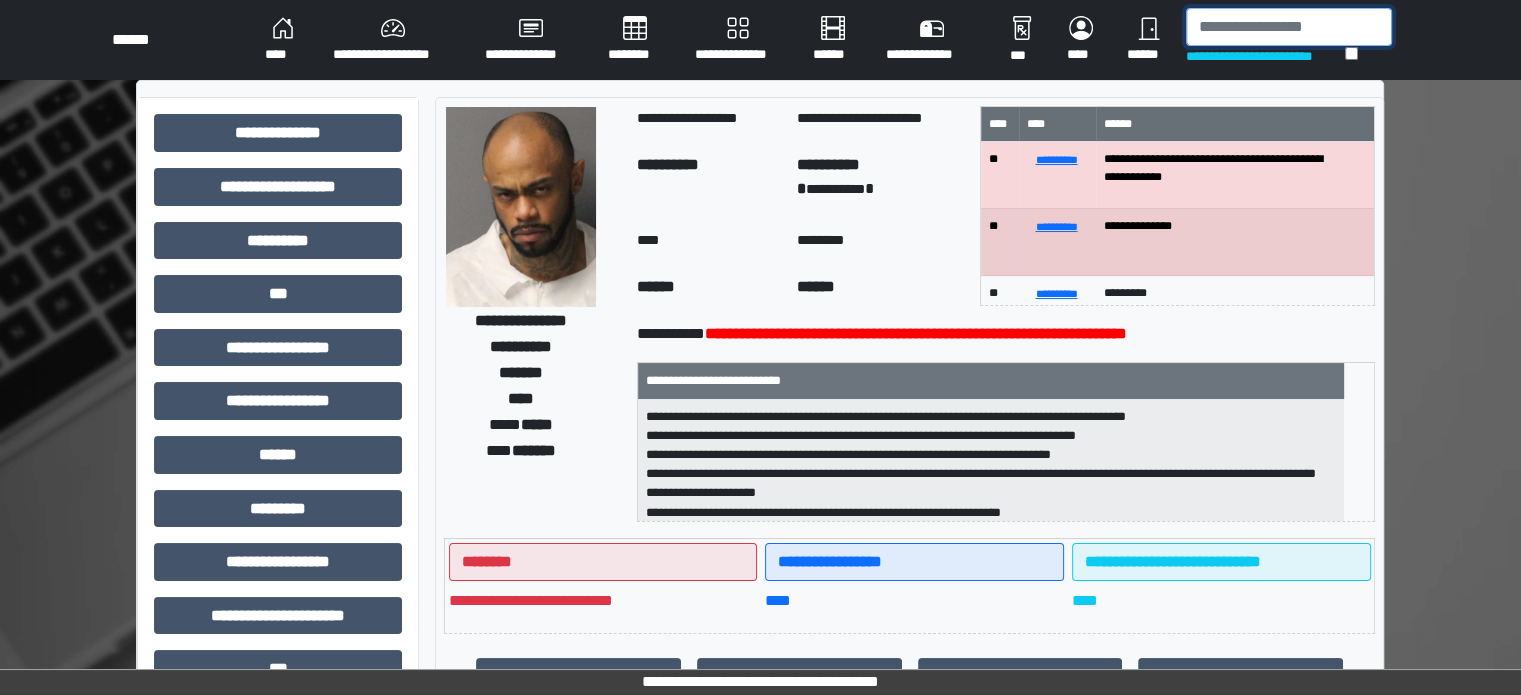 click at bounding box center (1289, 27) 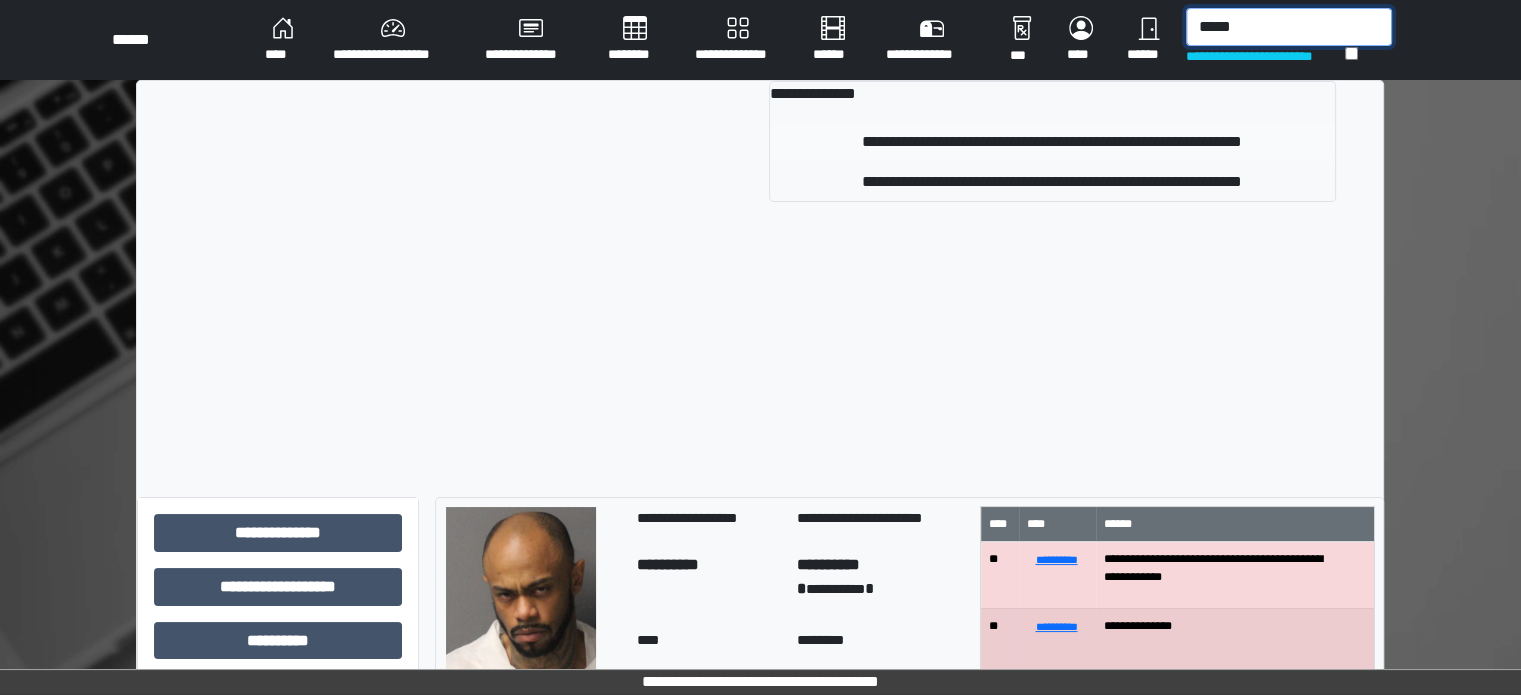 type on "*****" 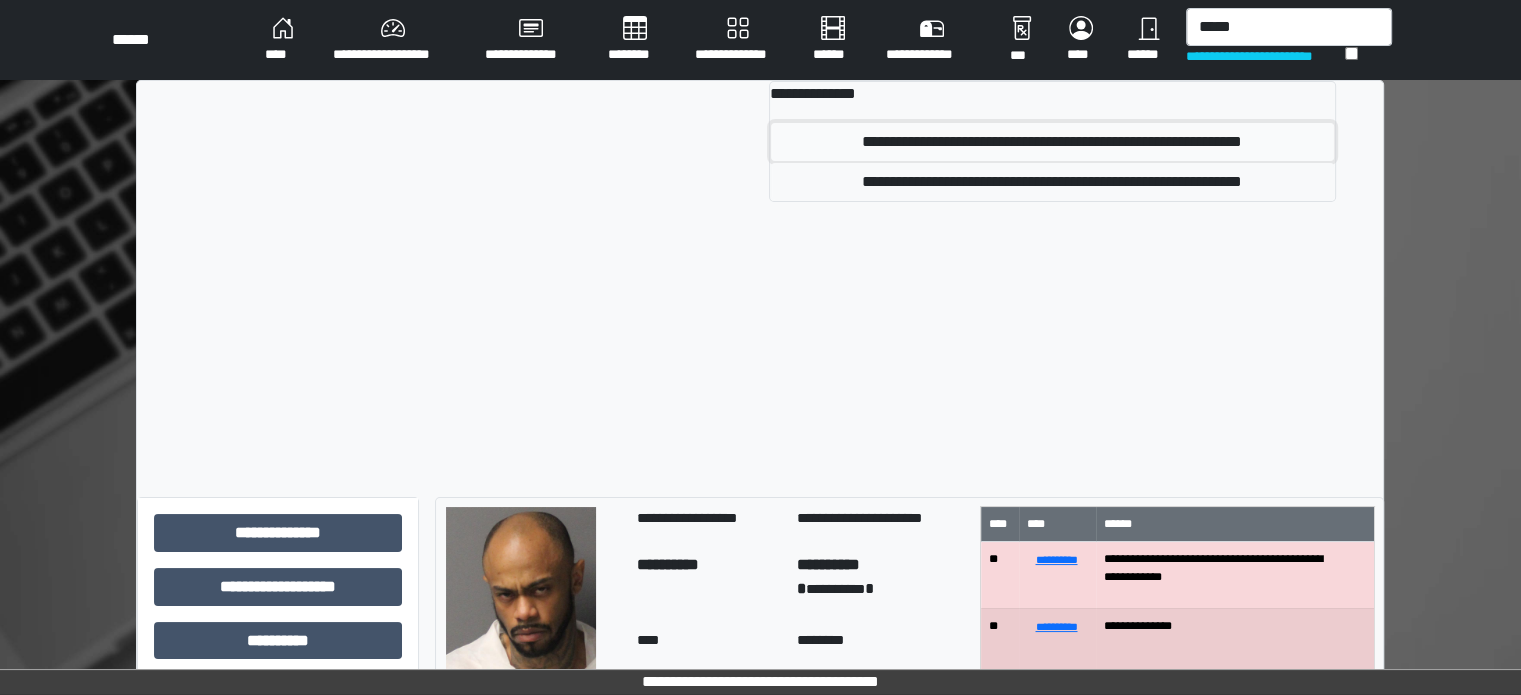 click on "**********" at bounding box center [1052, 142] 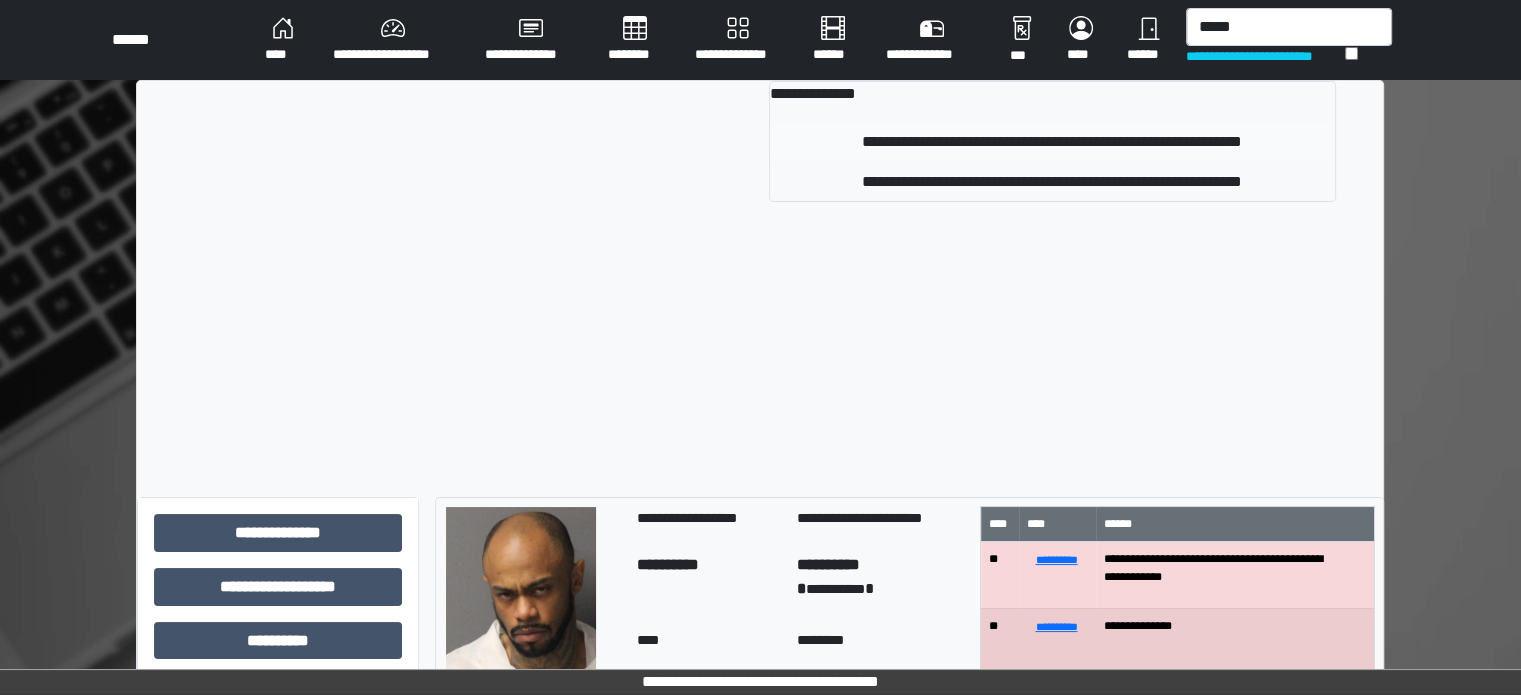 type 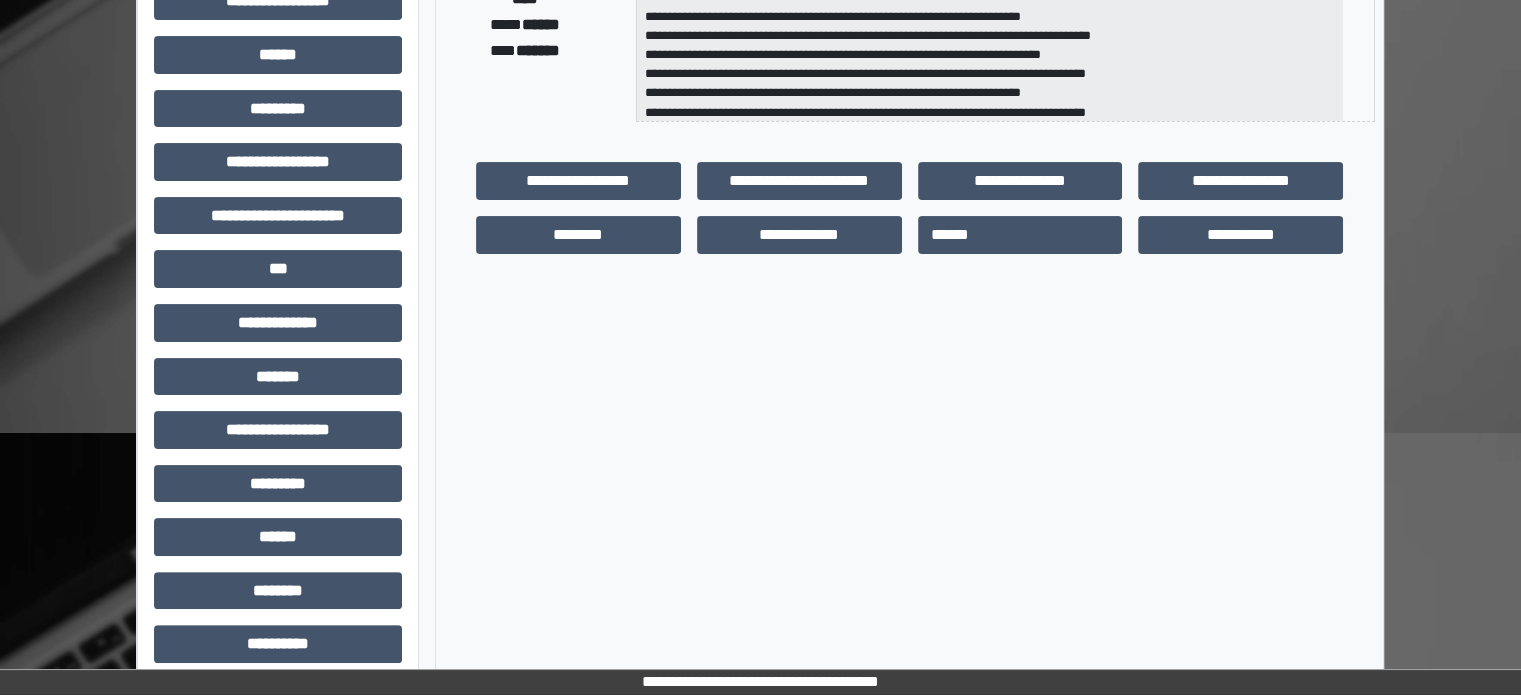 scroll, scrollTop: 471, scrollLeft: 0, axis: vertical 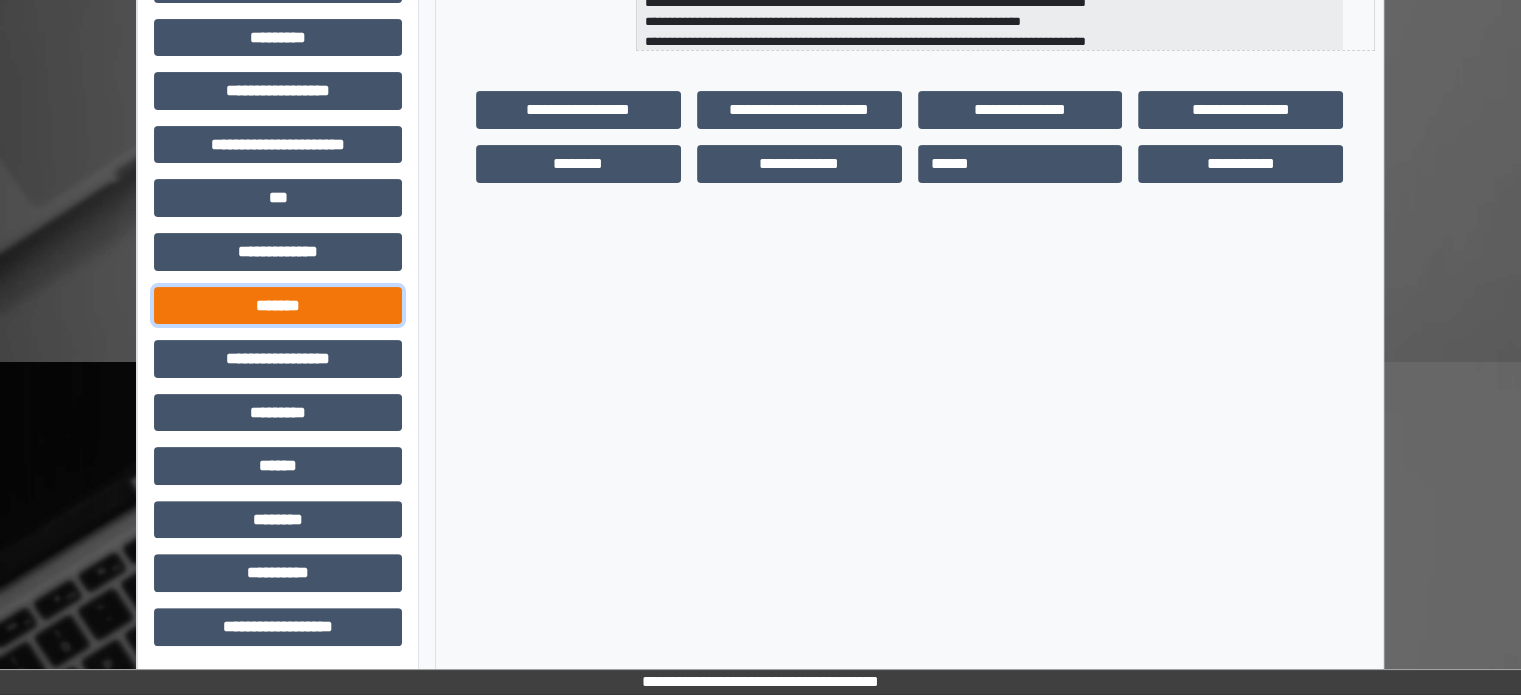 click on "*******" at bounding box center [278, 306] 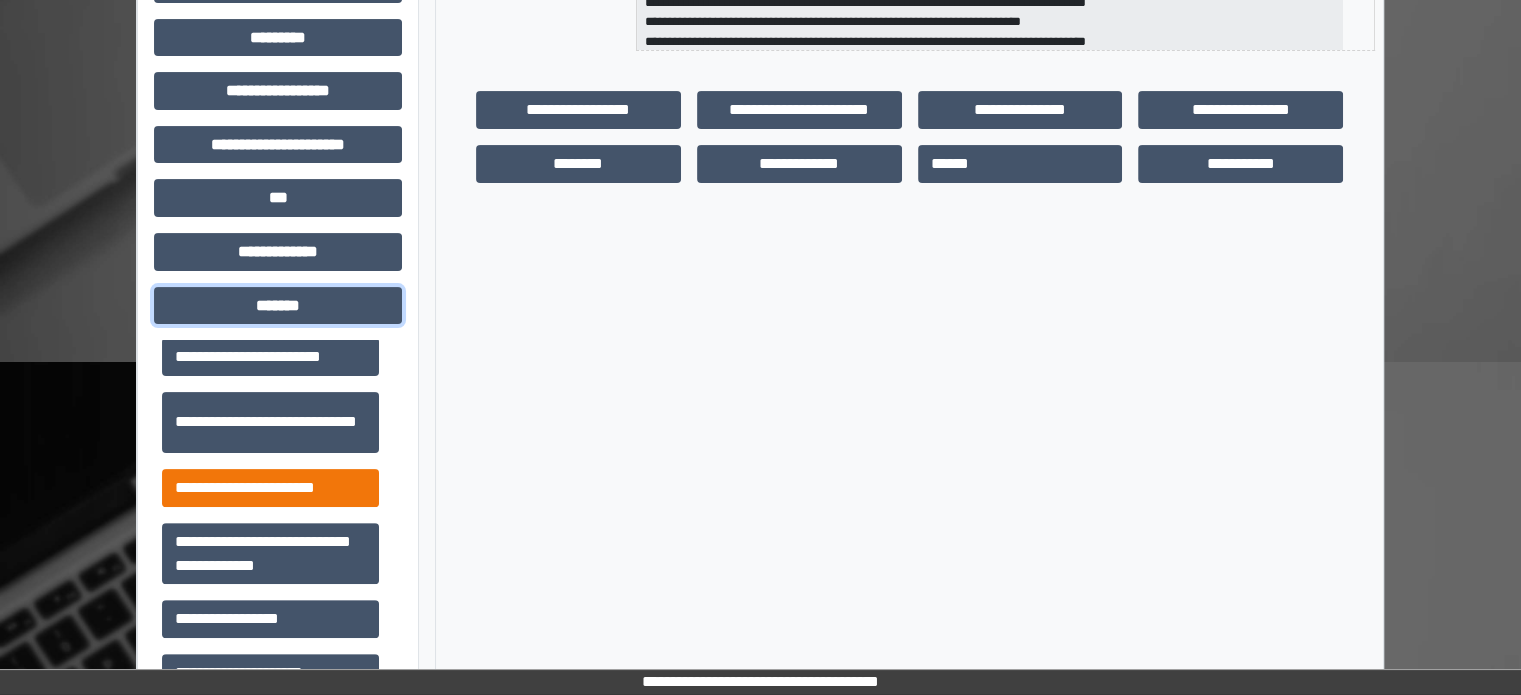scroll, scrollTop: 912, scrollLeft: 0, axis: vertical 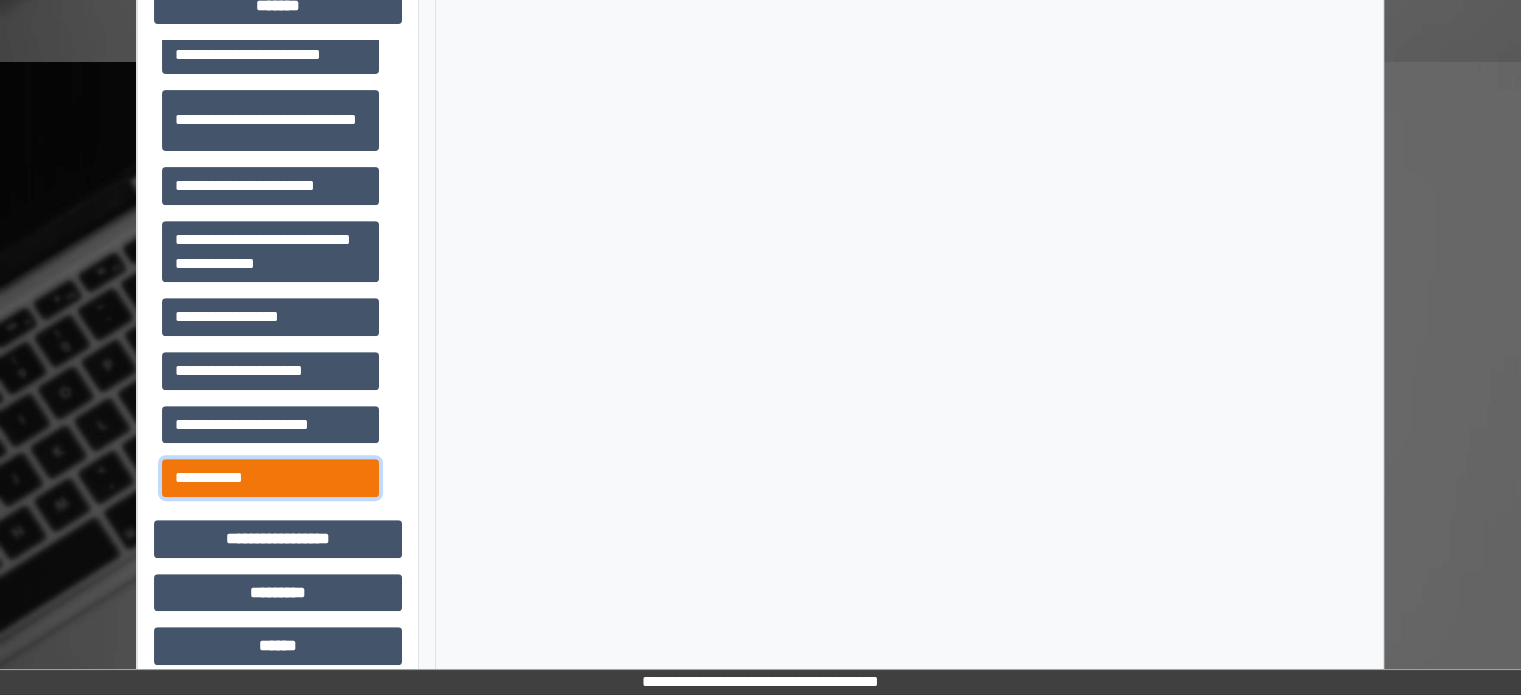click on "**********" at bounding box center [270, 478] 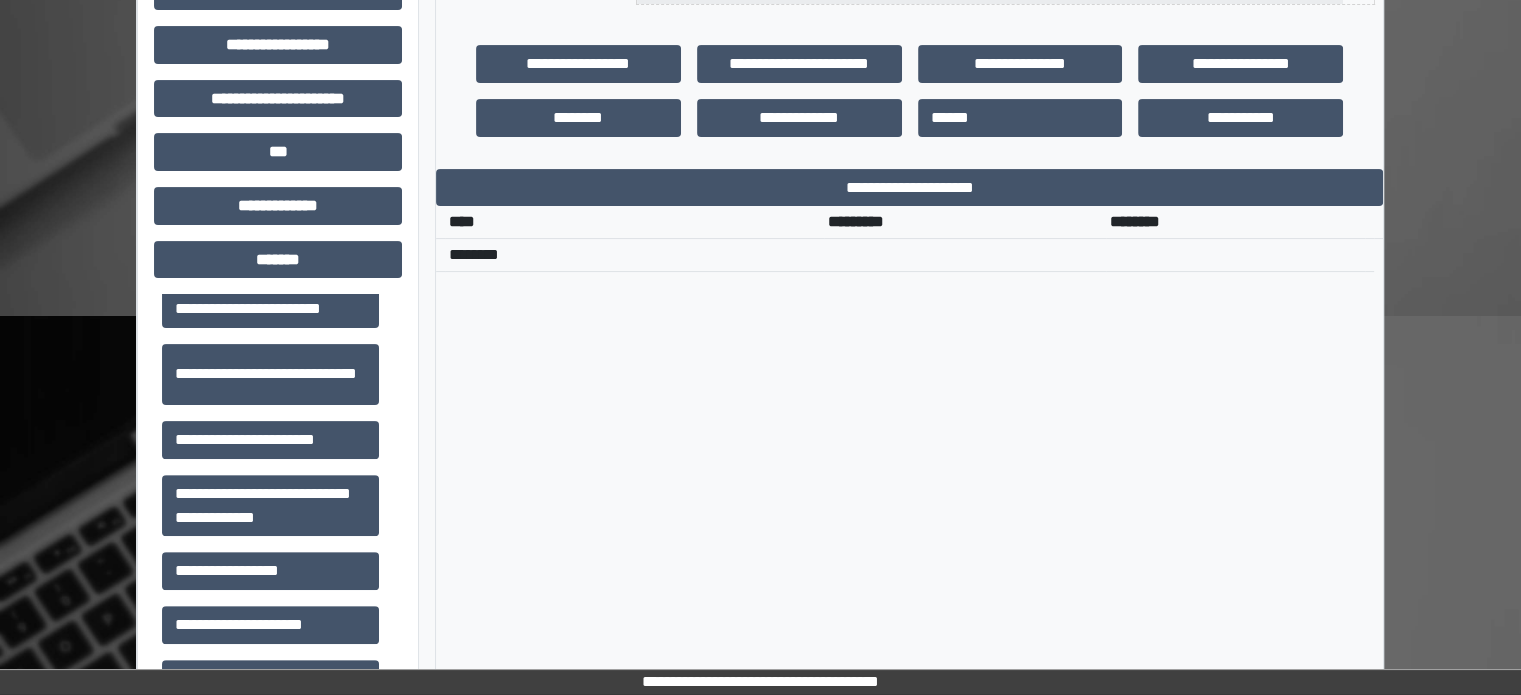 scroll, scrollTop: 471, scrollLeft: 0, axis: vertical 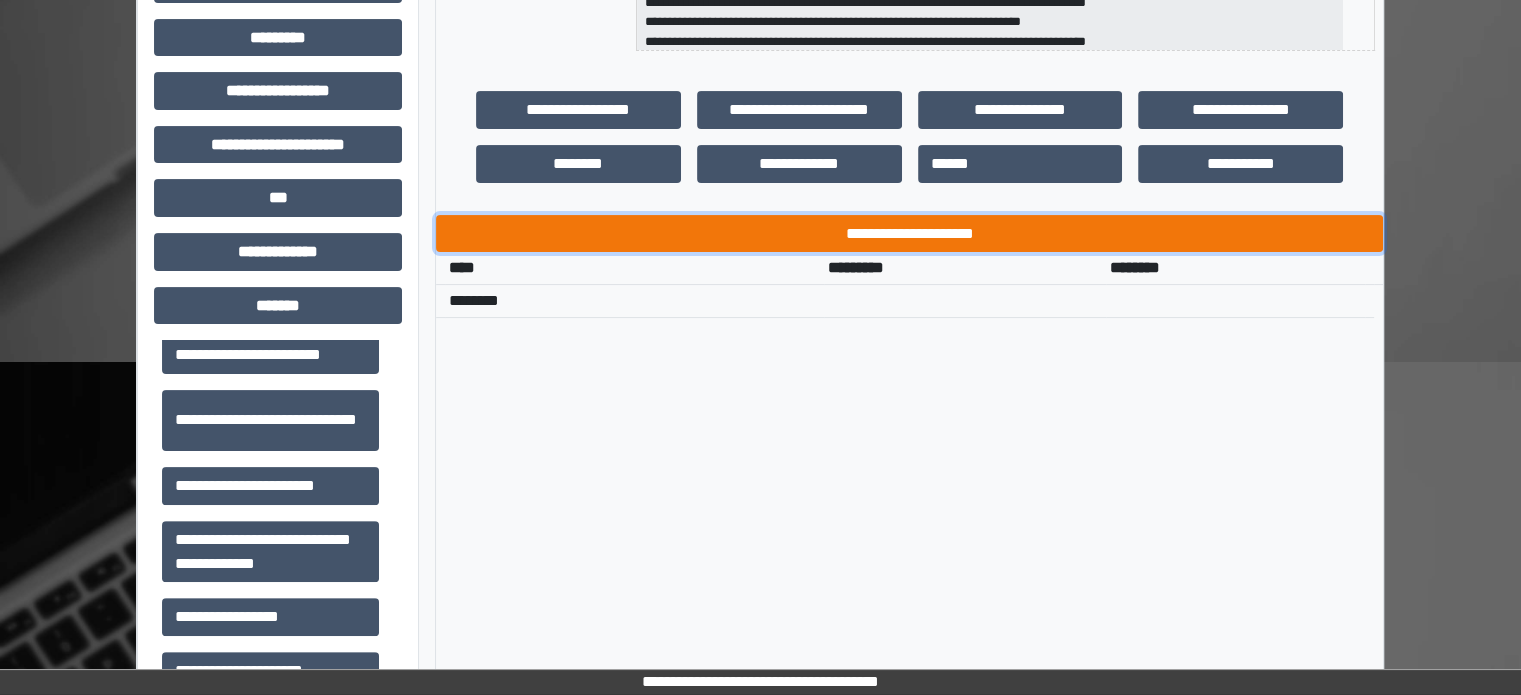 click on "**********" at bounding box center (909, 234) 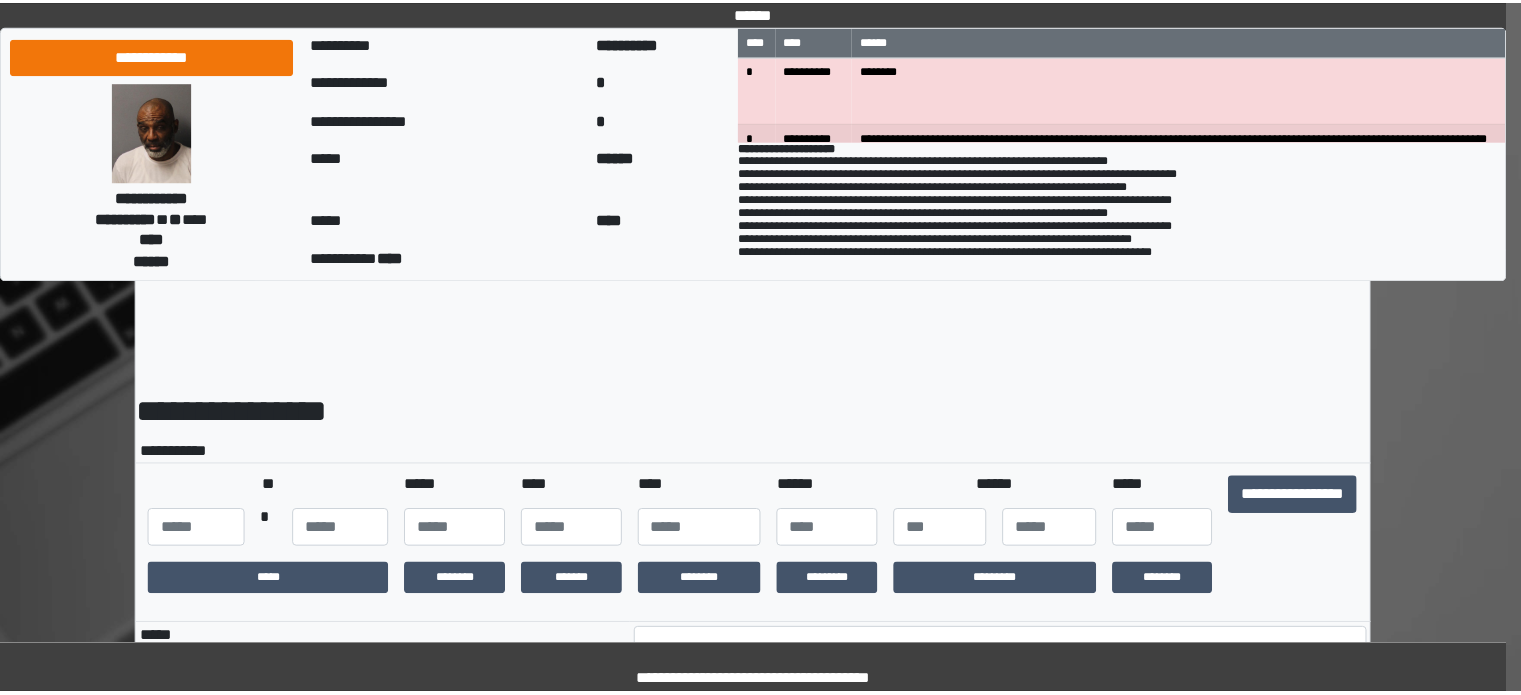 scroll, scrollTop: 0, scrollLeft: 0, axis: both 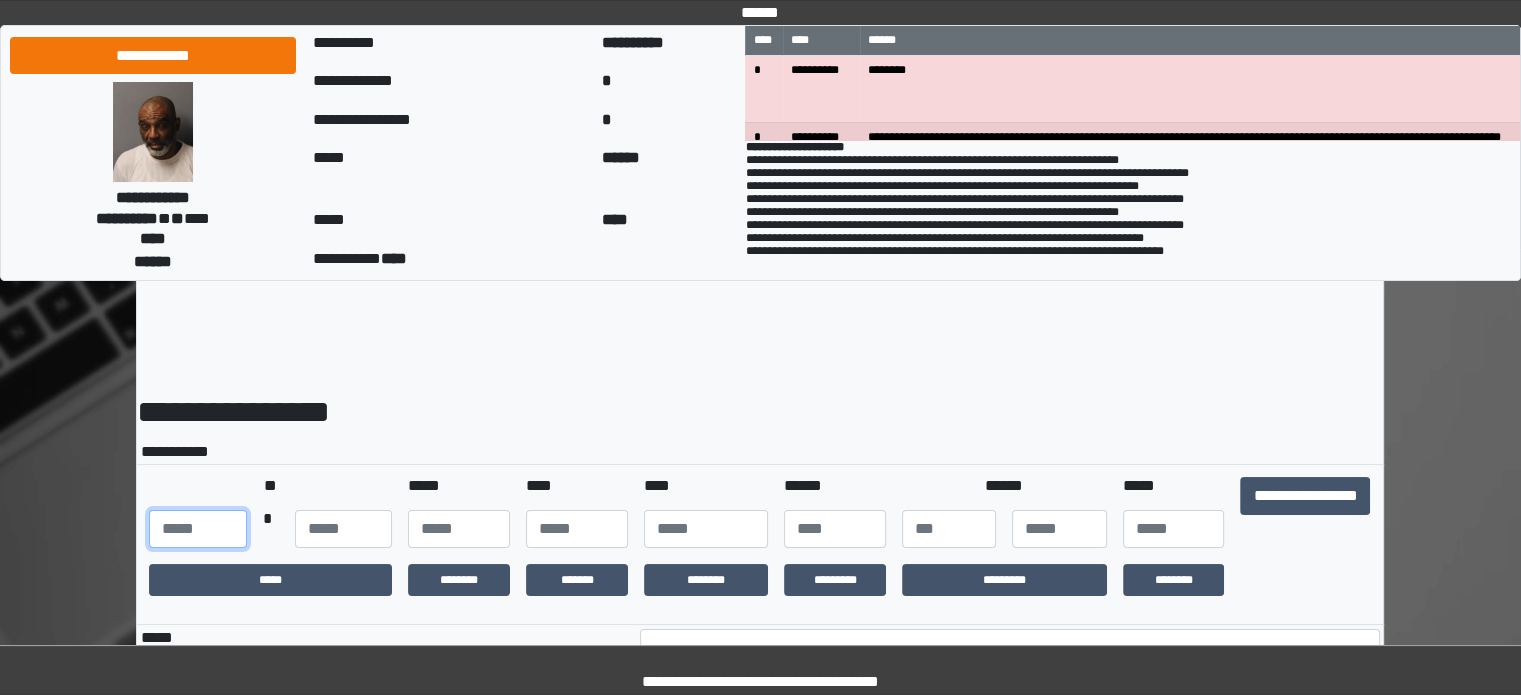click at bounding box center [197, 529] 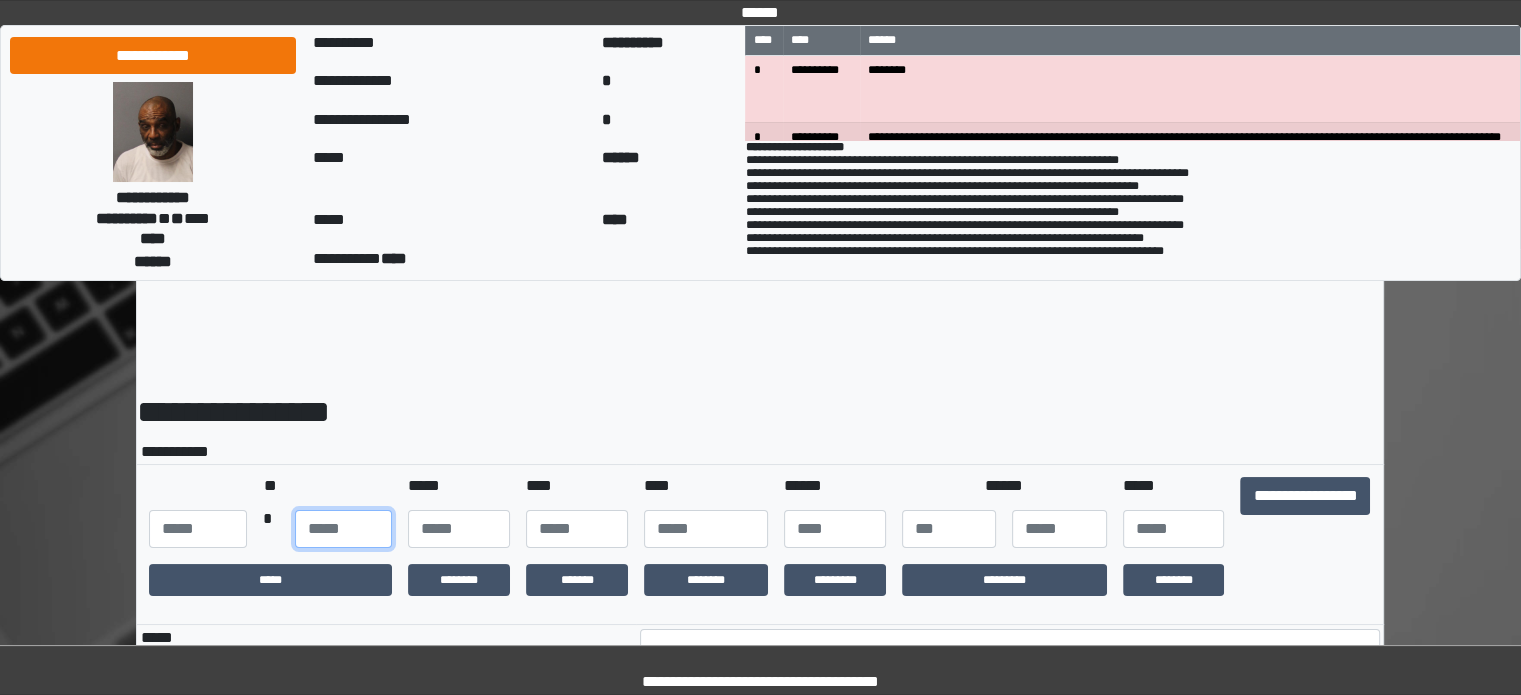 click at bounding box center [343, 529] 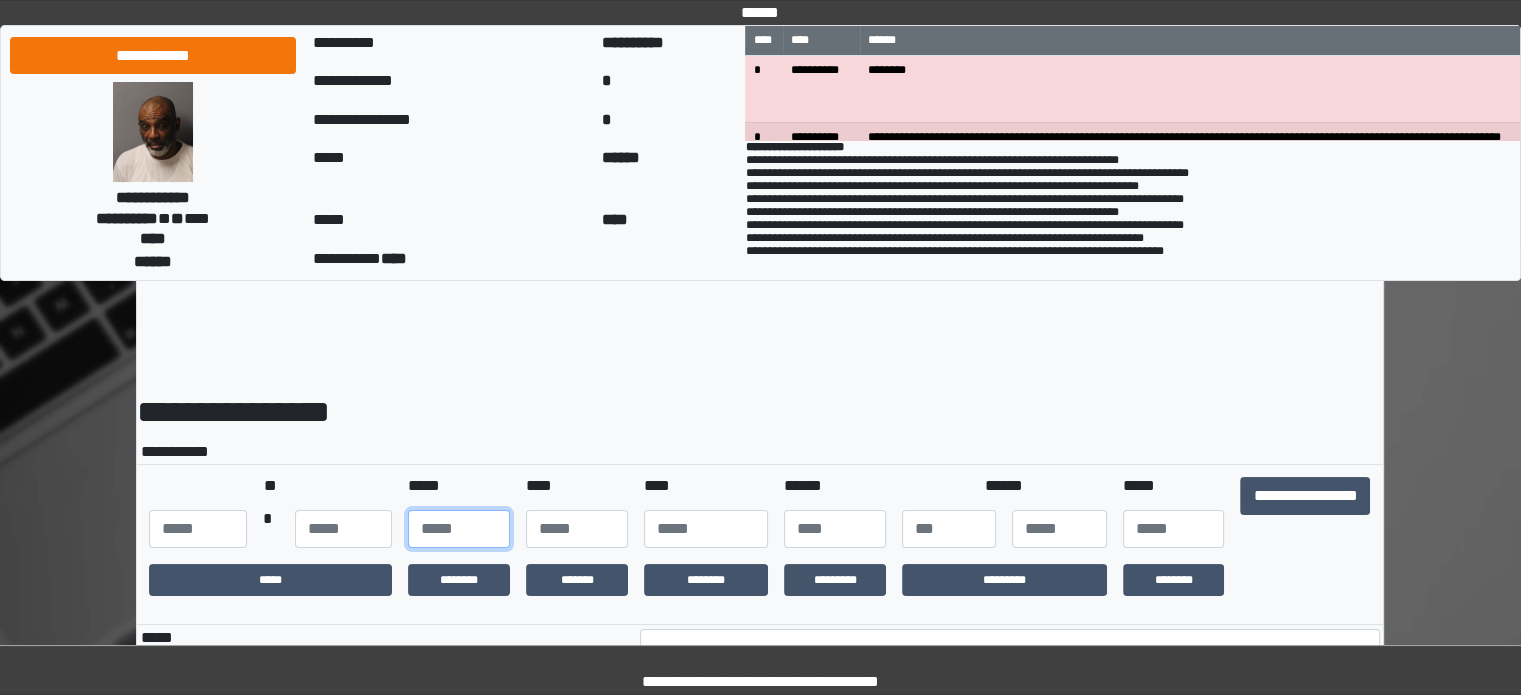 click at bounding box center (459, 529) 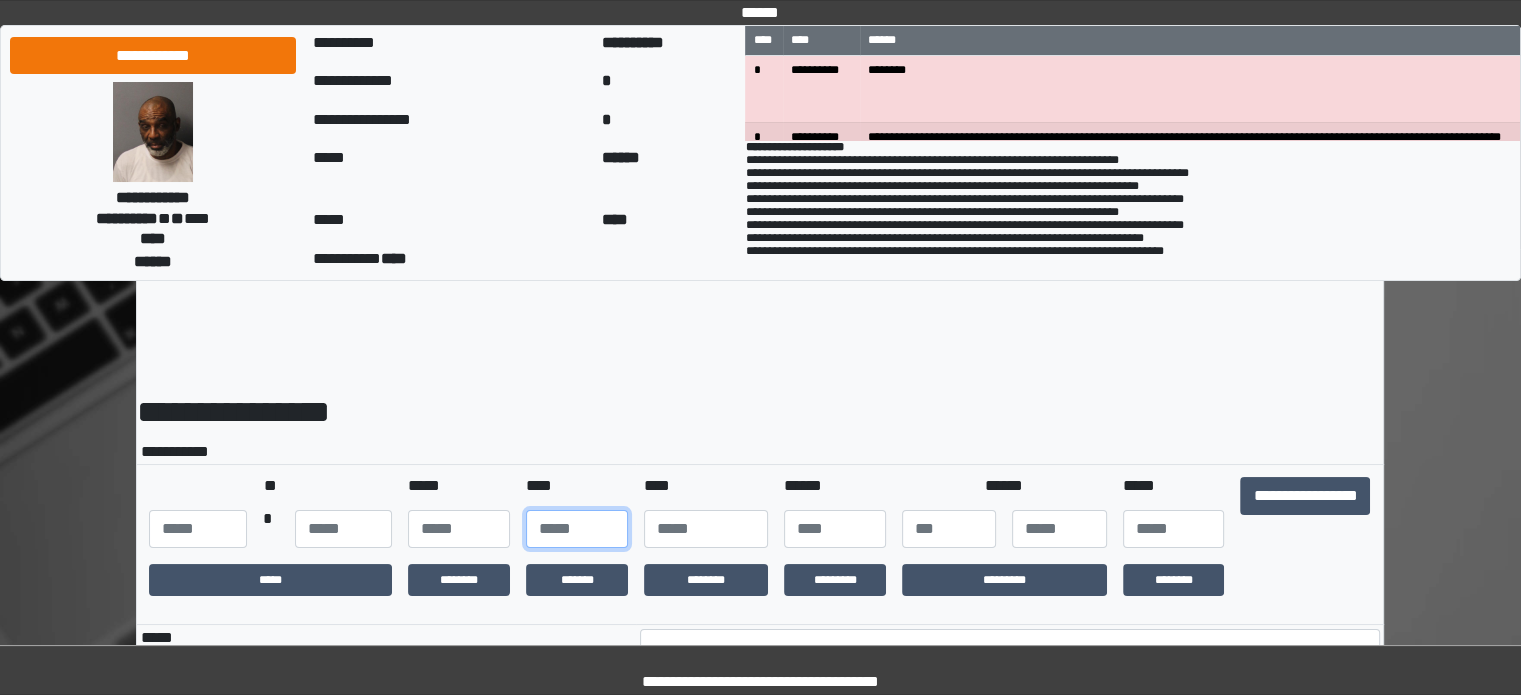 click at bounding box center [577, 529] 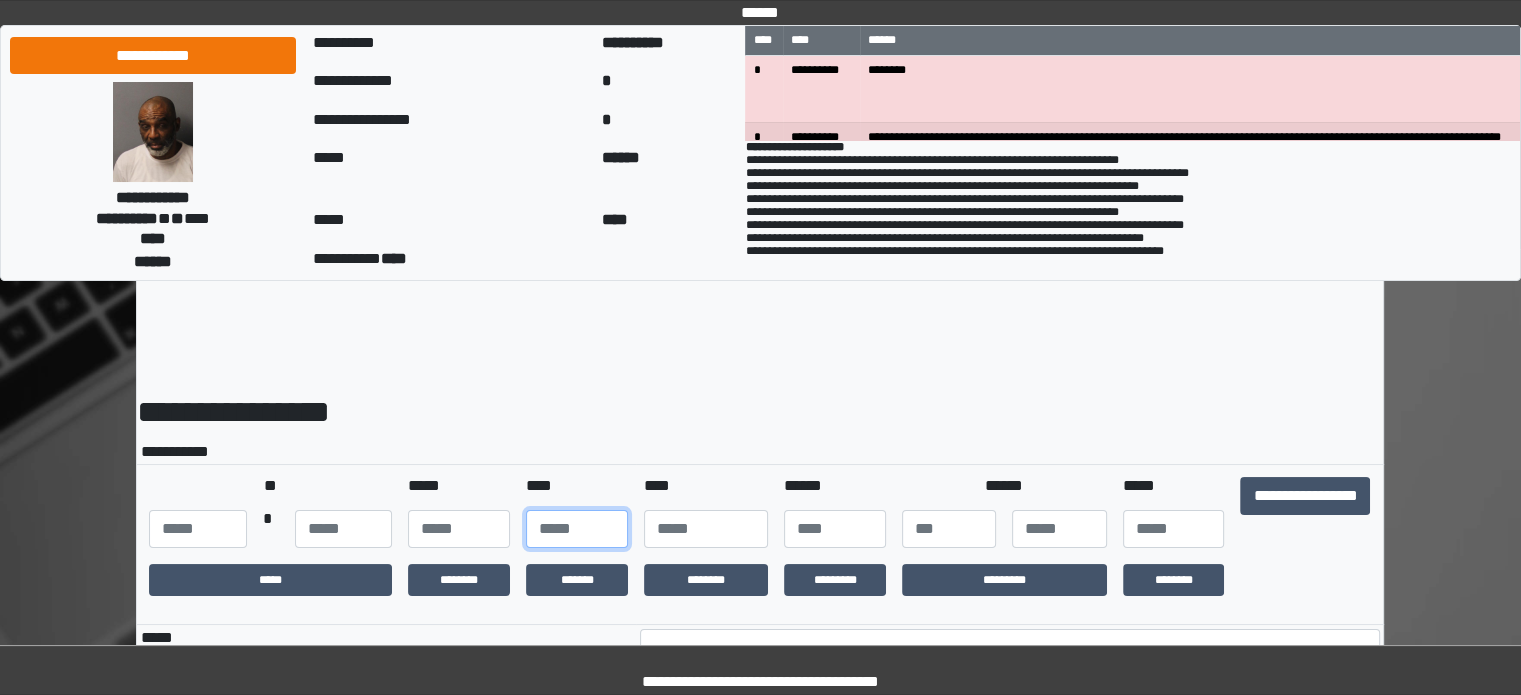 type on "**" 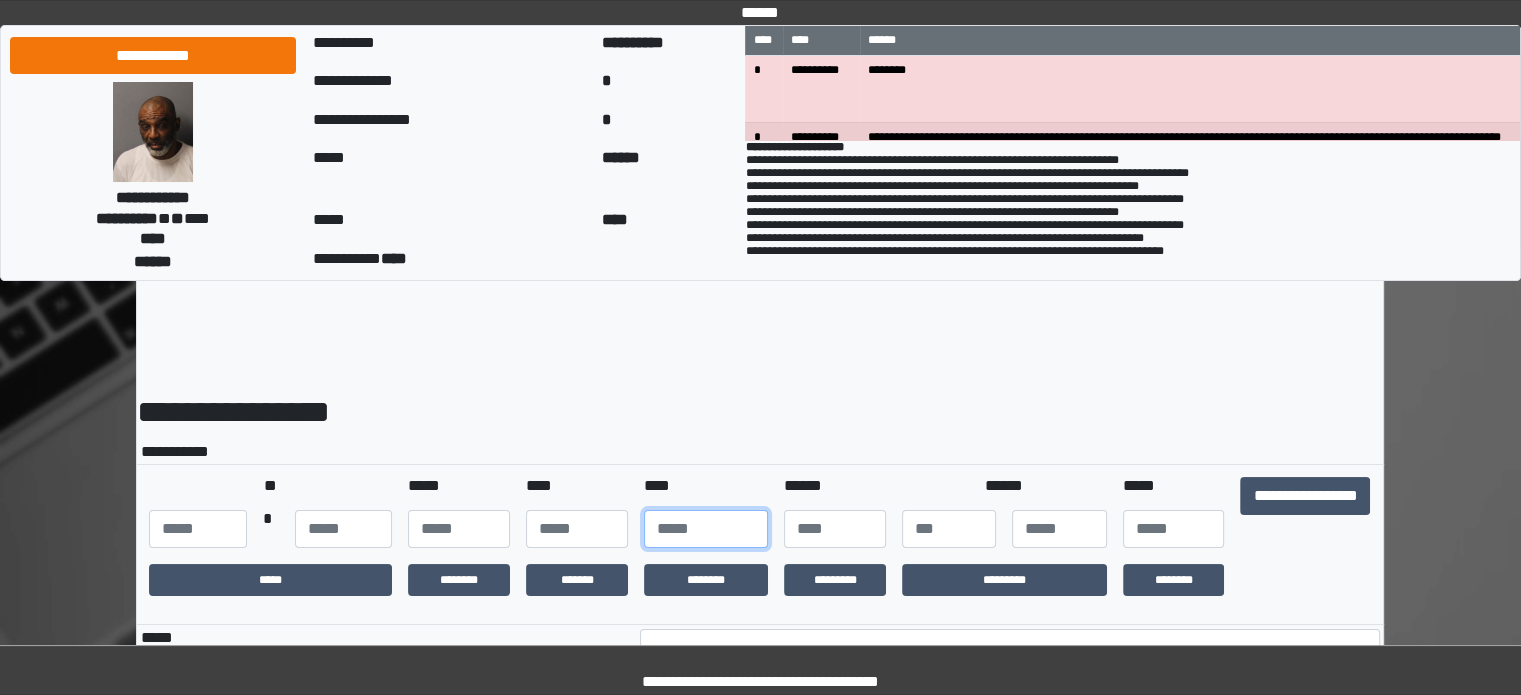 click at bounding box center (706, 529) 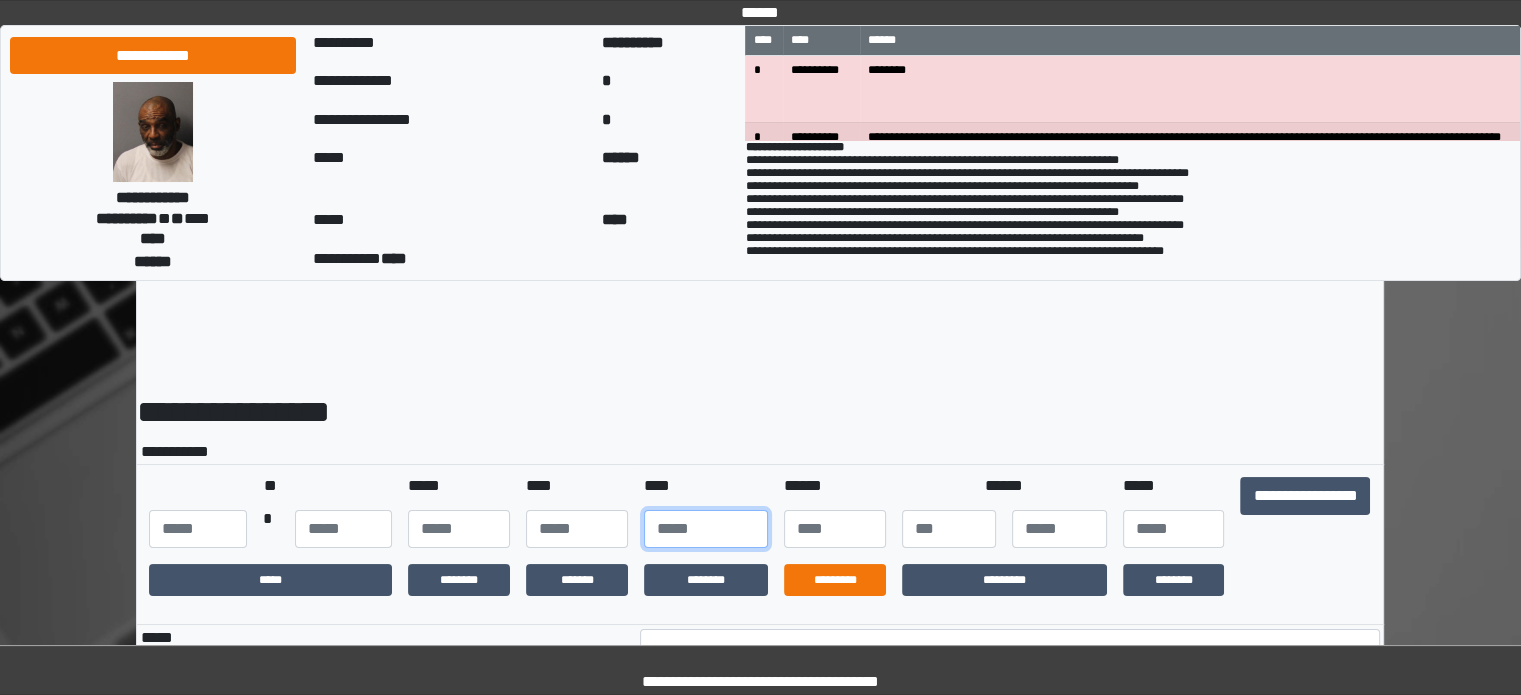 type on "****" 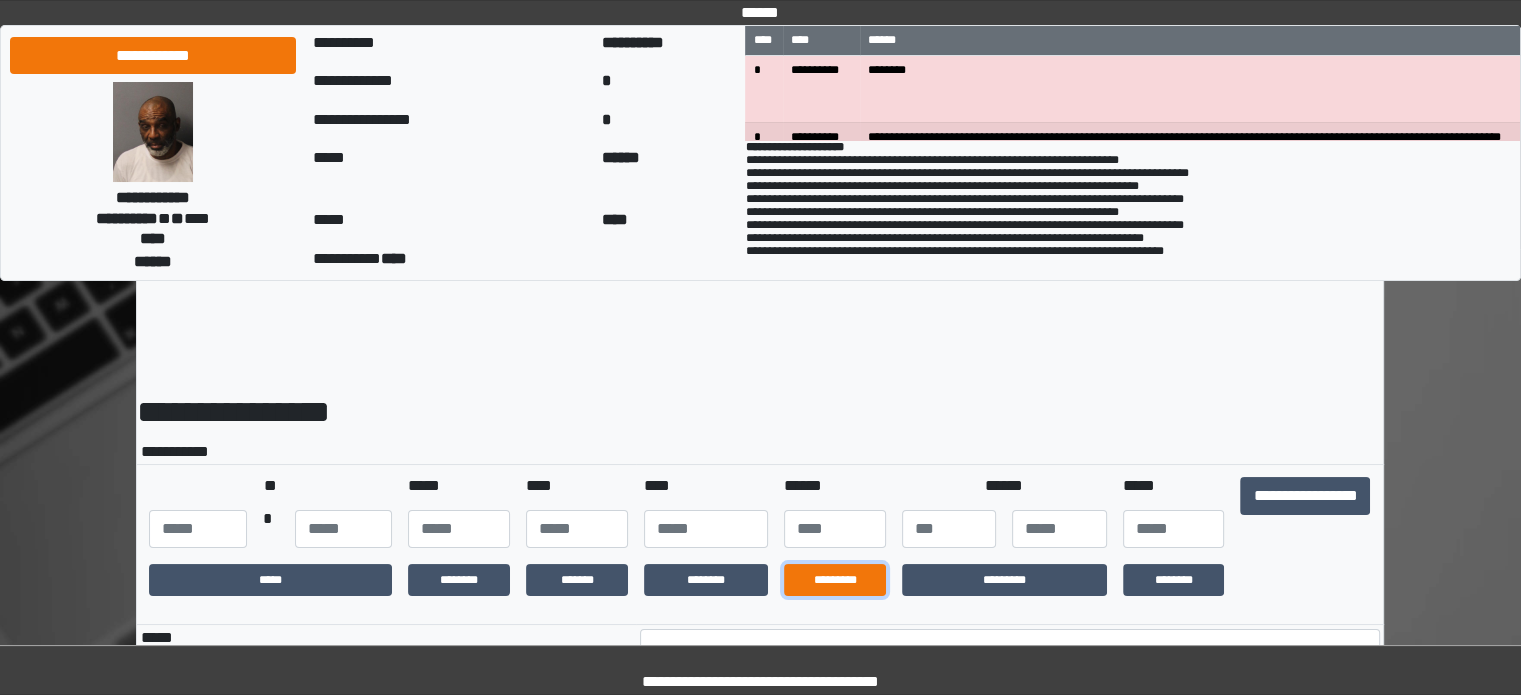click on "*********" at bounding box center (835, 580) 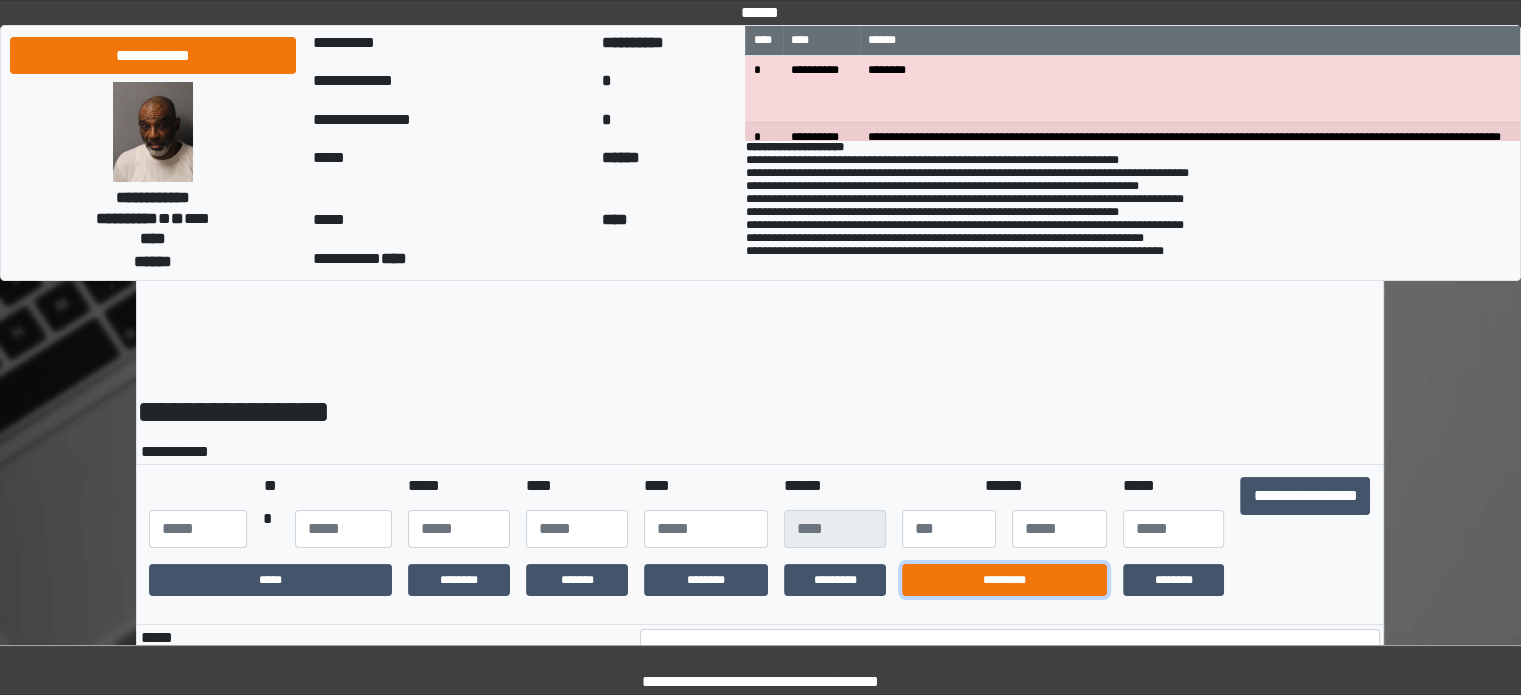 click on "*********" at bounding box center [1004, 580] 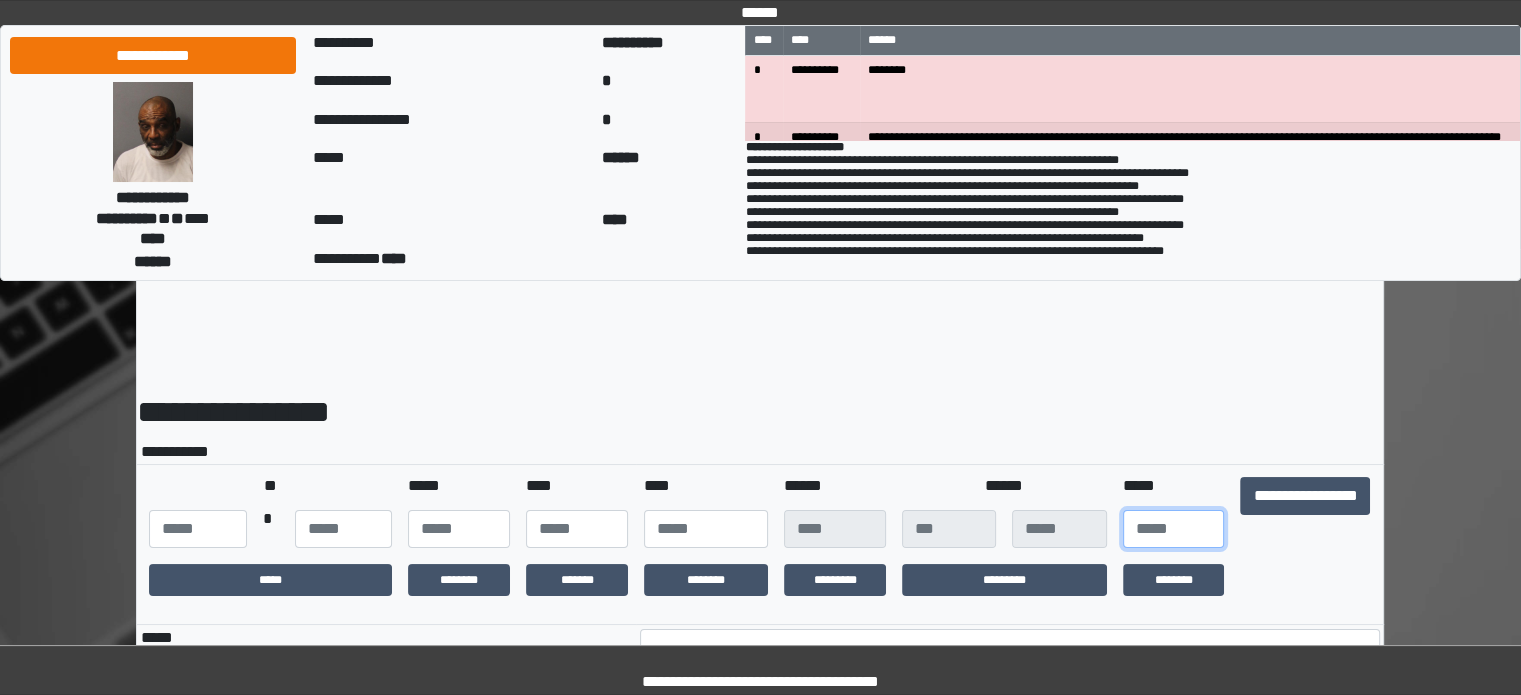 click at bounding box center [1174, 529] 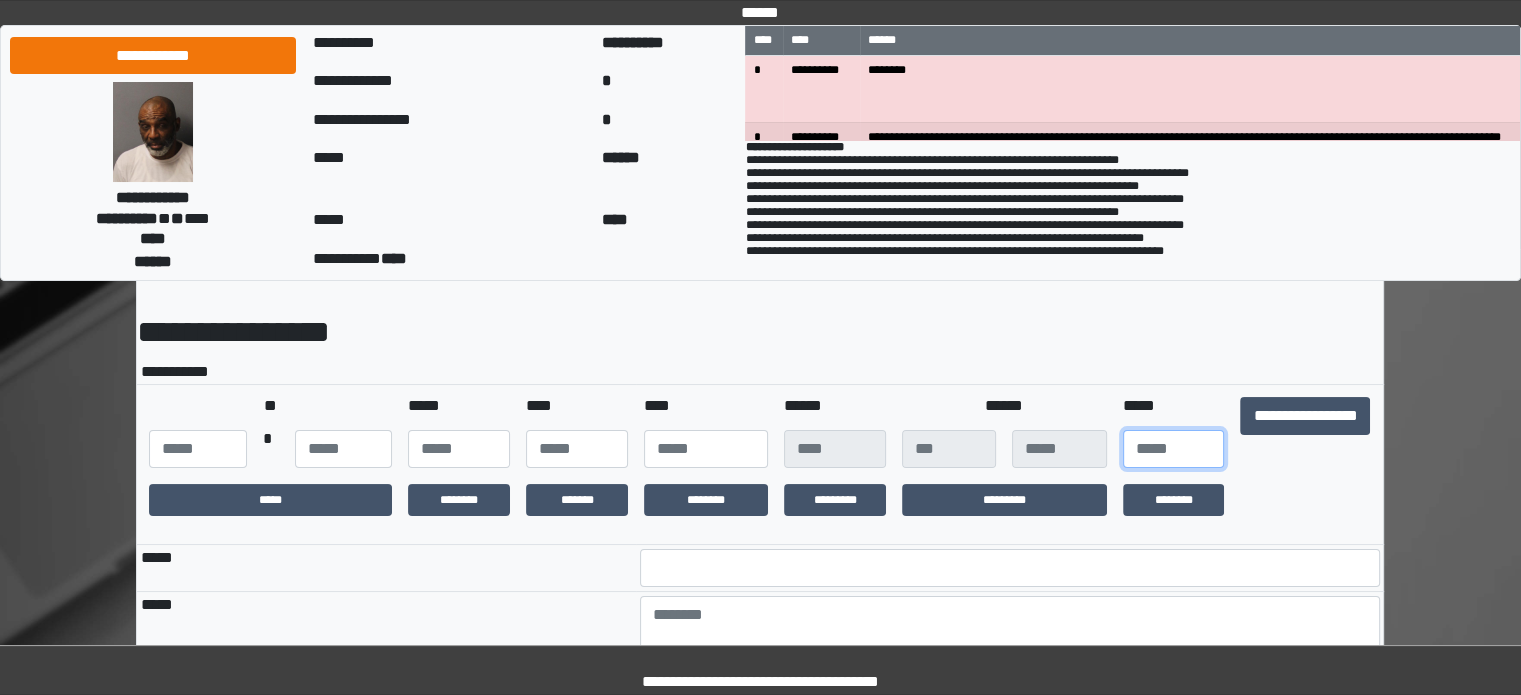 scroll, scrollTop: 300, scrollLeft: 0, axis: vertical 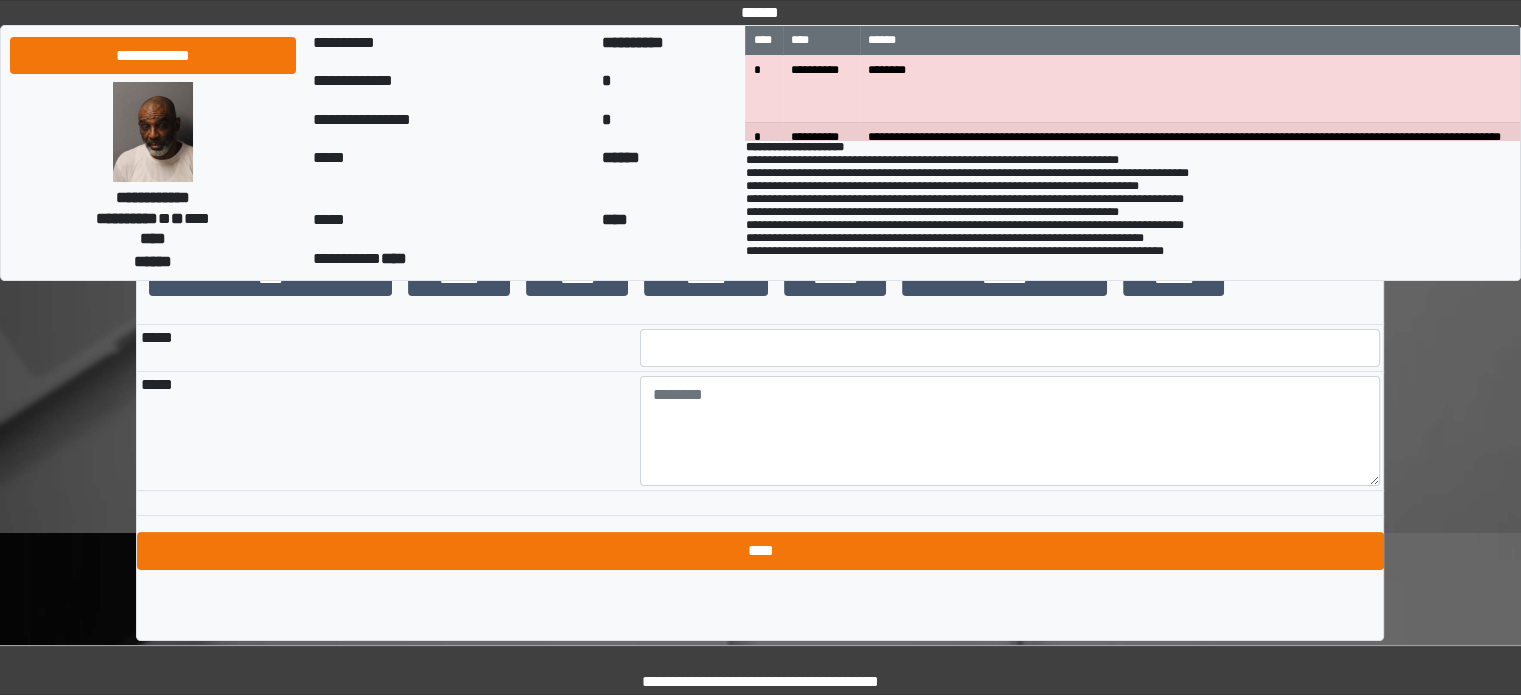 type on "**" 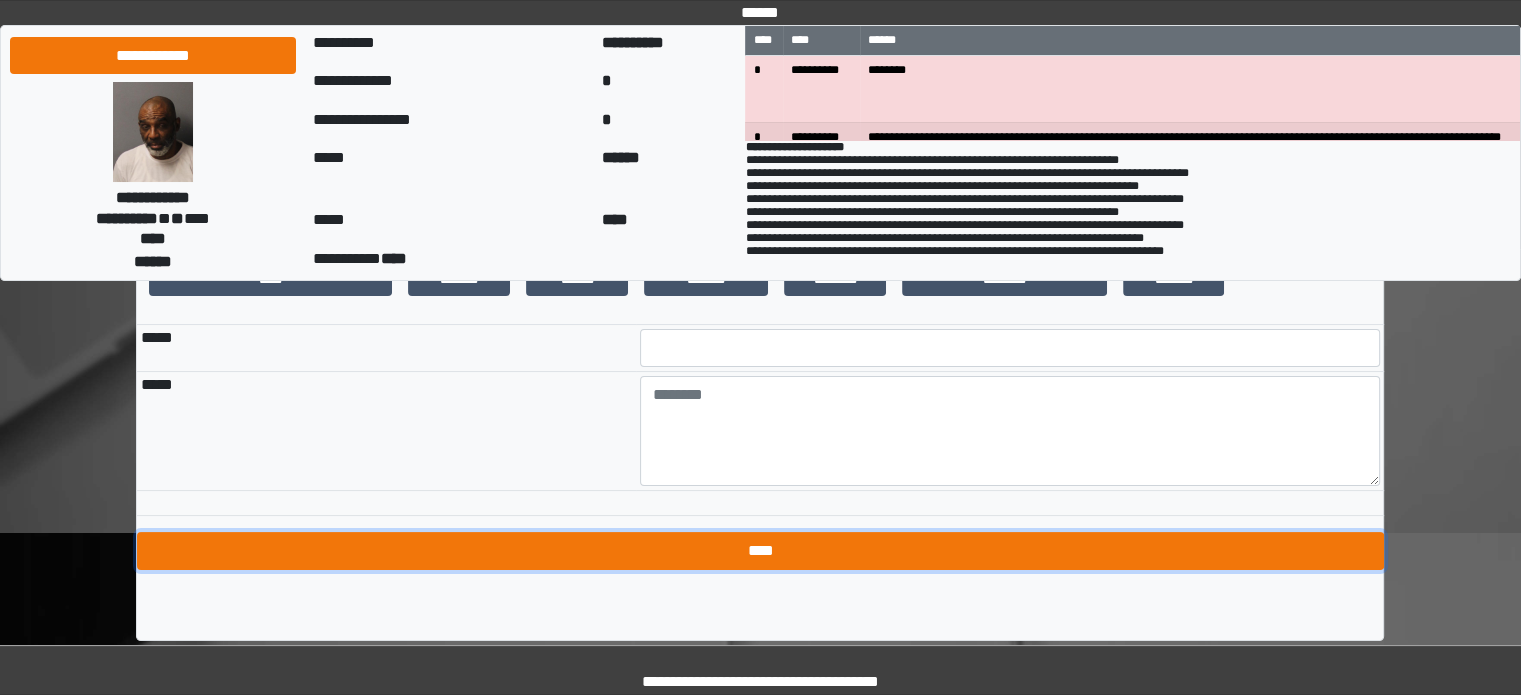 click on "****" at bounding box center (760, 551) 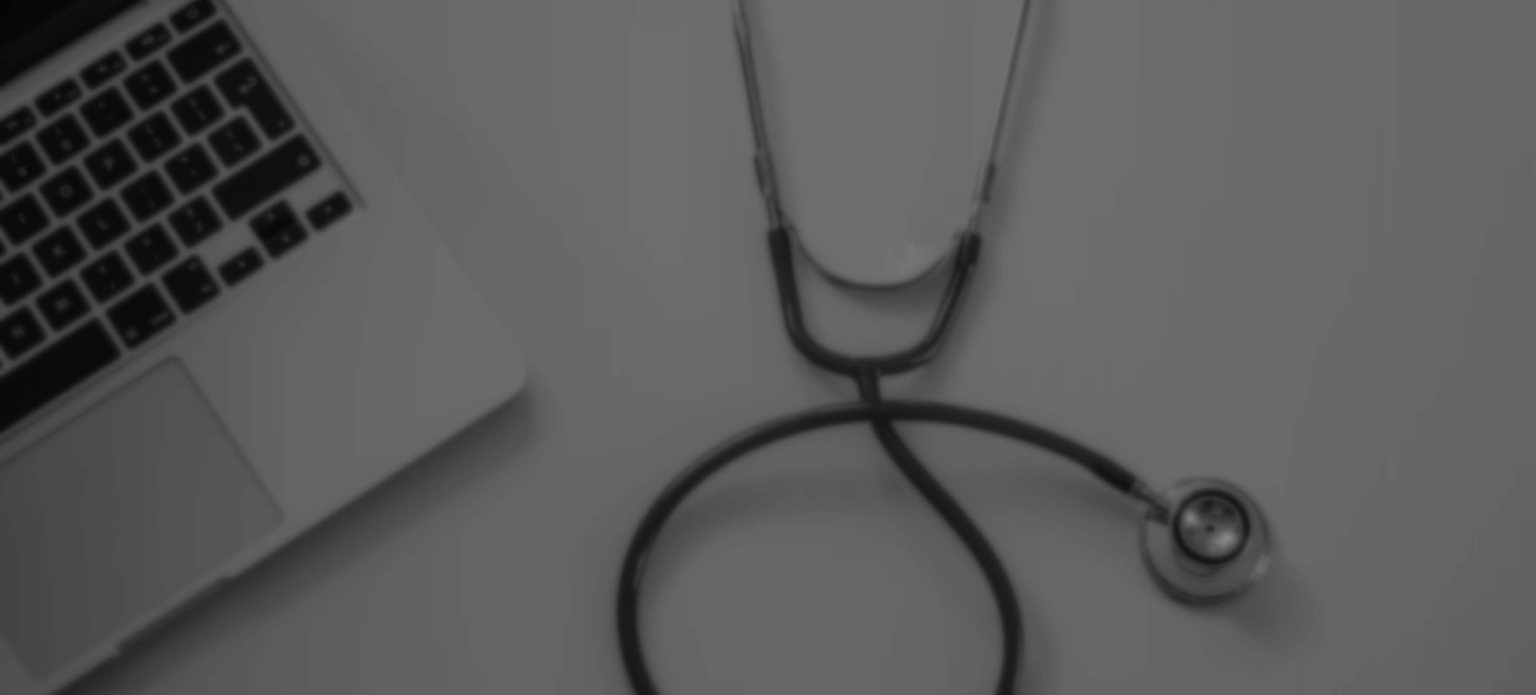 scroll, scrollTop: 0, scrollLeft: 0, axis: both 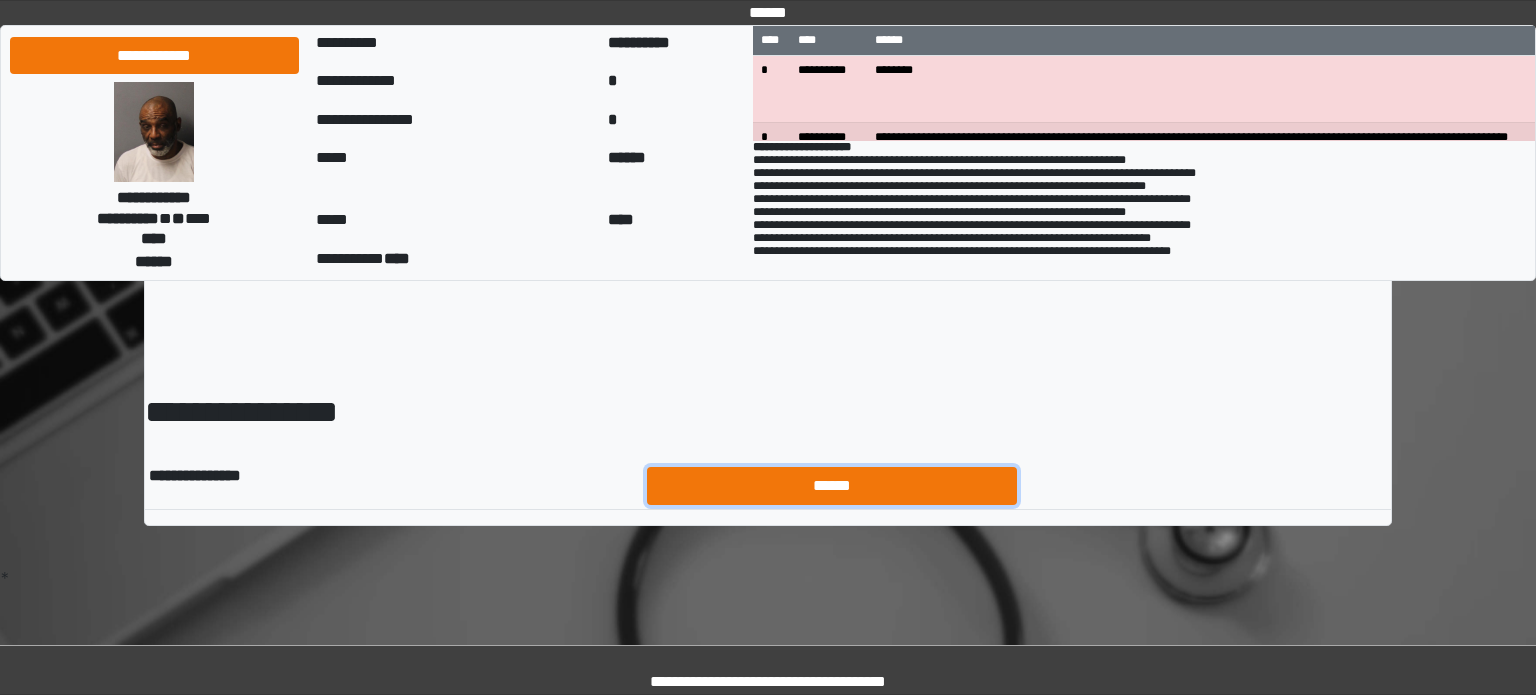 click on "******" at bounding box center [832, 486] 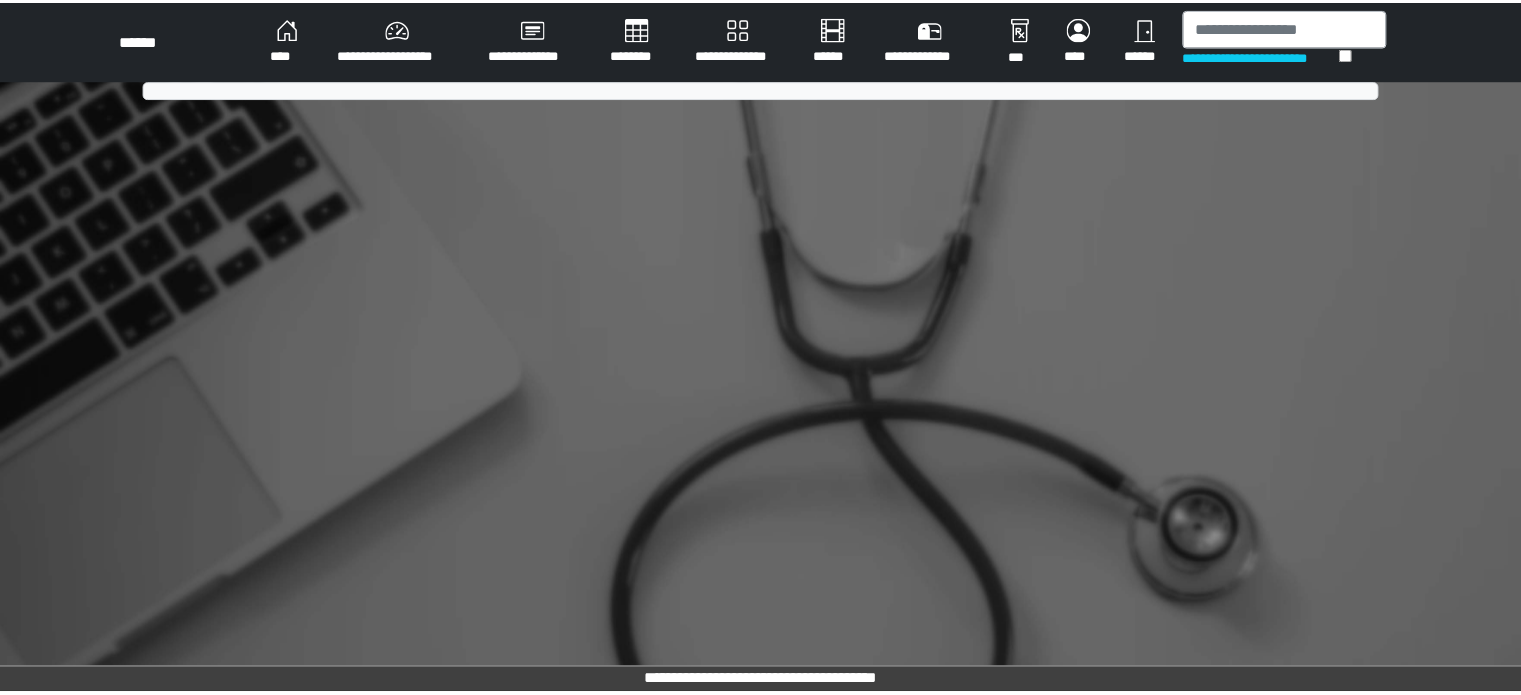 scroll, scrollTop: 0, scrollLeft: 0, axis: both 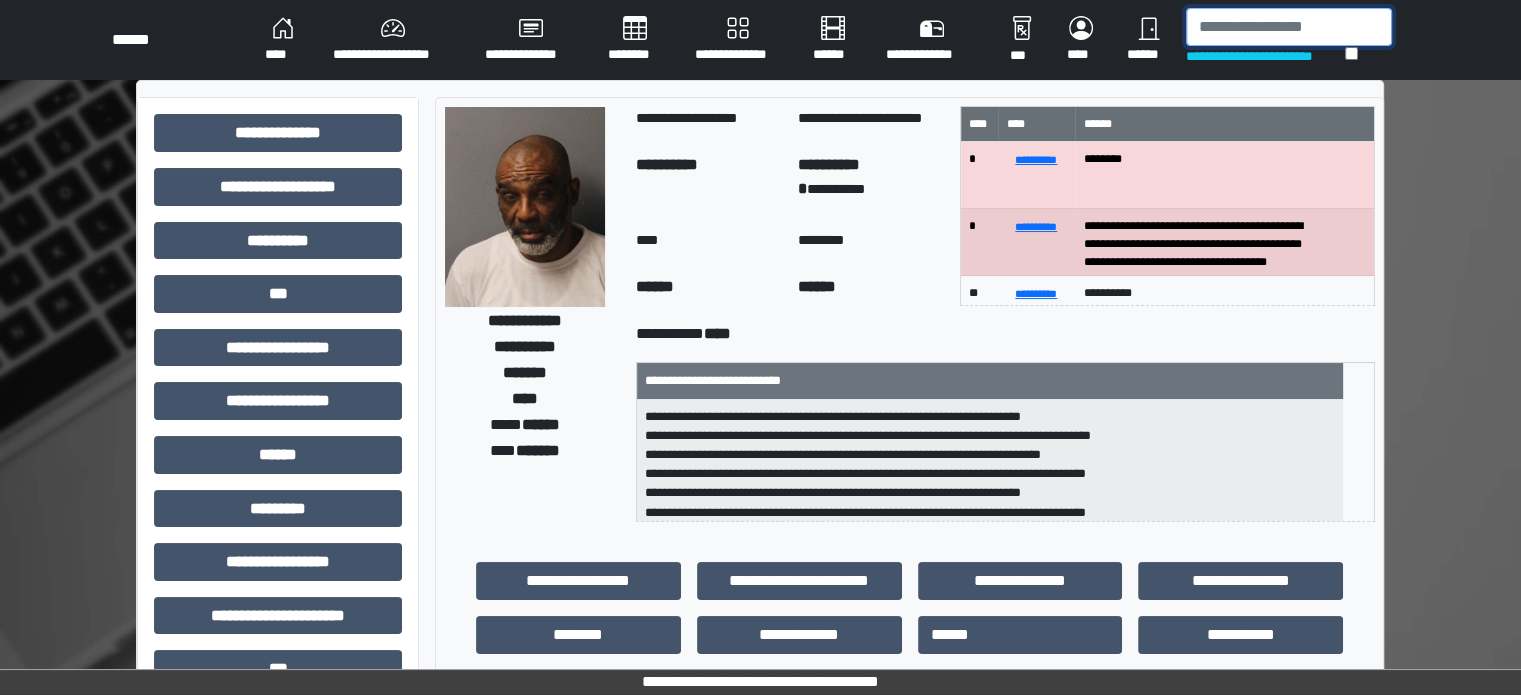 click at bounding box center (1289, 27) 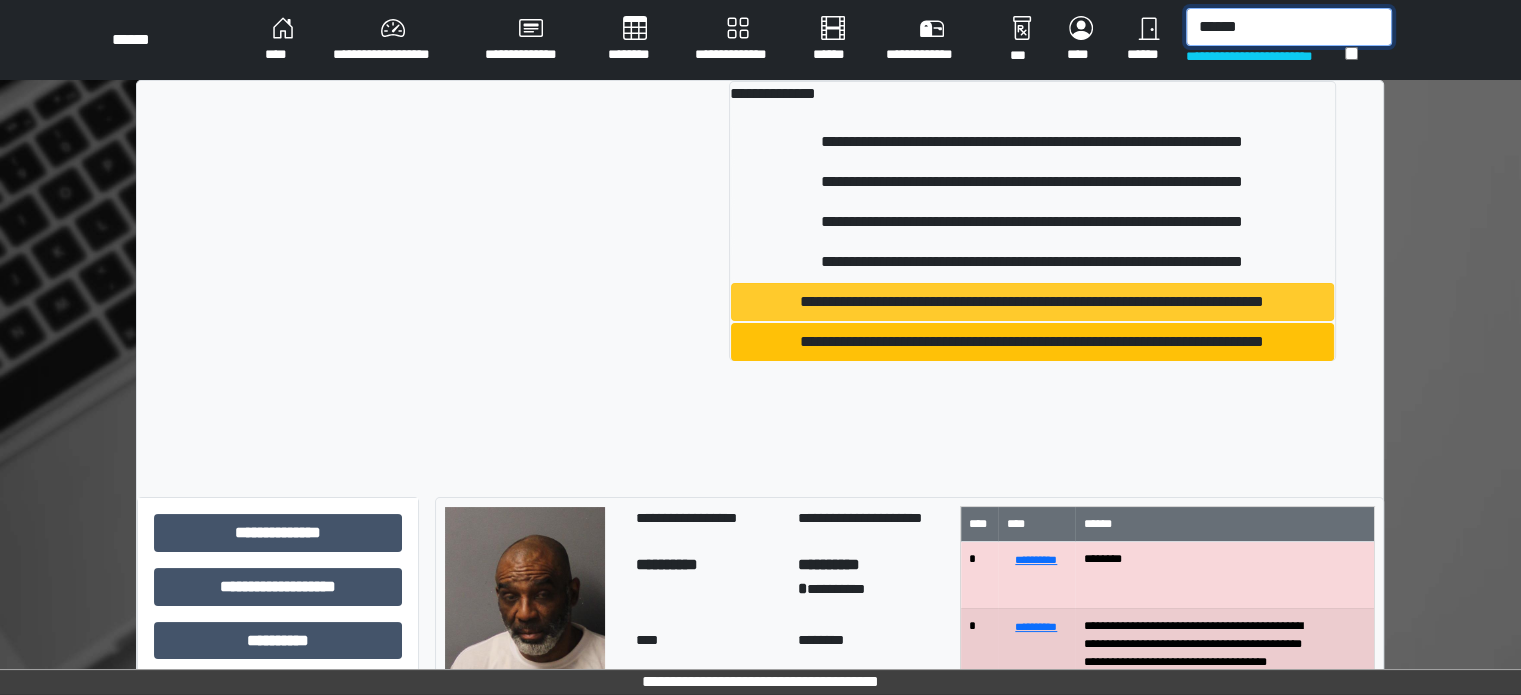 type on "******" 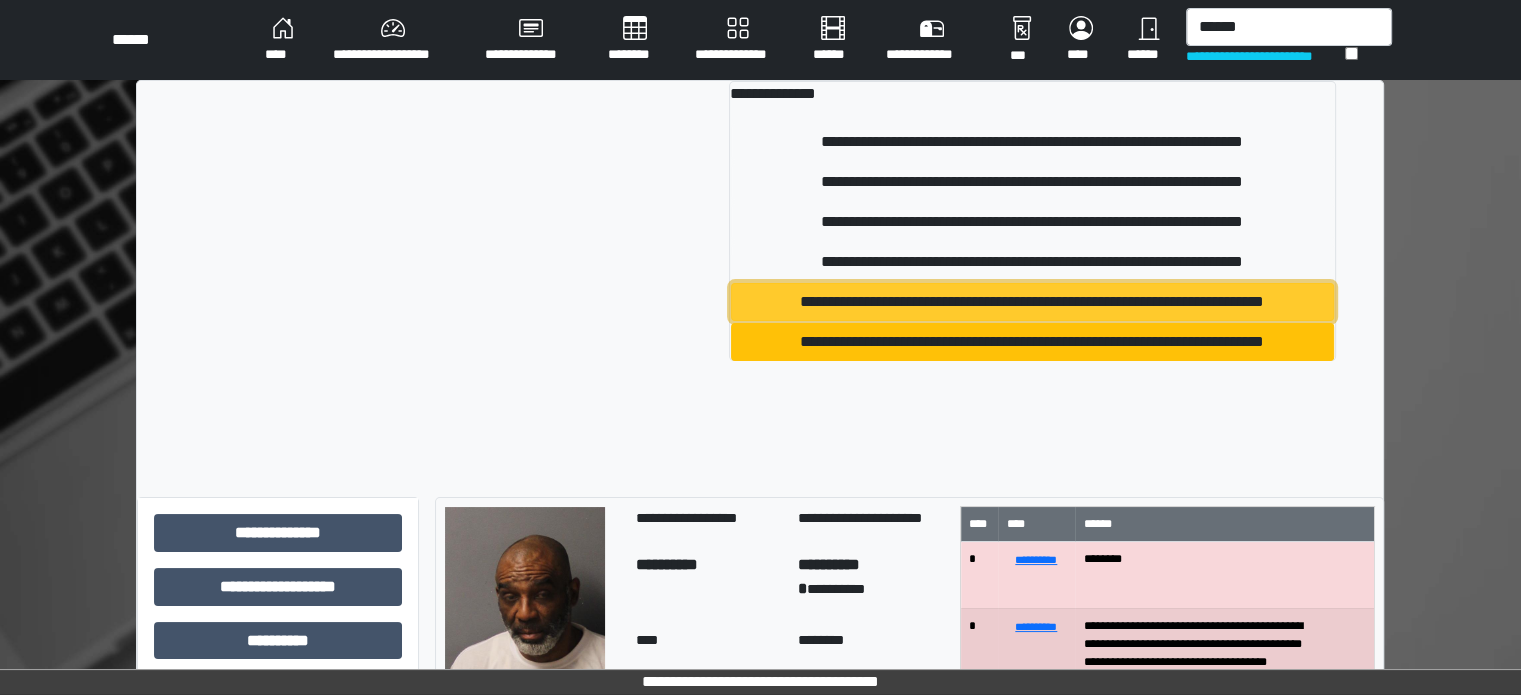 click on "**********" at bounding box center [1032, 302] 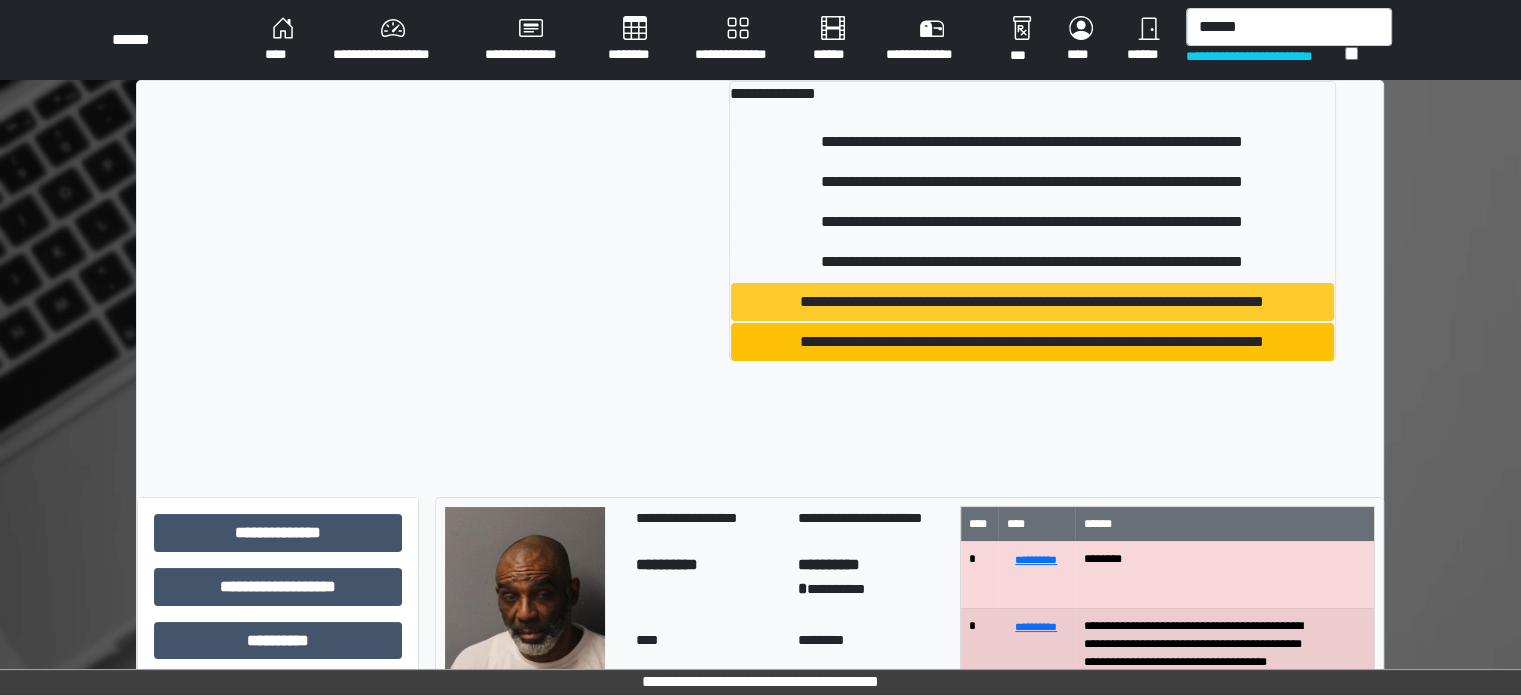 type 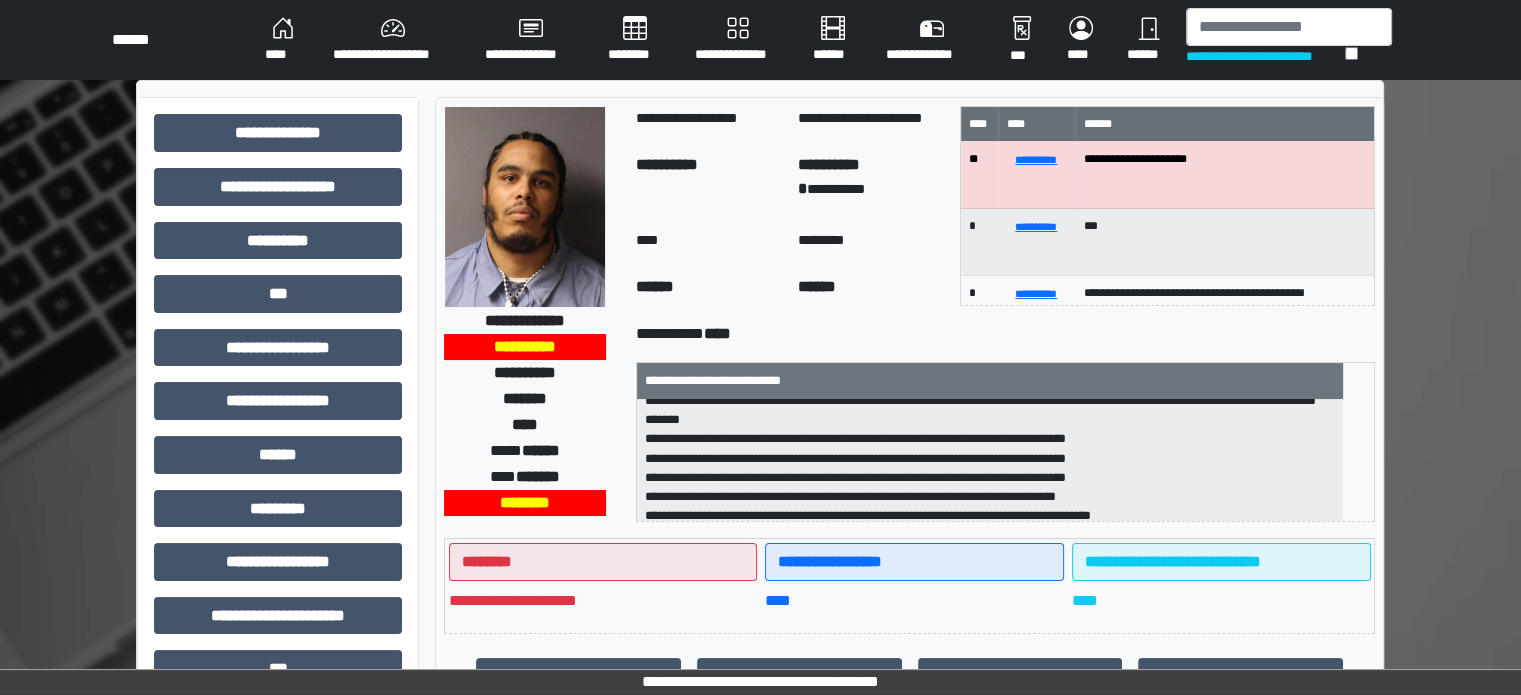 scroll, scrollTop: 83, scrollLeft: 0, axis: vertical 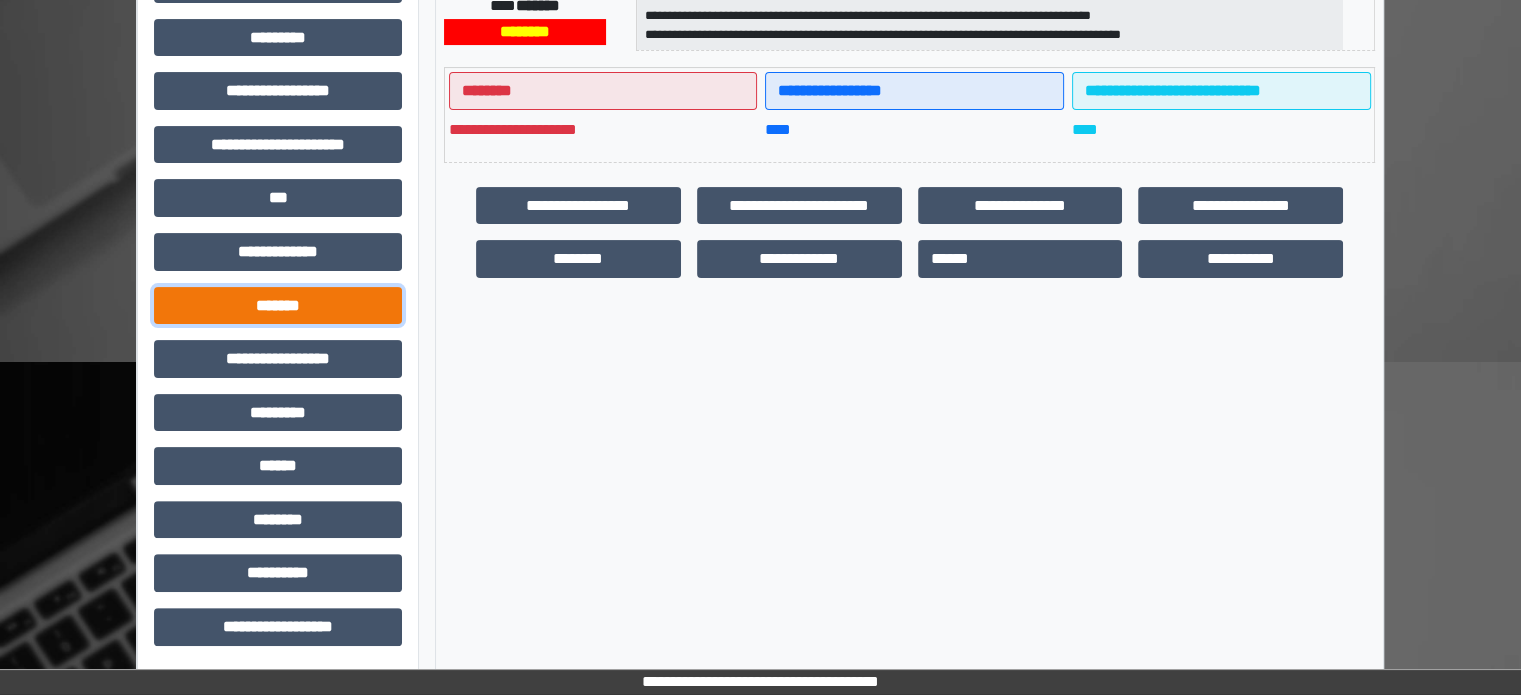click on "*******" at bounding box center [278, 306] 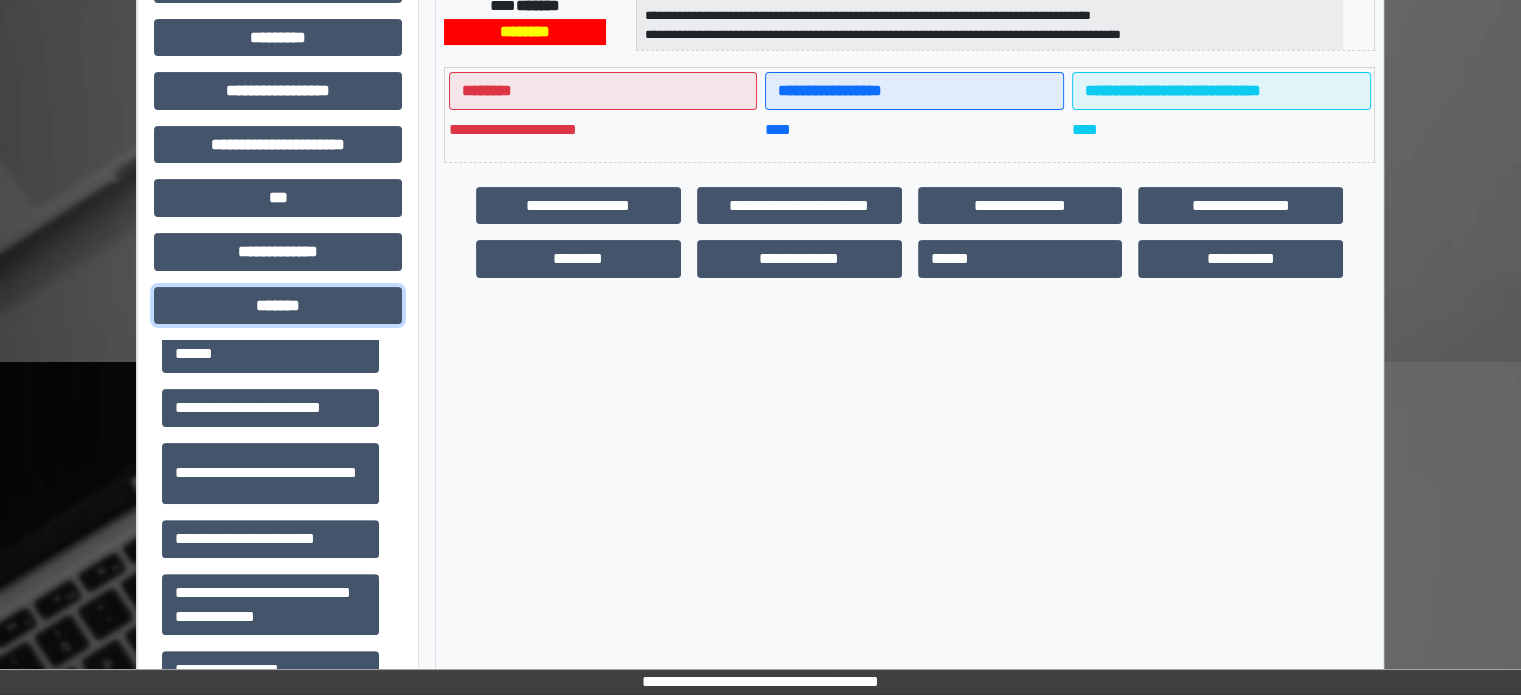 scroll, scrollTop: 912, scrollLeft: 0, axis: vertical 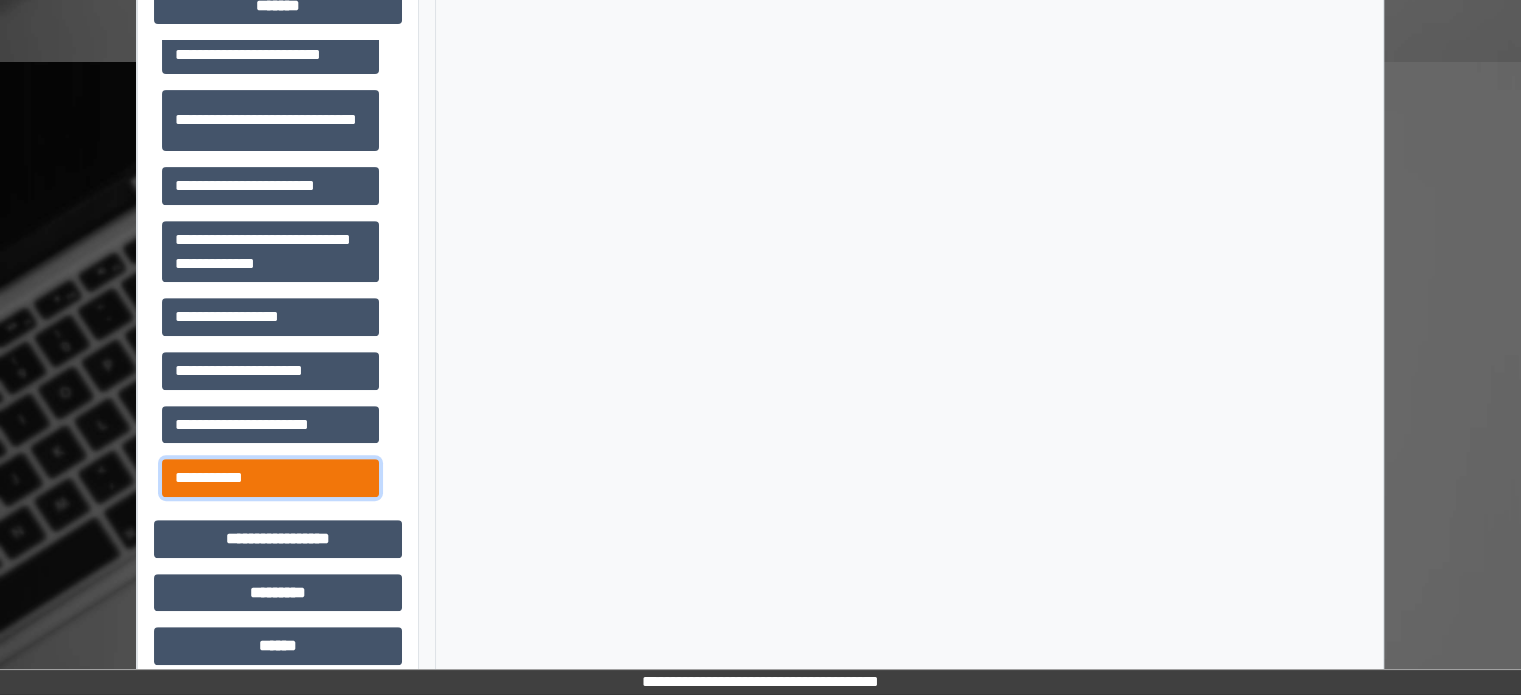 click on "**********" at bounding box center [270, 478] 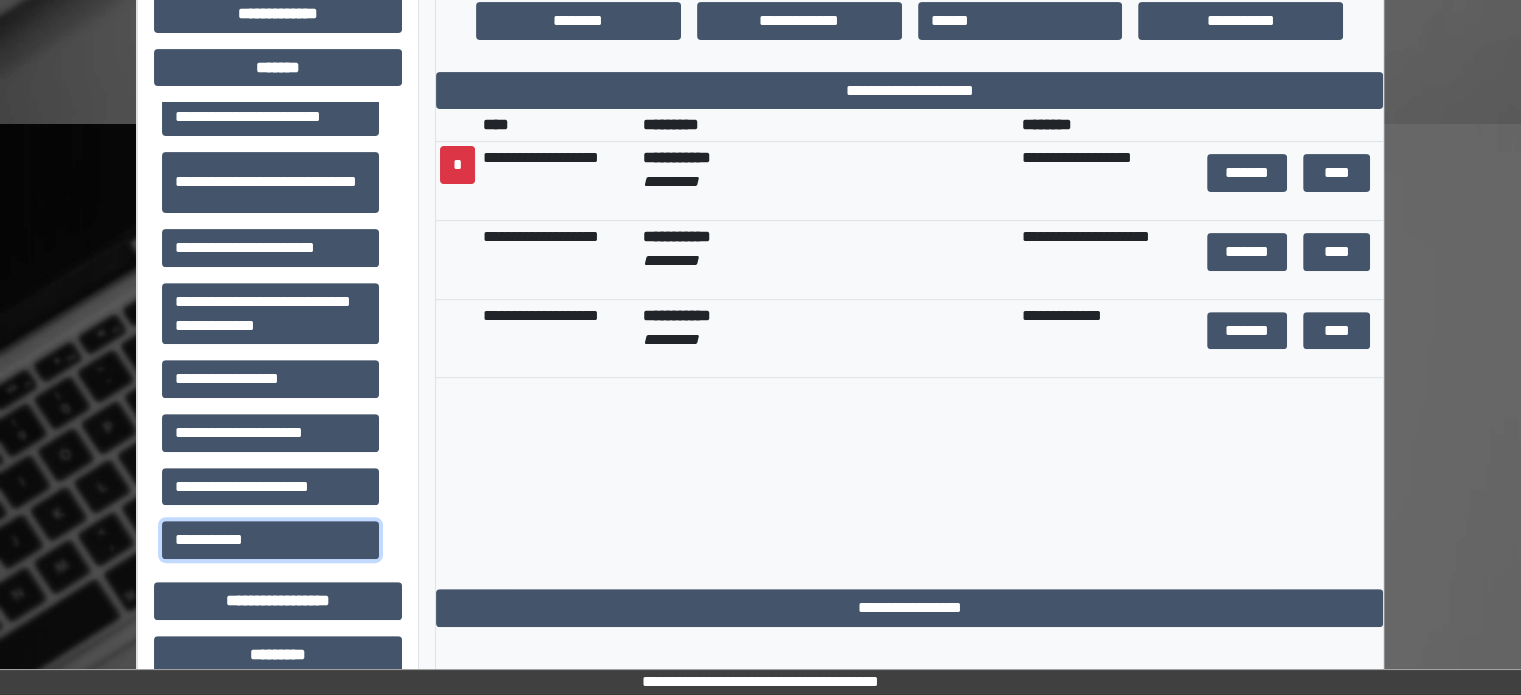 scroll, scrollTop: 571, scrollLeft: 0, axis: vertical 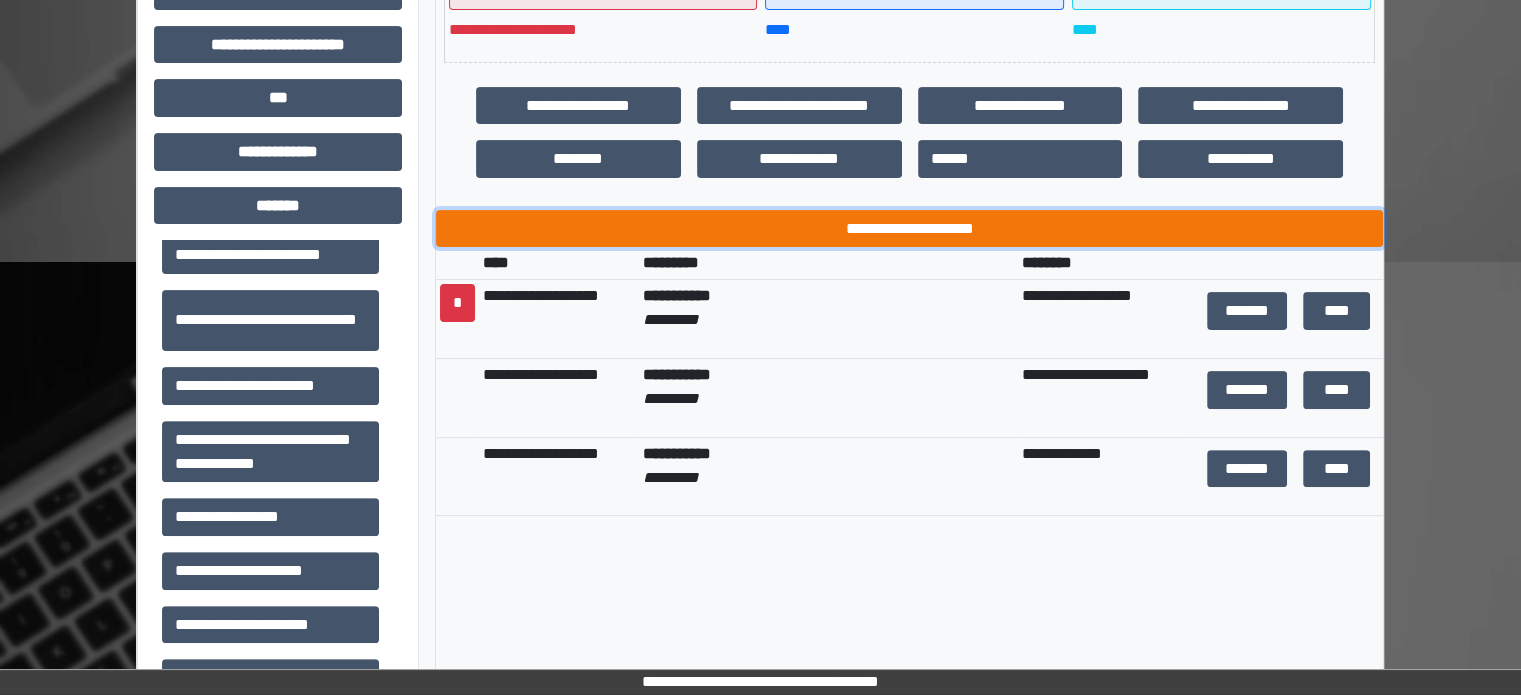 click on "**********" at bounding box center [909, 229] 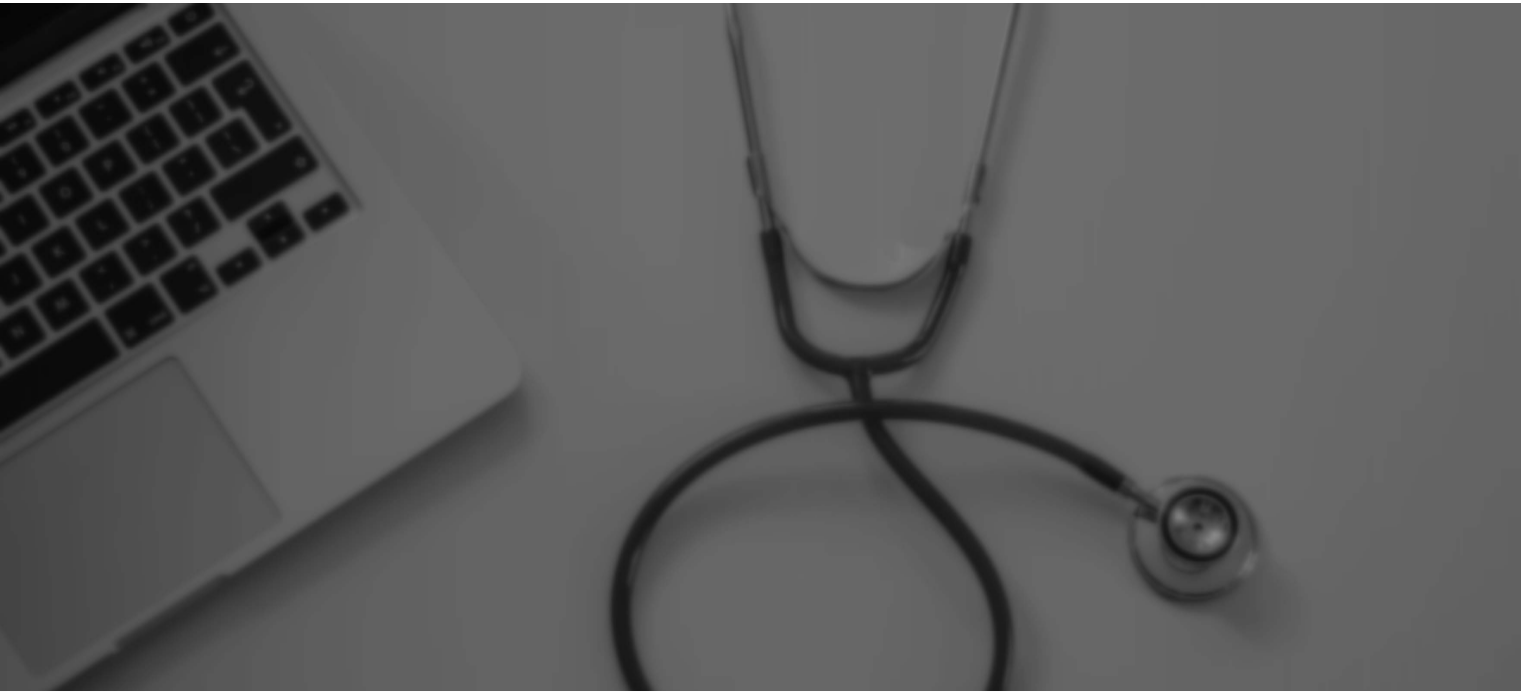 scroll, scrollTop: 0, scrollLeft: 0, axis: both 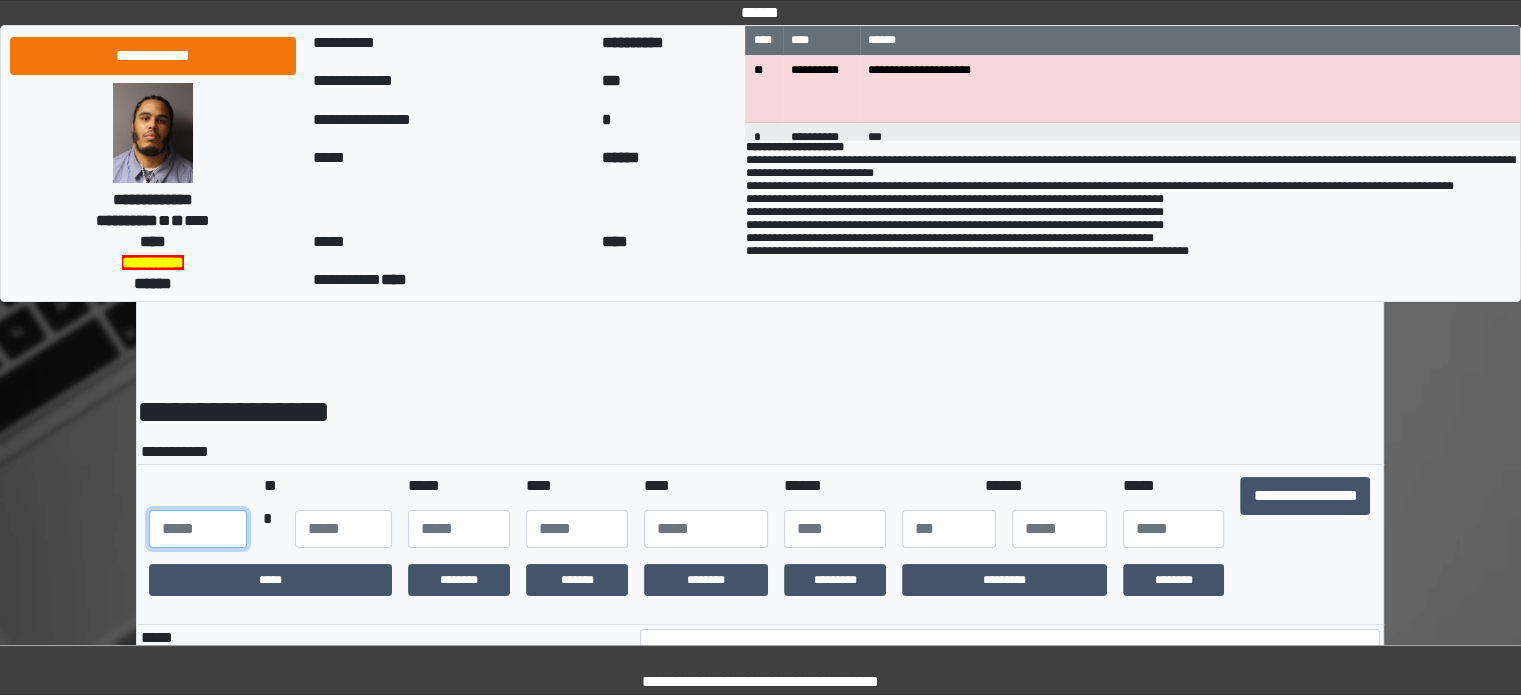 click at bounding box center [197, 529] 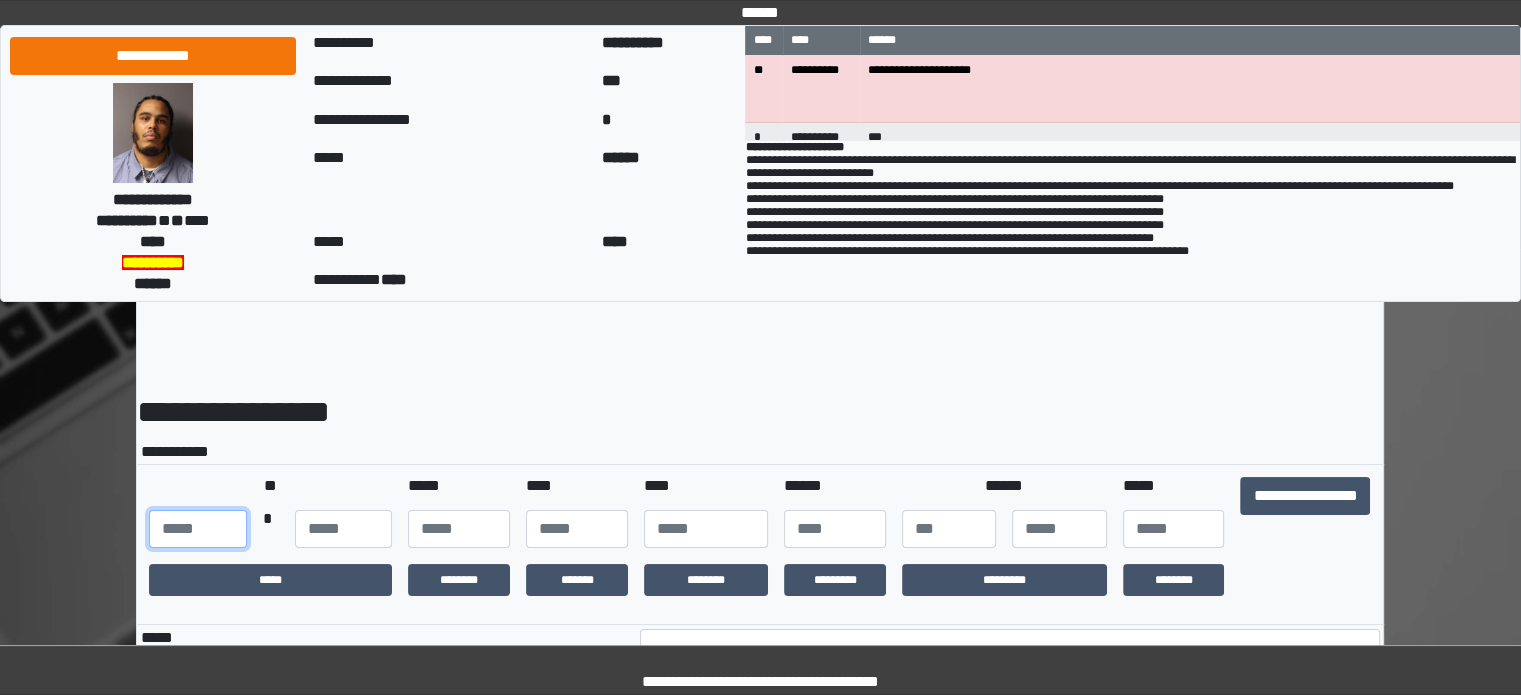 type on "***" 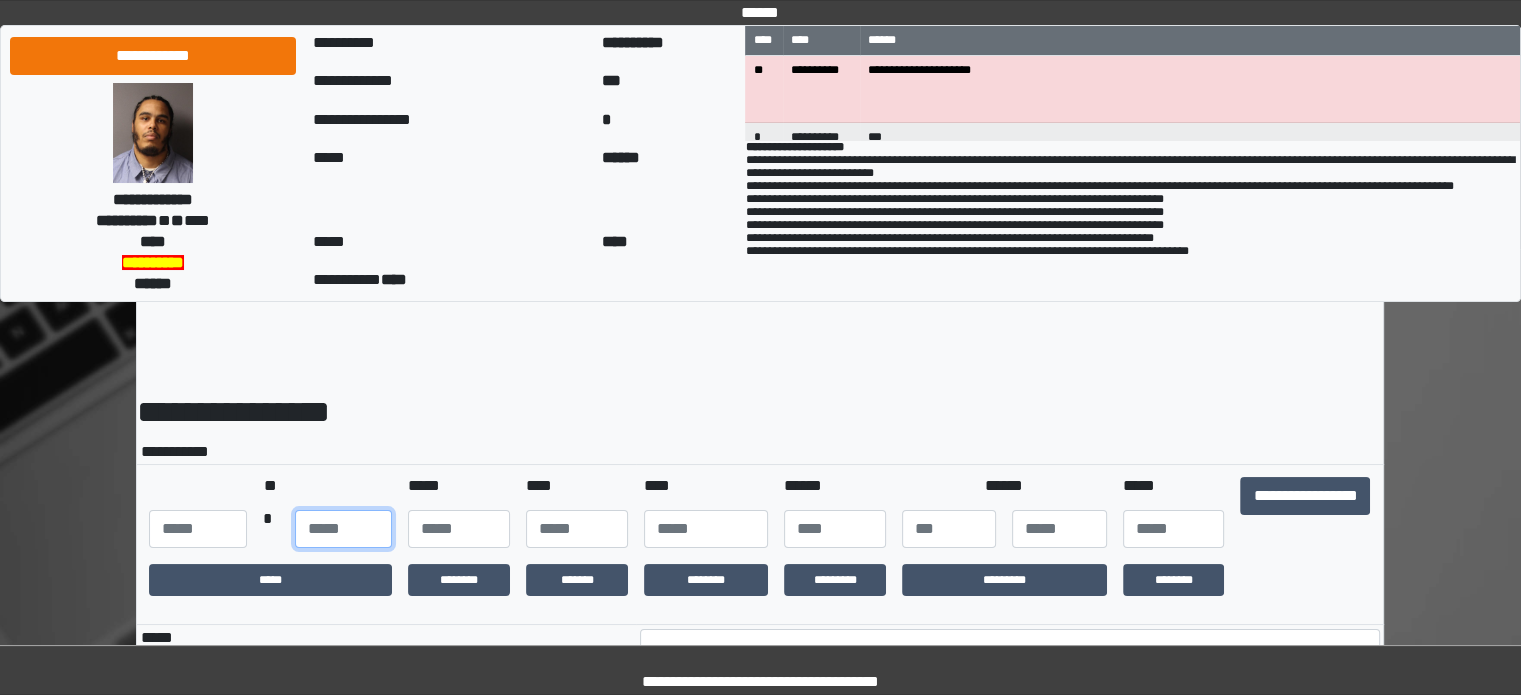 click at bounding box center [343, 529] 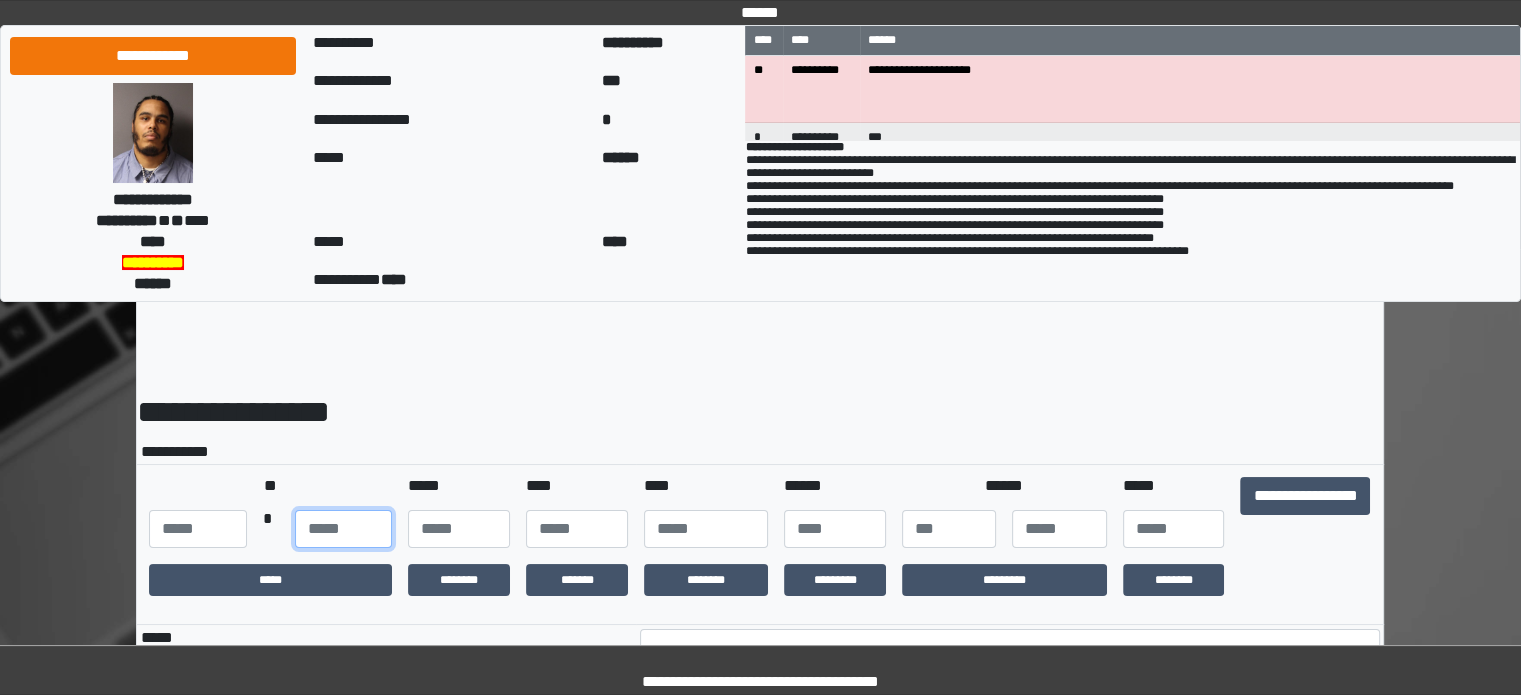 type on "**" 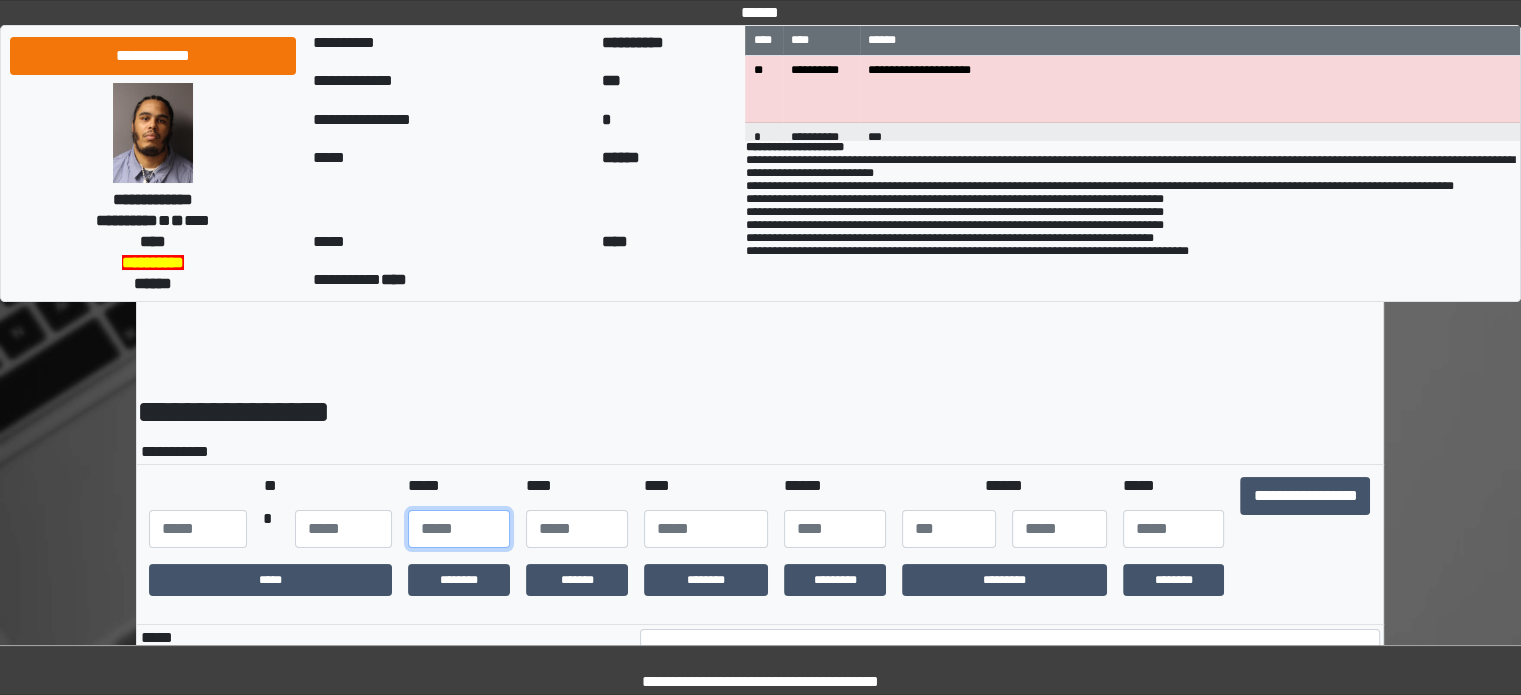 click at bounding box center [459, 529] 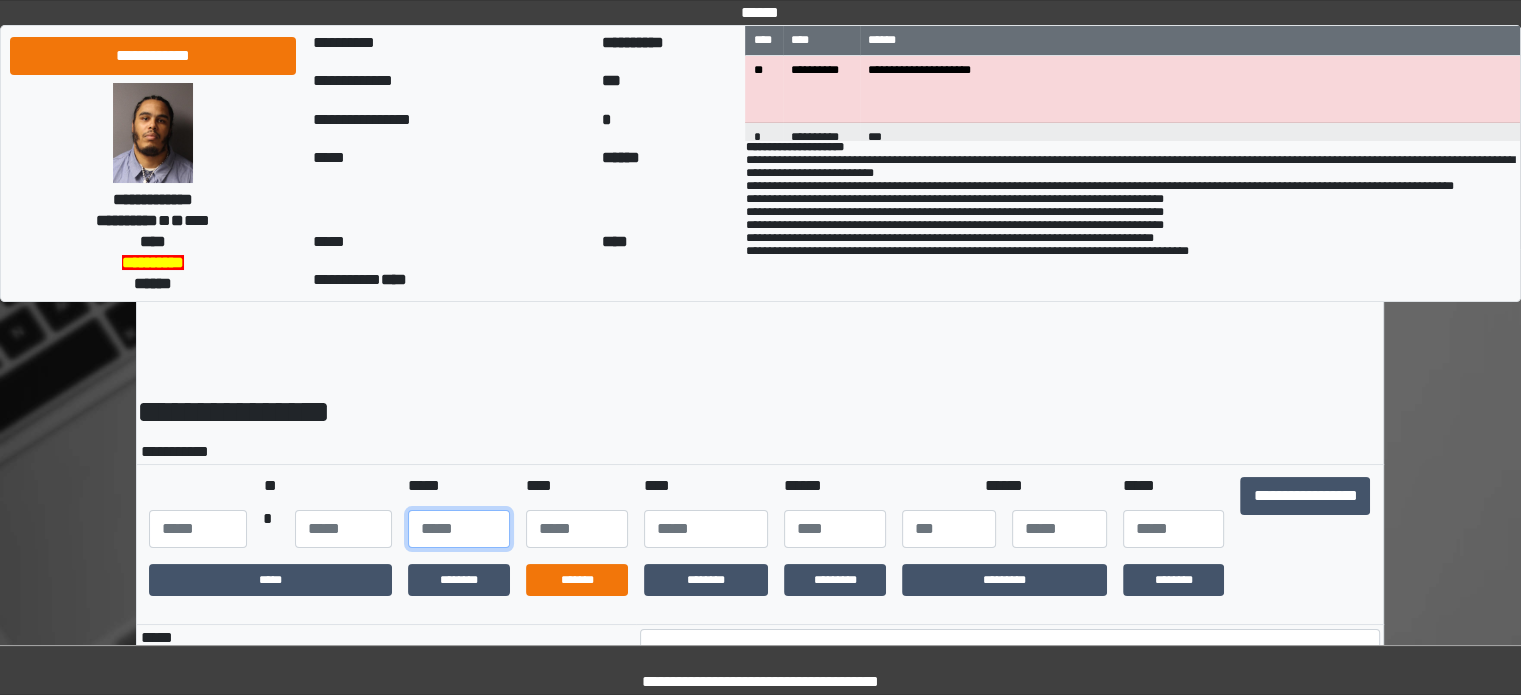 type on "**" 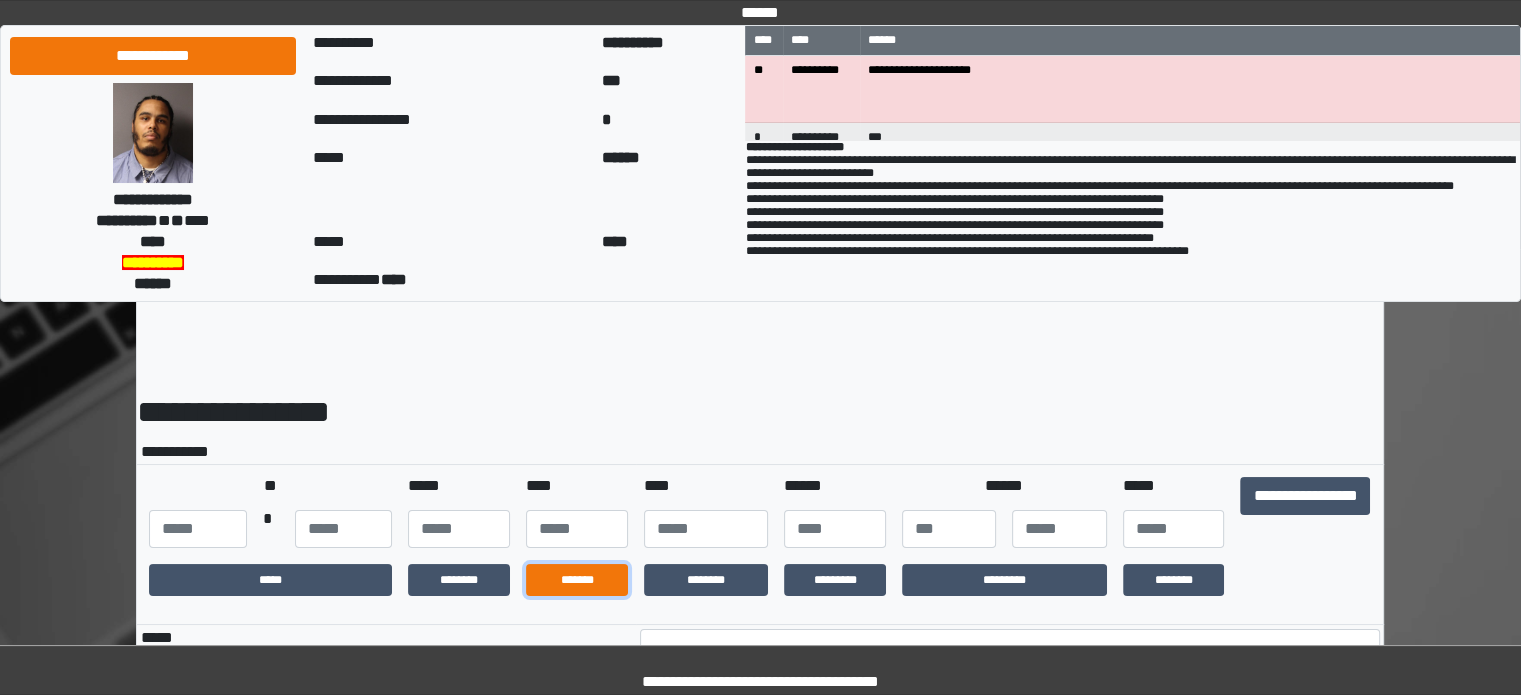 click on "*******" at bounding box center (577, 580) 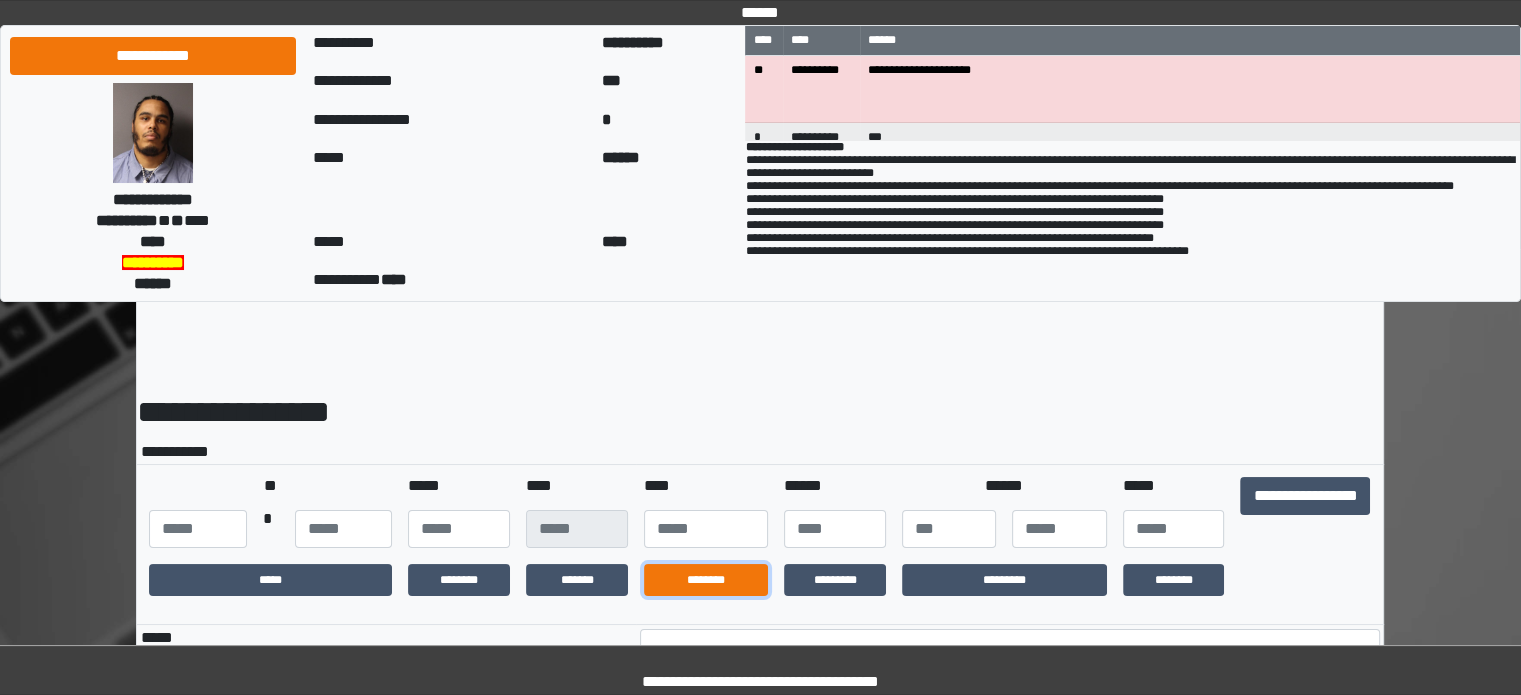 click on "********" at bounding box center [706, 580] 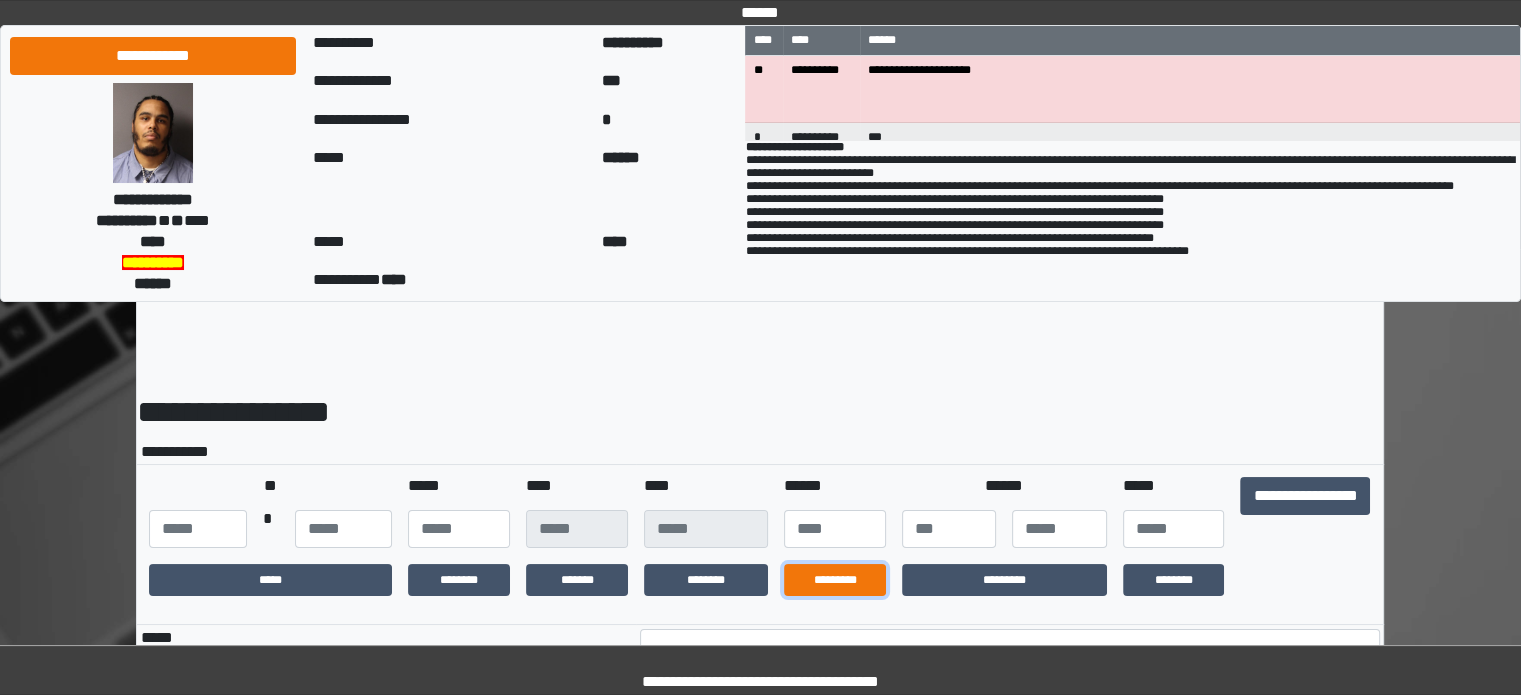 click on "*********" at bounding box center [835, 580] 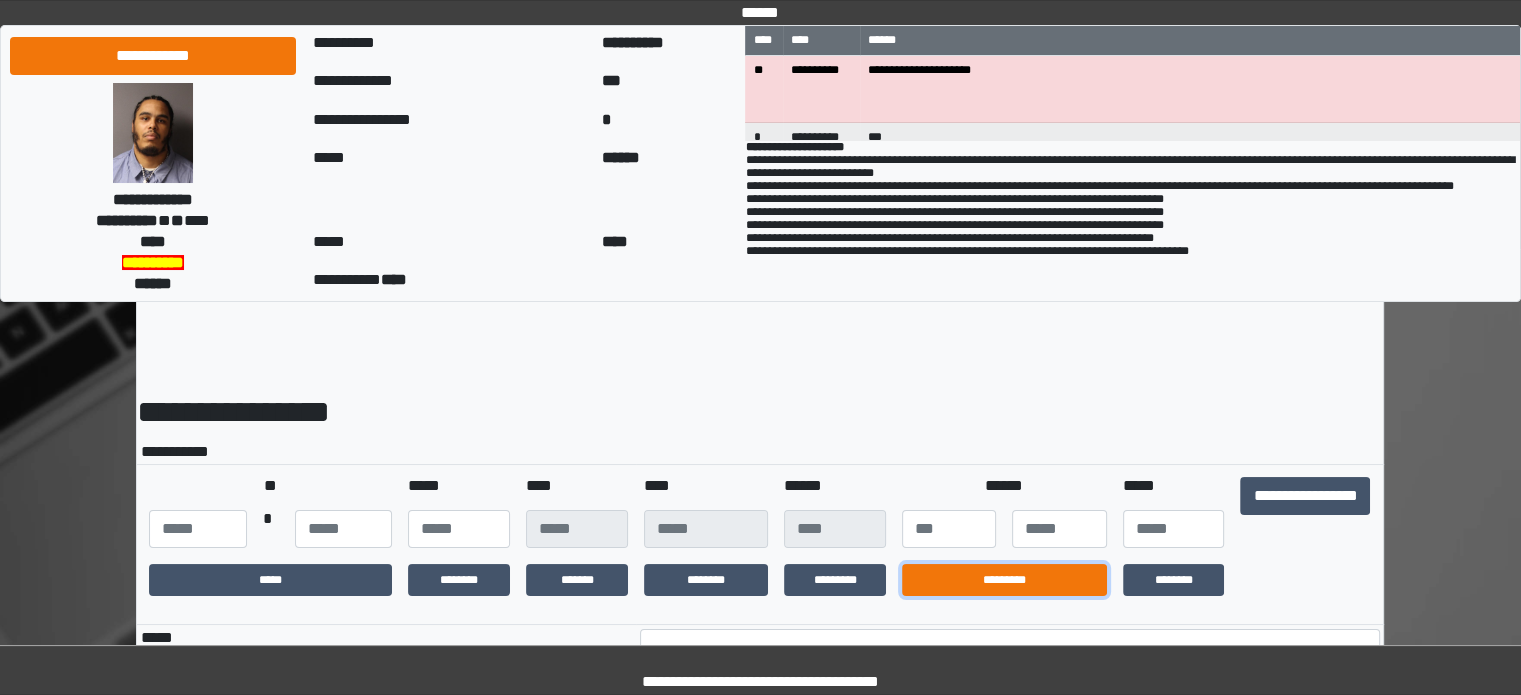 click on "*********" at bounding box center (1004, 580) 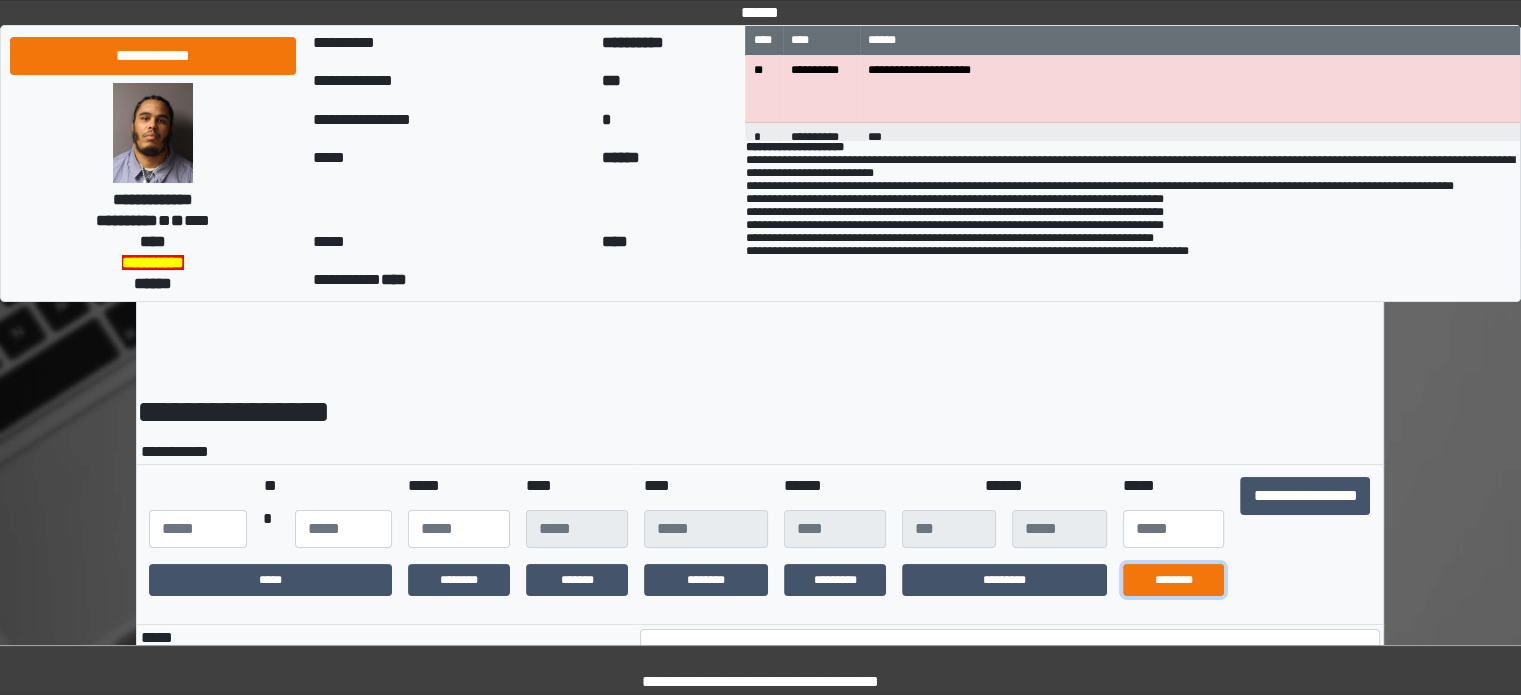 click on "********" at bounding box center (1174, 580) 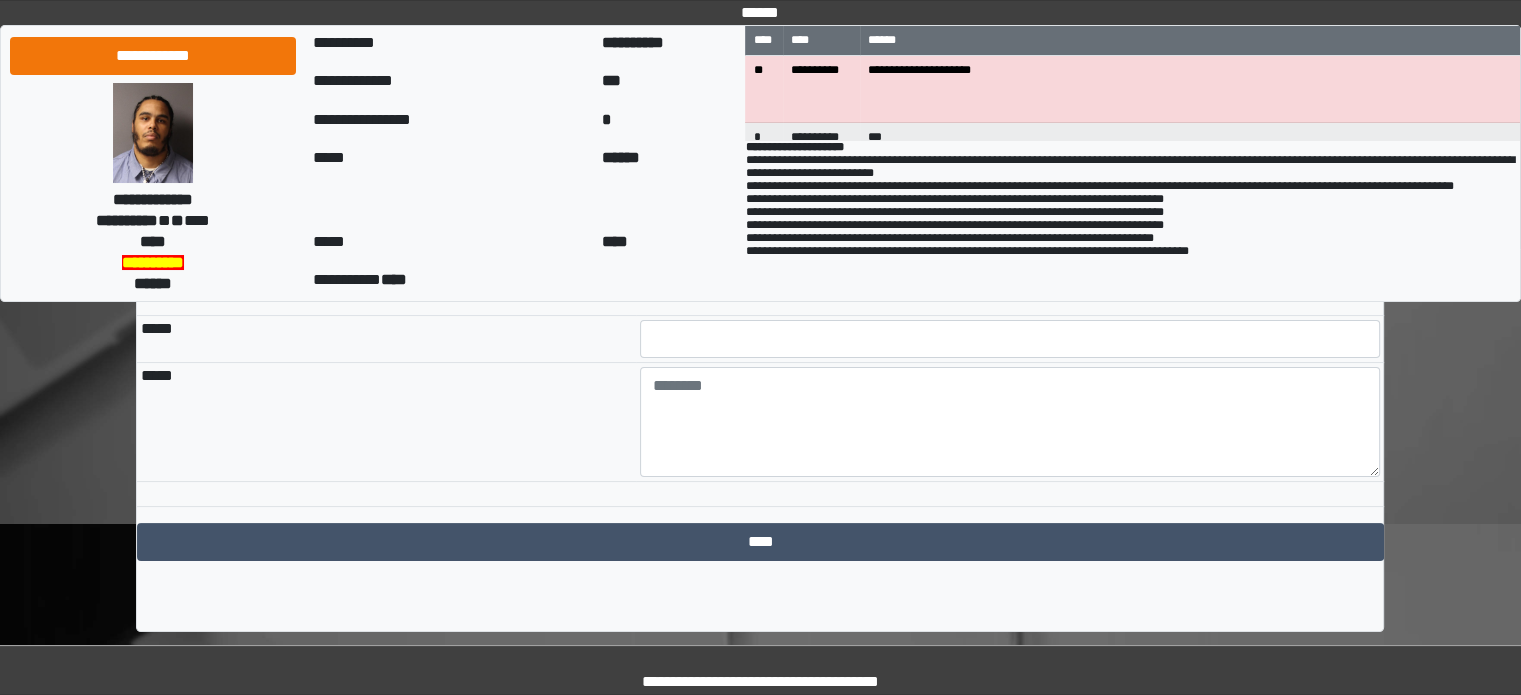 scroll, scrollTop: 310, scrollLeft: 0, axis: vertical 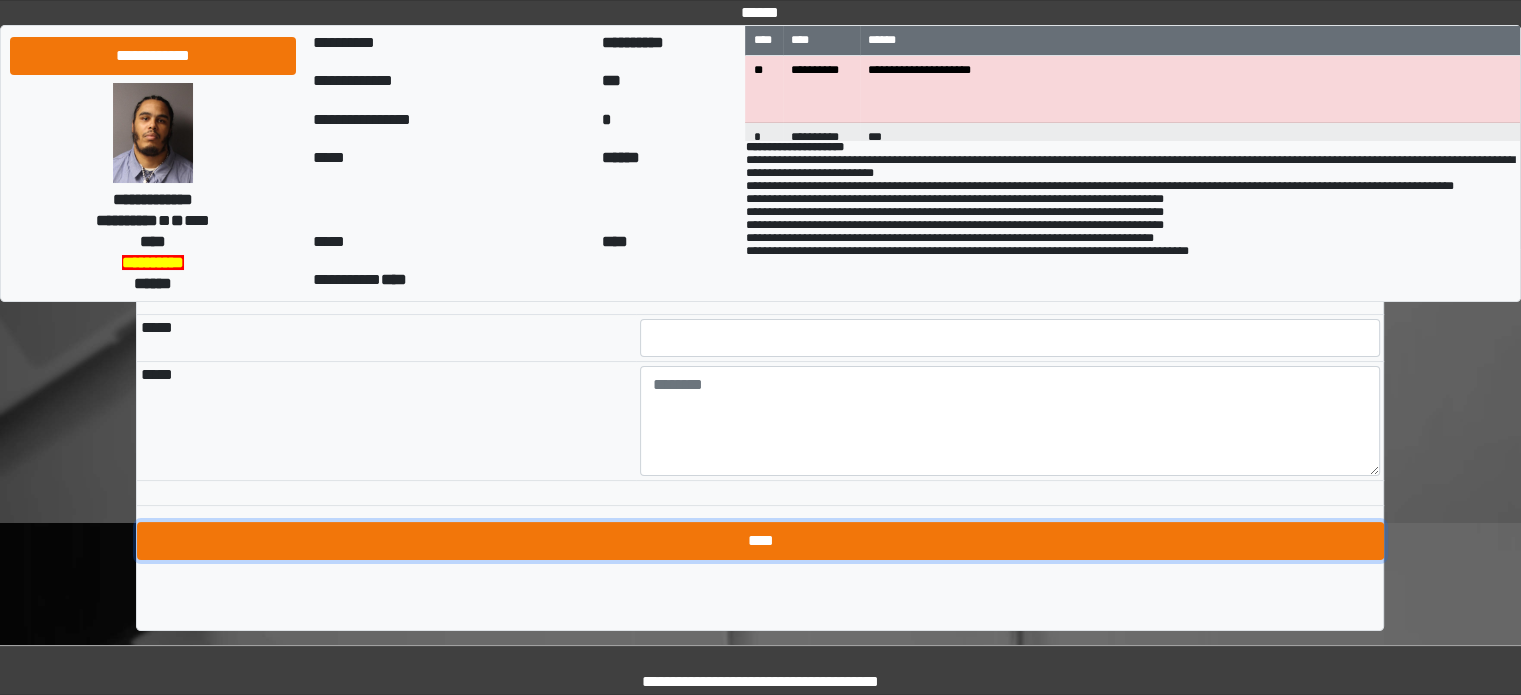 click on "****" at bounding box center (760, 541) 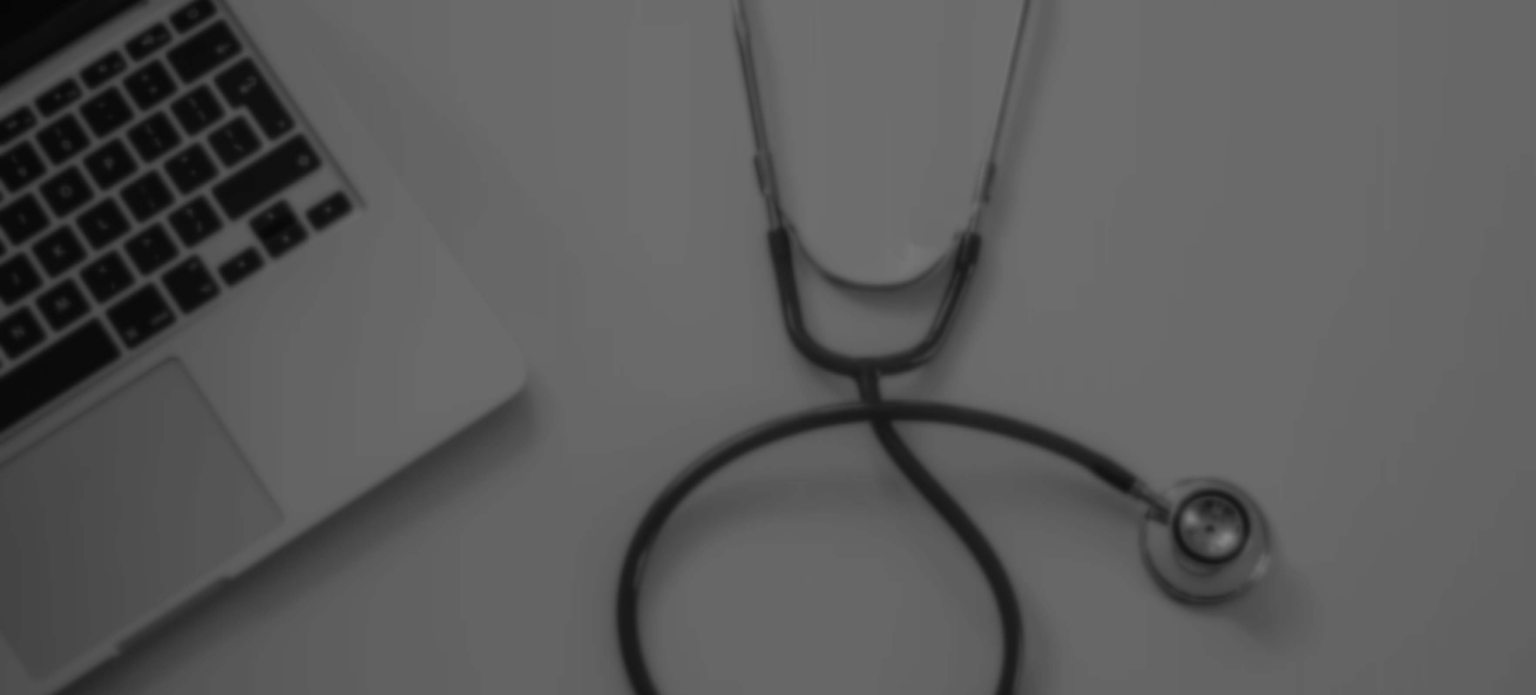 scroll, scrollTop: 0, scrollLeft: 0, axis: both 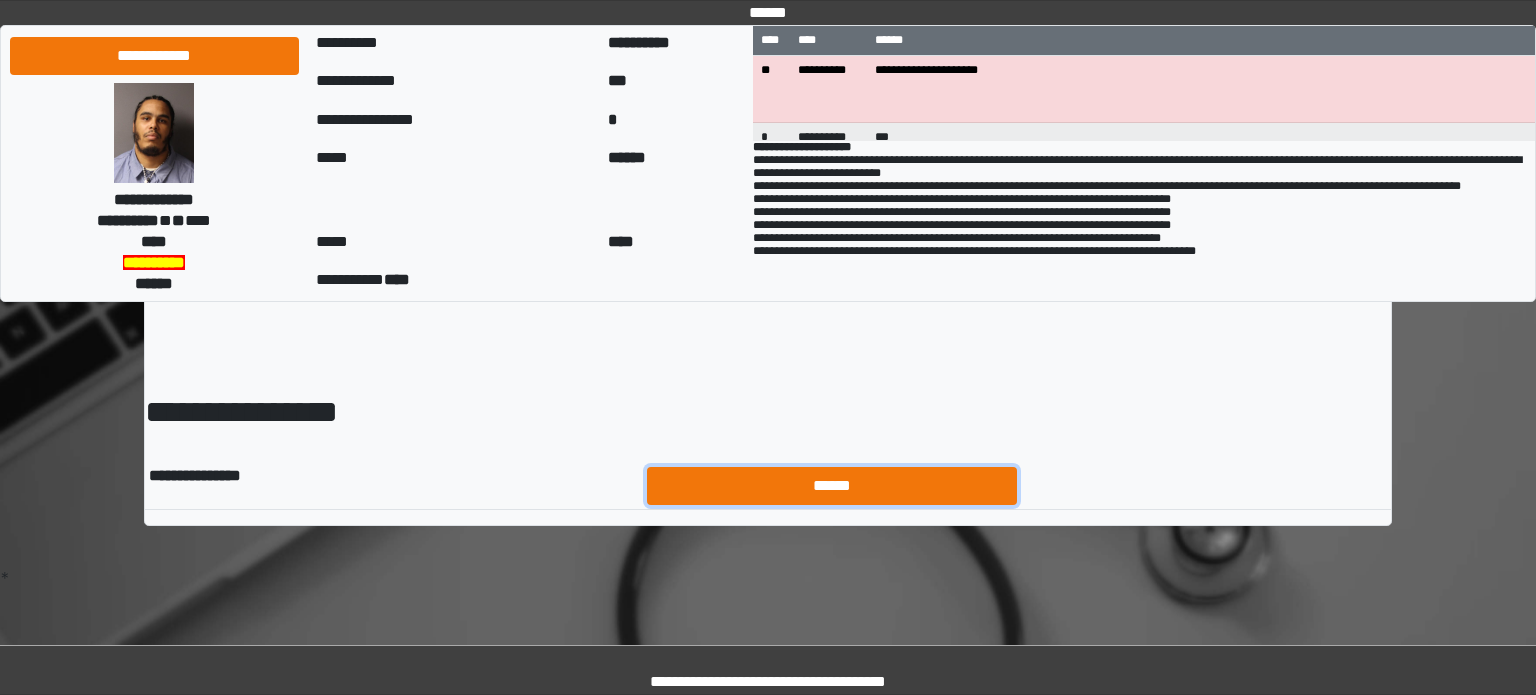 click on "******" at bounding box center [832, 486] 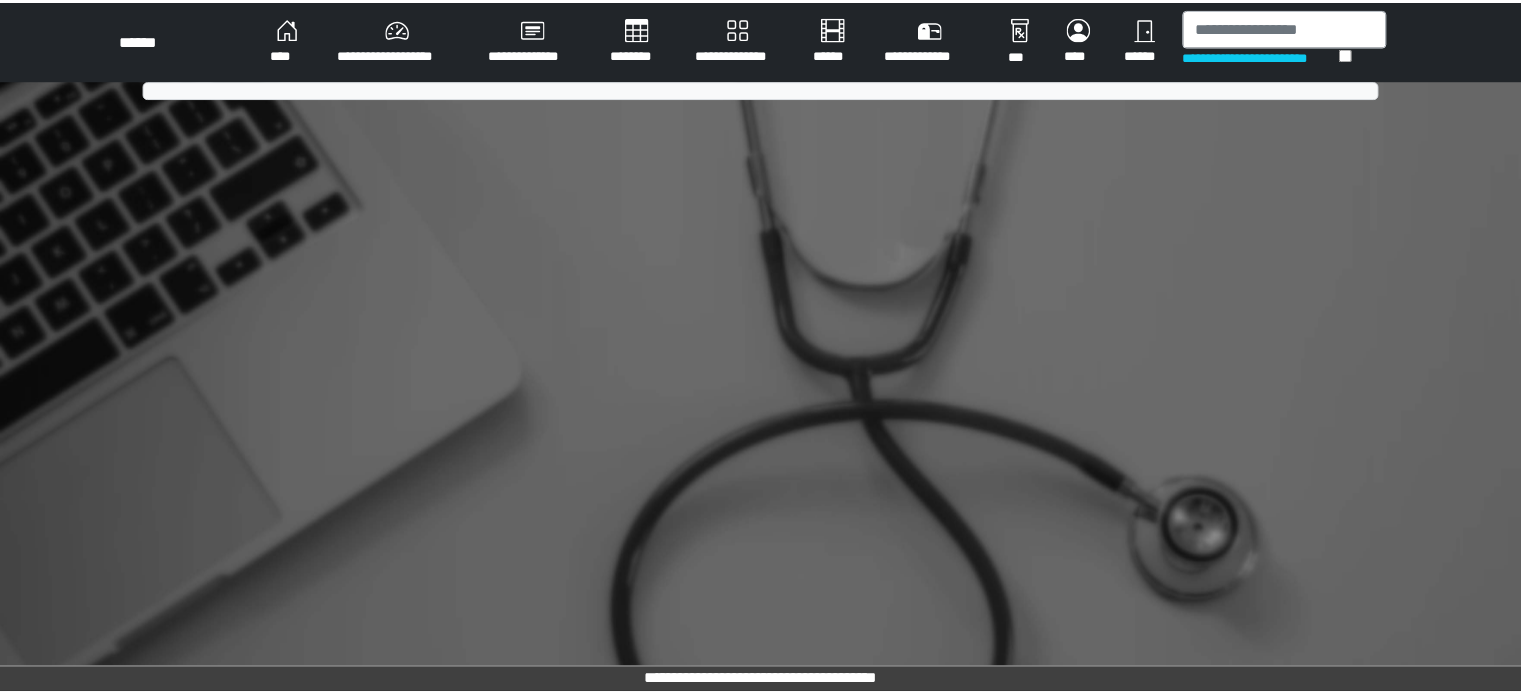 scroll, scrollTop: 0, scrollLeft: 0, axis: both 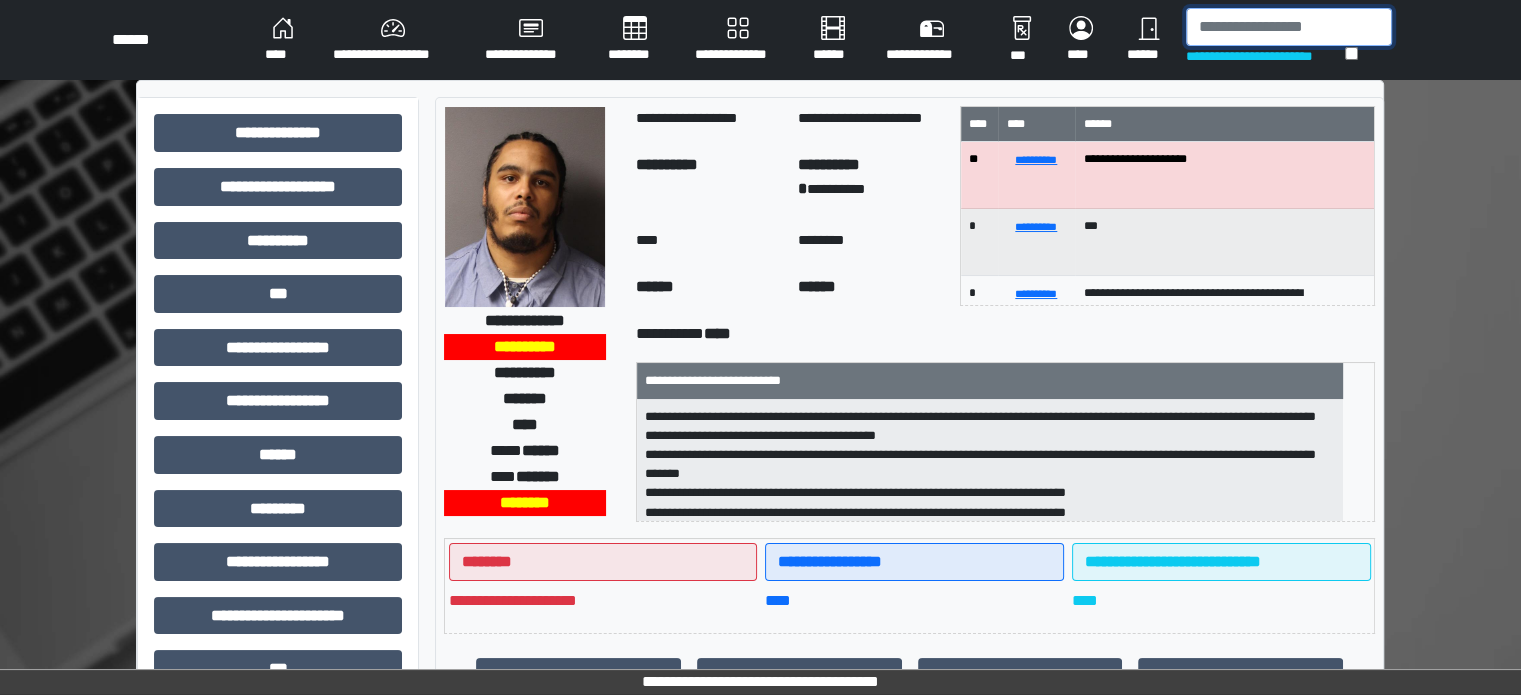 click at bounding box center [1289, 27] 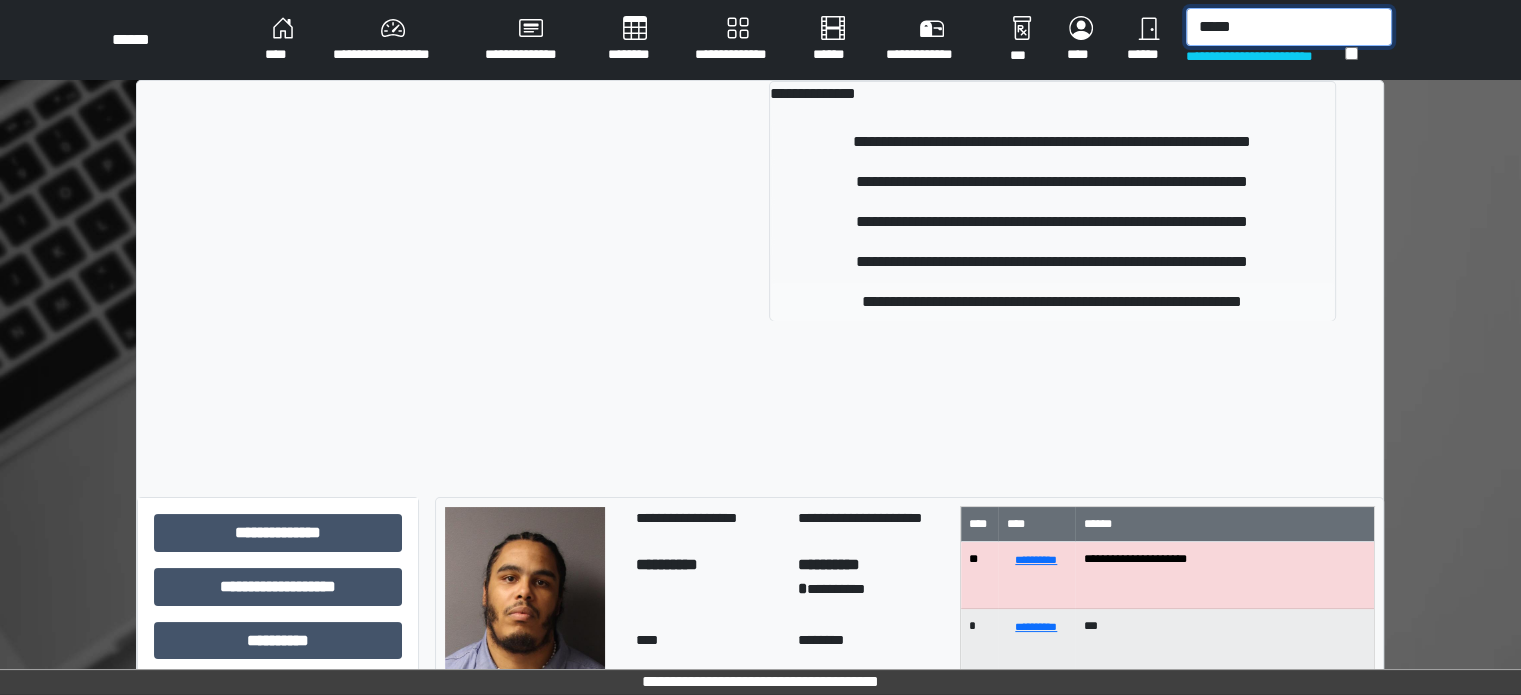 type on "*****" 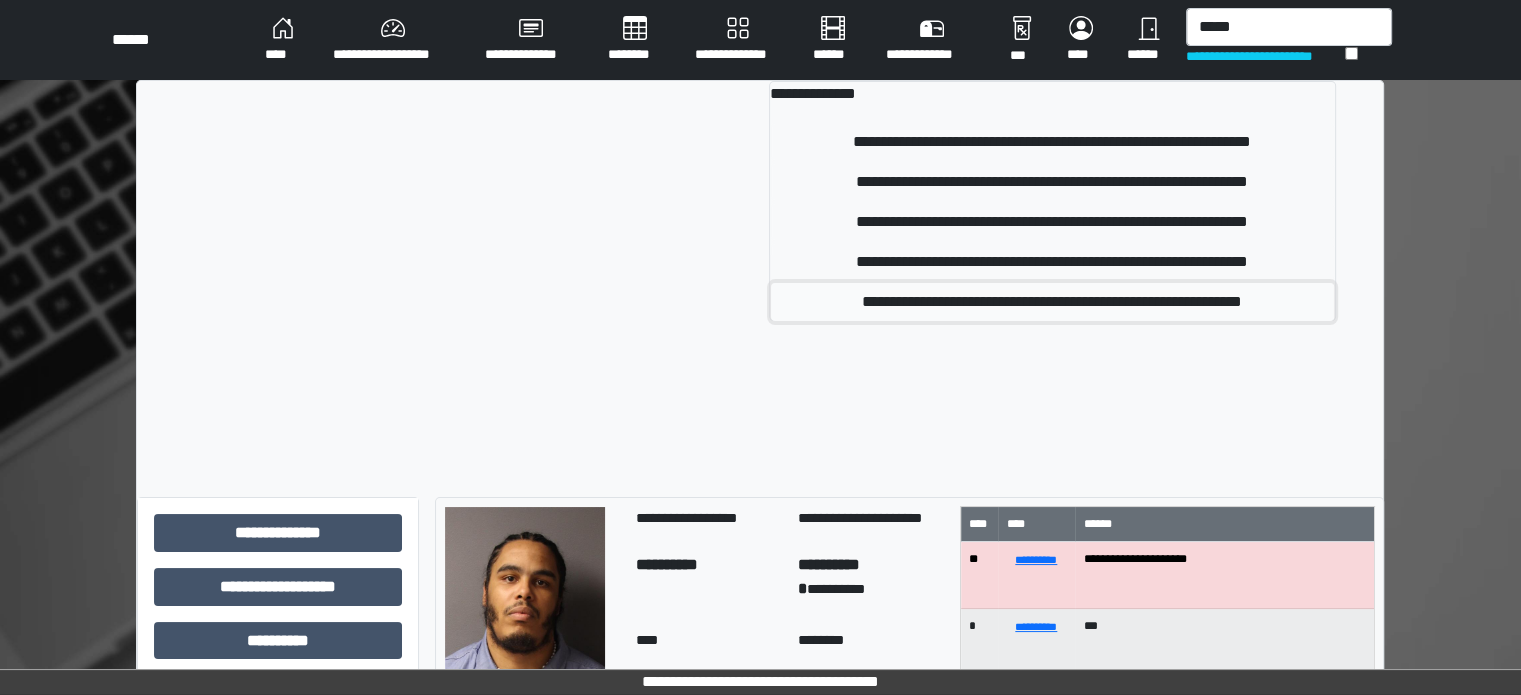 click on "**********" at bounding box center [1052, 302] 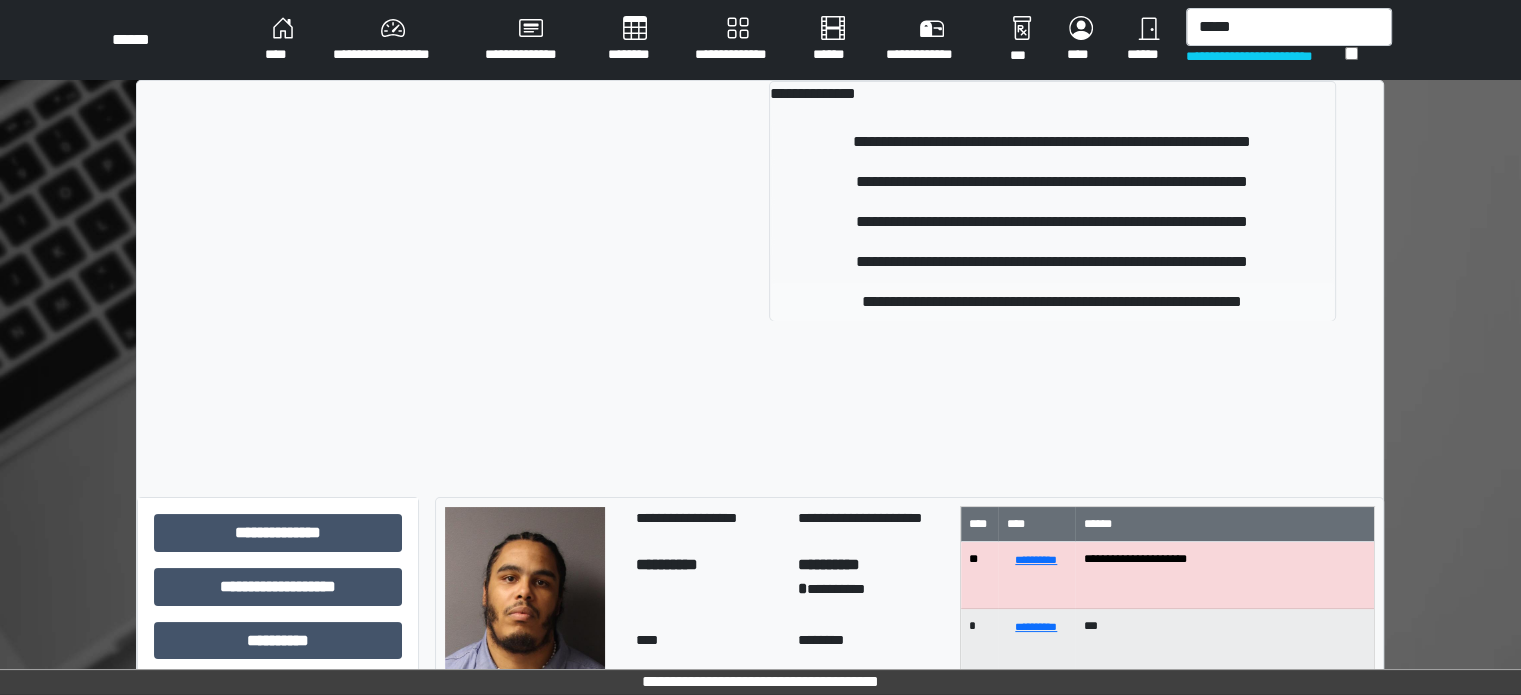type 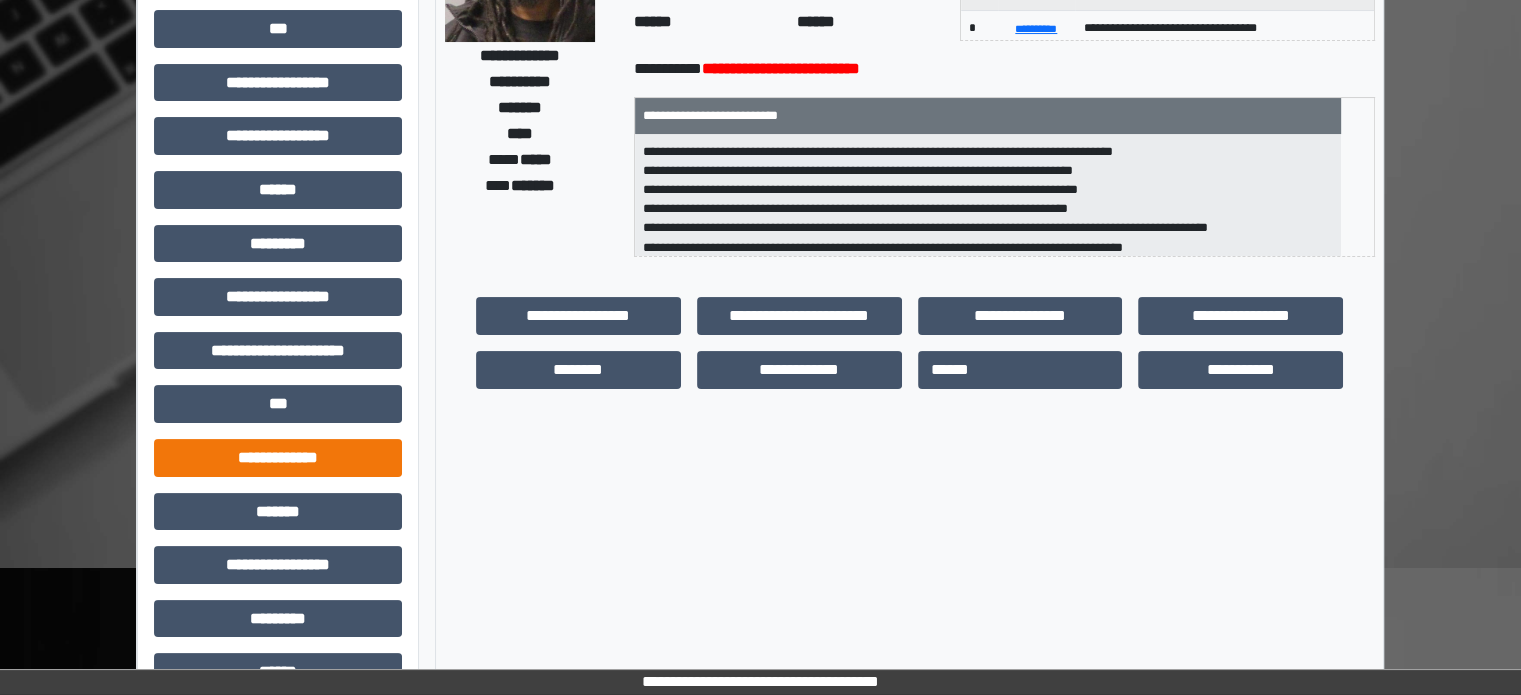 scroll, scrollTop: 300, scrollLeft: 0, axis: vertical 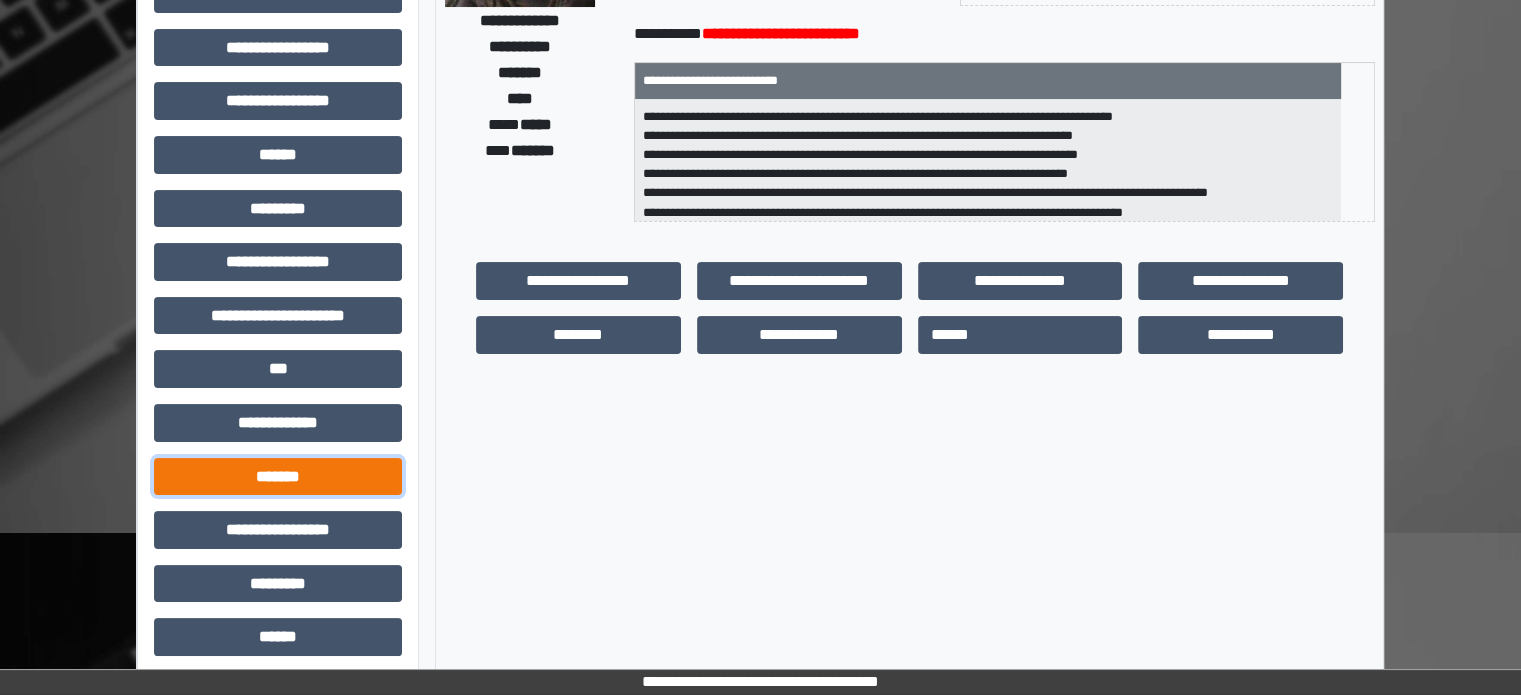 click on "*******" at bounding box center [278, 477] 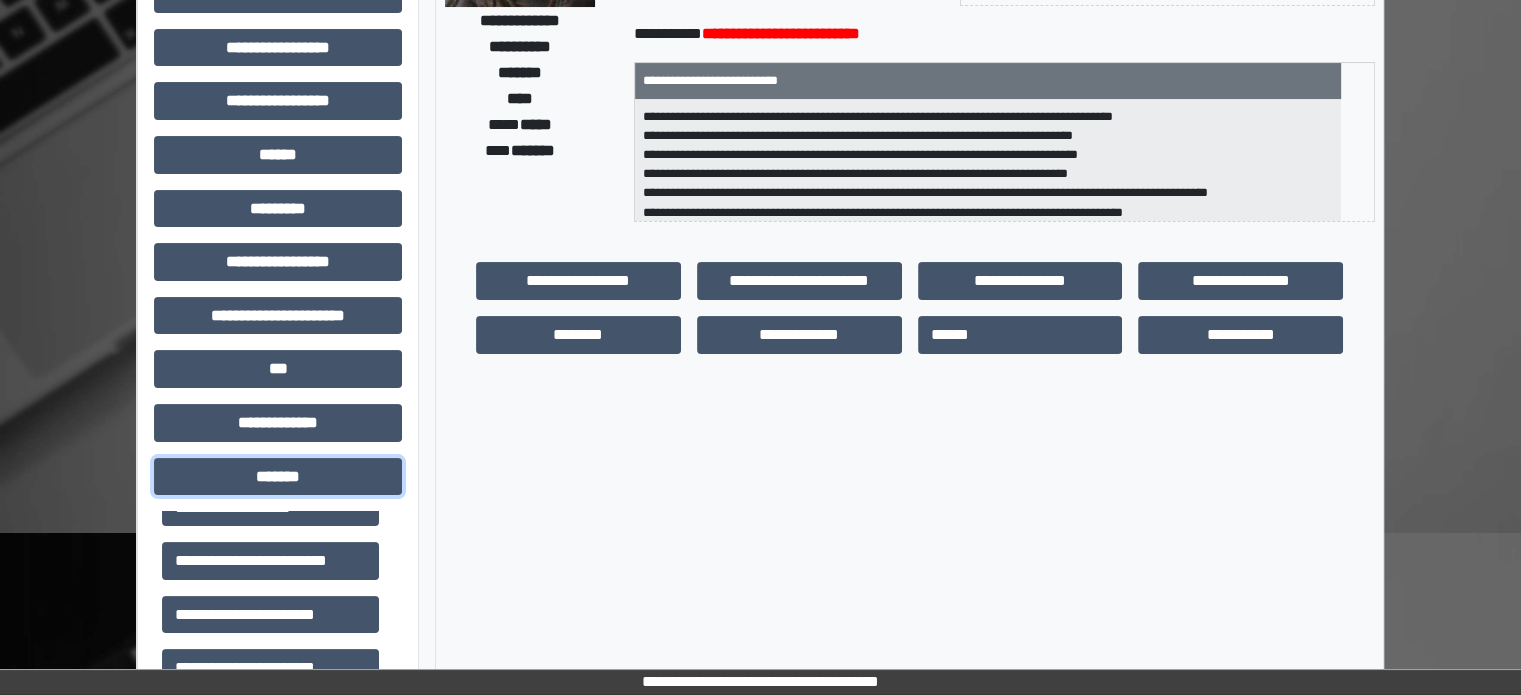 scroll, scrollTop: 400, scrollLeft: 0, axis: vertical 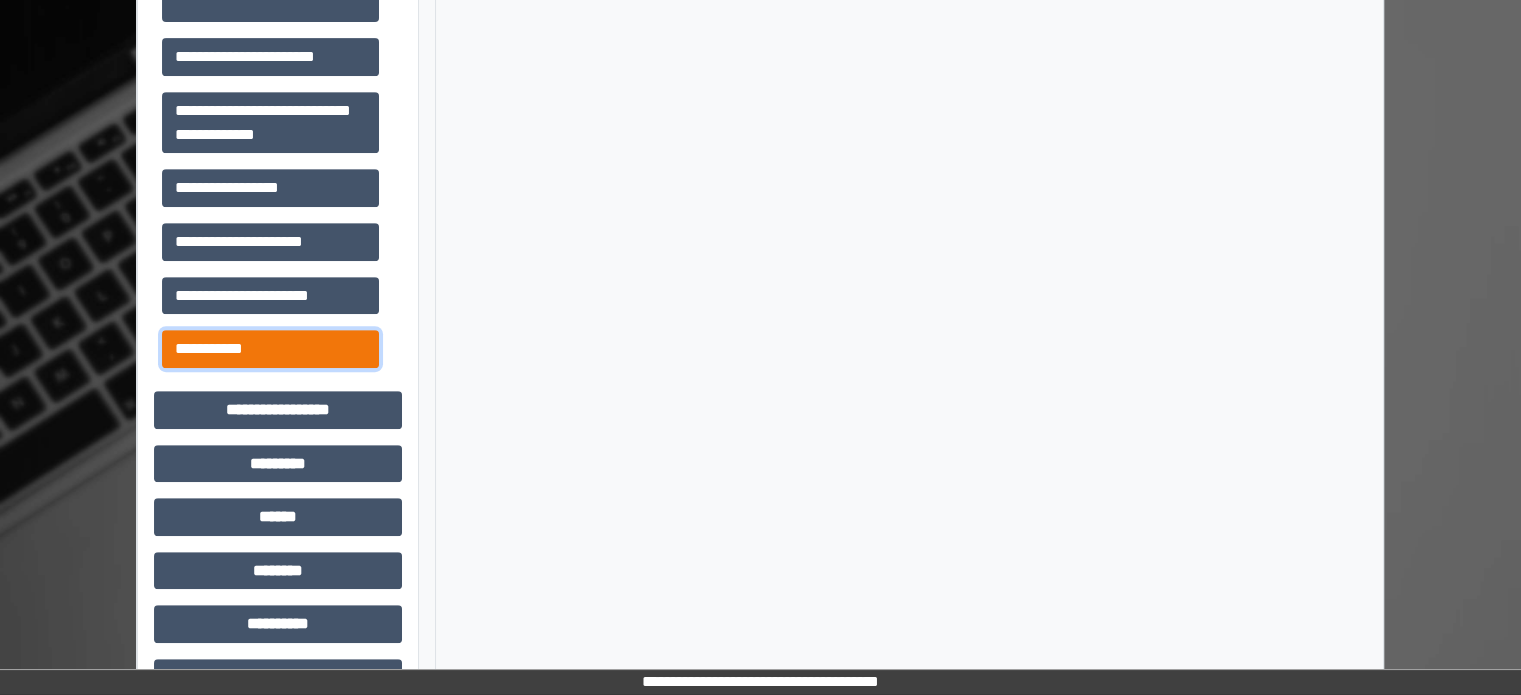 click on "**********" at bounding box center [270, 349] 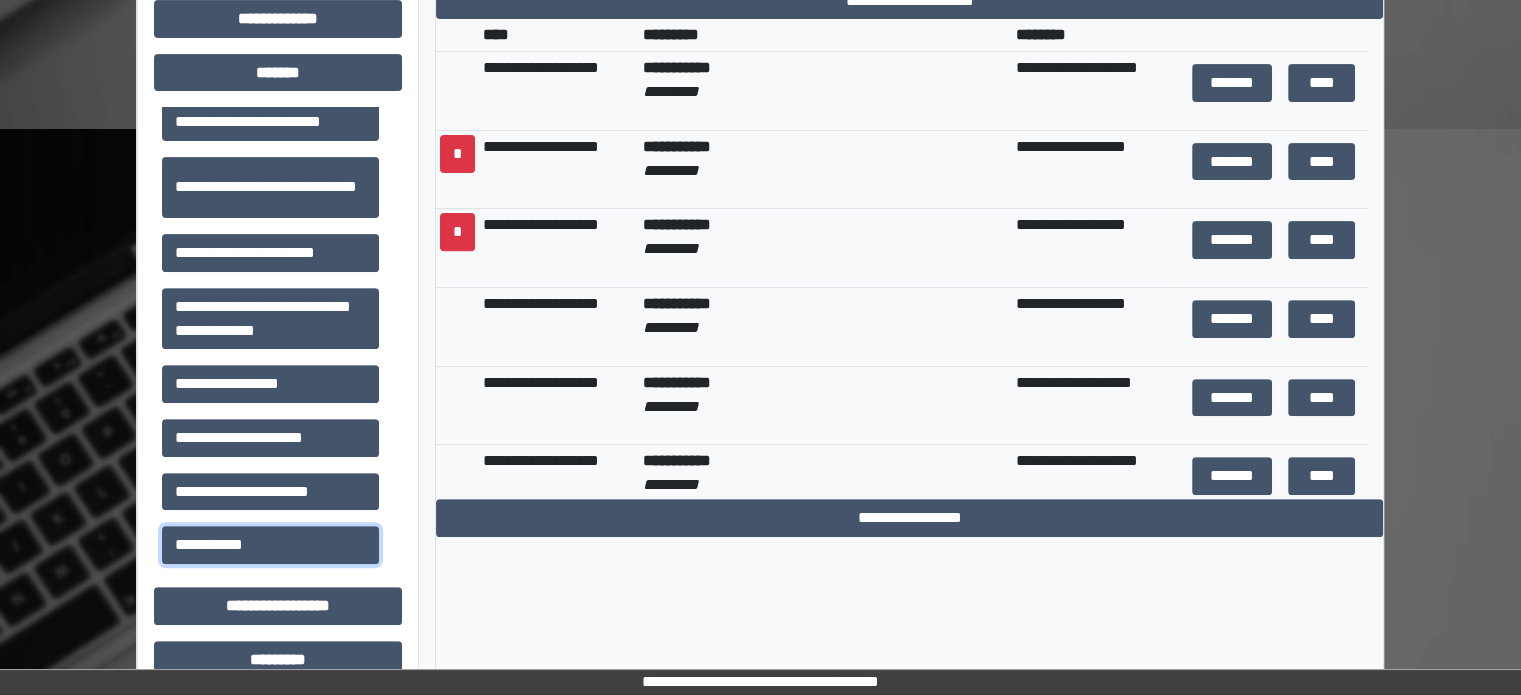 scroll, scrollTop: 500, scrollLeft: 0, axis: vertical 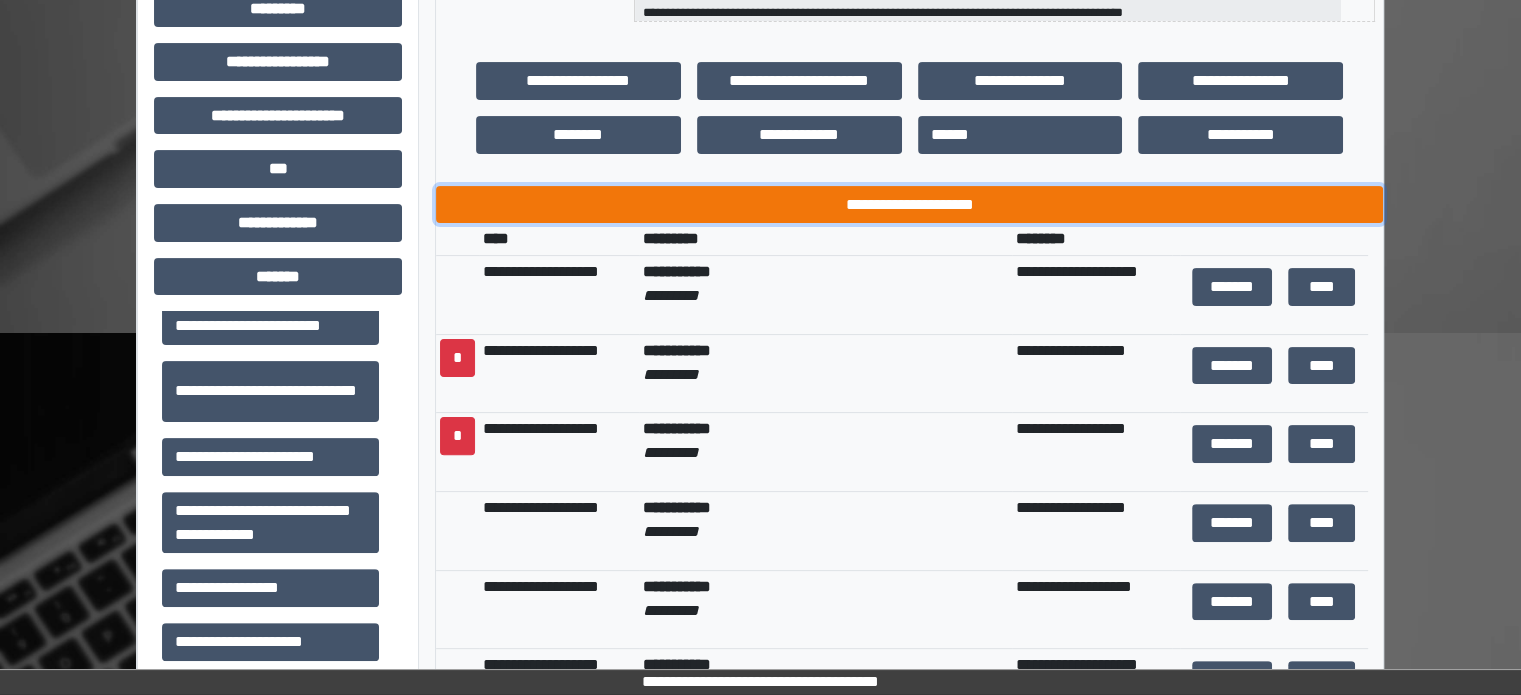 click on "**********" at bounding box center [909, 205] 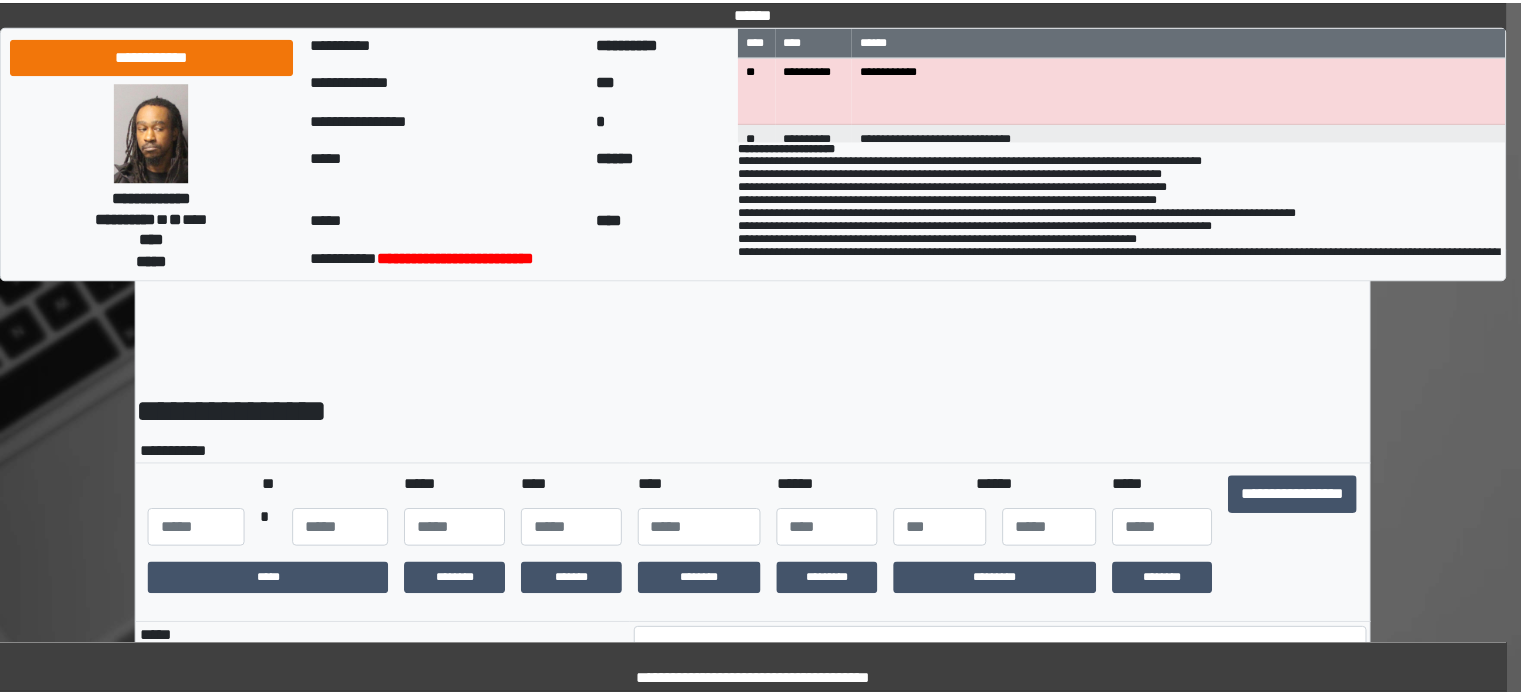 scroll, scrollTop: 0, scrollLeft: 0, axis: both 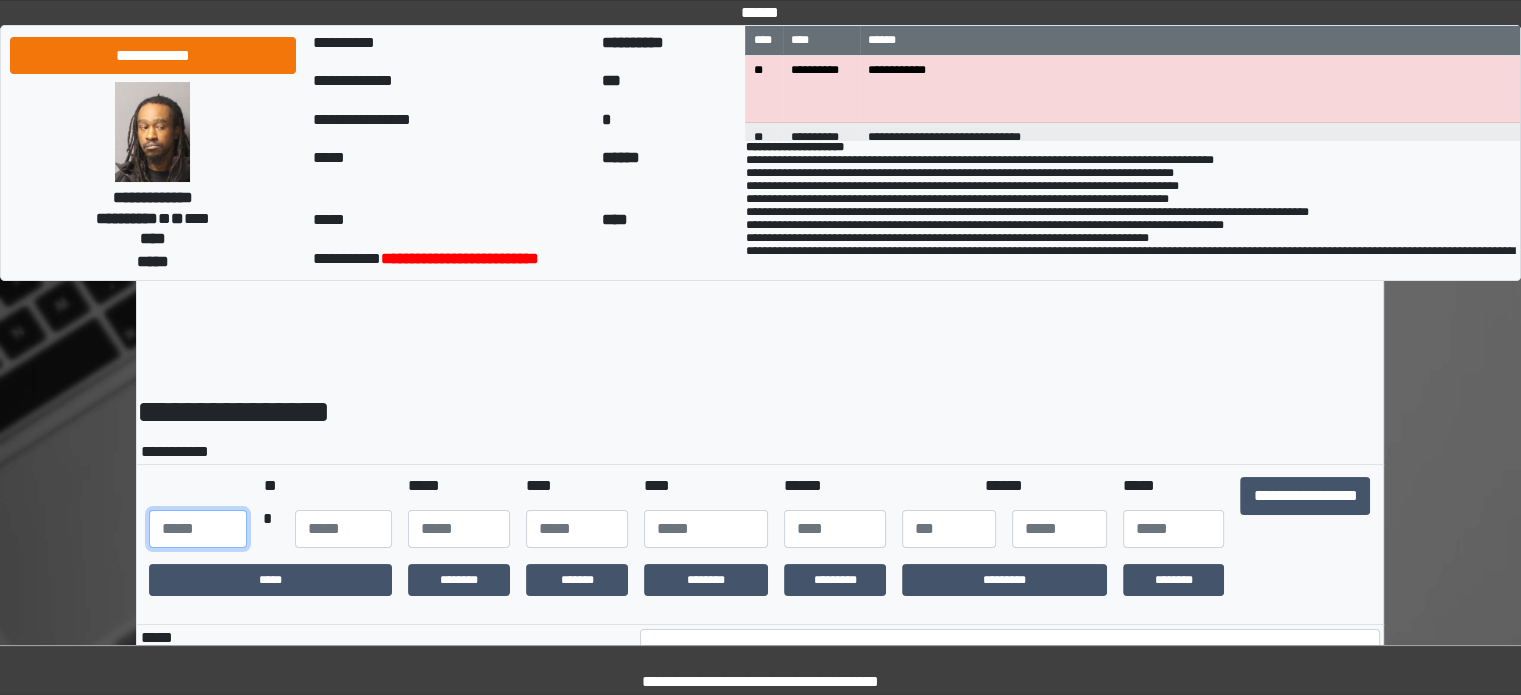 click at bounding box center (197, 529) 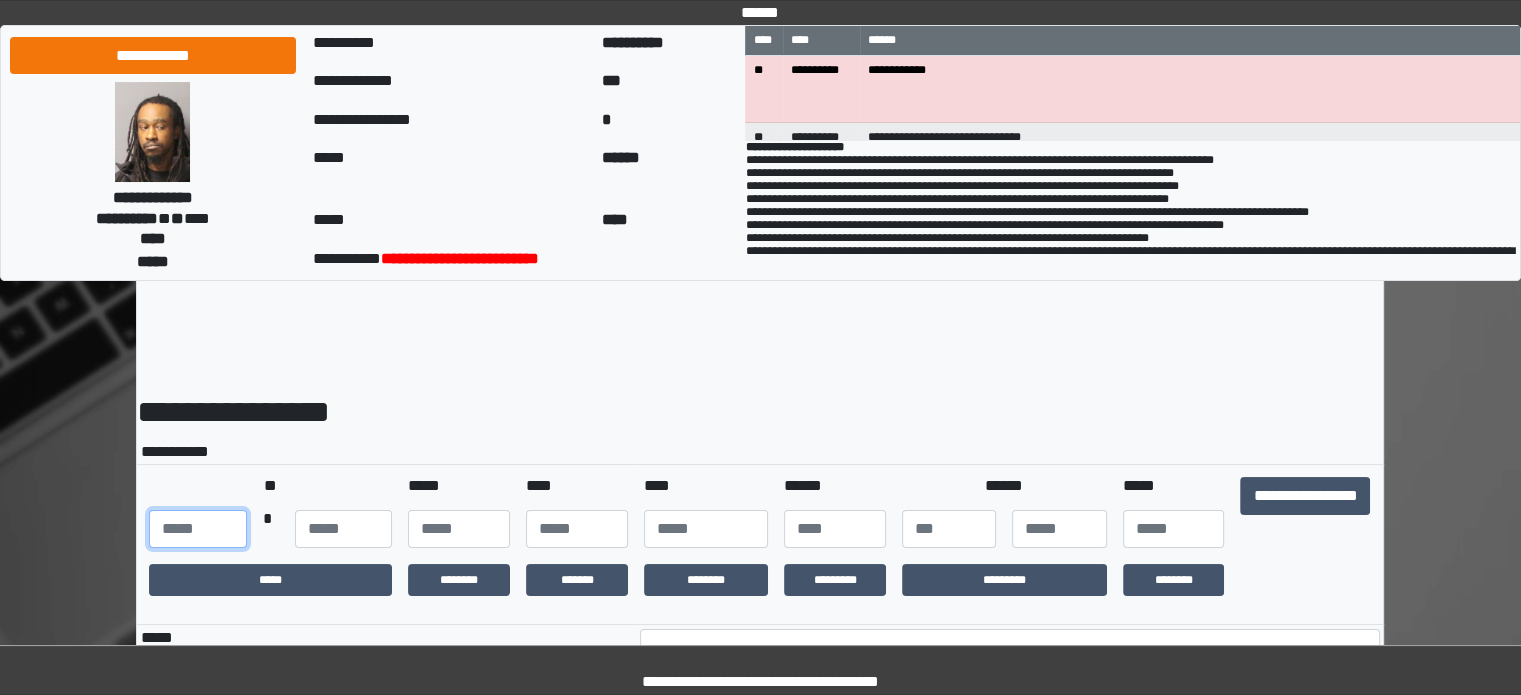 type on "***" 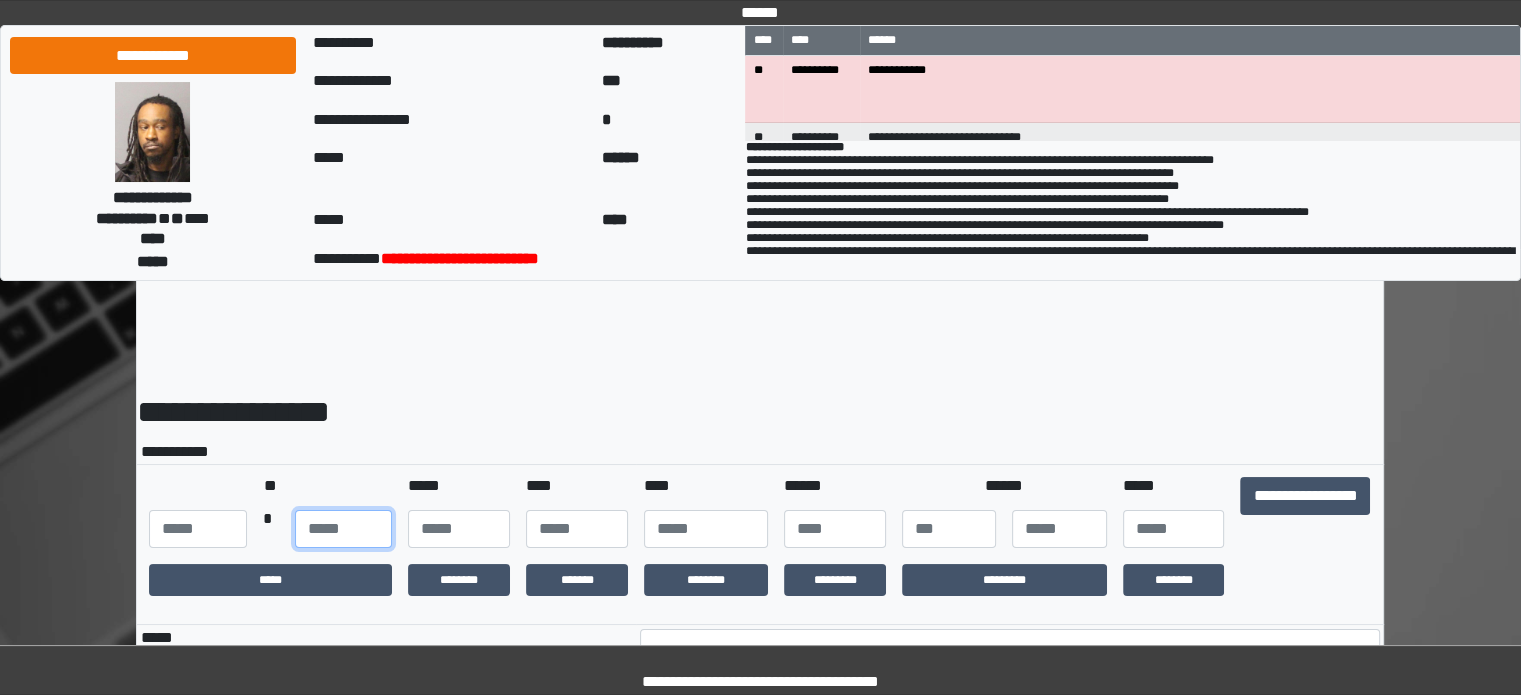 click at bounding box center [343, 529] 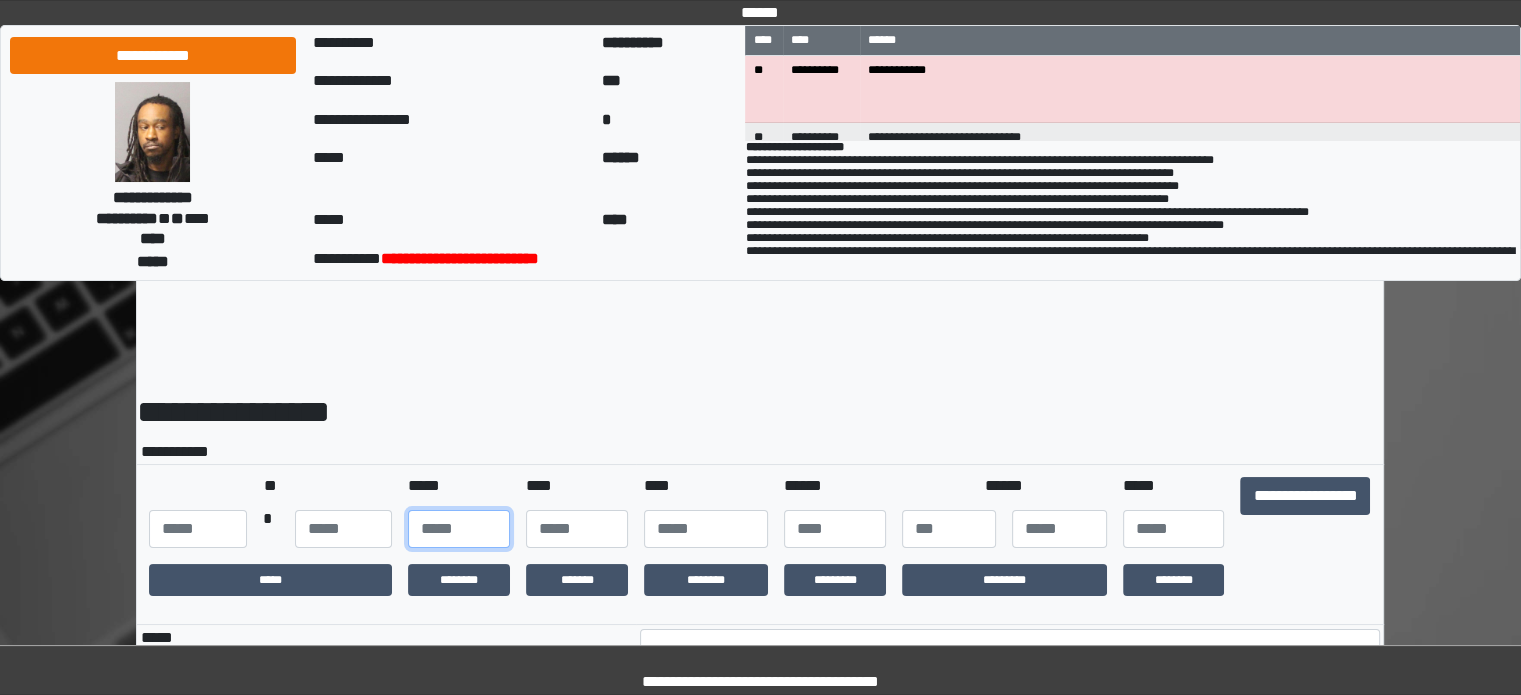 click at bounding box center [459, 529] 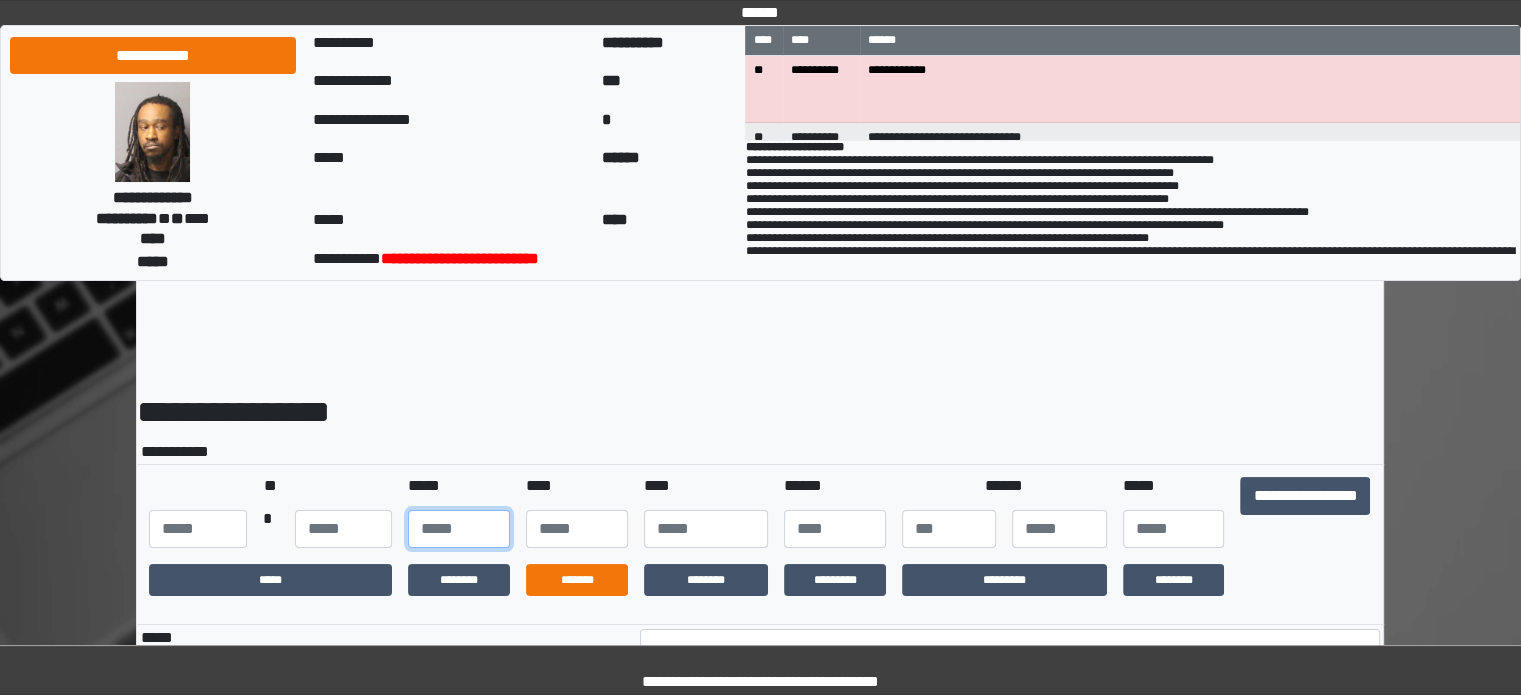 type on "**" 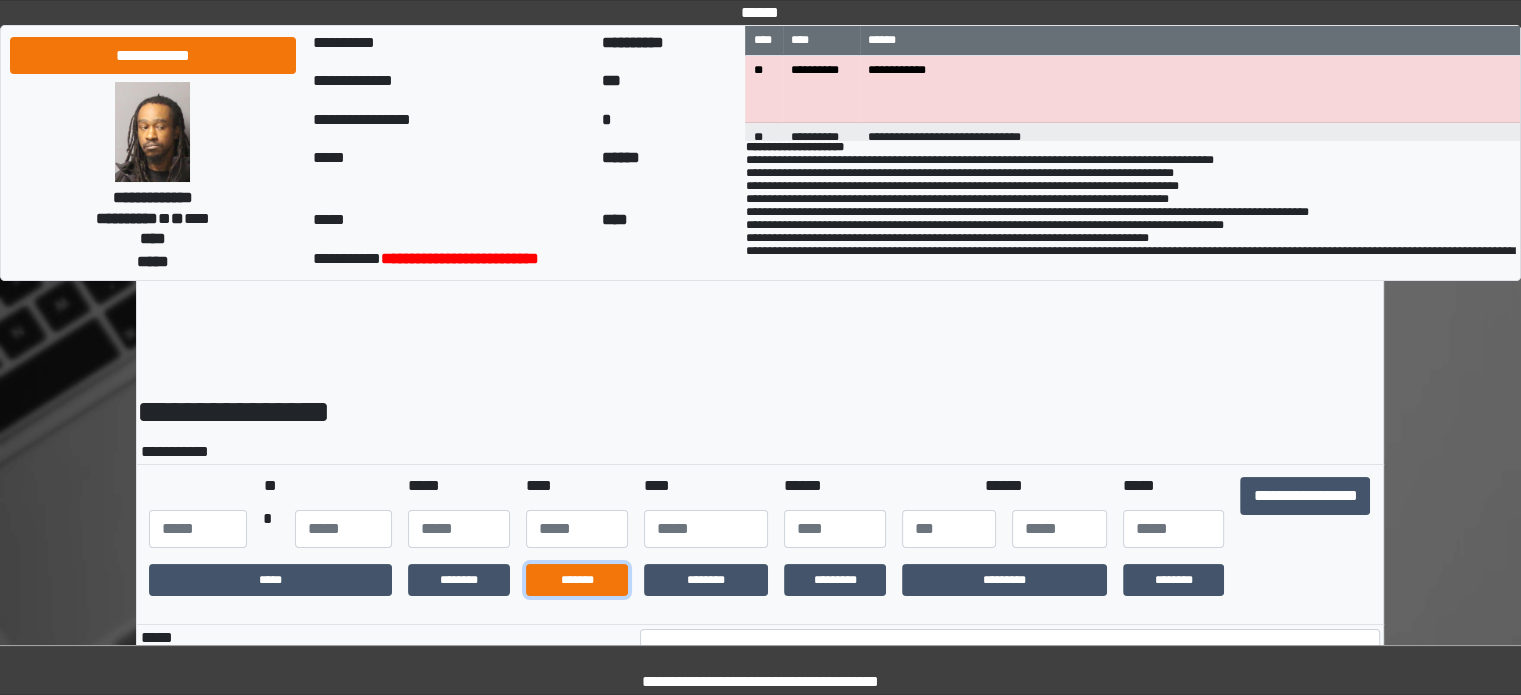 click on "*******" at bounding box center (577, 580) 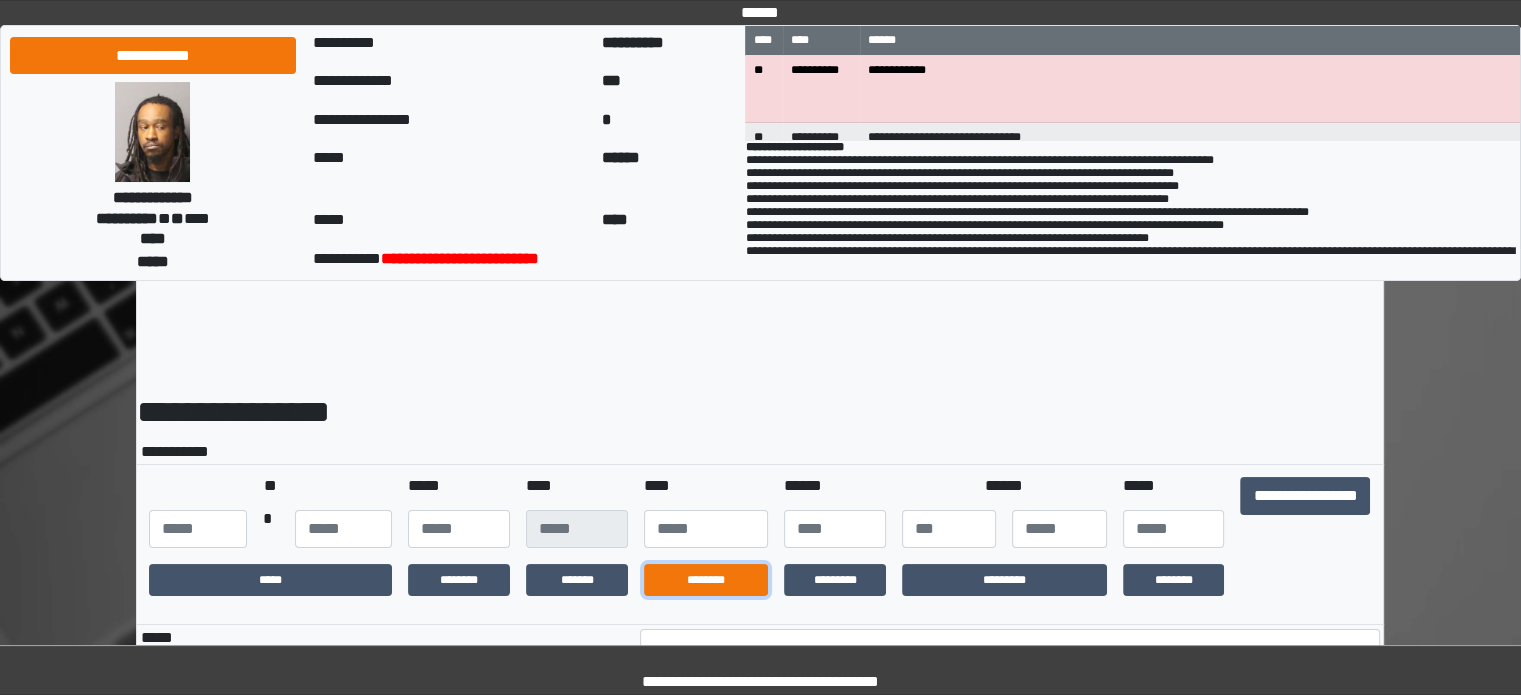 drag, startPoint x: 650, startPoint y: 591, endPoint x: 668, endPoint y: 587, distance: 18.439089 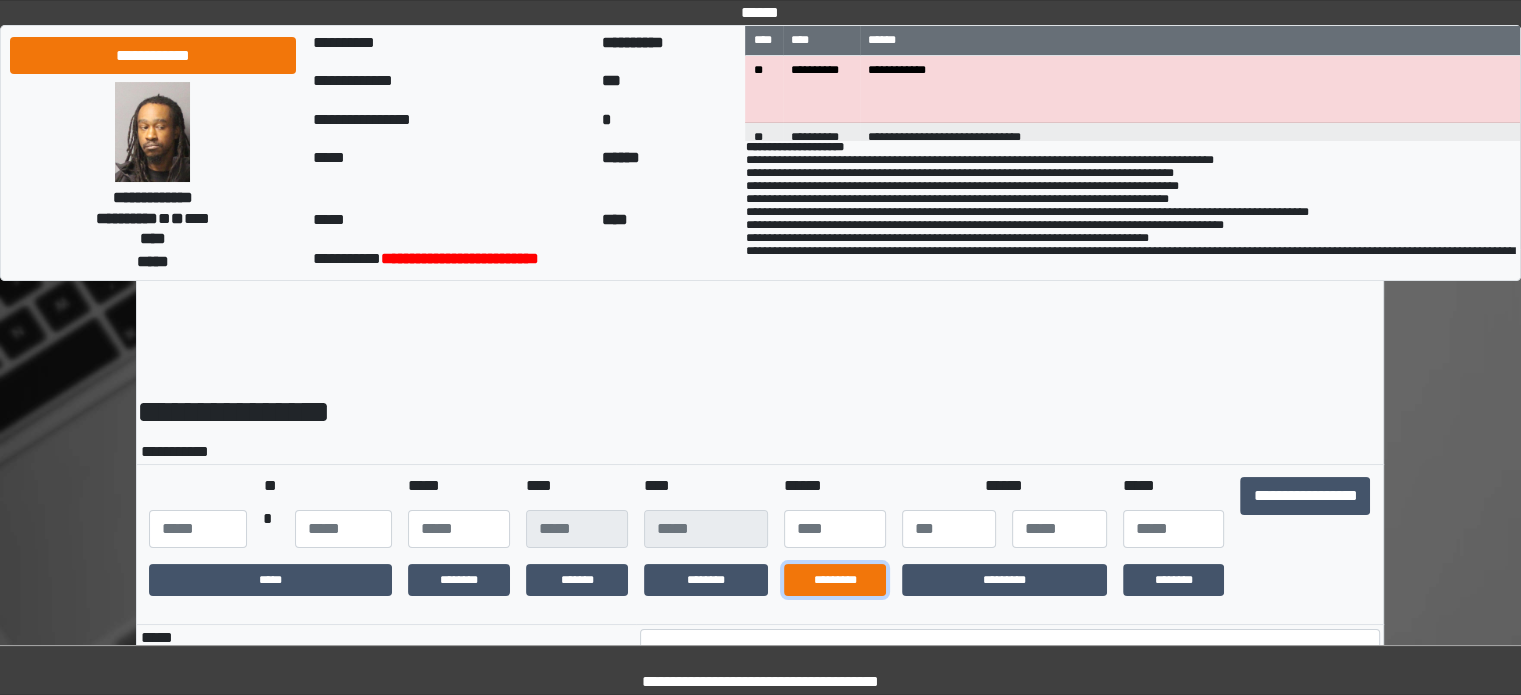 click on "*********" at bounding box center (835, 580) 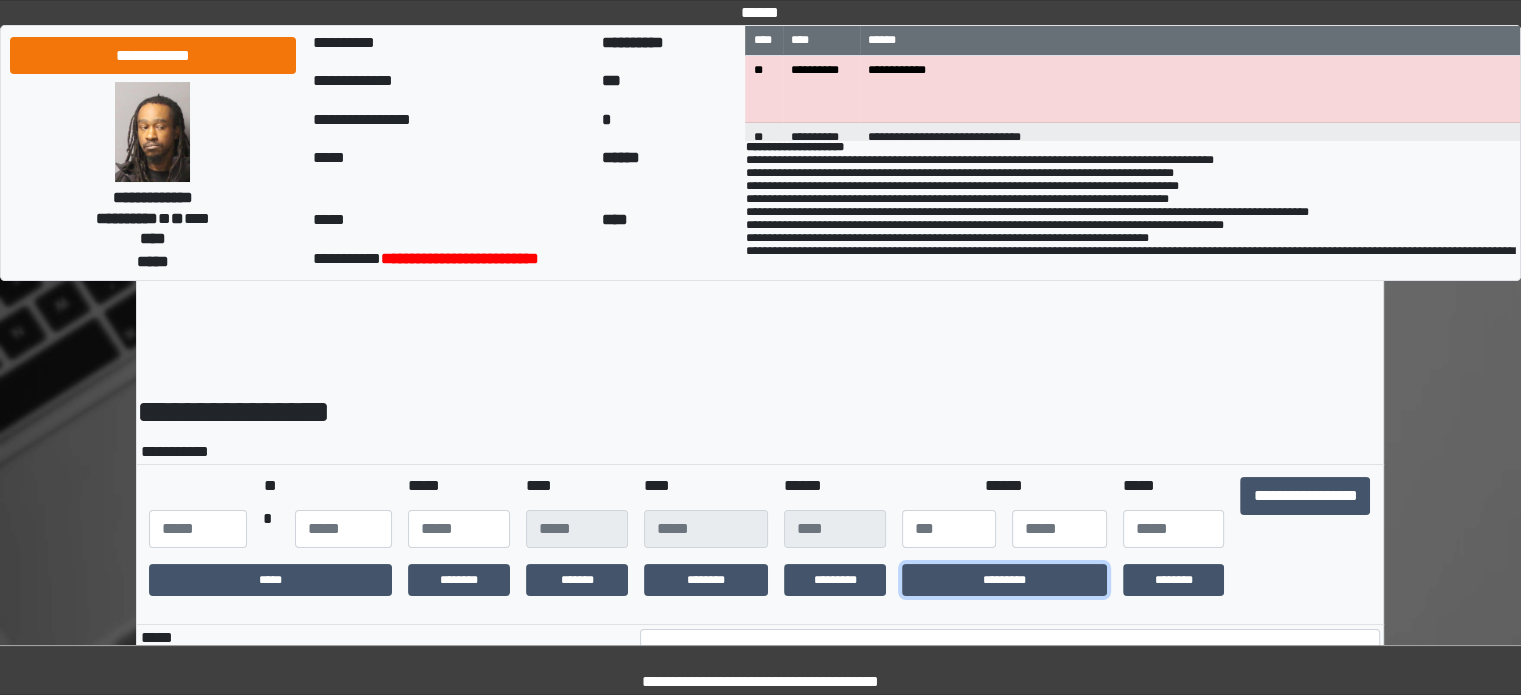 drag, startPoint x: 981, startPoint y: 585, endPoint x: 1111, endPoint y: 597, distance: 130.55267 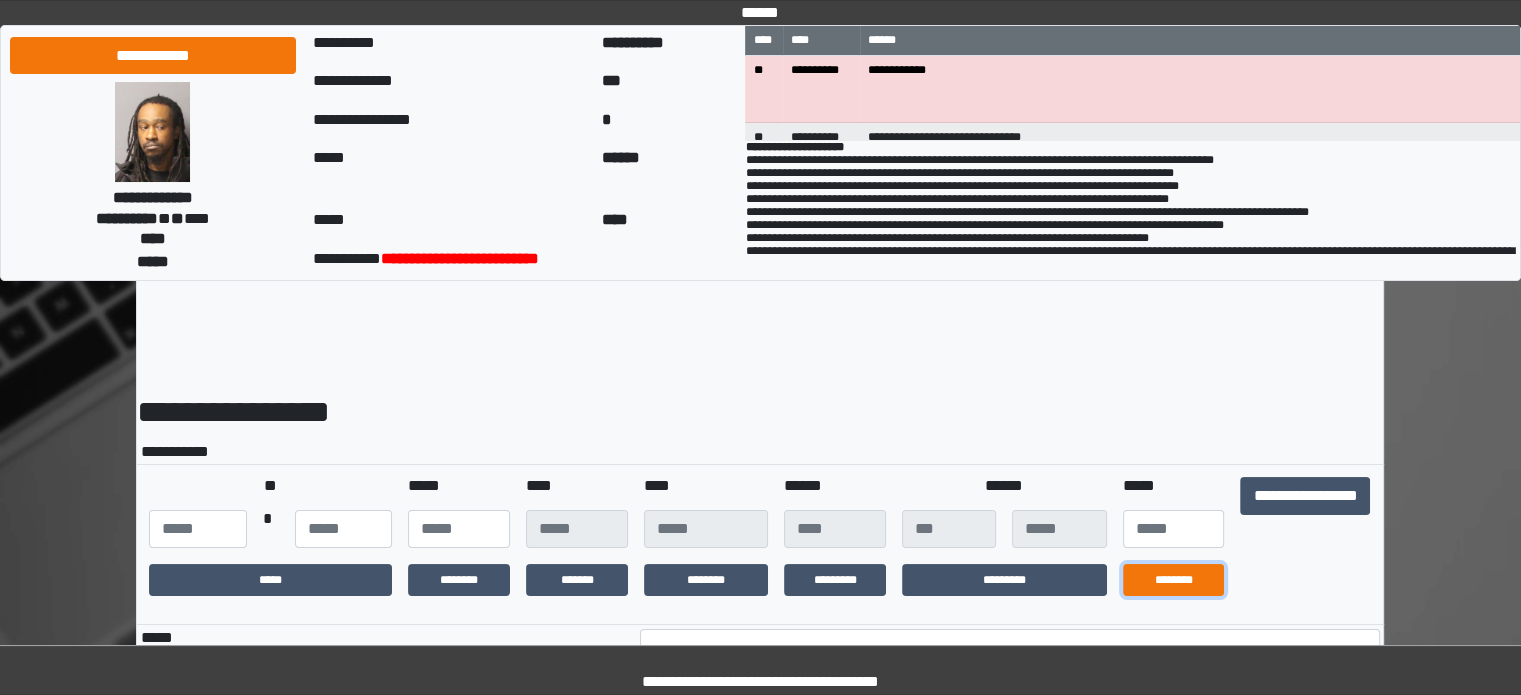 click on "********" at bounding box center (1174, 580) 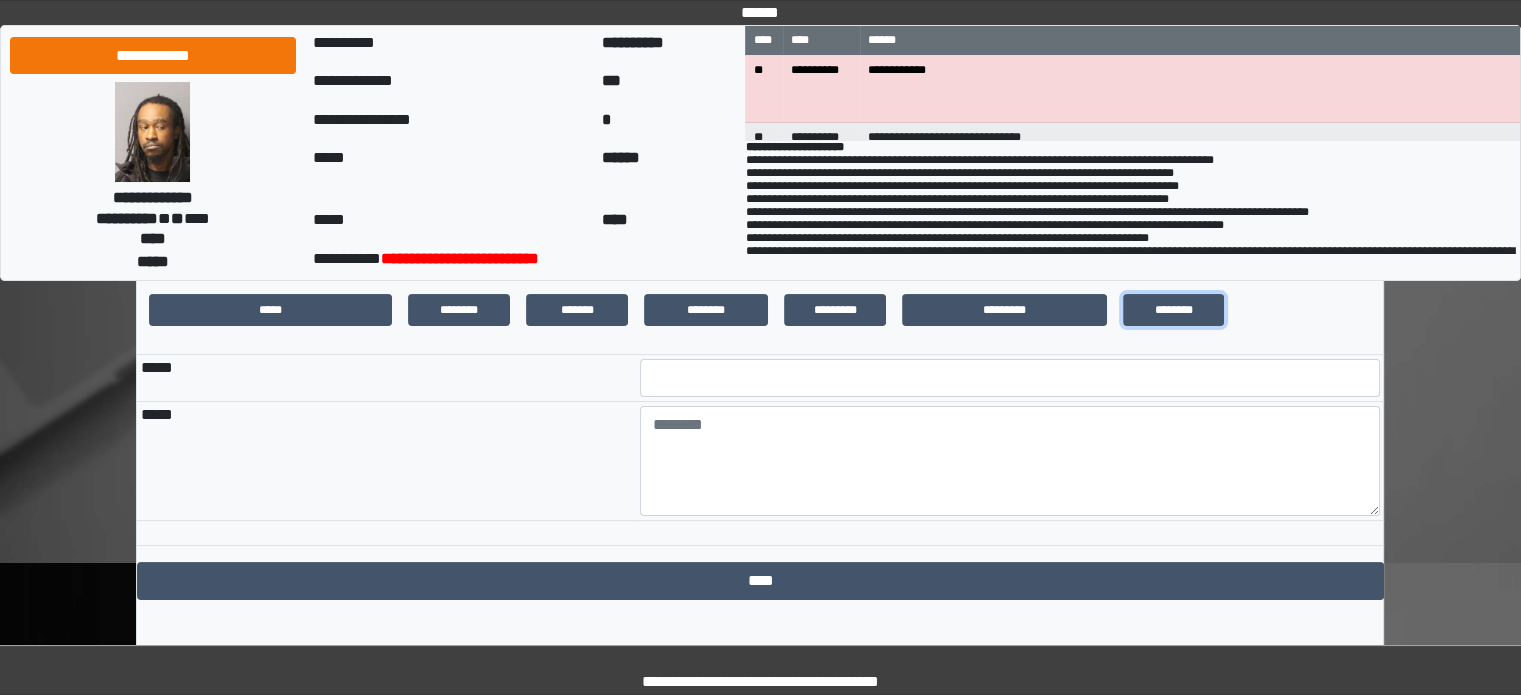 scroll, scrollTop: 300, scrollLeft: 0, axis: vertical 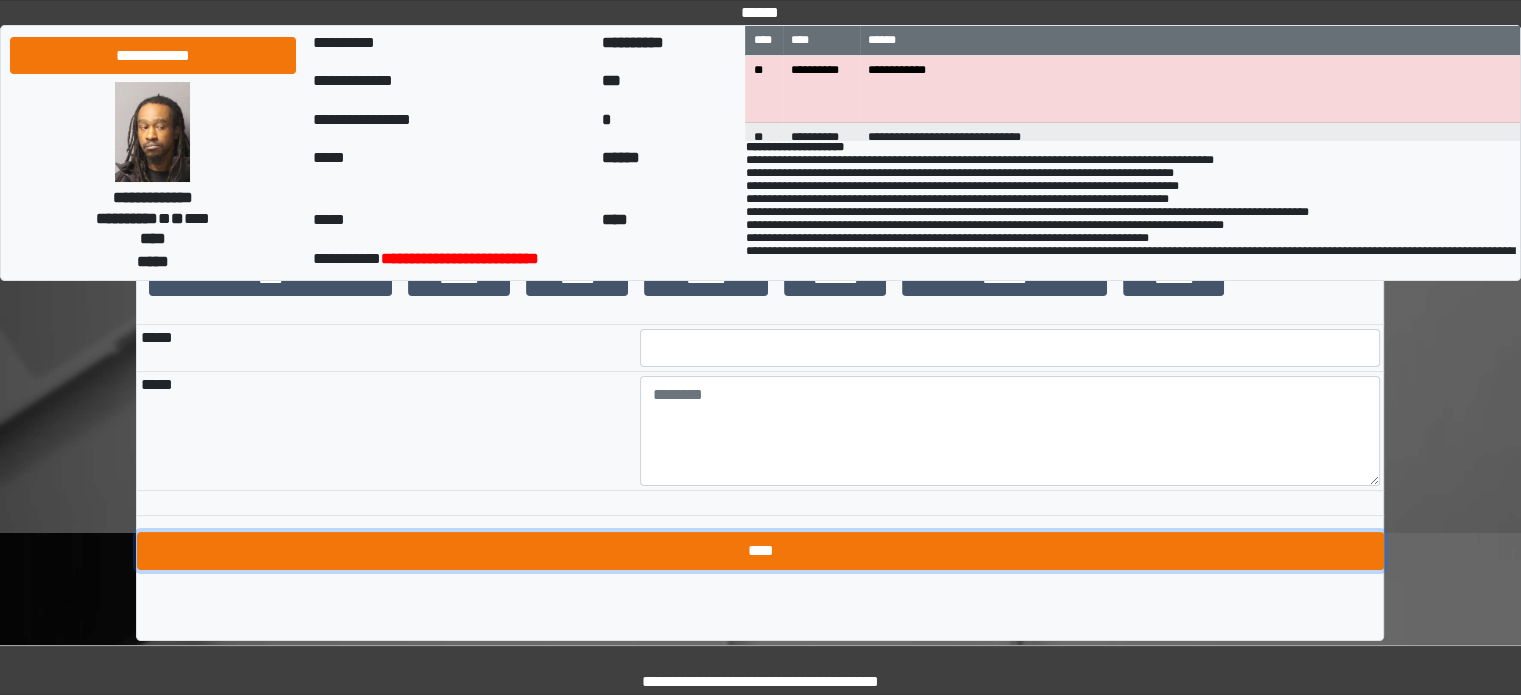 click on "****" at bounding box center (760, 551) 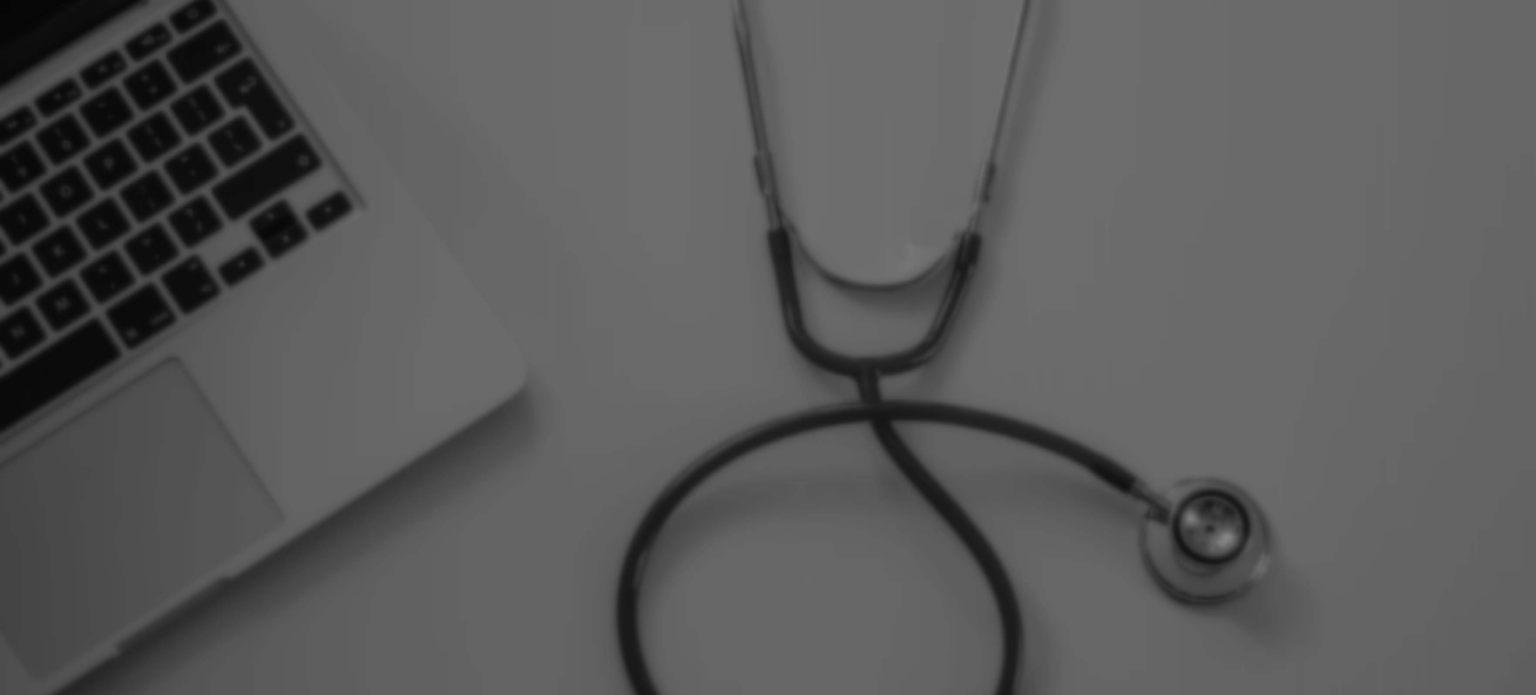 scroll, scrollTop: 0, scrollLeft: 0, axis: both 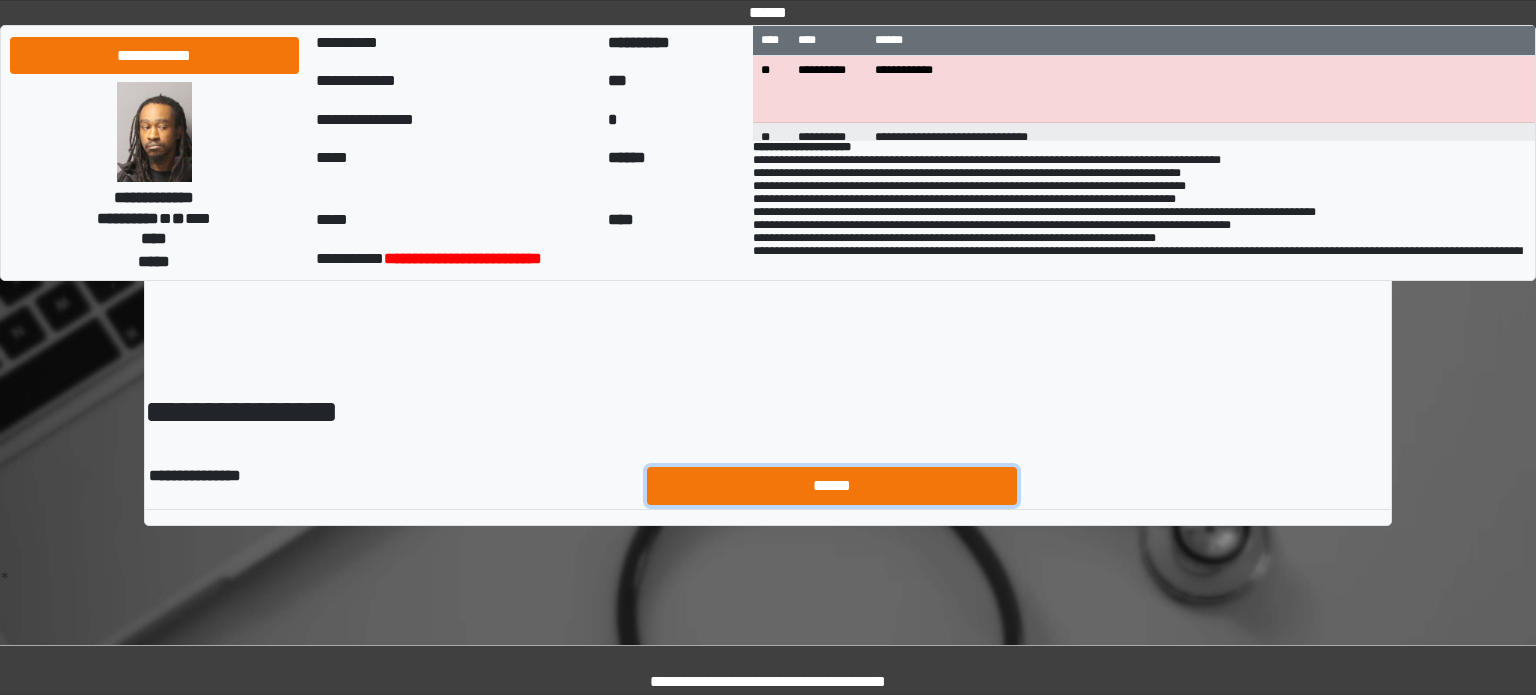 click on "******" at bounding box center (832, 486) 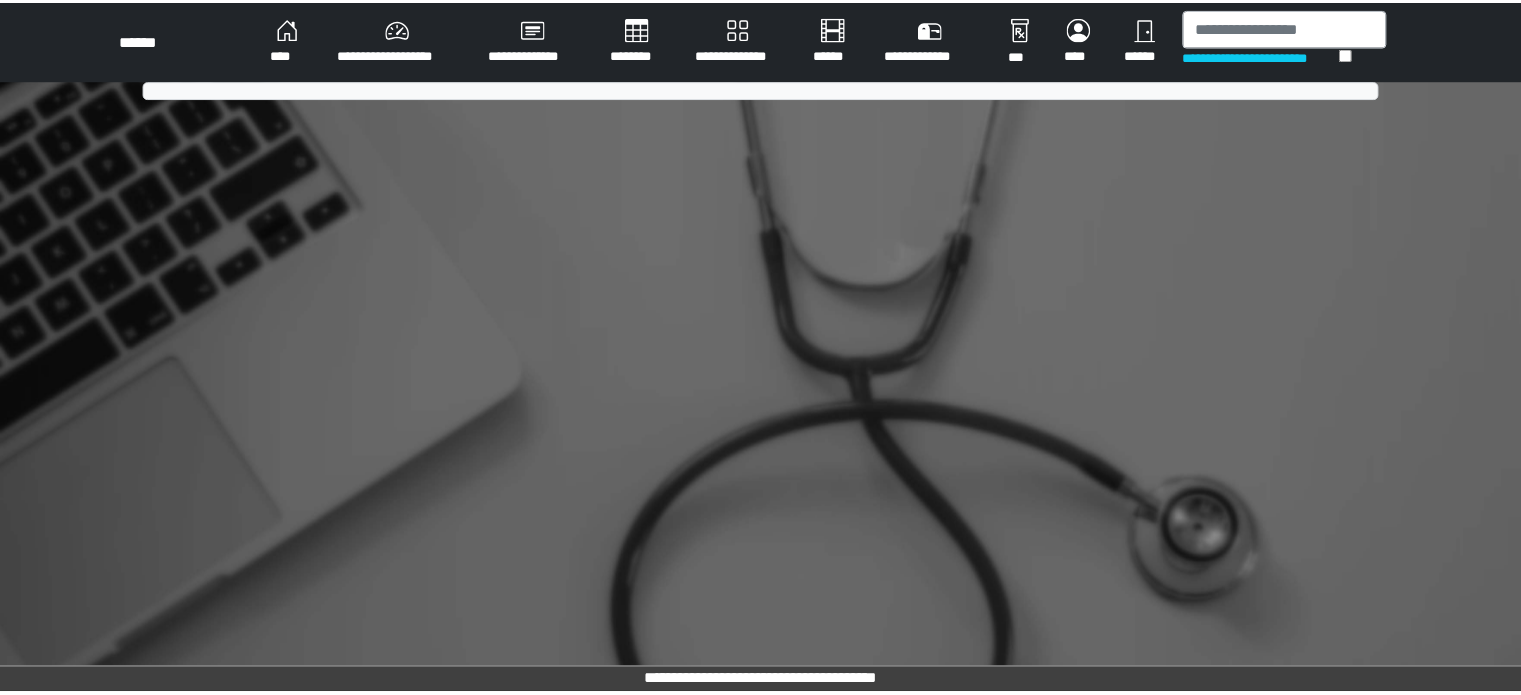scroll, scrollTop: 0, scrollLeft: 0, axis: both 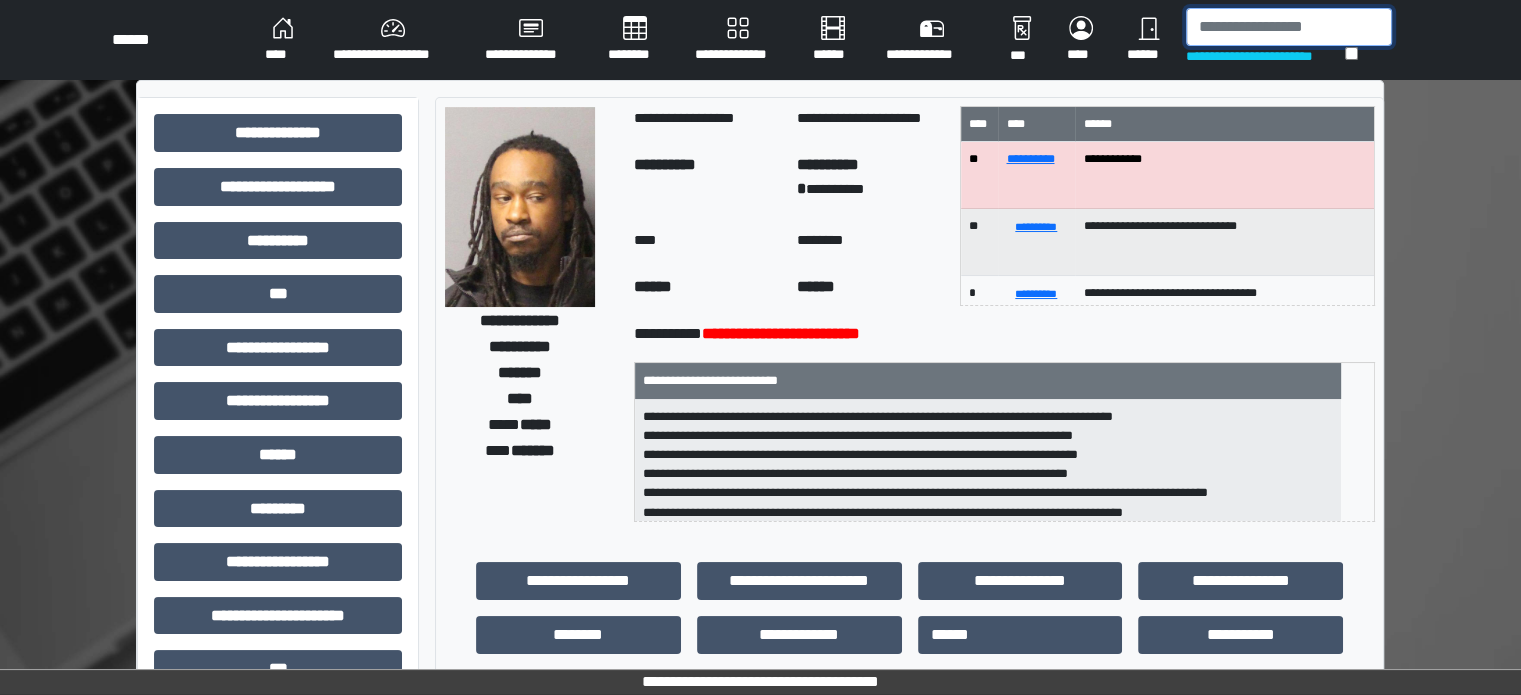 click at bounding box center (1289, 27) 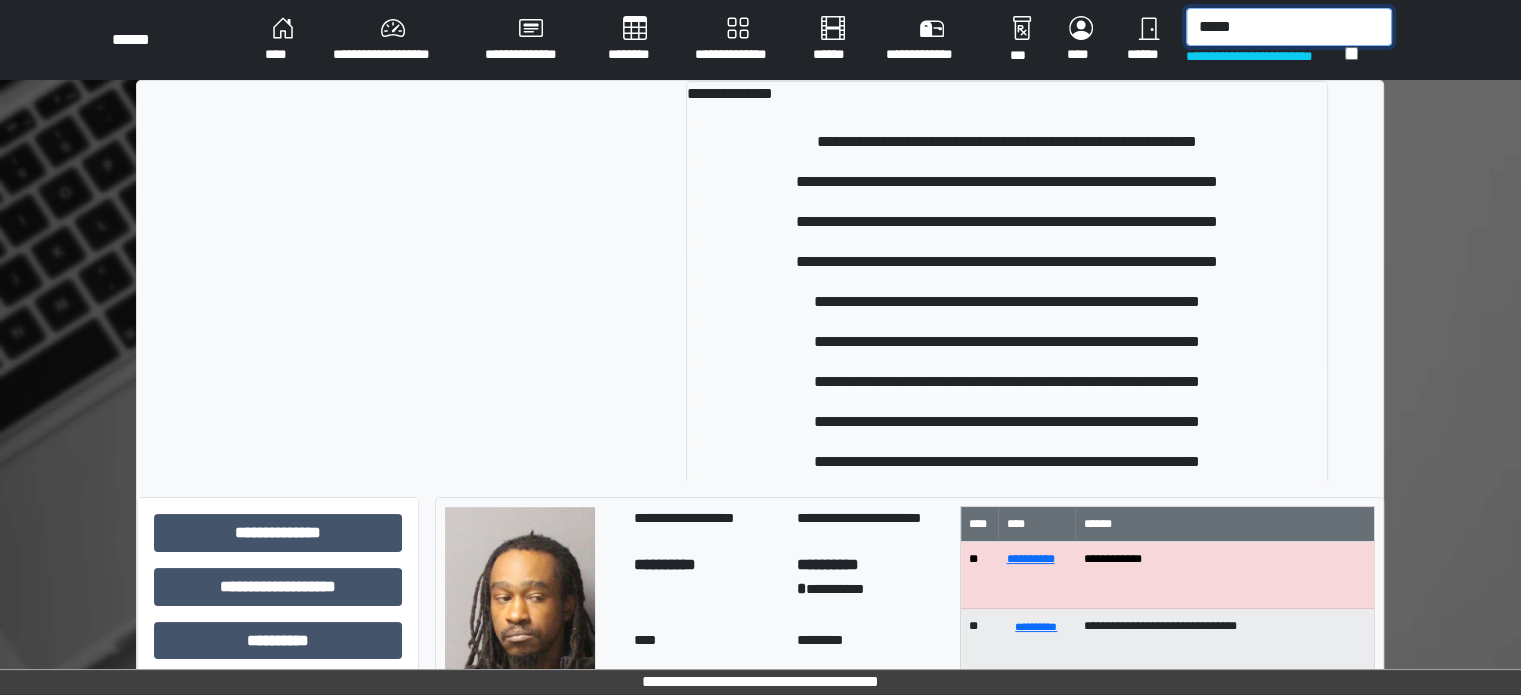 type on "*****" 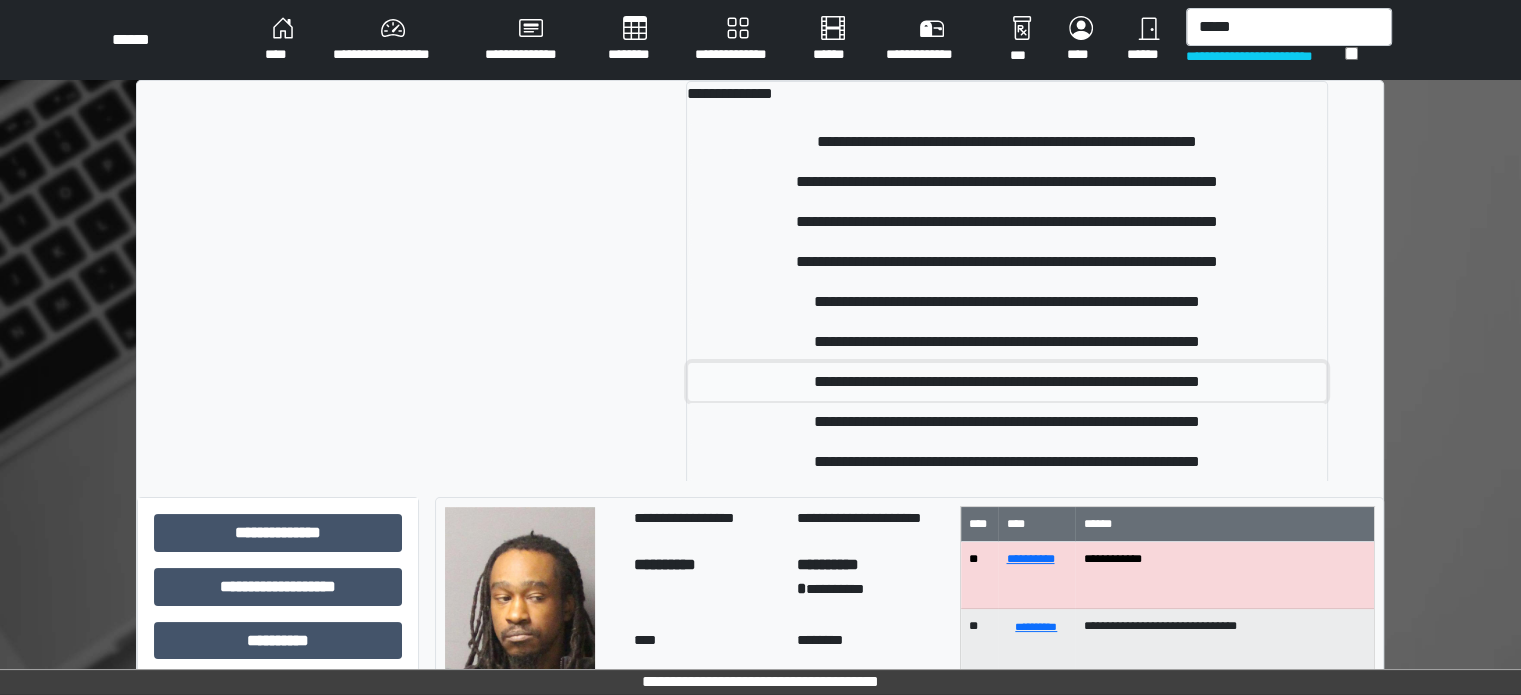 click on "**********" at bounding box center [1007, 382] 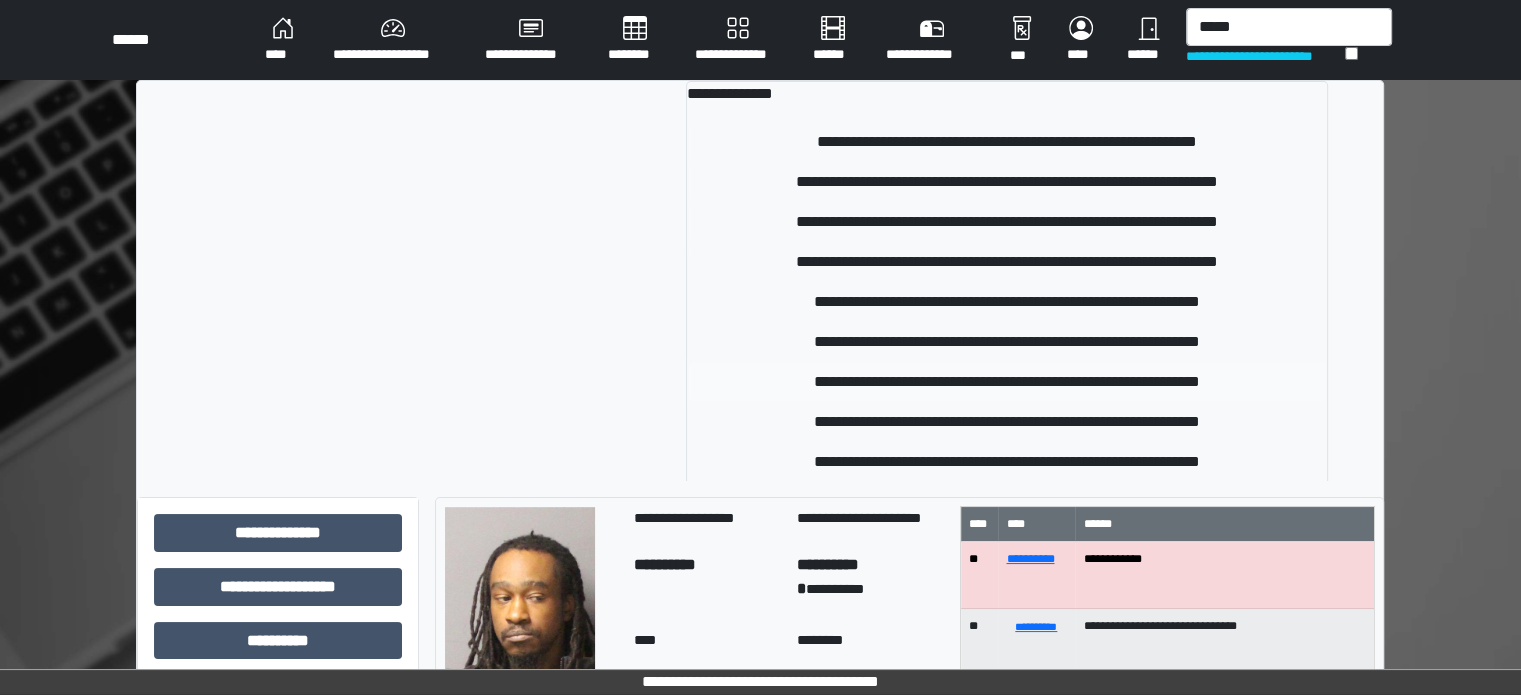 type 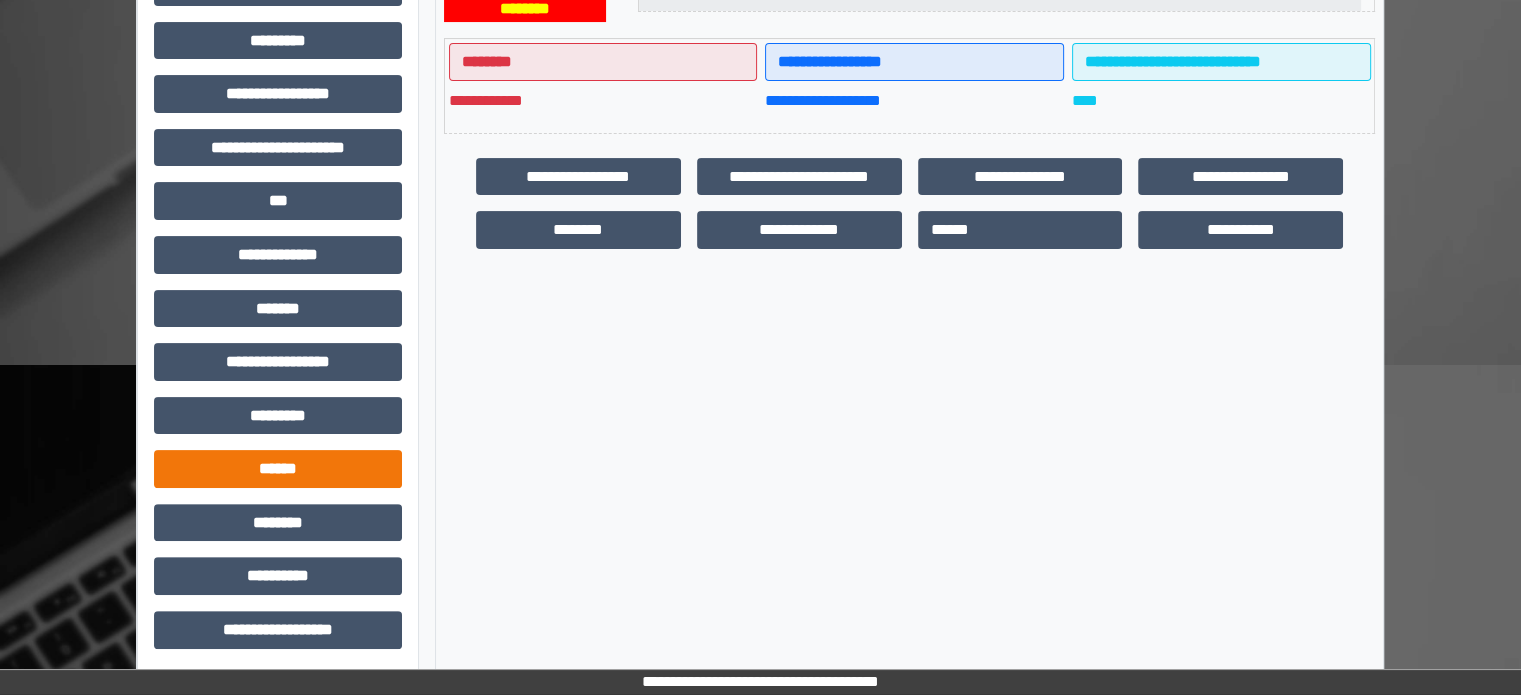 scroll, scrollTop: 471, scrollLeft: 0, axis: vertical 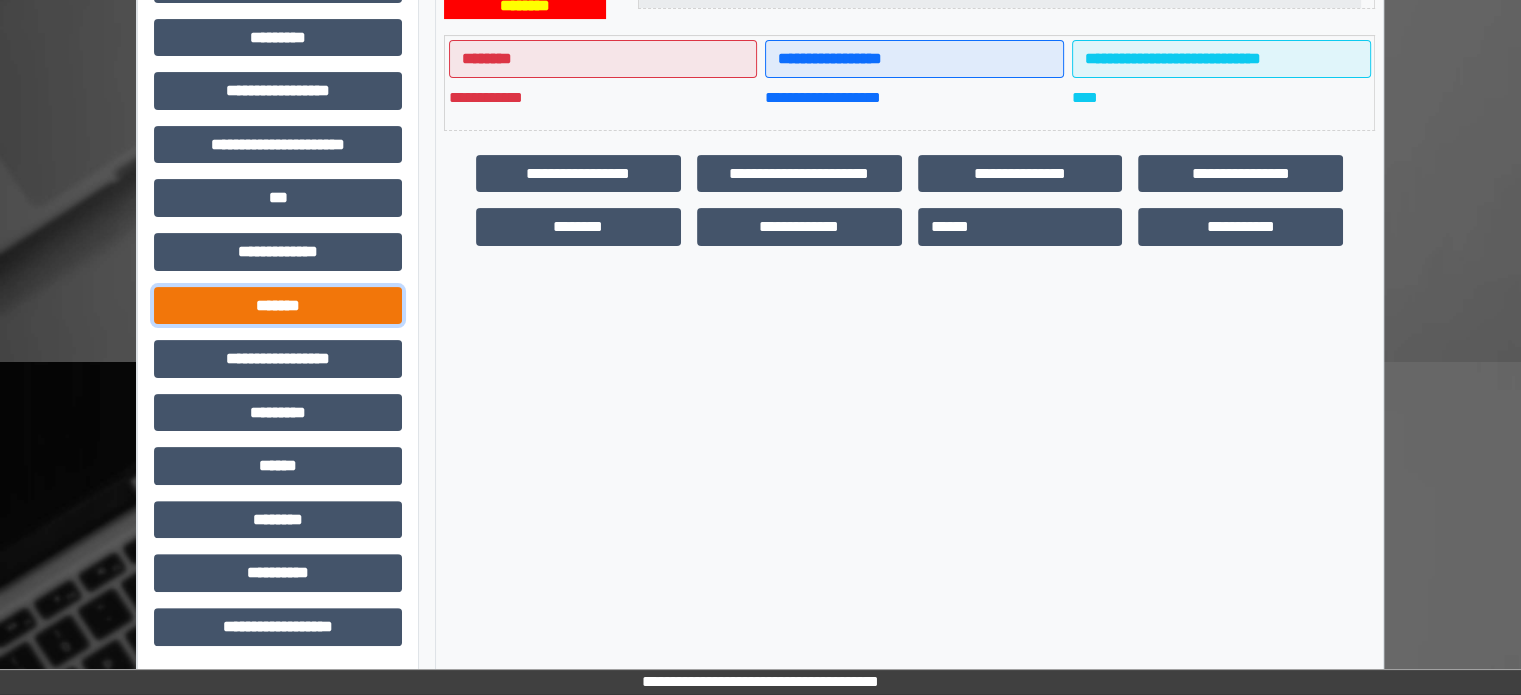 click on "*******" at bounding box center (278, 306) 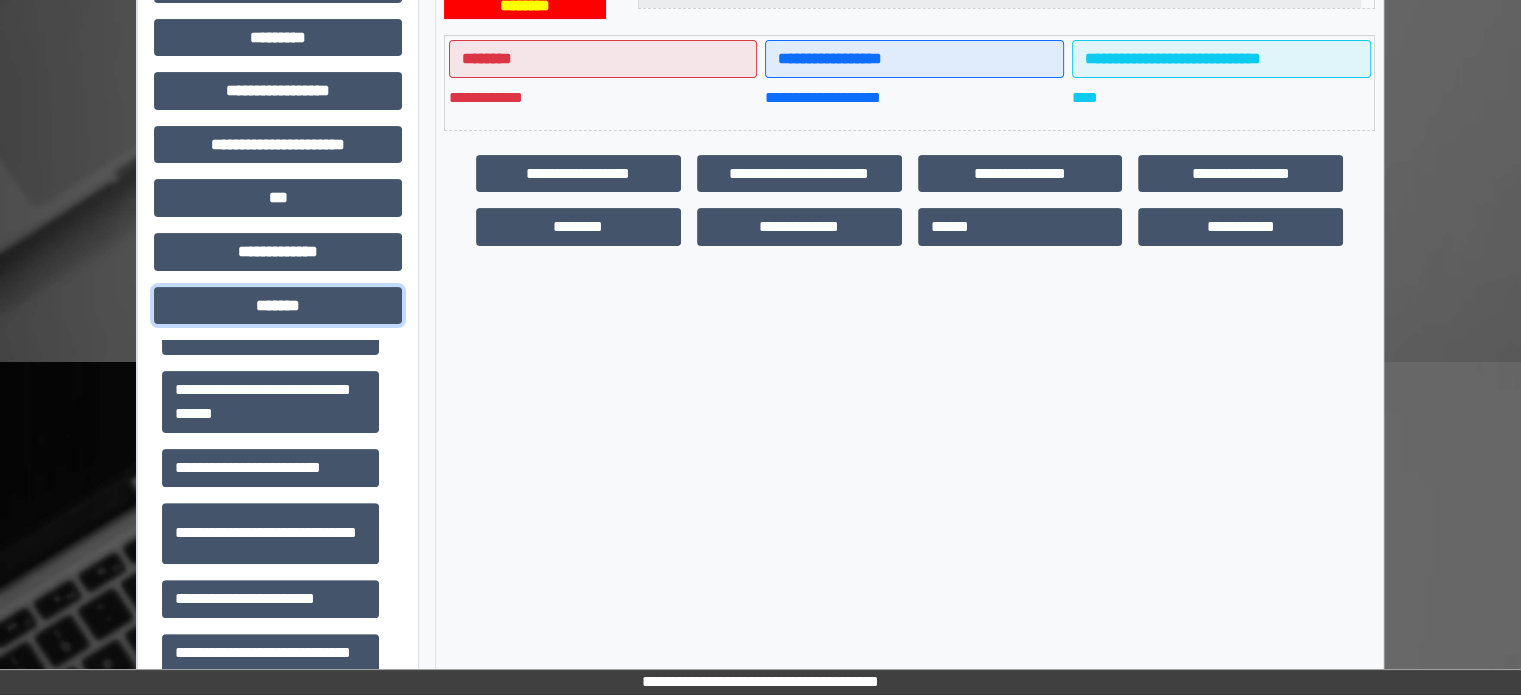 scroll, scrollTop: 912, scrollLeft: 0, axis: vertical 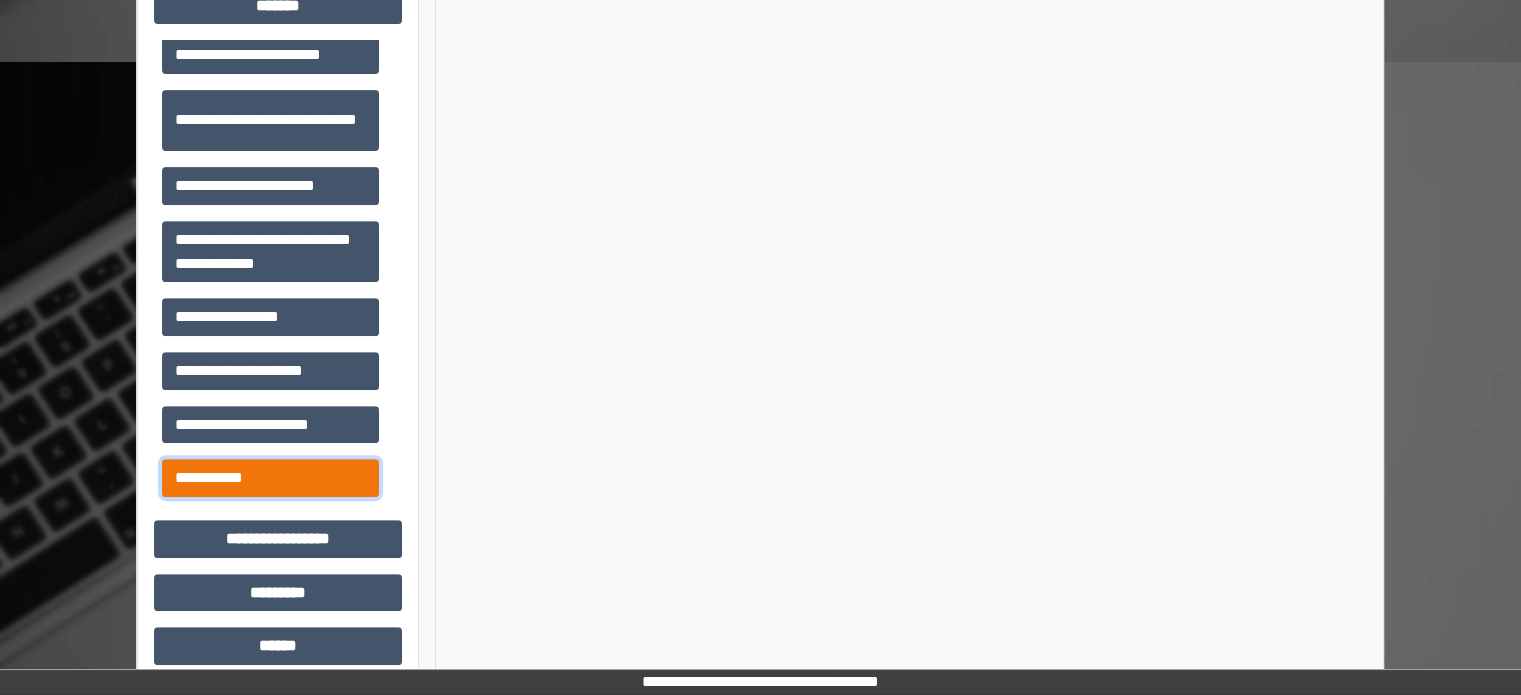 click on "**********" at bounding box center (270, 478) 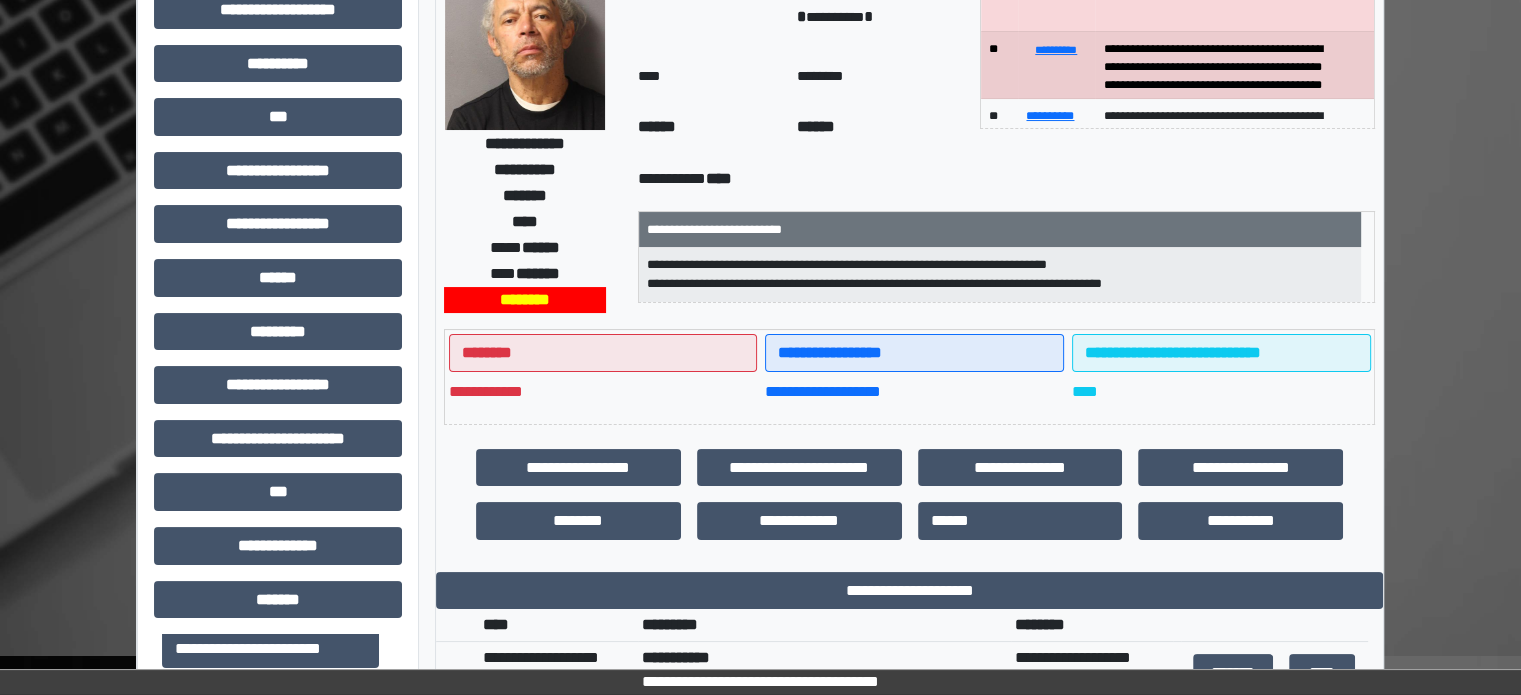 scroll, scrollTop: 171, scrollLeft: 0, axis: vertical 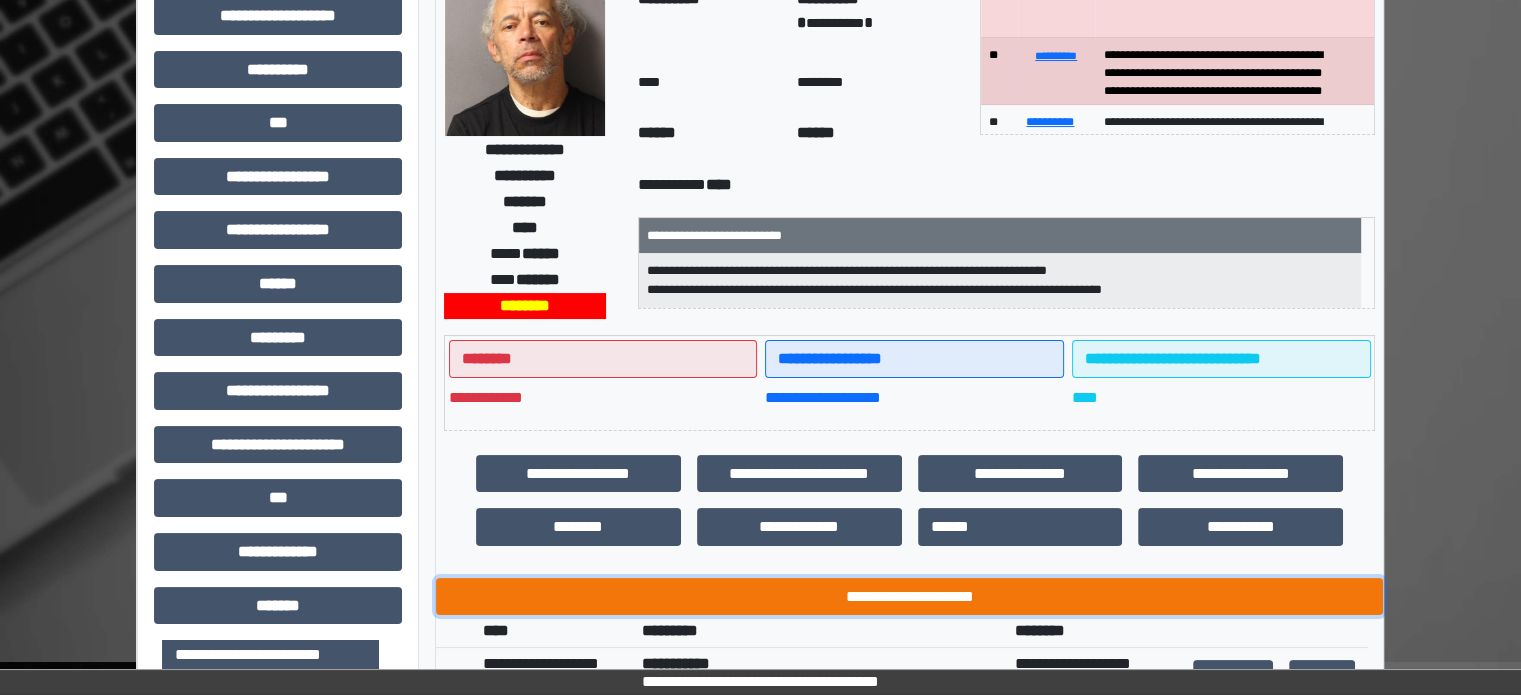 click on "**********" at bounding box center (909, 597) 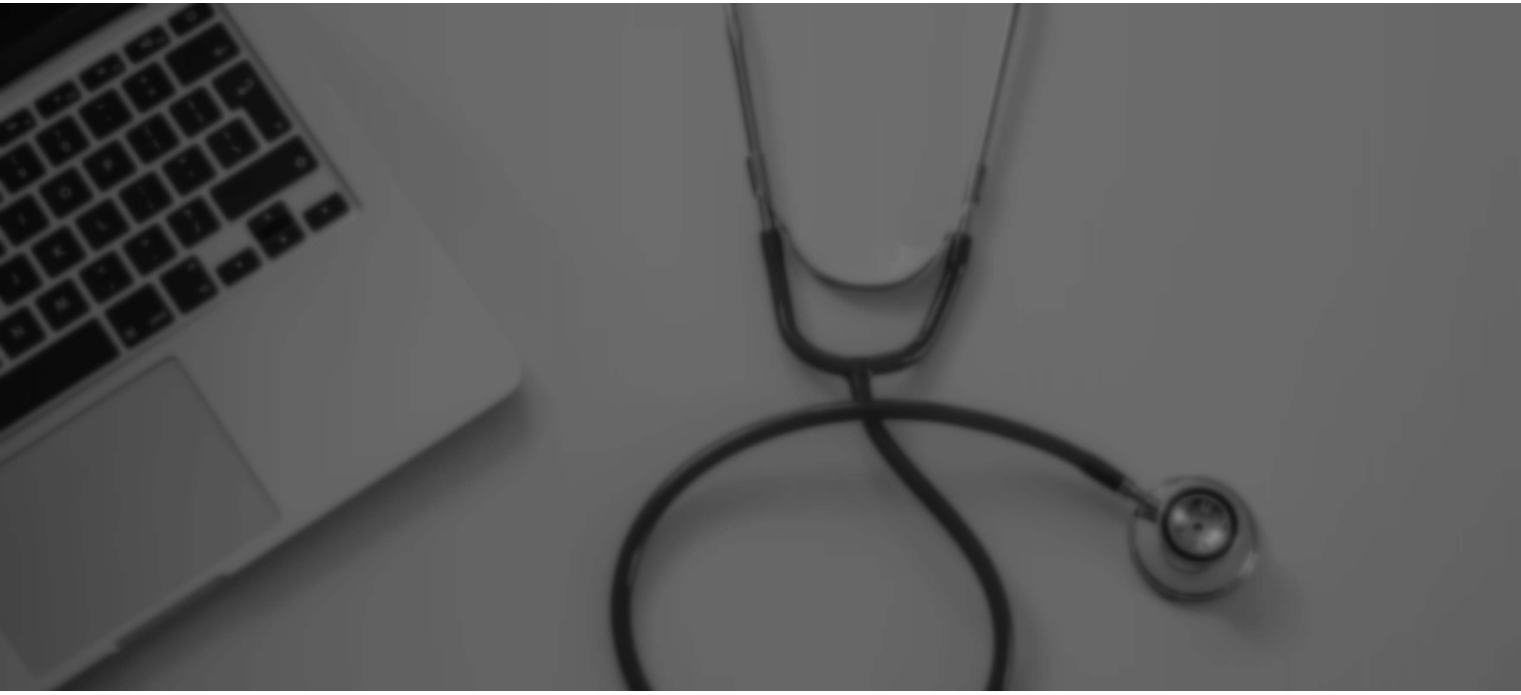 scroll, scrollTop: 0, scrollLeft: 0, axis: both 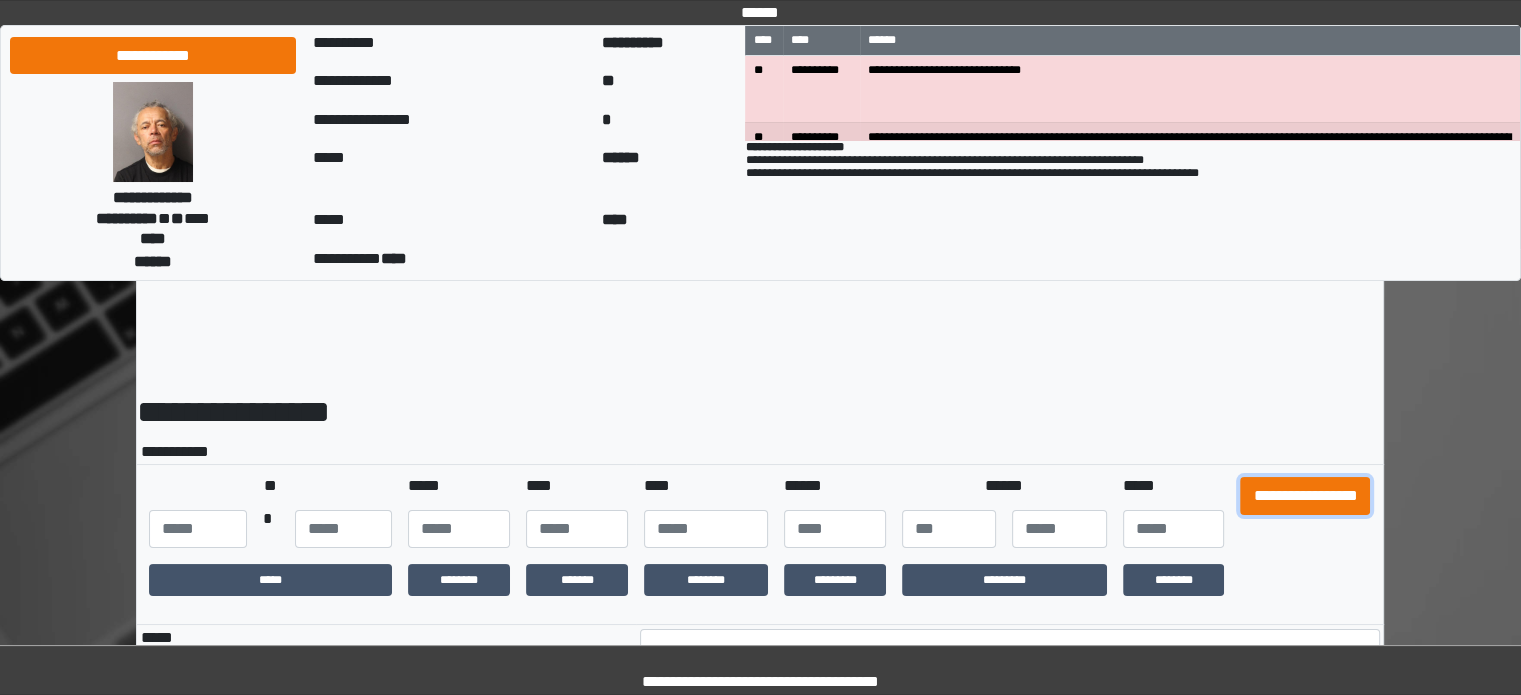 click on "**********" at bounding box center (1305, 496) 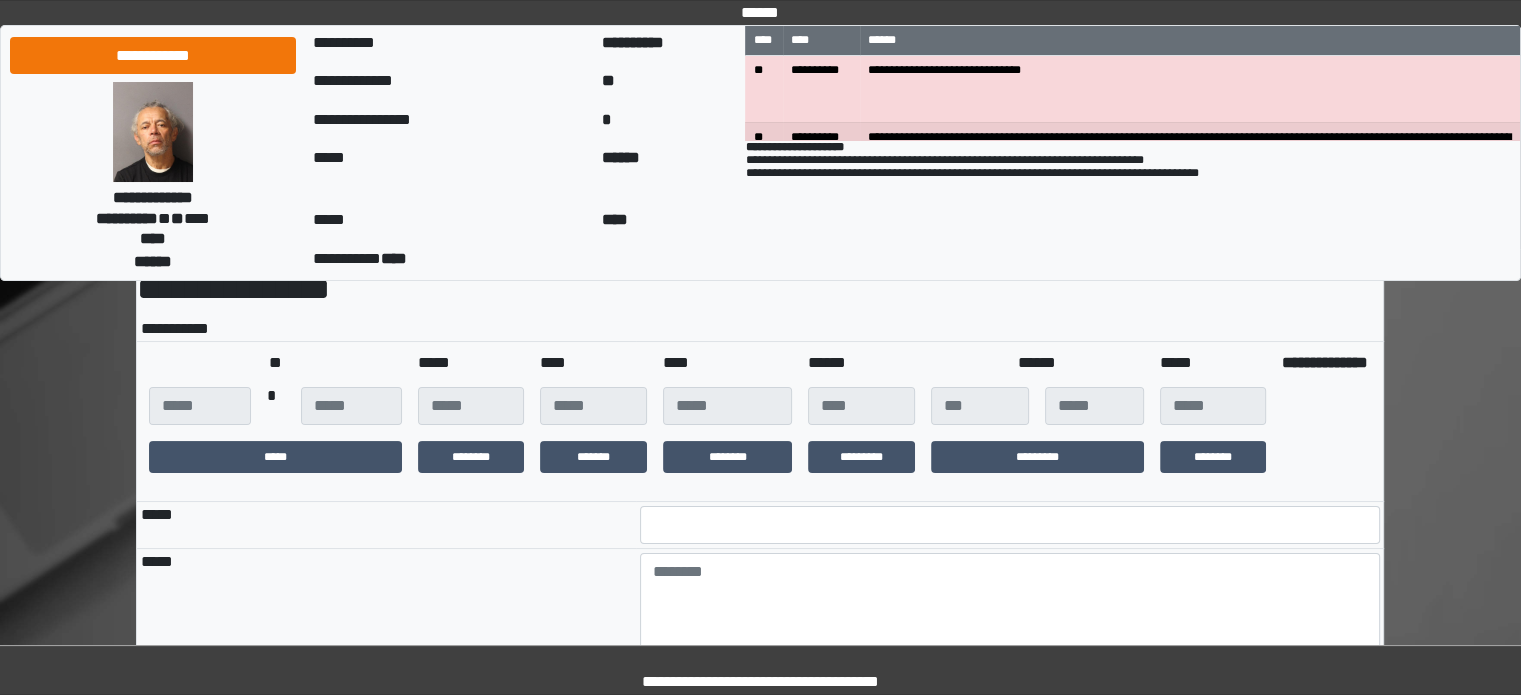 scroll, scrollTop: 310, scrollLeft: 0, axis: vertical 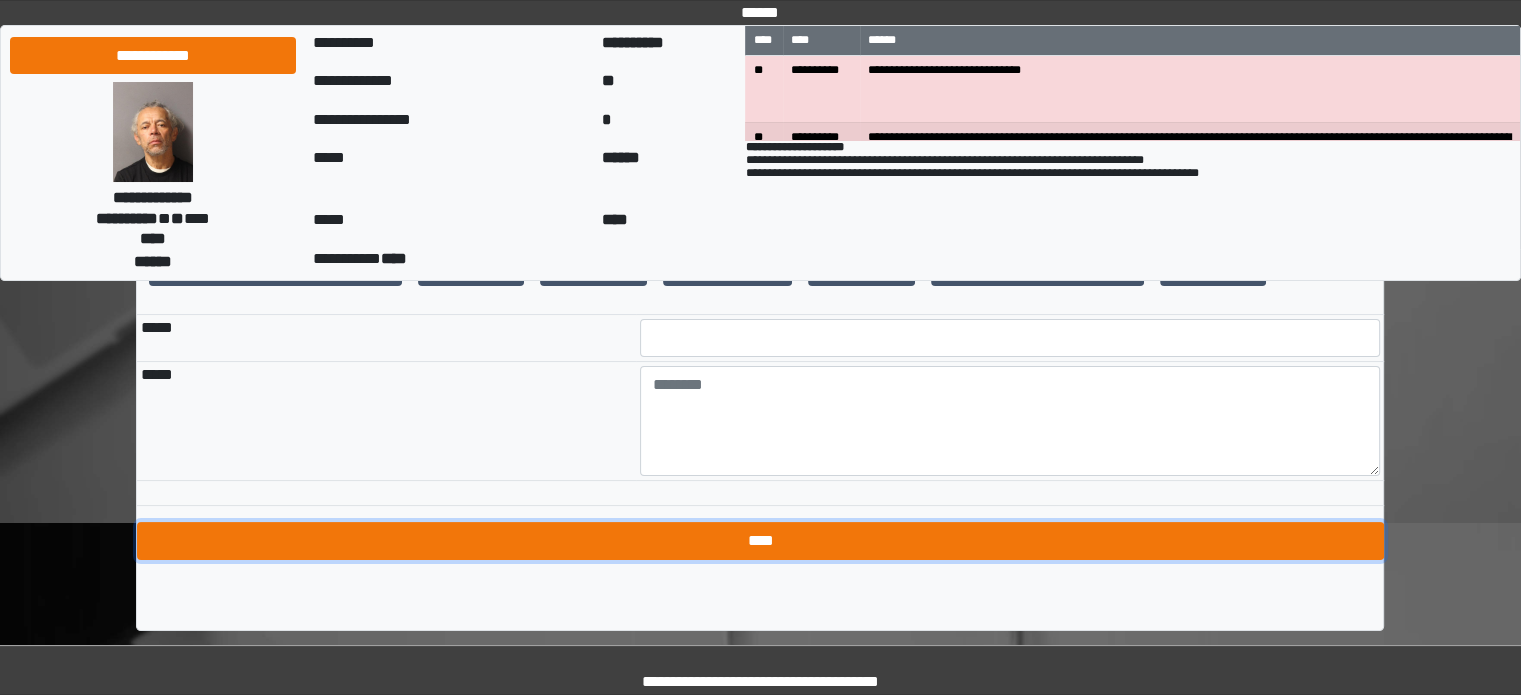 click on "****" at bounding box center (760, 541) 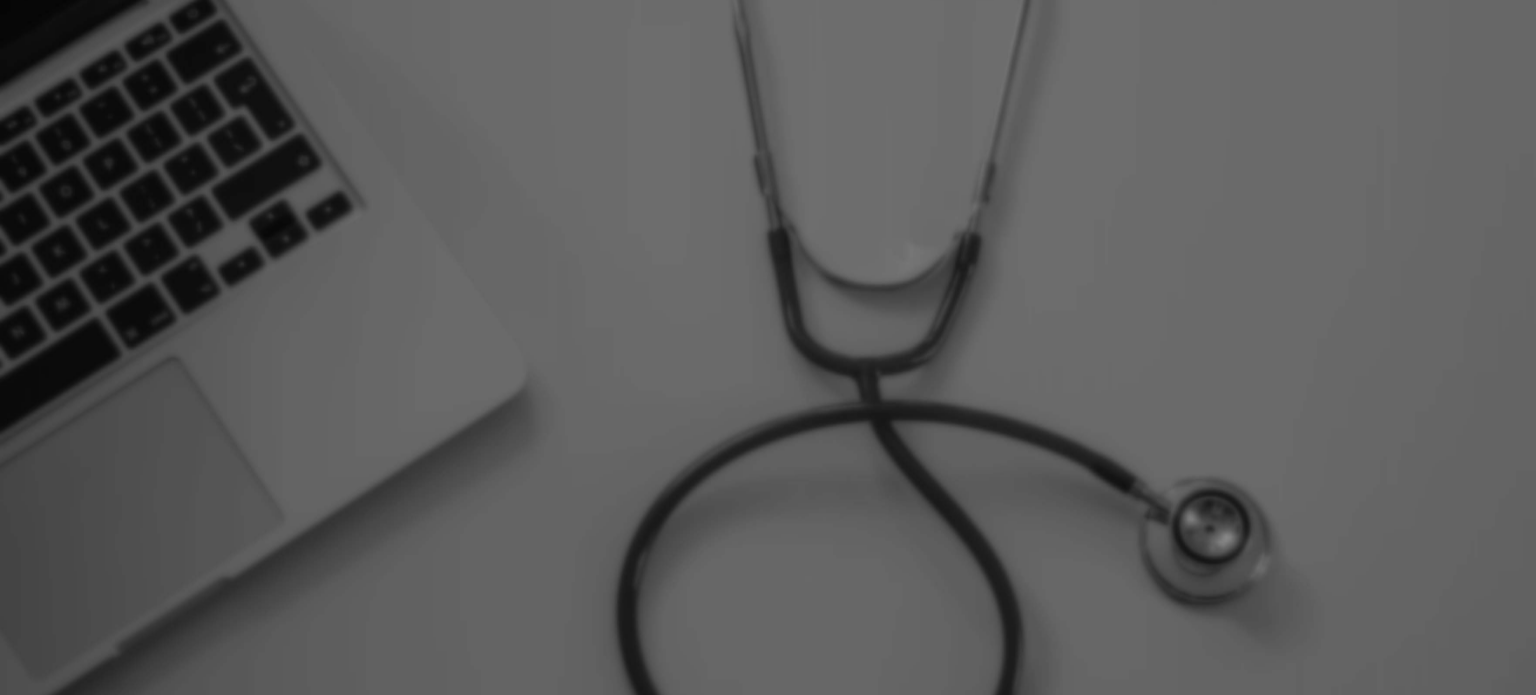 scroll, scrollTop: 0, scrollLeft: 0, axis: both 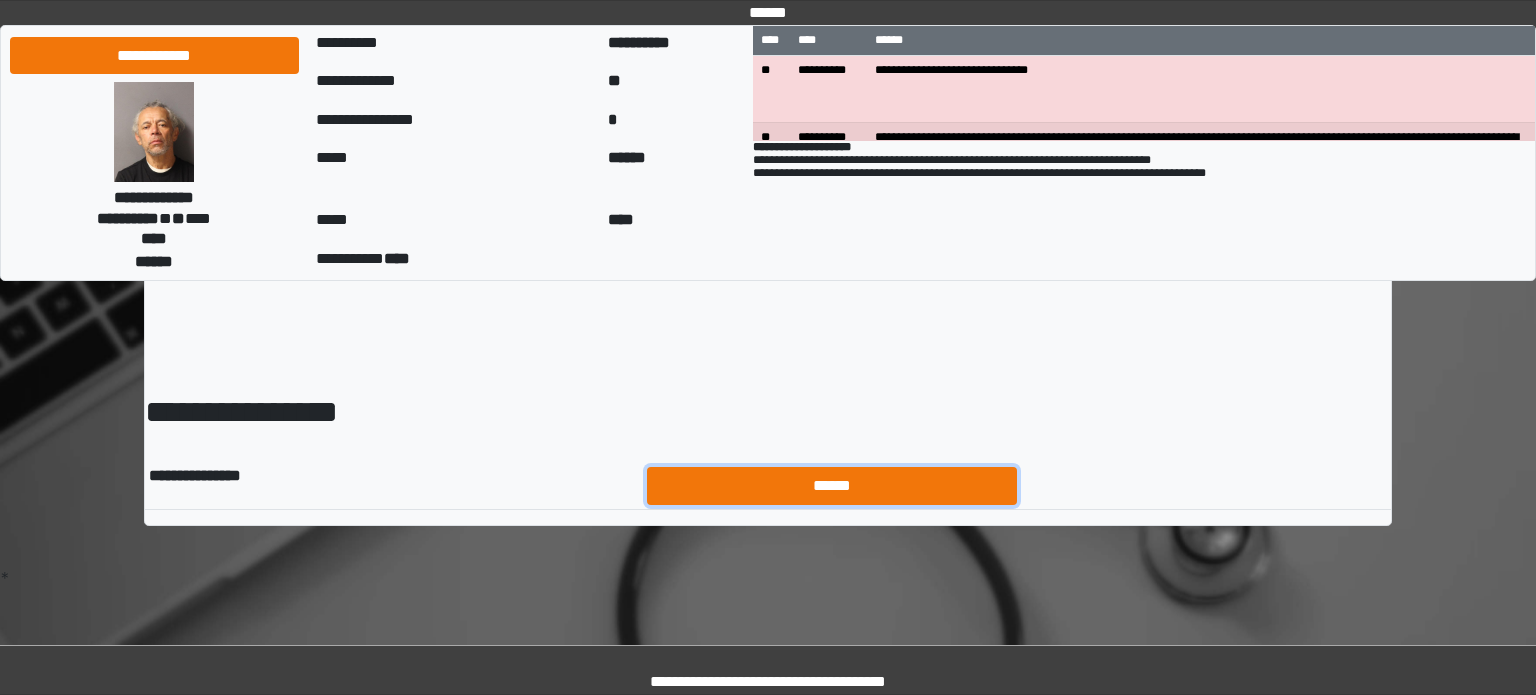 click on "******" at bounding box center [832, 486] 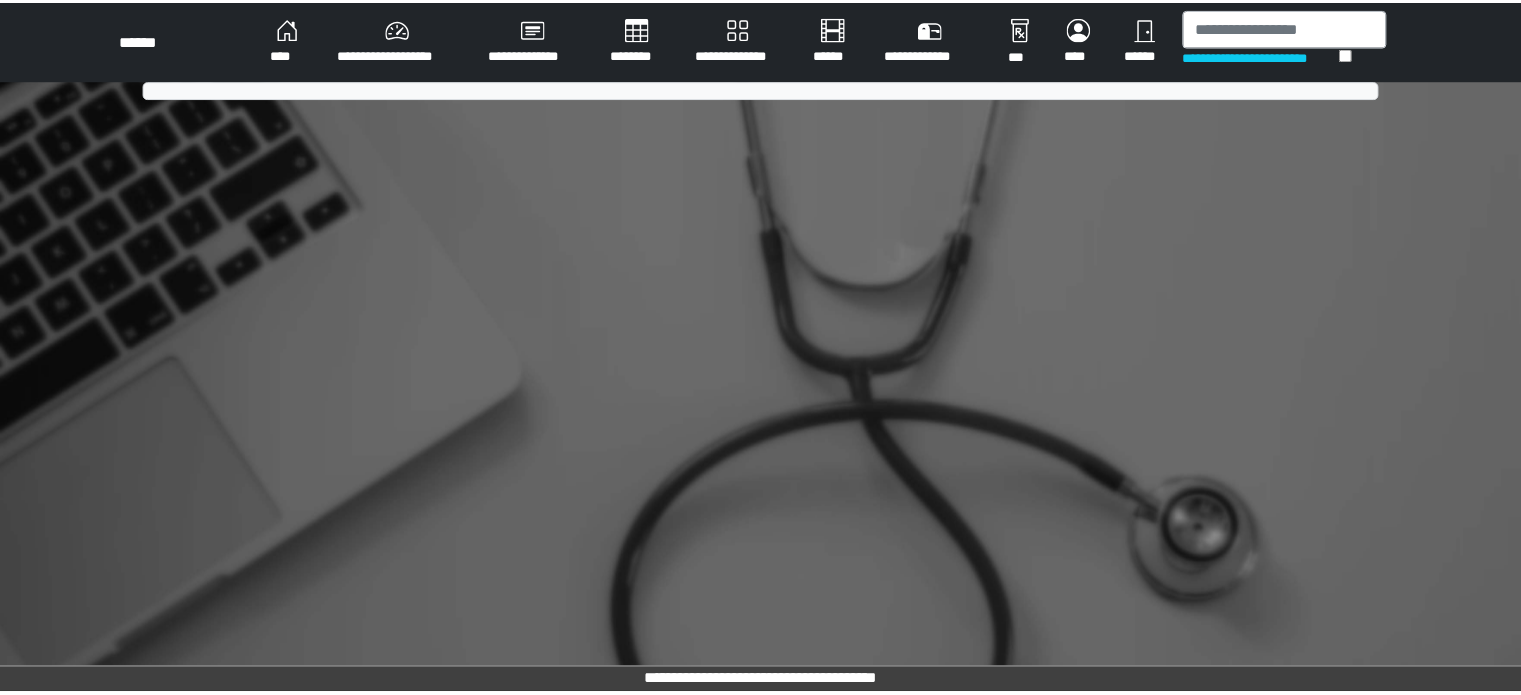 scroll, scrollTop: 0, scrollLeft: 0, axis: both 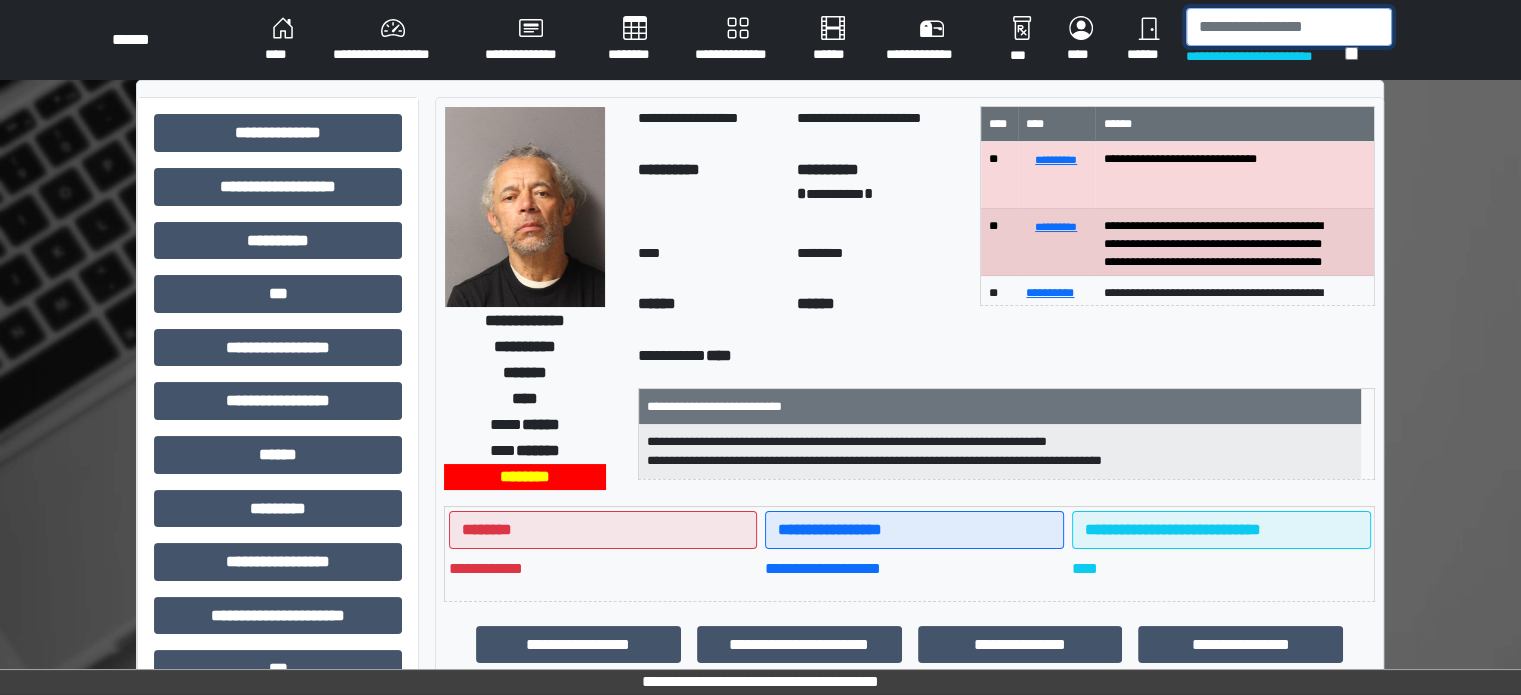click at bounding box center (1289, 27) 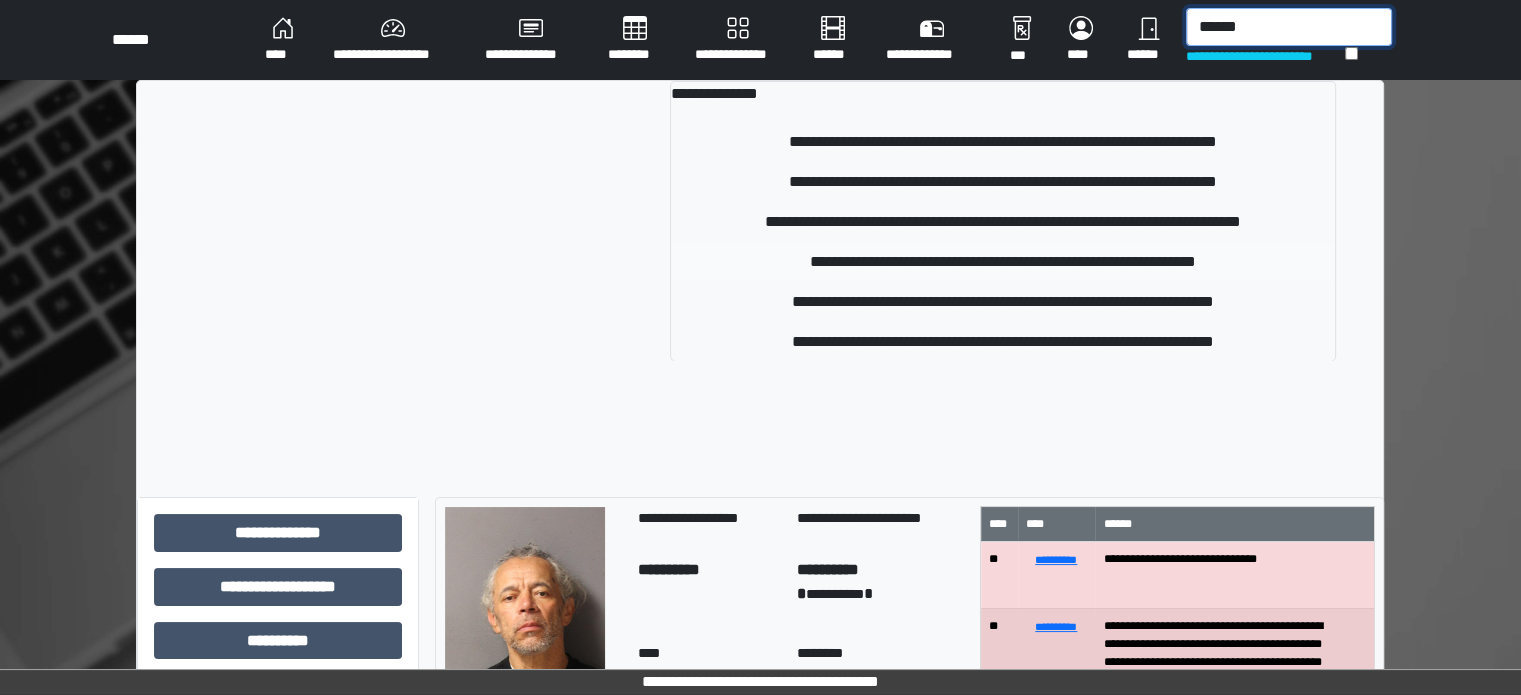 type on "******" 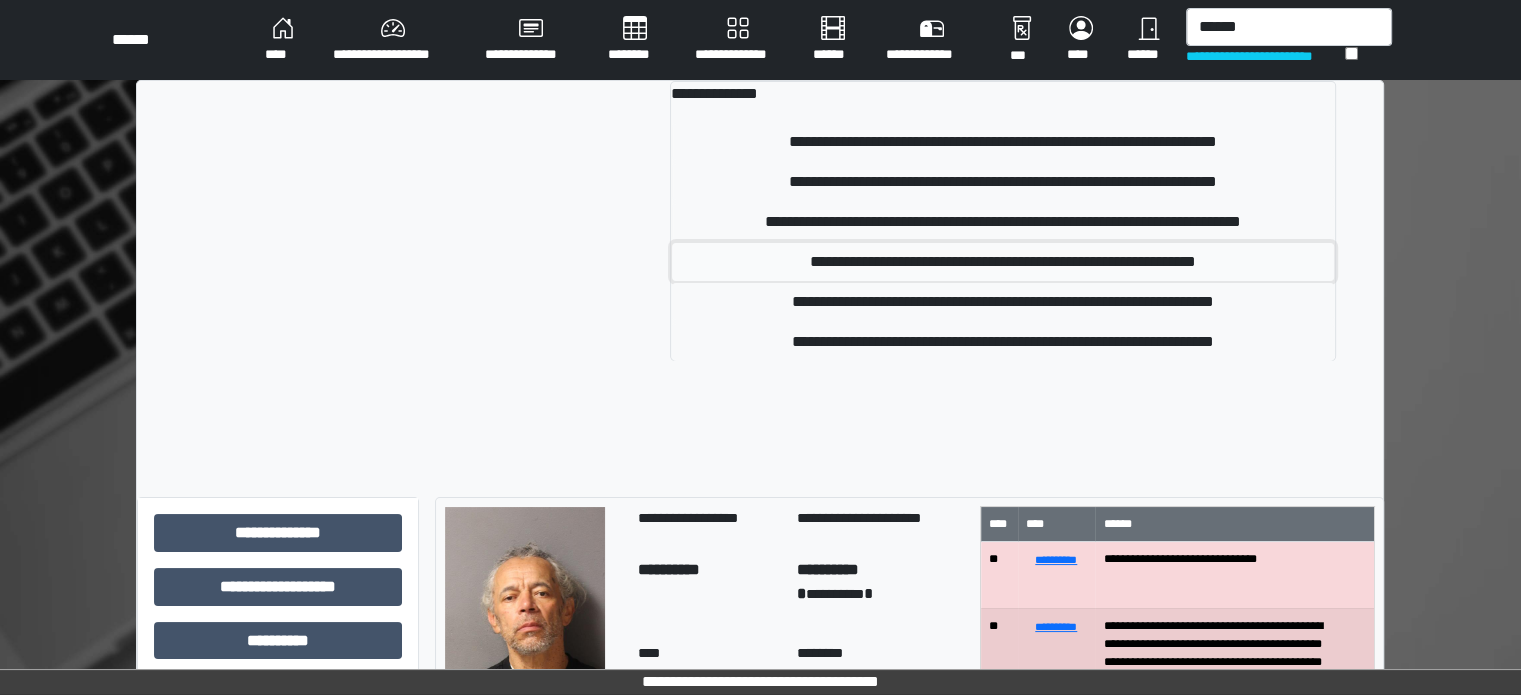 click on "**********" at bounding box center [1002, 262] 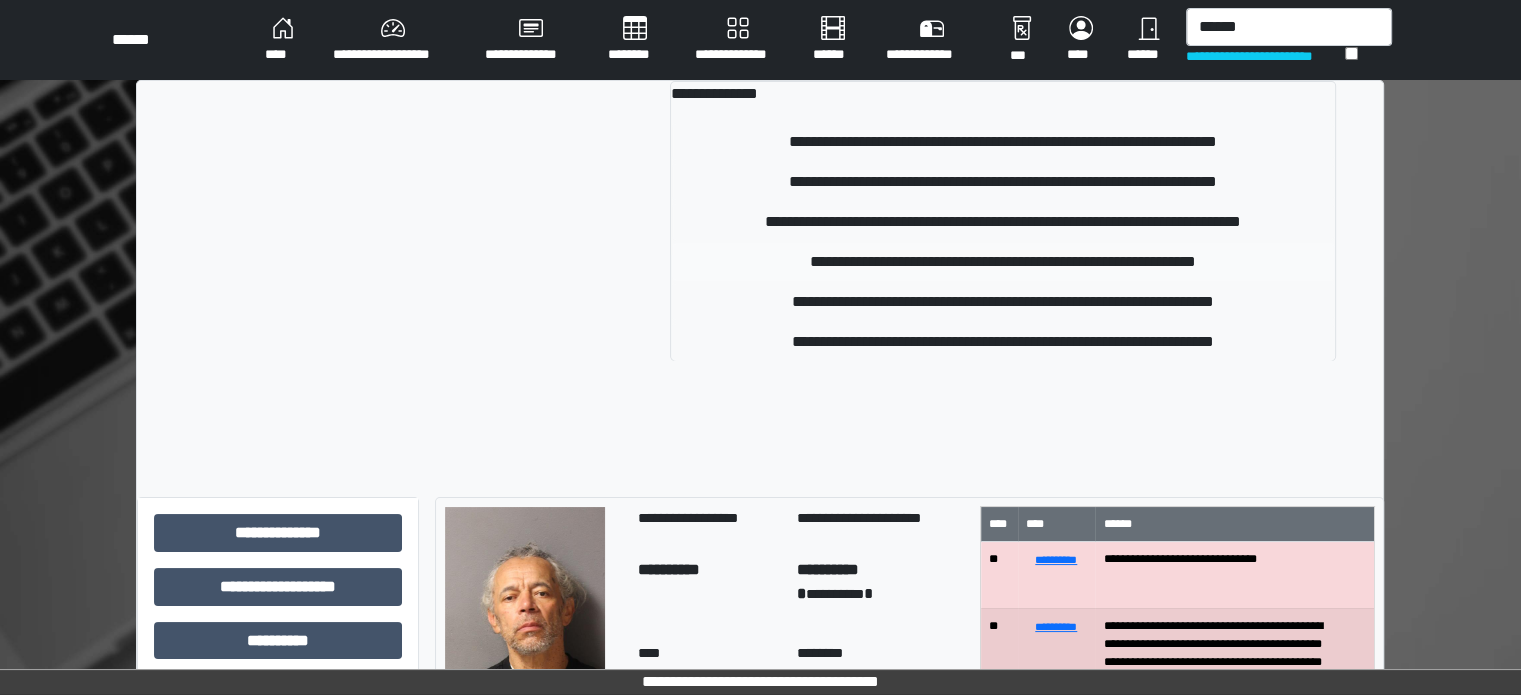 type 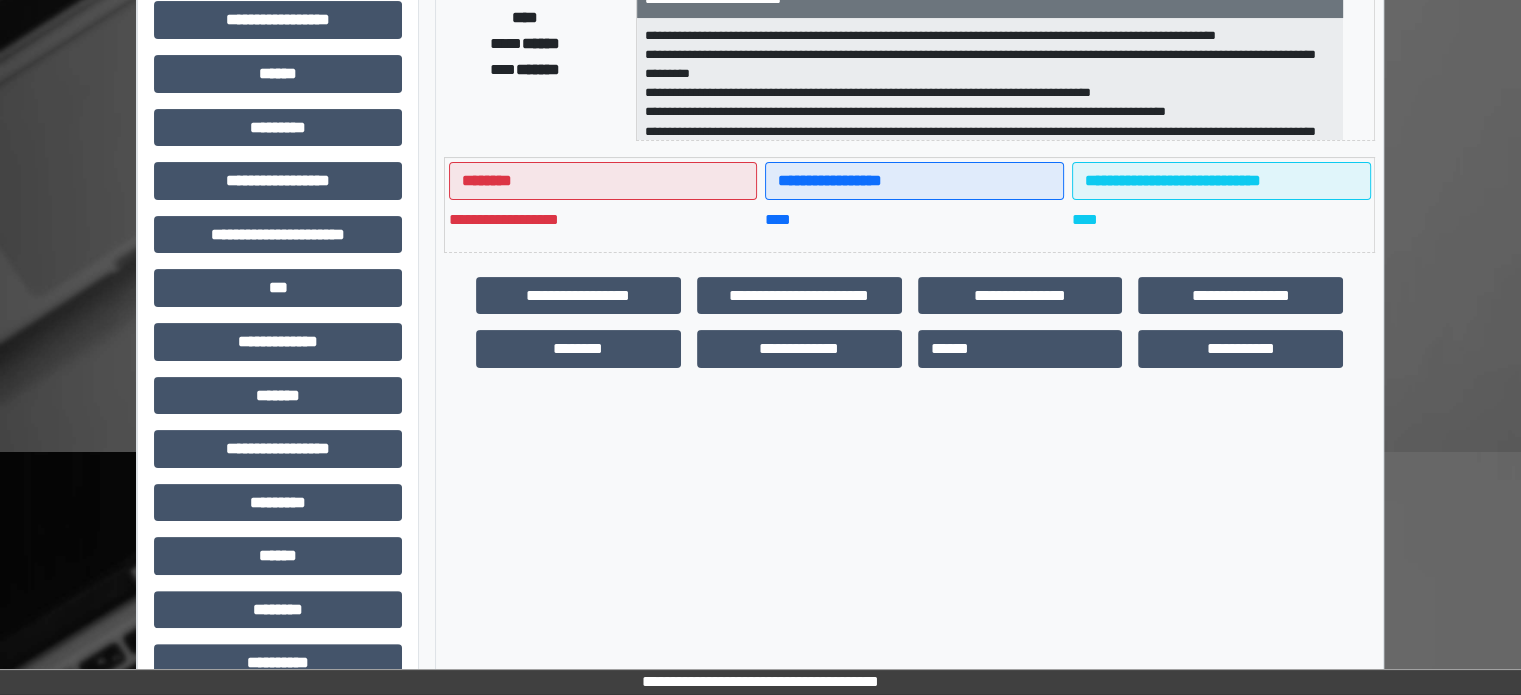 scroll, scrollTop: 471, scrollLeft: 0, axis: vertical 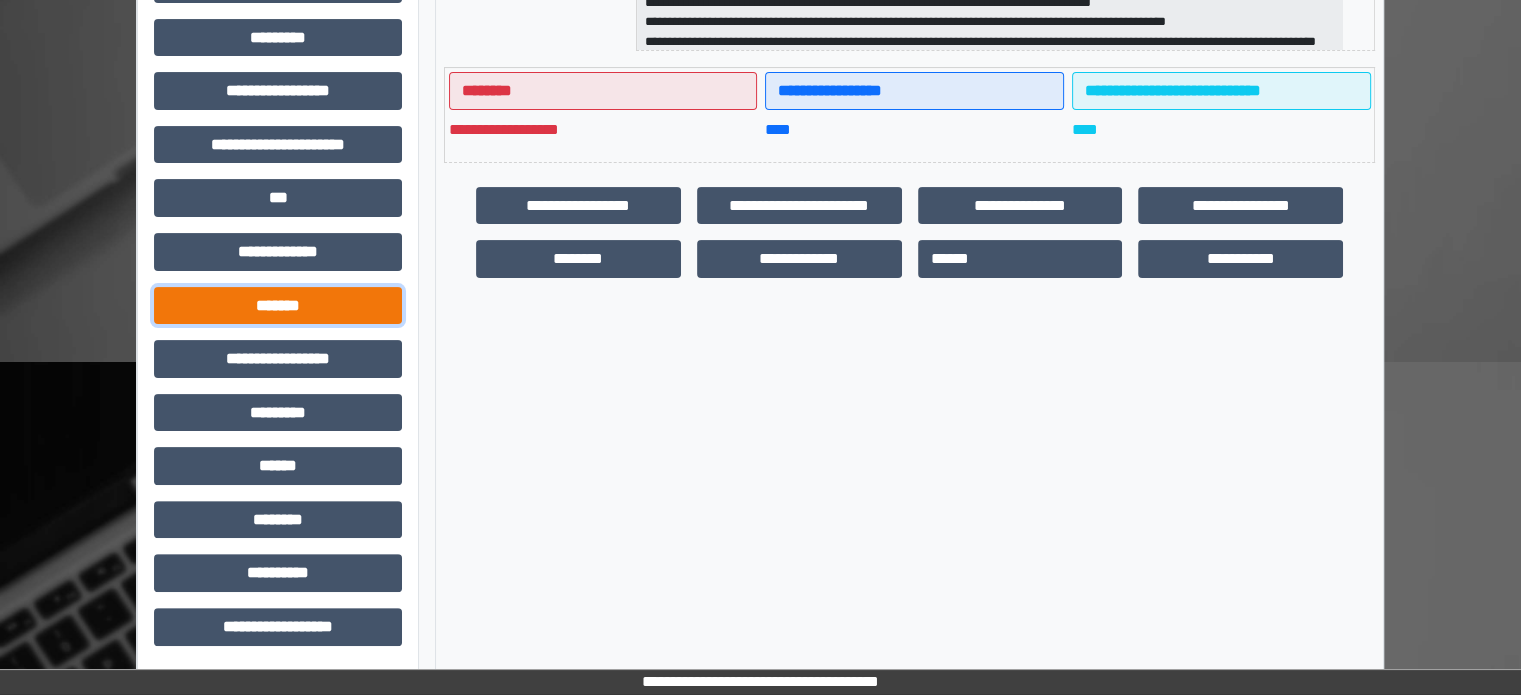 click on "*******" at bounding box center [278, 306] 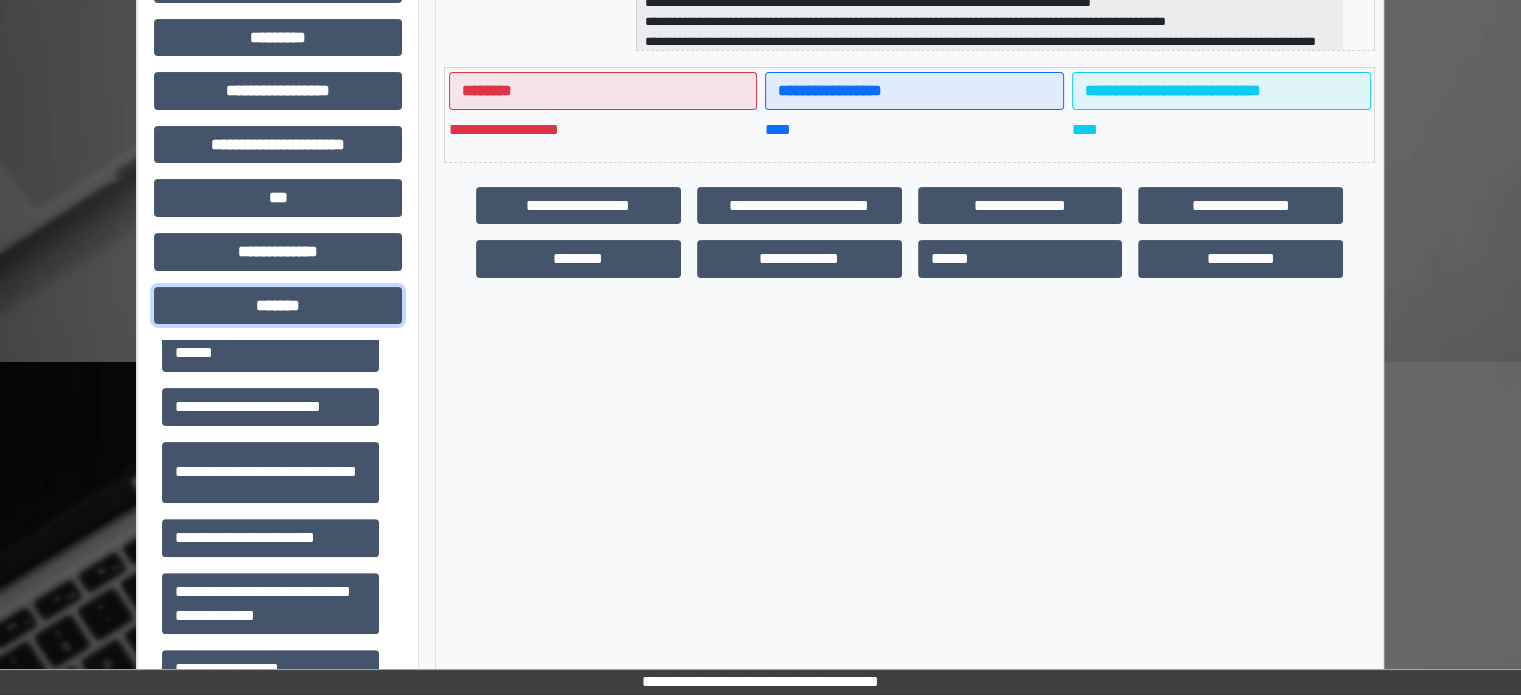 scroll, scrollTop: 912, scrollLeft: 0, axis: vertical 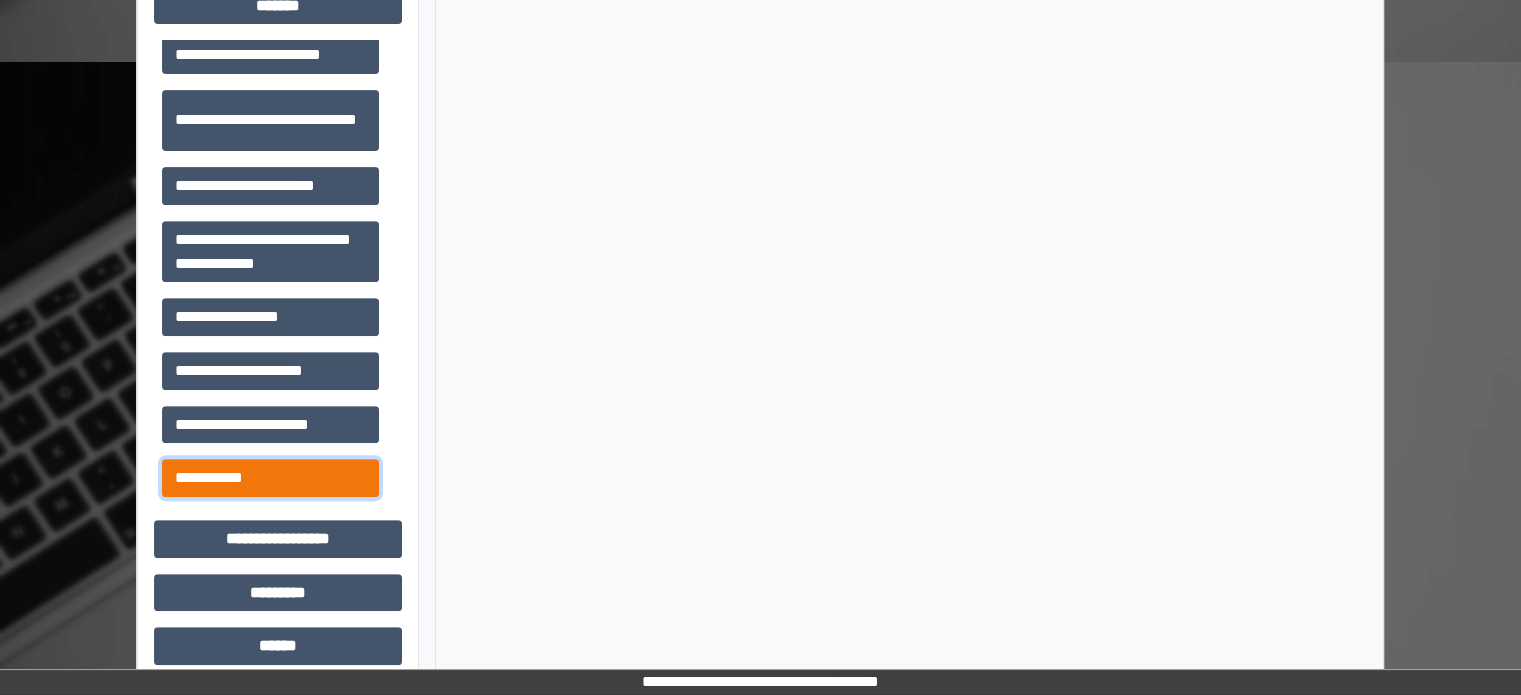 click on "**********" at bounding box center [270, 478] 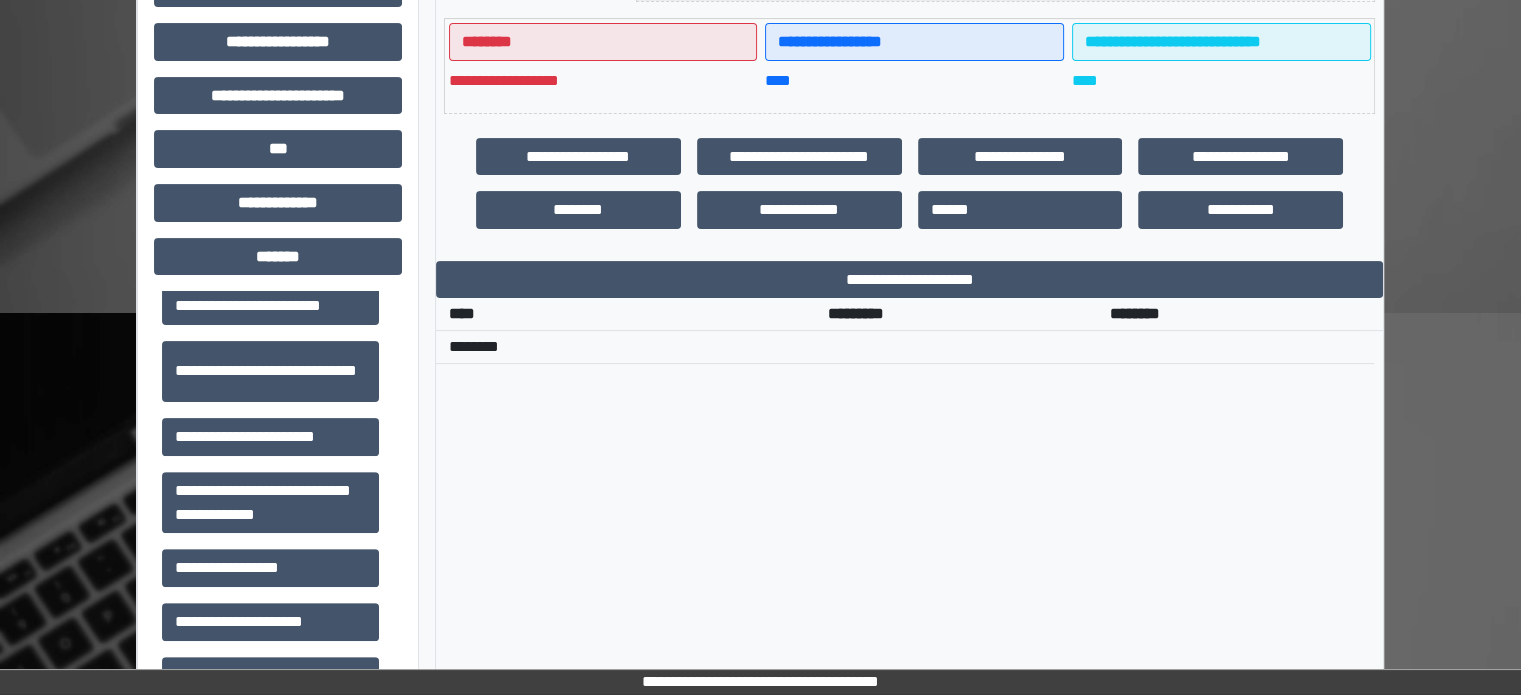 scroll, scrollTop: 471, scrollLeft: 0, axis: vertical 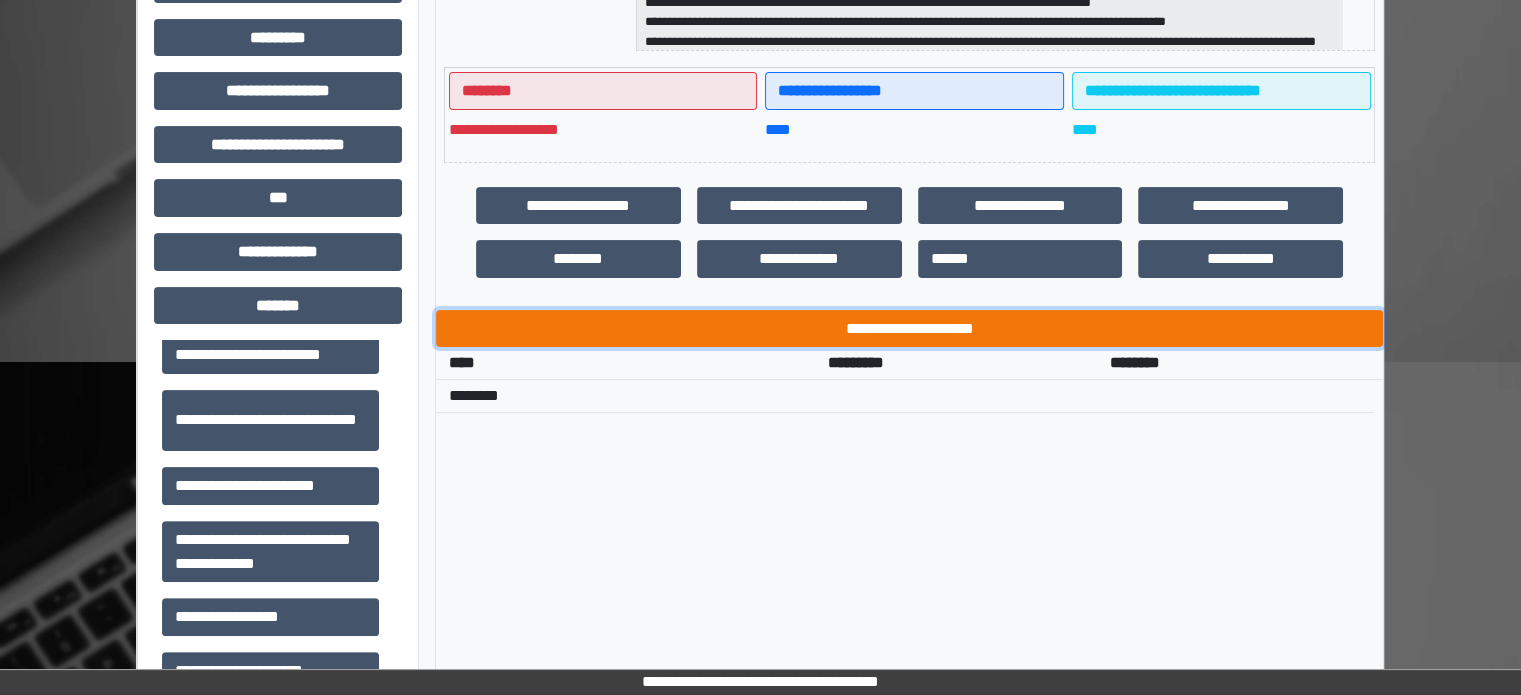 click on "**********" at bounding box center [909, 329] 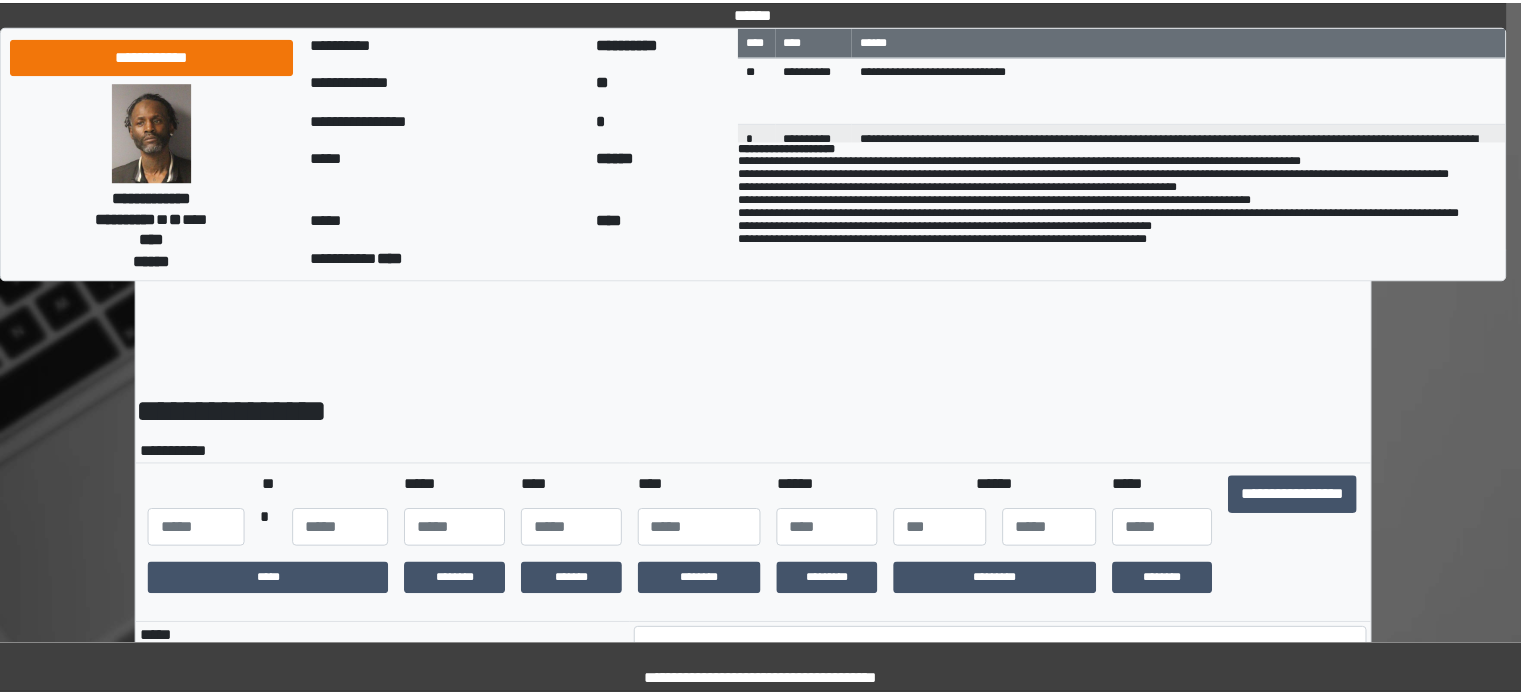 scroll, scrollTop: 0, scrollLeft: 0, axis: both 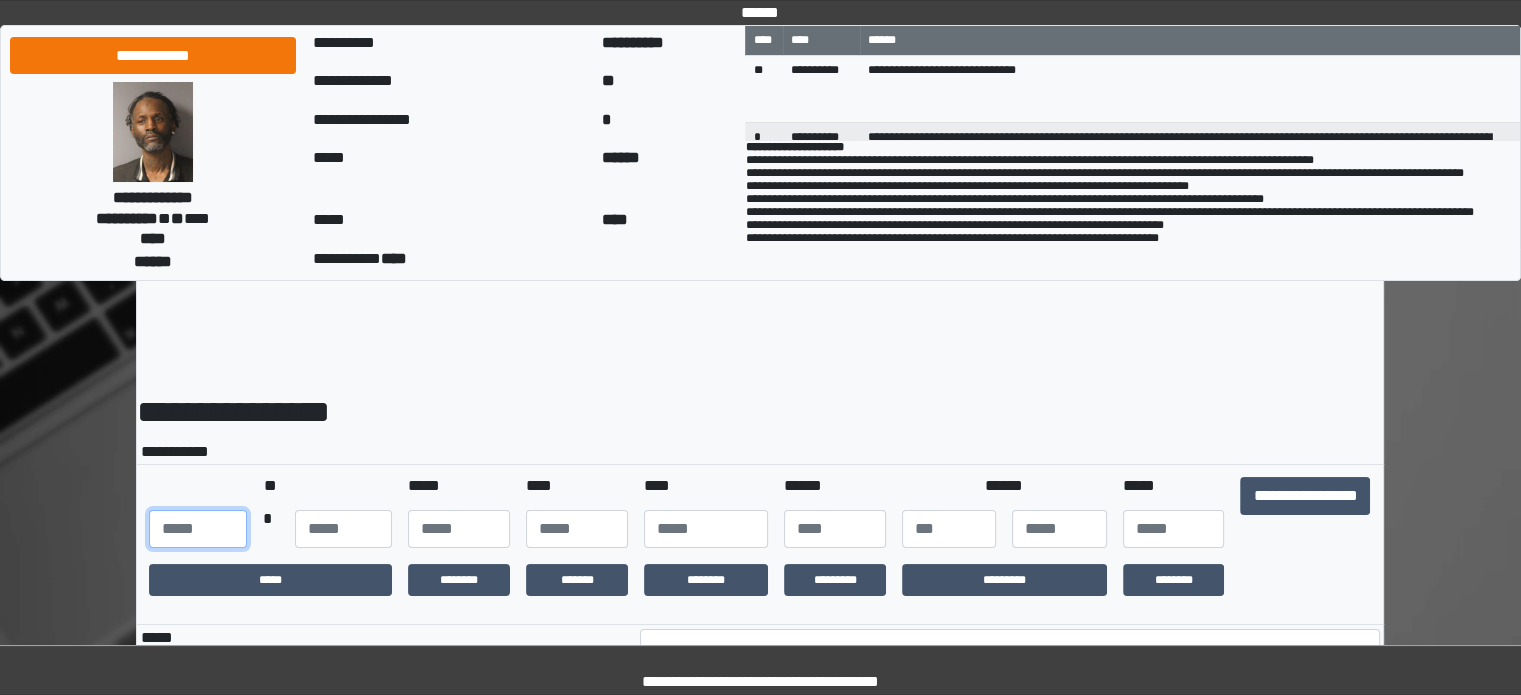 click at bounding box center (197, 529) 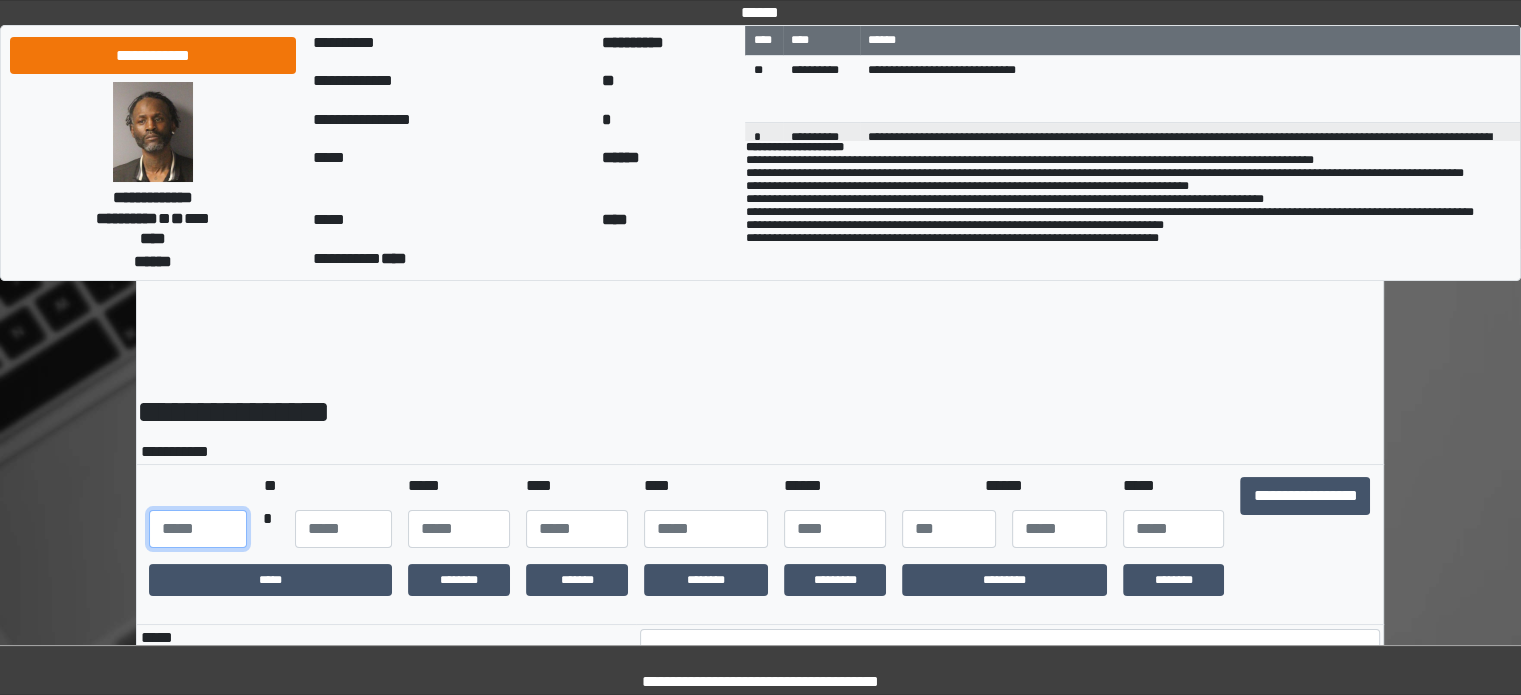 type on "***" 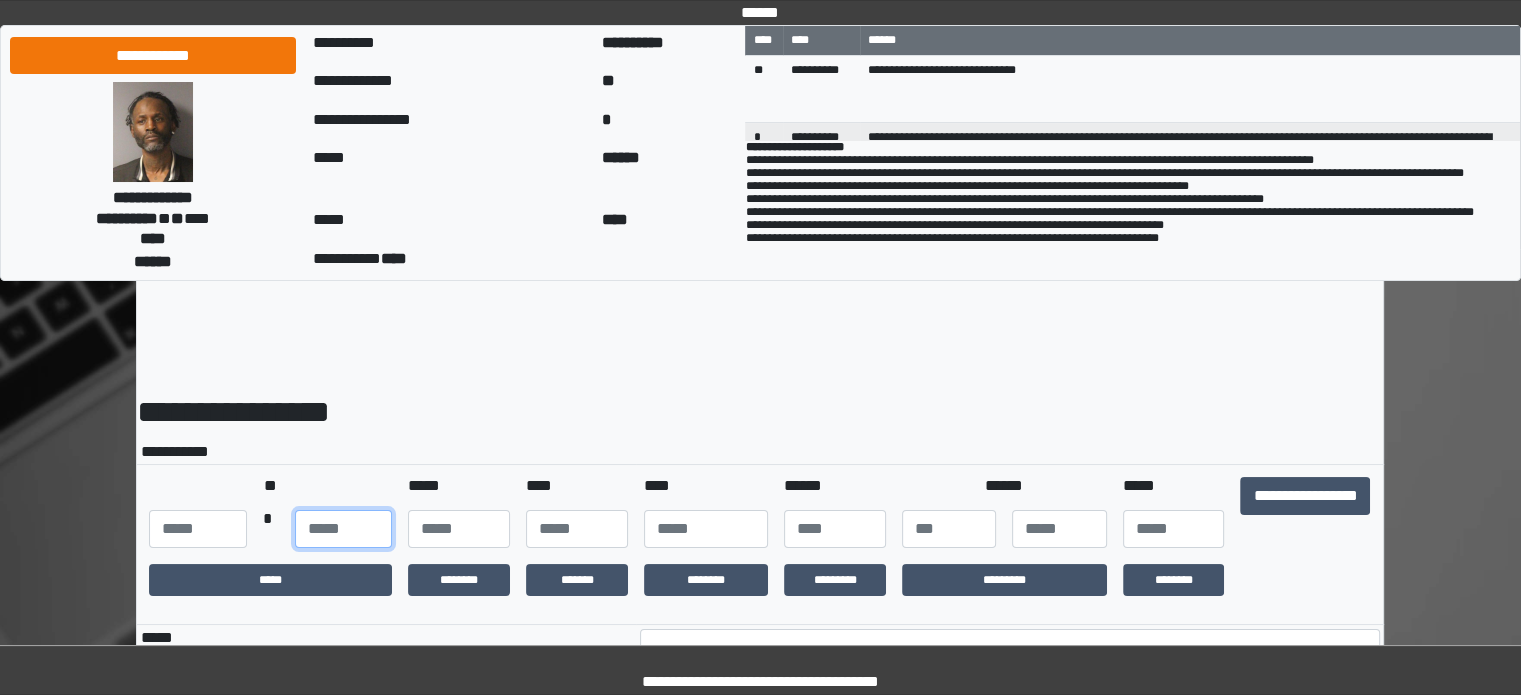 click at bounding box center [343, 529] 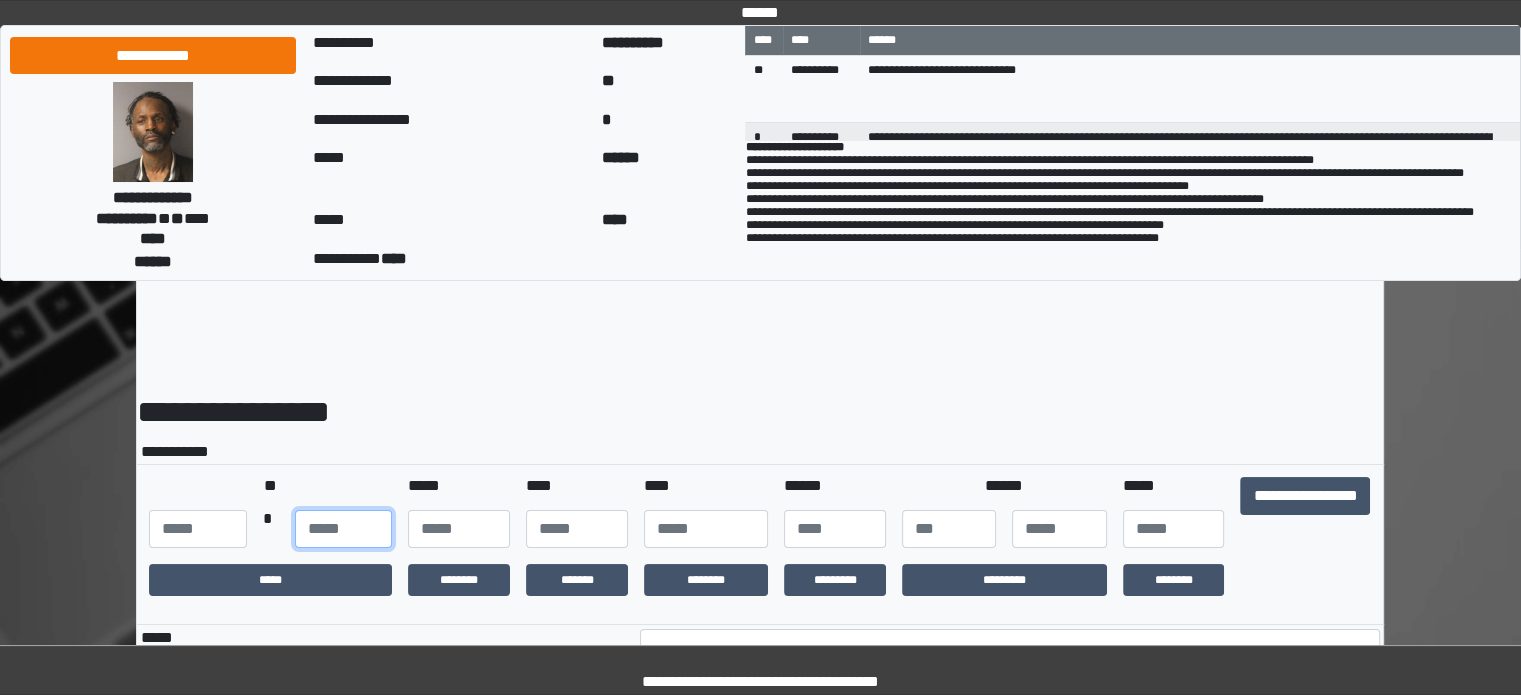 type on "**" 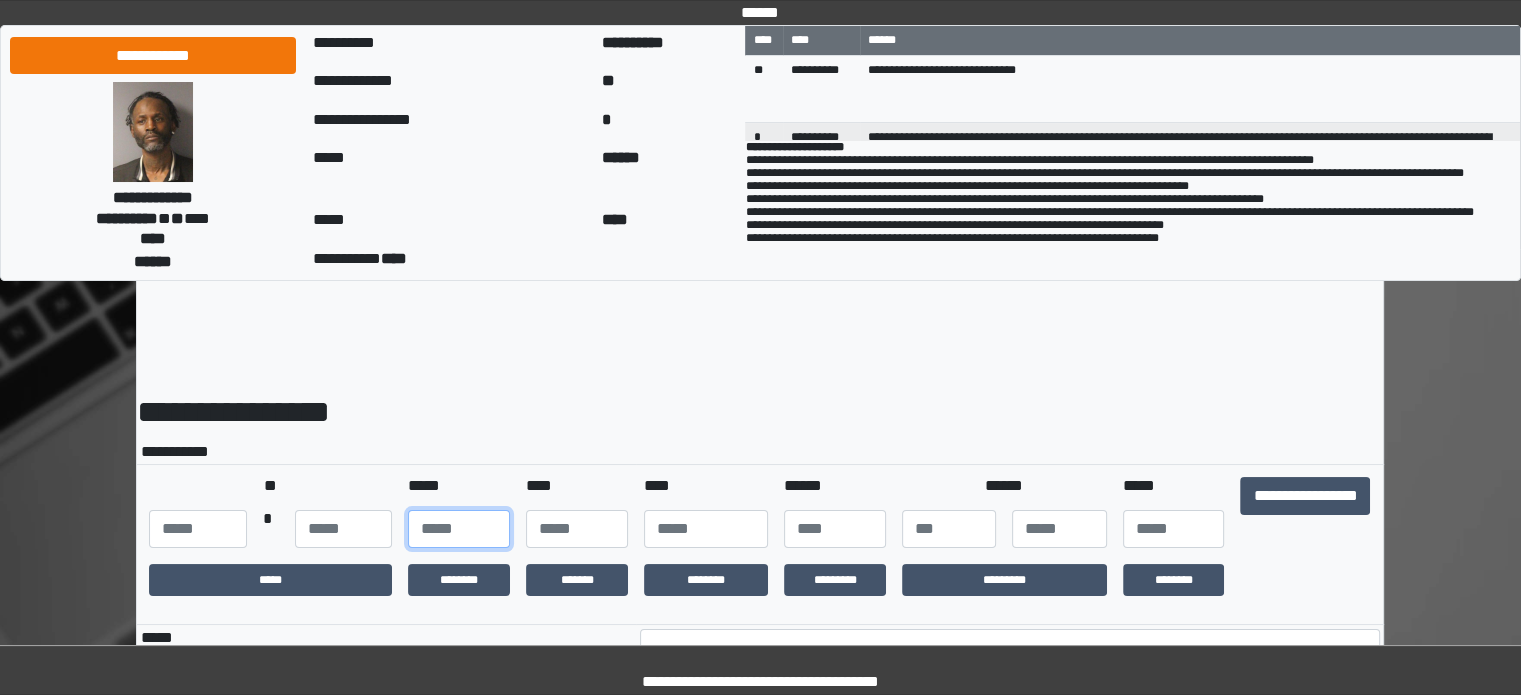 click at bounding box center (459, 529) 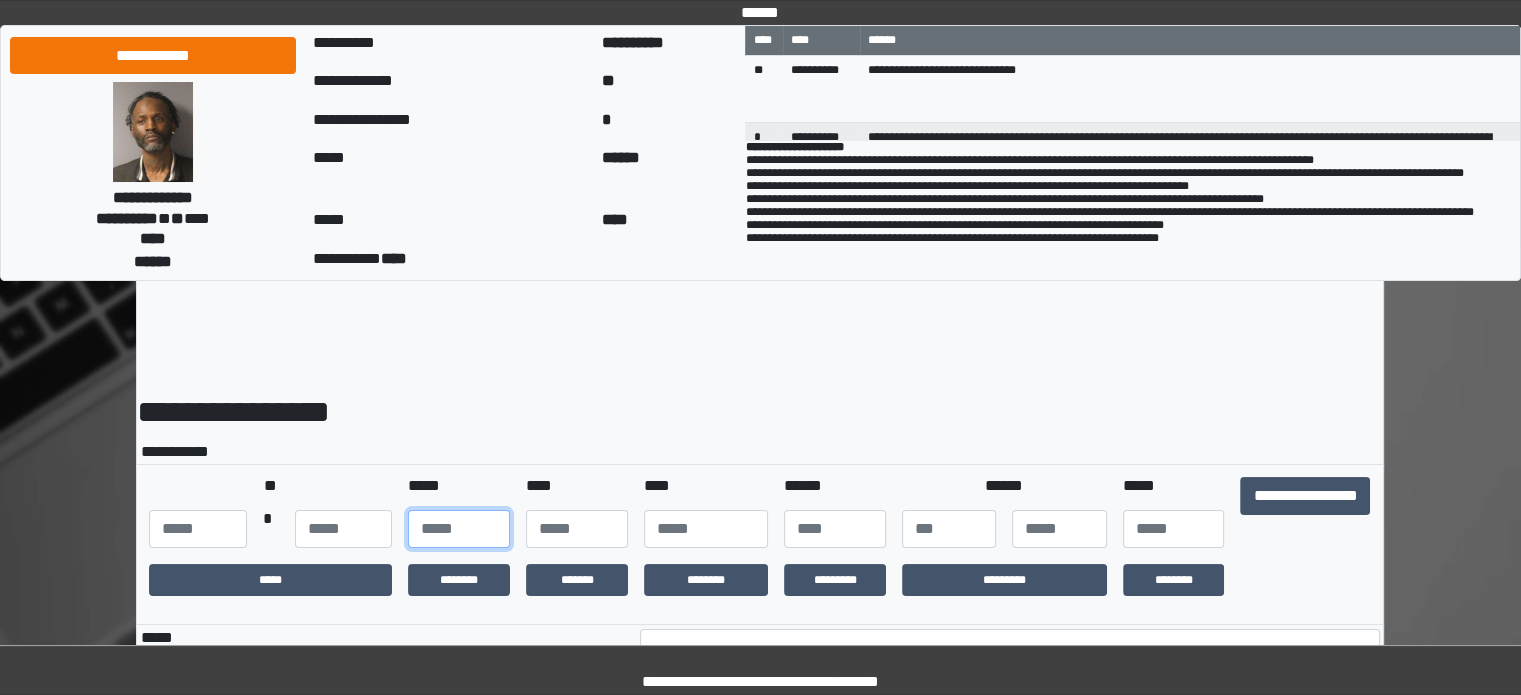 type on "**" 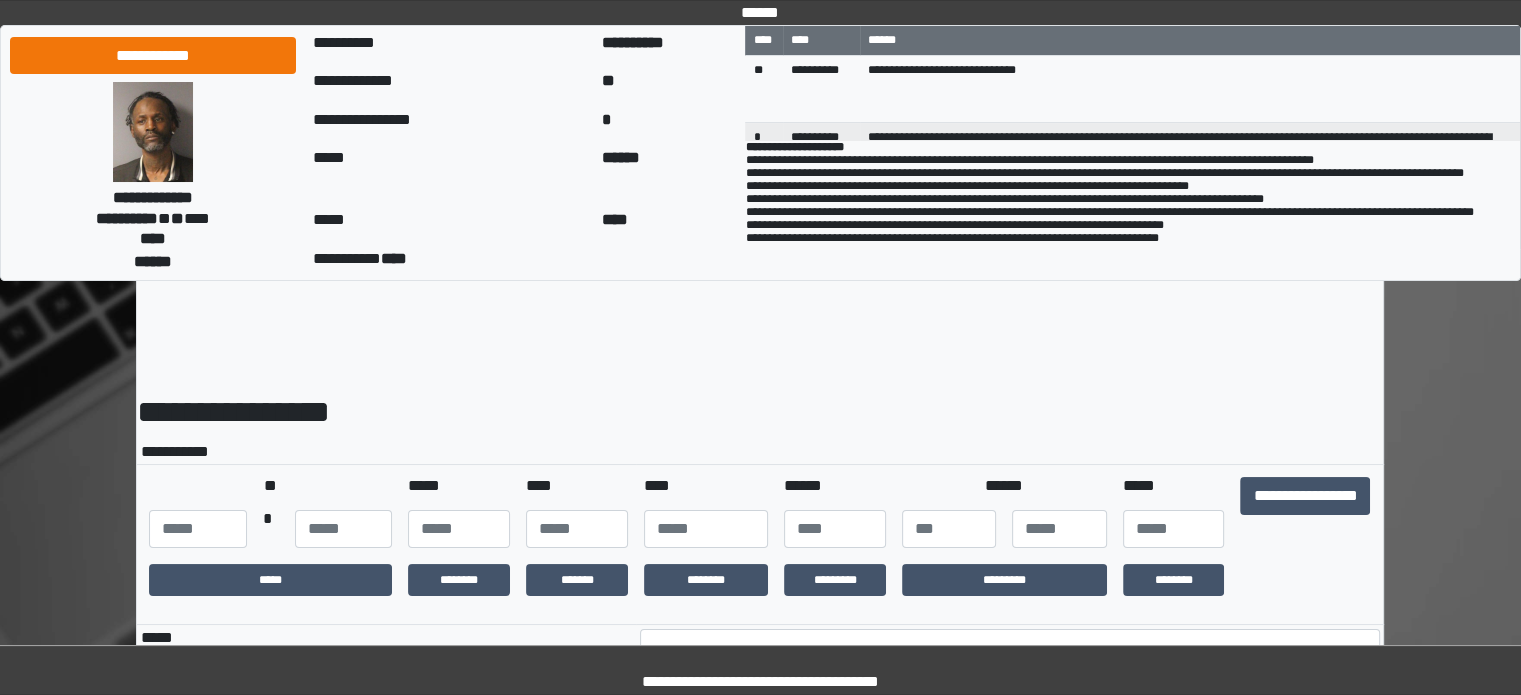 click on "*******" at bounding box center (577, 580) 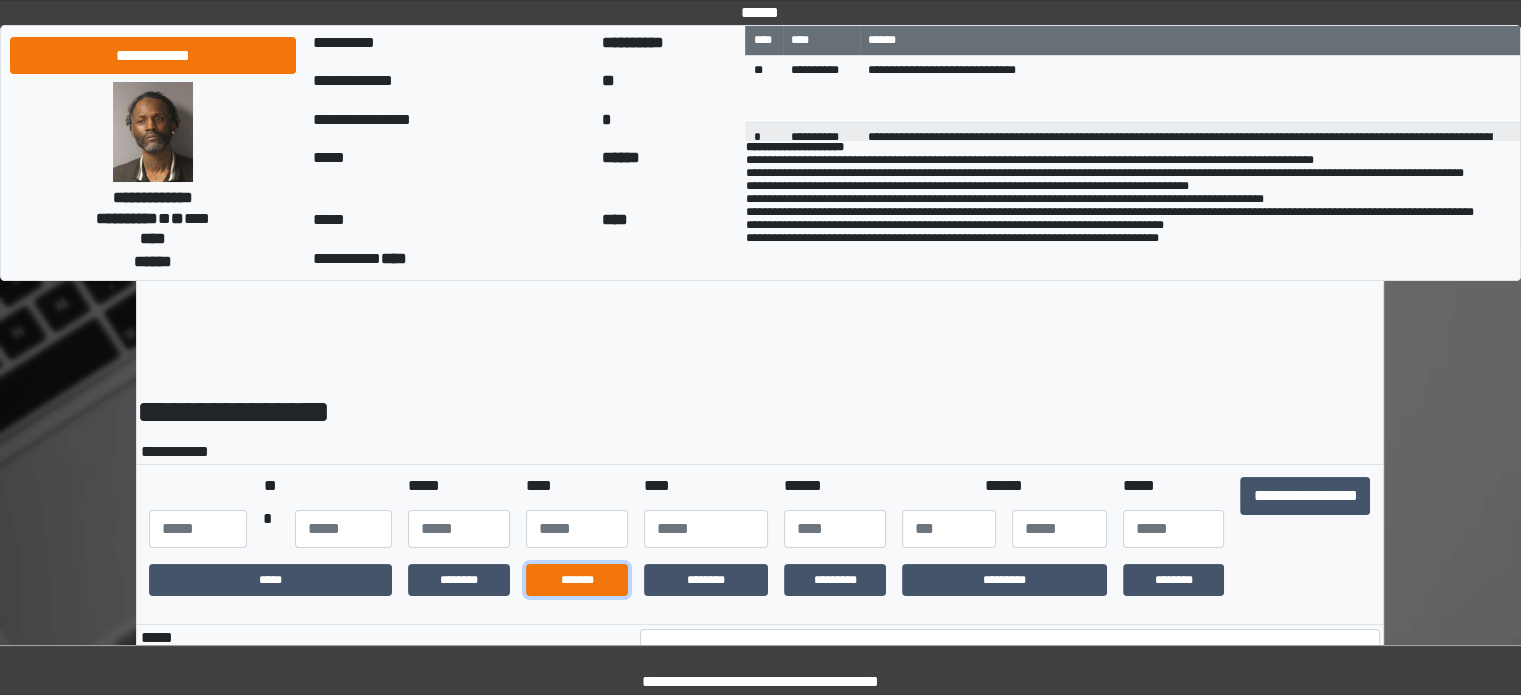 click on "*******" at bounding box center (577, 580) 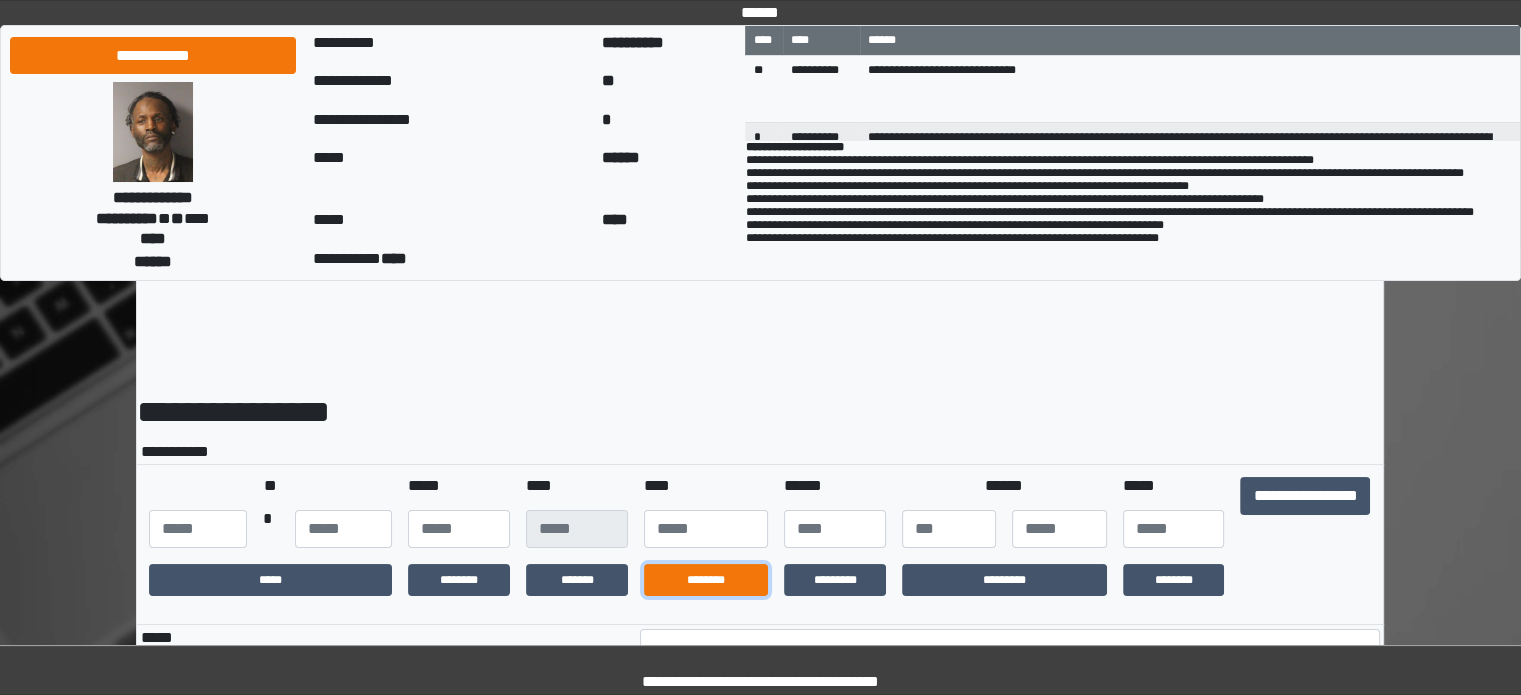 click on "********" at bounding box center (706, 580) 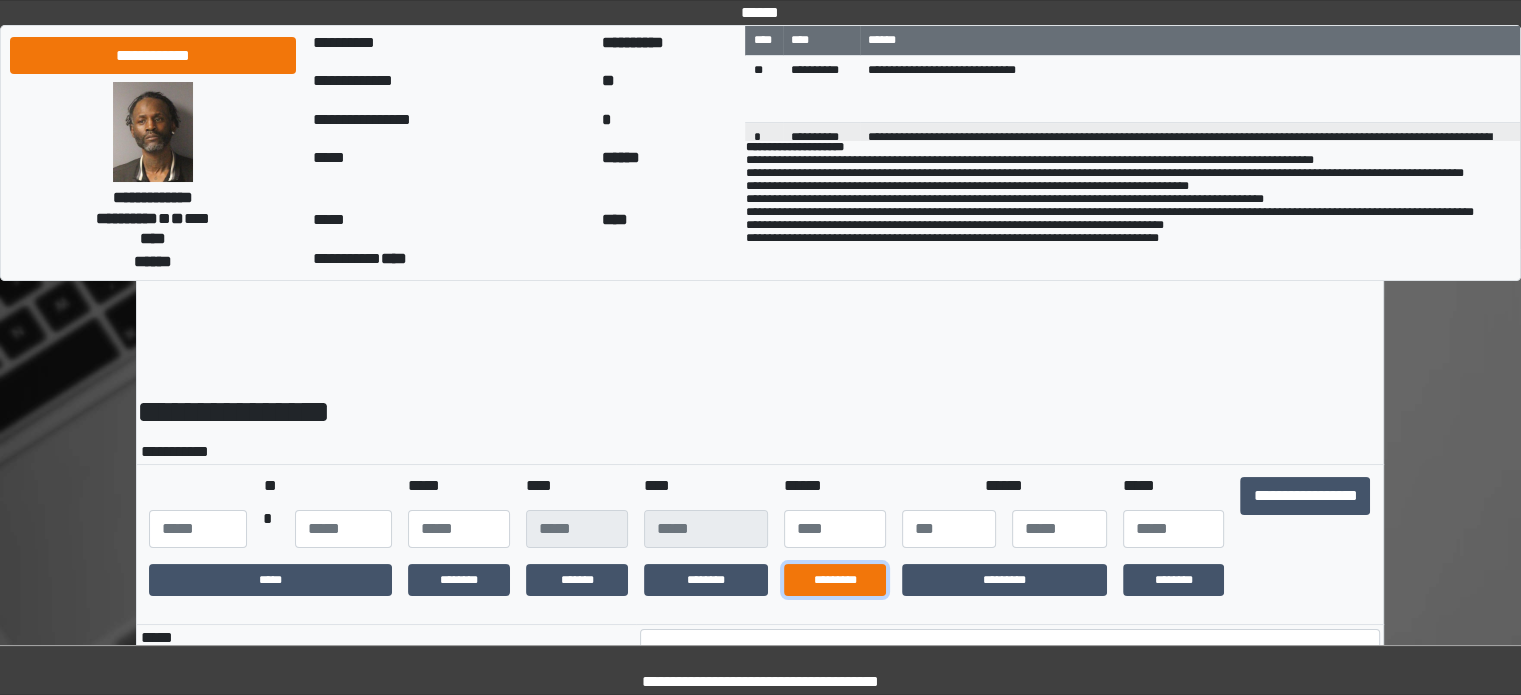 click on "*********" at bounding box center [835, 580] 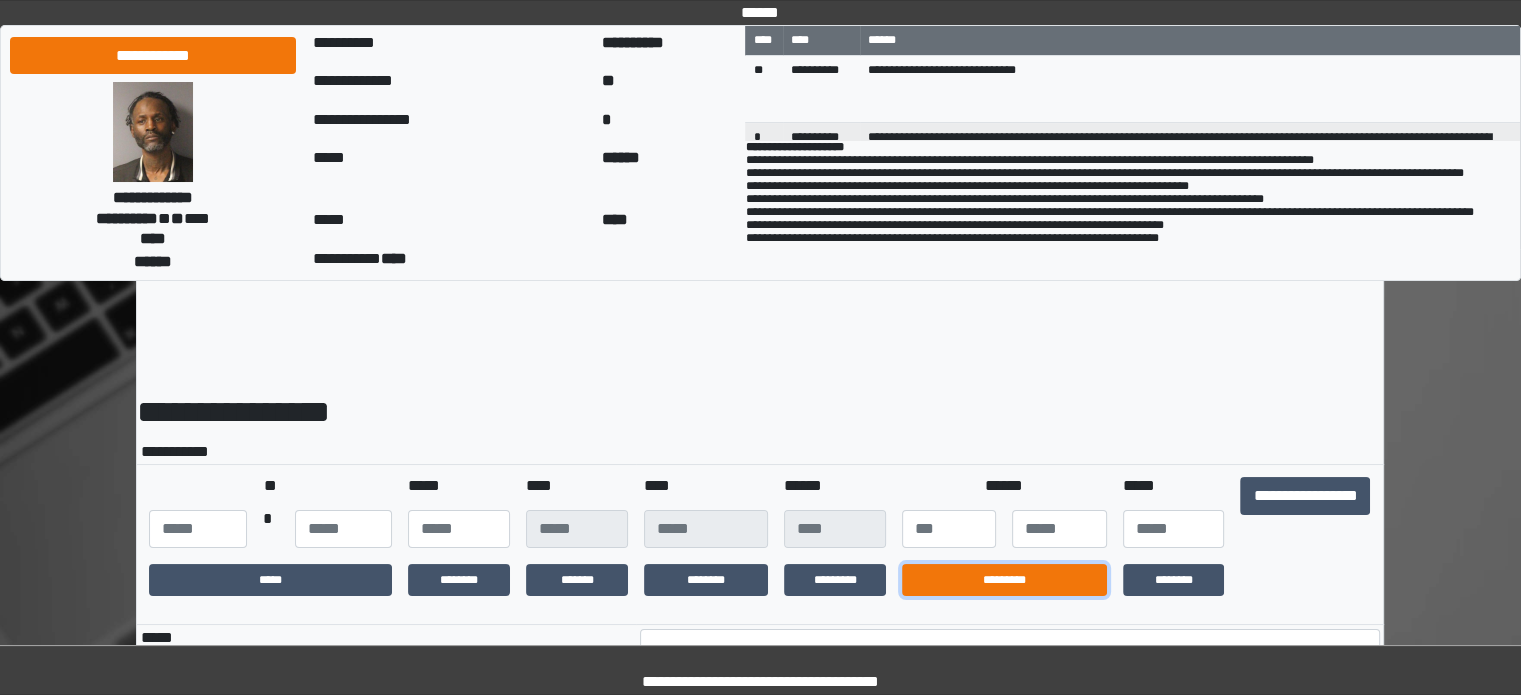 drag, startPoint x: 947, startPoint y: 587, endPoint x: 1013, endPoint y: 600, distance: 67.26812 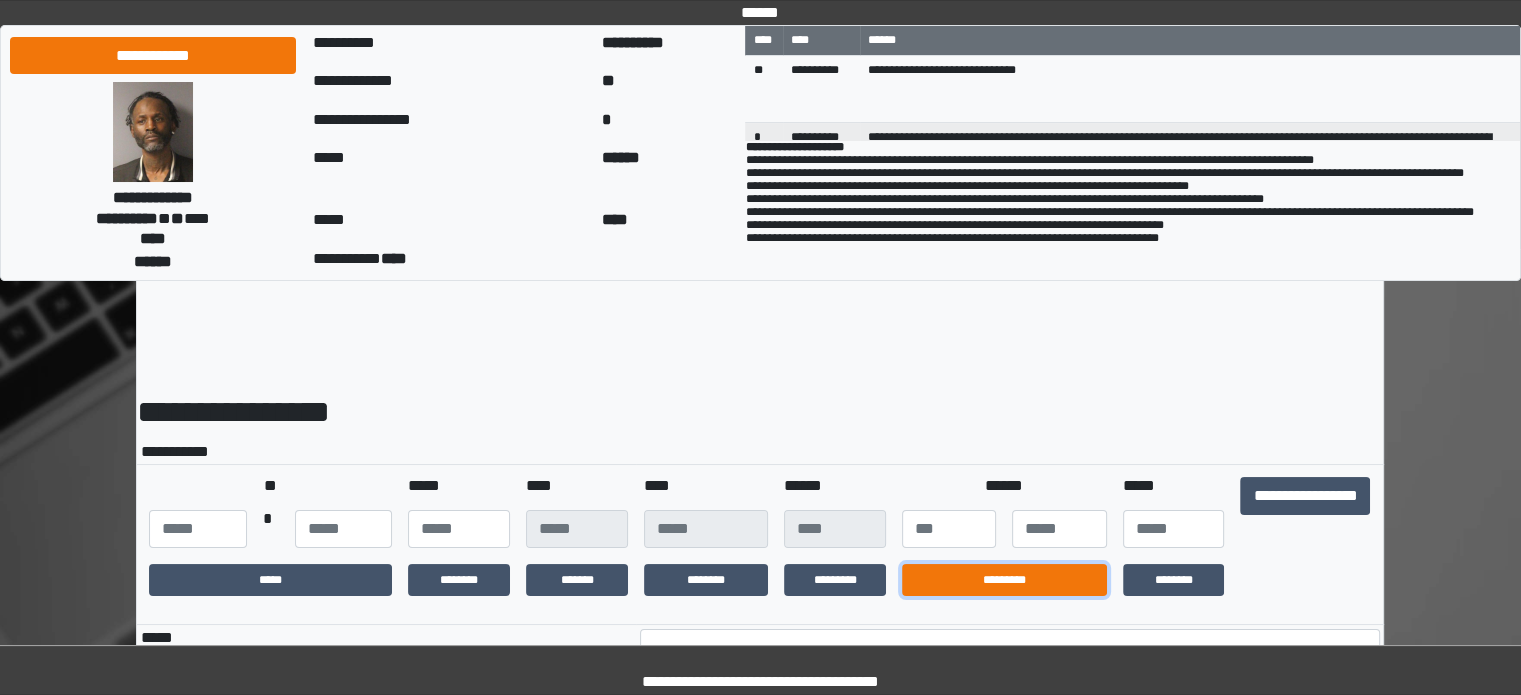 click on "*********" at bounding box center (1004, 580) 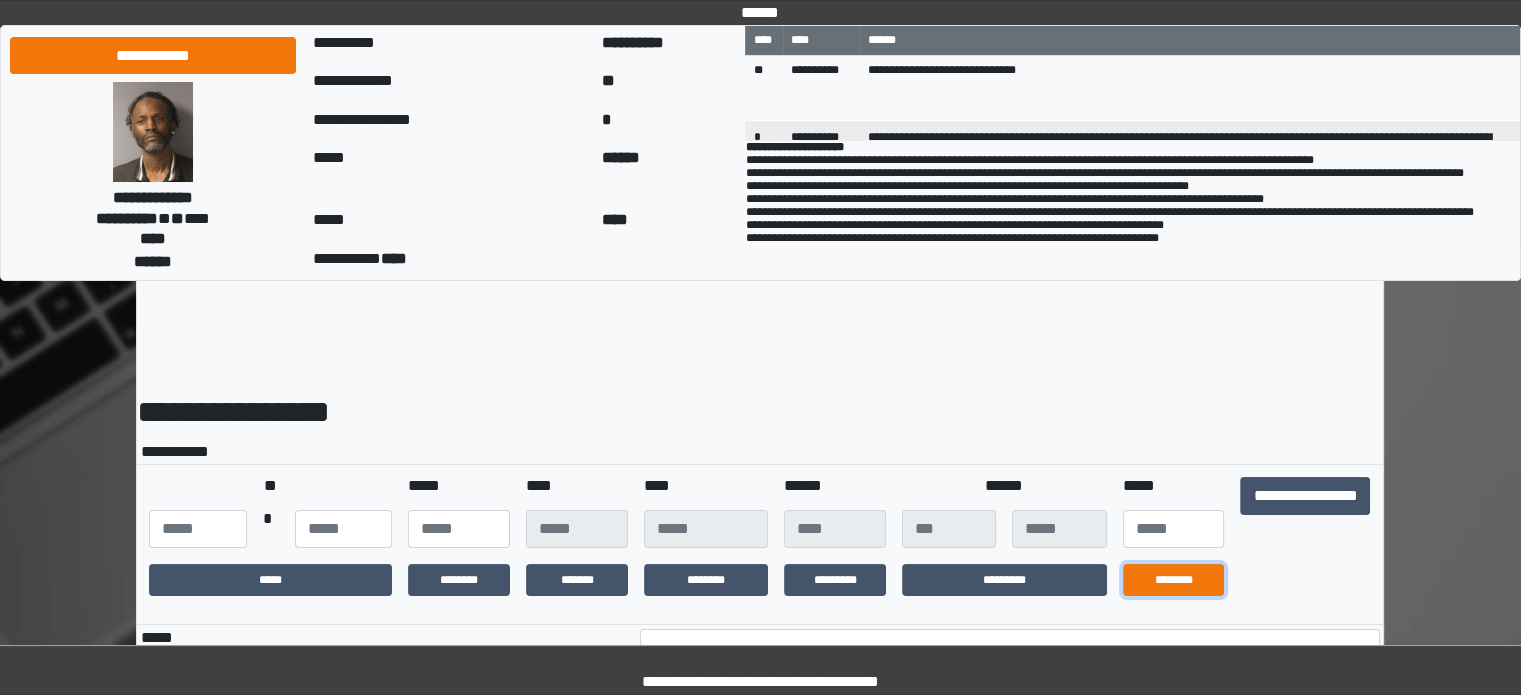 click on "********" at bounding box center [1174, 580] 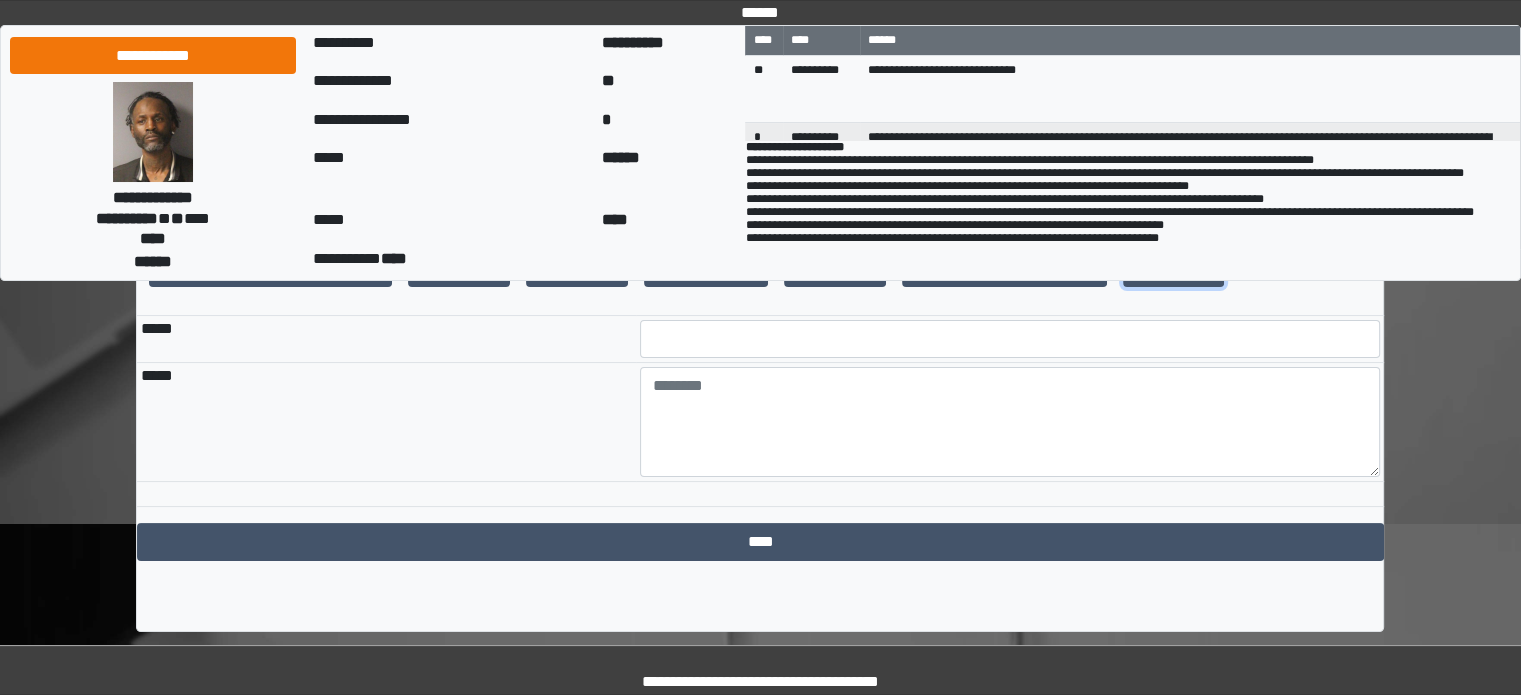 scroll, scrollTop: 310, scrollLeft: 0, axis: vertical 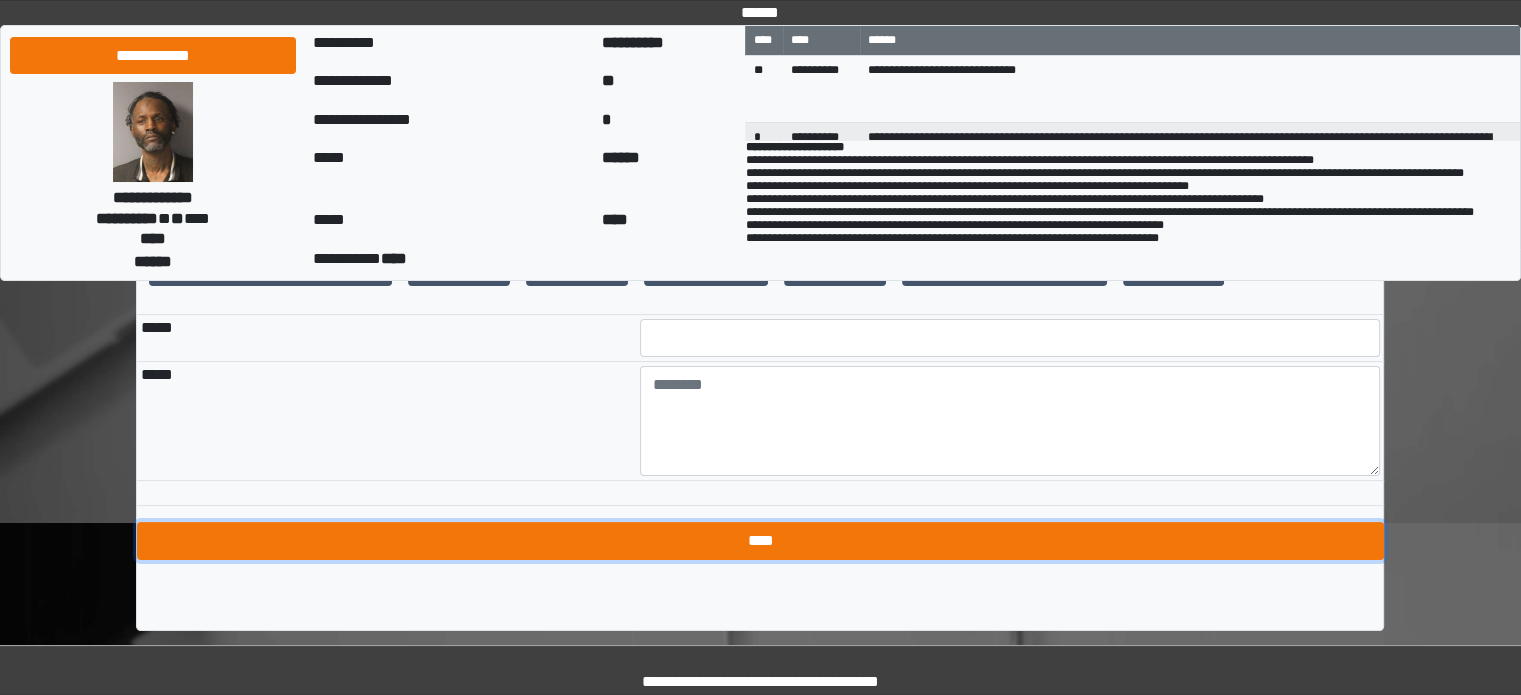 click on "****" at bounding box center (760, 541) 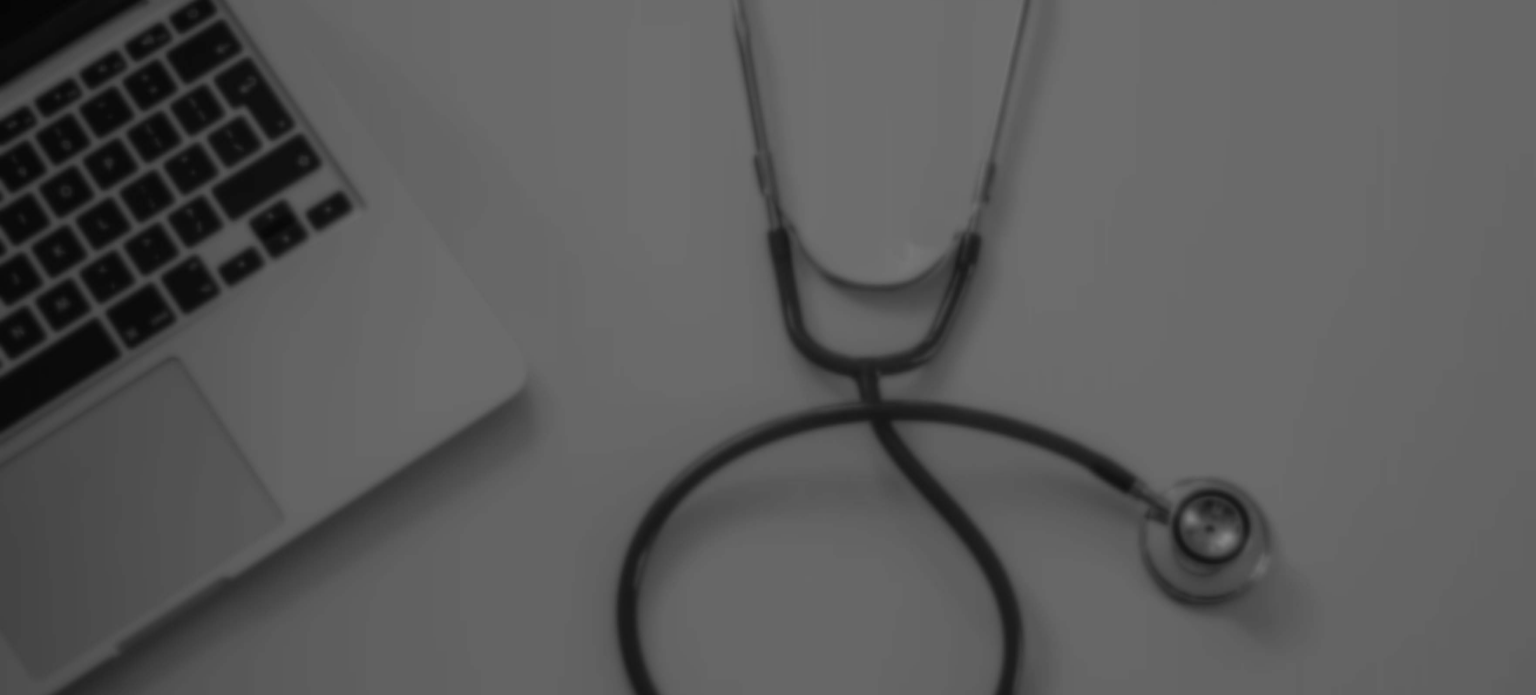 scroll, scrollTop: 0, scrollLeft: 0, axis: both 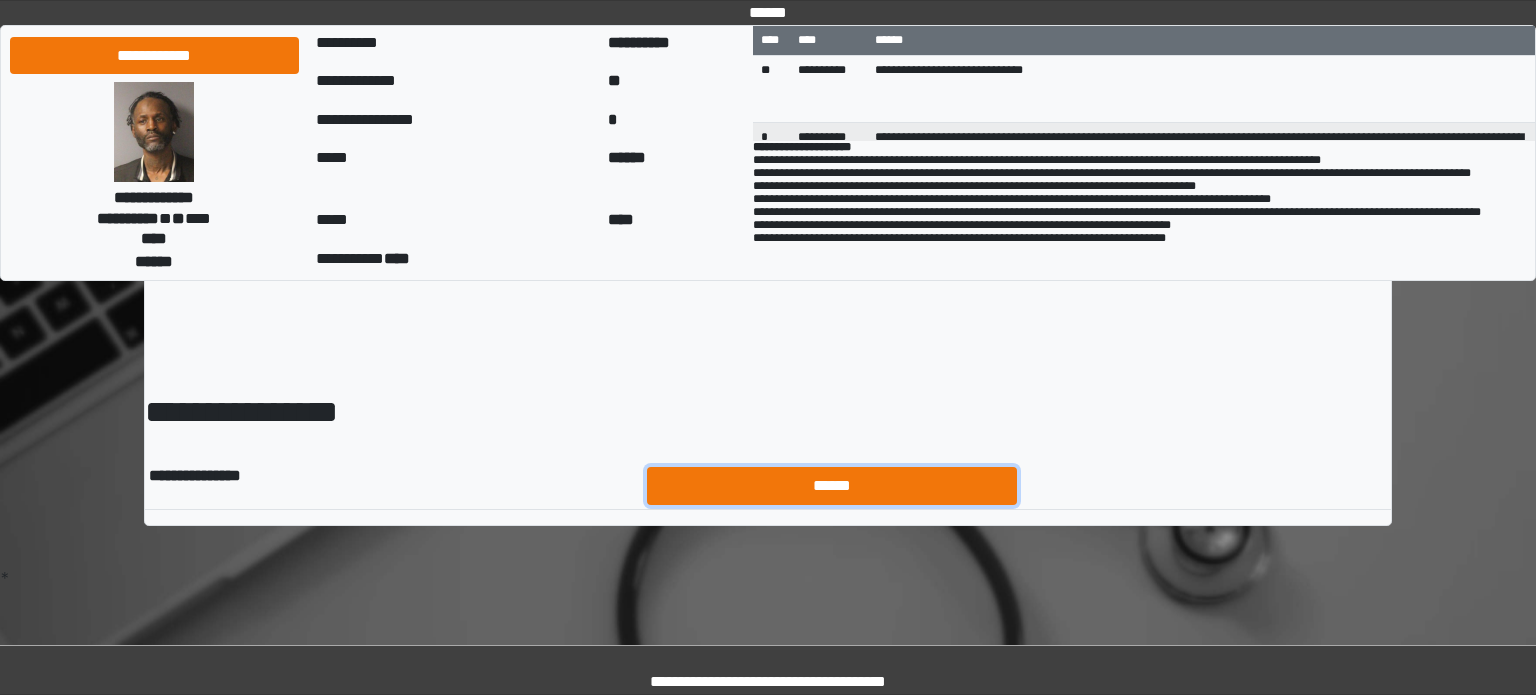 click on "******" at bounding box center (832, 486) 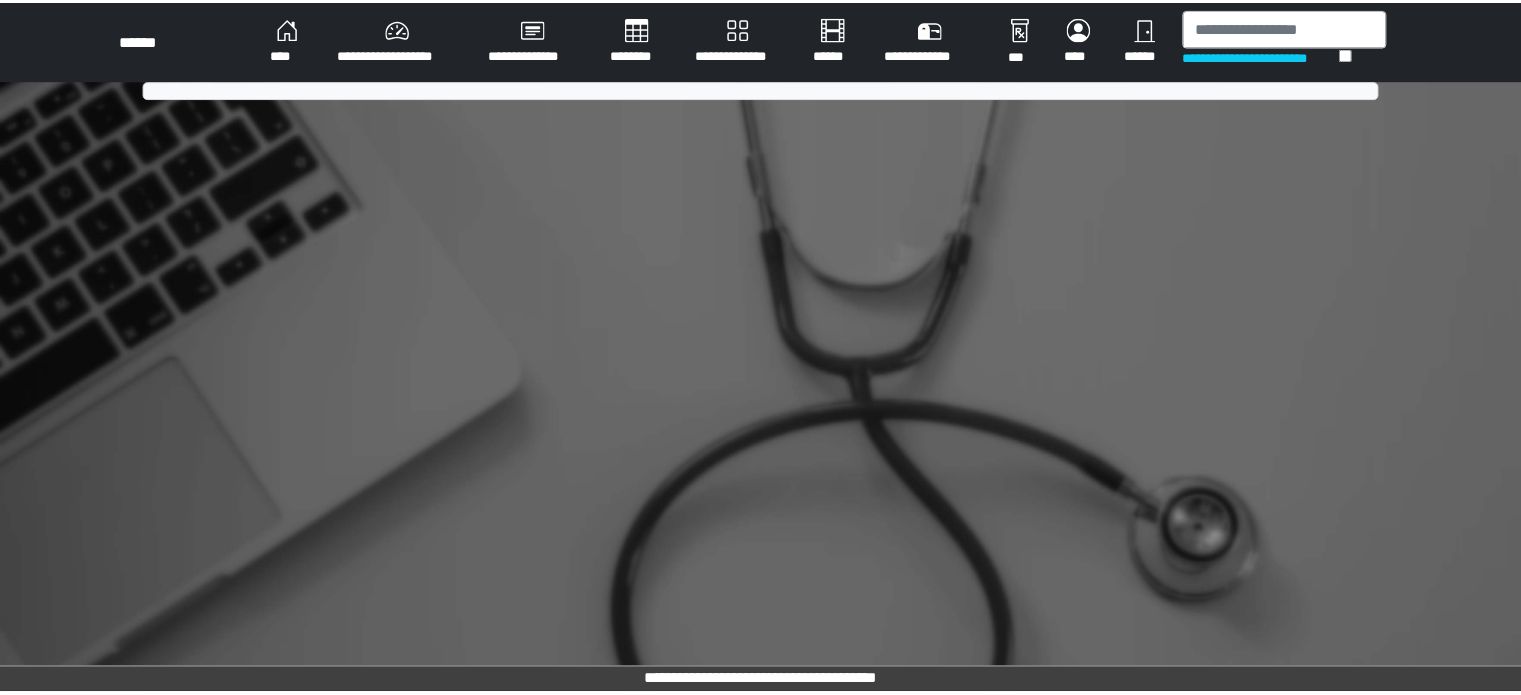 scroll, scrollTop: 0, scrollLeft: 0, axis: both 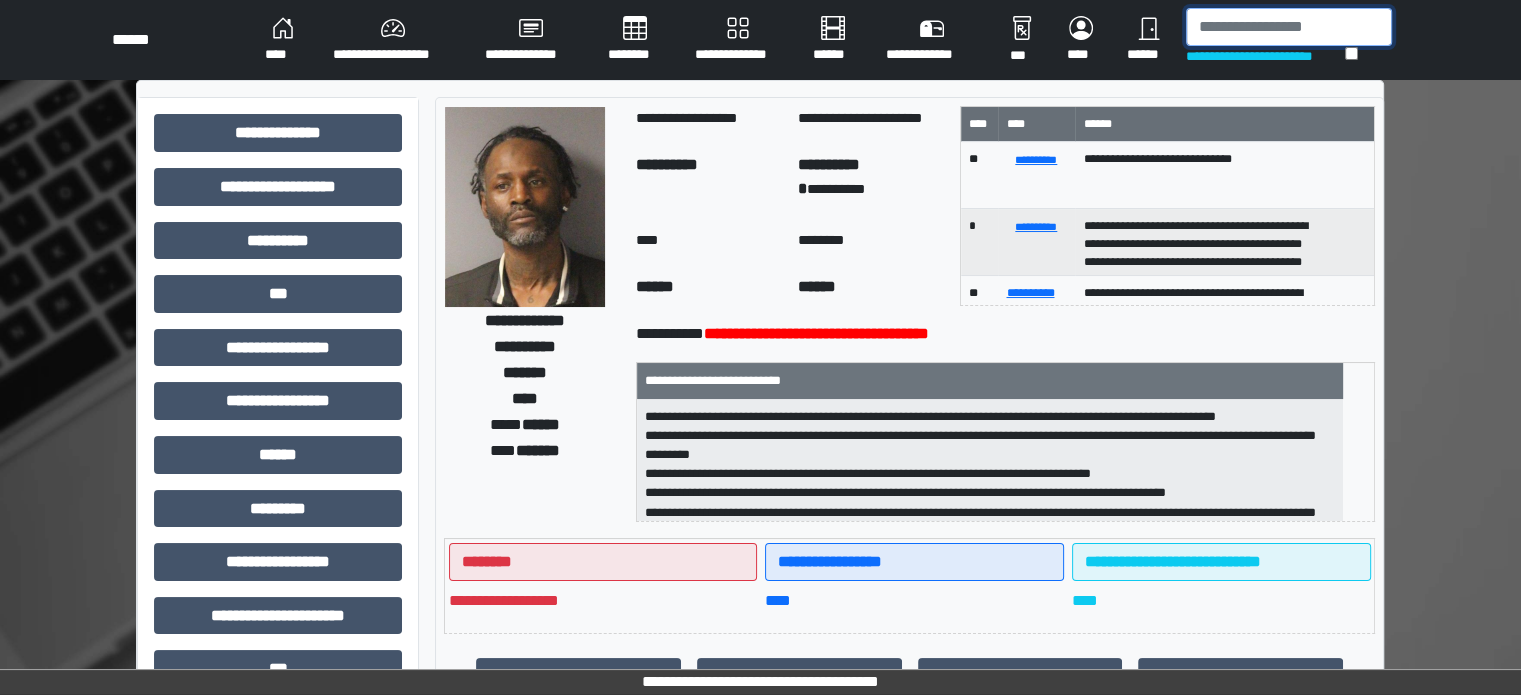 click at bounding box center (1289, 27) 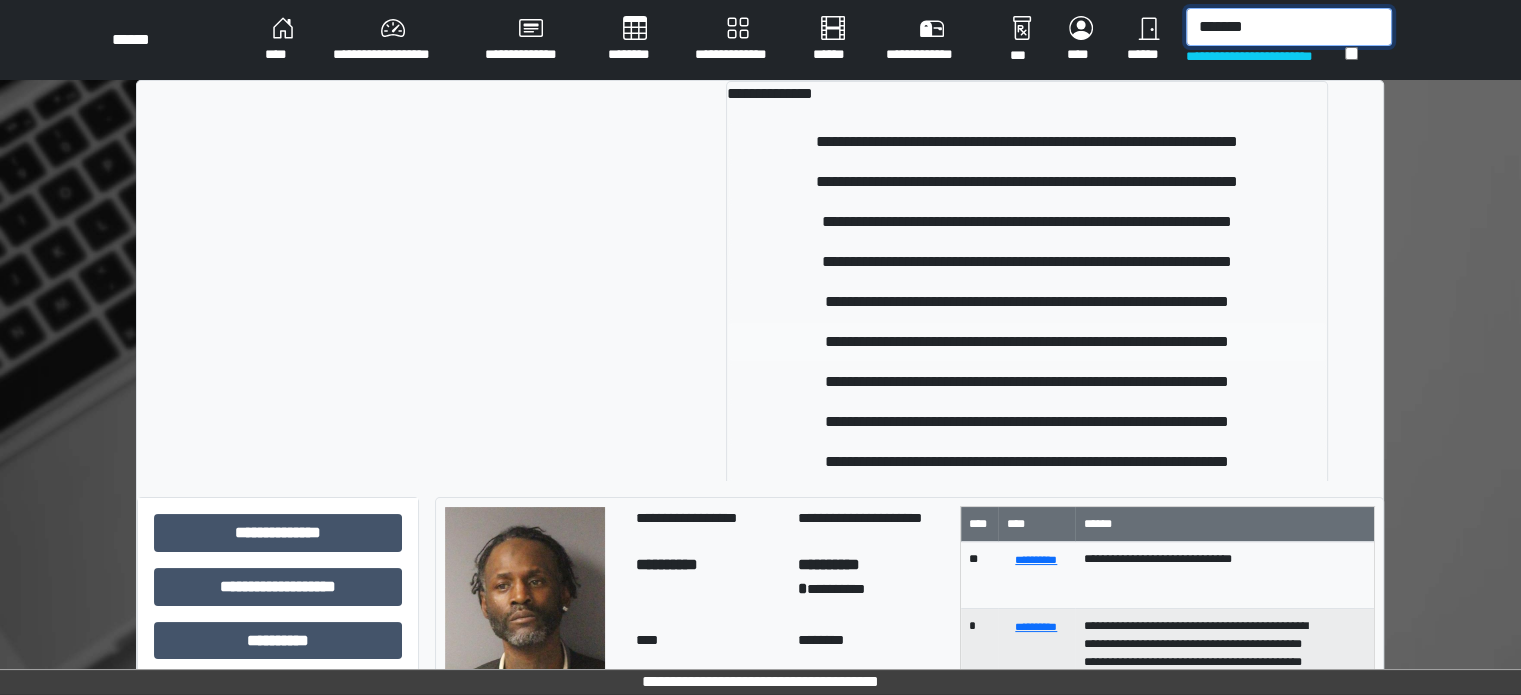 type on "*******" 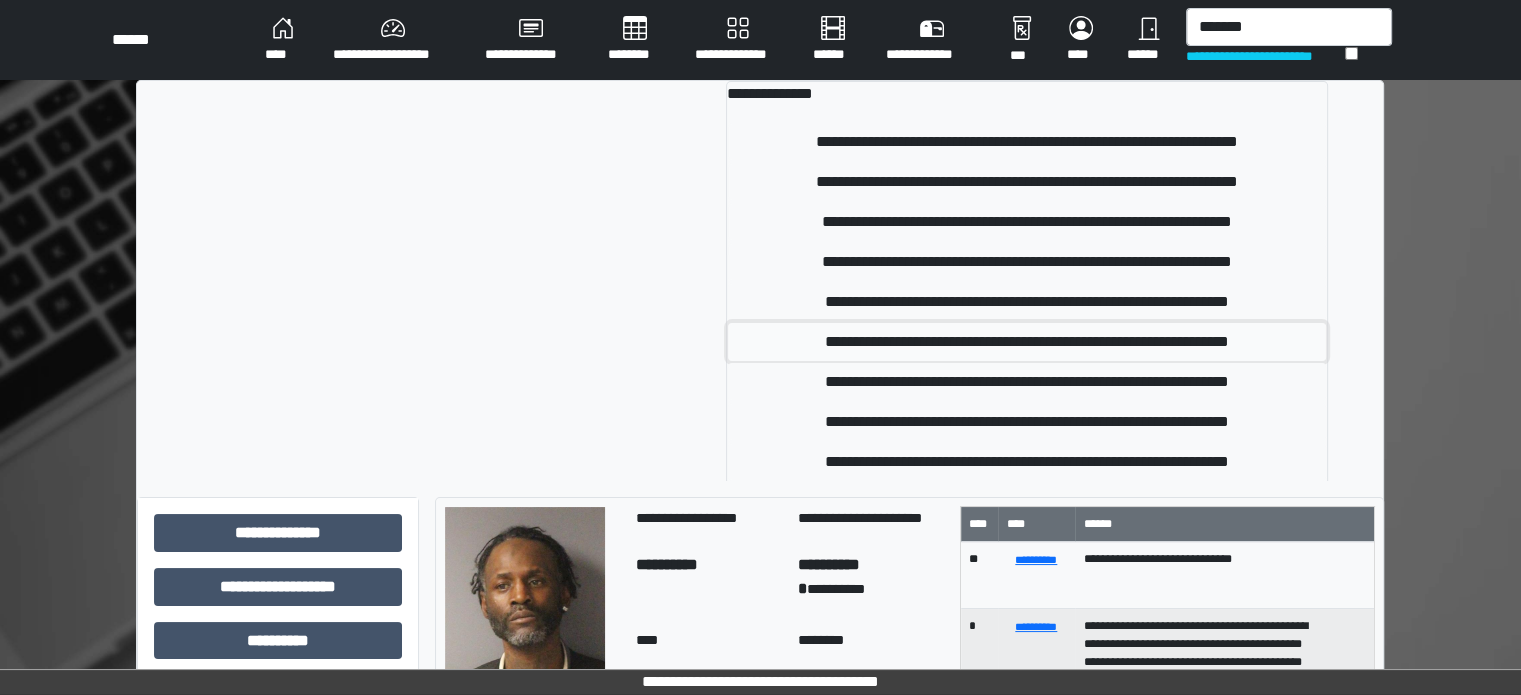 click on "**********" at bounding box center (1027, 342) 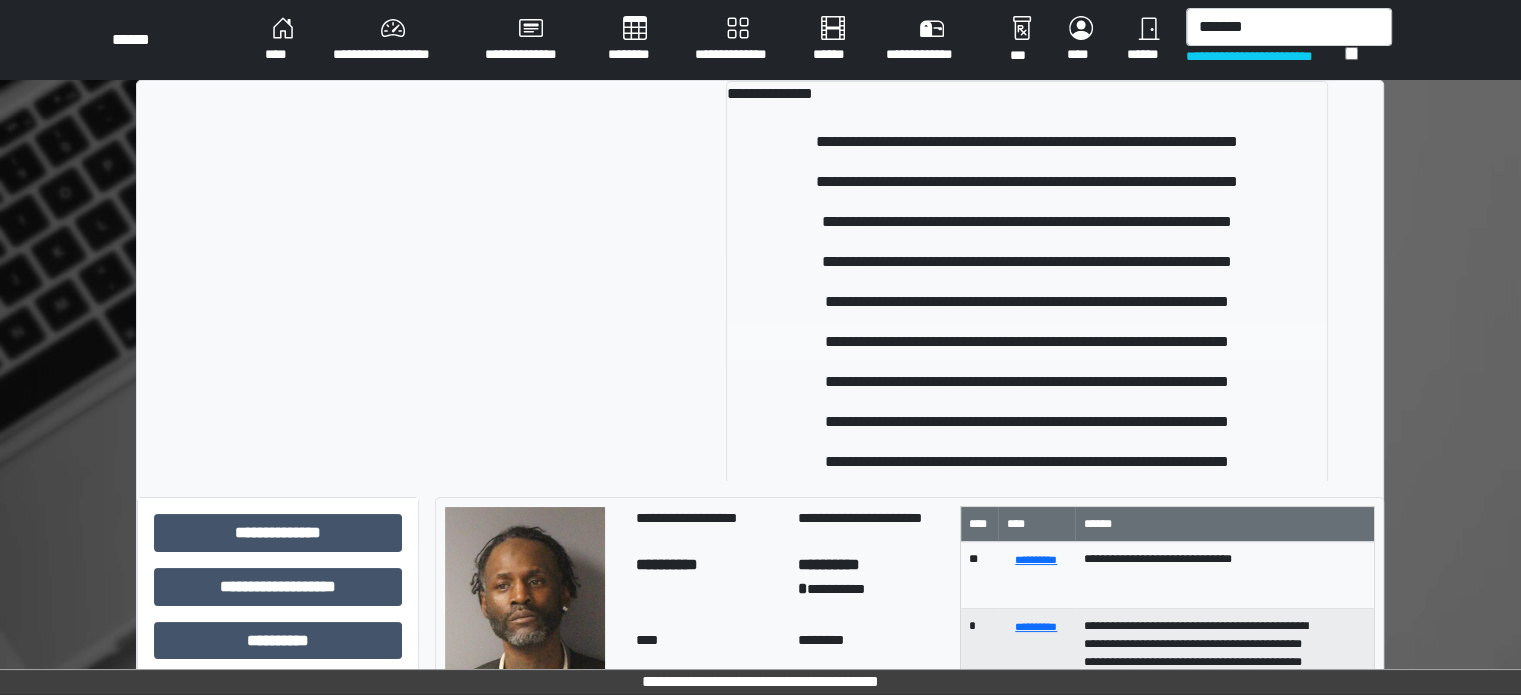 type 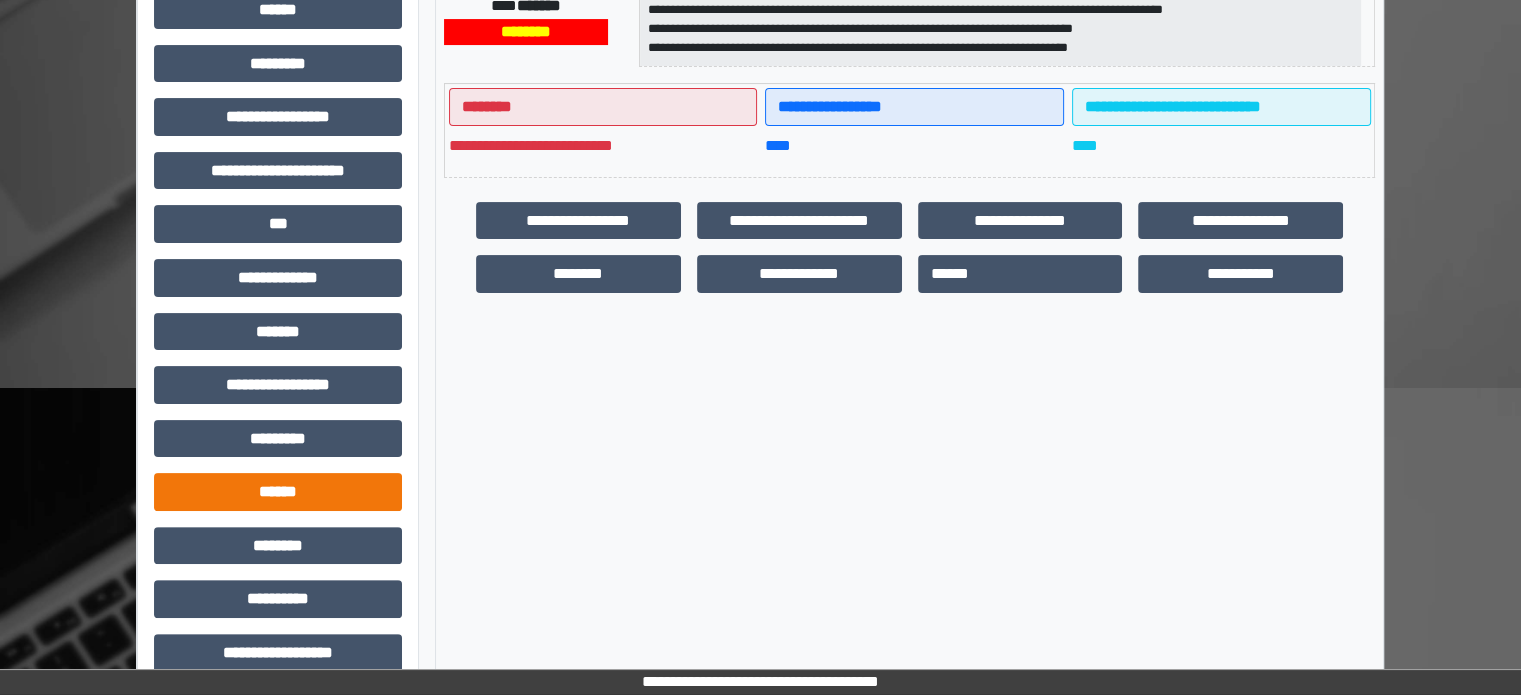 scroll, scrollTop: 471, scrollLeft: 0, axis: vertical 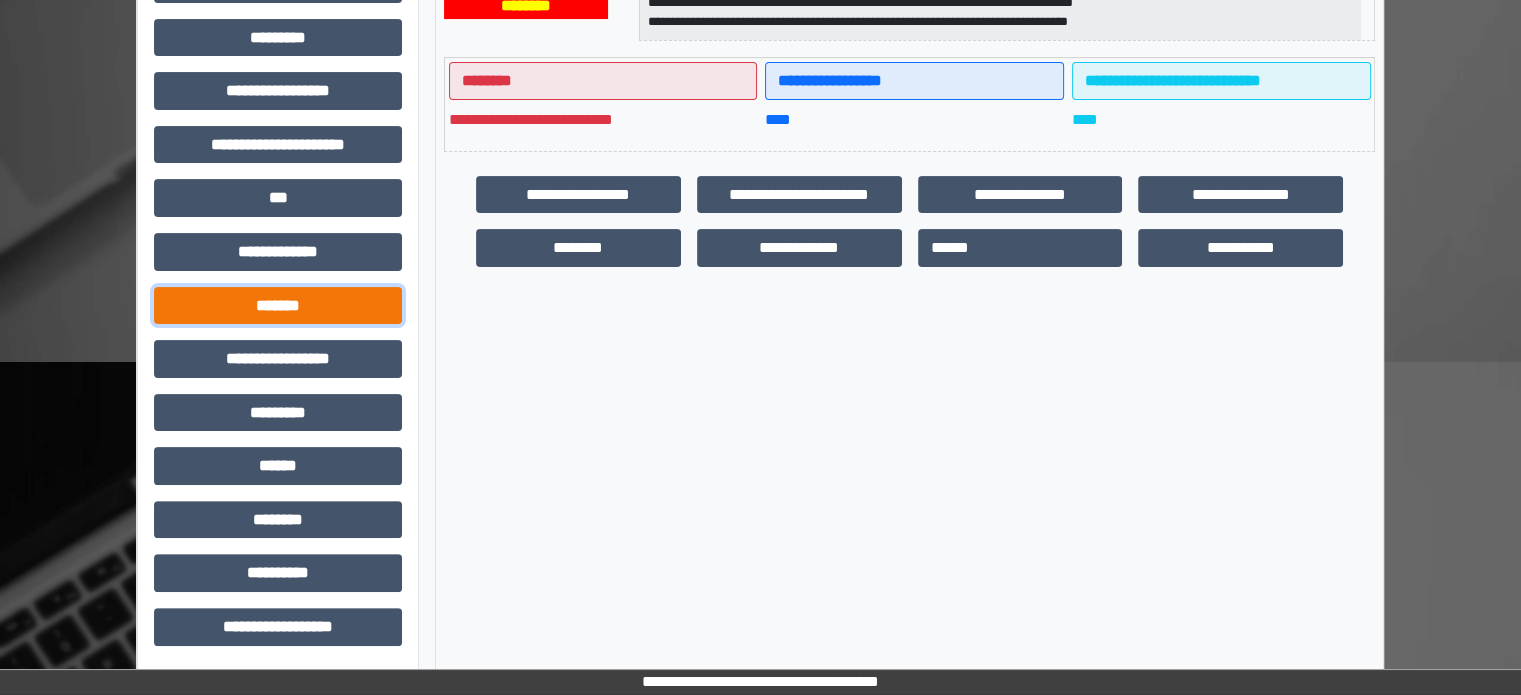 click on "*******" at bounding box center (278, 306) 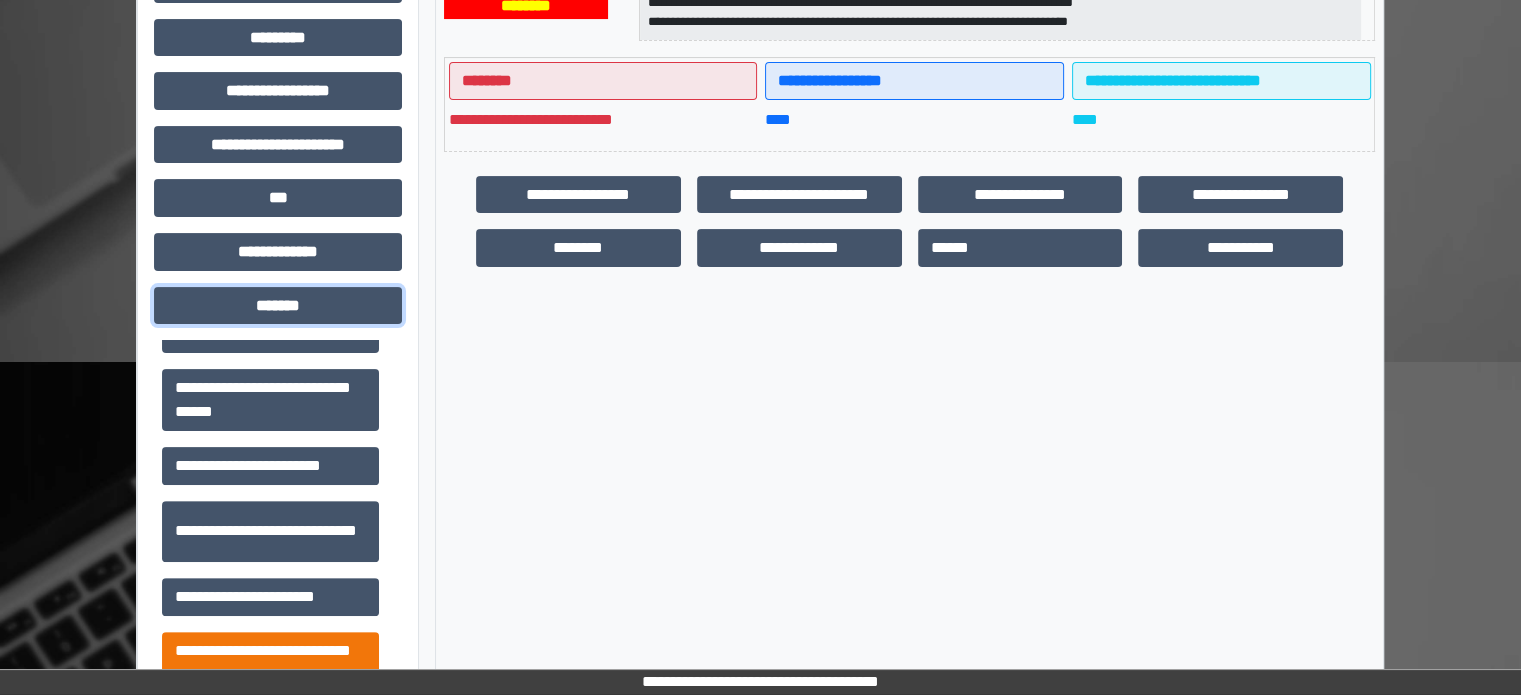 scroll, scrollTop: 912, scrollLeft: 0, axis: vertical 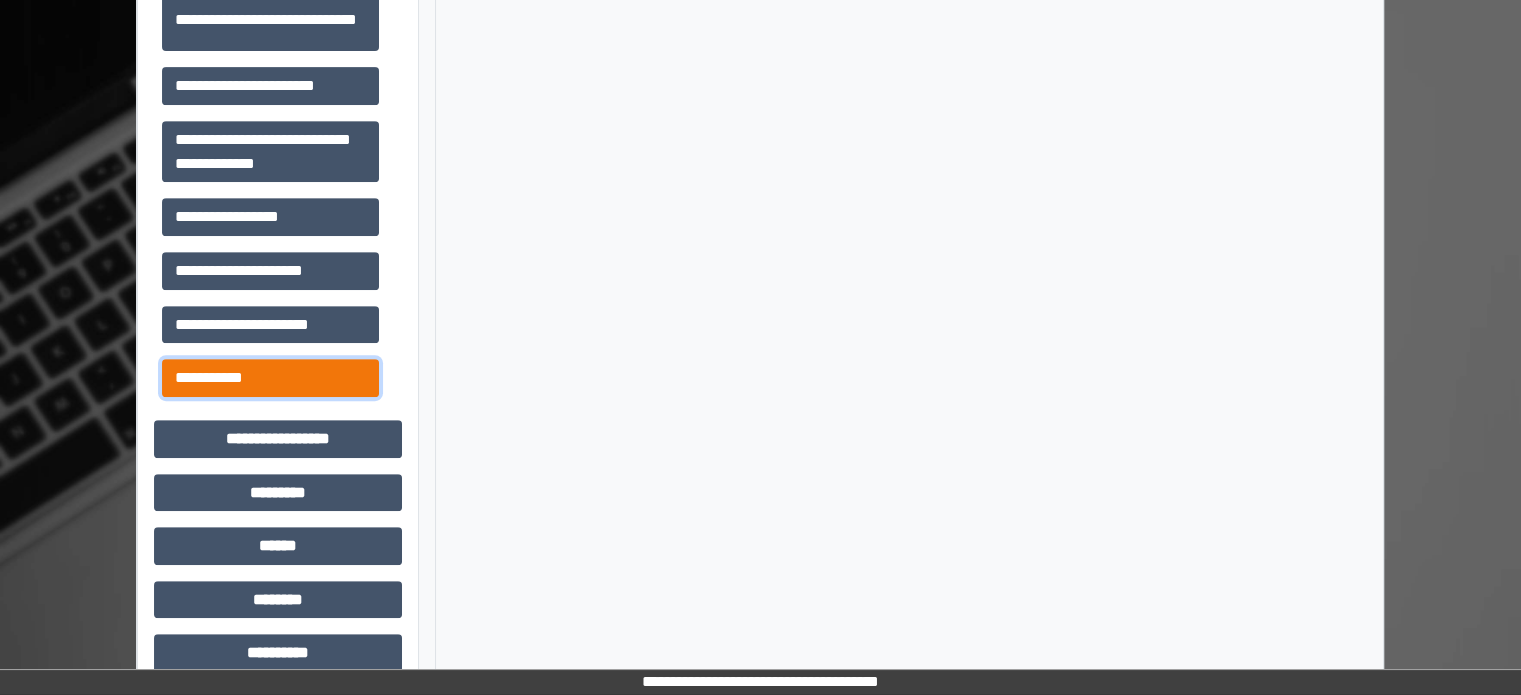 click on "**********" at bounding box center [270, 378] 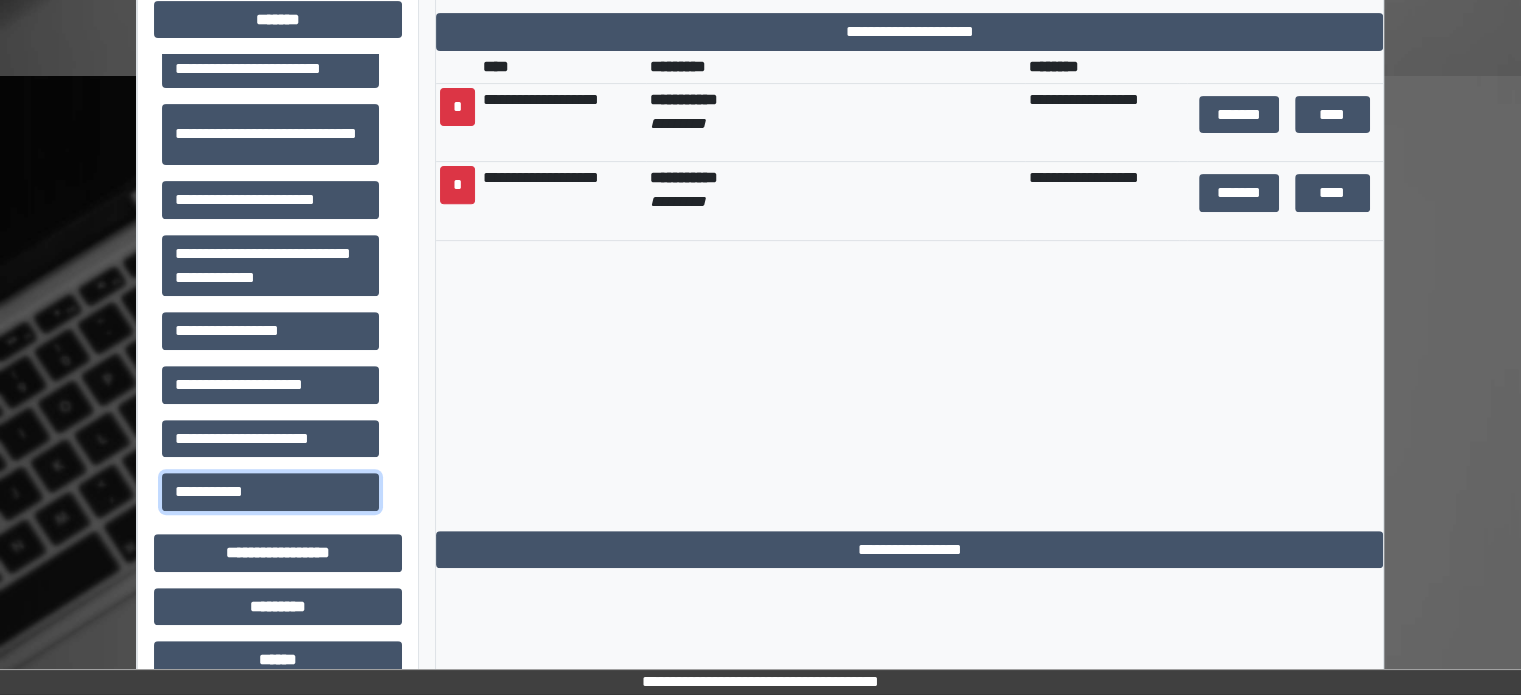scroll, scrollTop: 571, scrollLeft: 0, axis: vertical 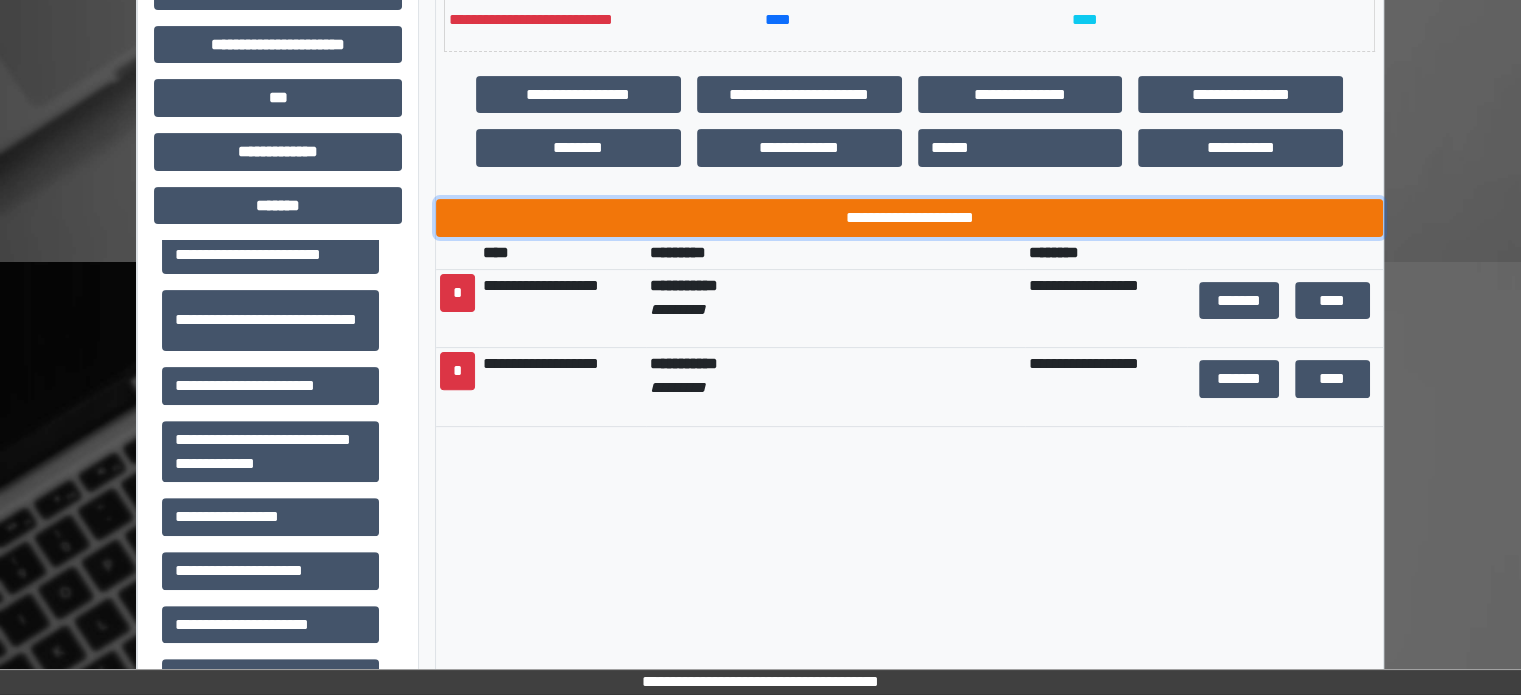 click on "**********" at bounding box center (909, 218) 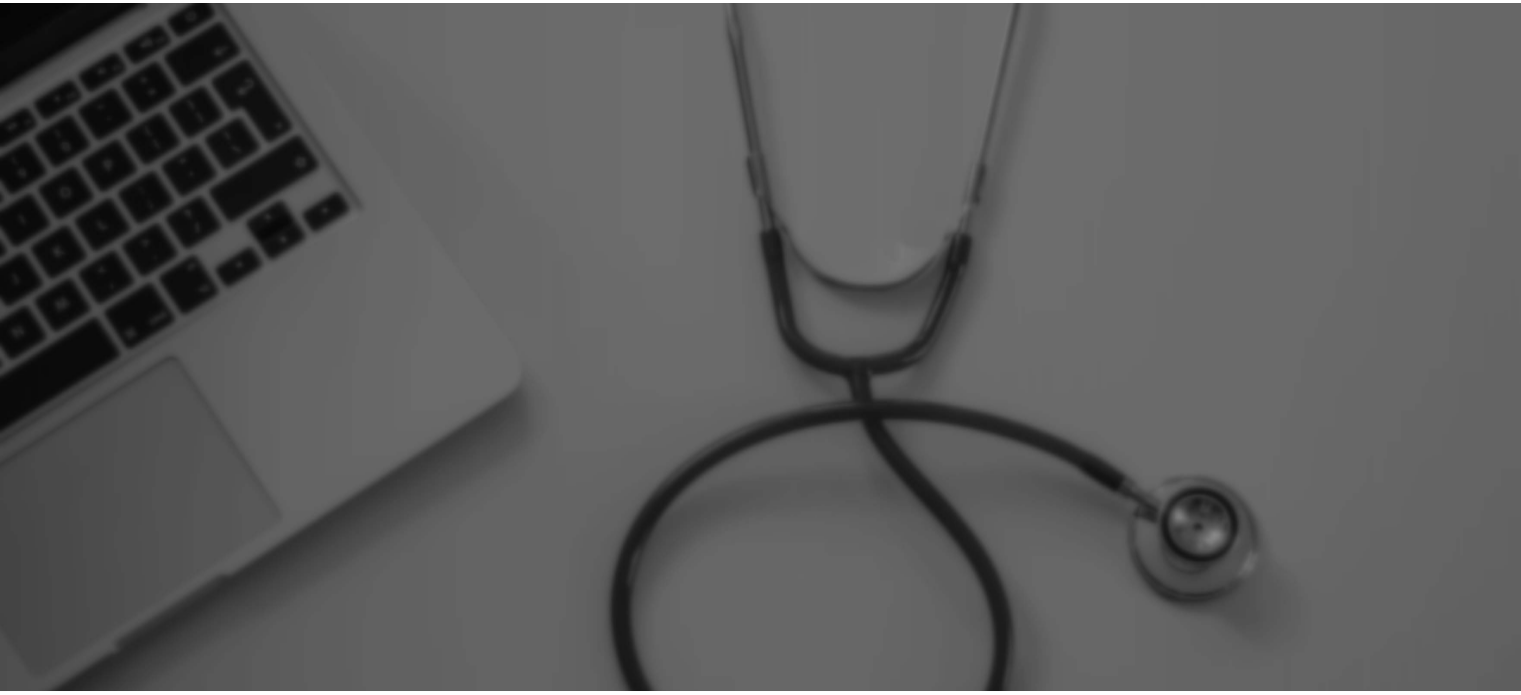 scroll, scrollTop: 0, scrollLeft: 0, axis: both 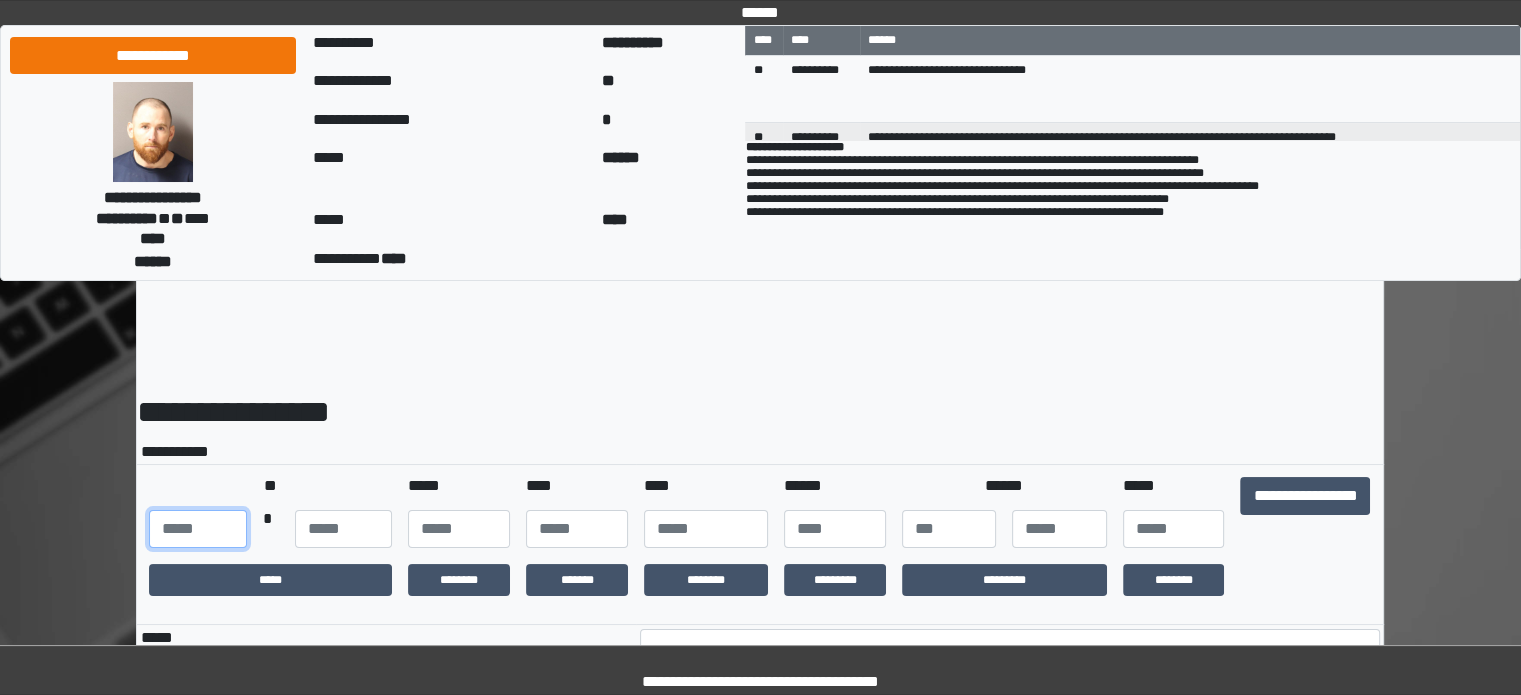 click at bounding box center (197, 529) 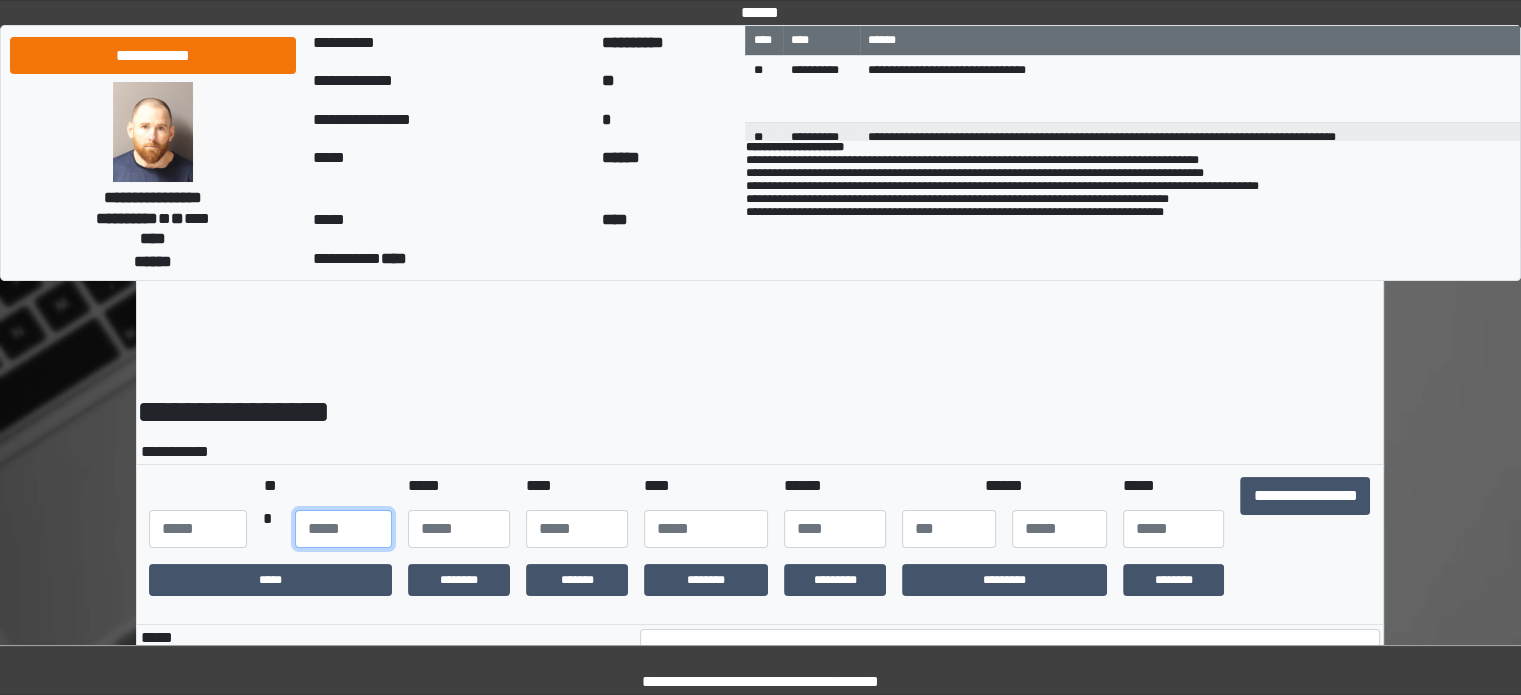 click at bounding box center [343, 529] 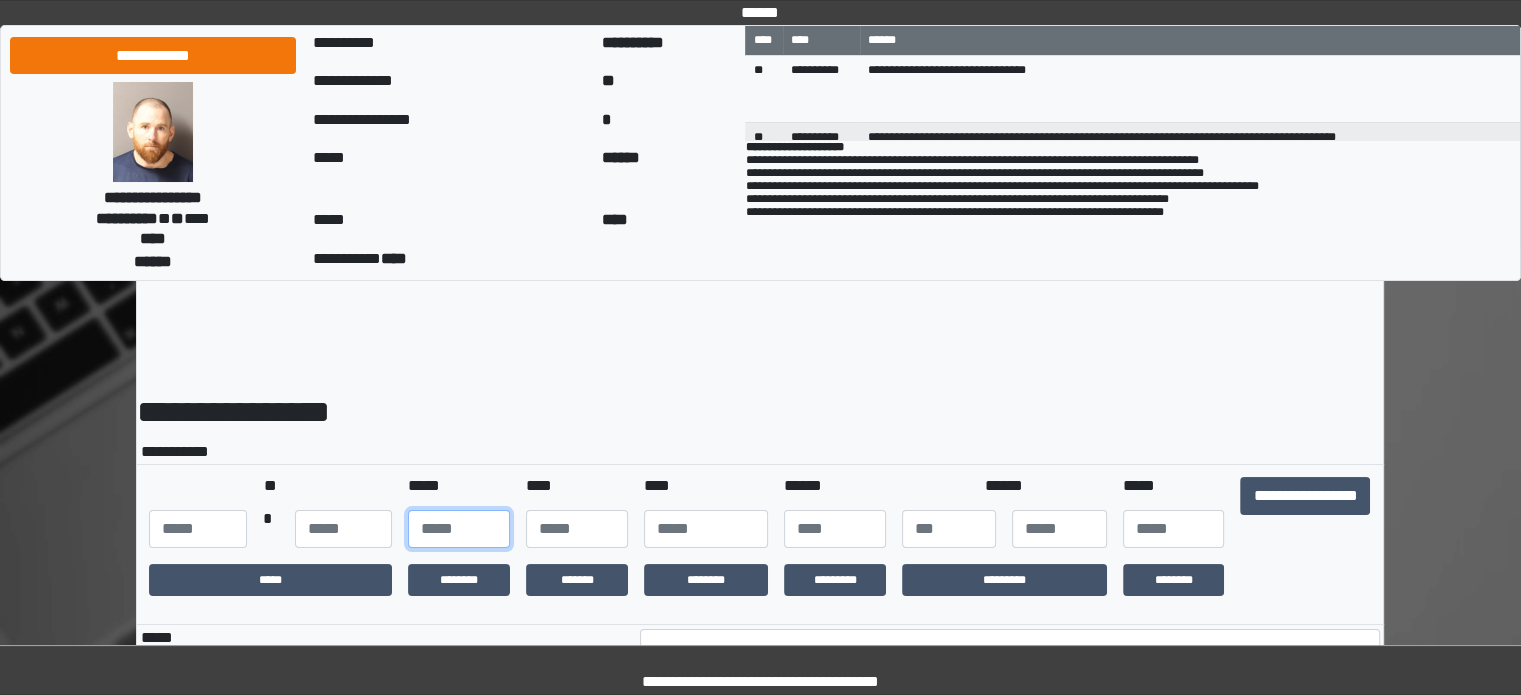 click at bounding box center [459, 529] 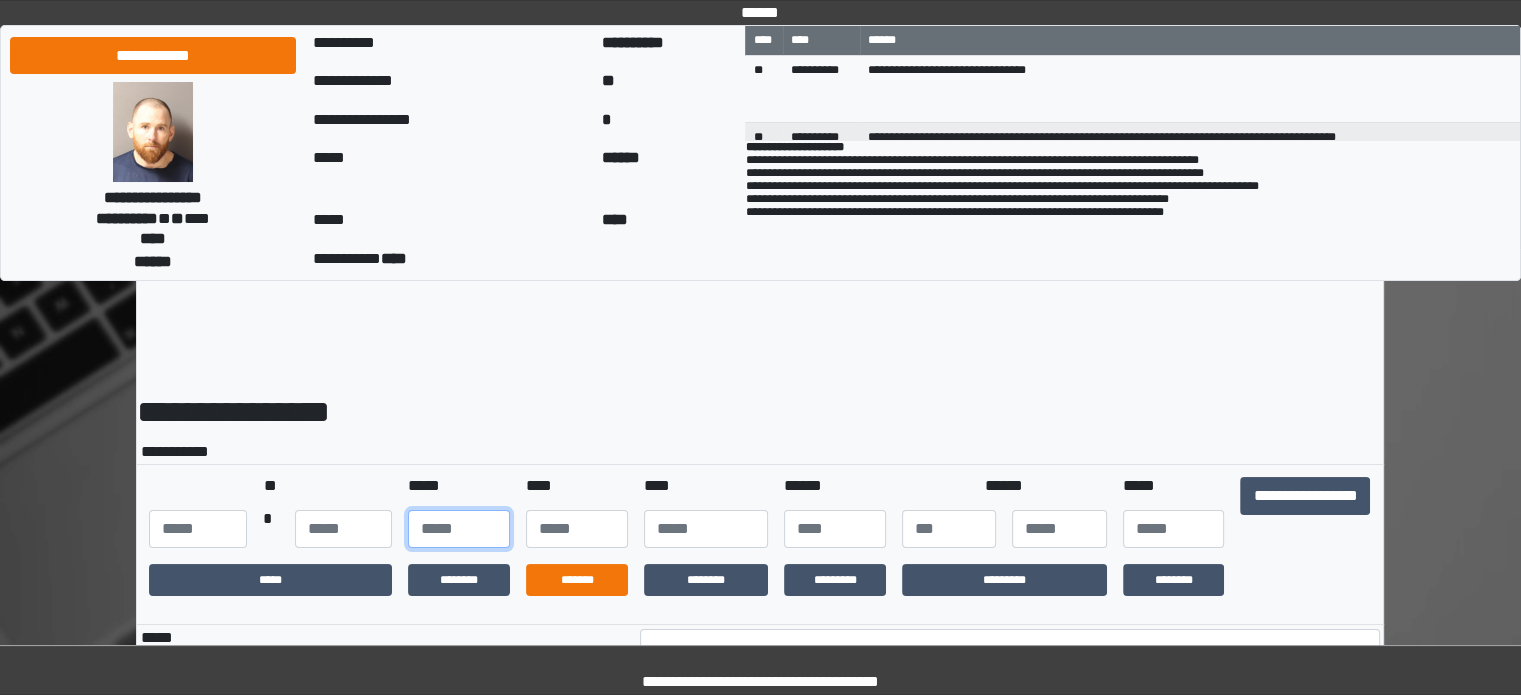 type on "**" 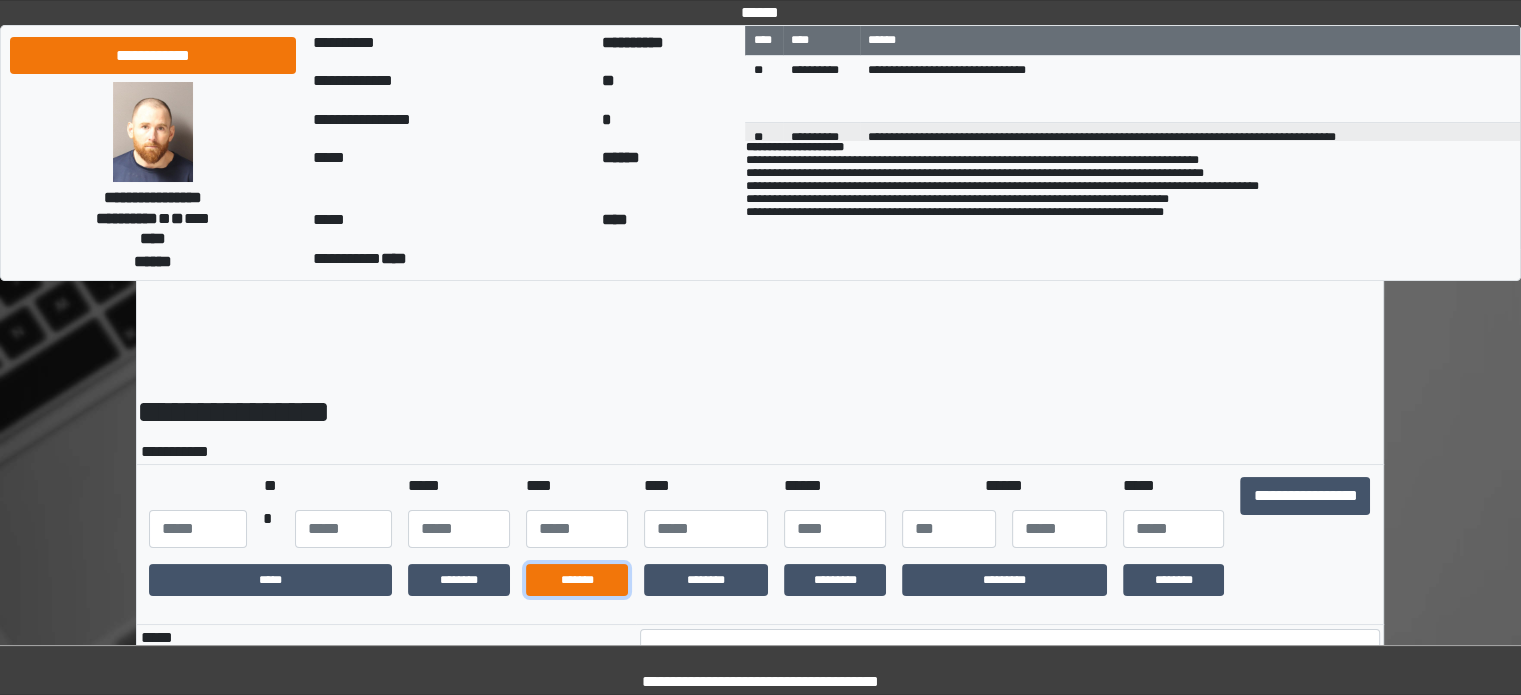 click on "*******" at bounding box center [577, 580] 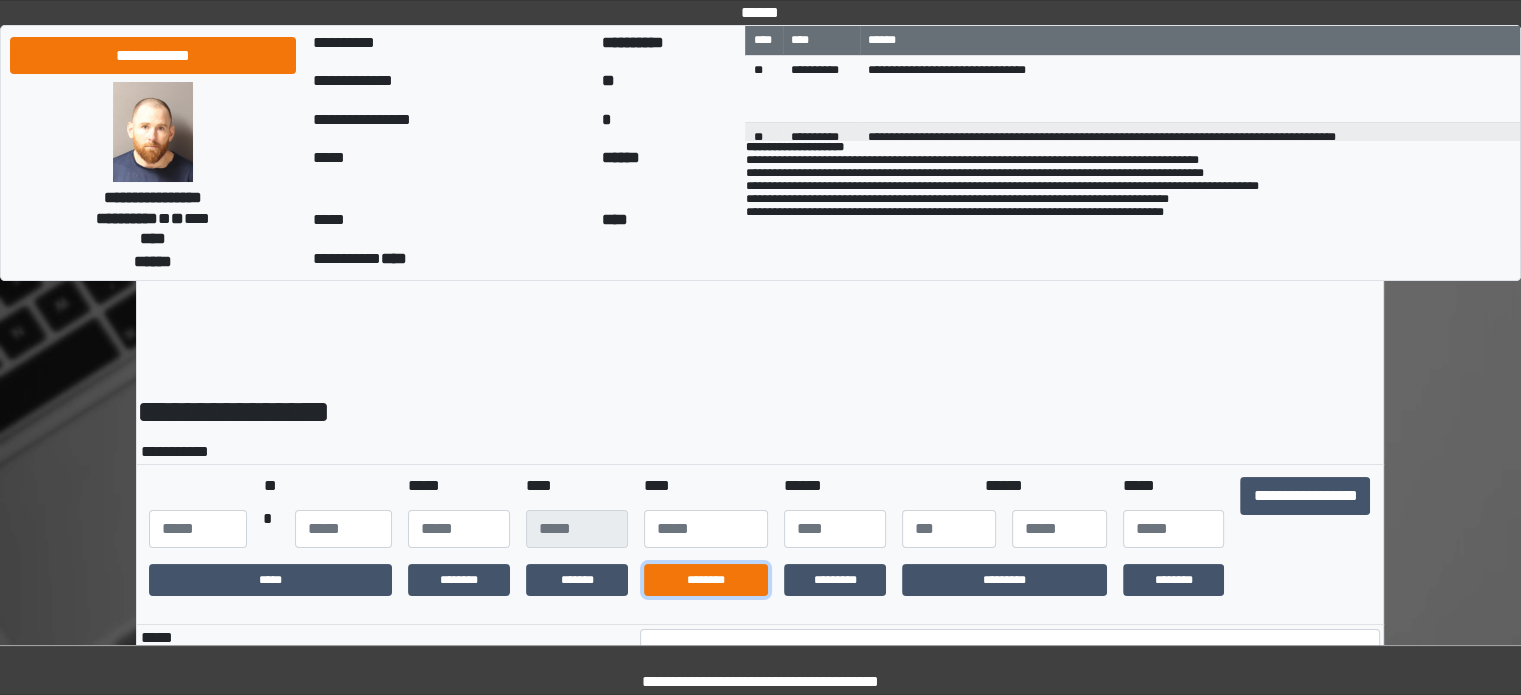 drag, startPoint x: 704, startPoint y: 588, endPoint x: 791, endPoint y: 585, distance: 87.05171 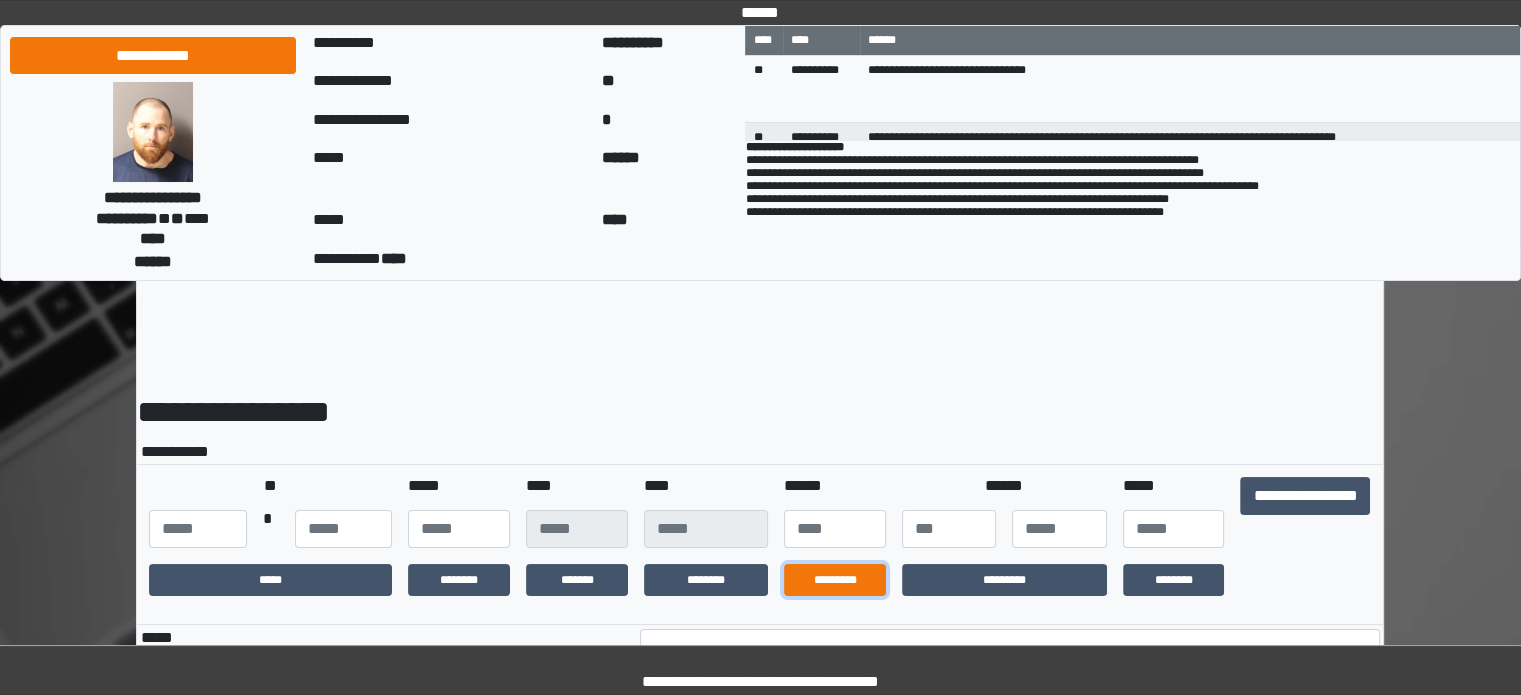 click on "*********" at bounding box center [835, 580] 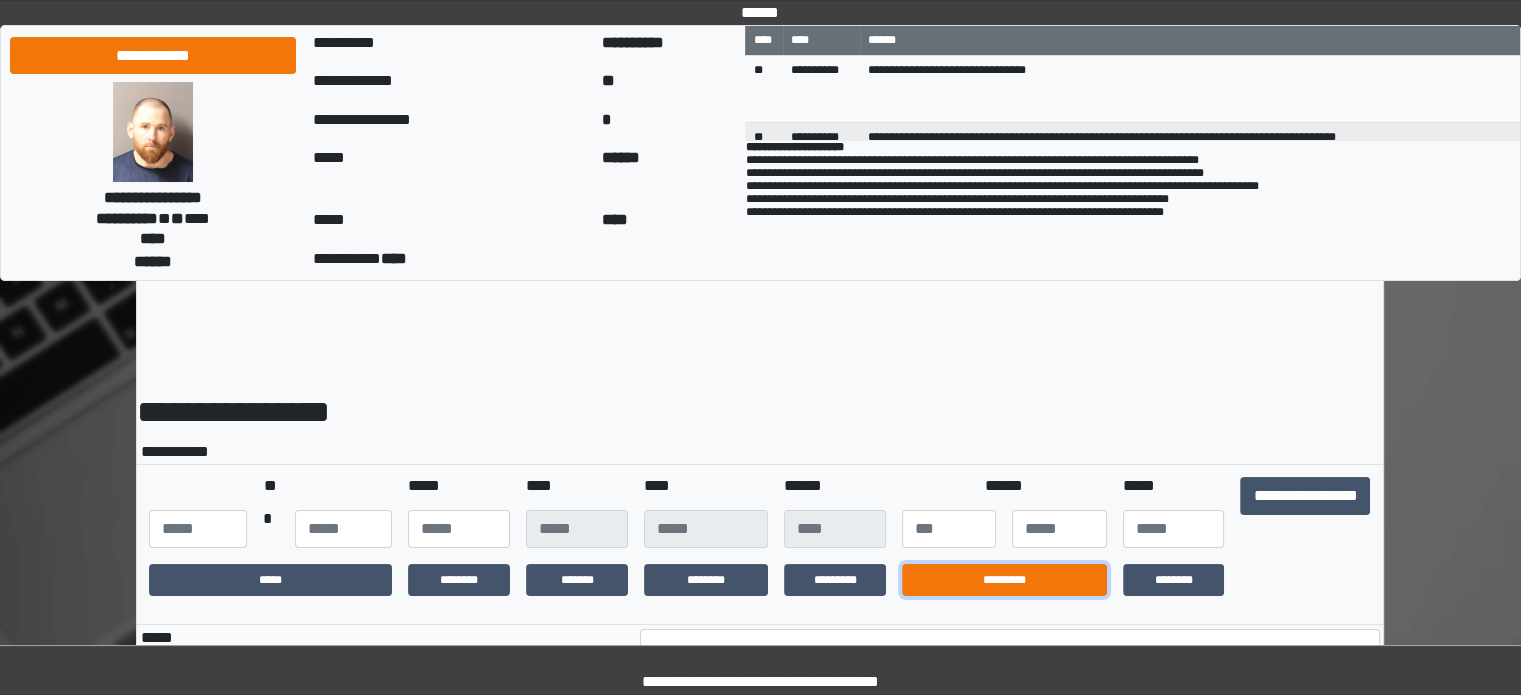 drag, startPoint x: 941, startPoint y: 594, endPoint x: 968, endPoint y: 599, distance: 27.45906 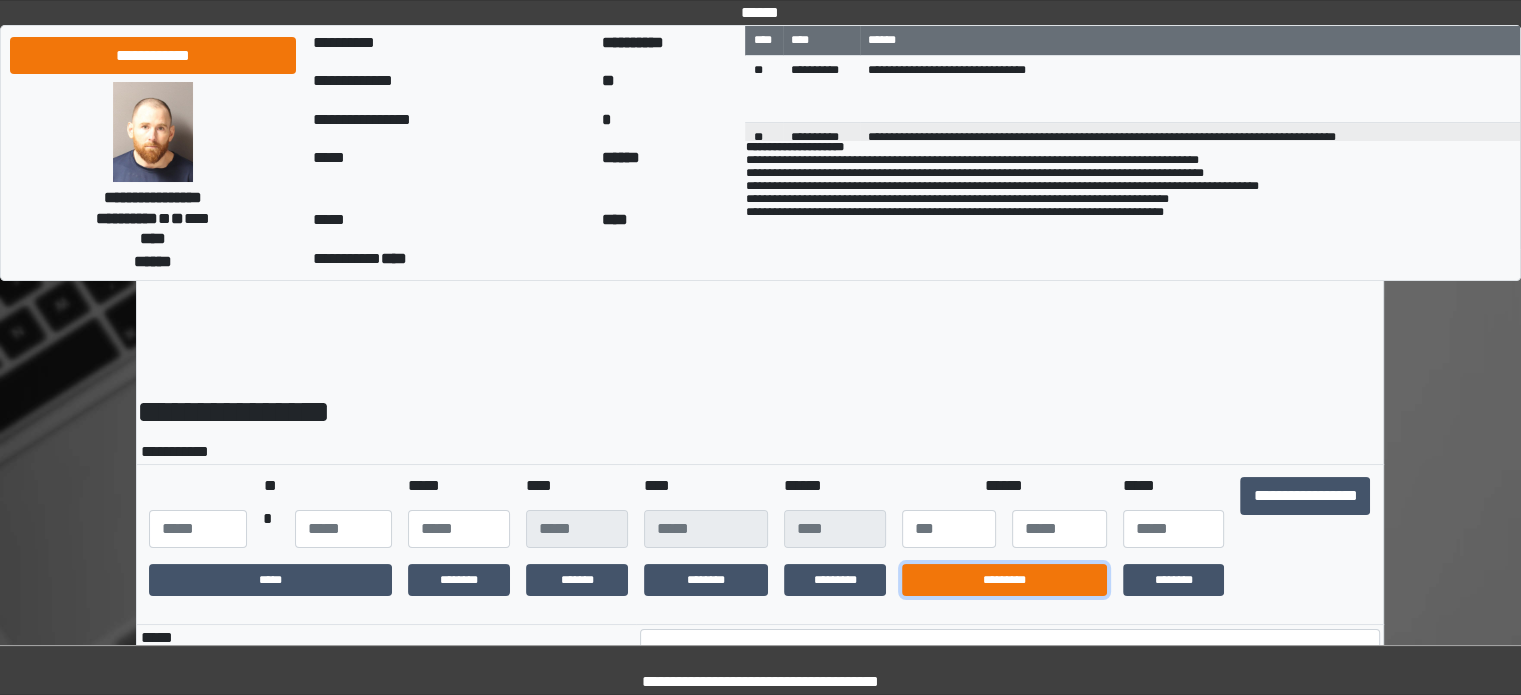 click on "*********" at bounding box center [1004, 580] 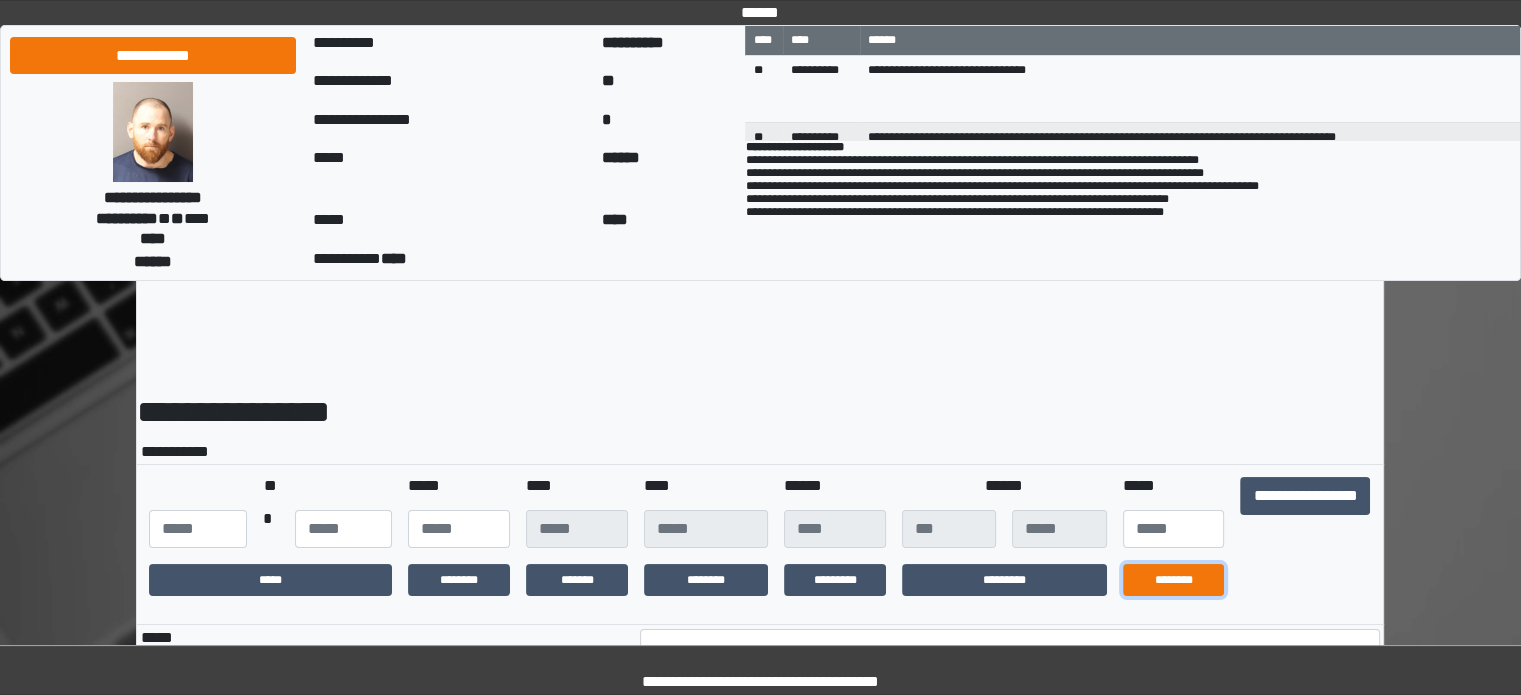 click on "********" at bounding box center [1174, 580] 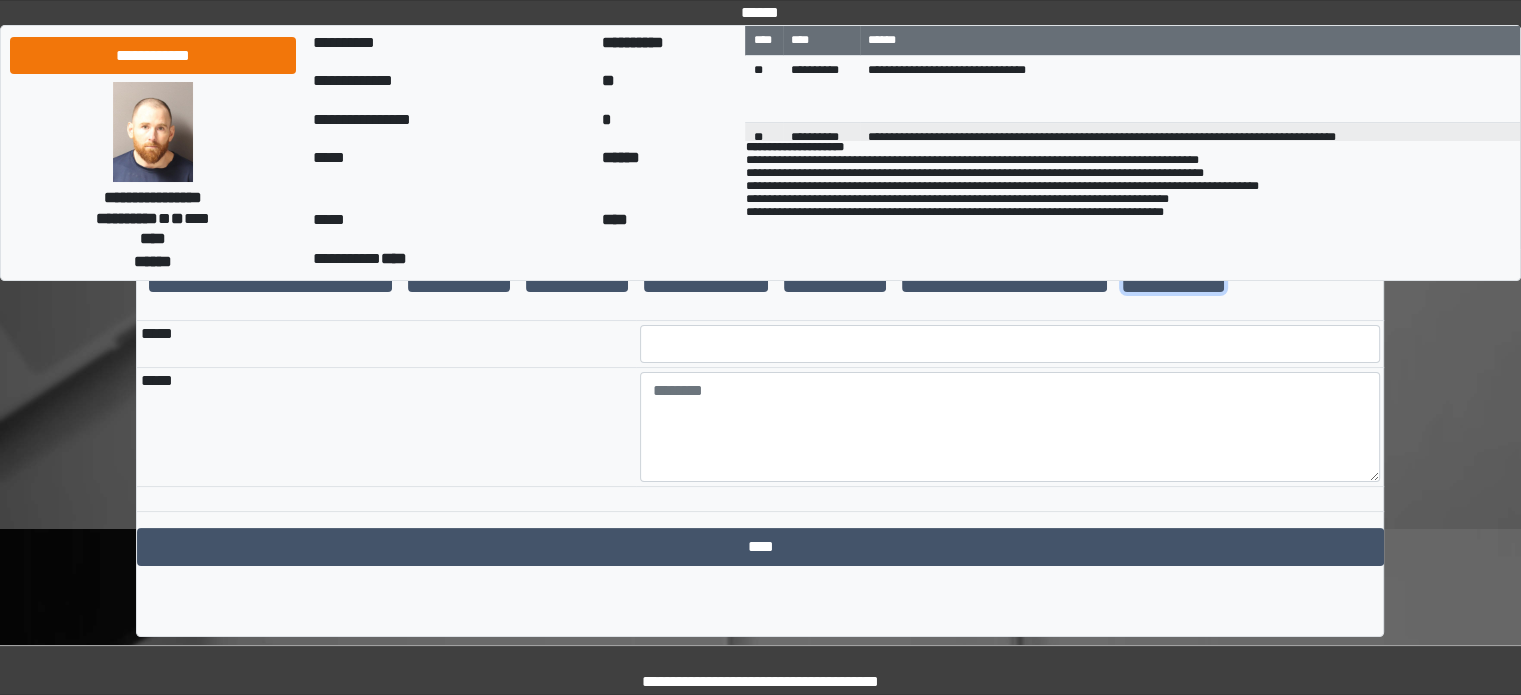 scroll, scrollTop: 310, scrollLeft: 0, axis: vertical 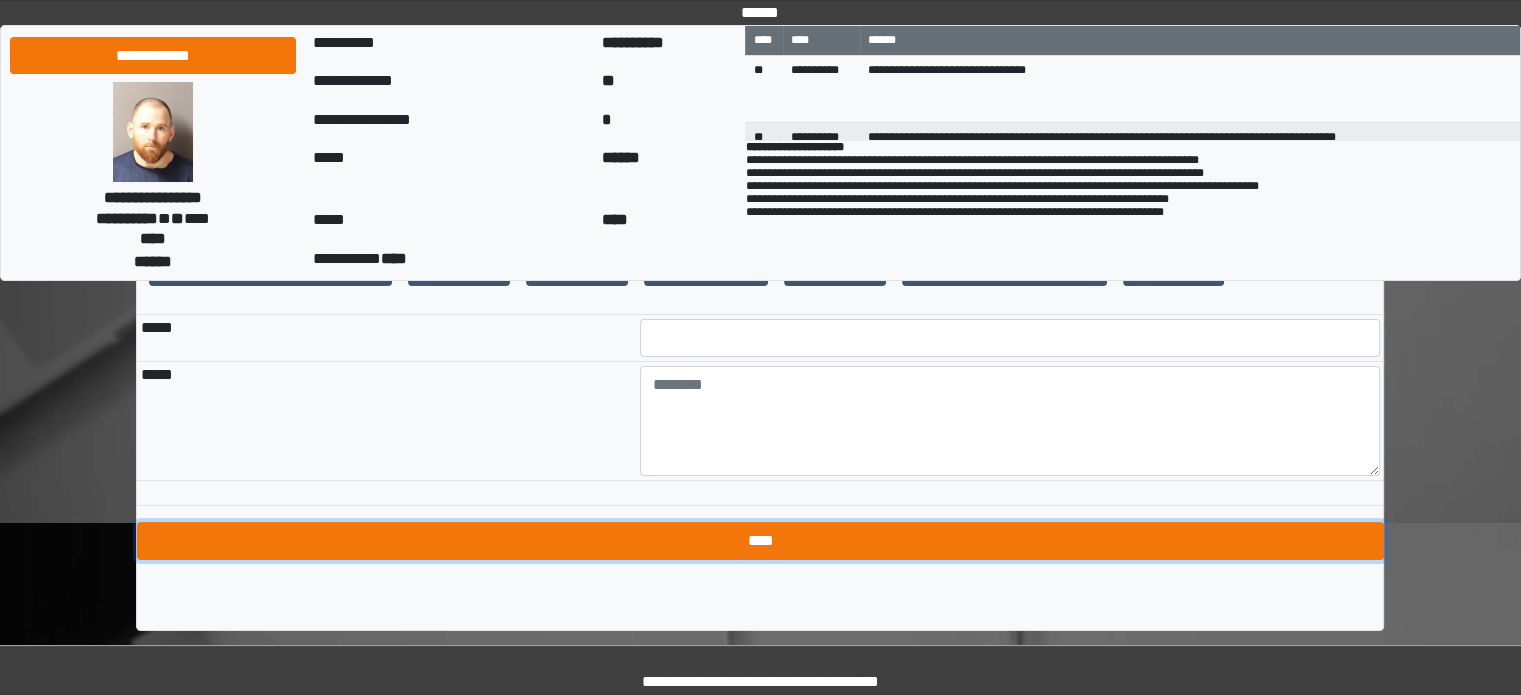 click on "****" at bounding box center (760, 541) 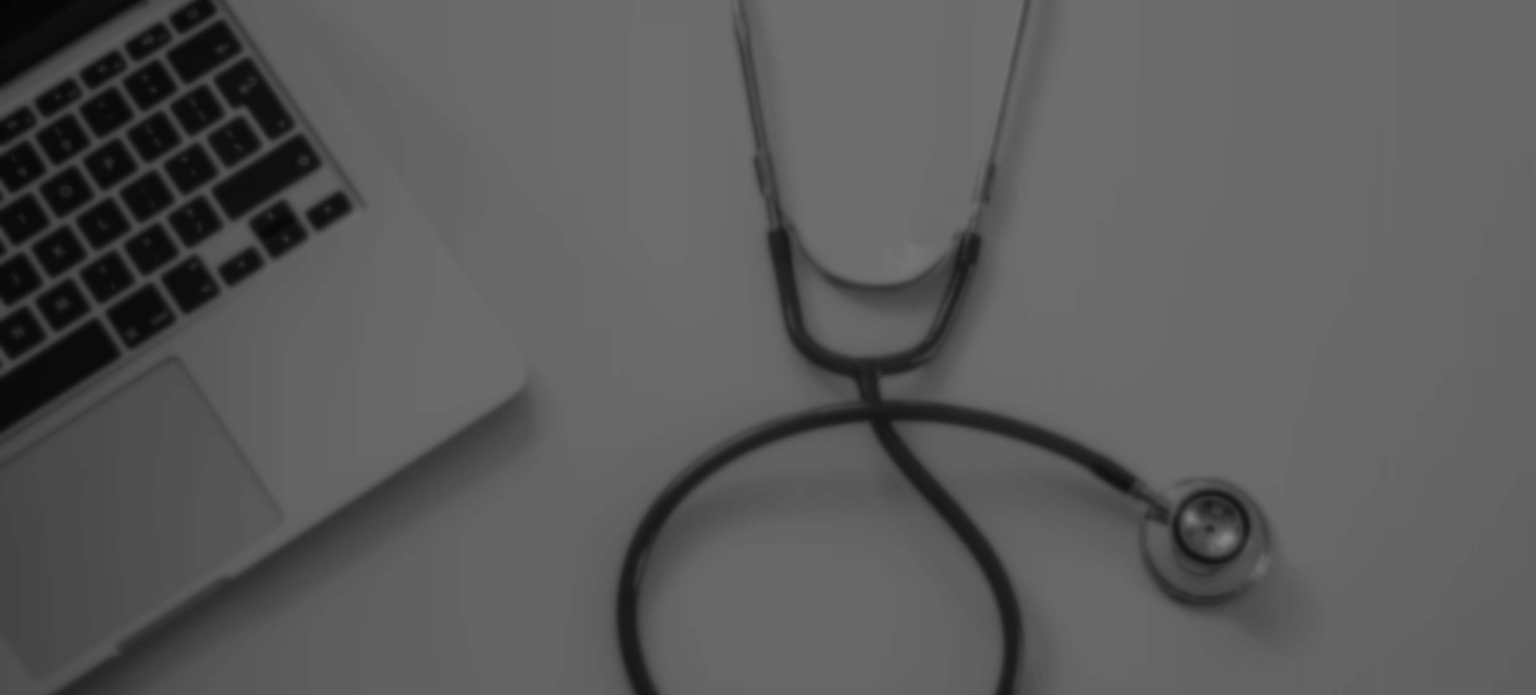 scroll, scrollTop: 0, scrollLeft: 0, axis: both 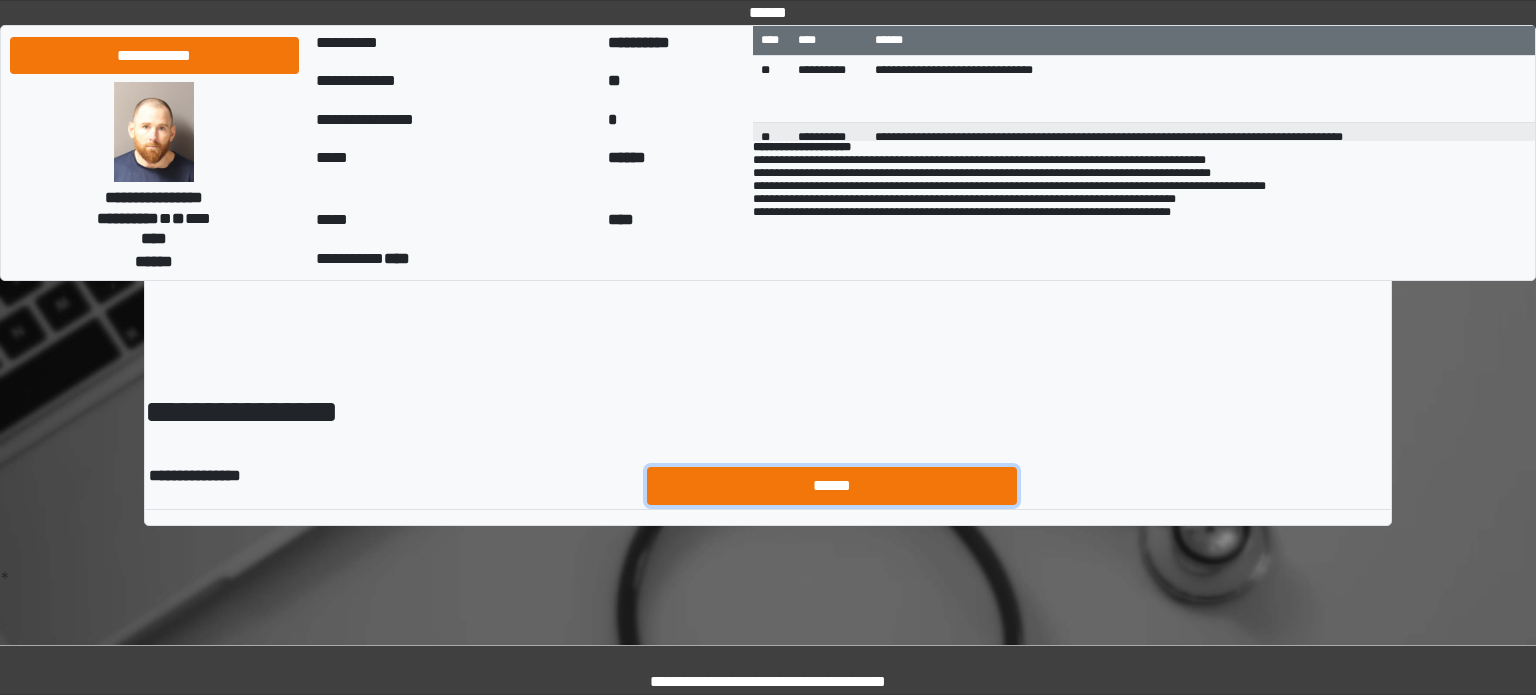 click on "******" at bounding box center [832, 486] 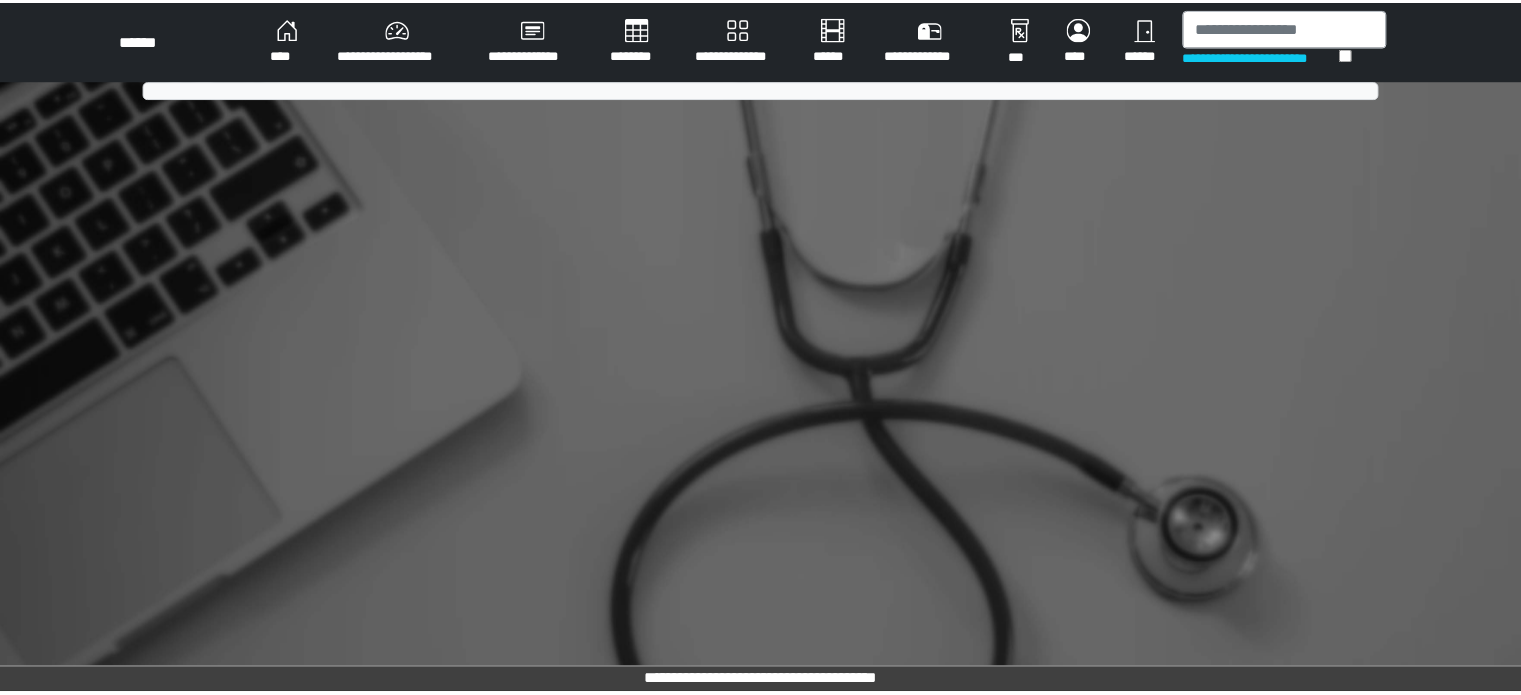 scroll, scrollTop: 0, scrollLeft: 0, axis: both 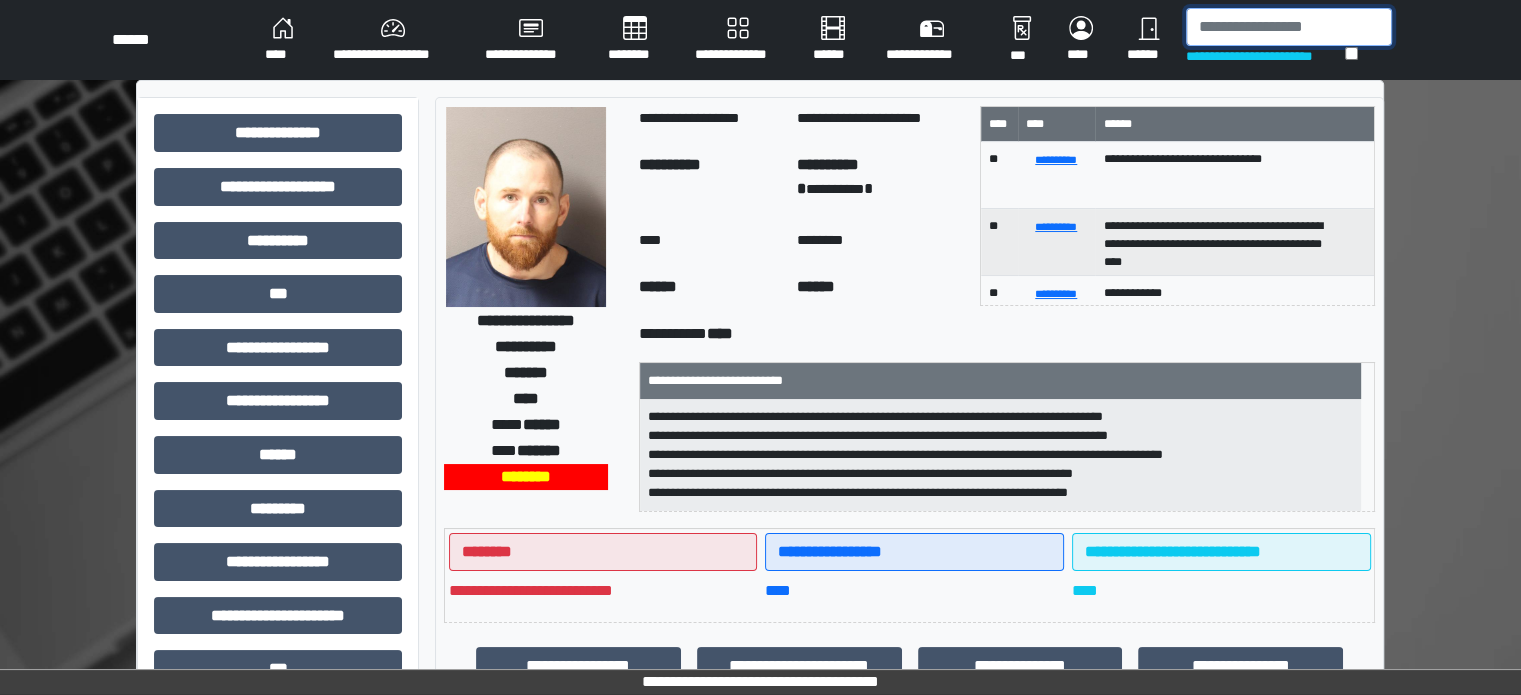 click at bounding box center (1289, 27) 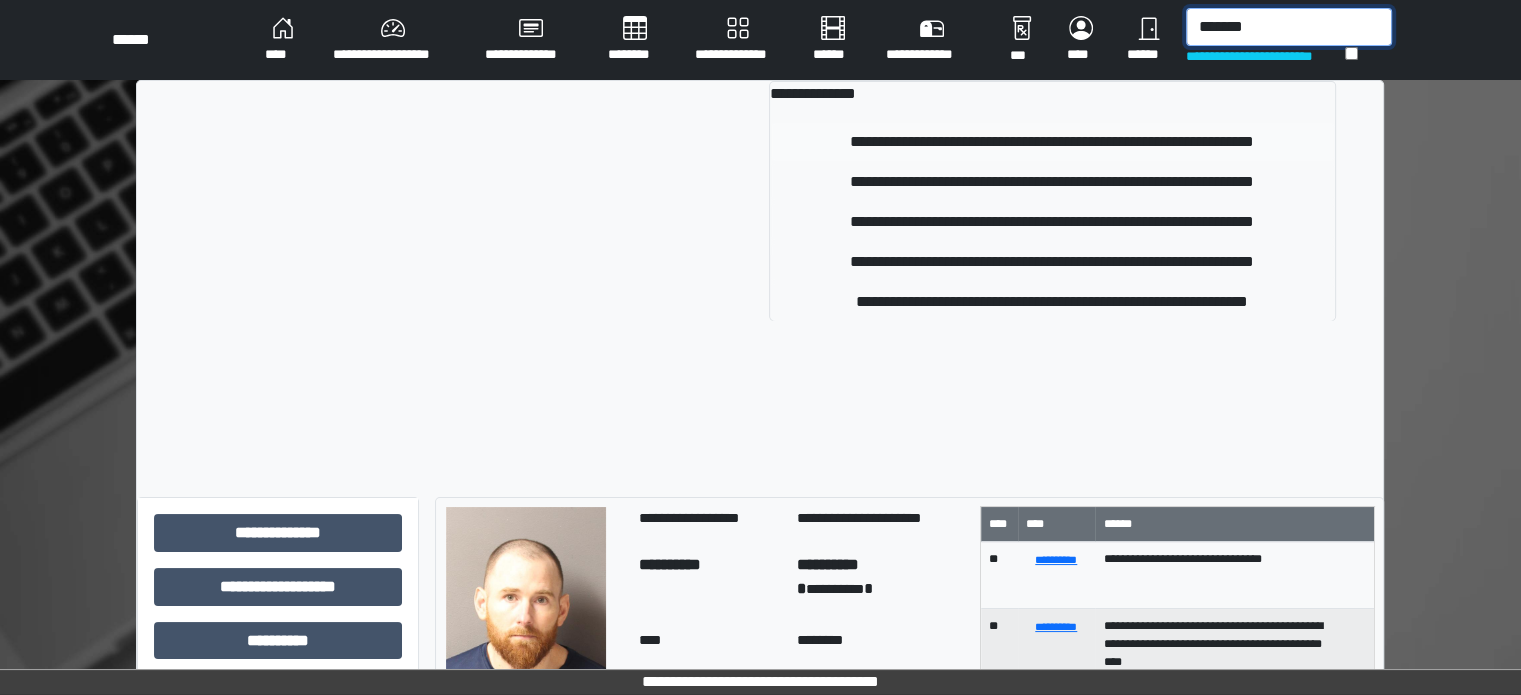 type on "*******" 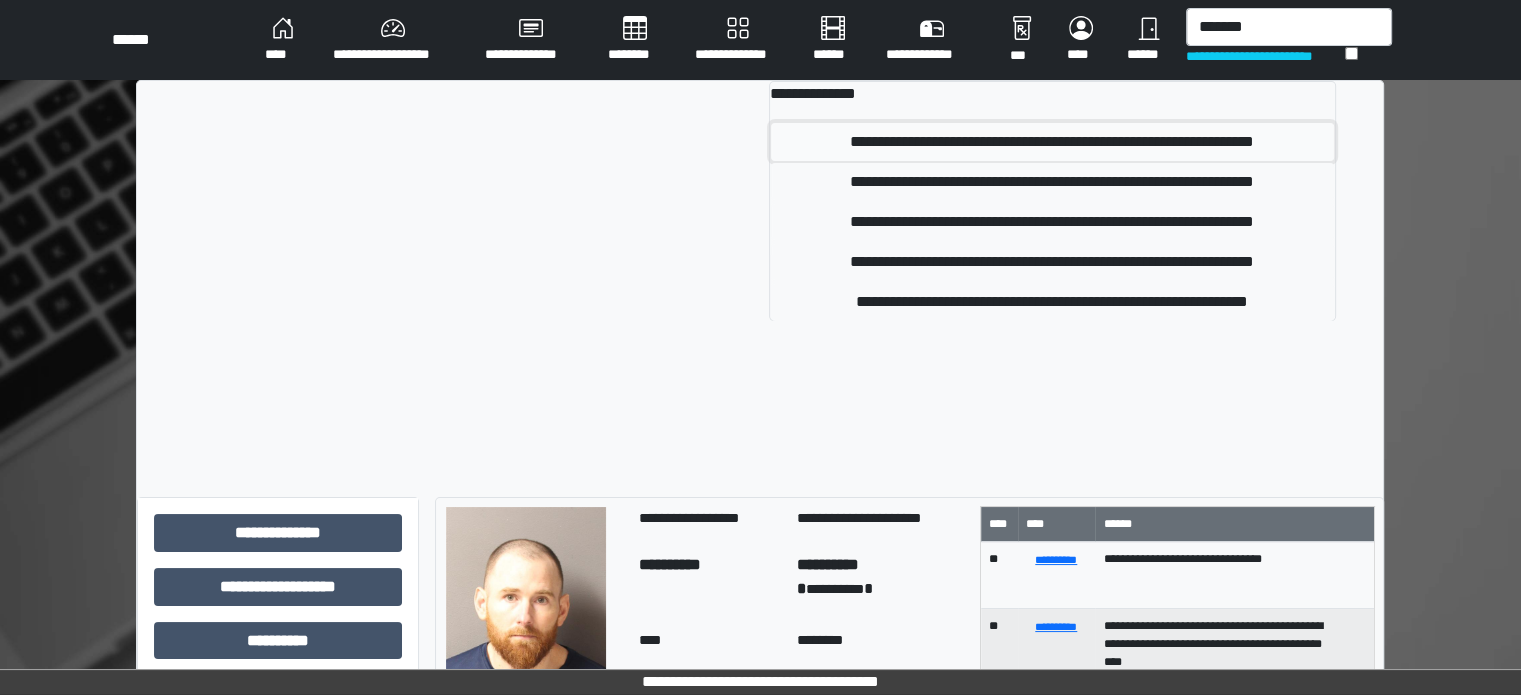 click on "**********" at bounding box center [1052, 142] 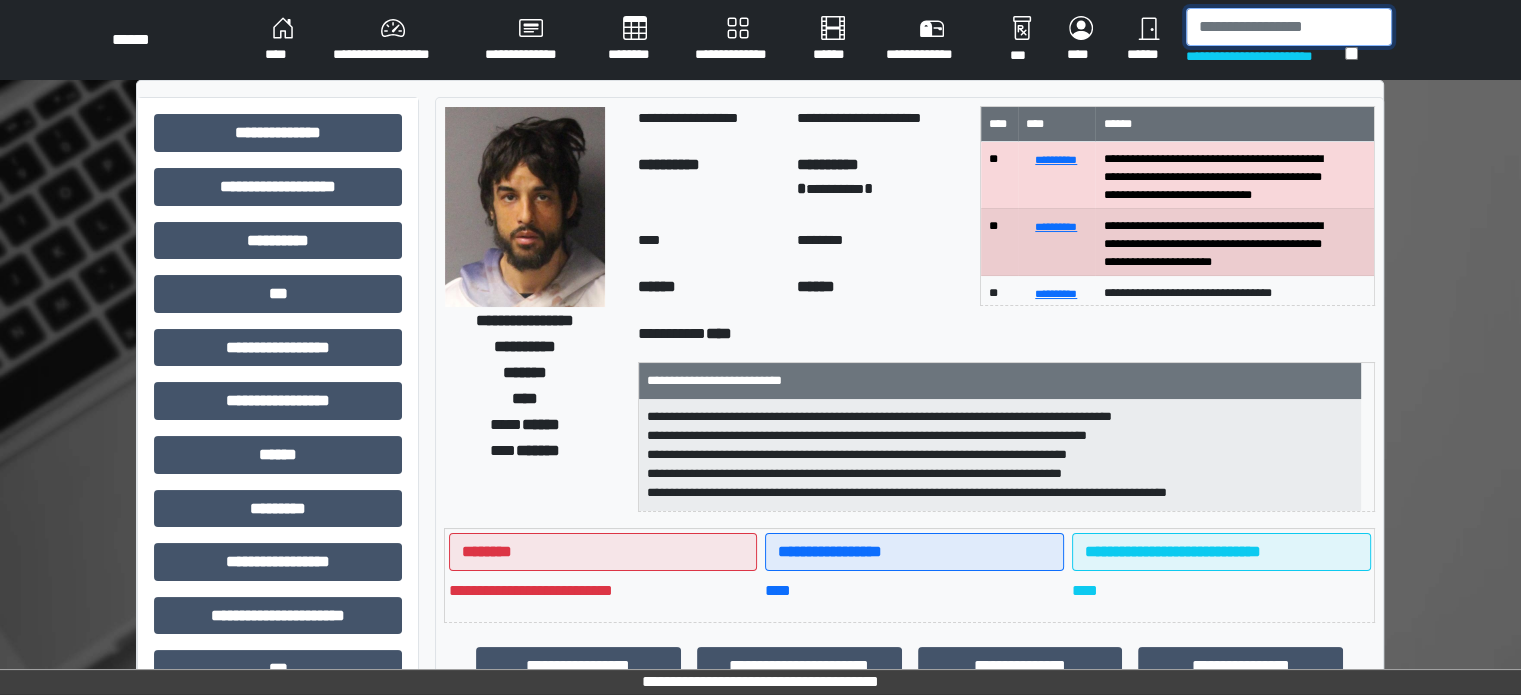 click at bounding box center (1289, 27) 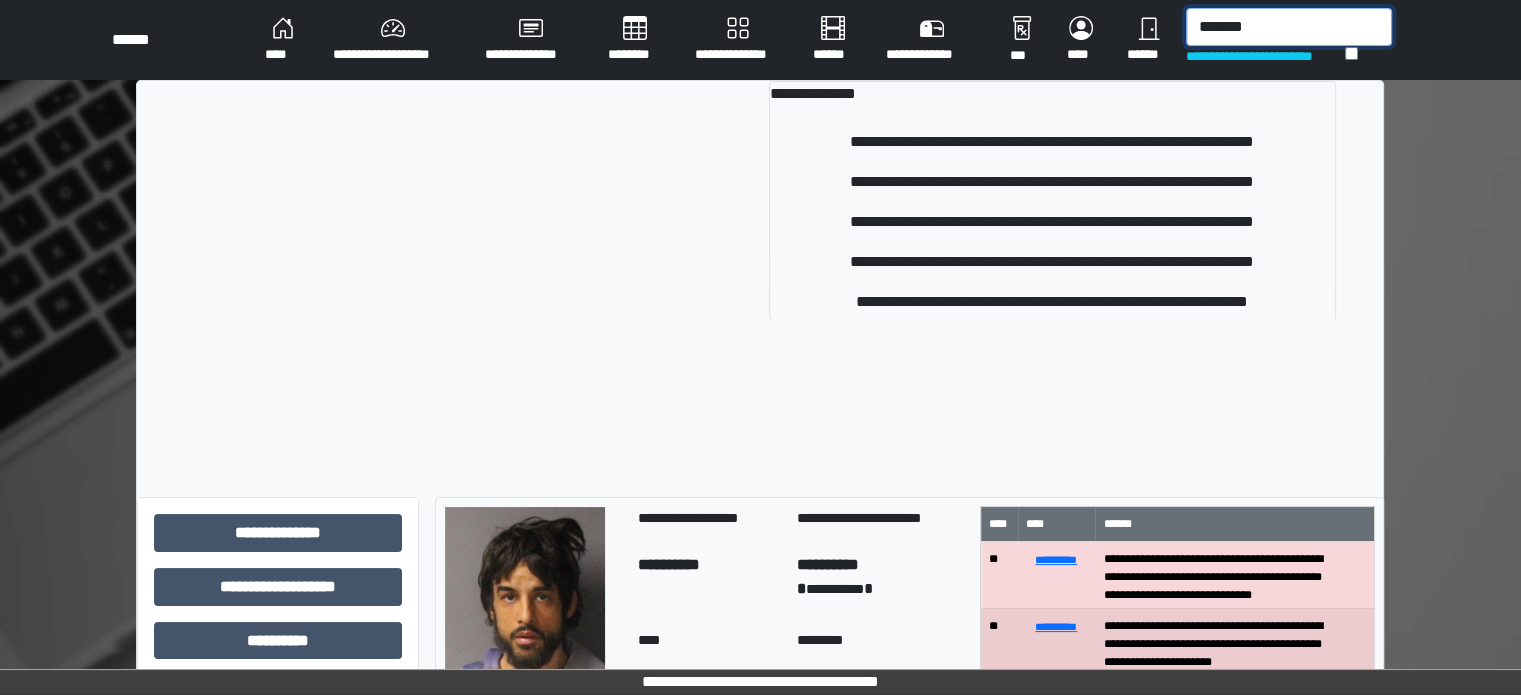 type on "*******" 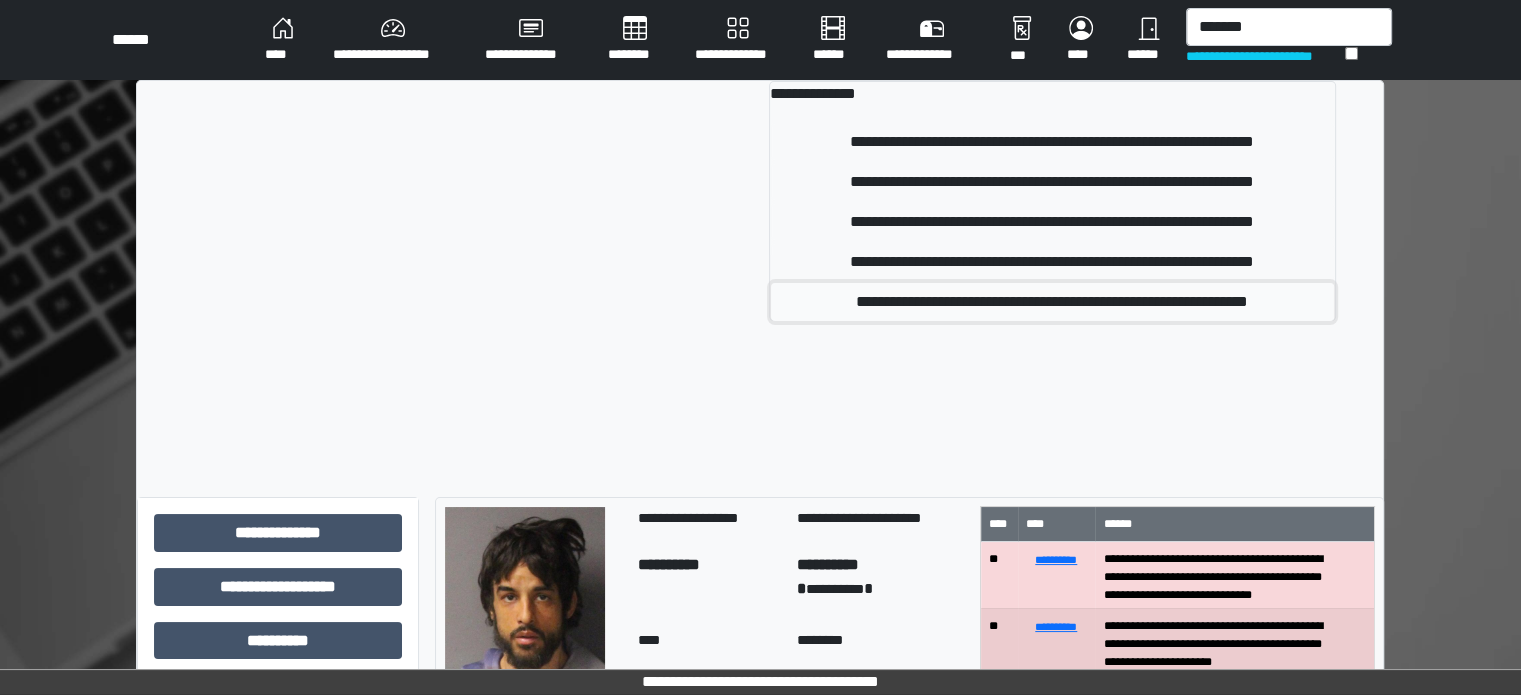 click on "**********" at bounding box center (1052, 302) 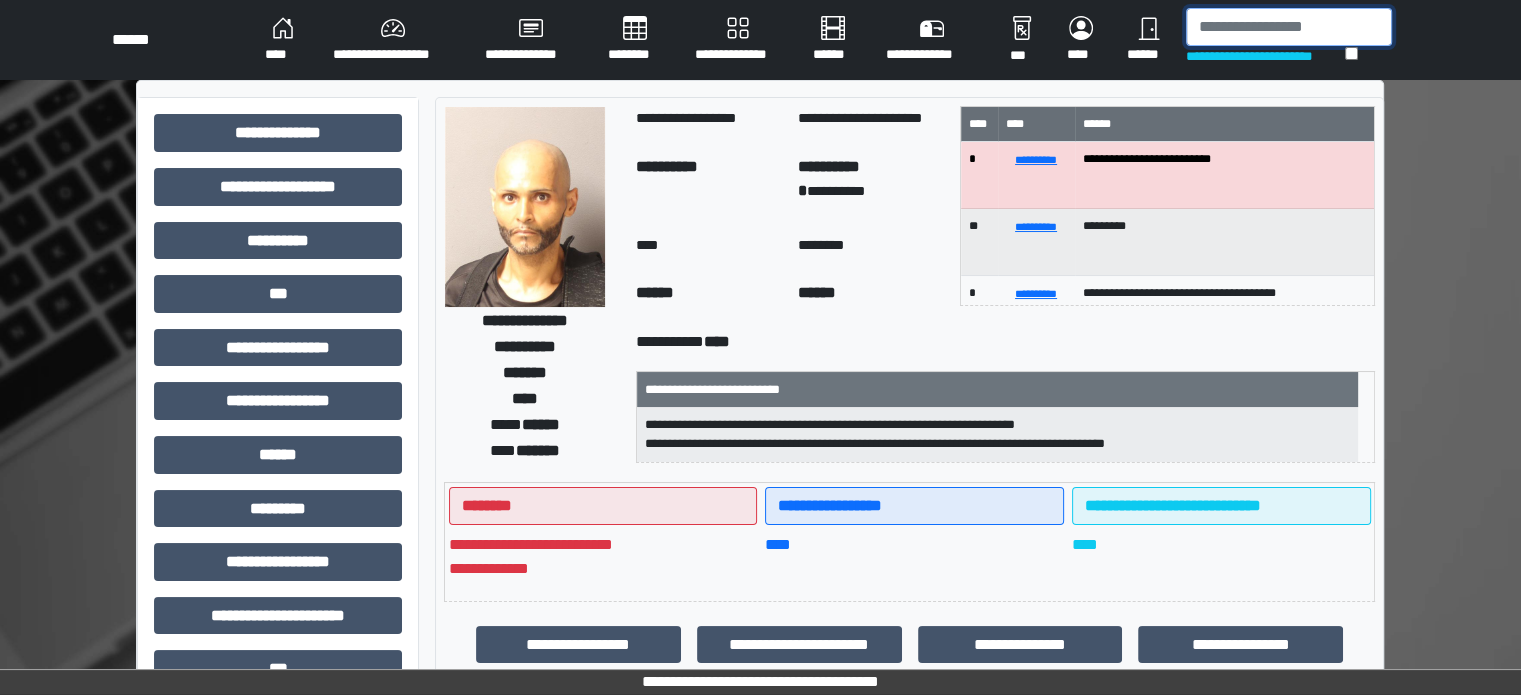 click at bounding box center [1289, 27] 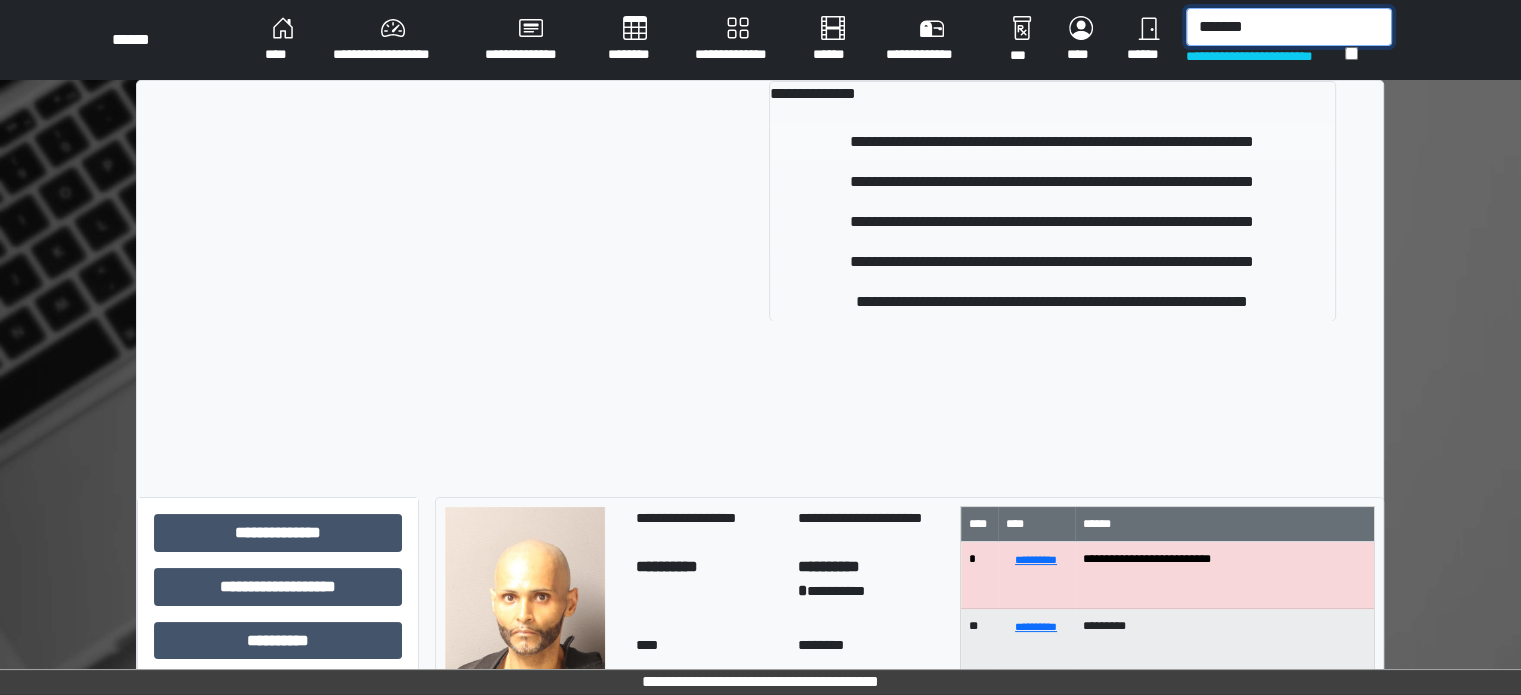 type on "*******" 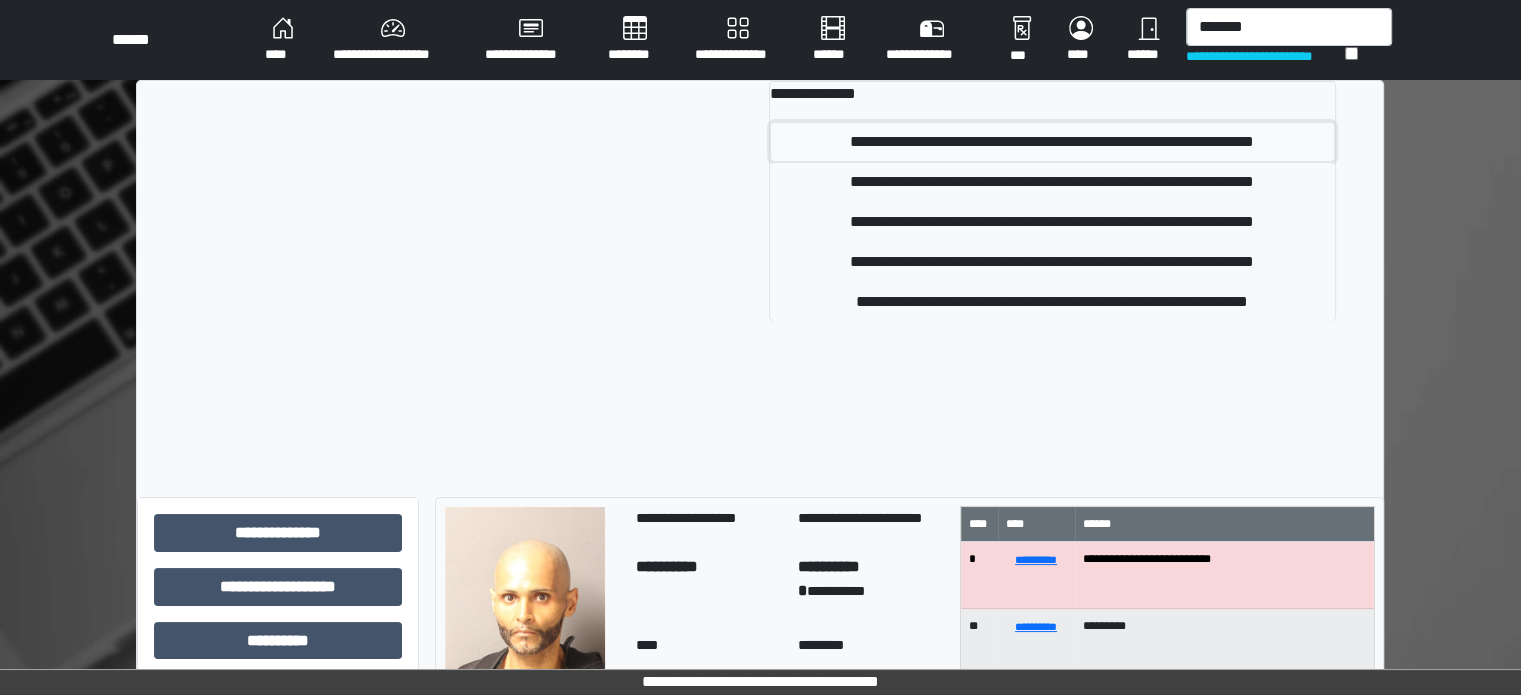 click on "**********" at bounding box center (1052, 142) 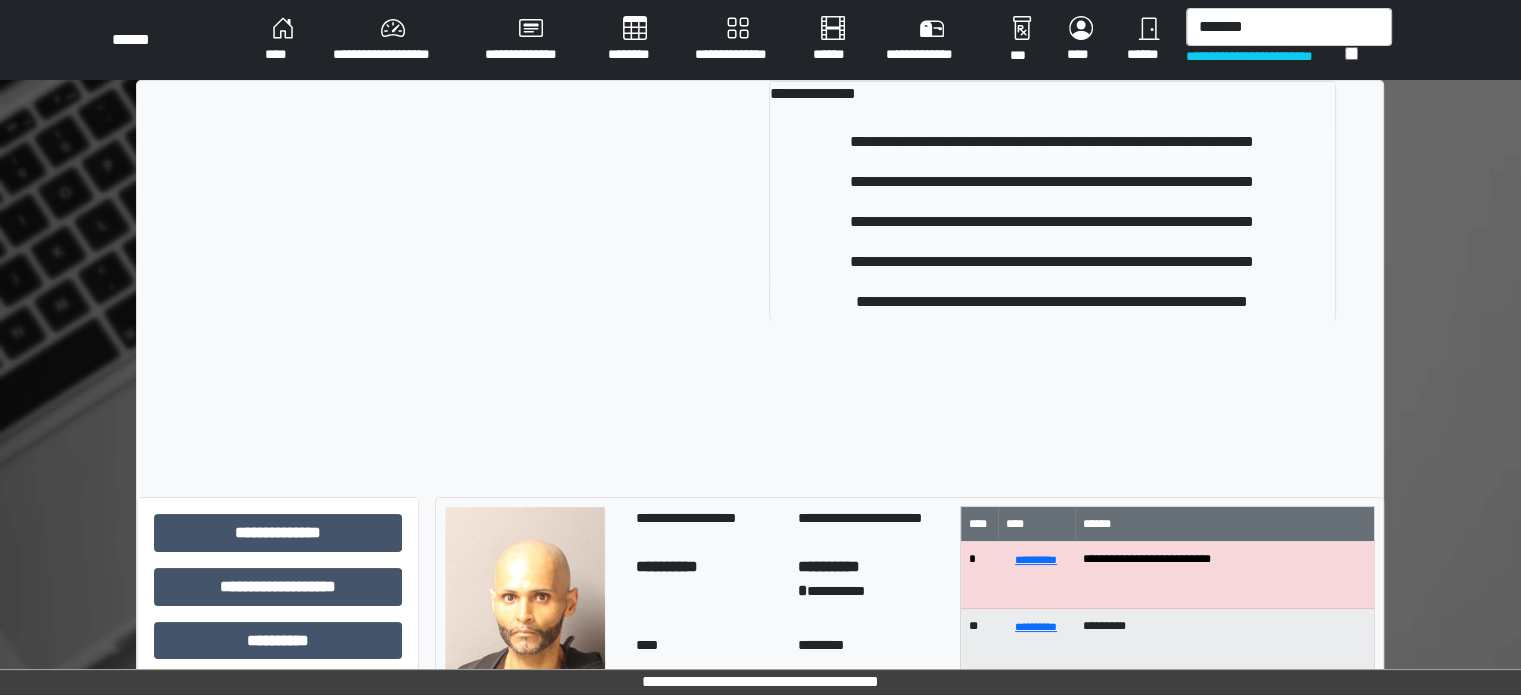type 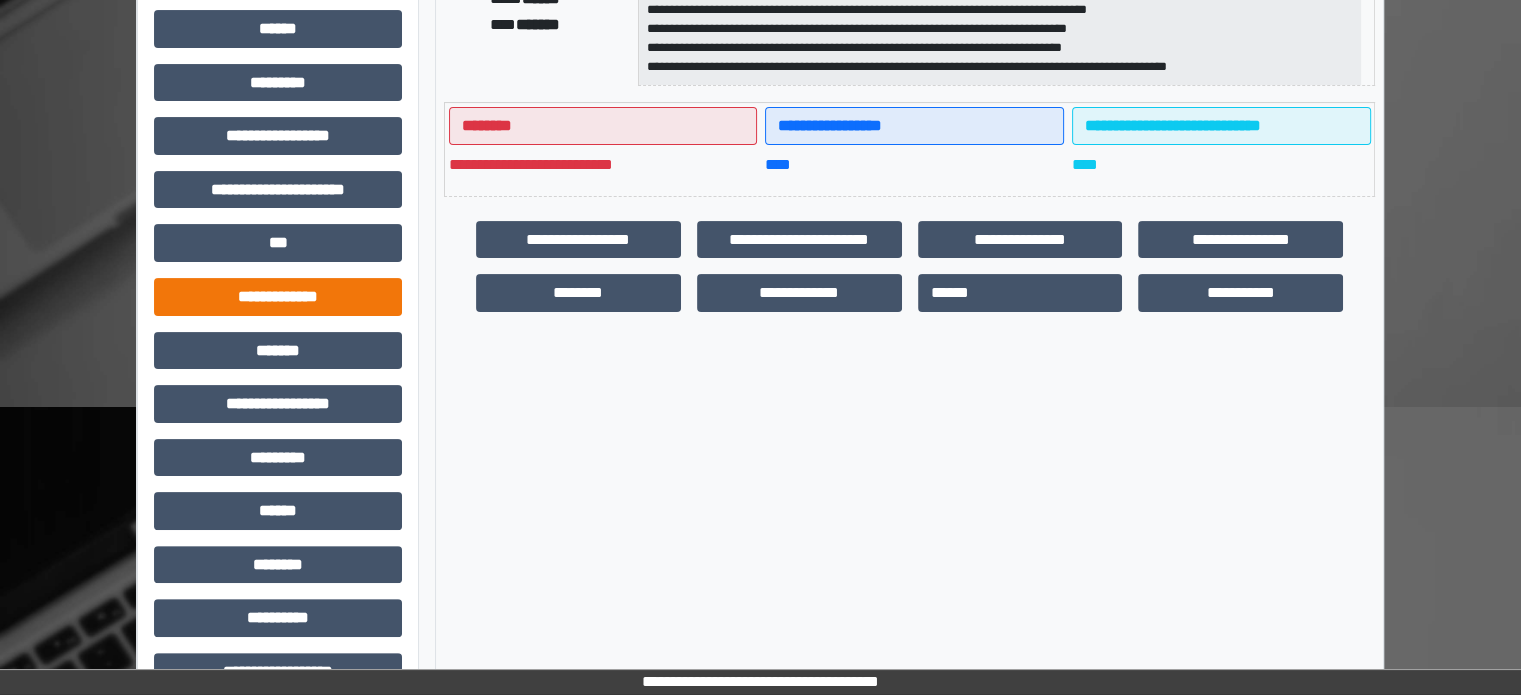scroll, scrollTop: 471, scrollLeft: 0, axis: vertical 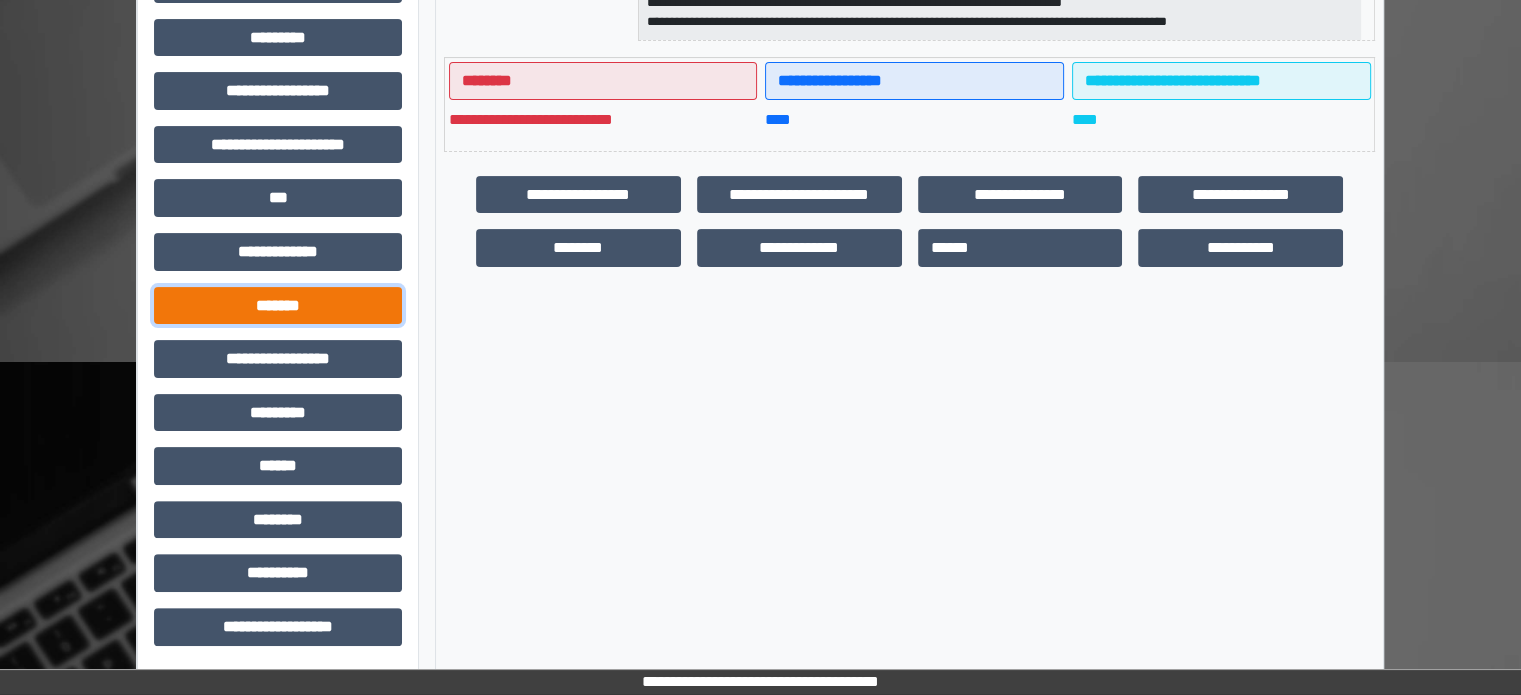 click on "*******" at bounding box center (278, 306) 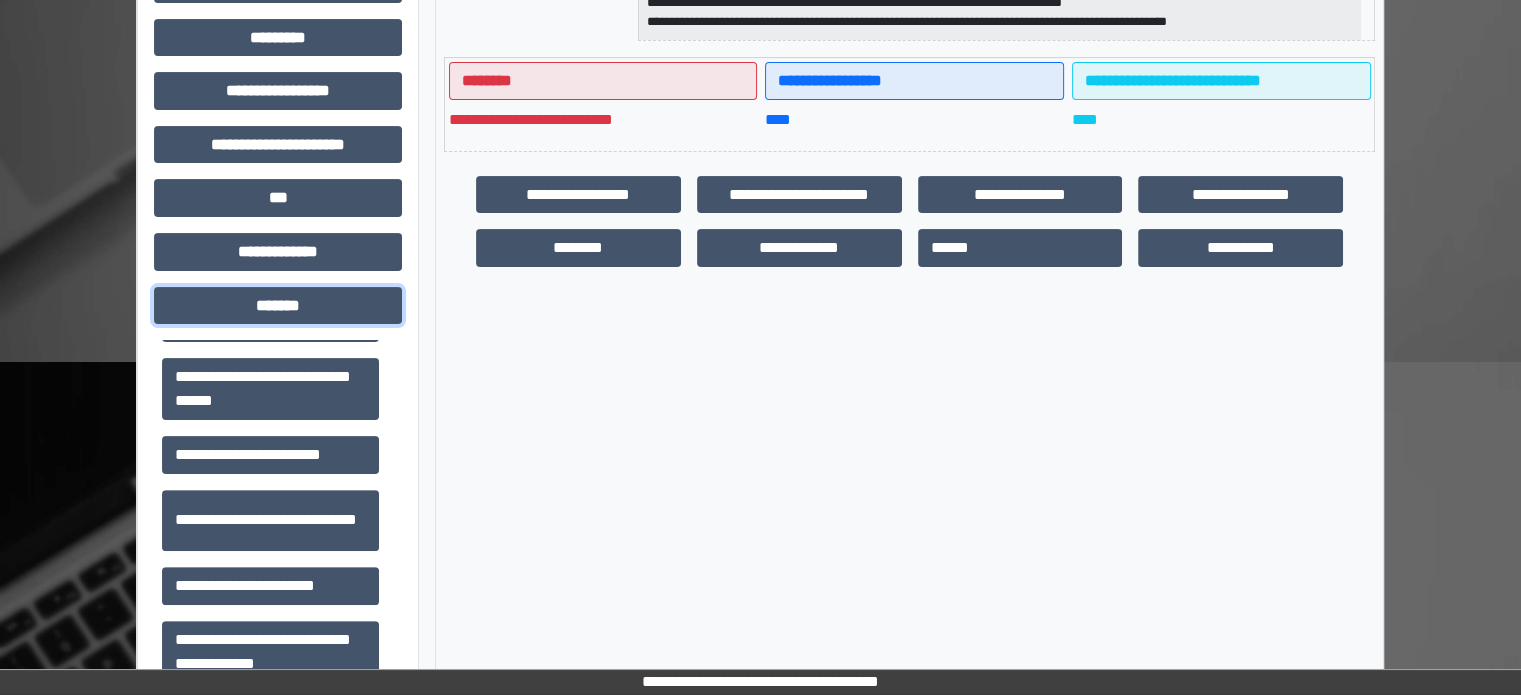 scroll, scrollTop: 912, scrollLeft: 0, axis: vertical 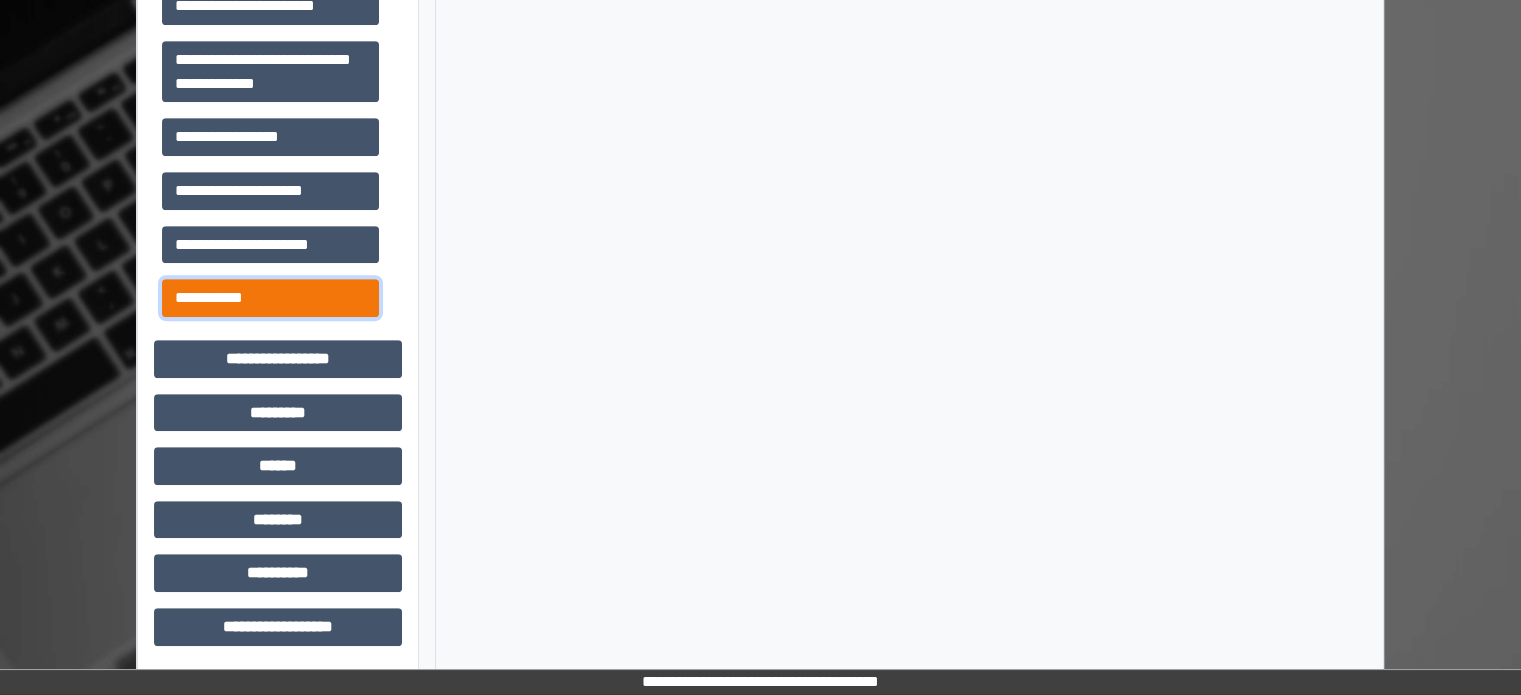 click on "**********" at bounding box center [270, 298] 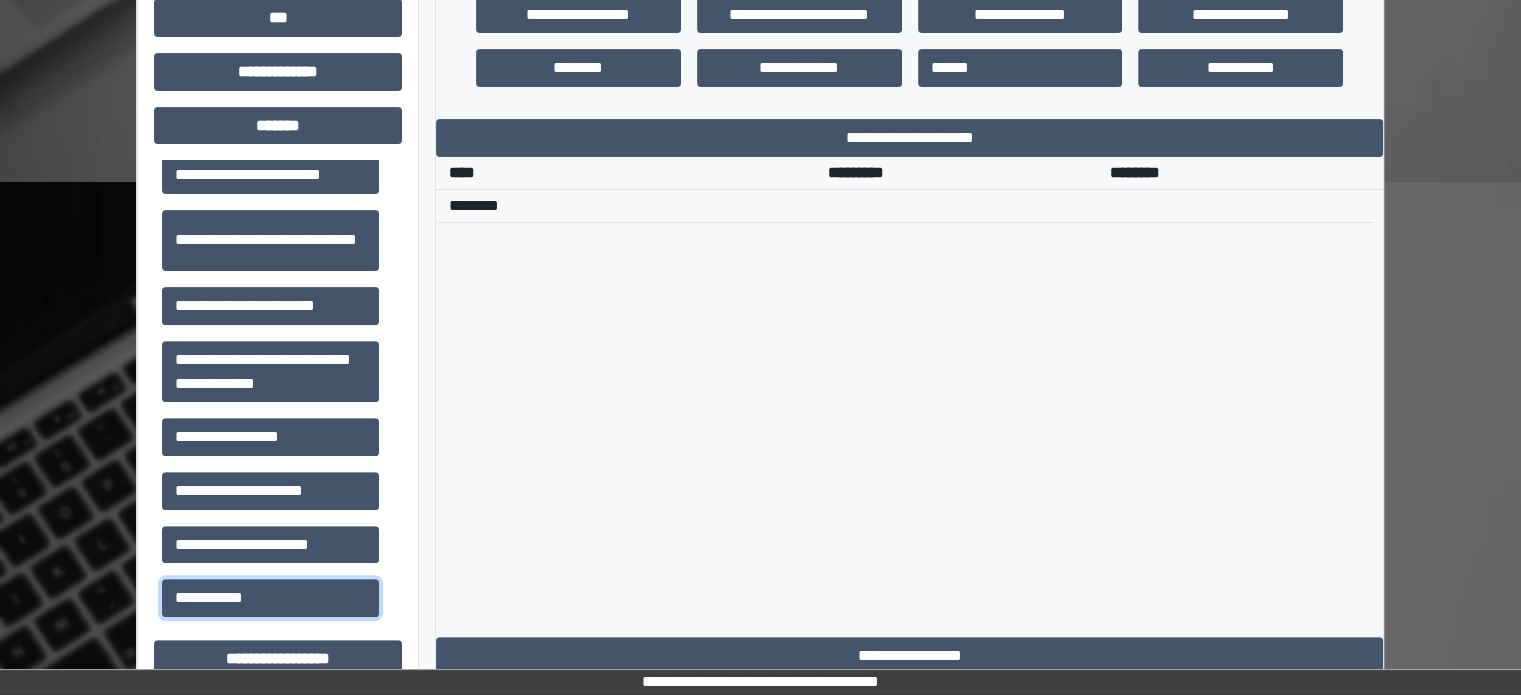 scroll, scrollTop: 451, scrollLeft: 0, axis: vertical 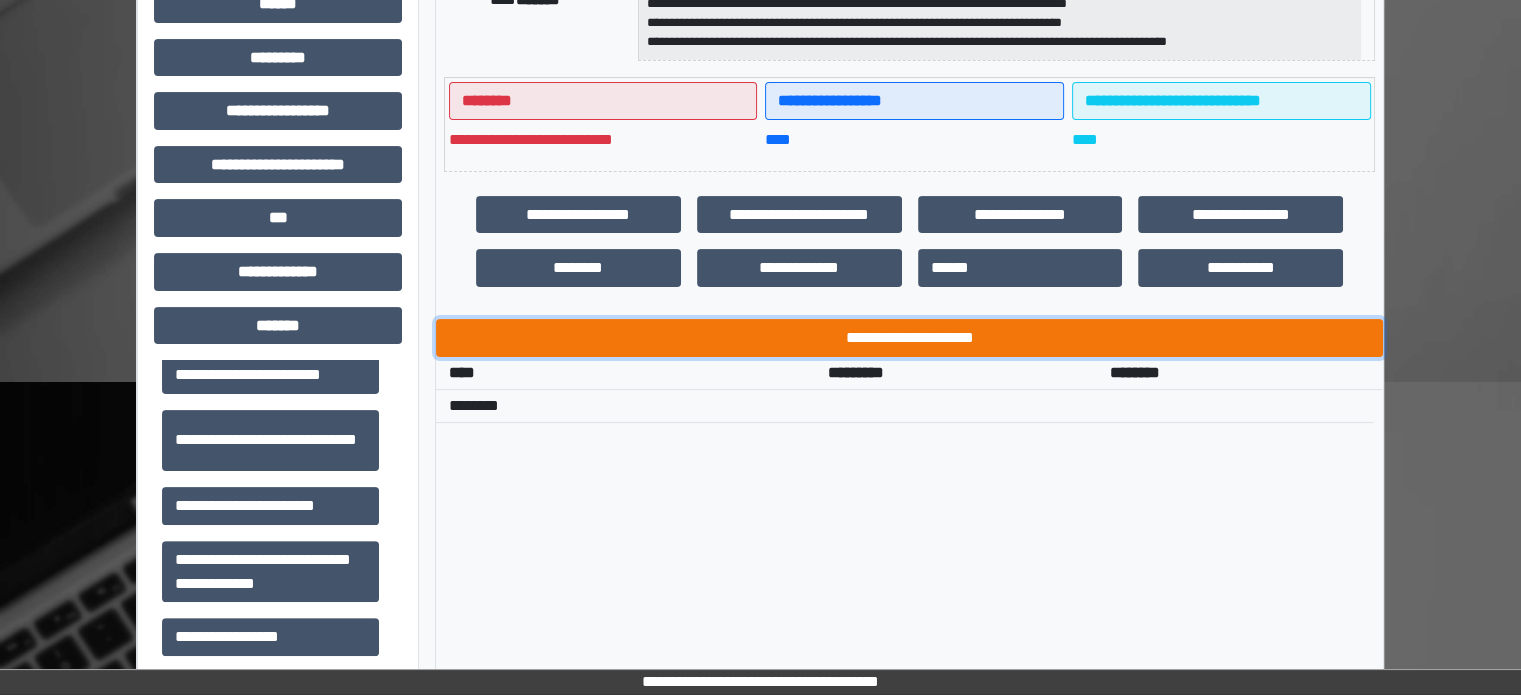 click on "**********" at bounding box center (909, 338) 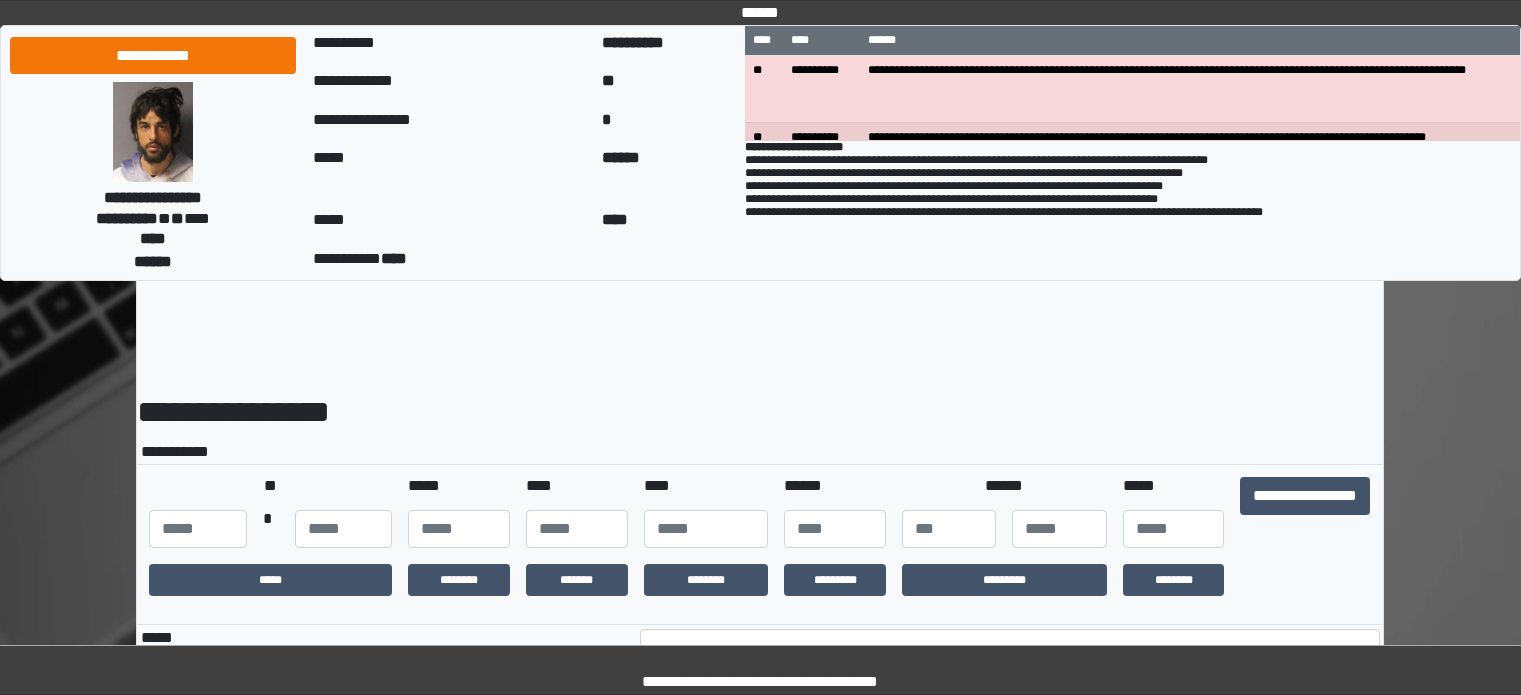 scroll, scrollTop: 0, scrollLeft: 0, axis: both 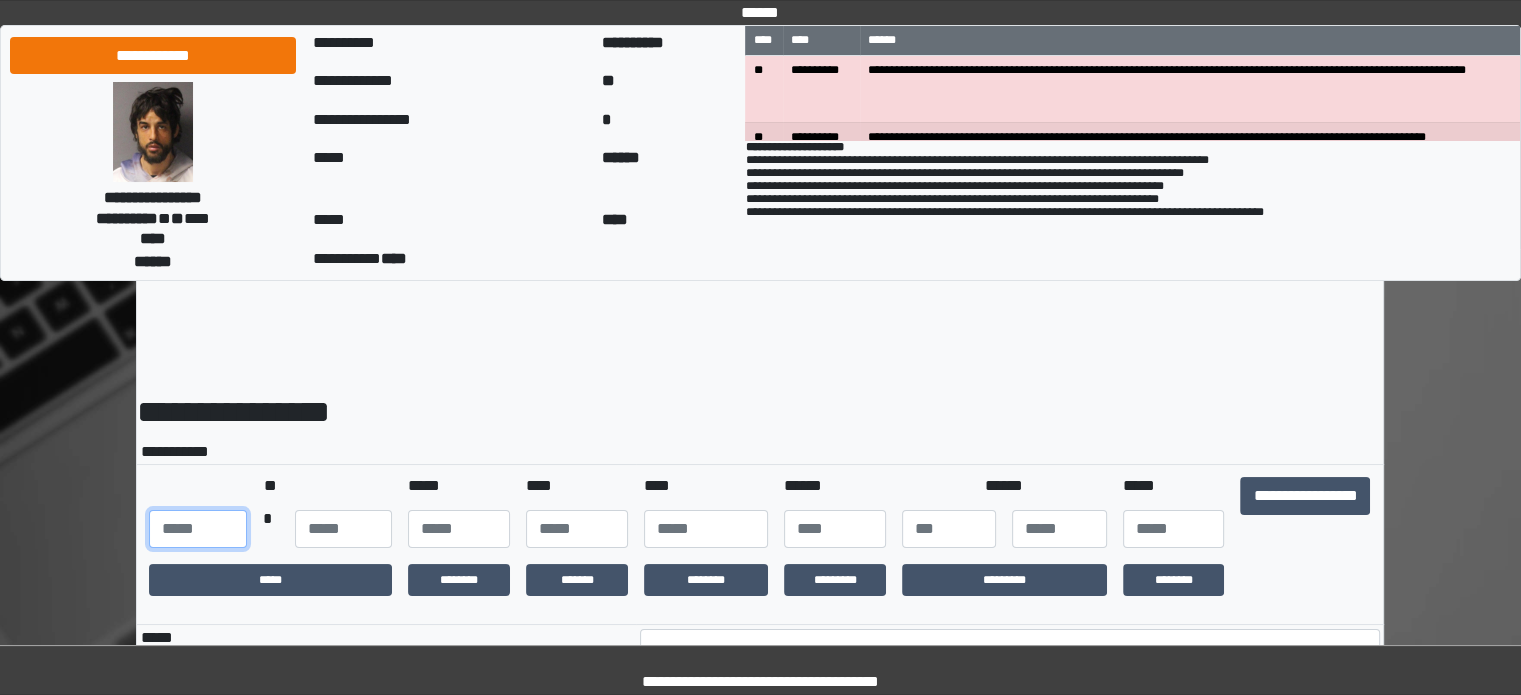 click at bounding box center [197, 529] 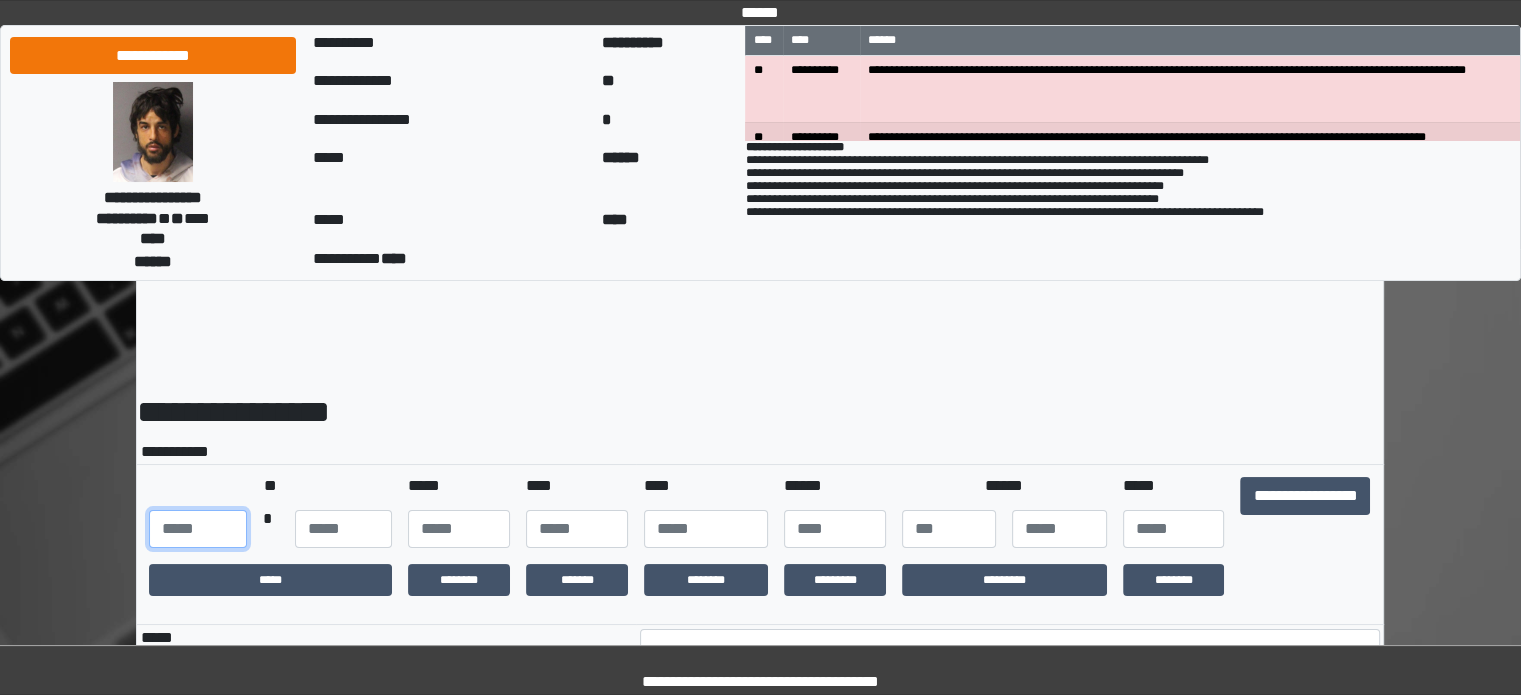 type on "***" 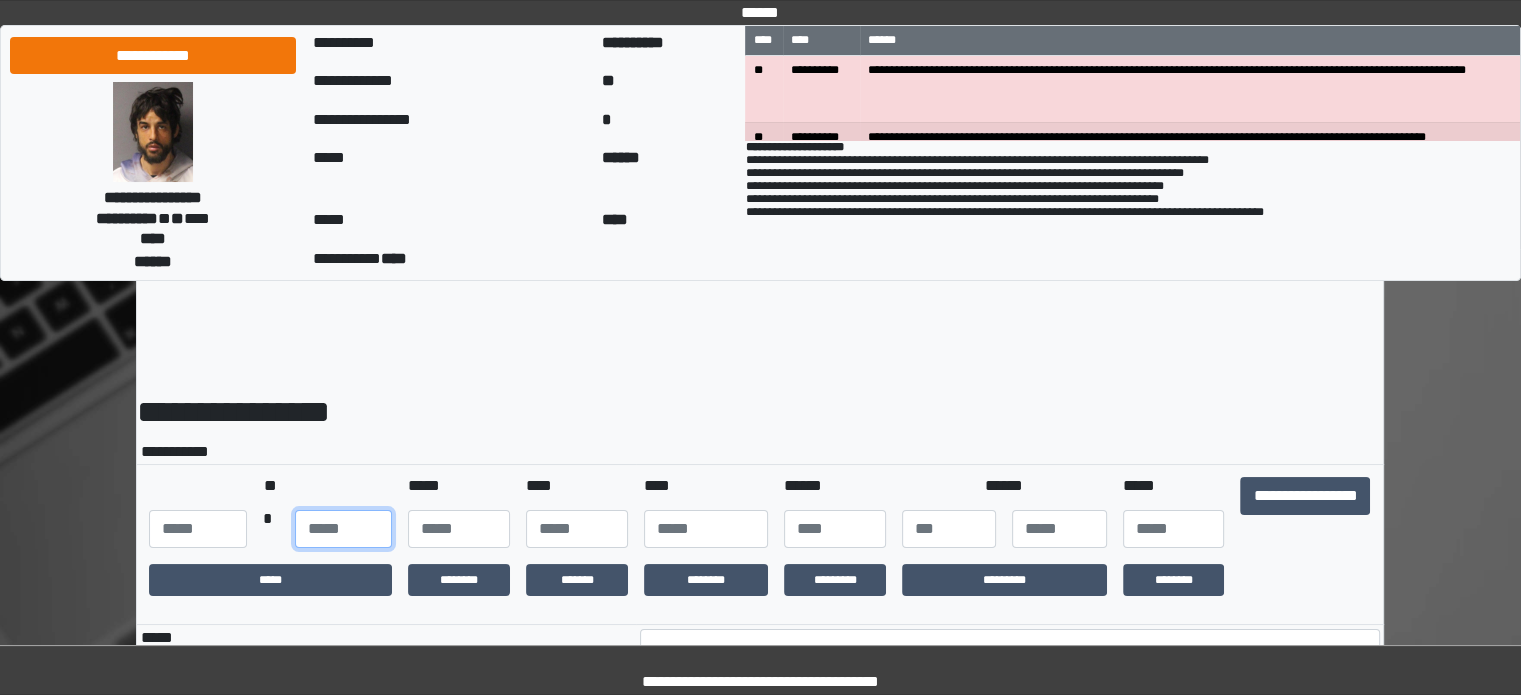 click at bounding box center [343, 529] 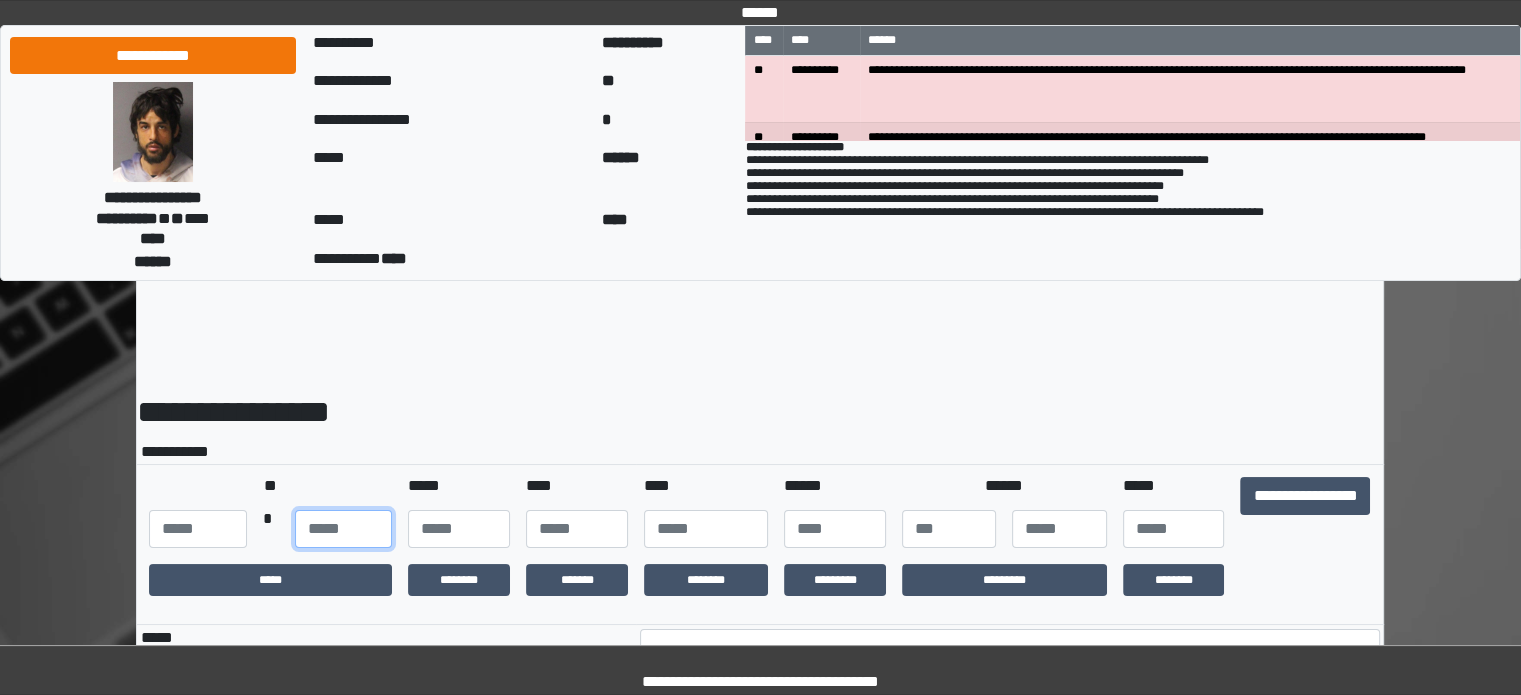 type on "**" 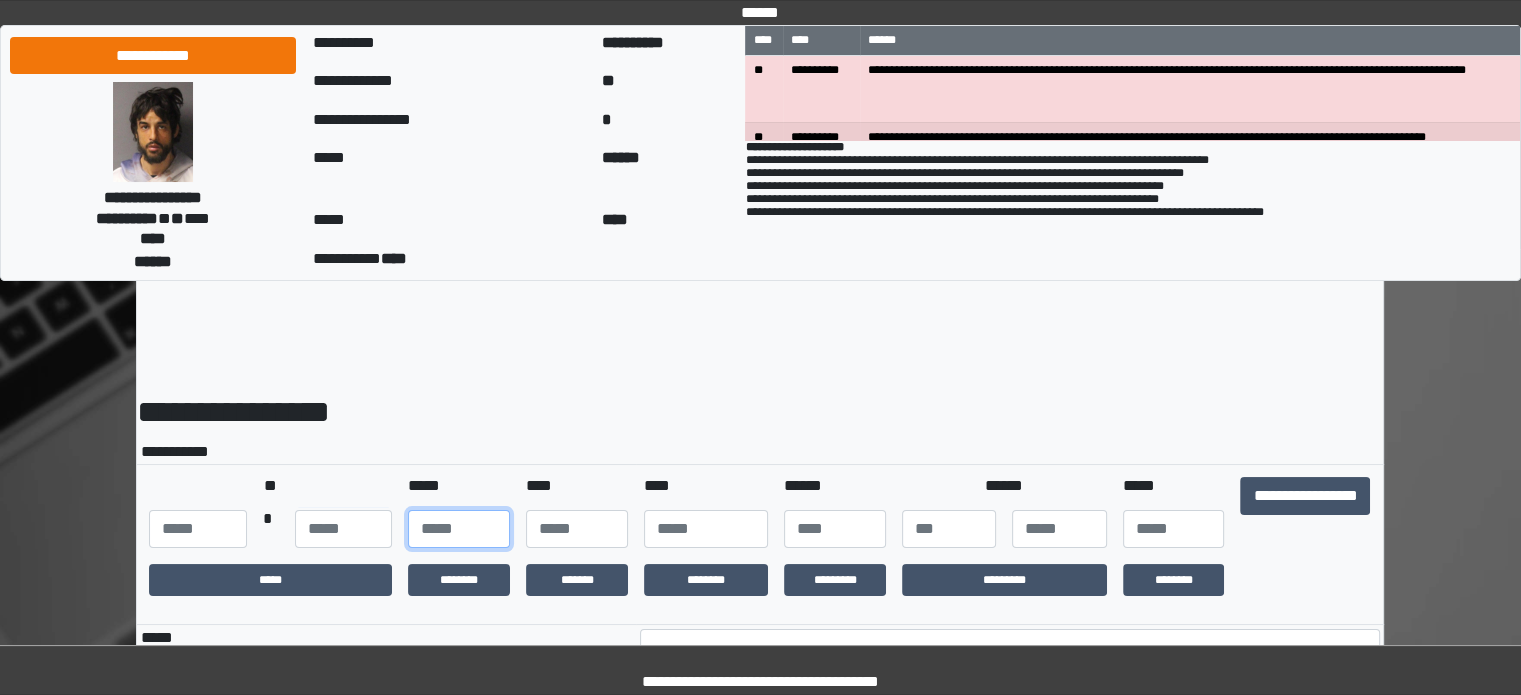click at bounding box center (459, 529) 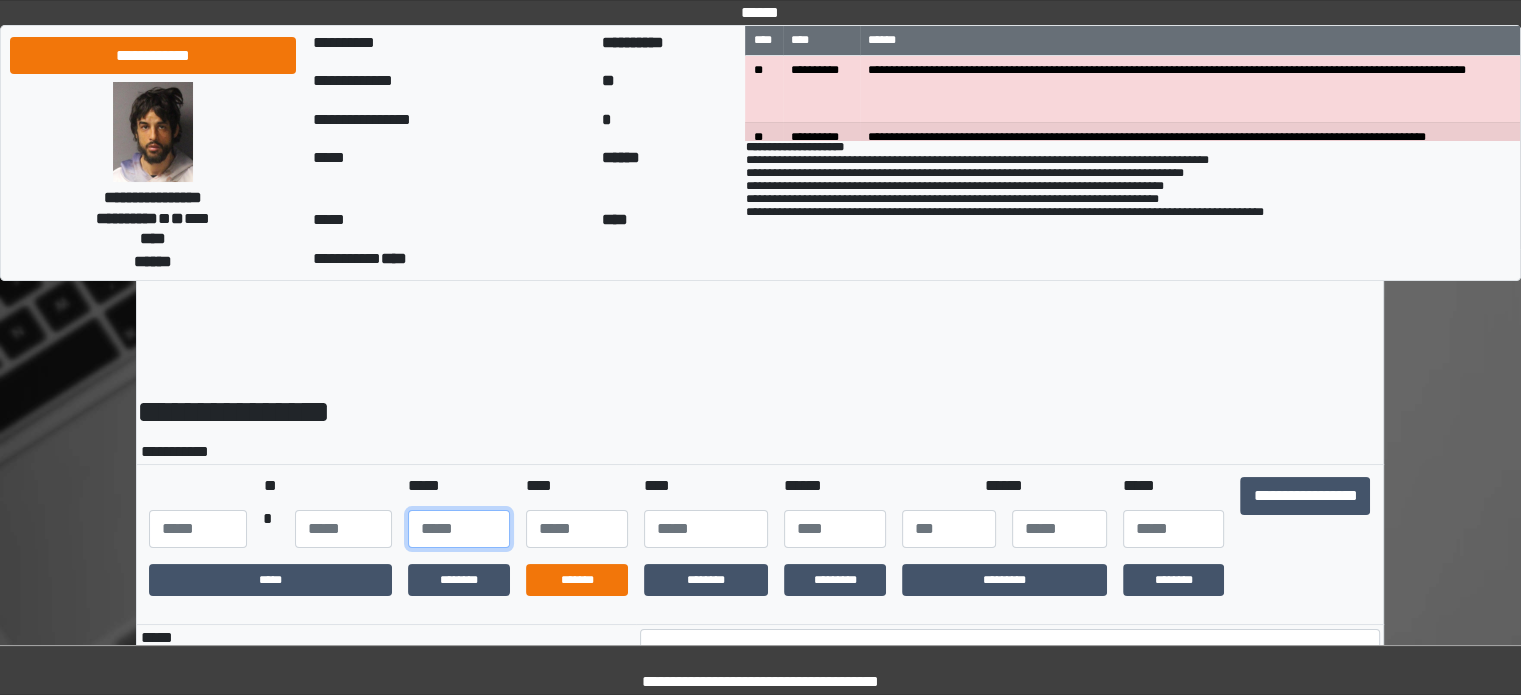 type on "**" 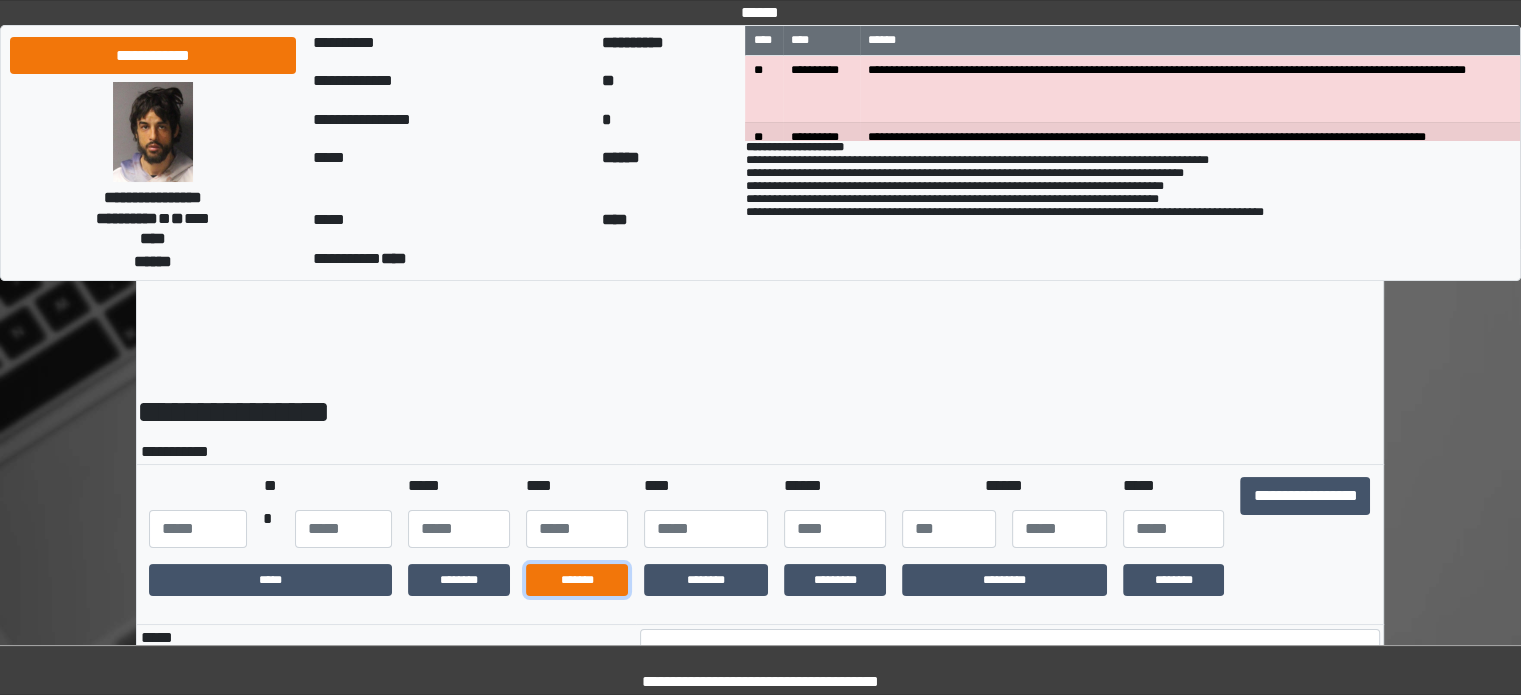 click on "*******" at bounding box center [577, 580] 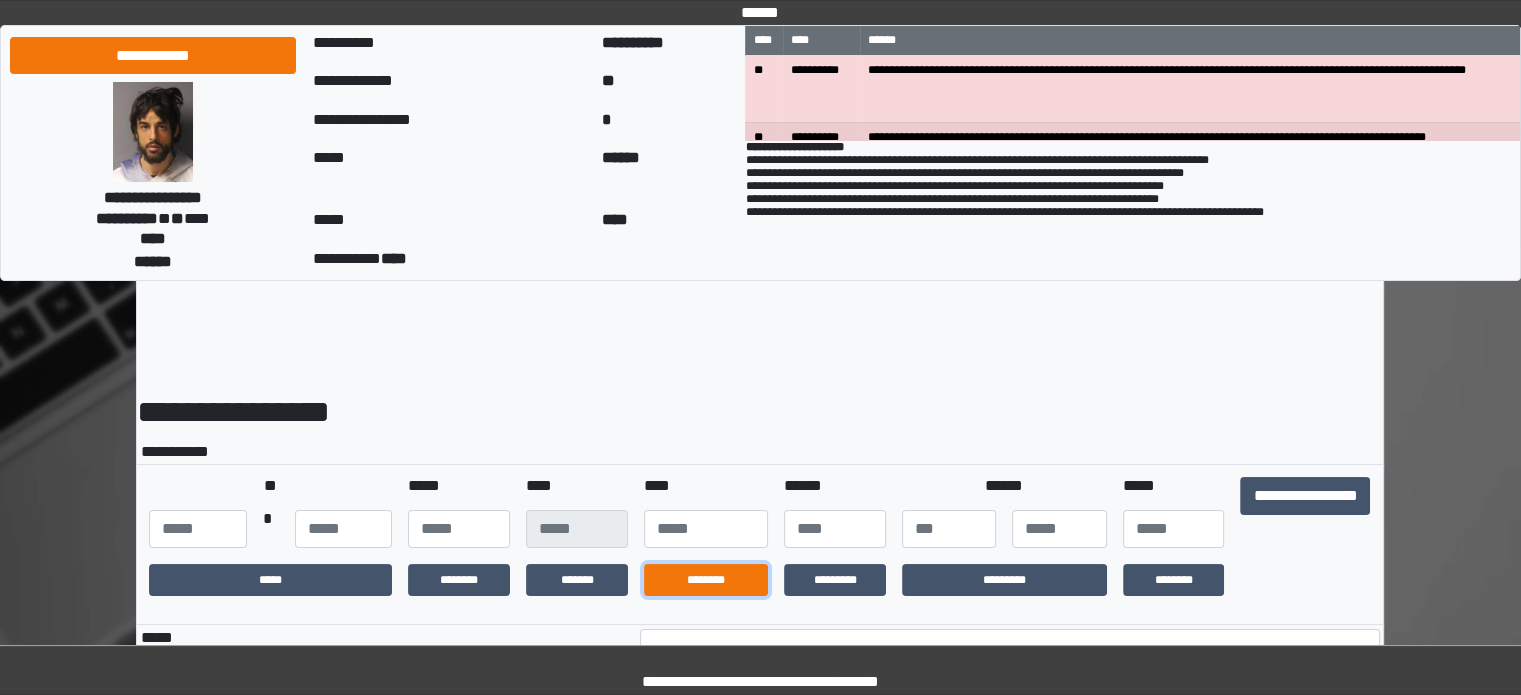 click on "********" at bounding box center [706, 580] 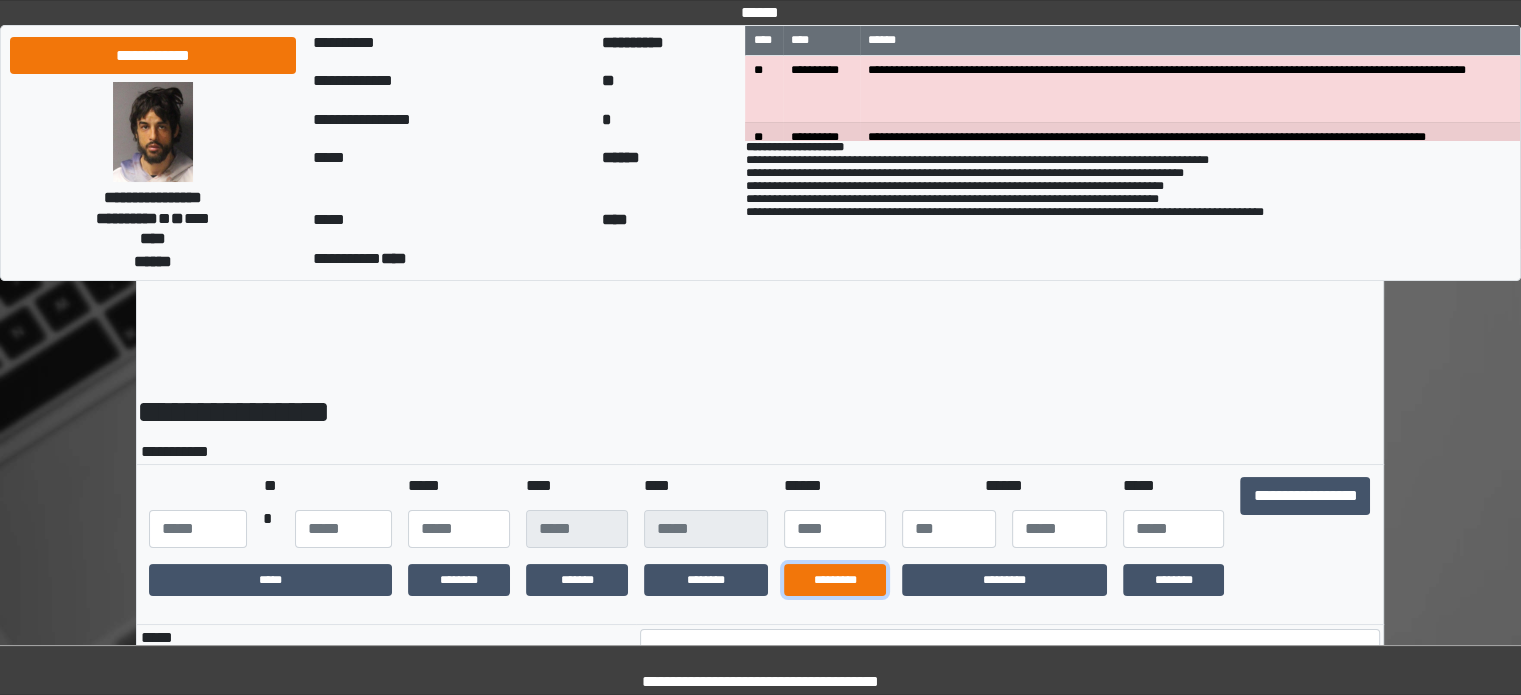 click on "*********" at bounding box center (835, 580) 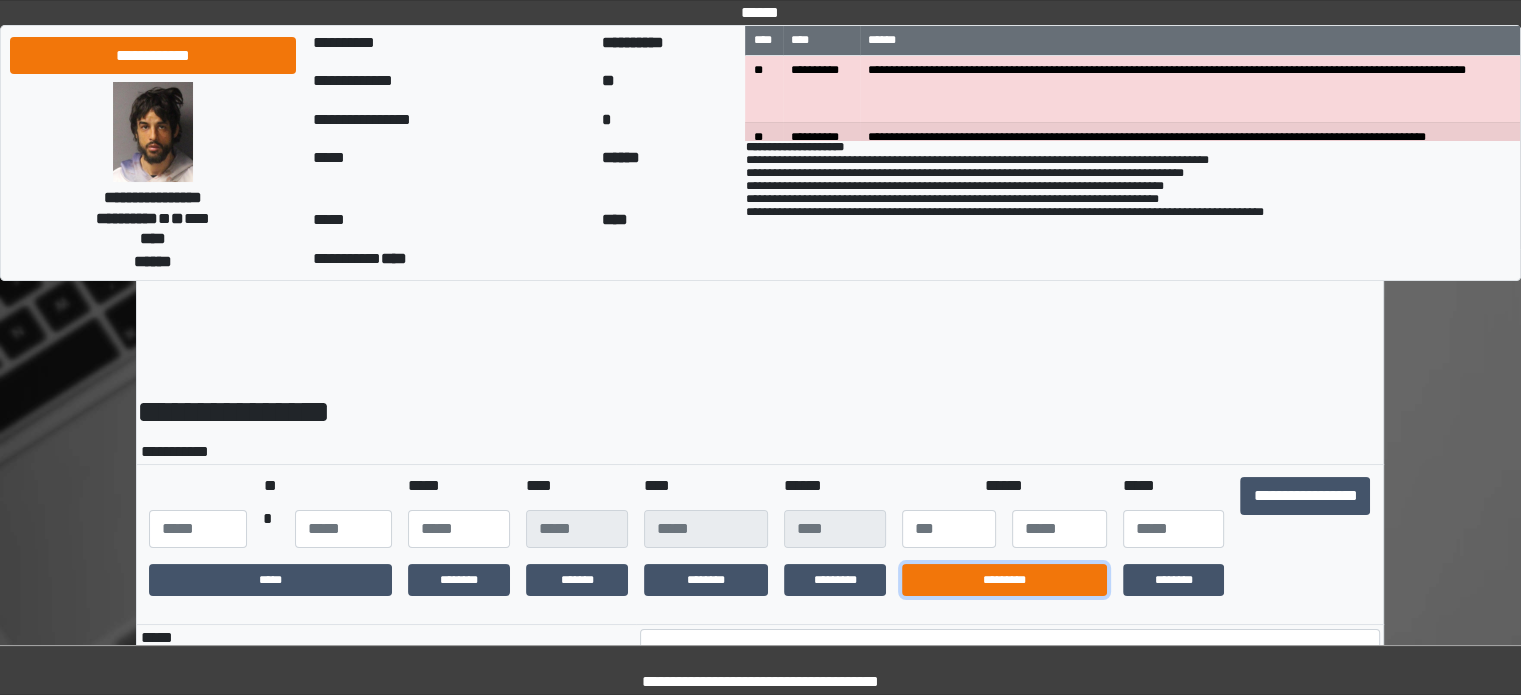 click on "*********" at bounding box center (1004, 580) 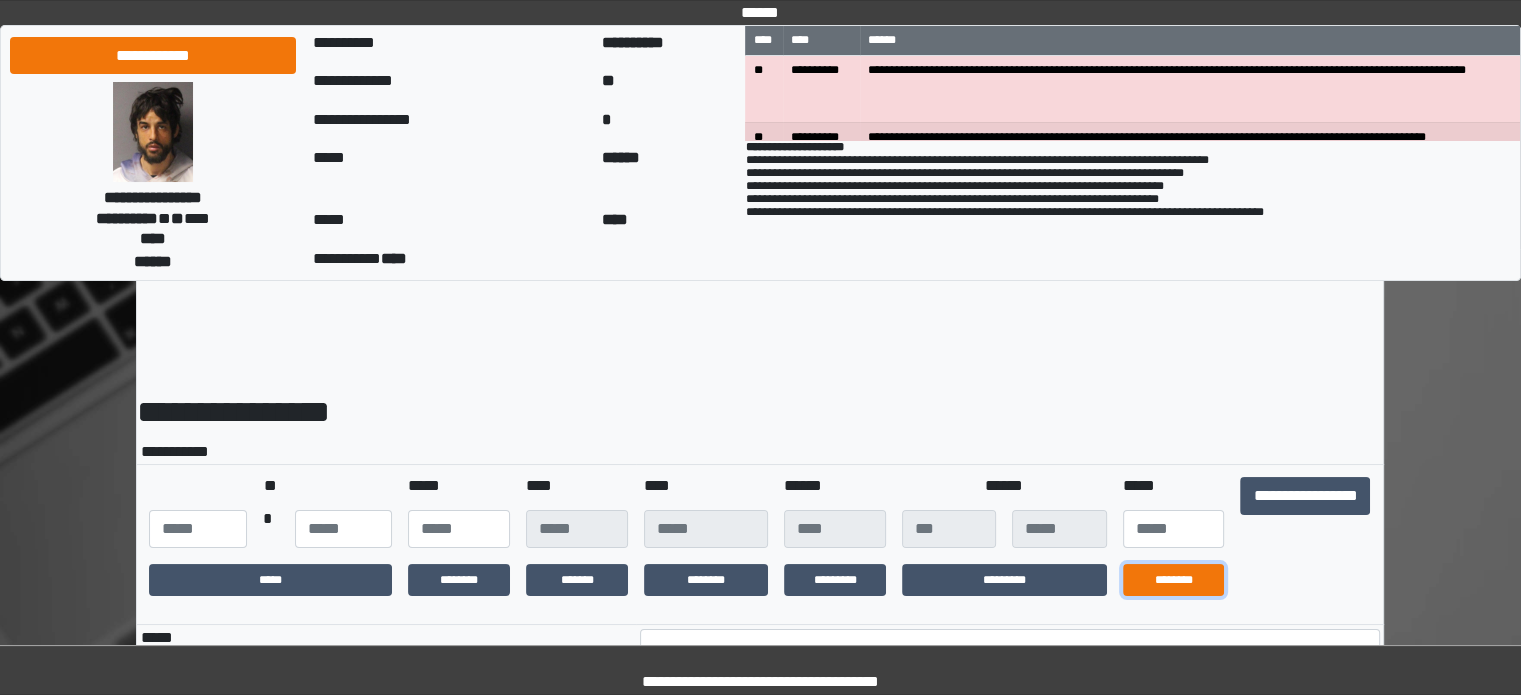 click on "********" at bounding box center (1174, 580) 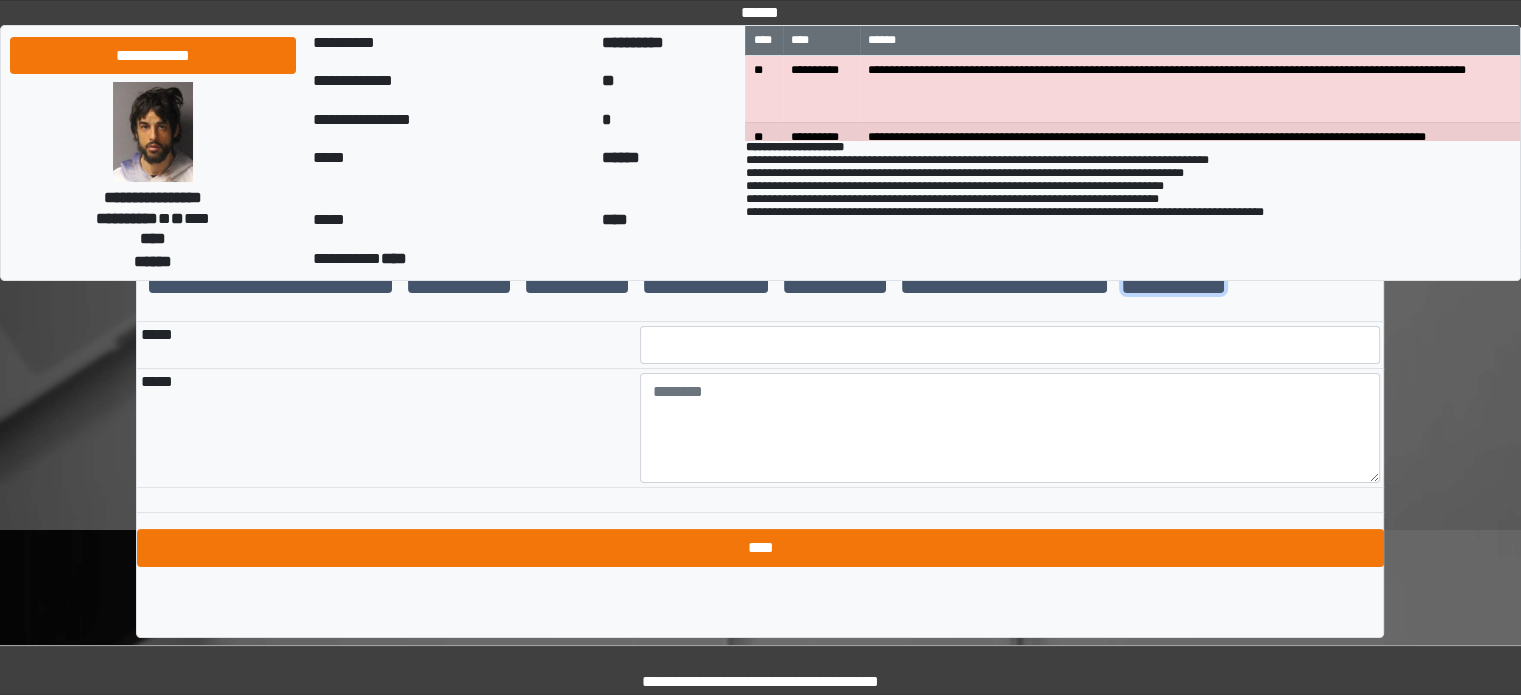 scroll, scrollTop: 310, scrollLeft: 0, axis: vertical 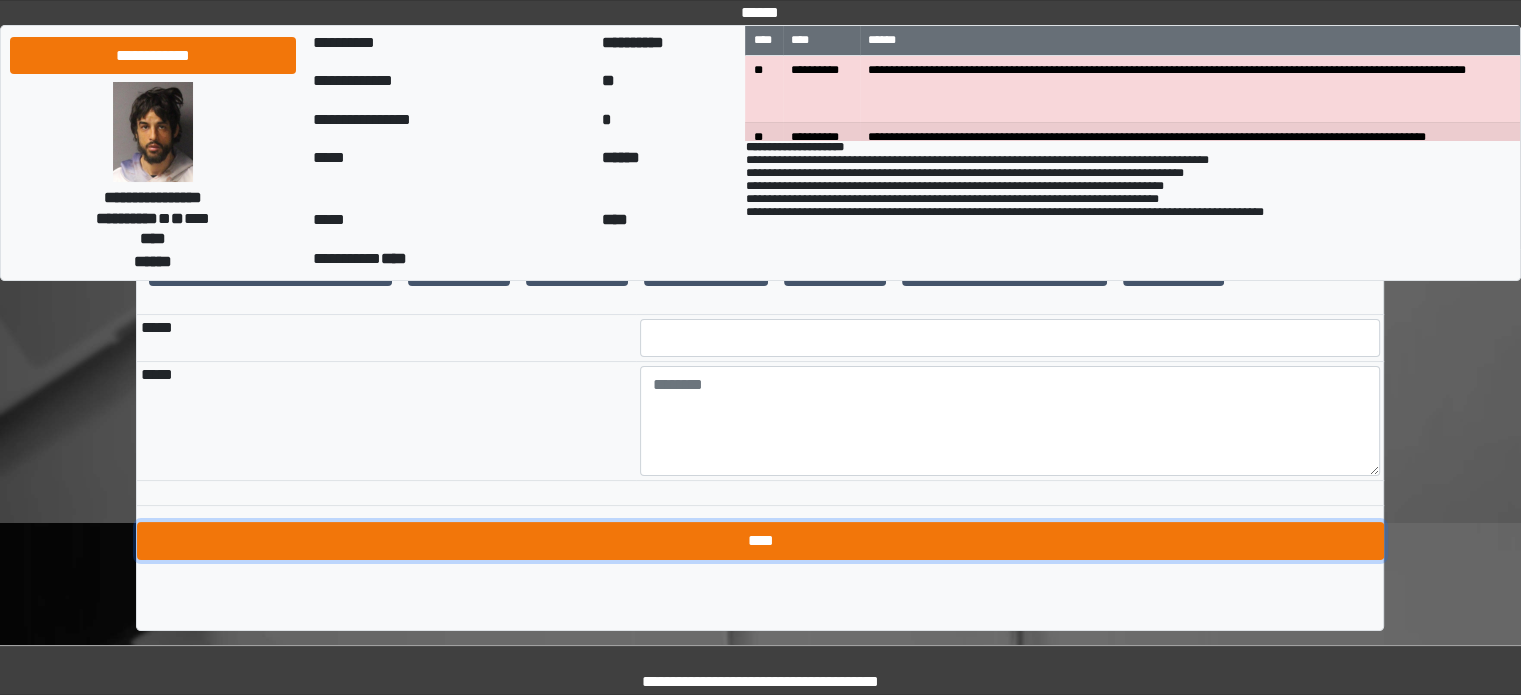 click on "****" at bounding box center [760, 541] 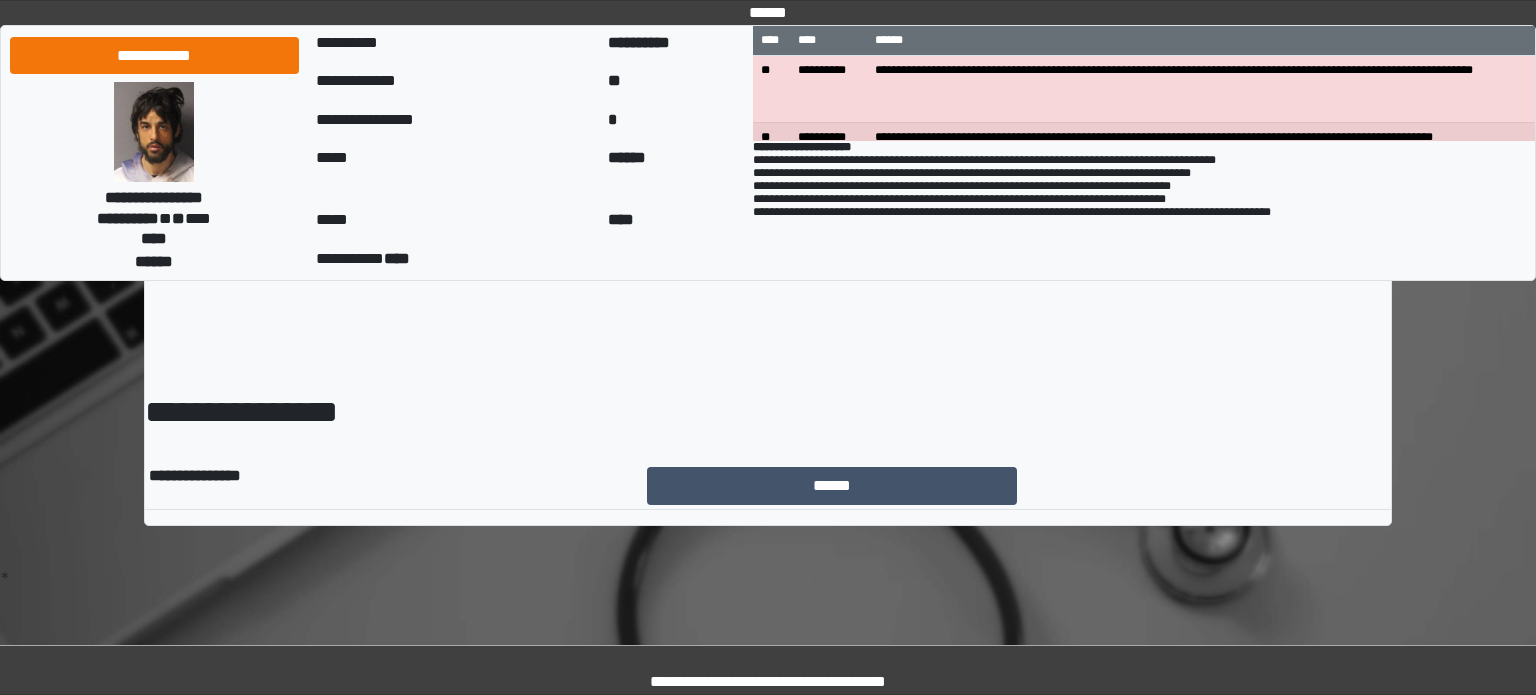 scroll, scrollTop: 0, scrollLeft: 0, axis: both 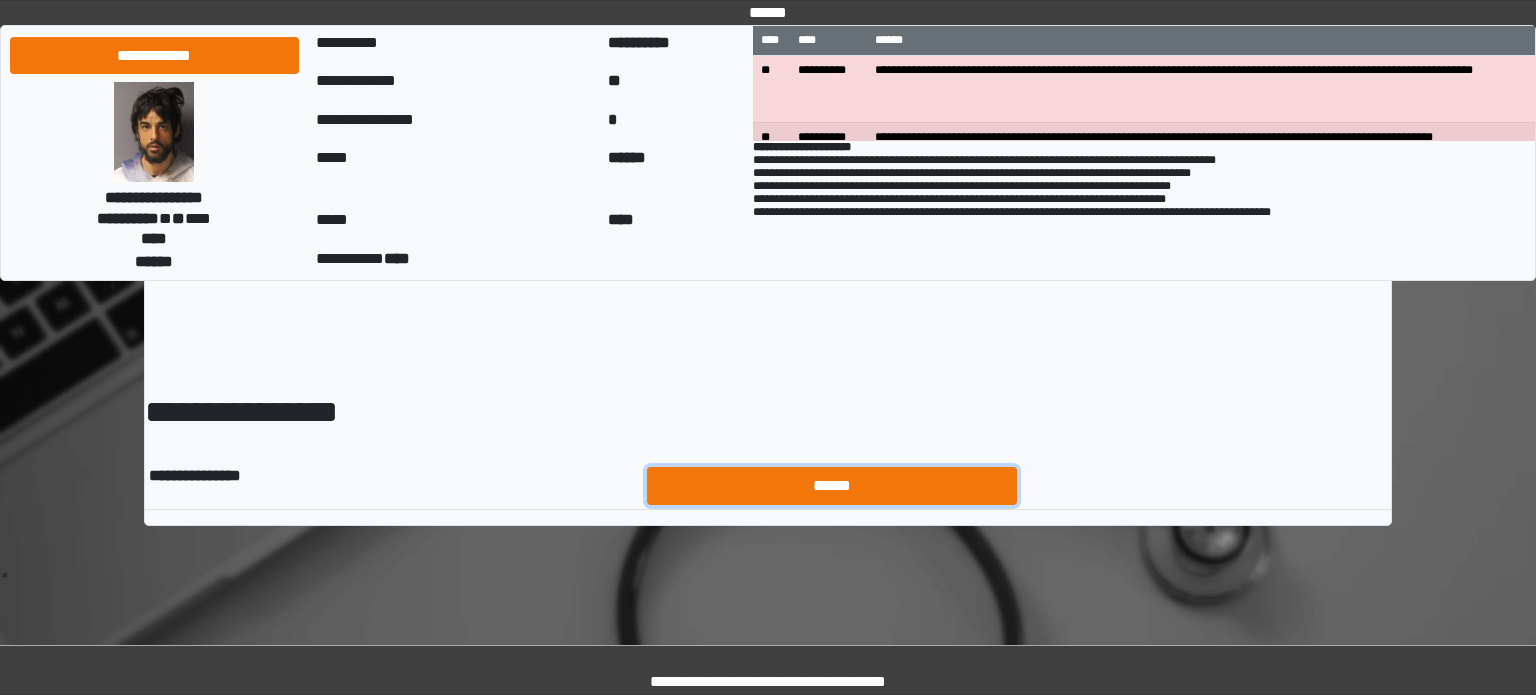 click on "******" at bounding box center [832, 486] 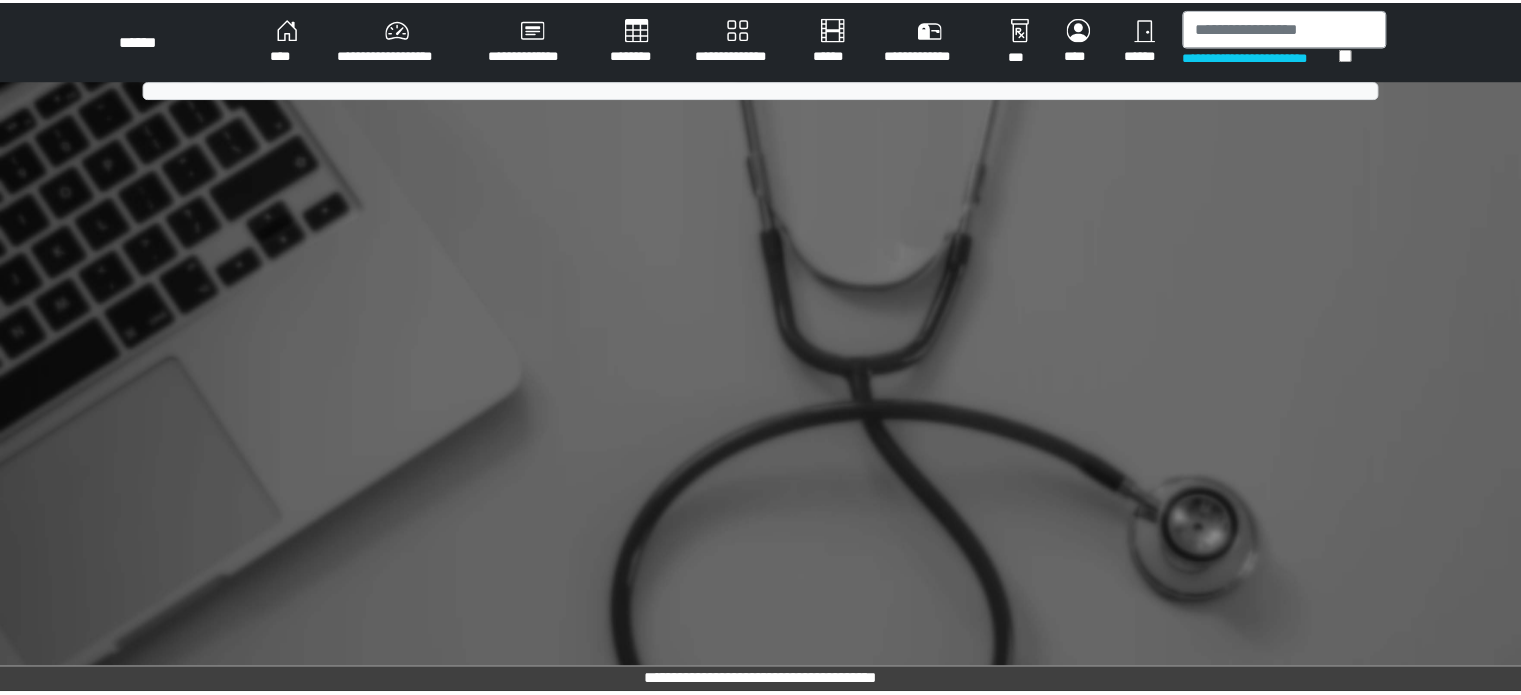 scroll, scrollTop: 0, scrollLeft: 0, axis: both 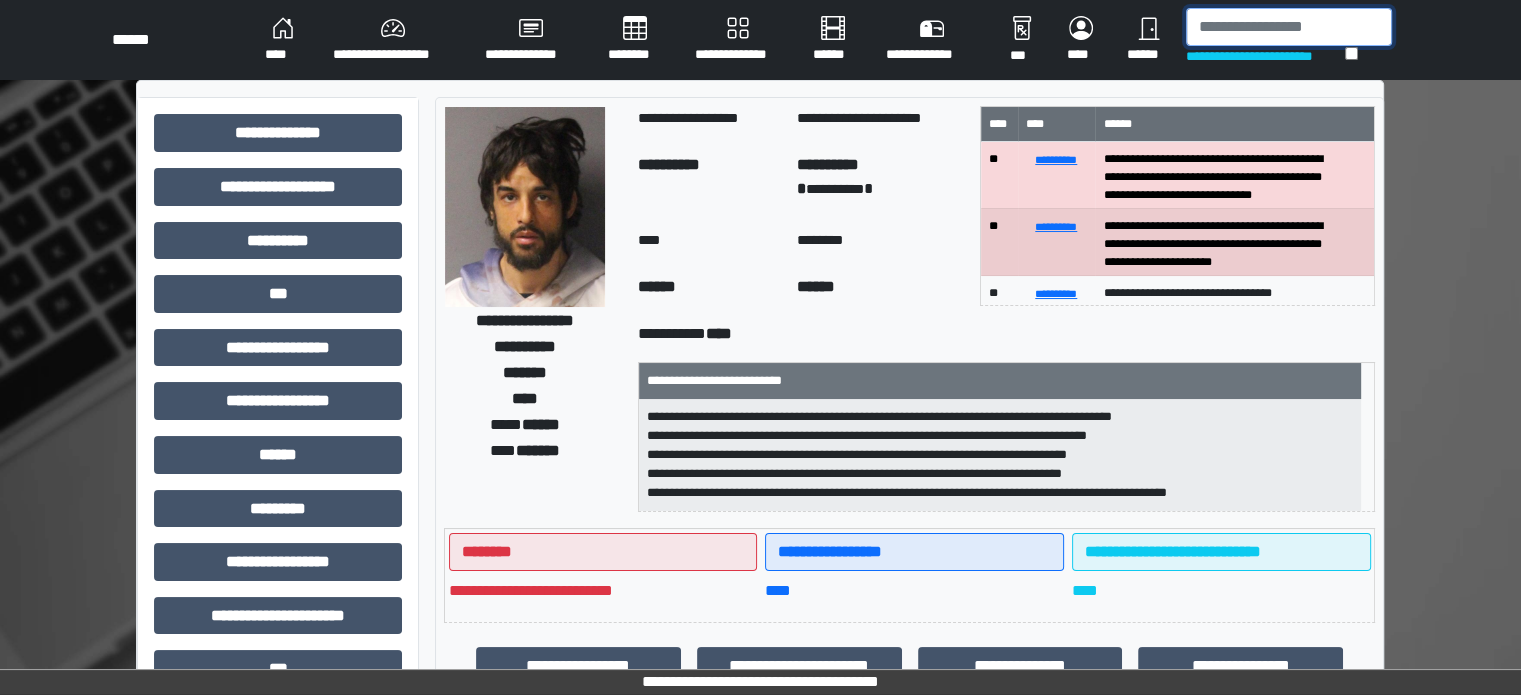 click at bounding box center [1289, 27] 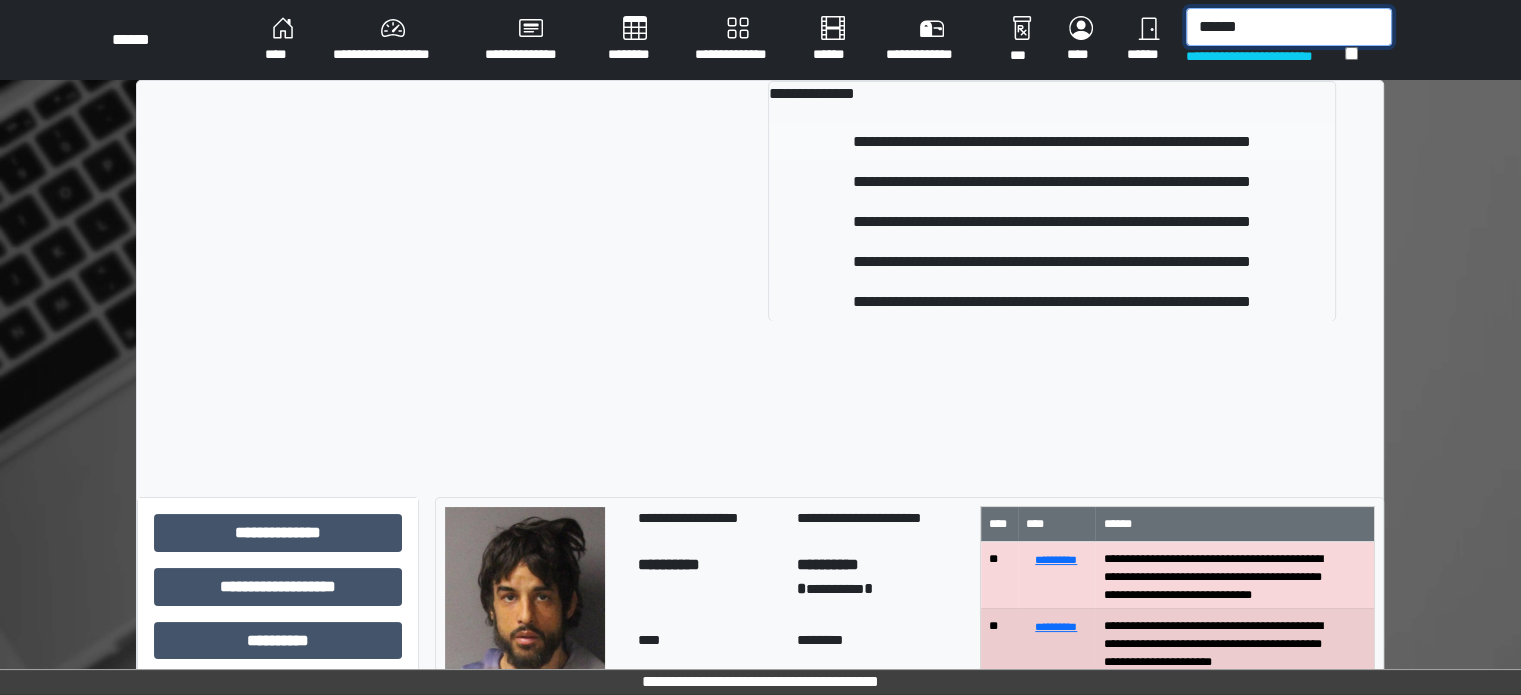 type on "******" 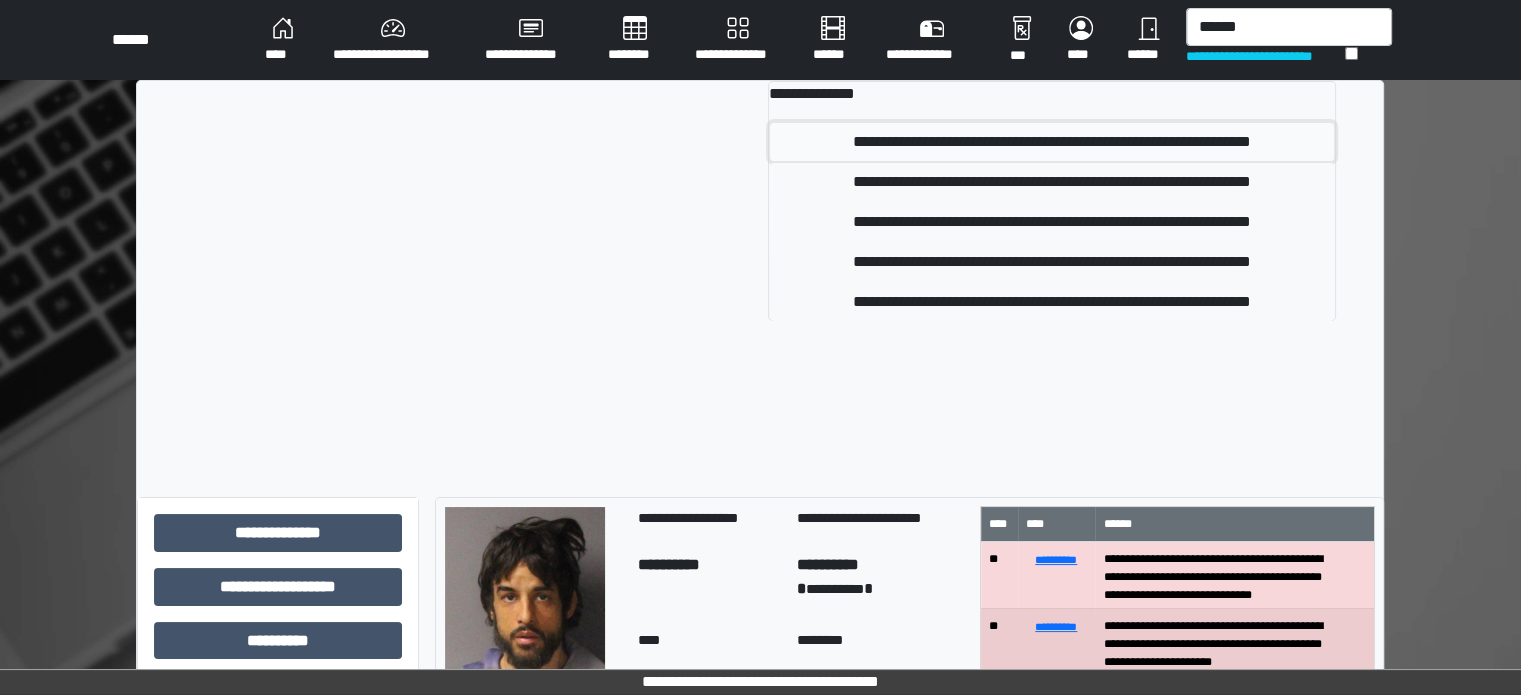 click on "**********" at bounding box center [1052, 142] 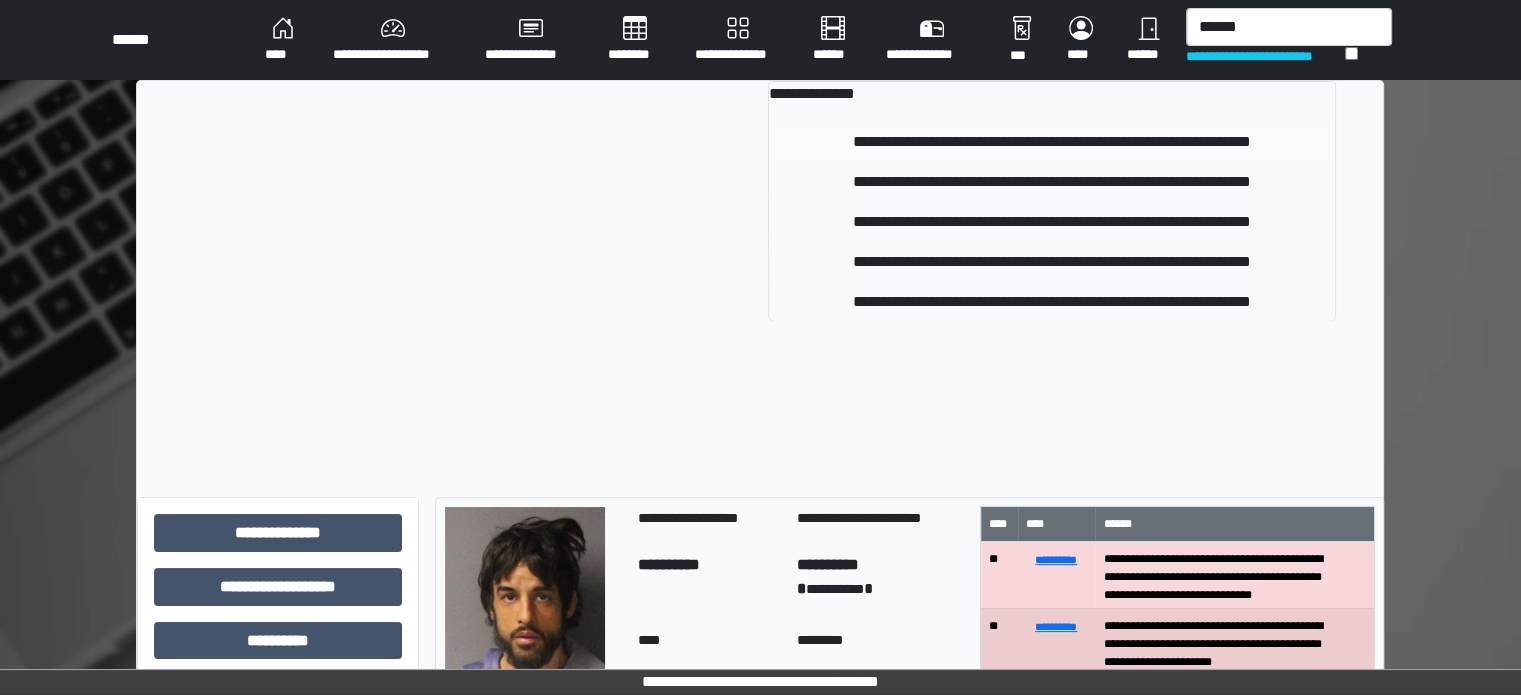 type 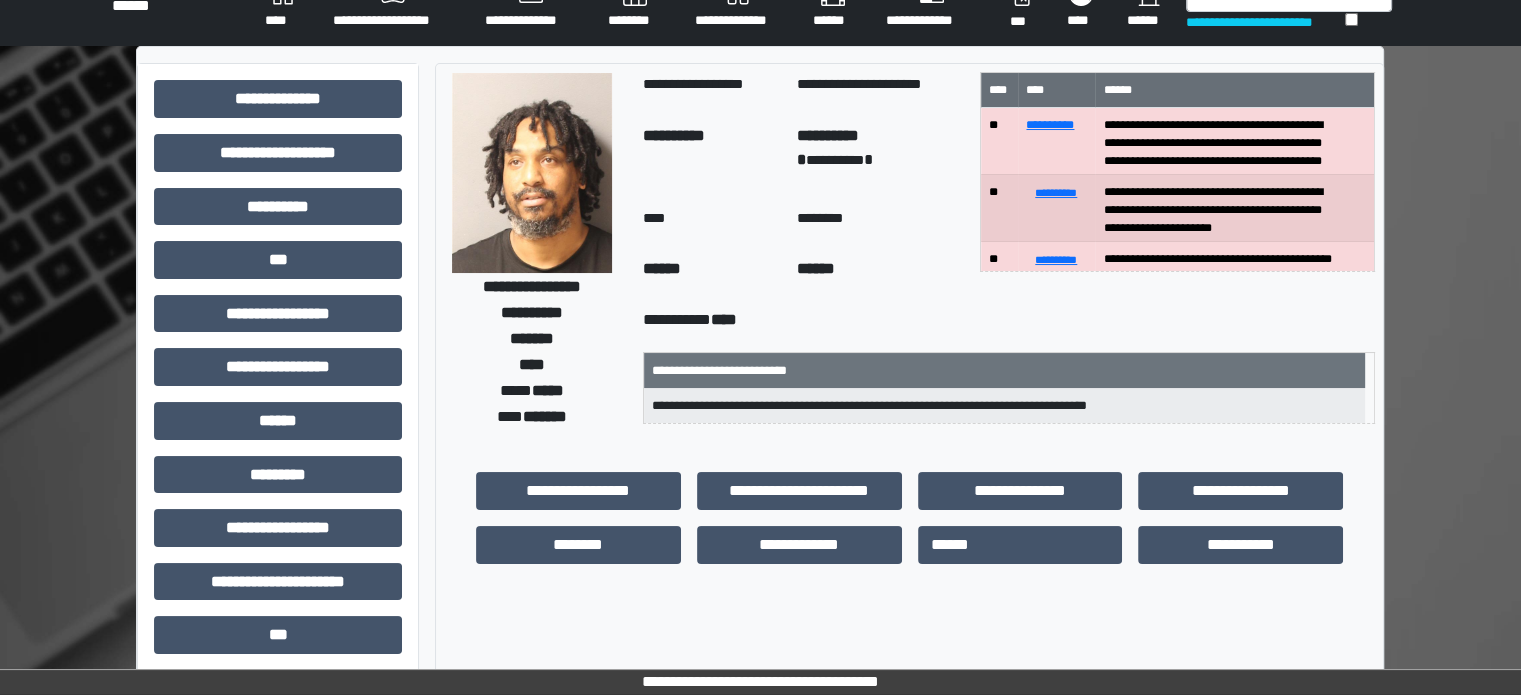 scroll, scrollTop: 0, scrollLeft: 0, axis: both 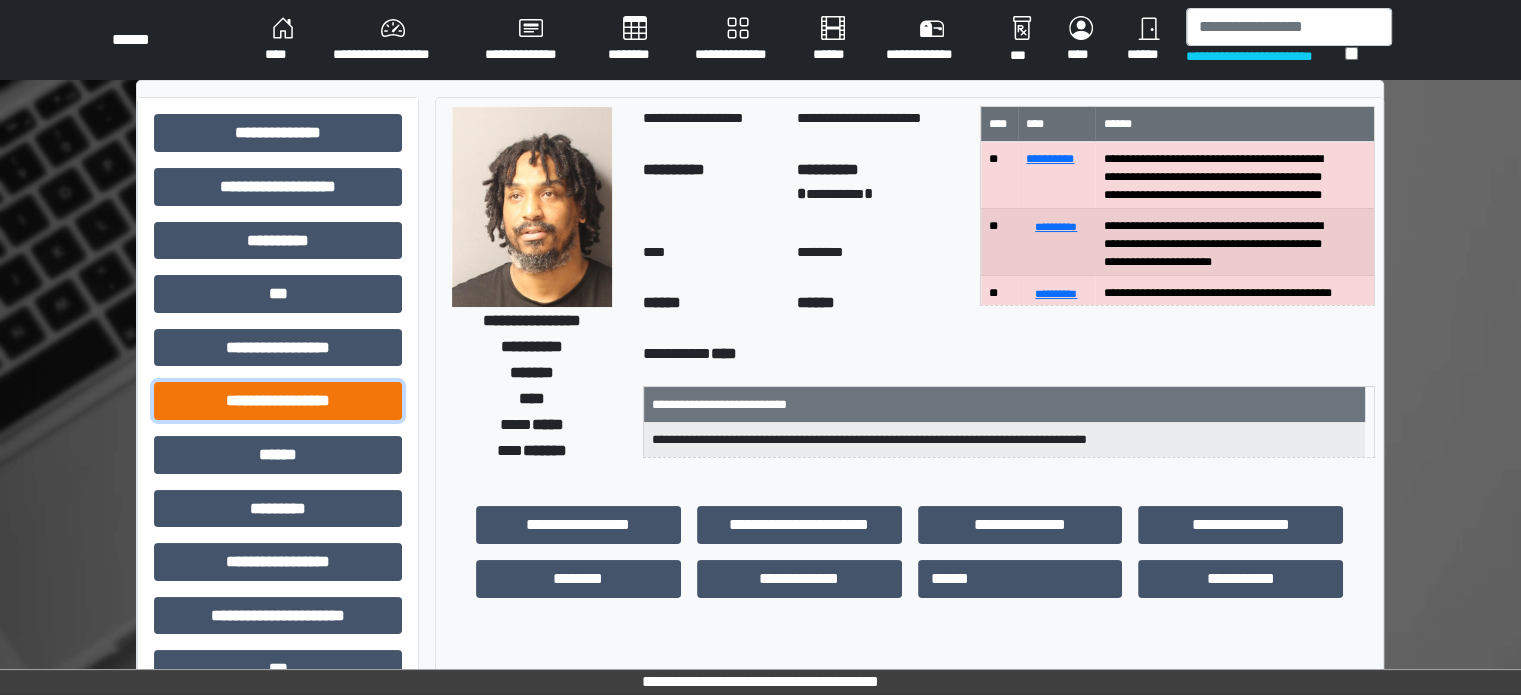 click on "**********" at bounding box center (278, 401) 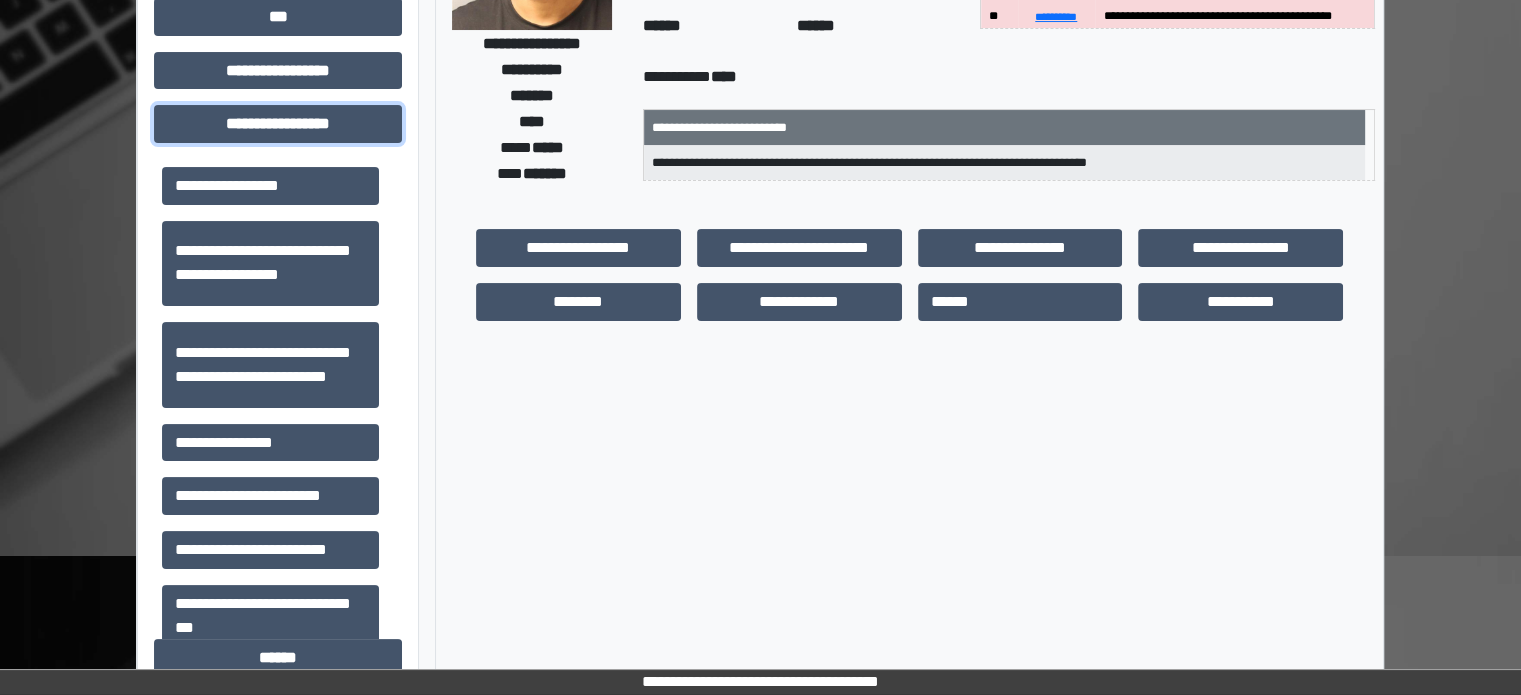 scroll, scrollTop: 300, scrollLeft: 0, axis: vertical 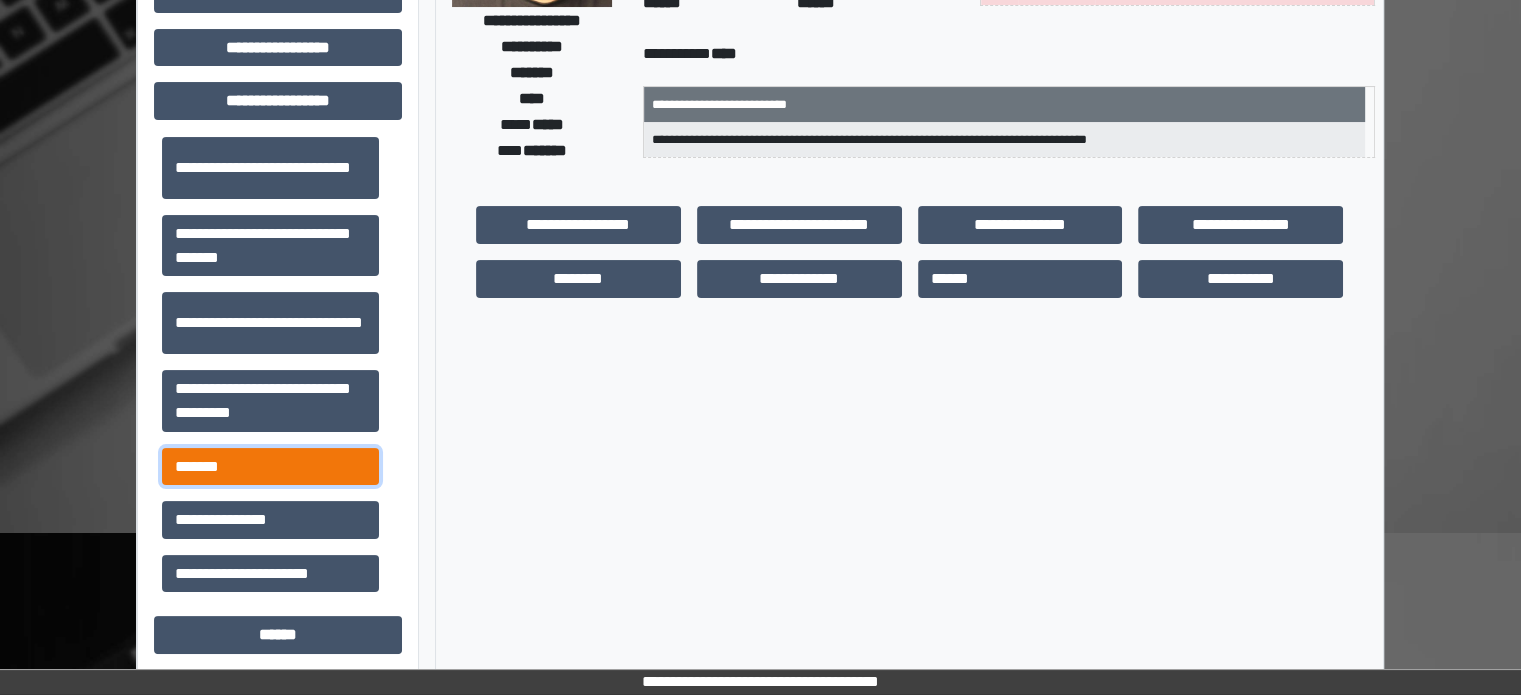 click on "*******" at bounding box center [270, 467] 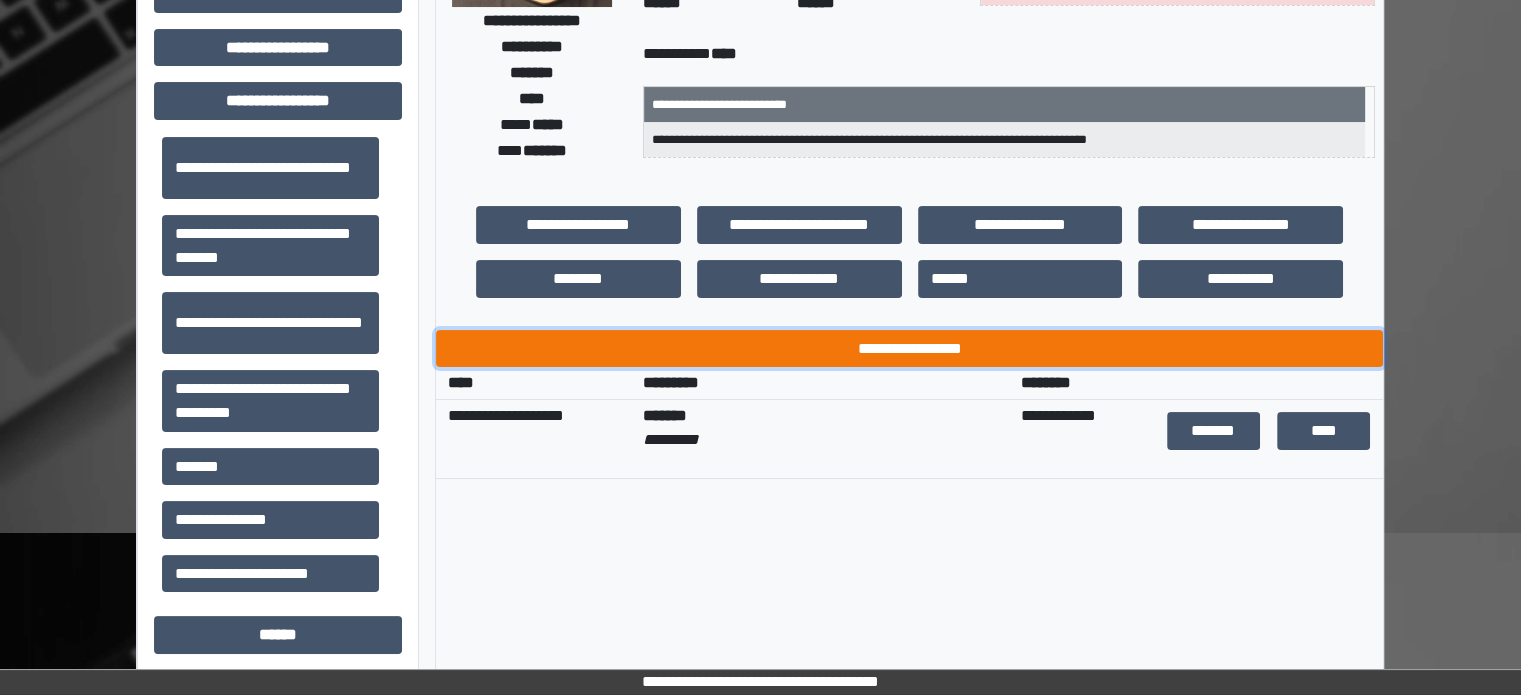 click on "**********" at bounding box center (909, 349) 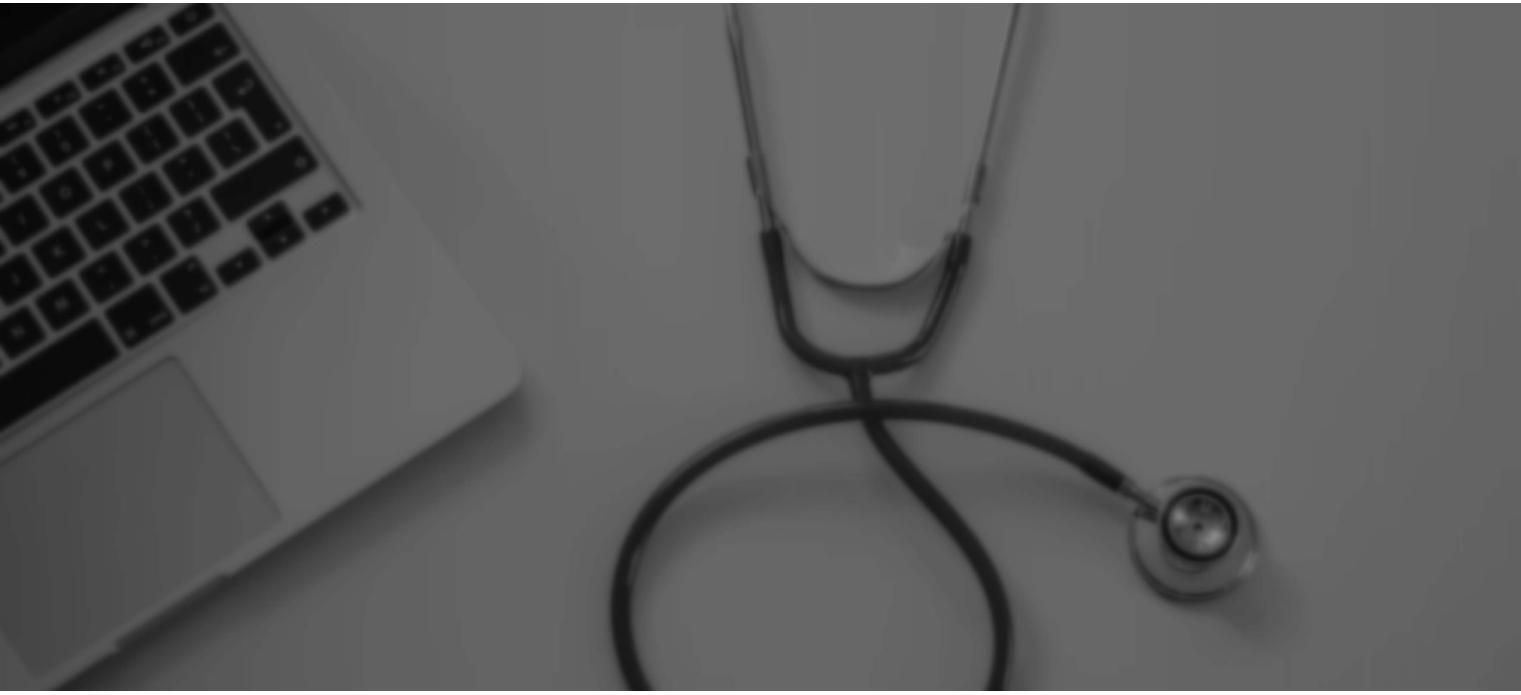 scroll, scrollTop: 0, scrollLeft: 0, axis: both 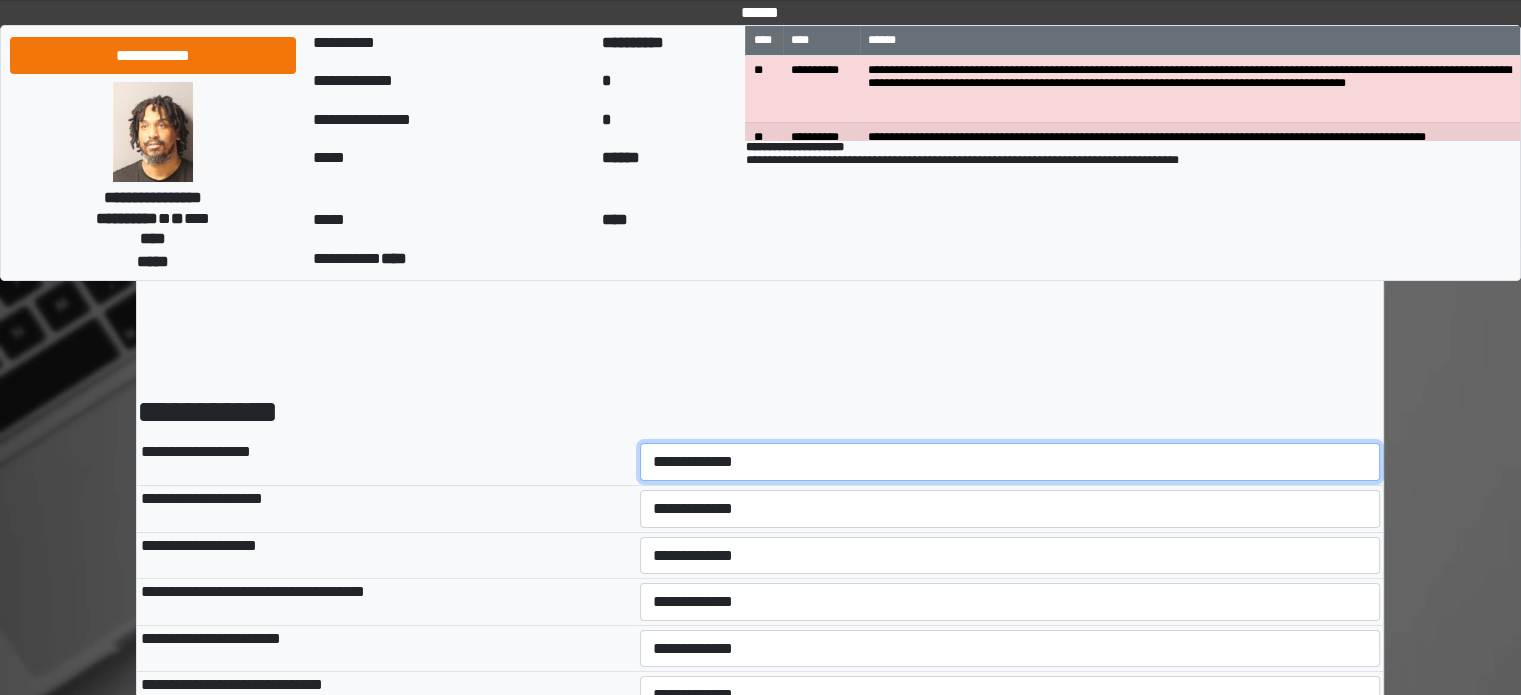 click on "**********" at bounding box center [1010, 462] 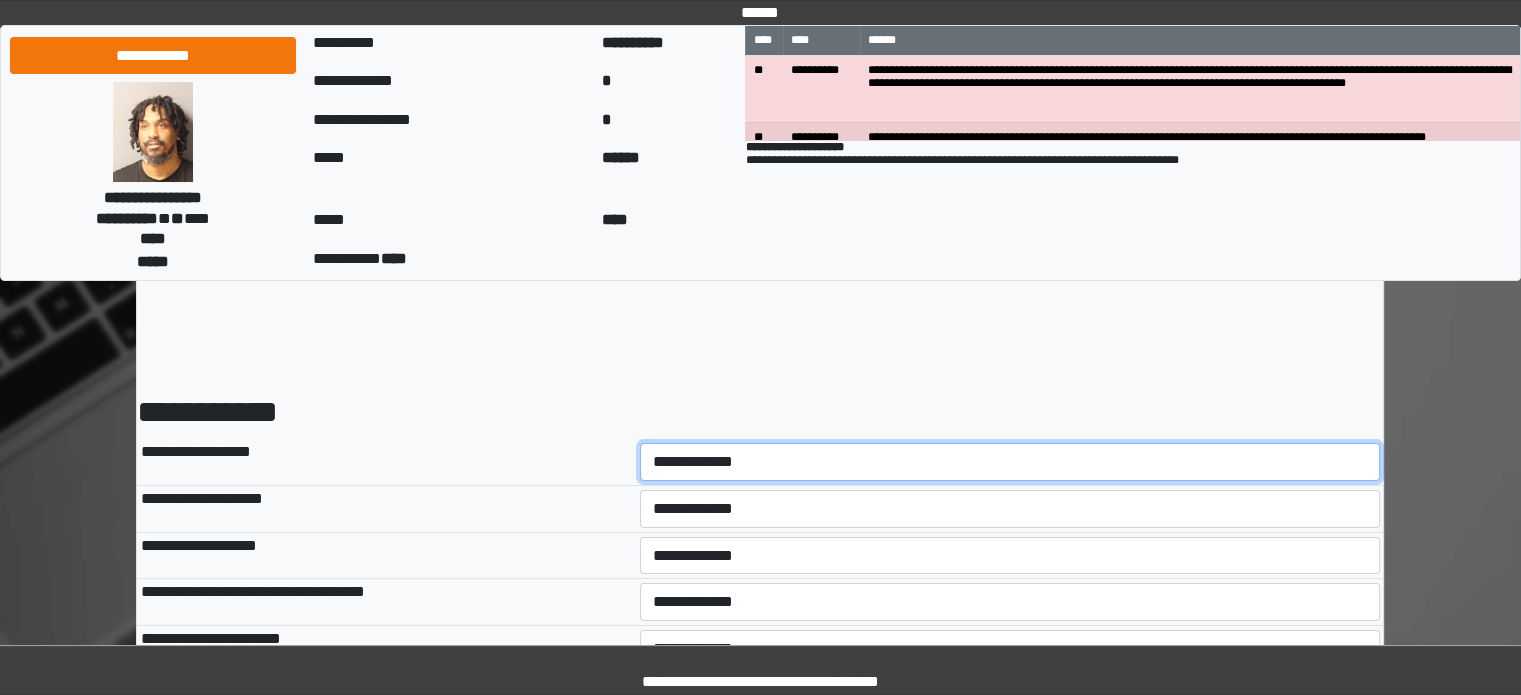 drag, startPoint x: 796, startPoint y: 469, endPoint x: 789, endPoint y: 478, distance: 11.401754 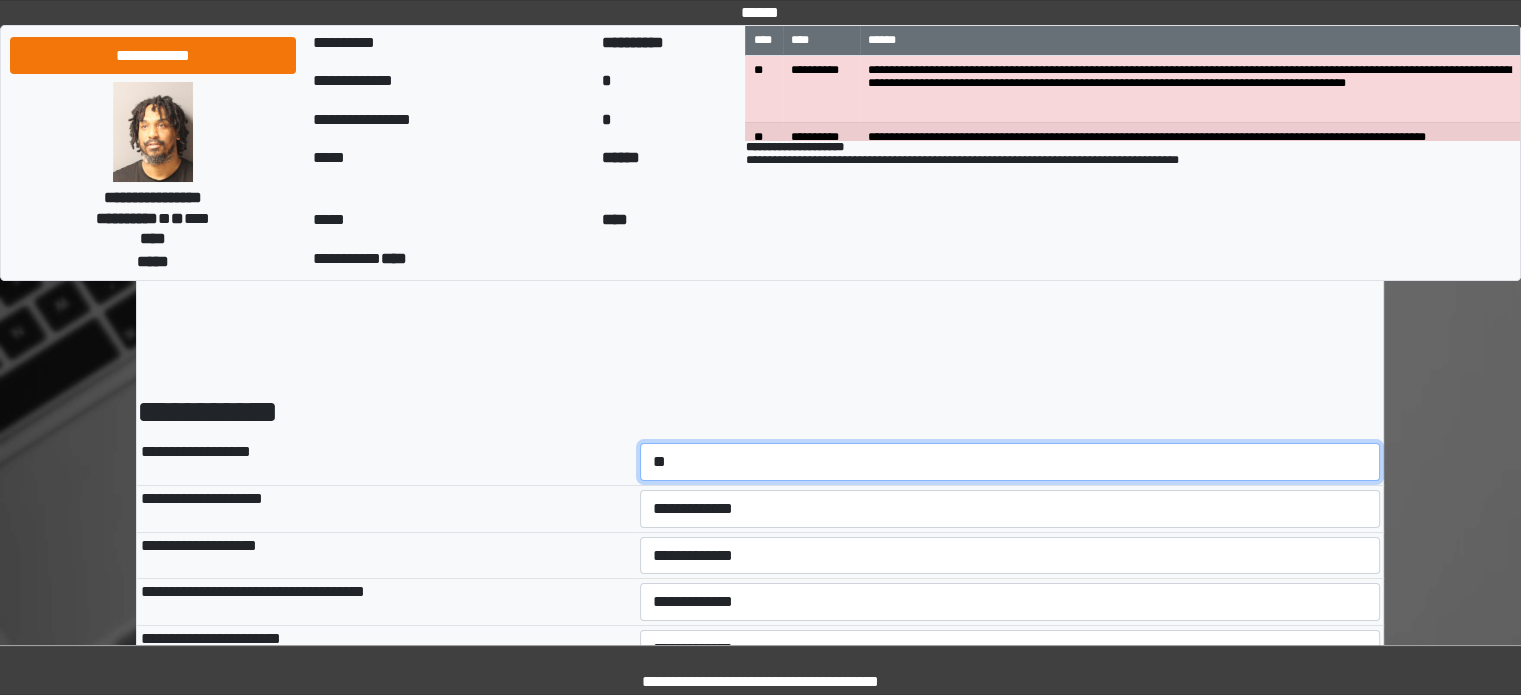 click on "**********" at bounding box center [1010, 462] 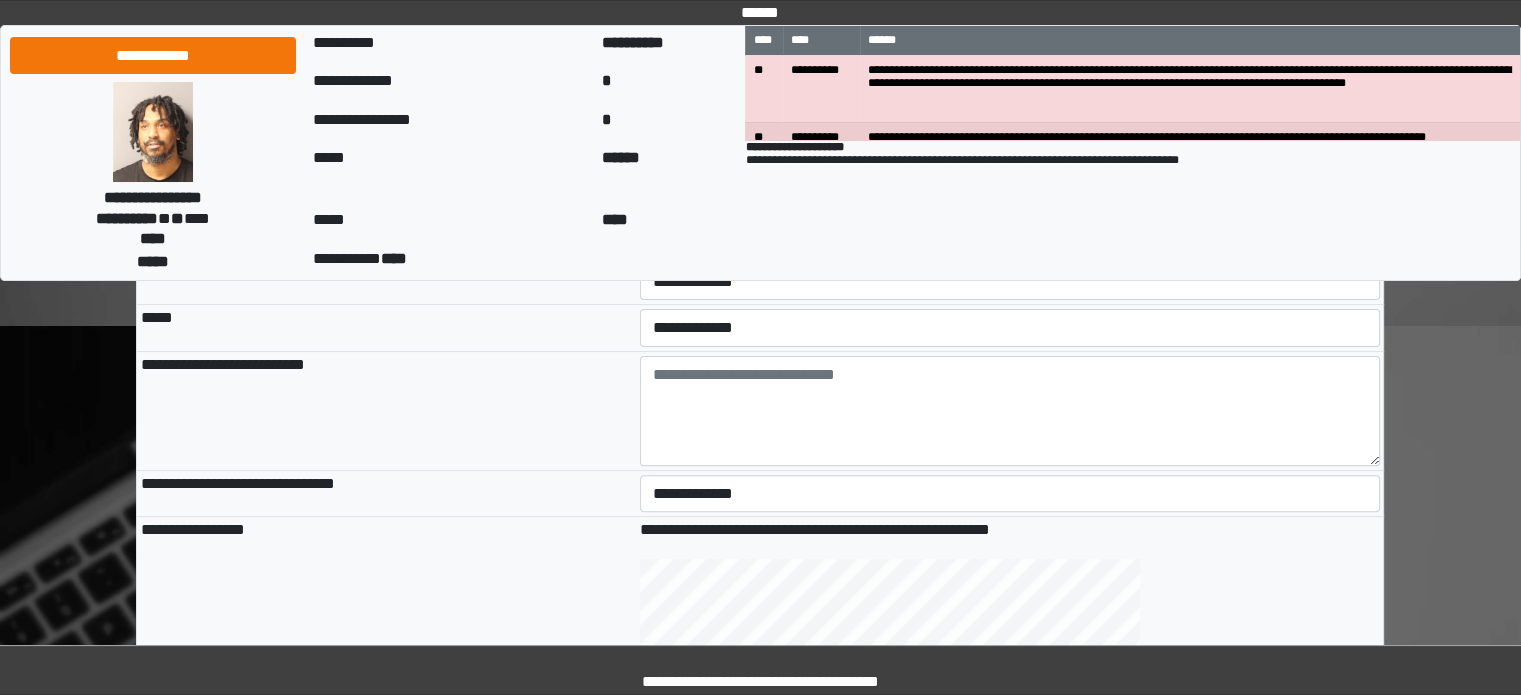 scroll, scrollTop: 500, scrollLeft: 0, axis: vertical 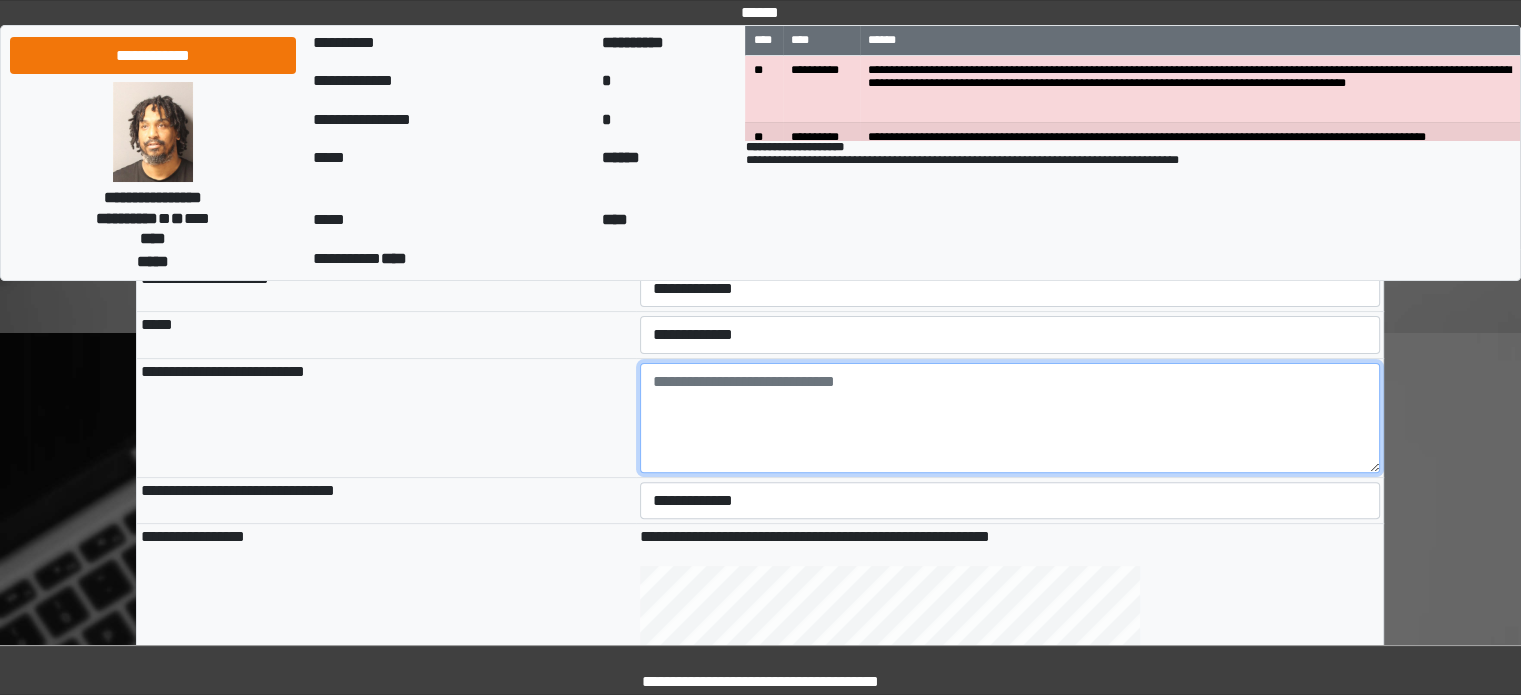 click at bounding box center [1010, 418] 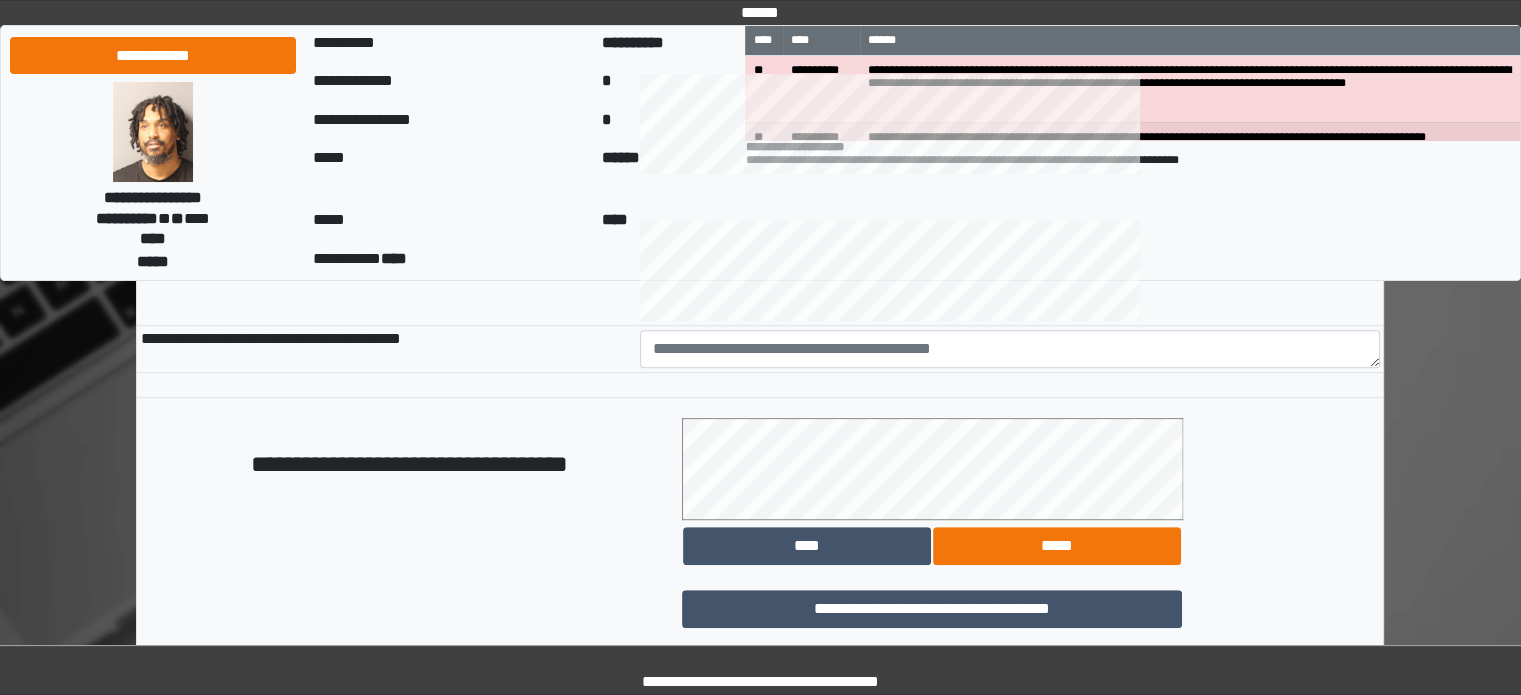 scroll, scrollTop: 992, scrollLeft: 0, axis: vertical 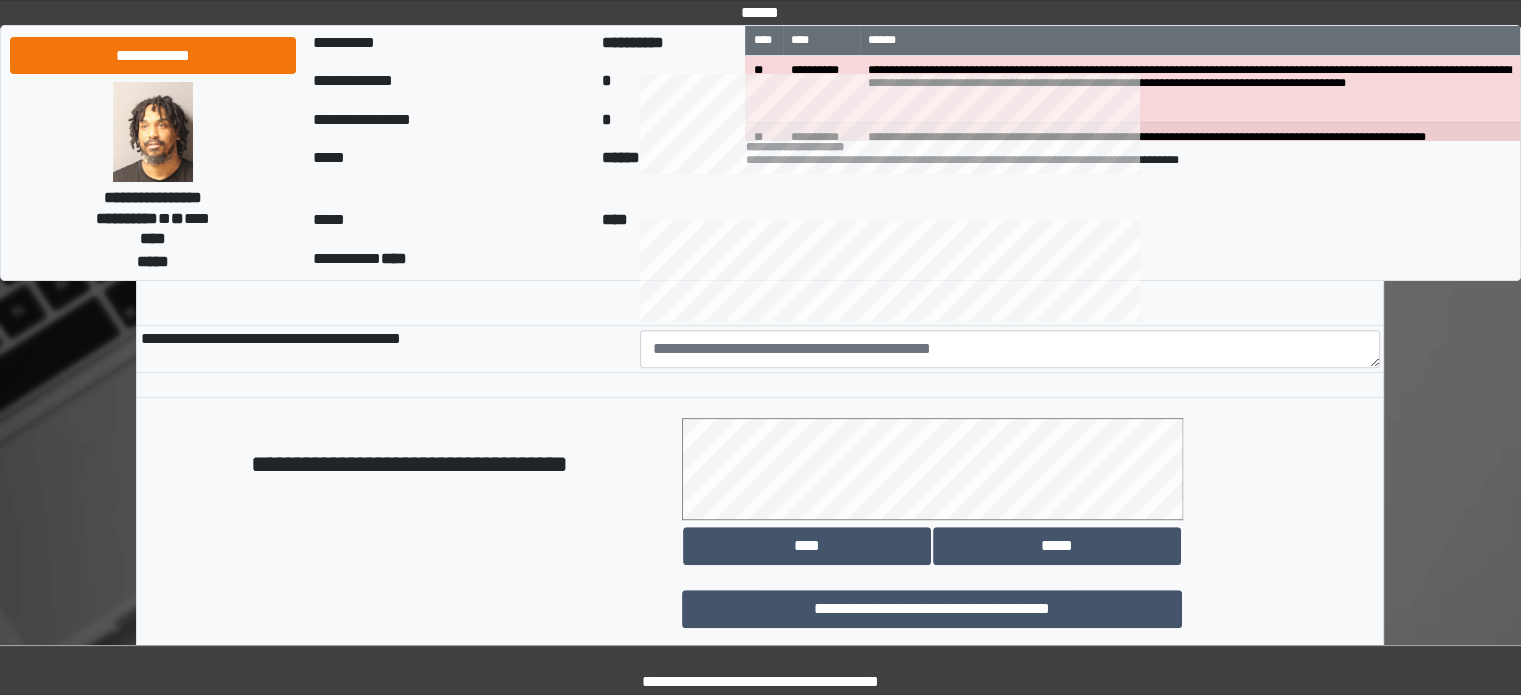 type on "**********" 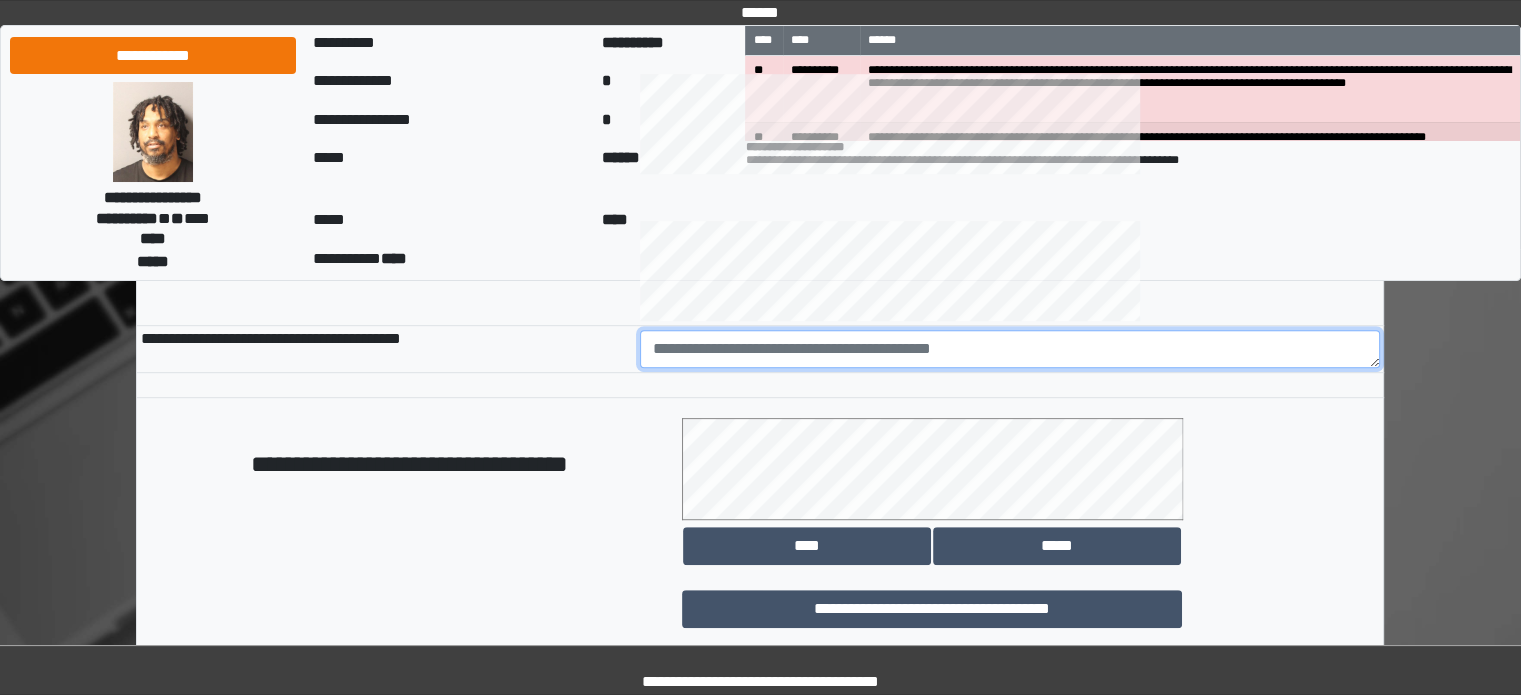 click at bounding box center [1010, 349] 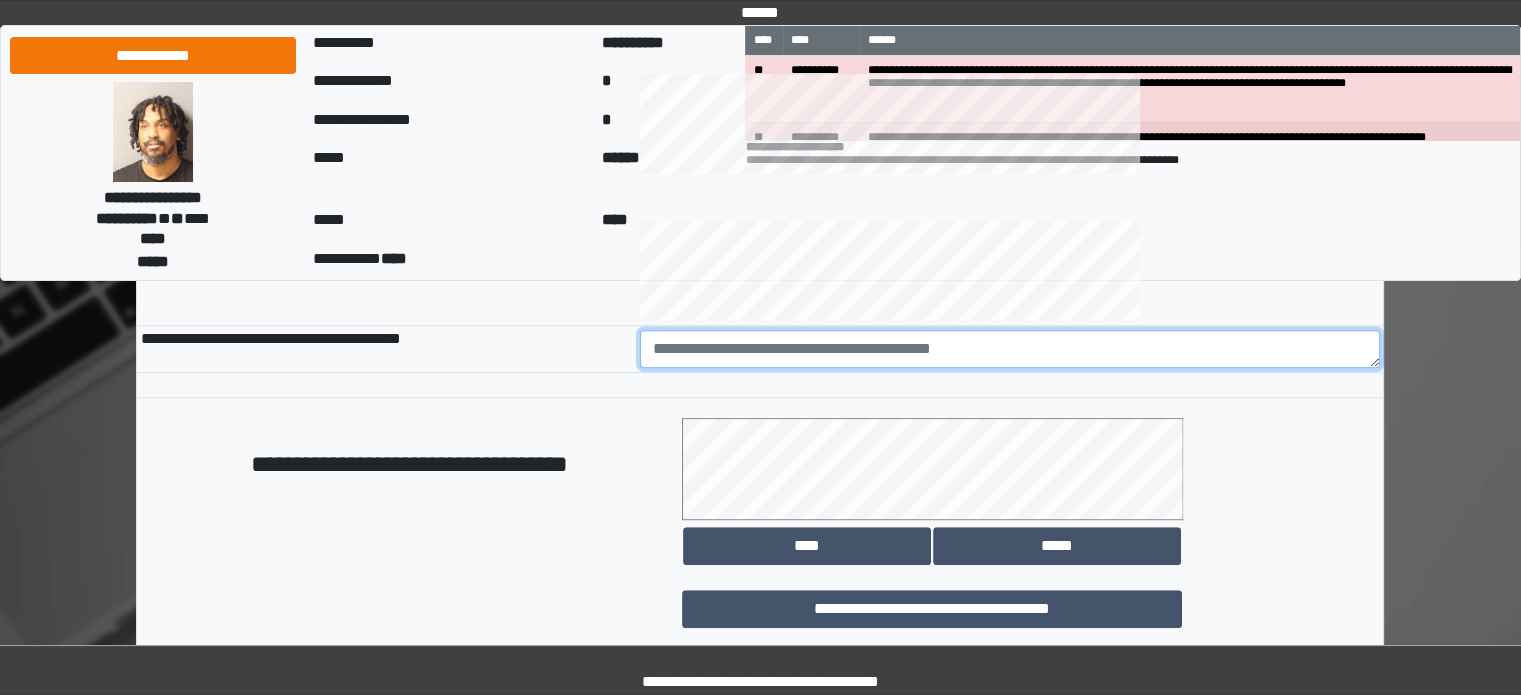 type on "*" 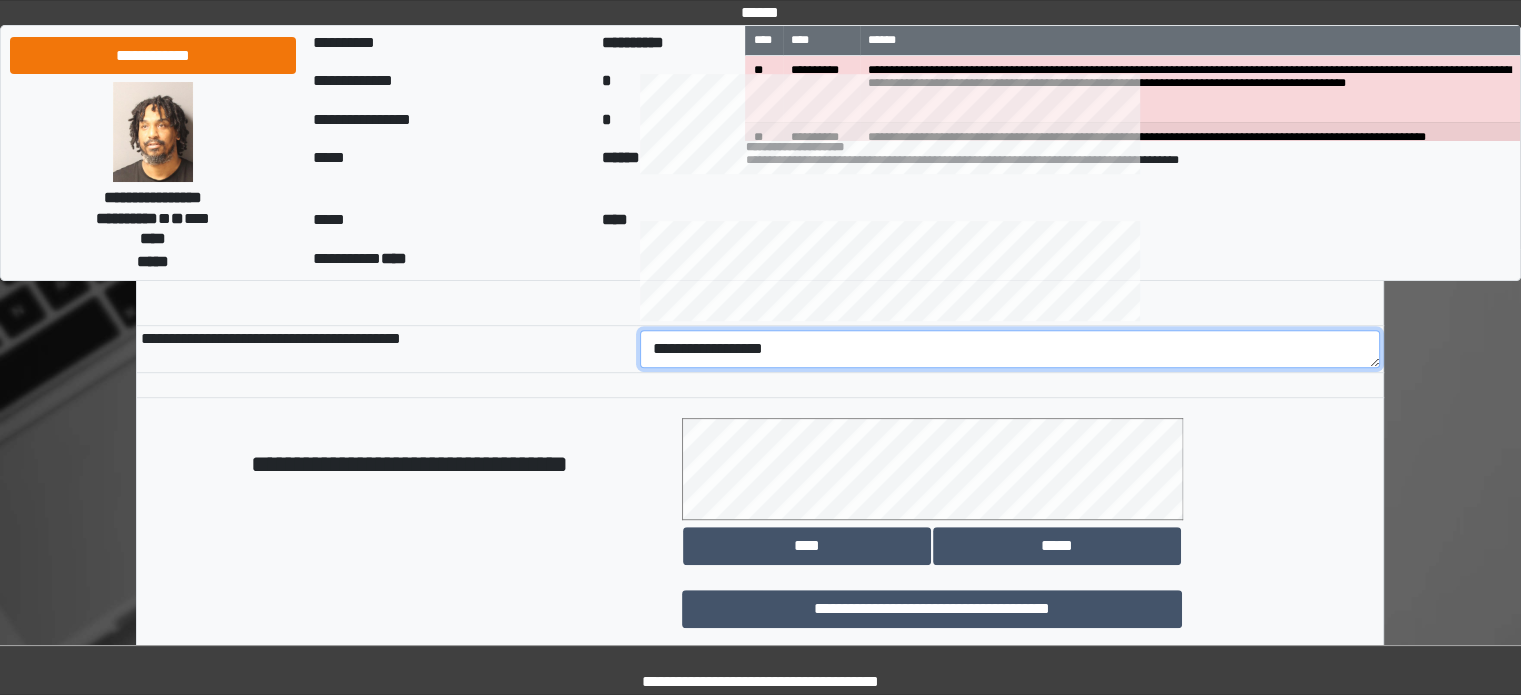 drag, startPoint x: 780, startPoint y: 347, endPoint x: 610, endPoint y: 355, distance: 170.18813 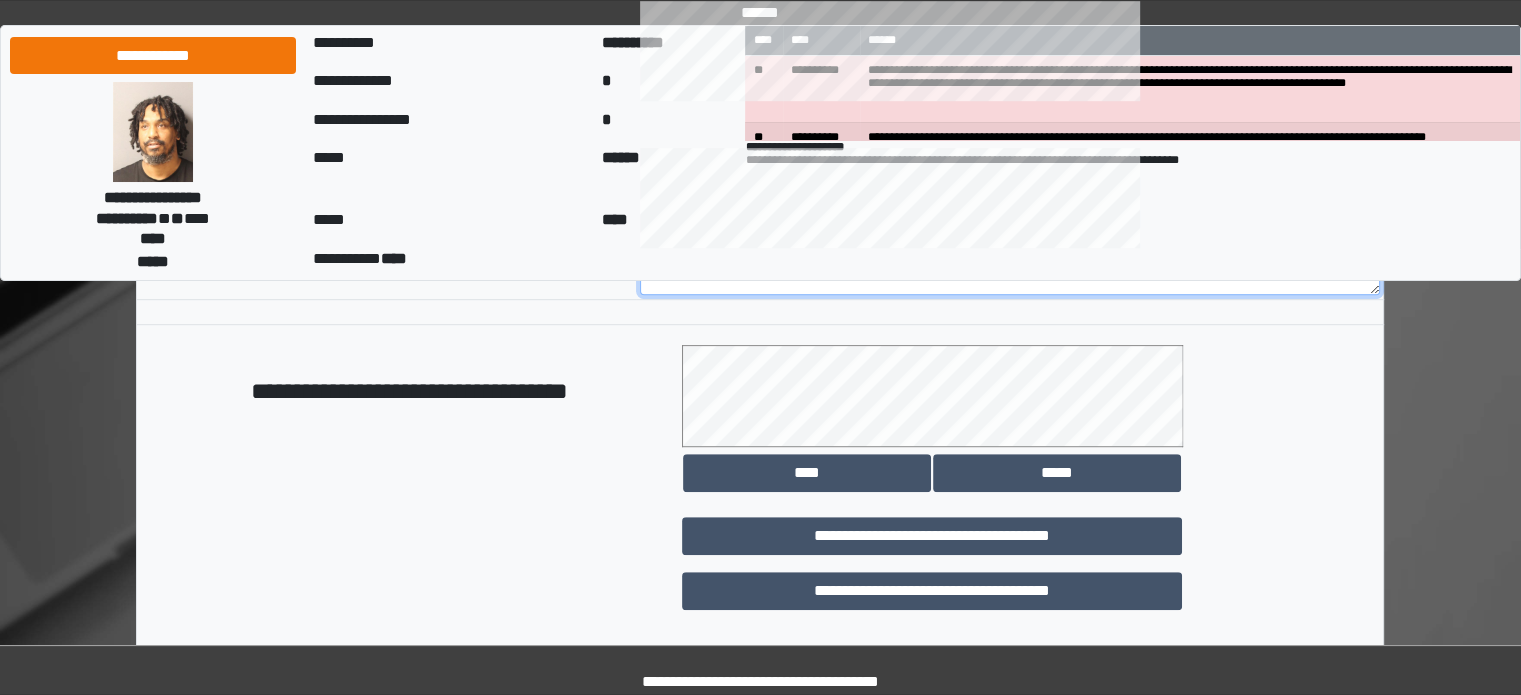 scroll, scrollTop: 1158, scrollLeft: 0, axis: vertical 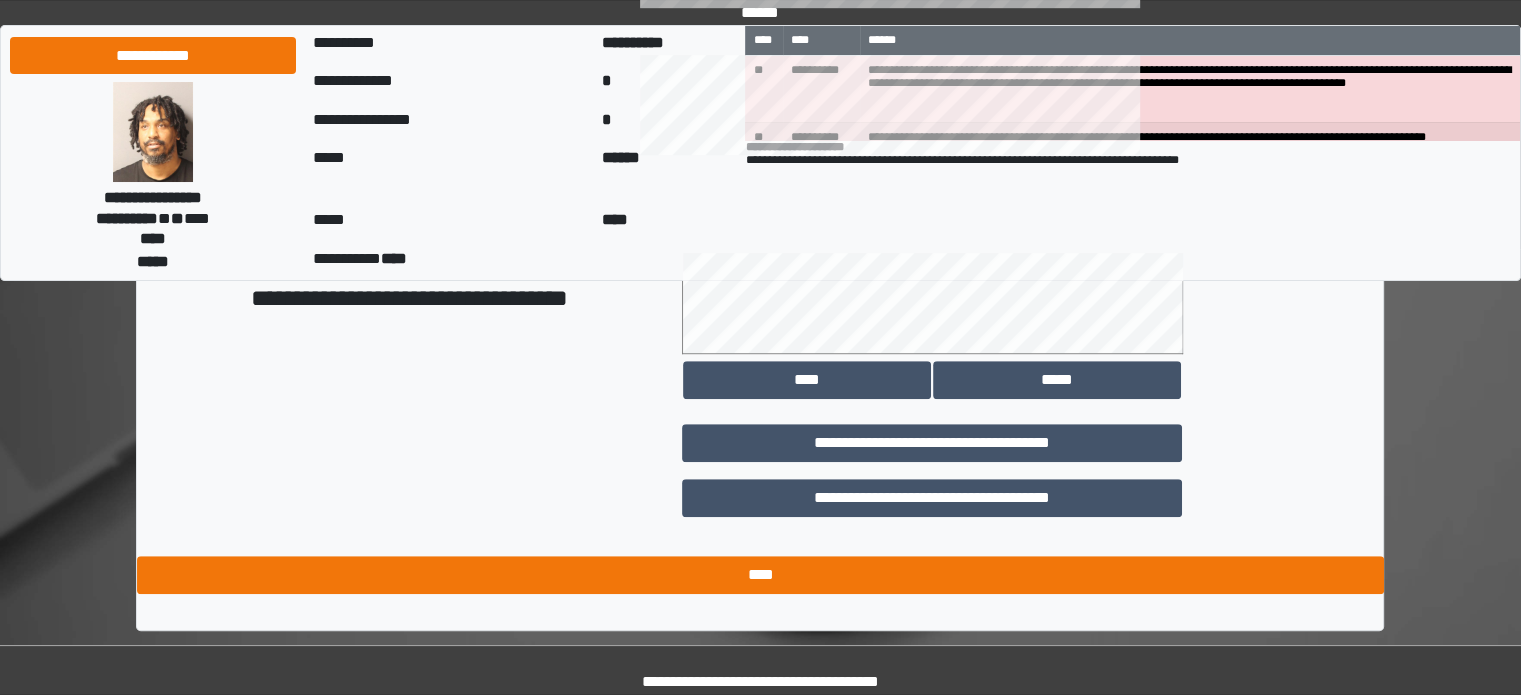 type on "**********" 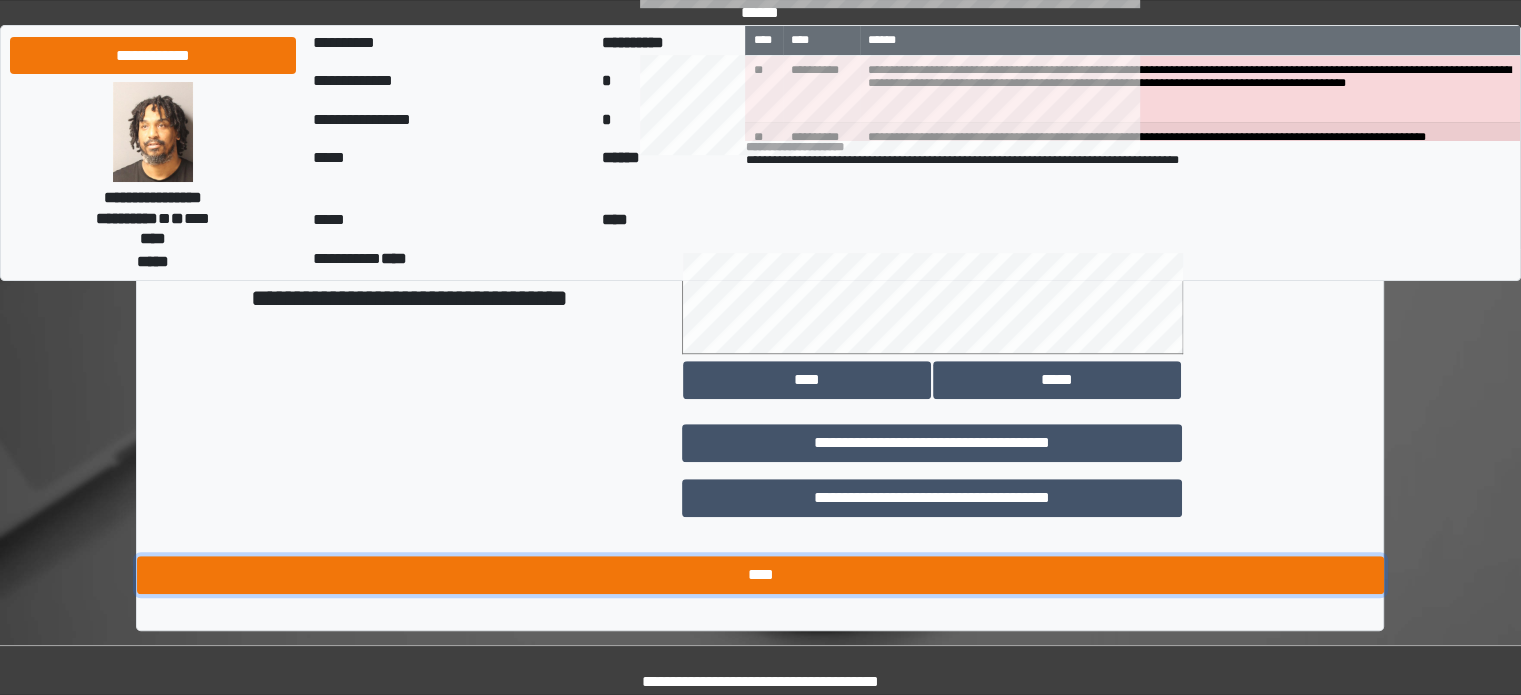 click on "****" at bounding box center [760, 575] 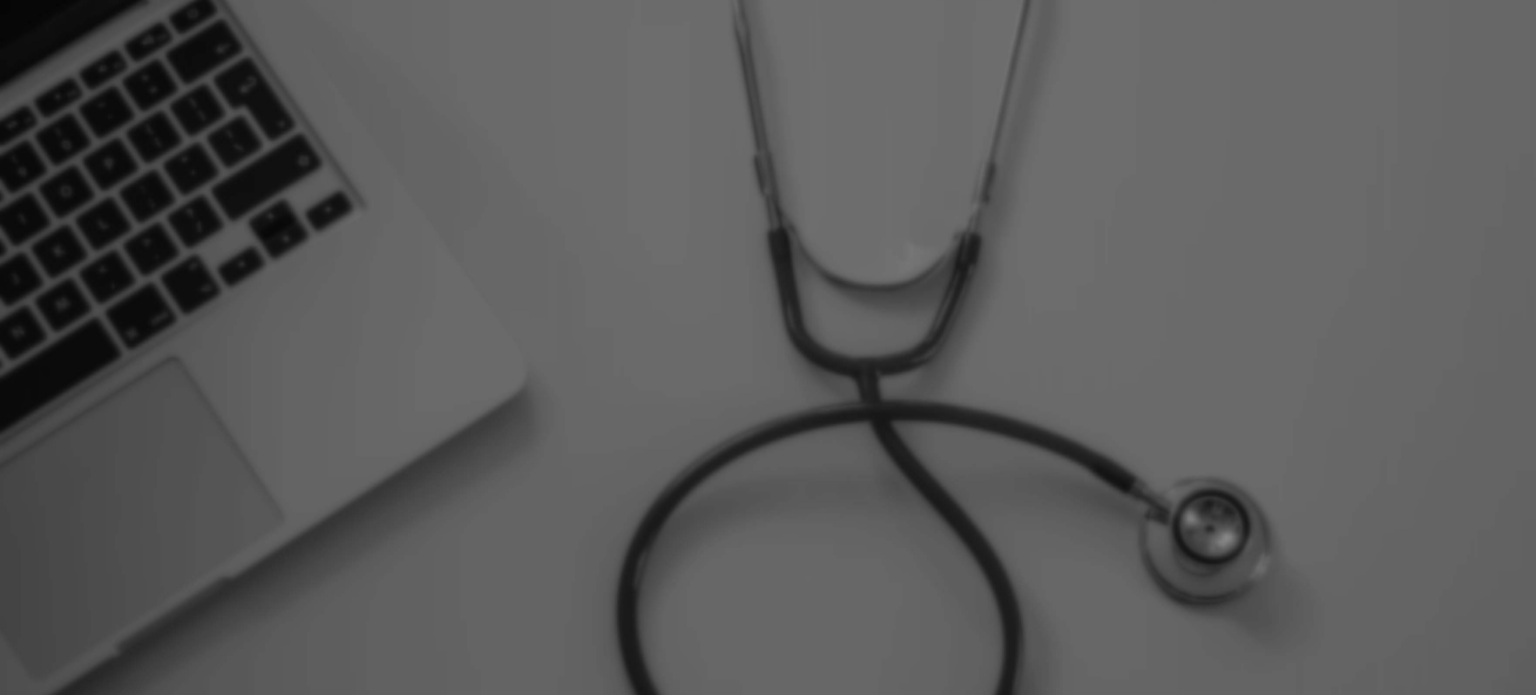 scroll, scrollTop: 0, scrollLeft: 0, axis: both 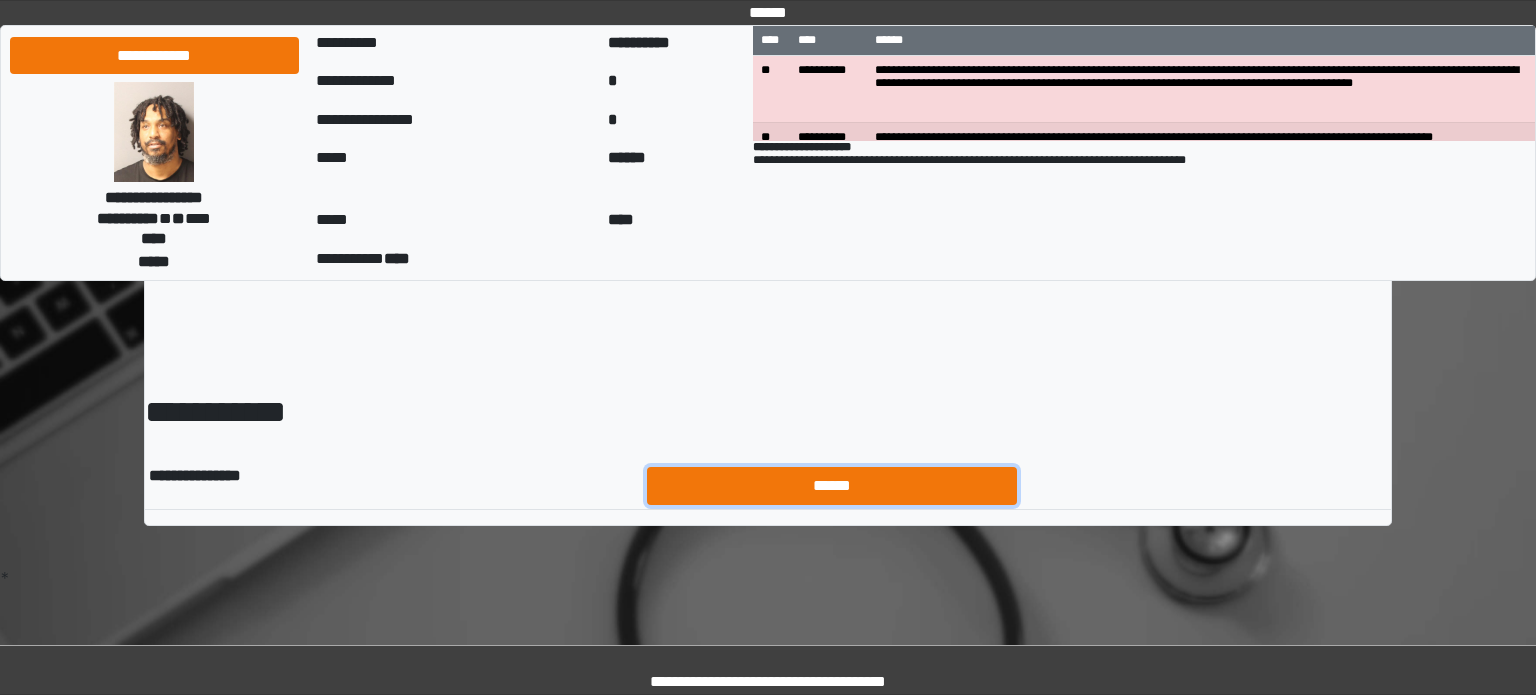 click on "******" at bounding box center [832, 486] 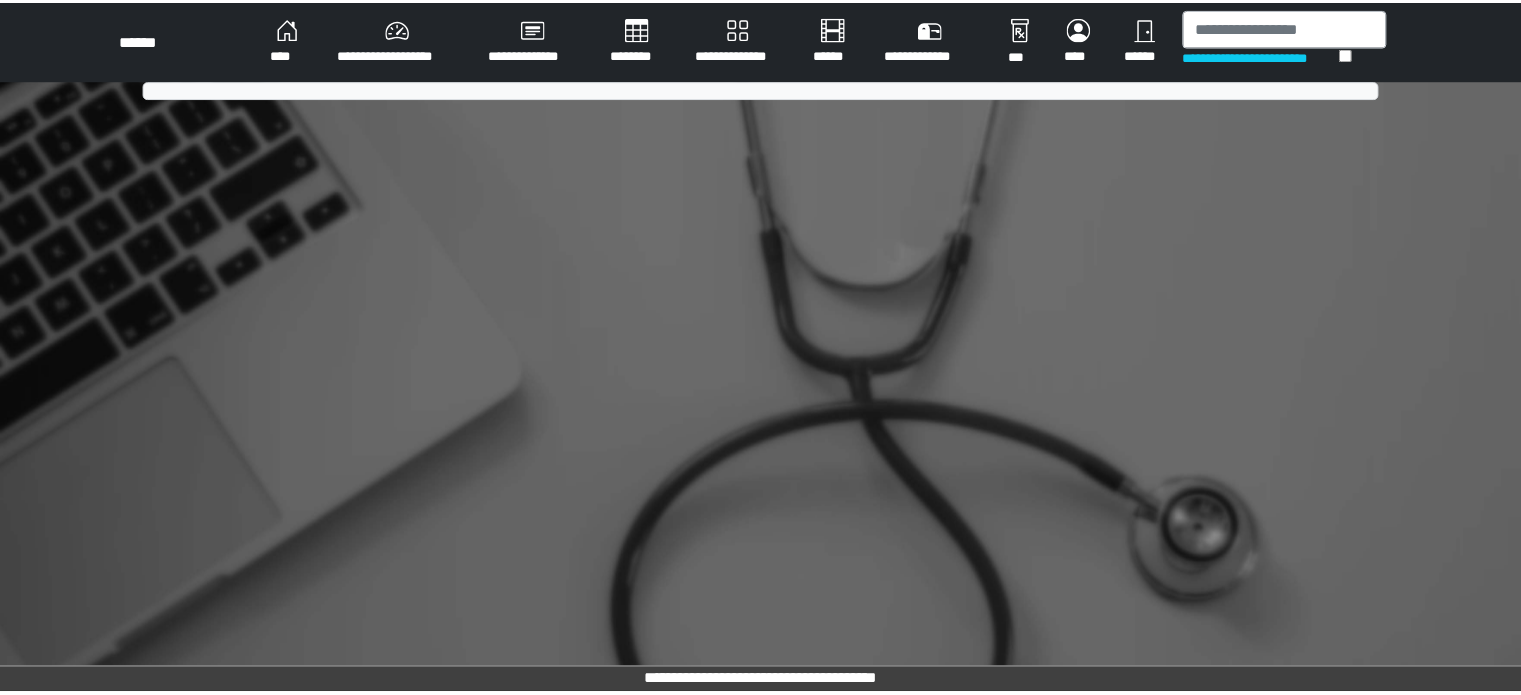 scroll, scrollTop: 0, scrollLeft: 0, axis: both 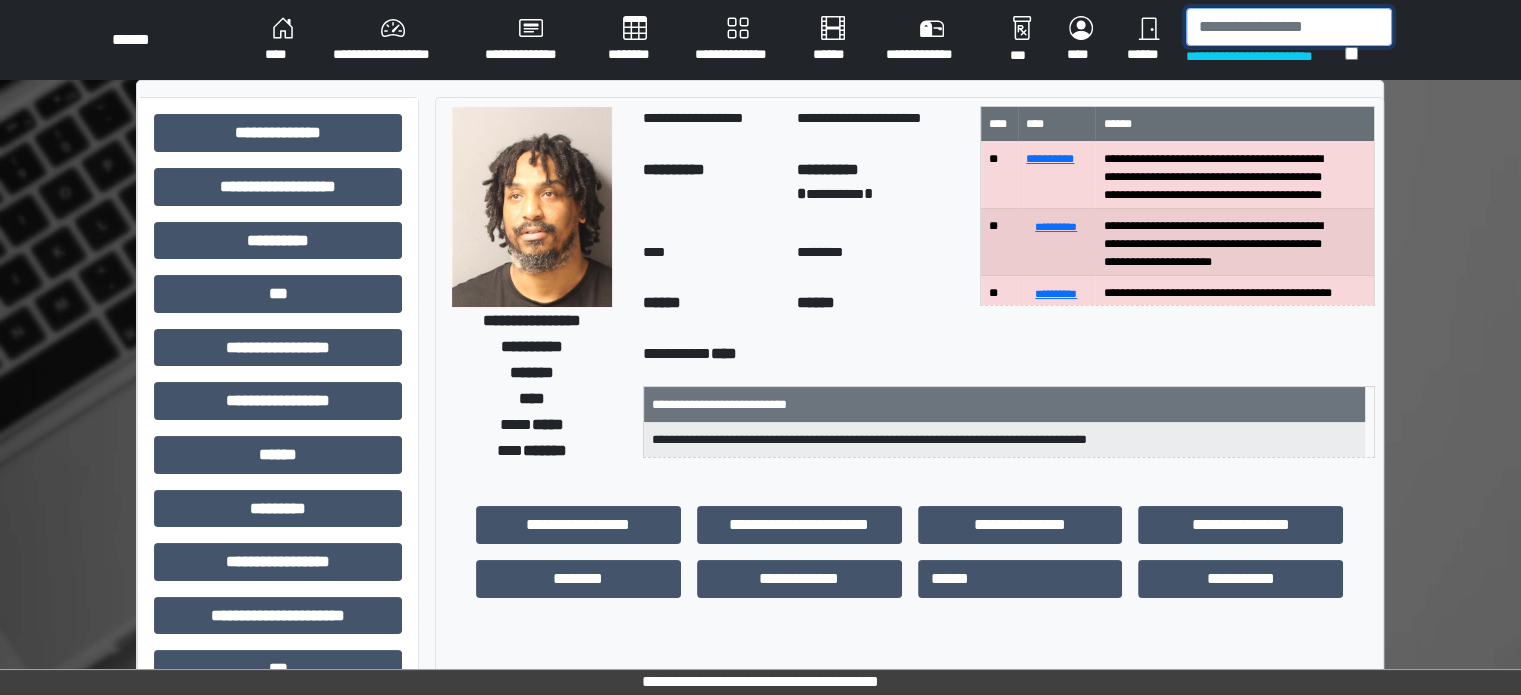click at bounding box center [1289, 27] 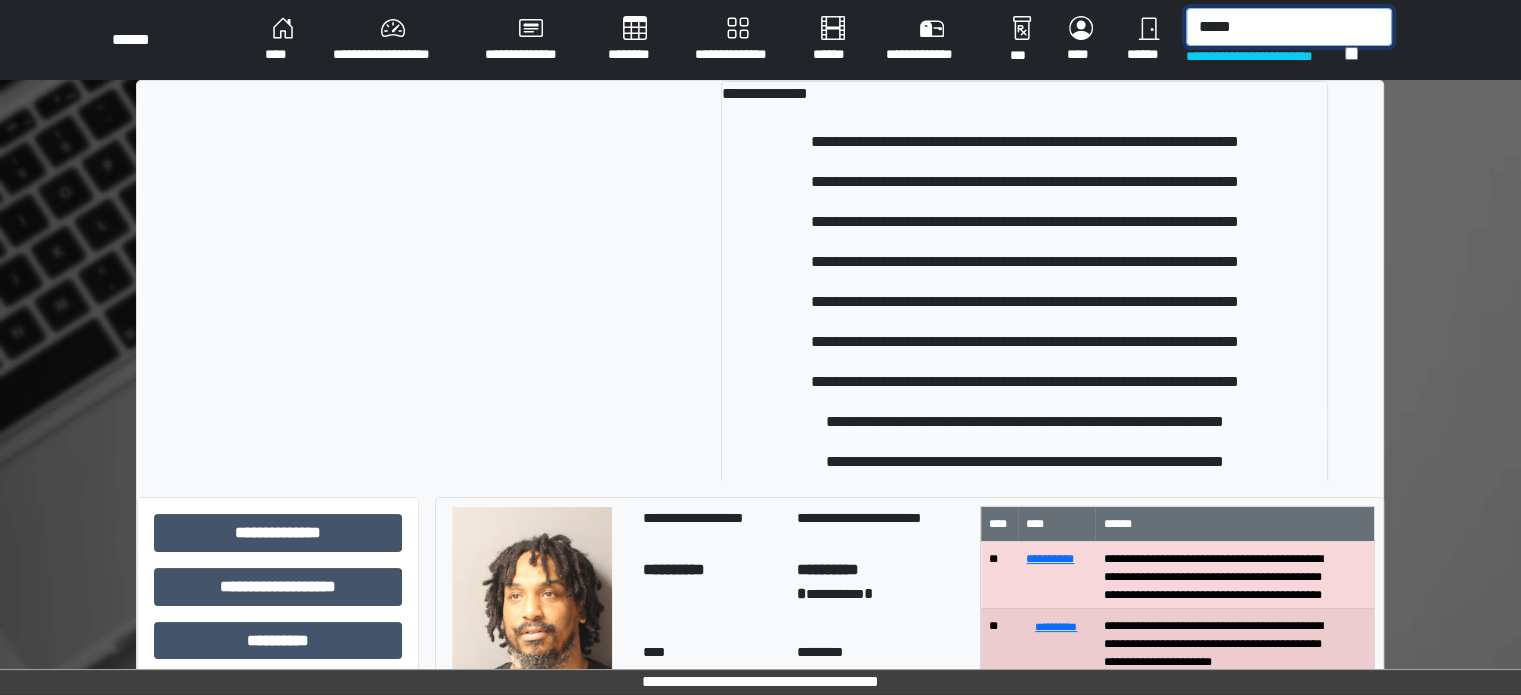type on "*****" 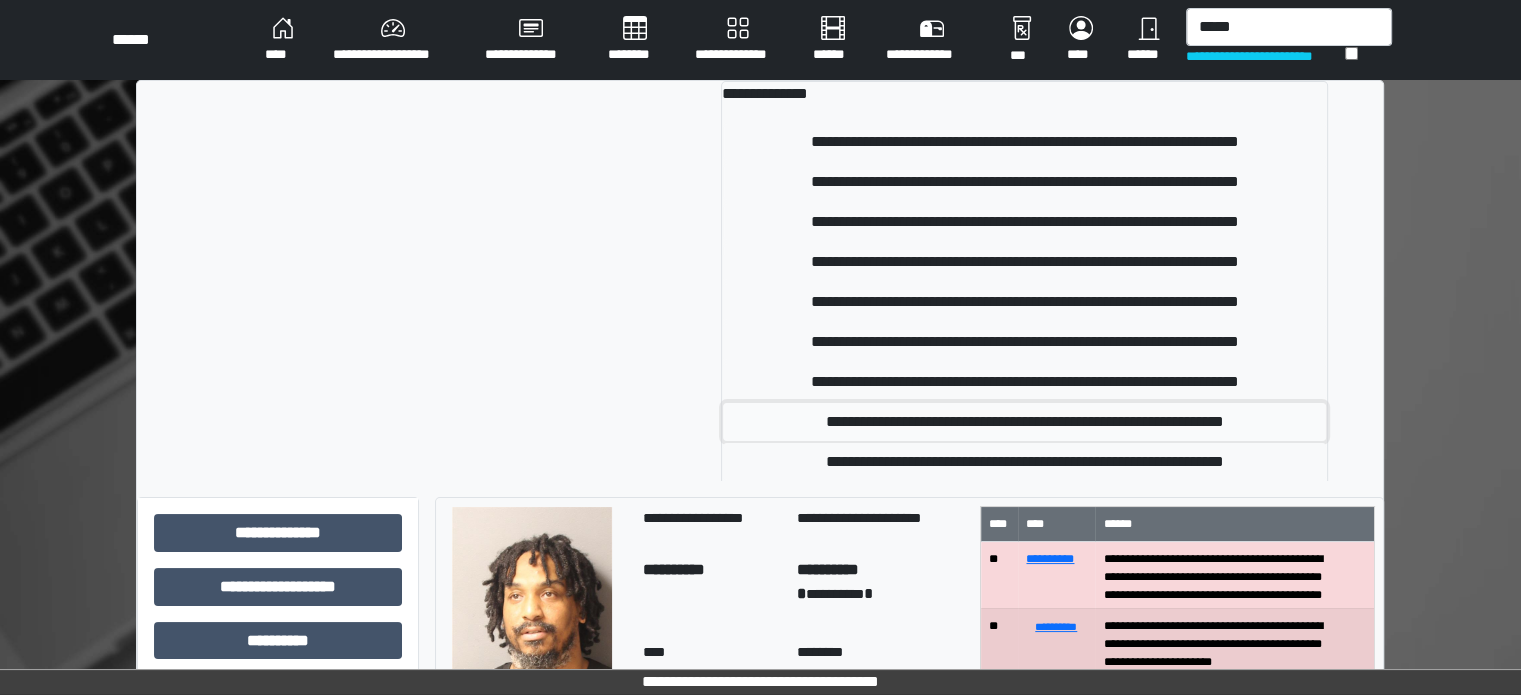 click on "**********" at bounding box center (1024, 422) 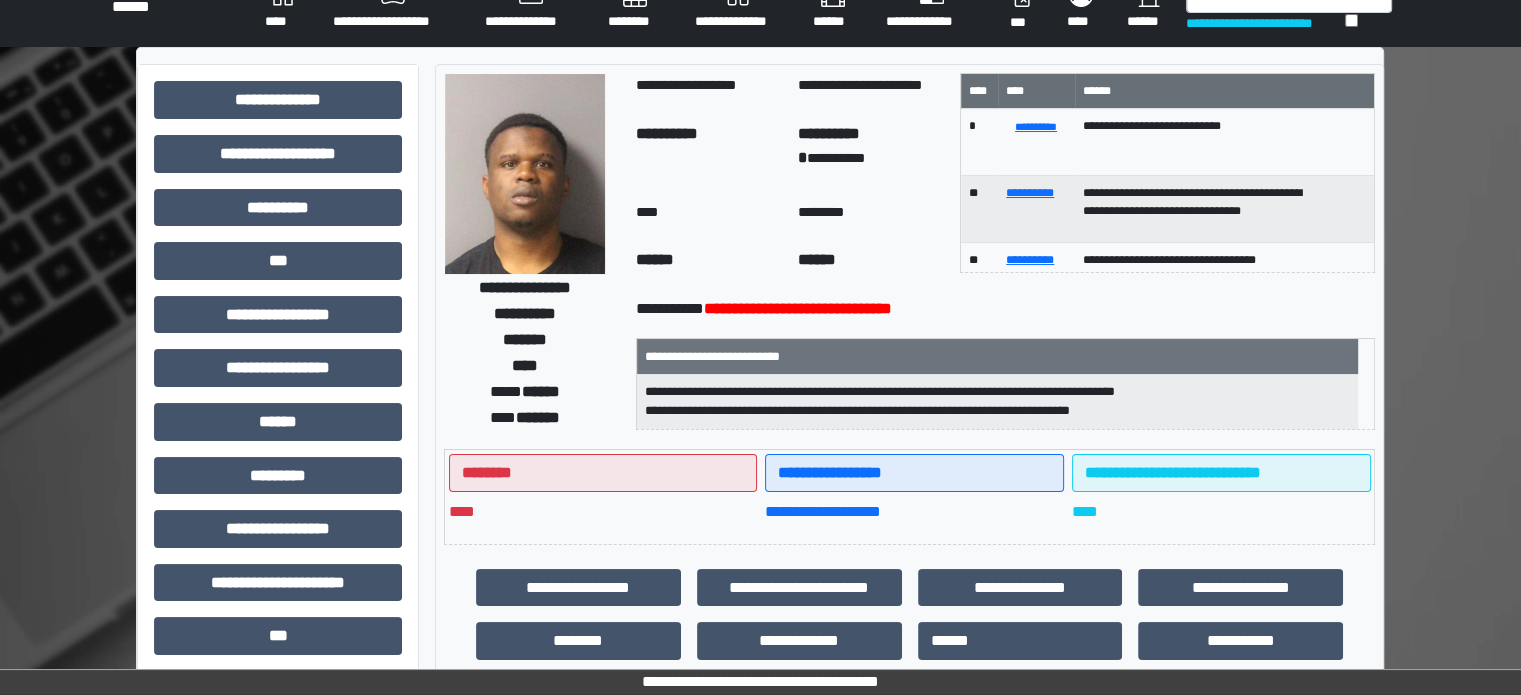 scroll, scrollTop: 0, scrollLeft: 0, axis: both 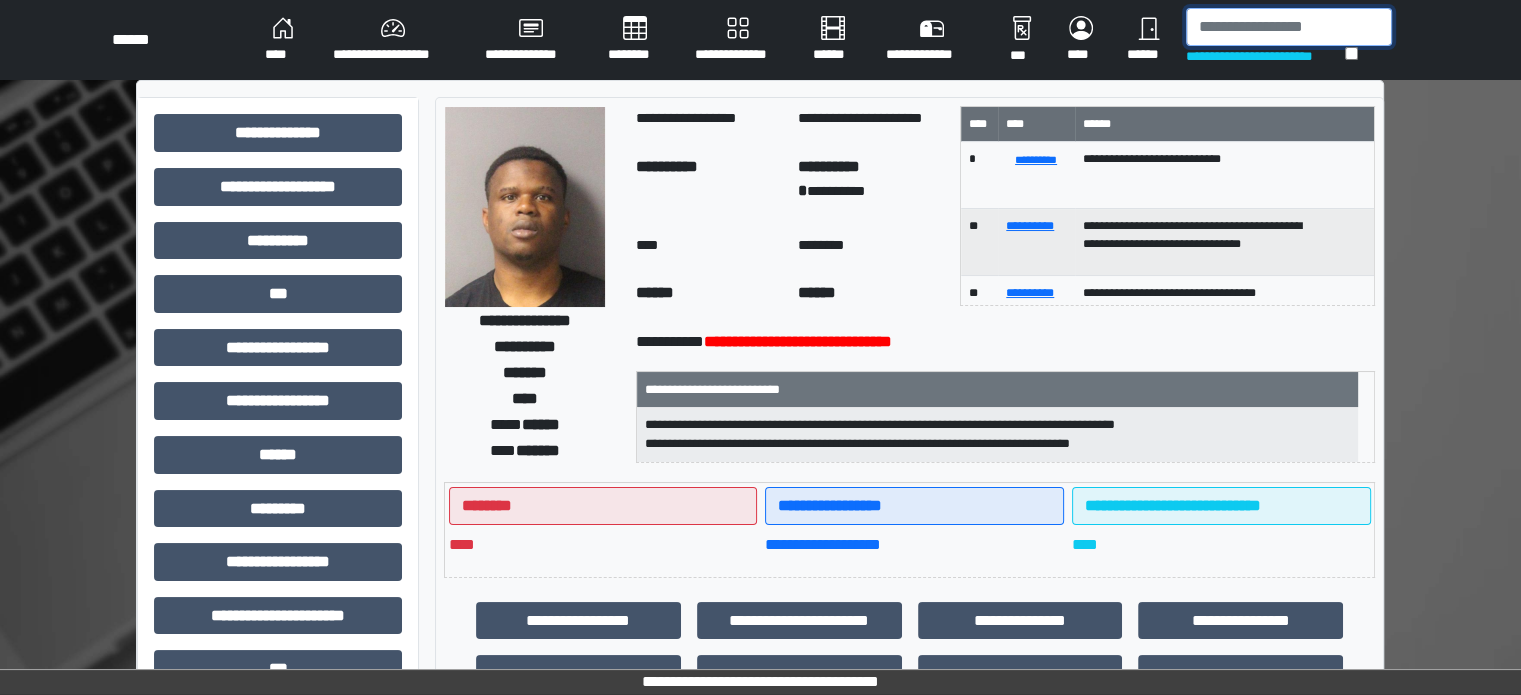 click at bounding box center [1289, 27] 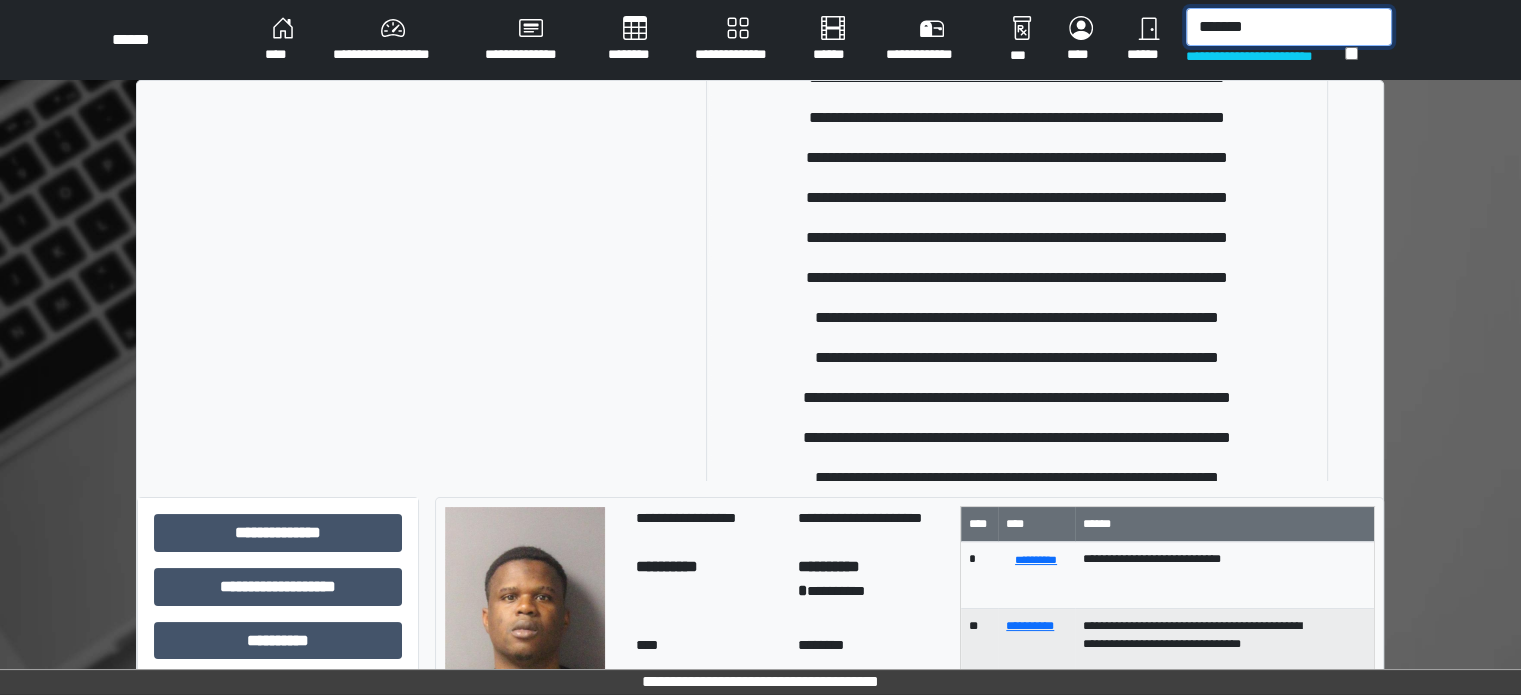 scroll, scrollTop: 400, scrollLeft: 0, axis: vertical 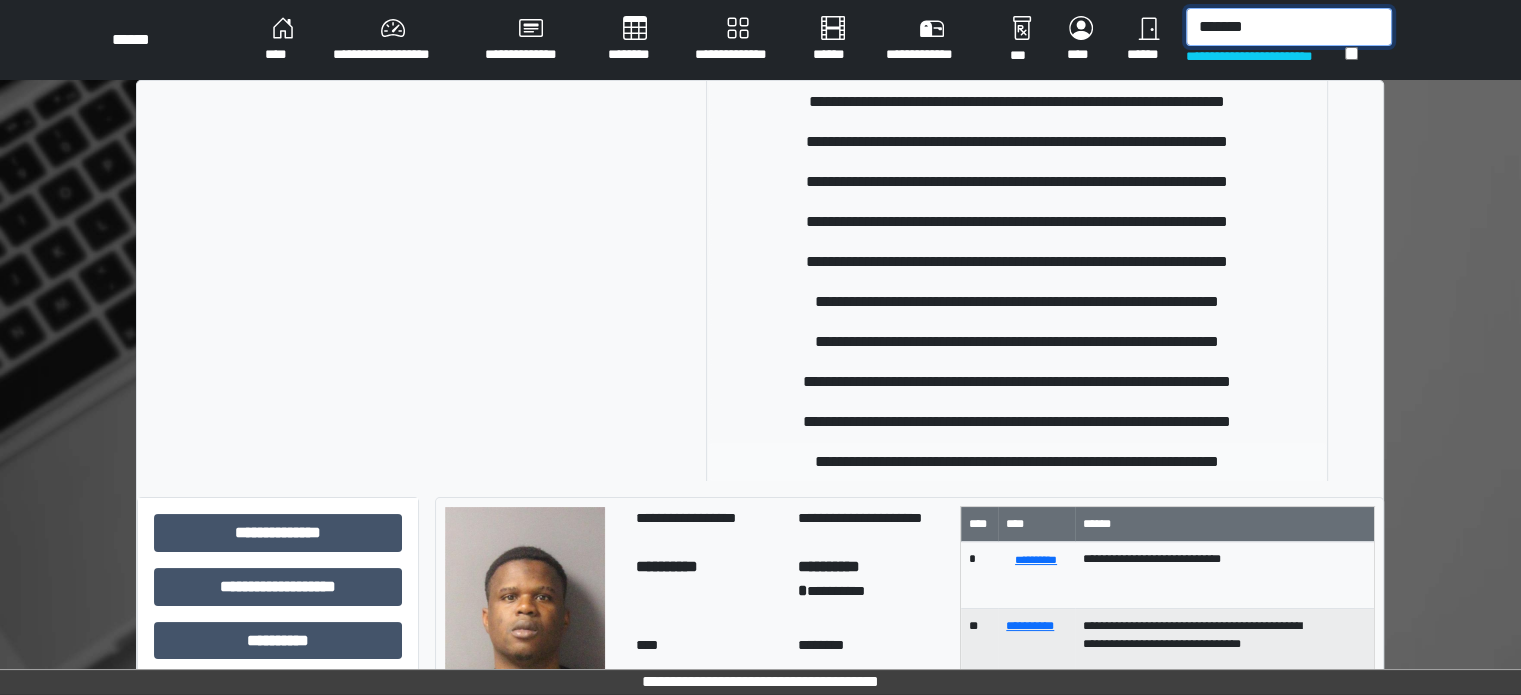 type on "*******" 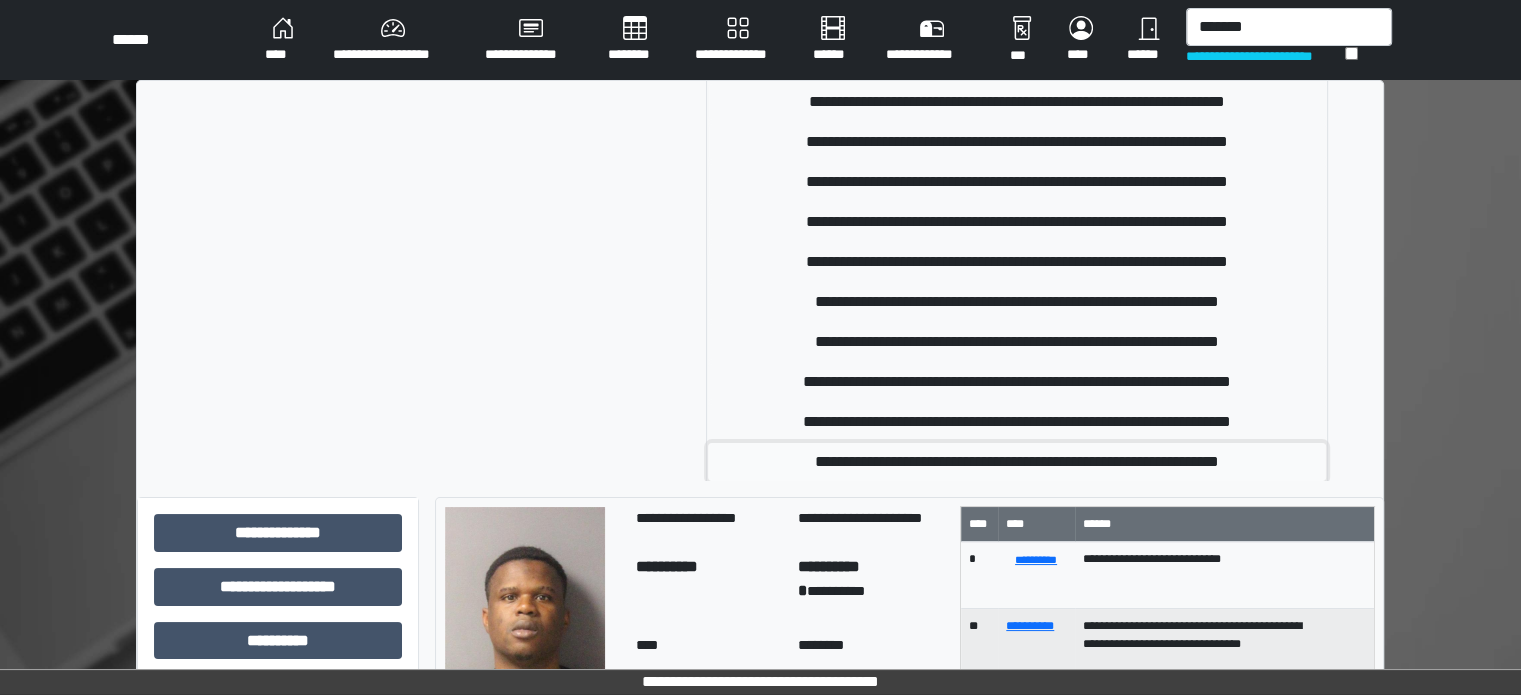 click on "**********" at bounding box center (1017, 462) 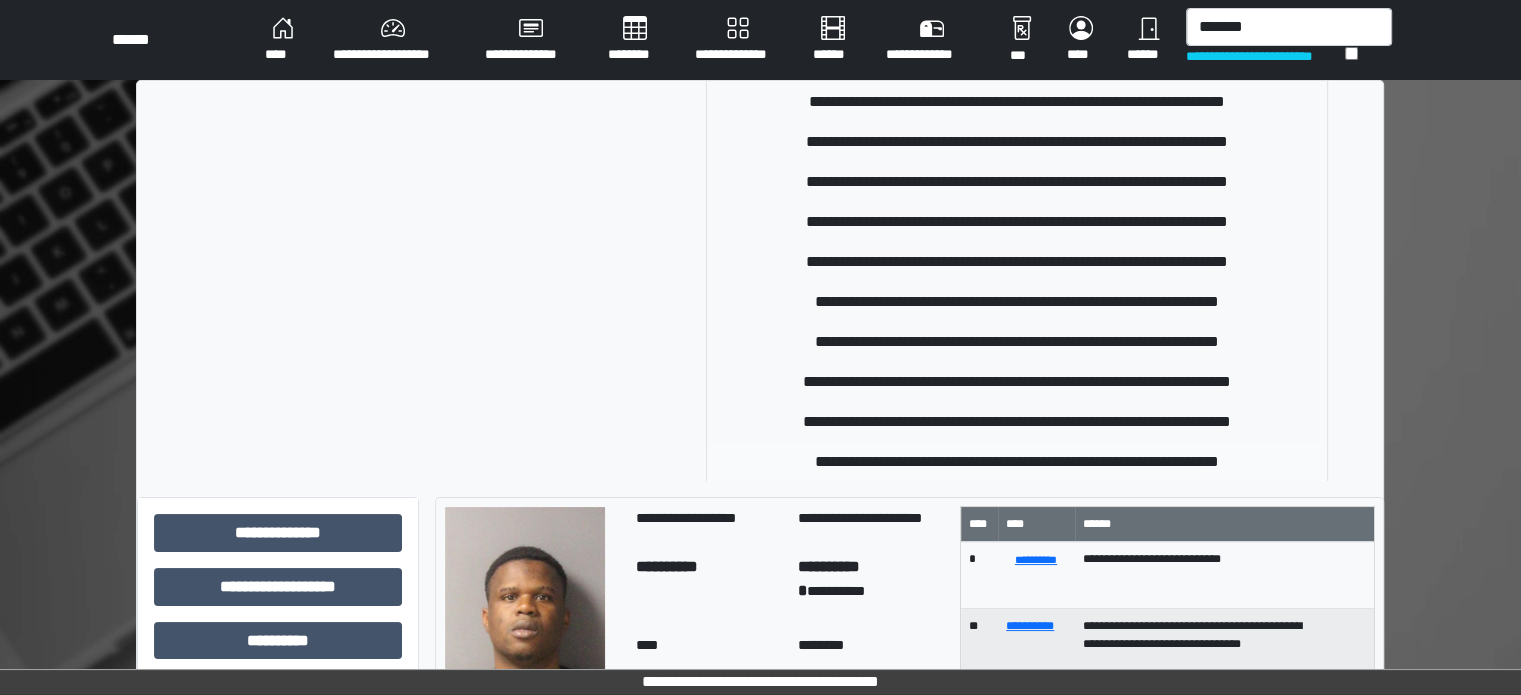 type 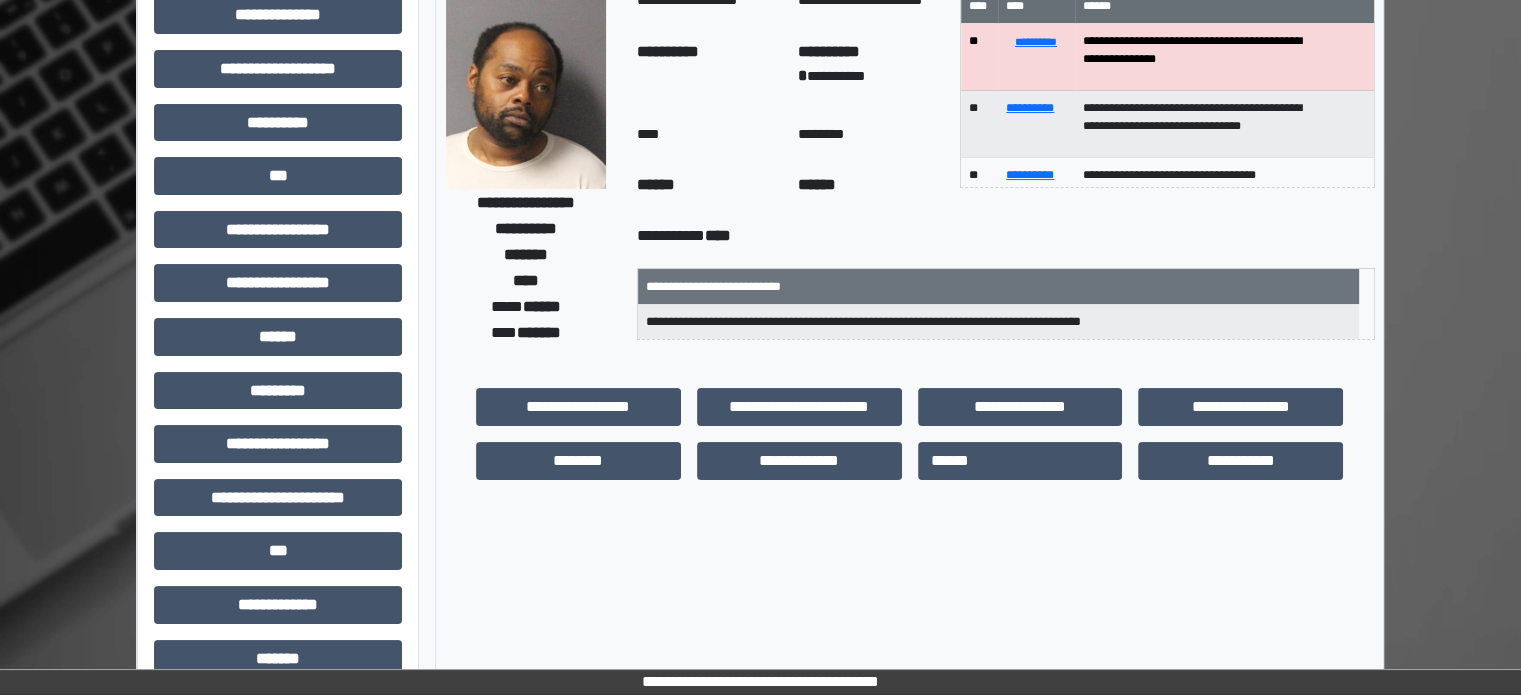 scroll, scrollTop: 100, scrollLeft: 0, axis: vertical 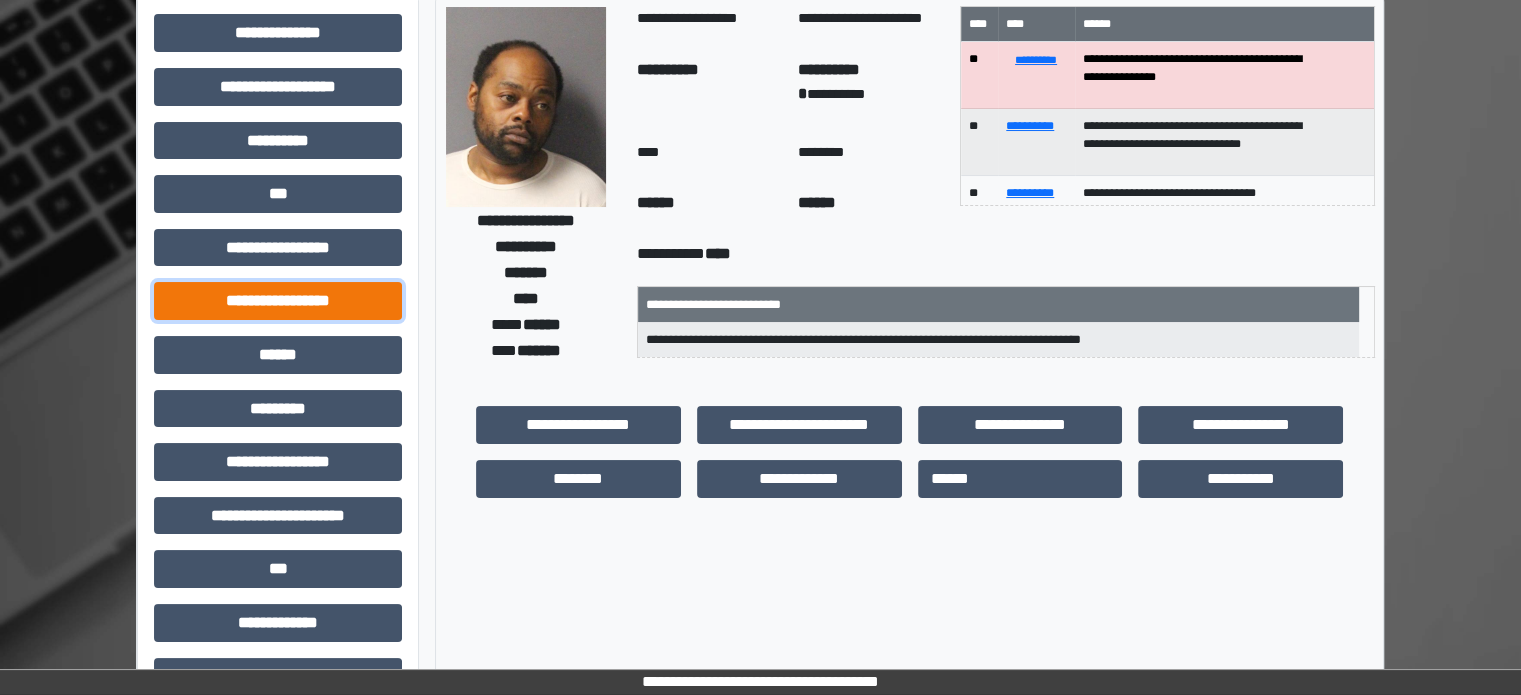click on "**********" at bounding box center [278, 301] 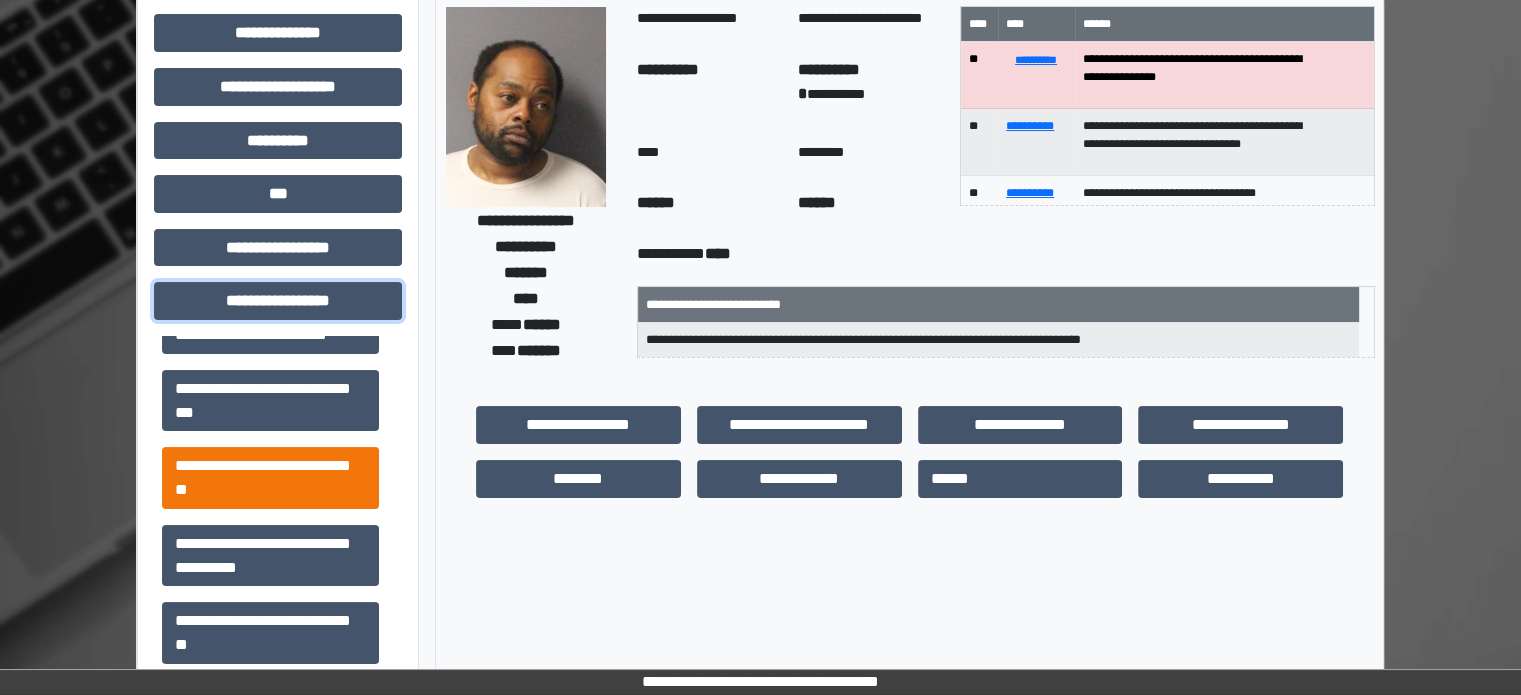 scroll, scrollTop: 400, scrollLeft: 0, axis: vertical 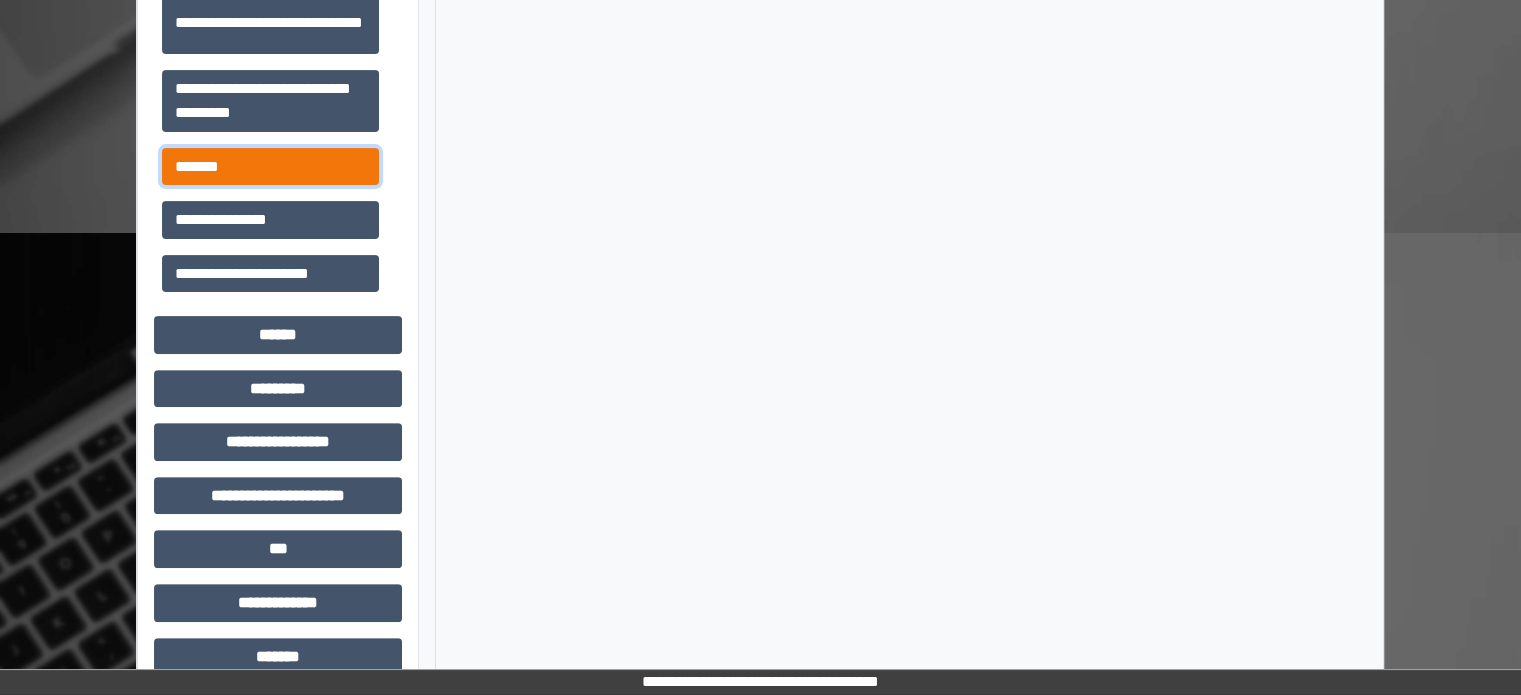 click on "*******" at bounding box center [270, 167] 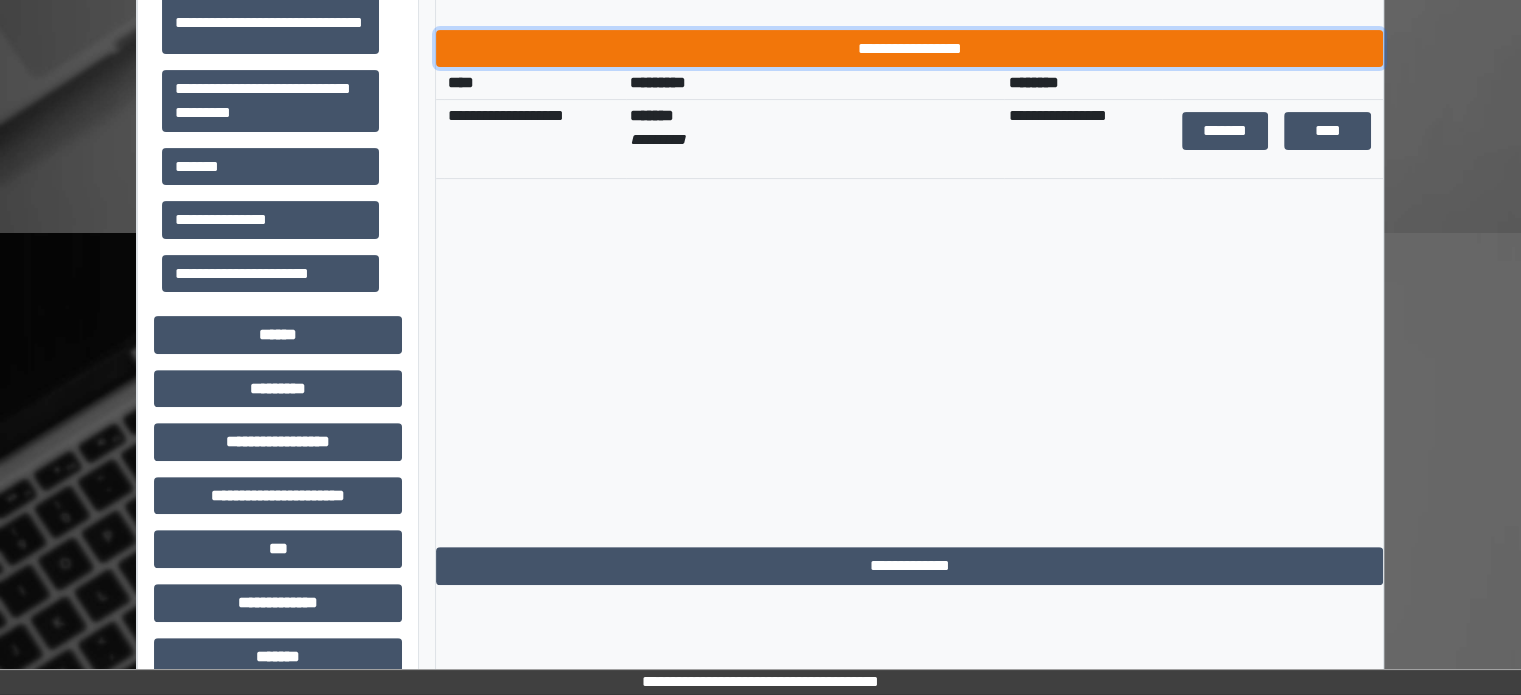 click on "**********" at bounding box center (909, 49) 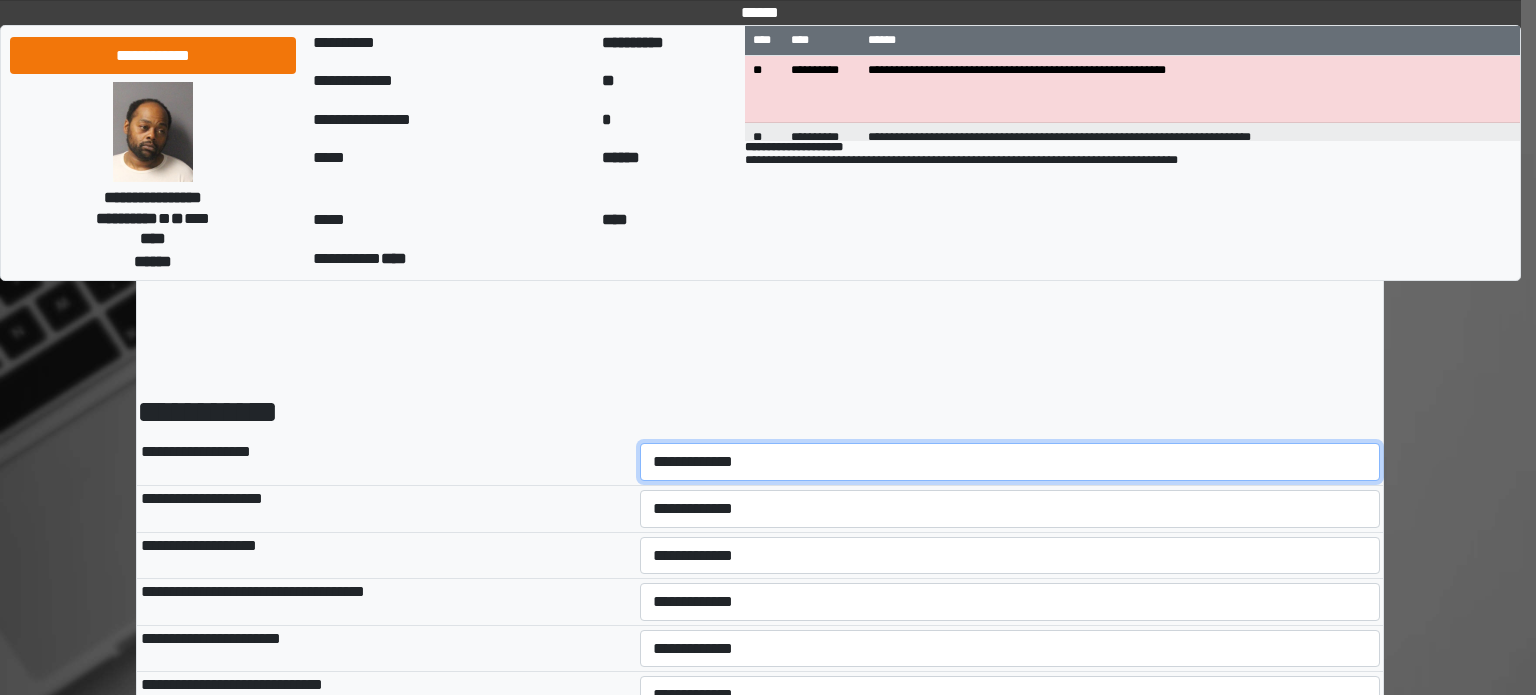 click on "**********" at bounding box center (1010, 462) 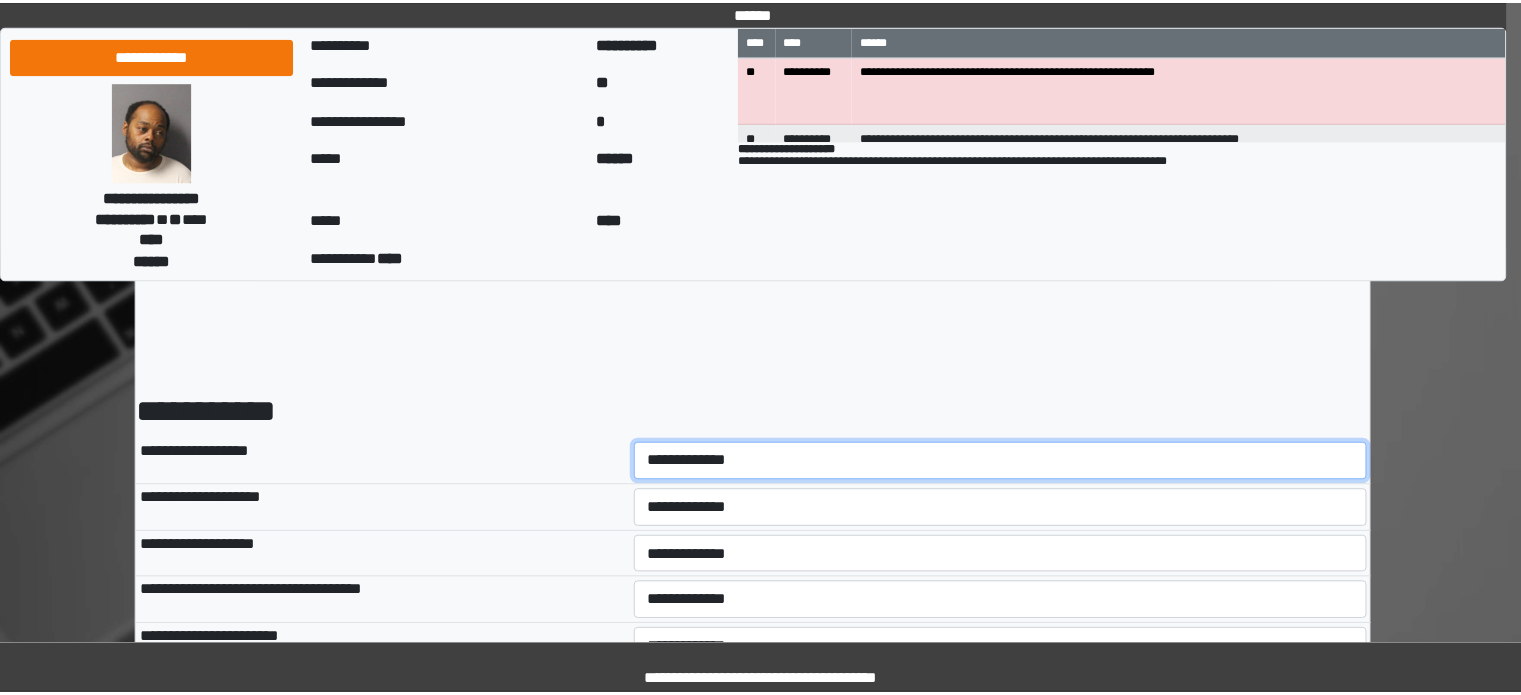 scroll, scrollTop: 0, scrollLeft: 0, axis: both 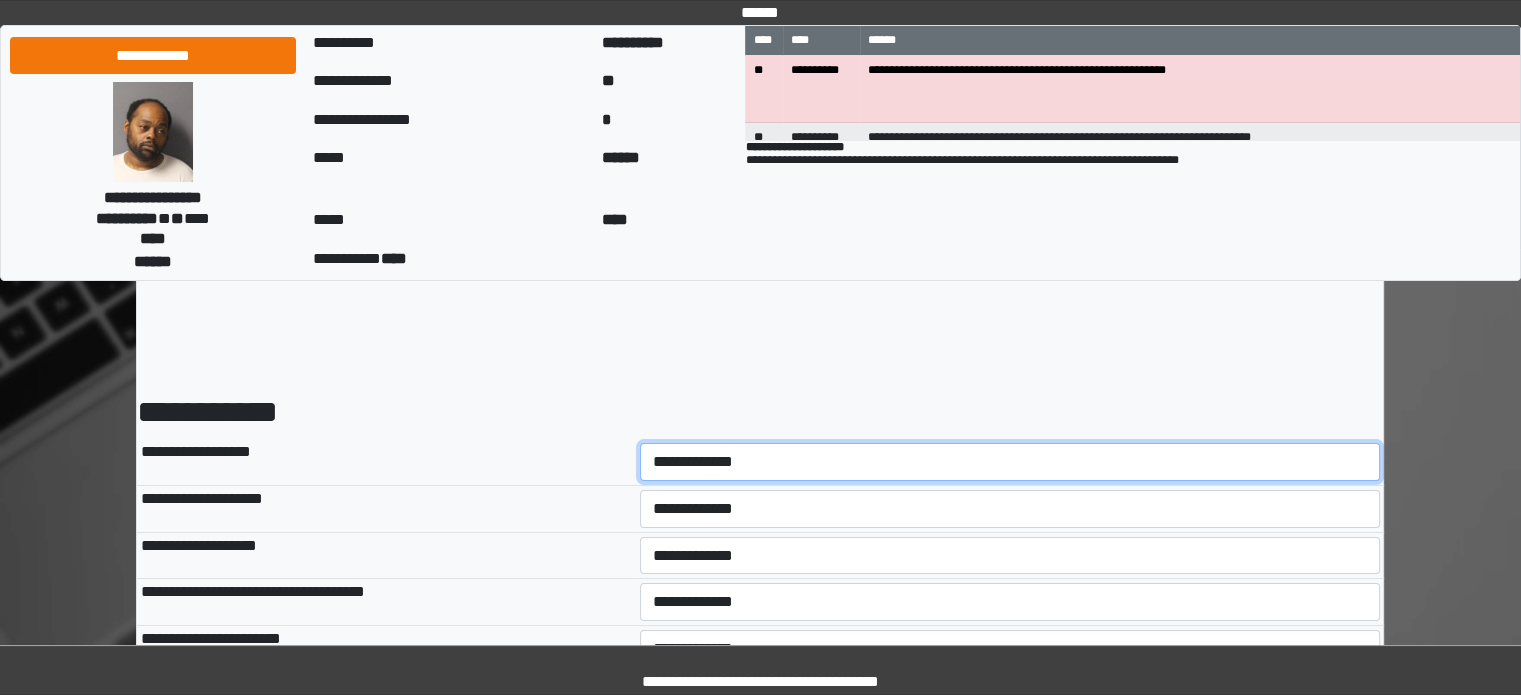 drag, startPoint x: 748, startPoint y: 459, endPoint x: 744, endPoint y: 479, distance: 20.396078 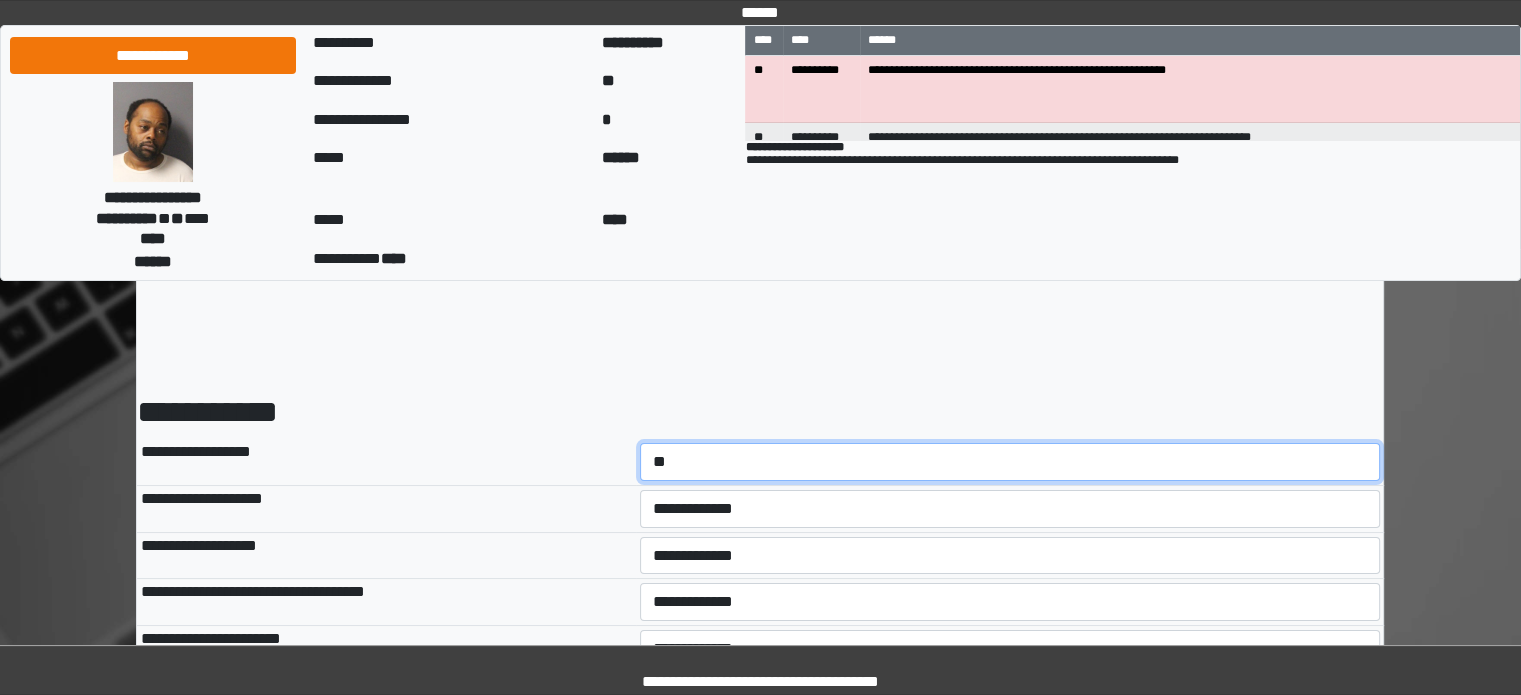 click on "**********" at bounding box center (1010, 462) 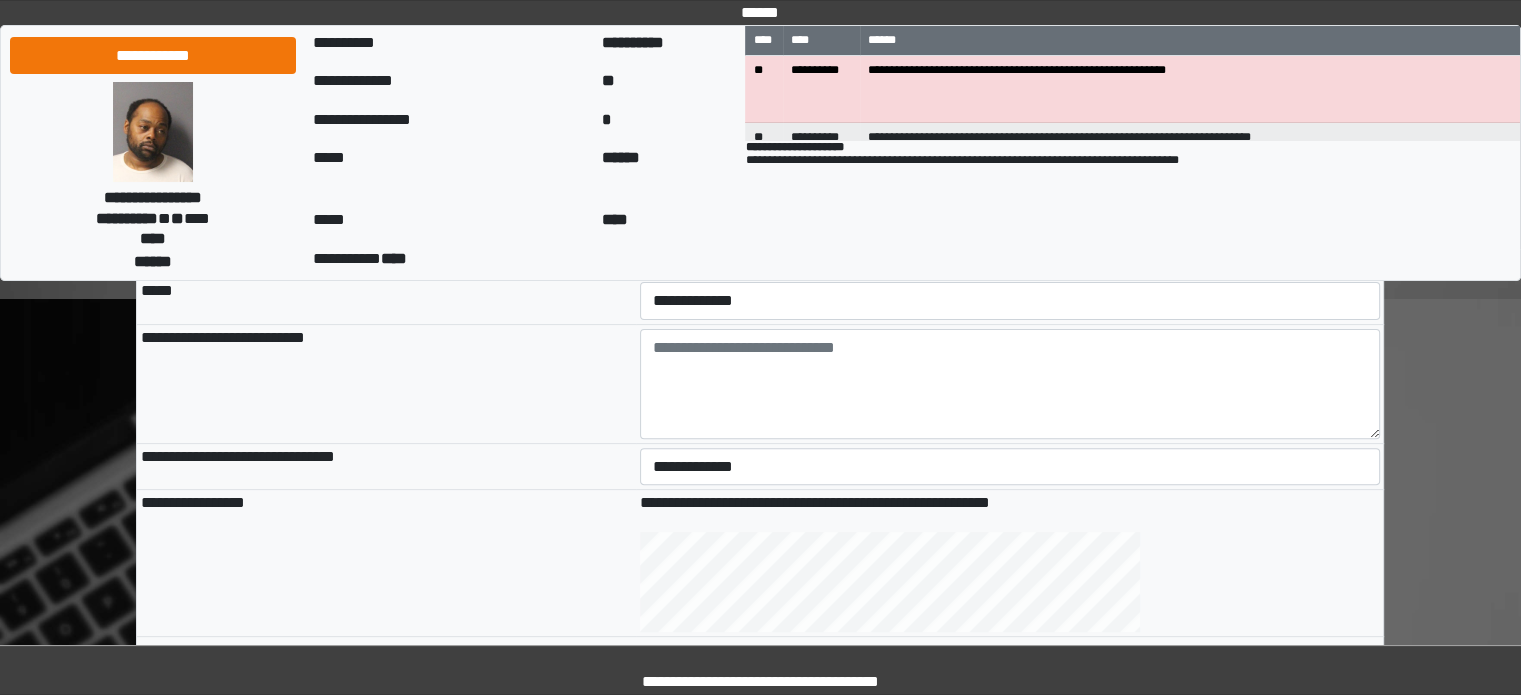 scroll, scrollTop: 500, scrollLeft: 0, axis: vertical 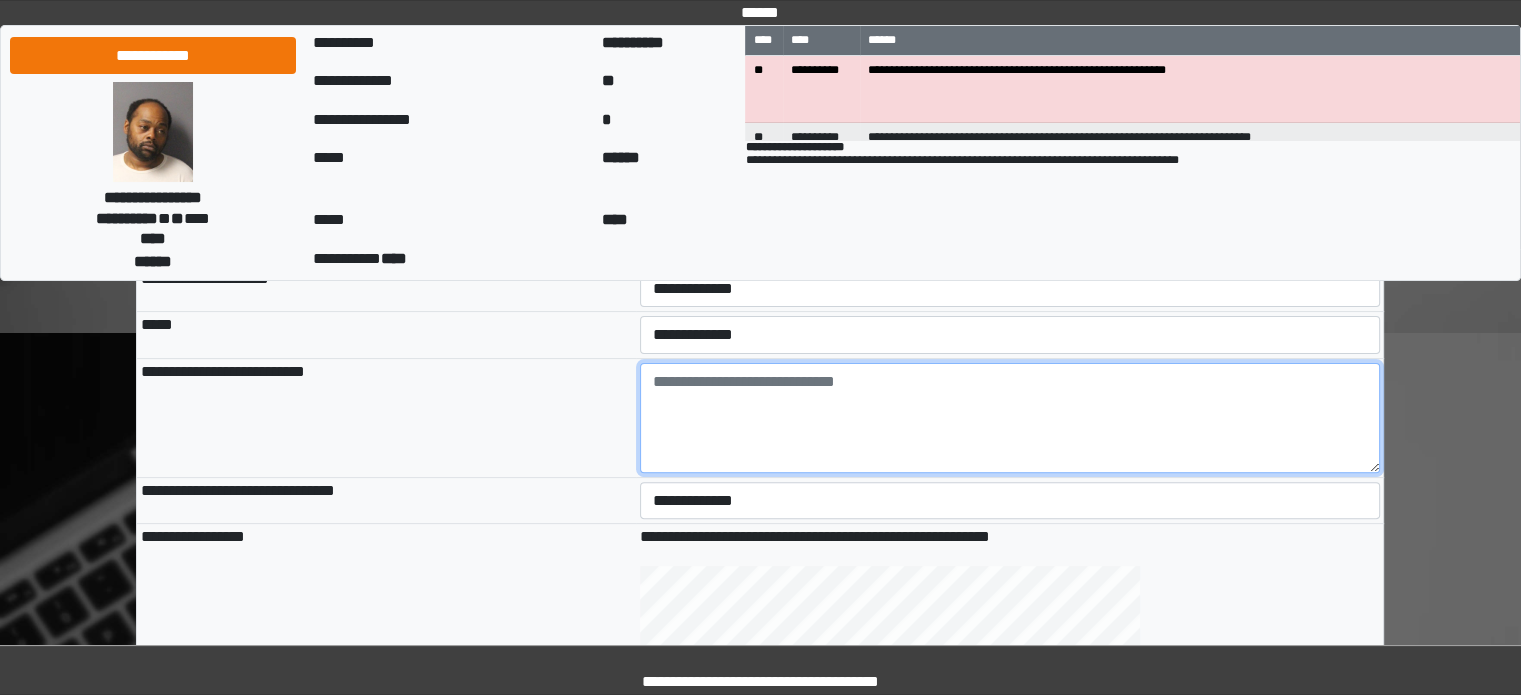 click at bounding box center [1010, 418] 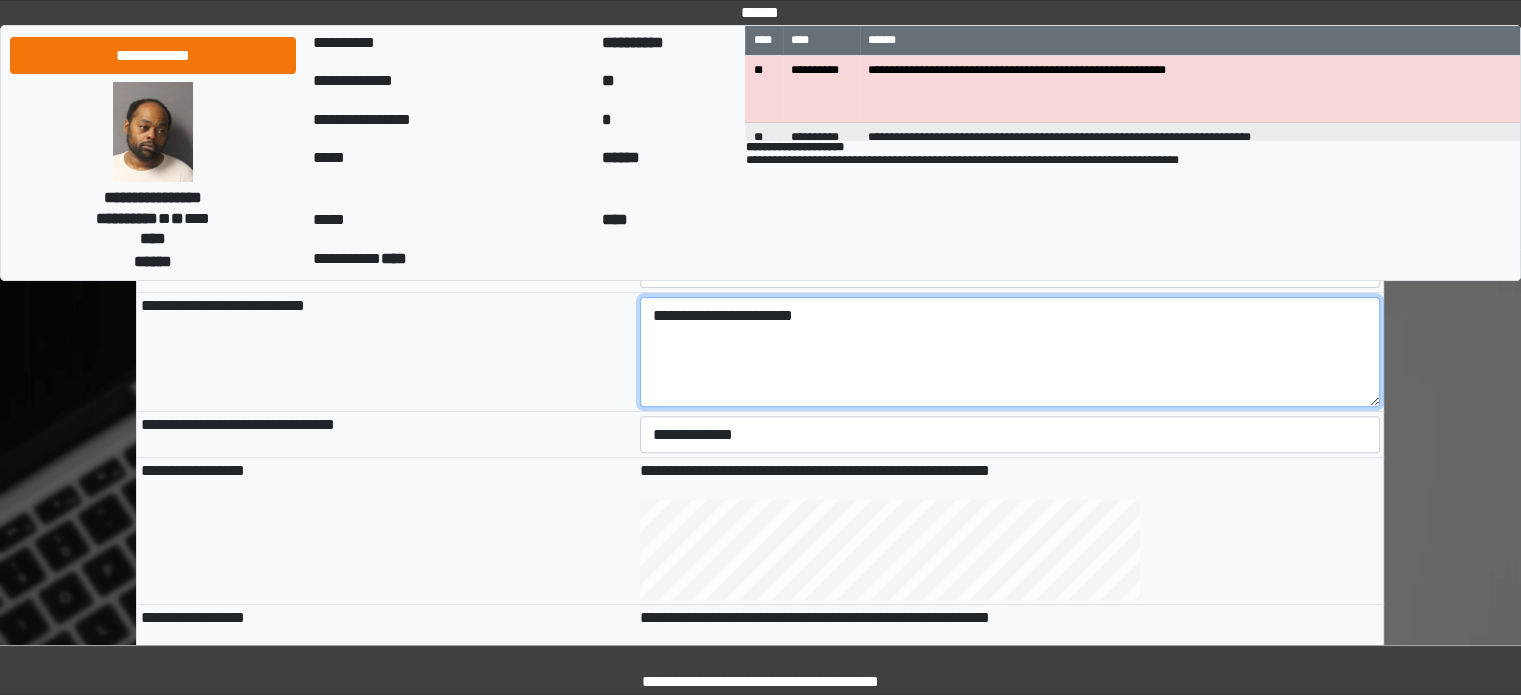 scroll, scrollTop: 600, scrollLeft: 0, axis: vertical 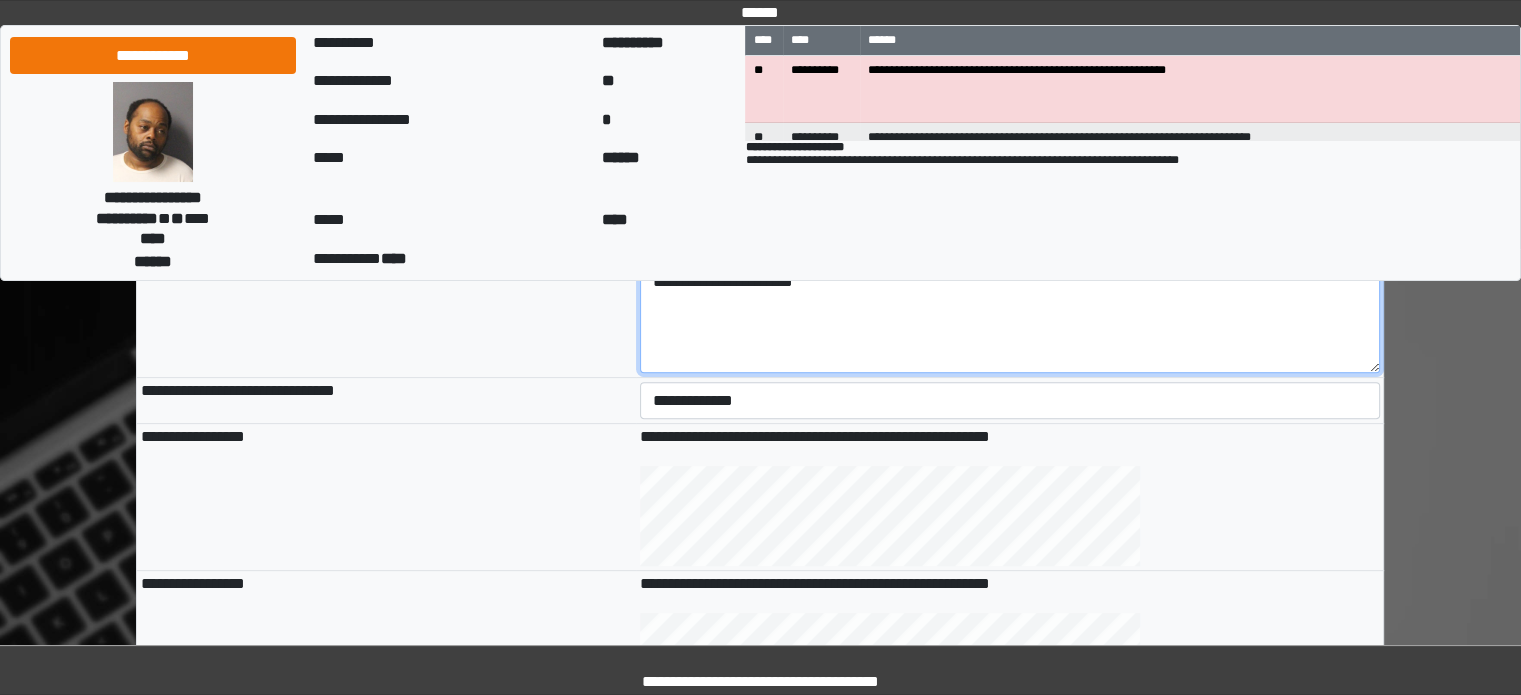 type on "**********" 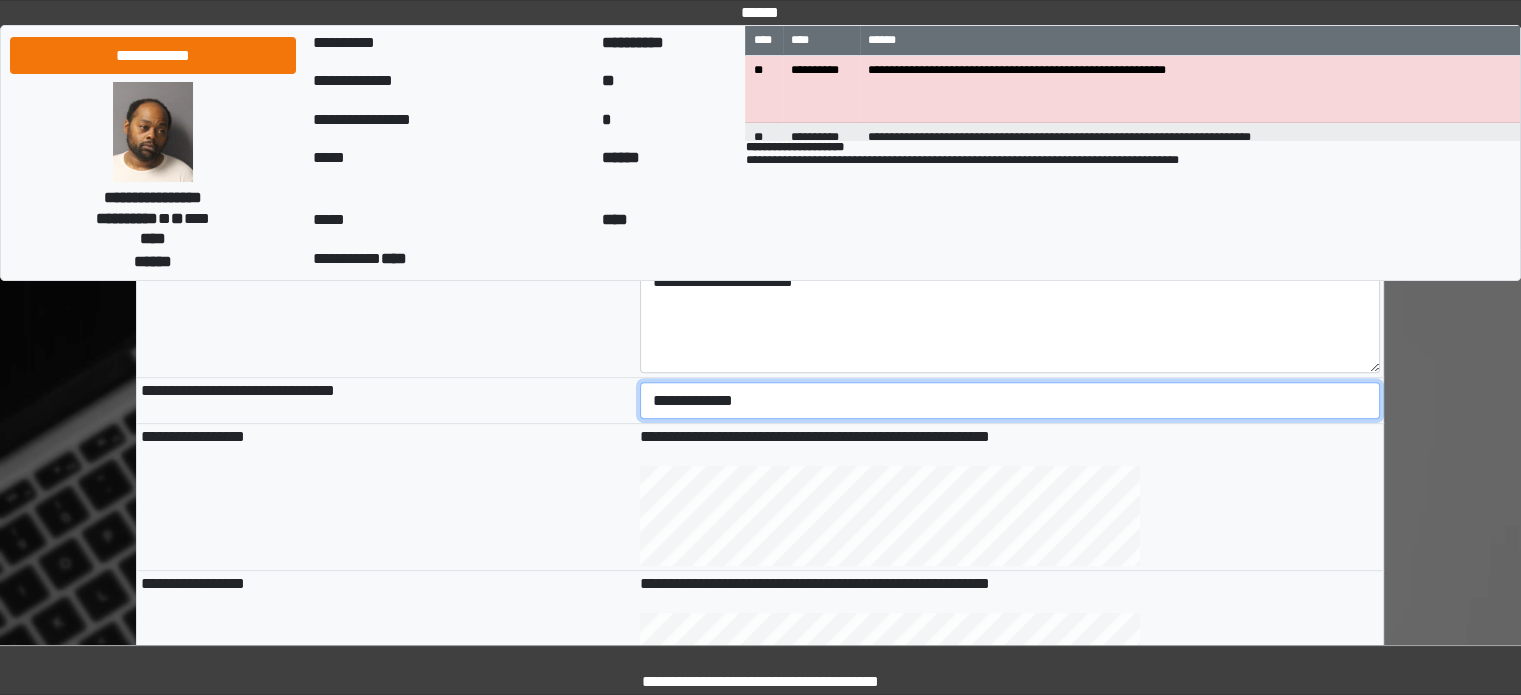 click on "**********" at bounding box center (1010, 401) 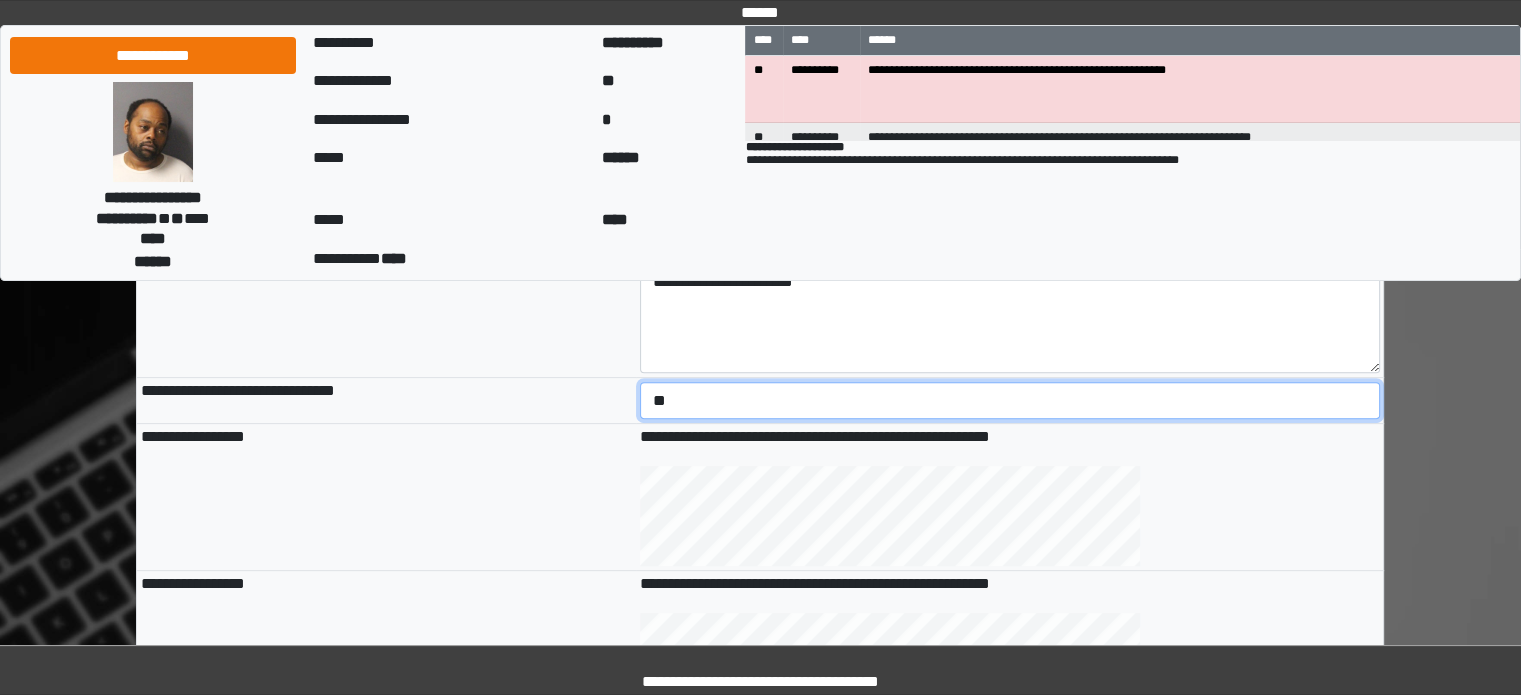 click on "**********" at bounding box center [1010, 401] 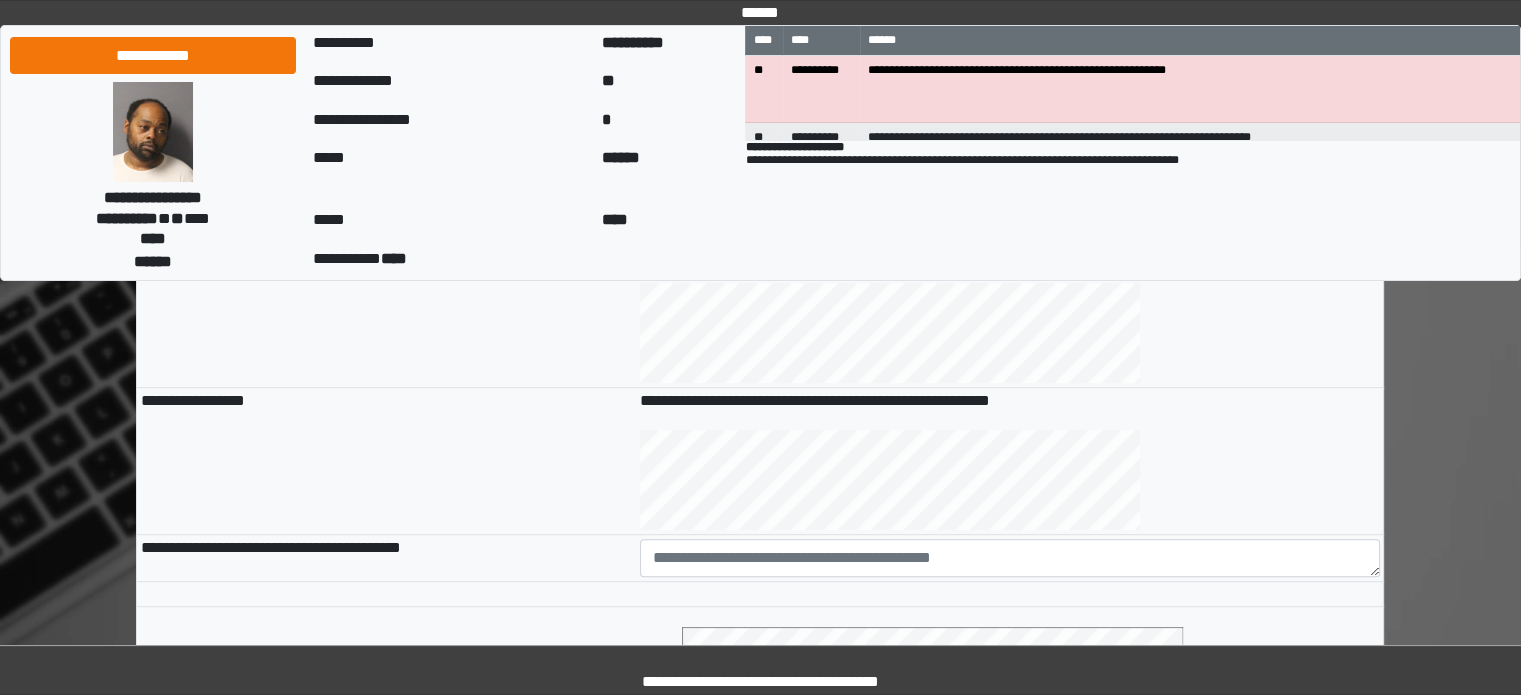 scroll, scrollTop: 800, scrollLeft: 0, axis: vertical 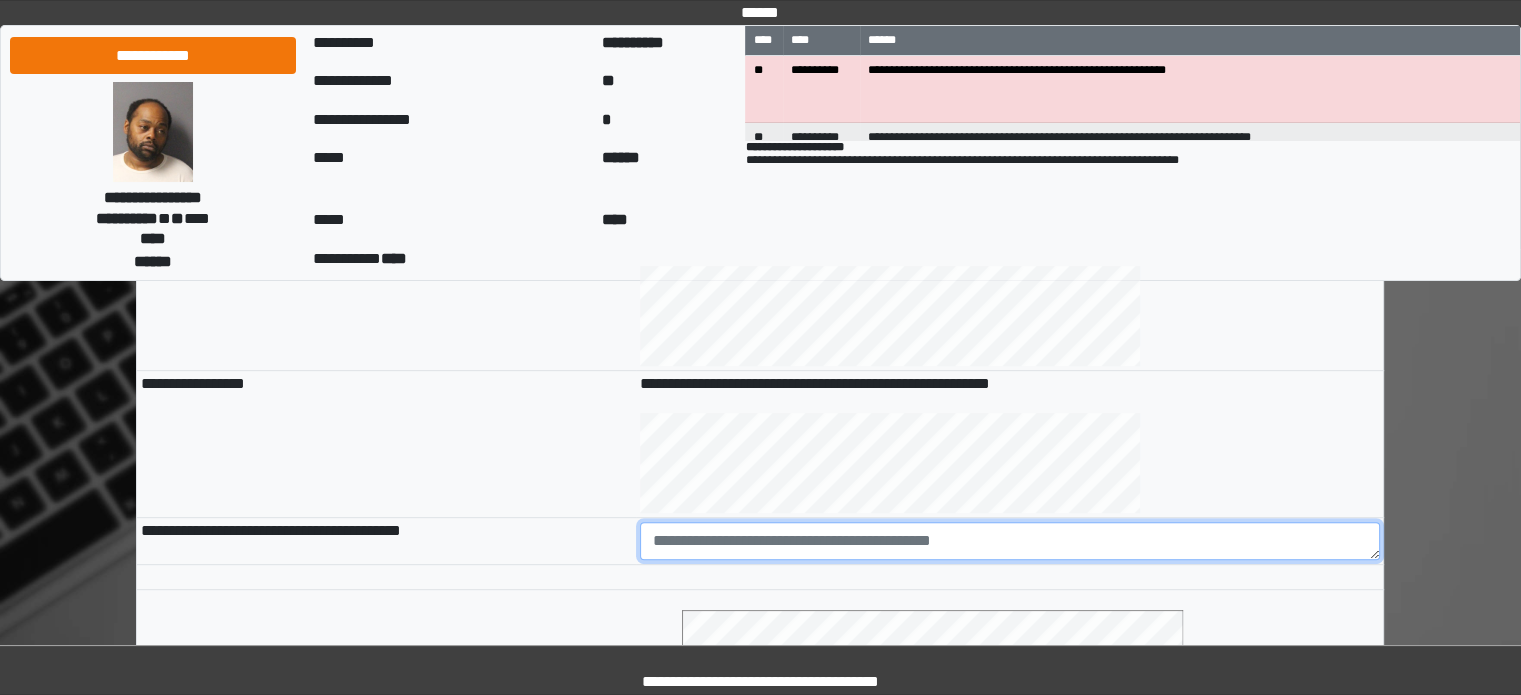 click at bounding box center (1010, 541) 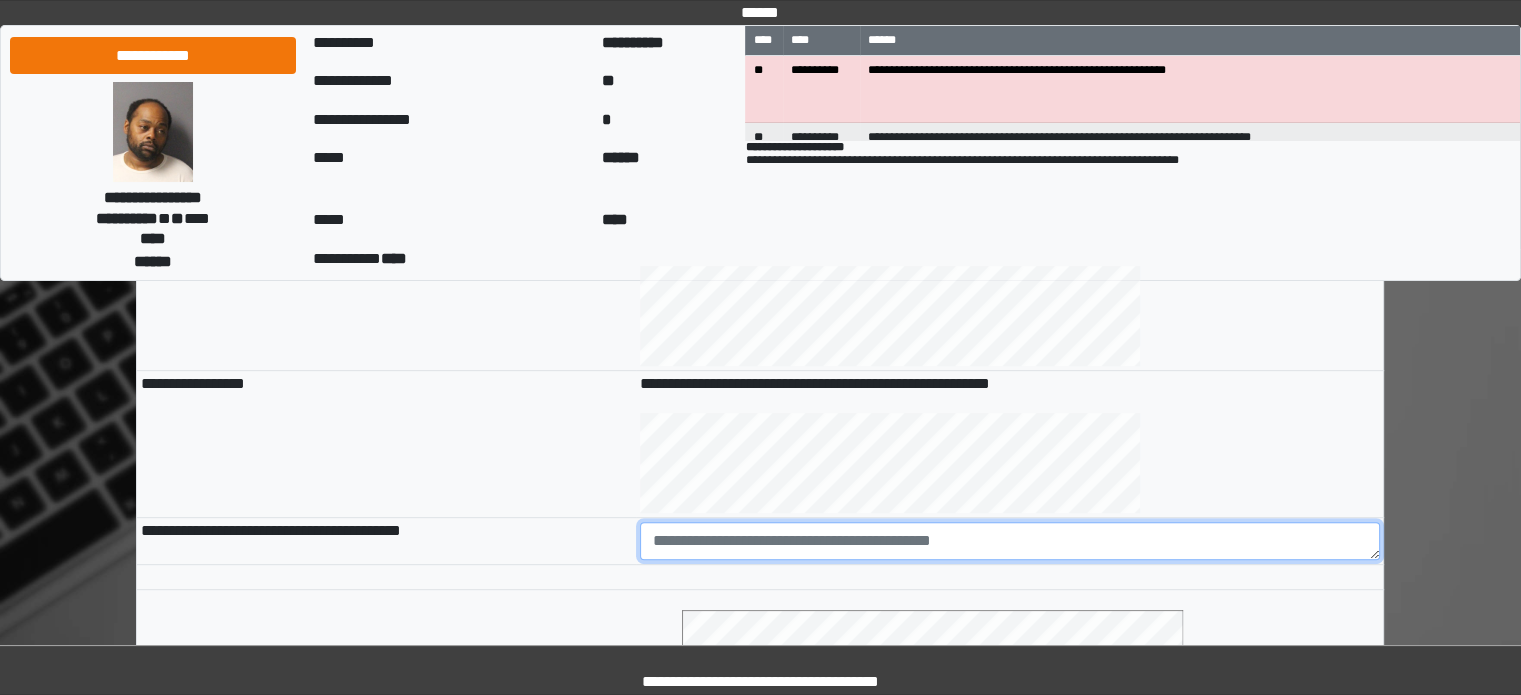 paste on "**********" 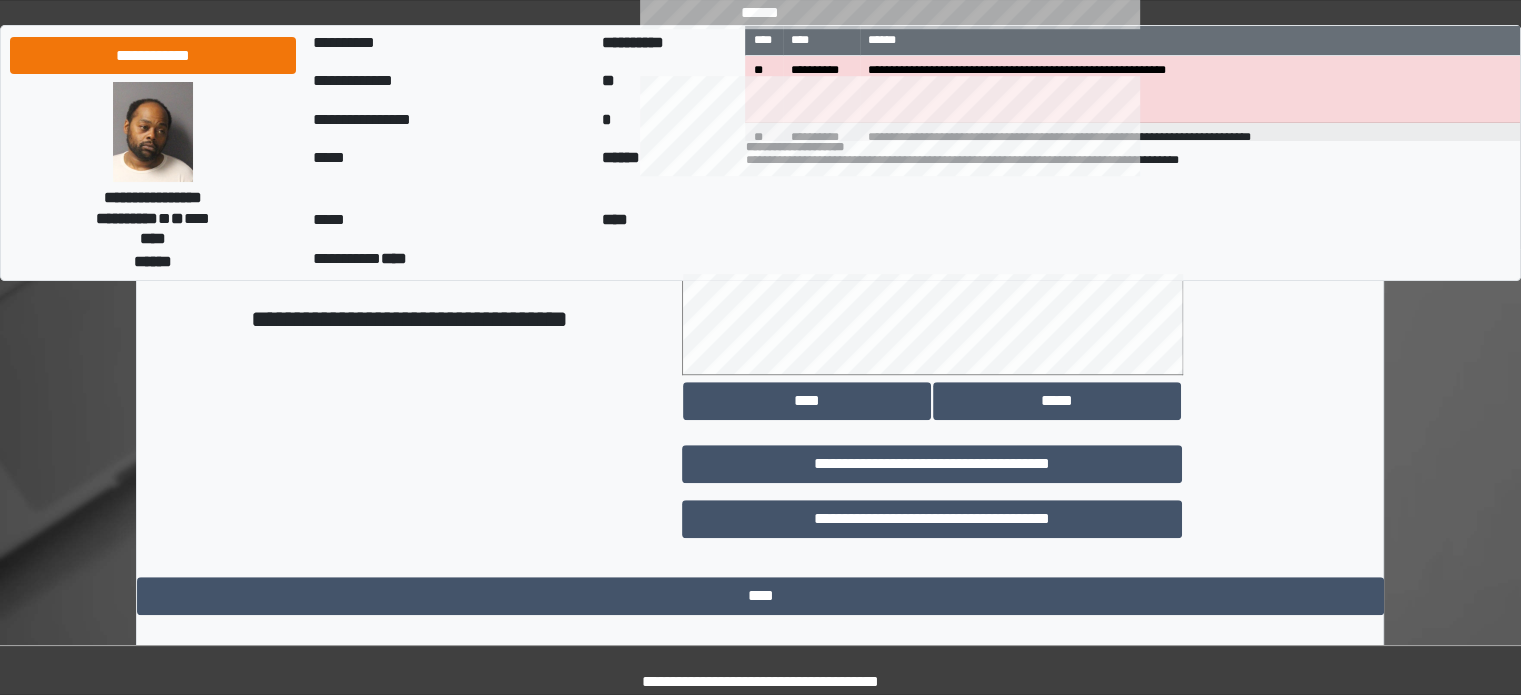 scroll, scrollTop: 1158, scrollLeft: 0, axis: vertical 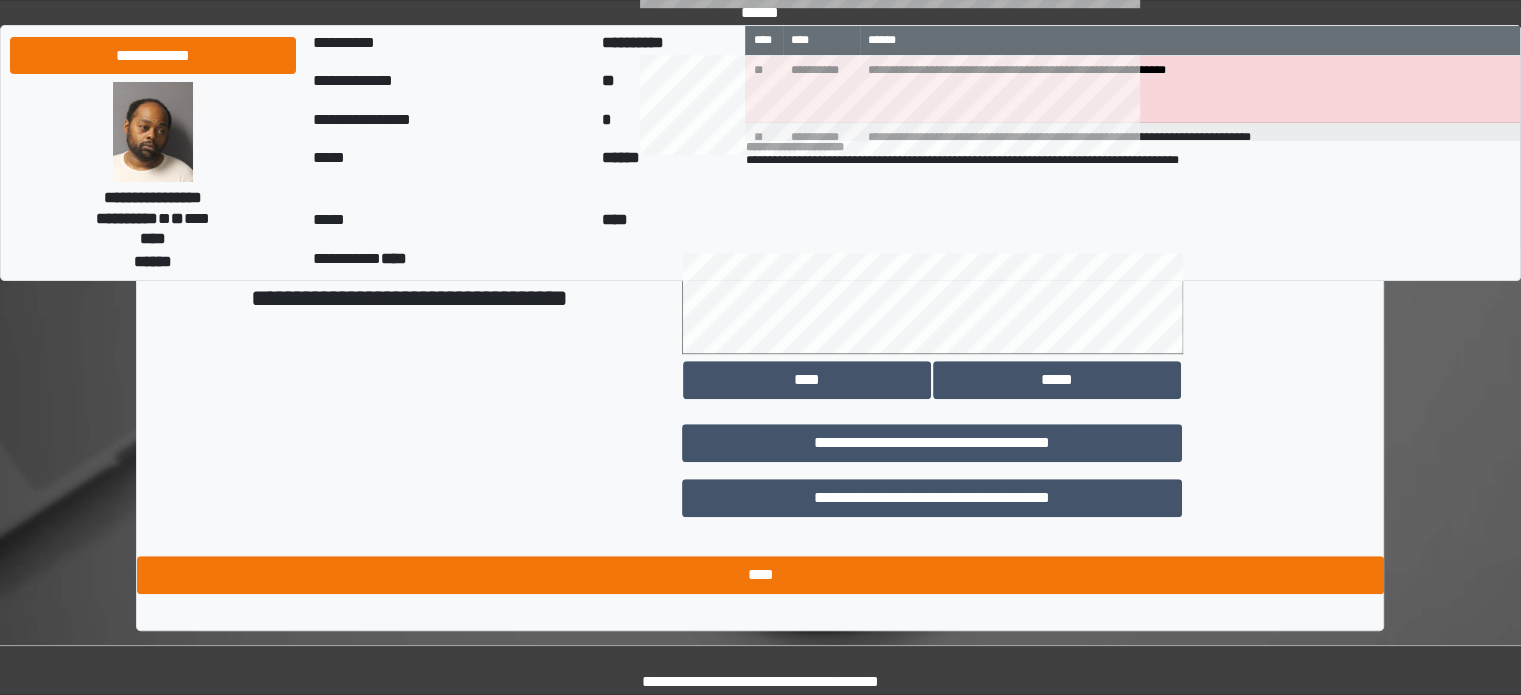 type on "**********" 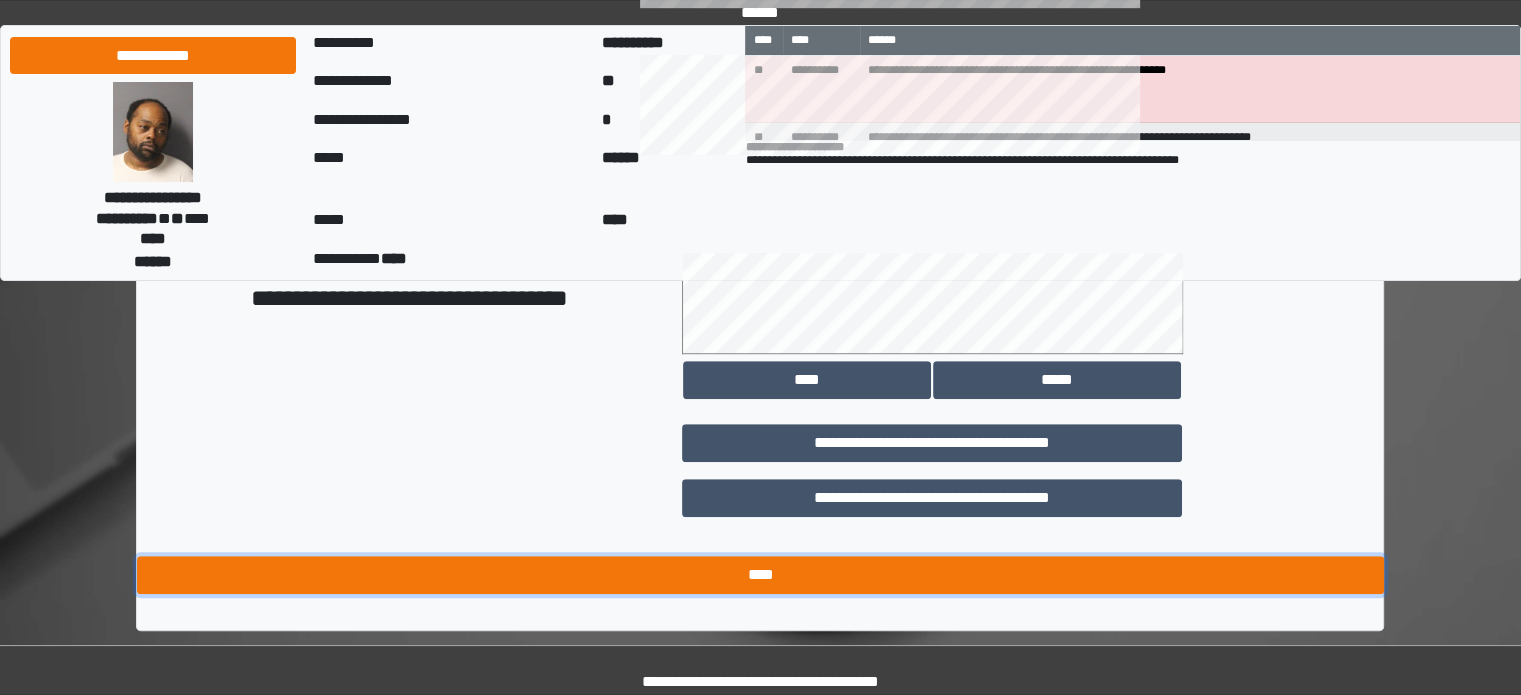 click on "****" at bounding box center [760, 575] 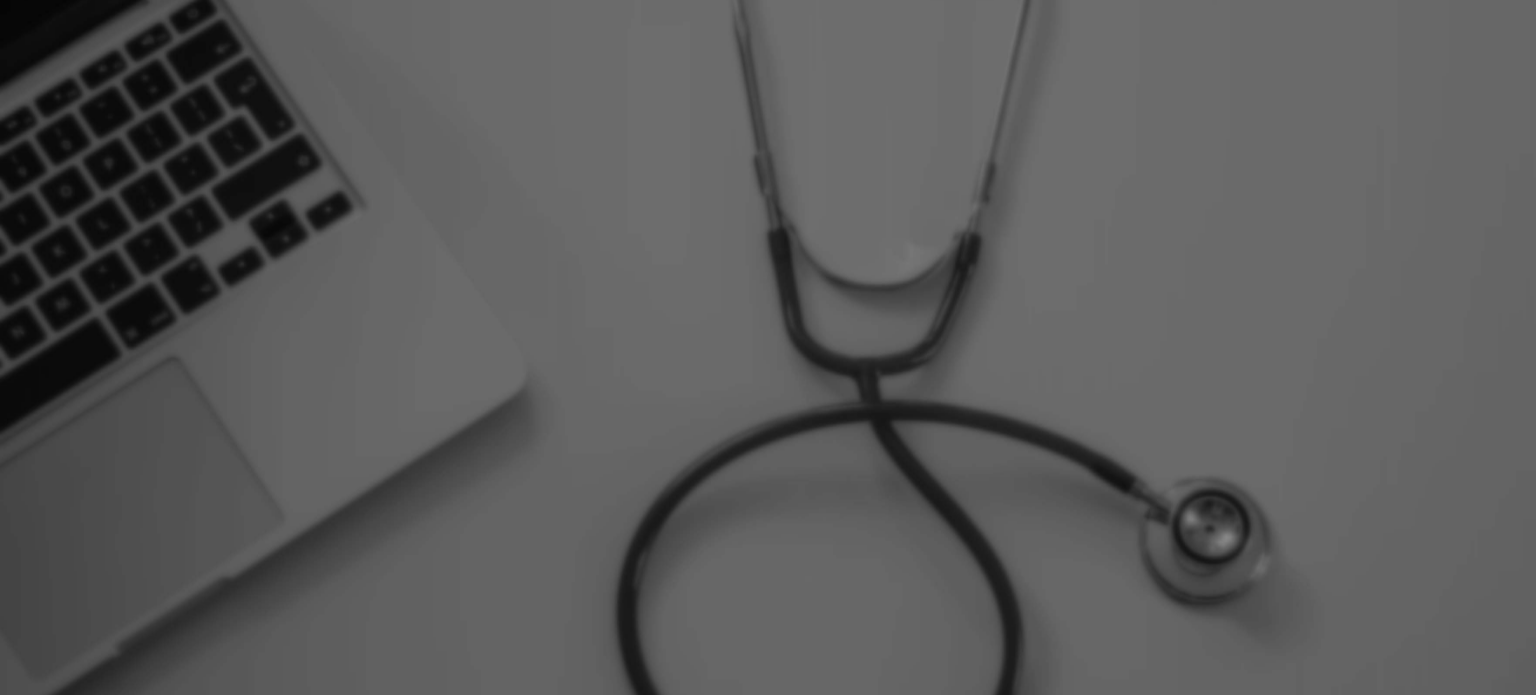 scroll, scrollTop: 0, scrollLeft: 0, axis: both 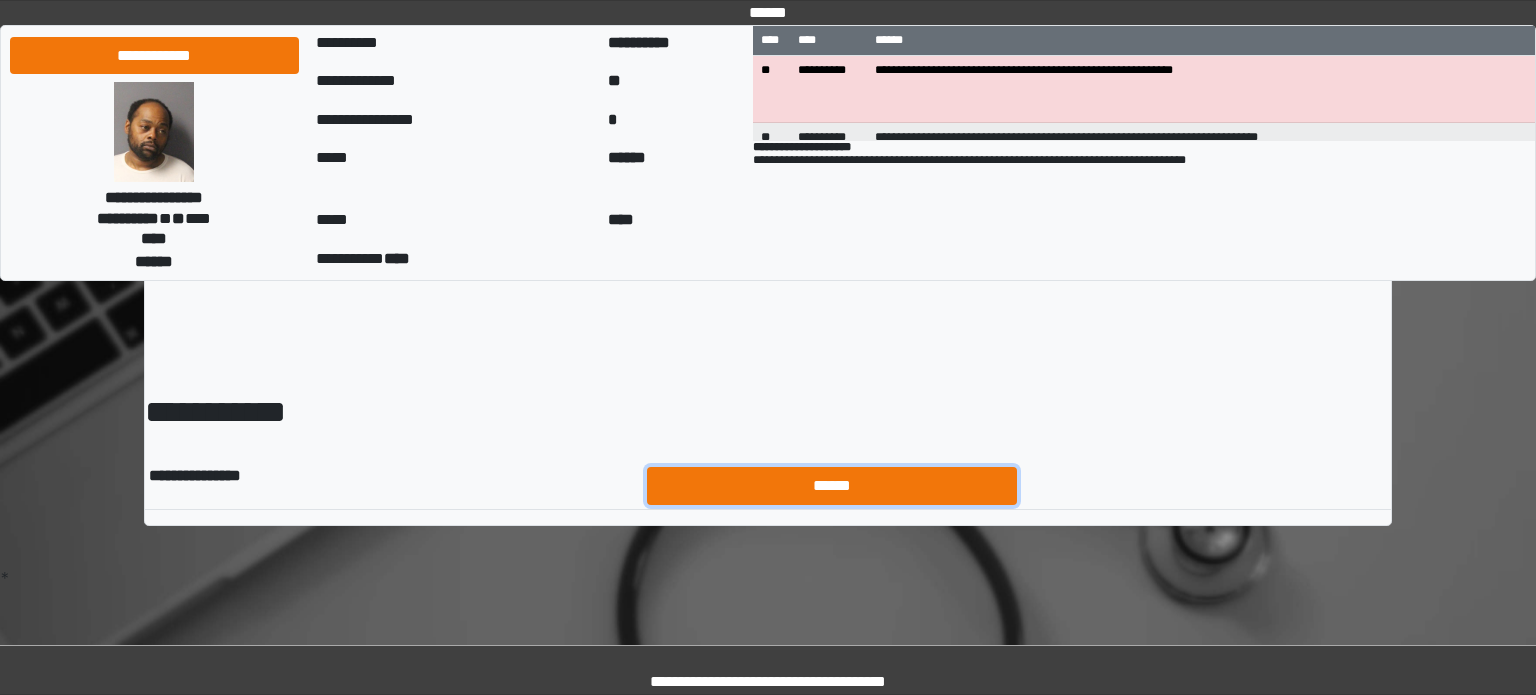click on "******" at bounding box center [832, 486] 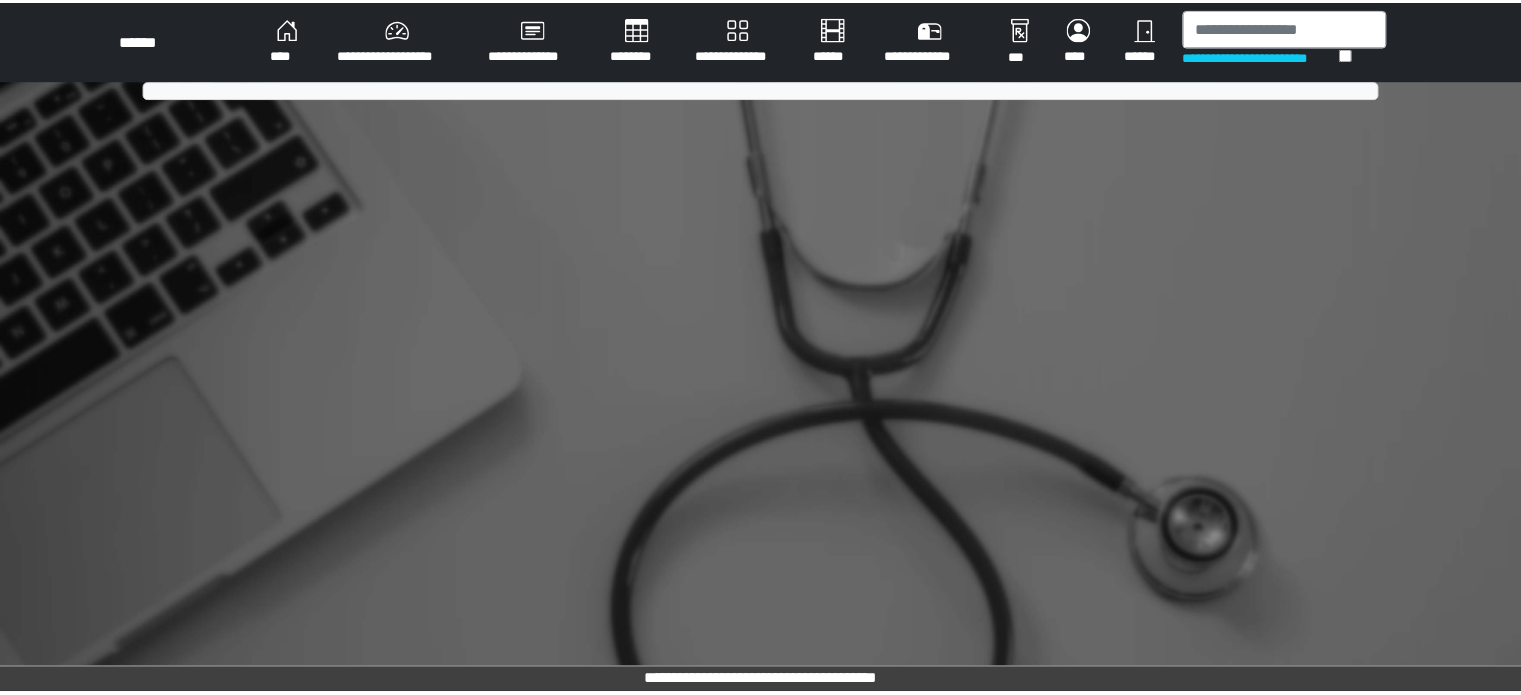 scroll, scrollTop: 0, scrollLeft: 0, axis: both 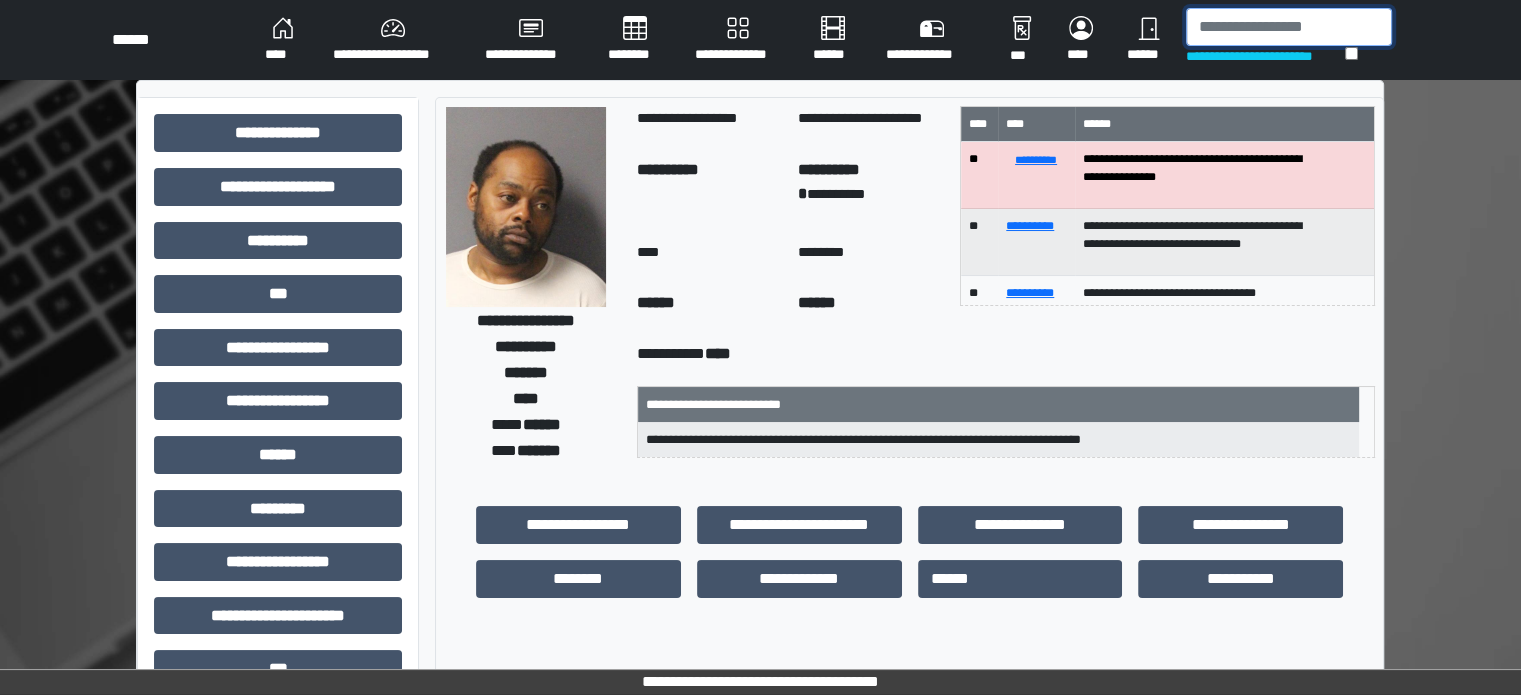 click on "**********" at bounding box center (1289, 40) 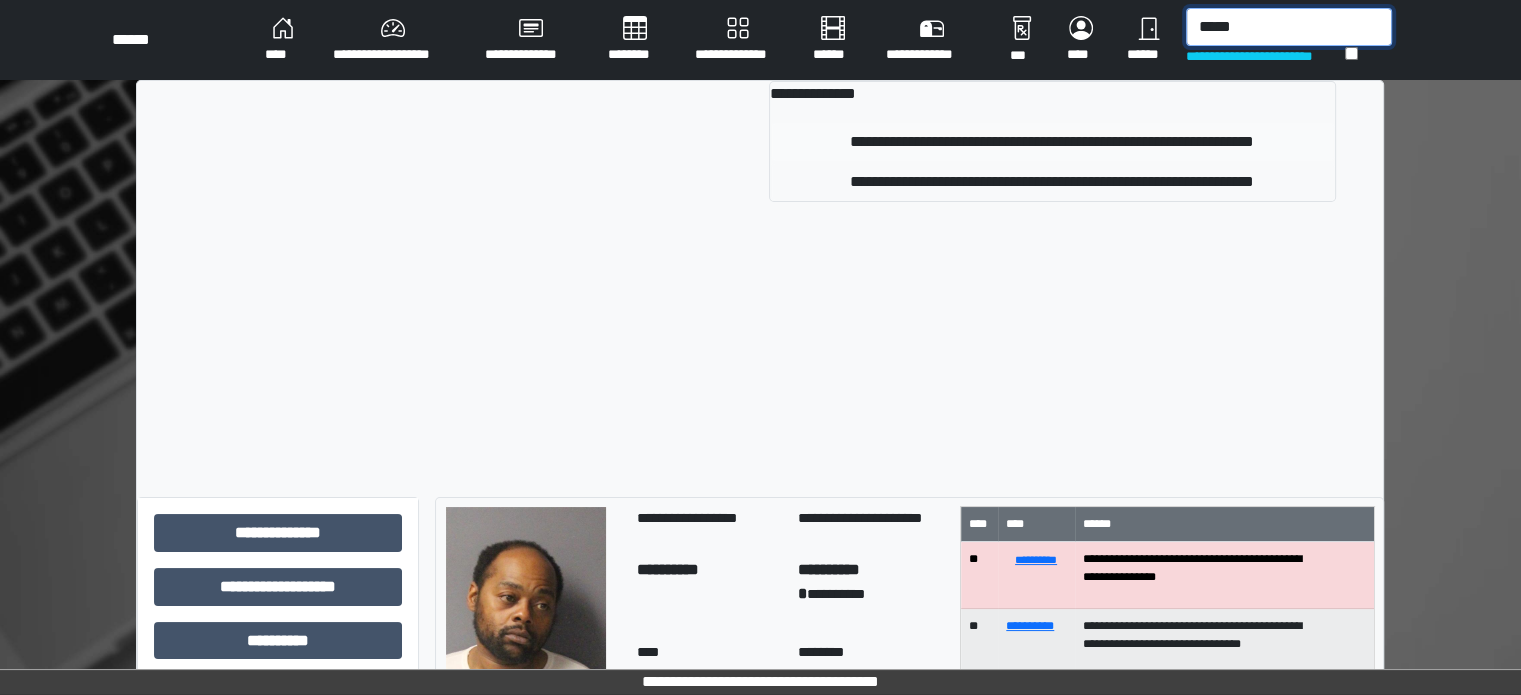 type on "*****" 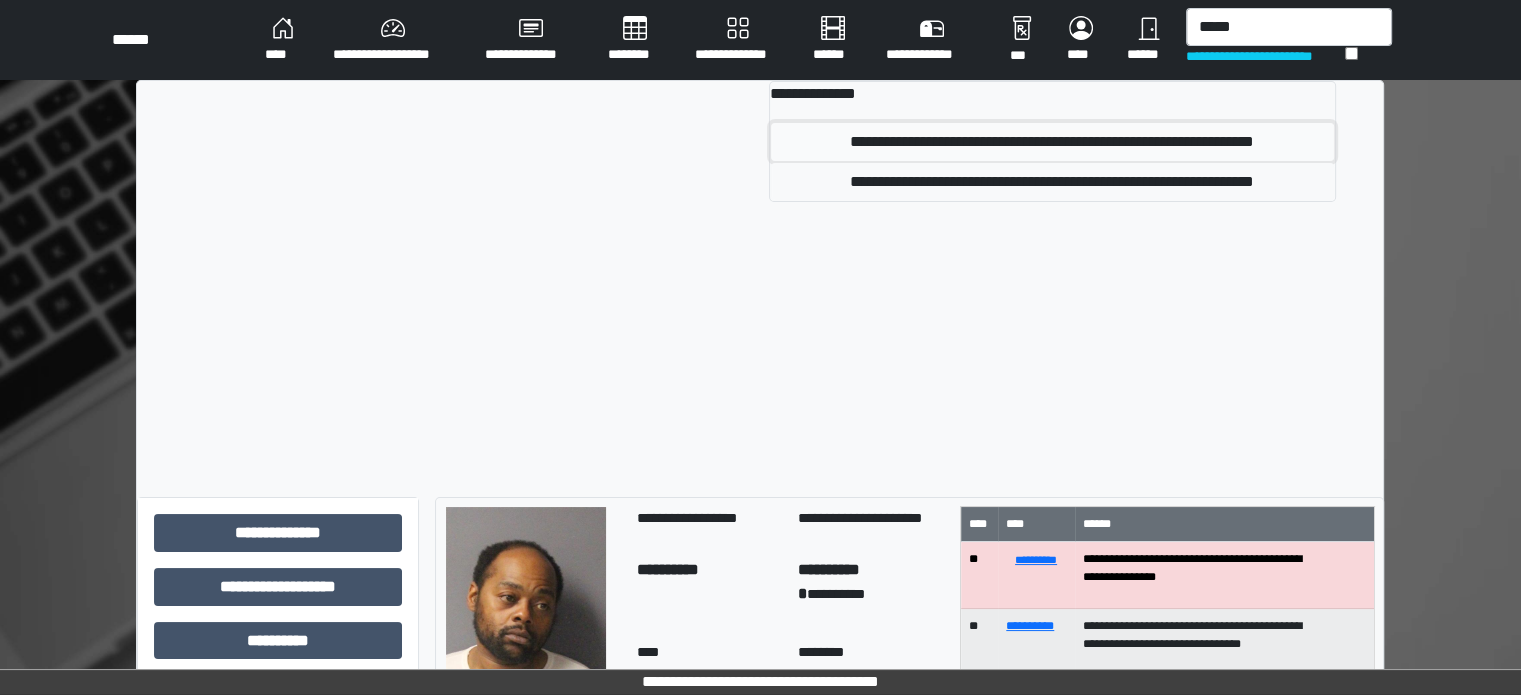 click on "**********" at bounding box center [1052, 142] 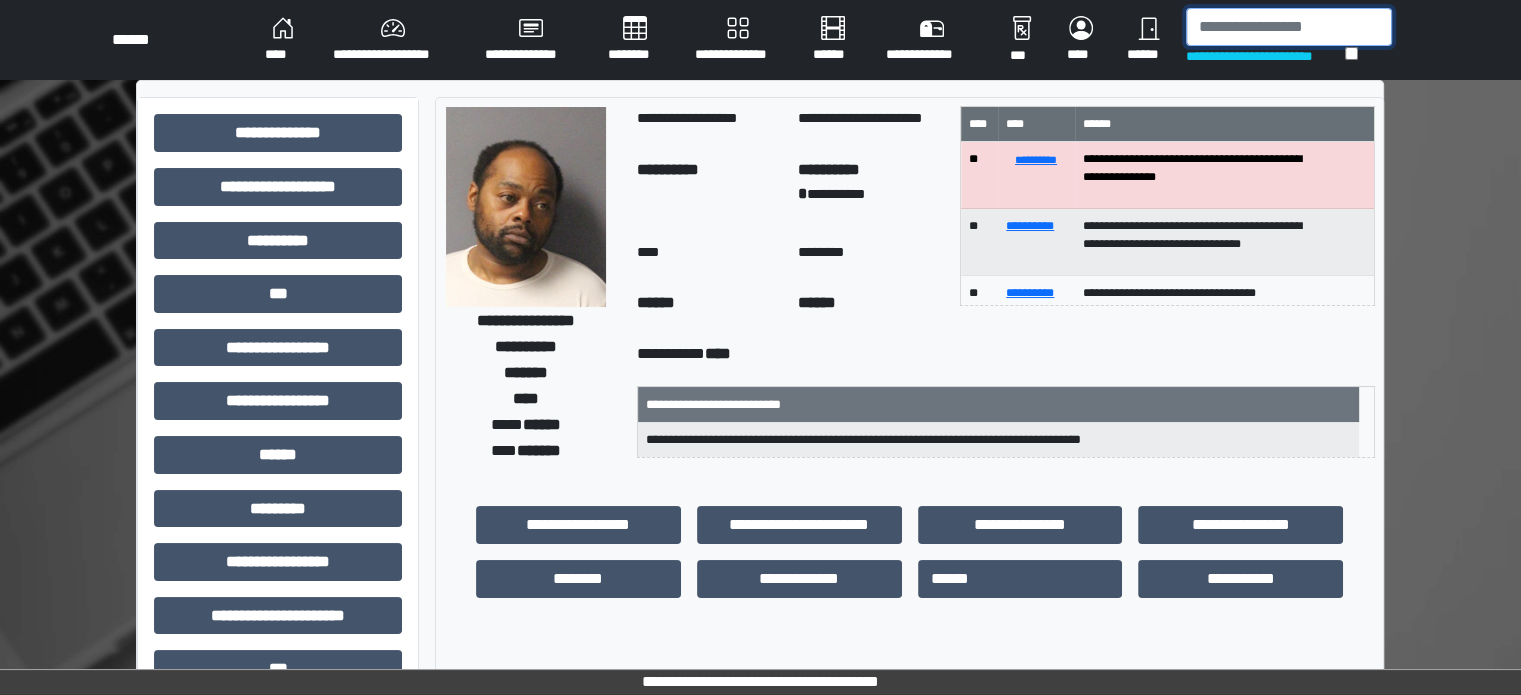 click at bounding box center (1289, 27) 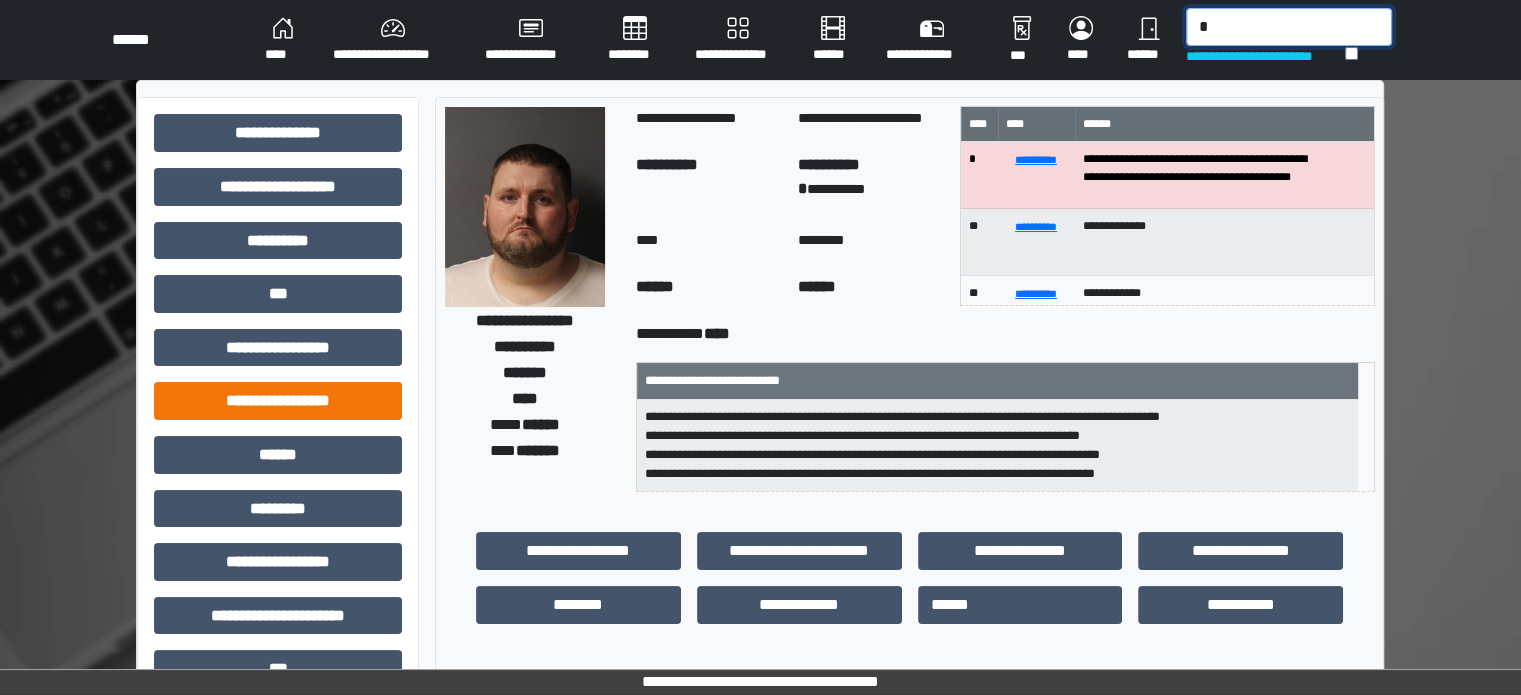scroll, scrollTop: 100, scrollLeft: 0, axis: vertical 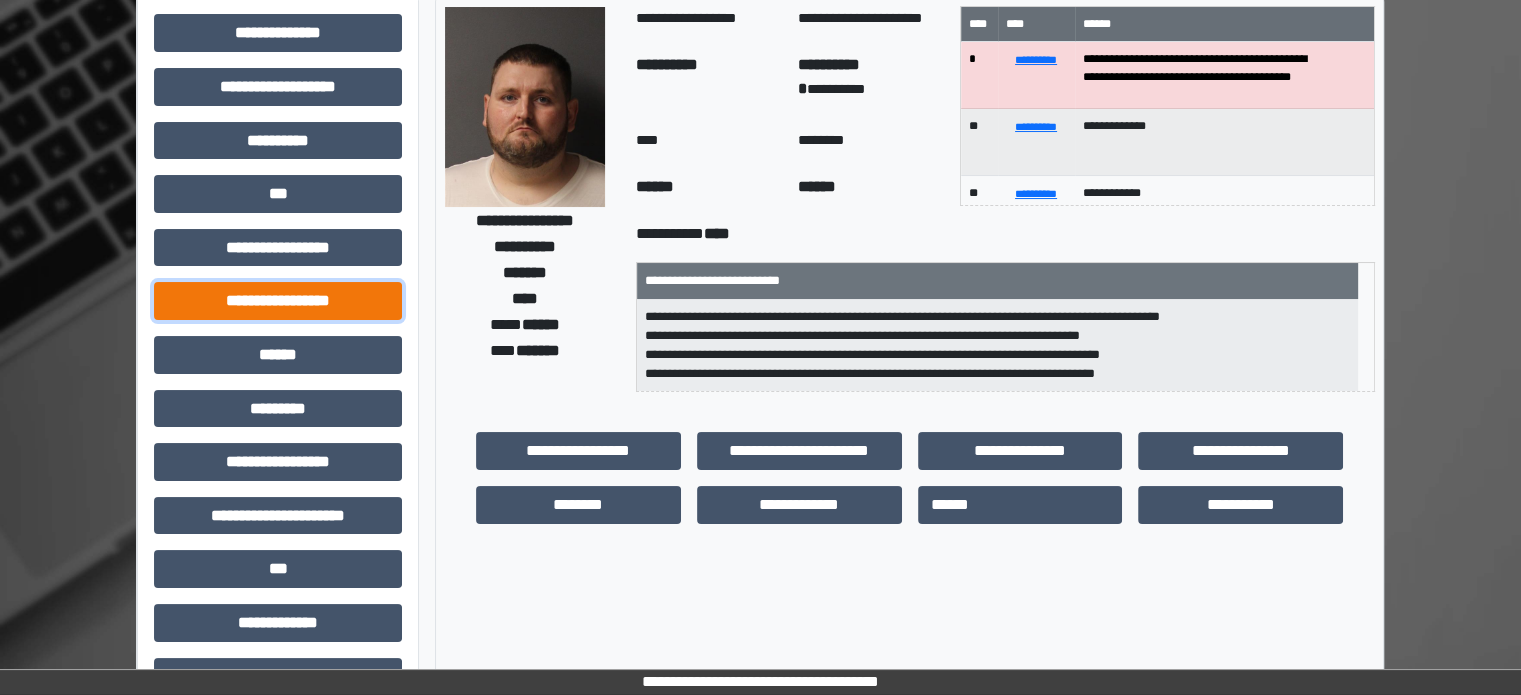 click on "**********" at bounding box center (278, 301) 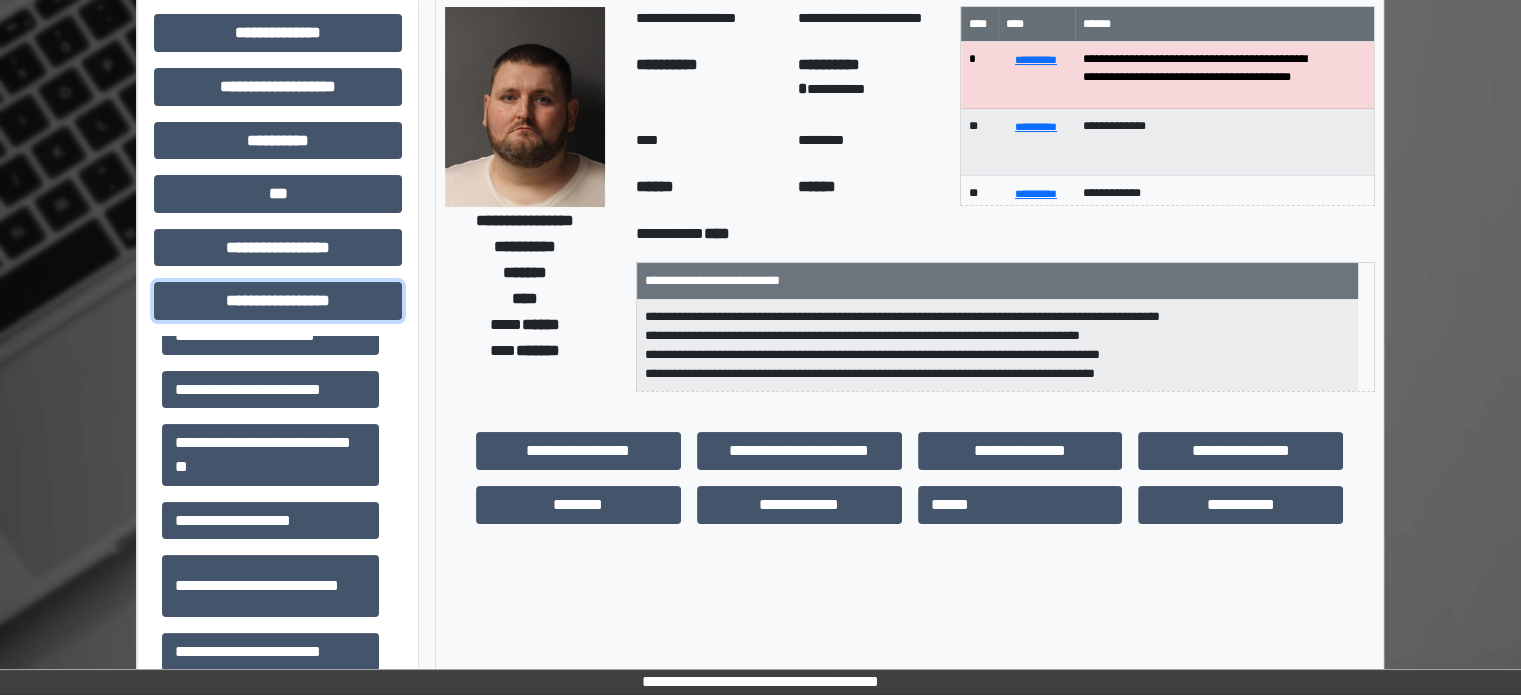 scroll, scrollTop: 896, scrollLeft: 0, axis: vertical 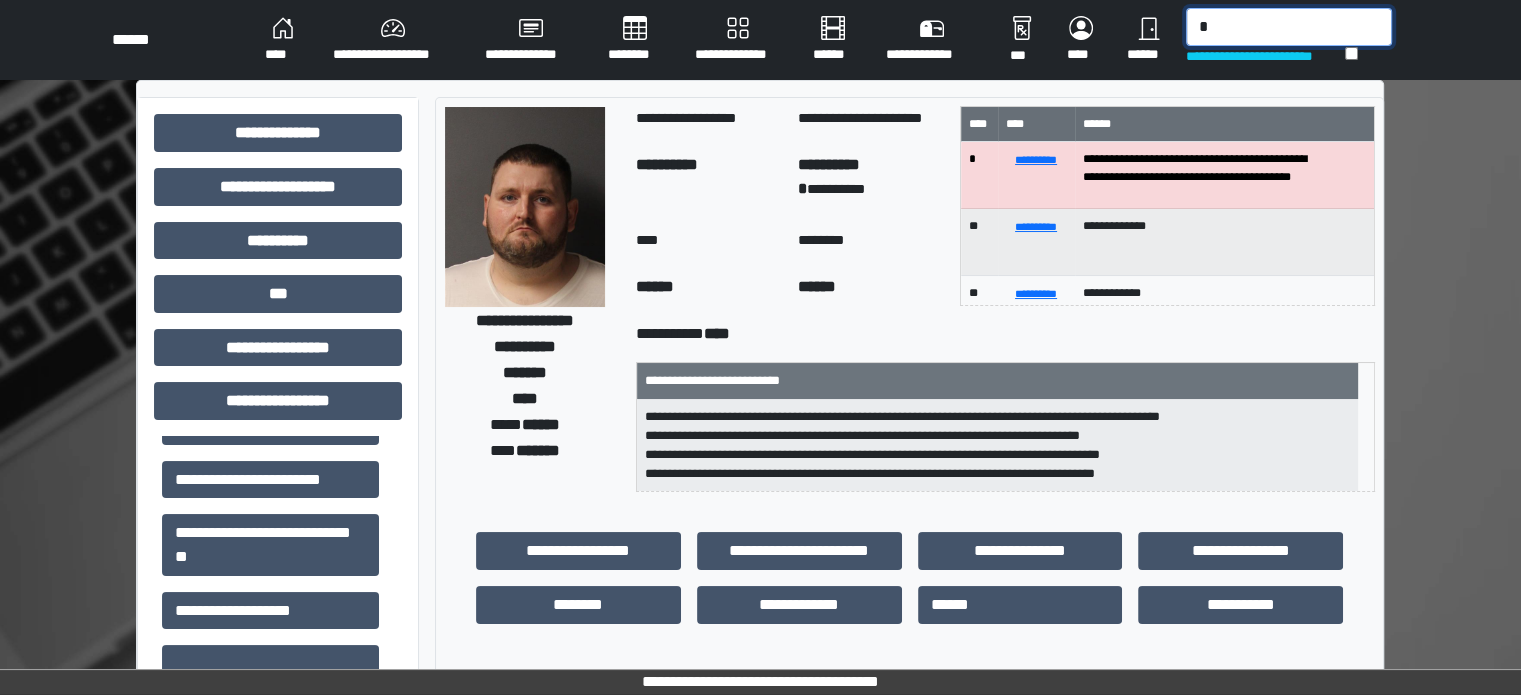 drag, startPoint x: 1284, startPoint y: 38, endPoint x: 1196, endPoint y: 32, distance: 88.20431 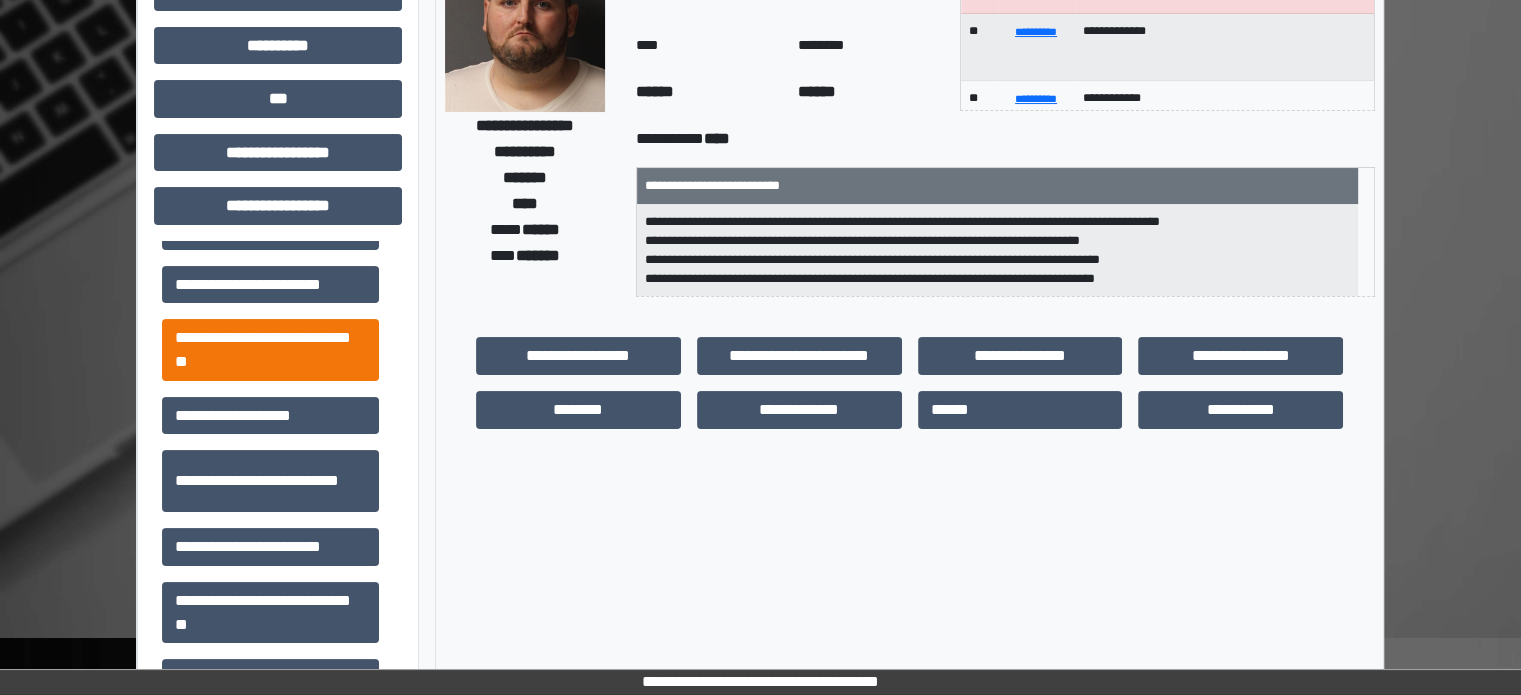 scroll, scrollTop: 200, scrollLeft: 0, axis: vertical 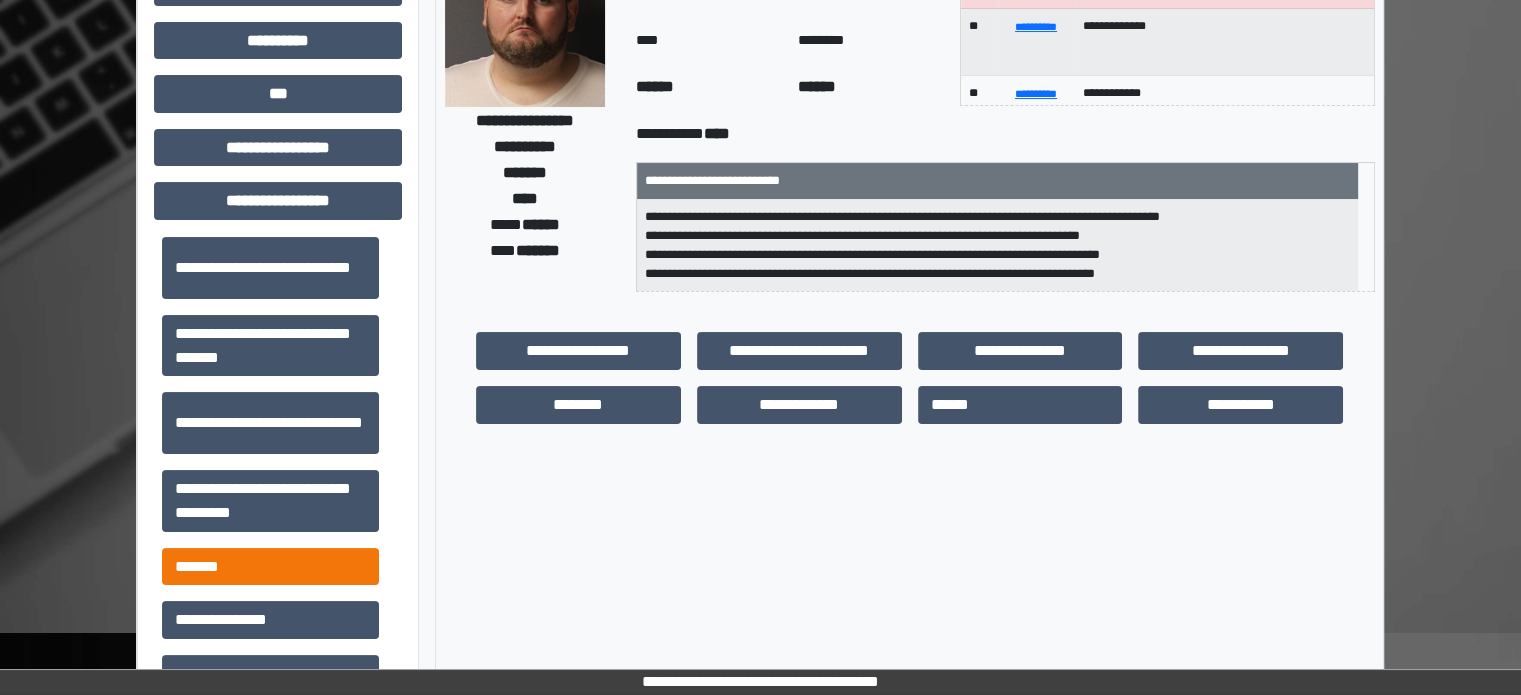 type on "*" 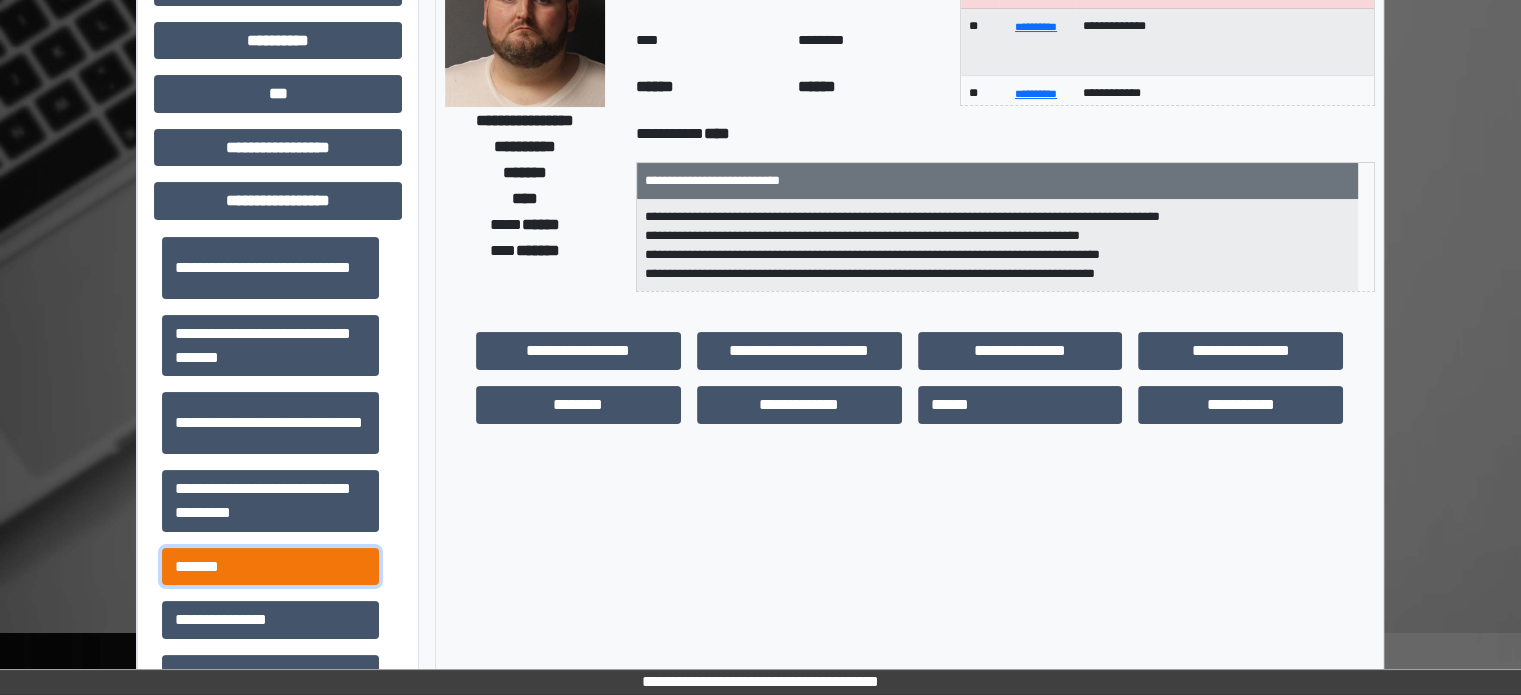 click on "*******" at bounding box center [270, 567] 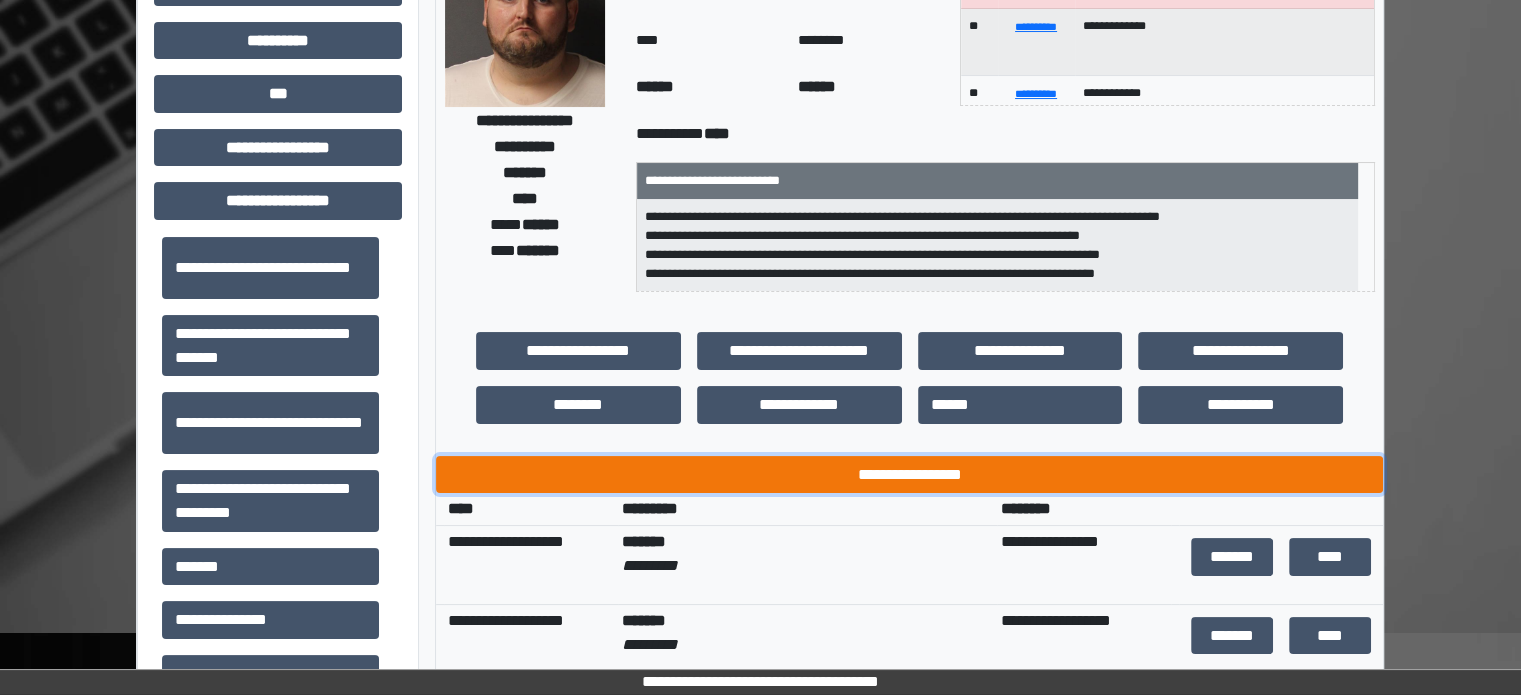 click on "**********" at bounding box center (909, 475) 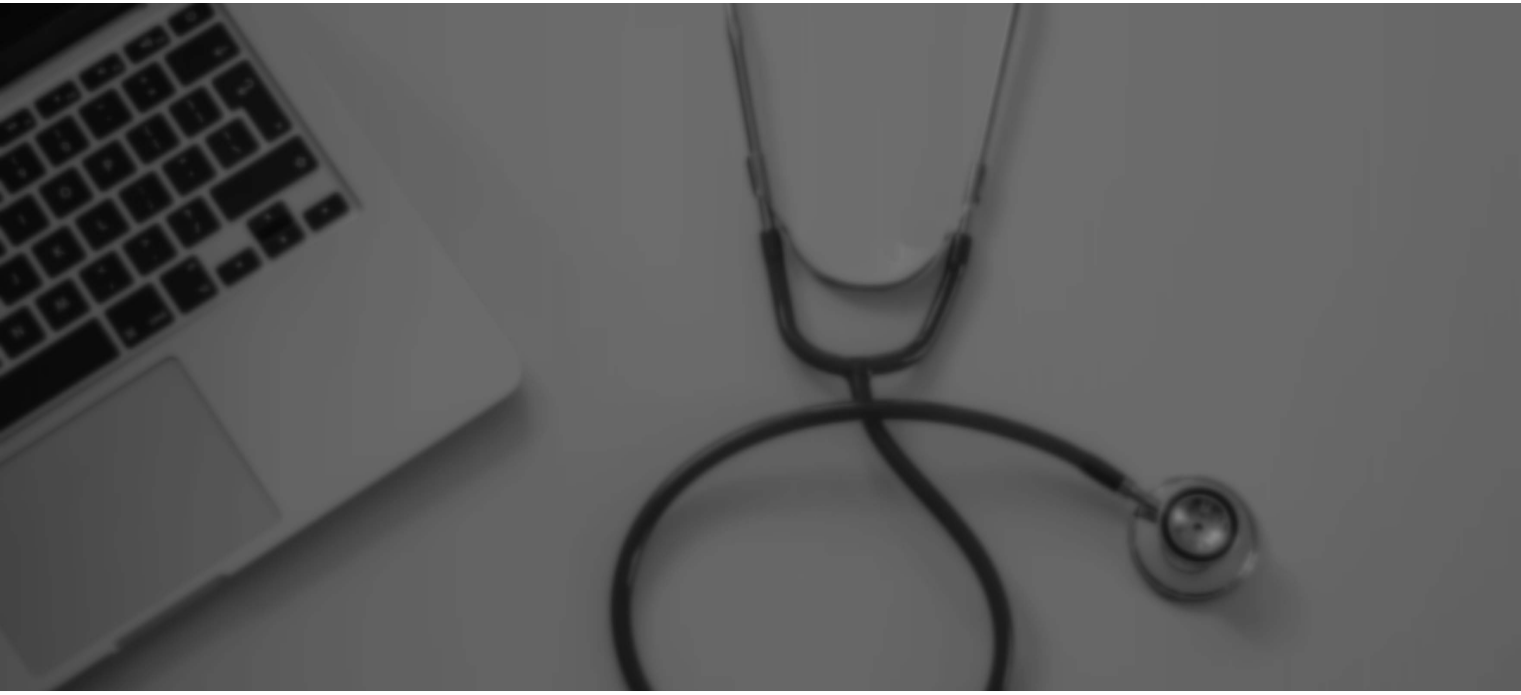 scroll, scrollTop: 0, scrollLeft: 0, axis: both 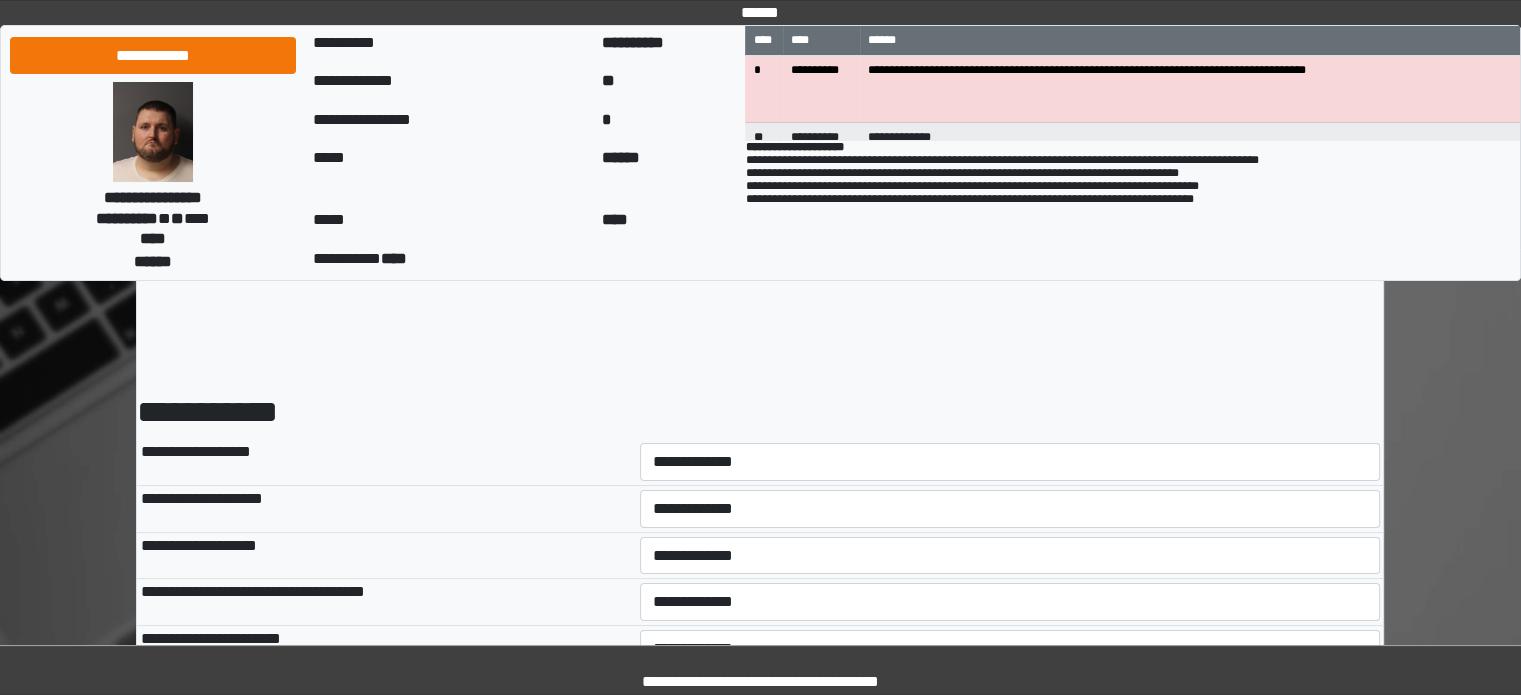 drag, startPoint x: 782, startPoint y: 464, endPoint x: 779, endPoint y: 478, distance: 14.3178215 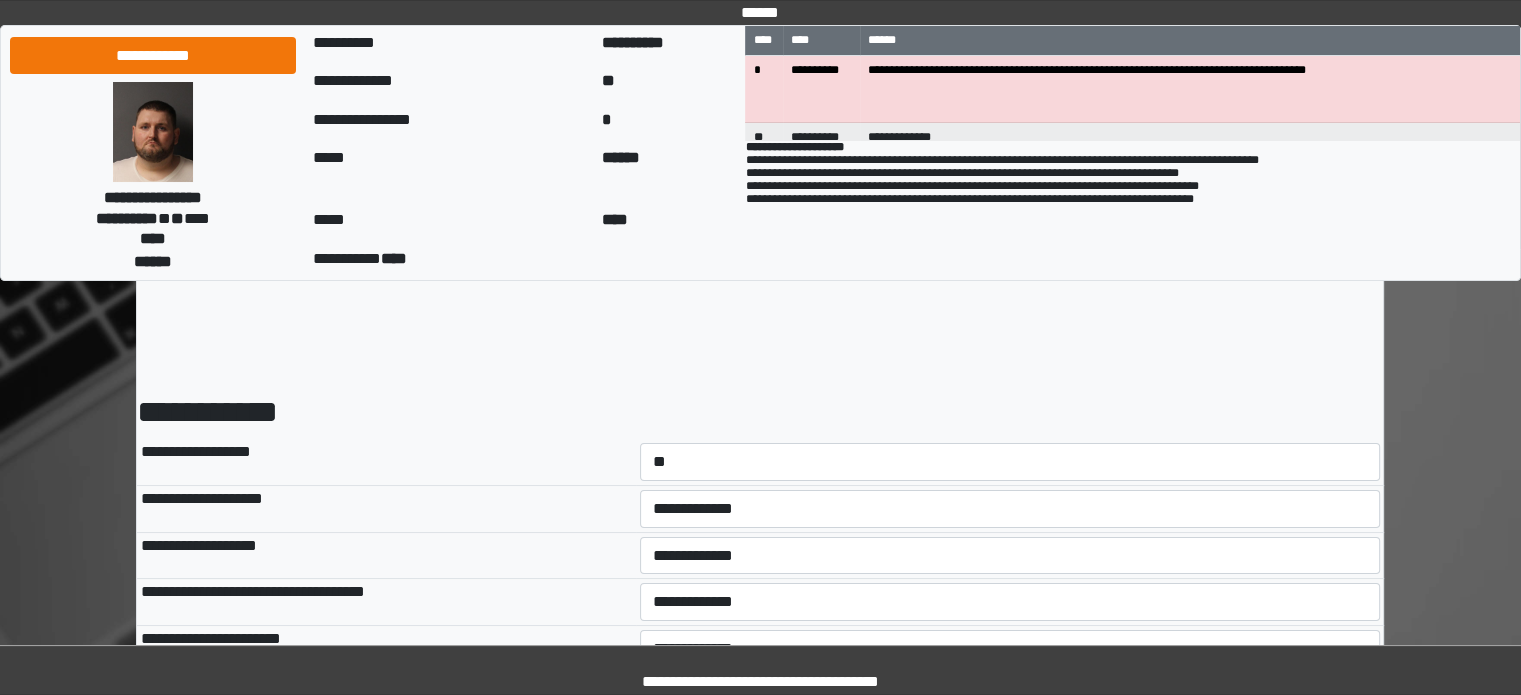 click on "**********" at bounding box center [1010, 462] 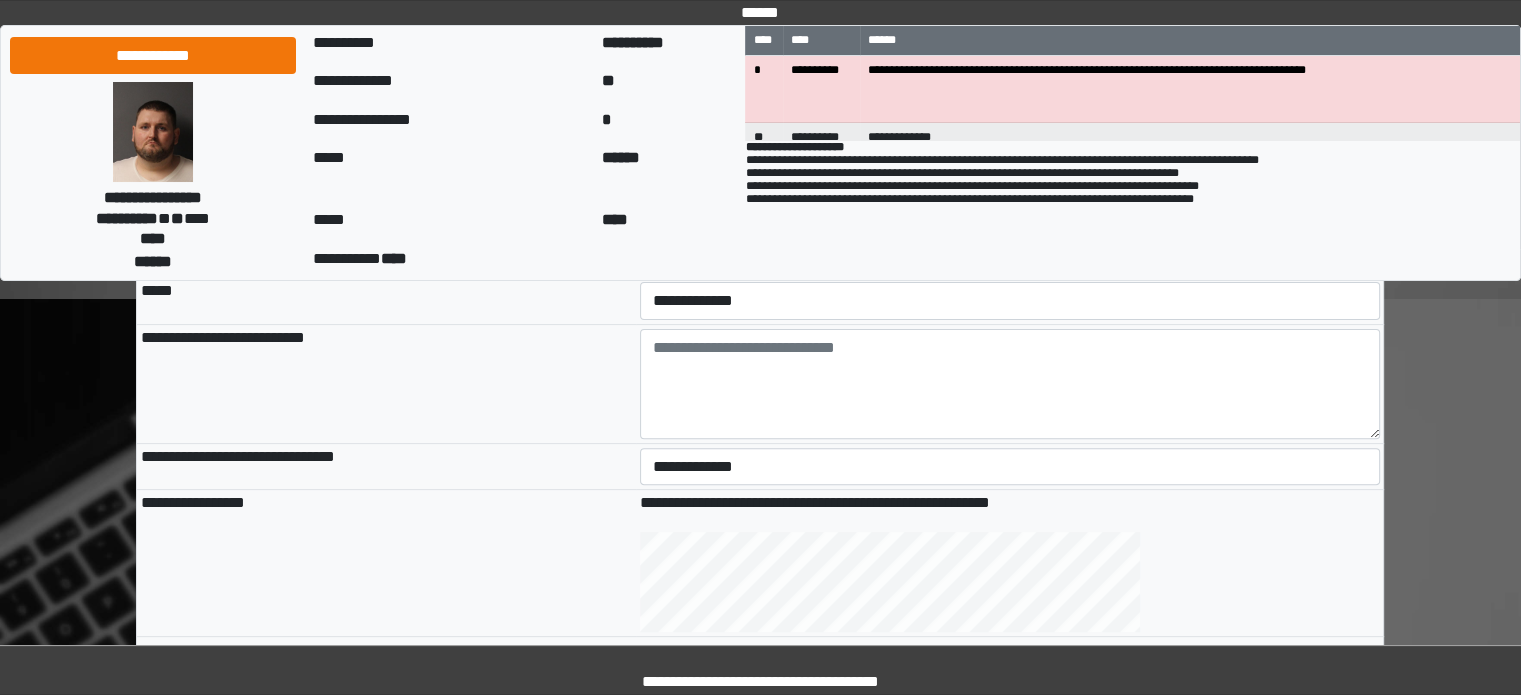 scroll, scrollTop: 400, scrollLeft: 0, axis: vertical 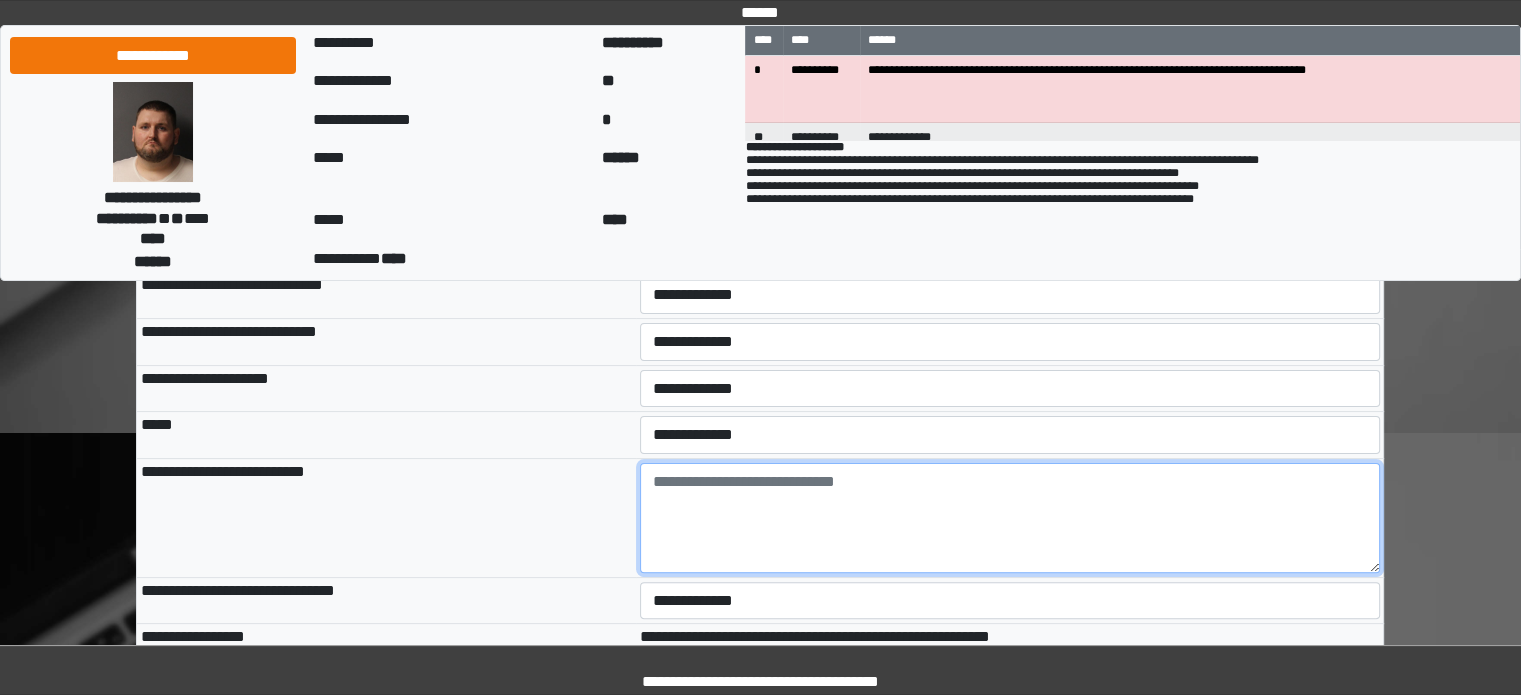 click at bounding box center [1010, 518] 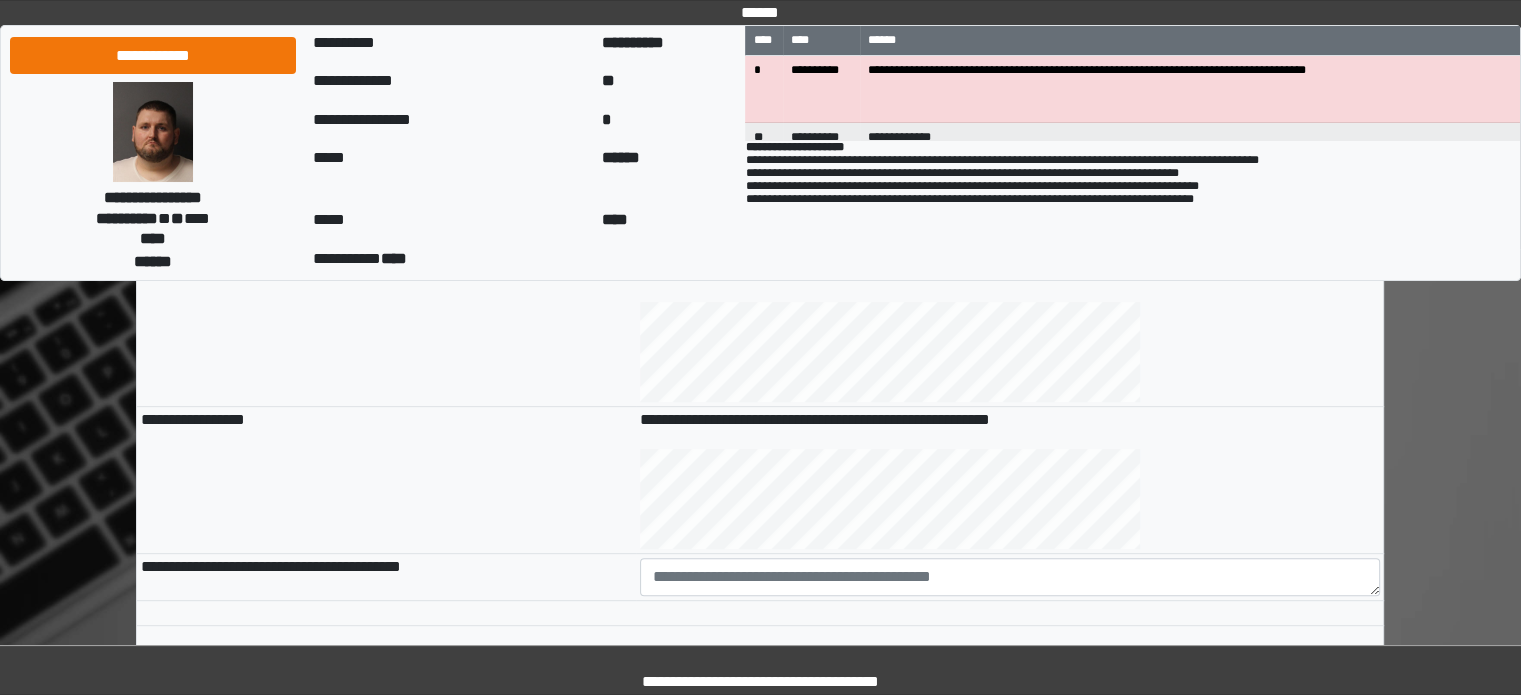 scroll, scrollTop: 800, scrollLeft: 0, axis: vertical 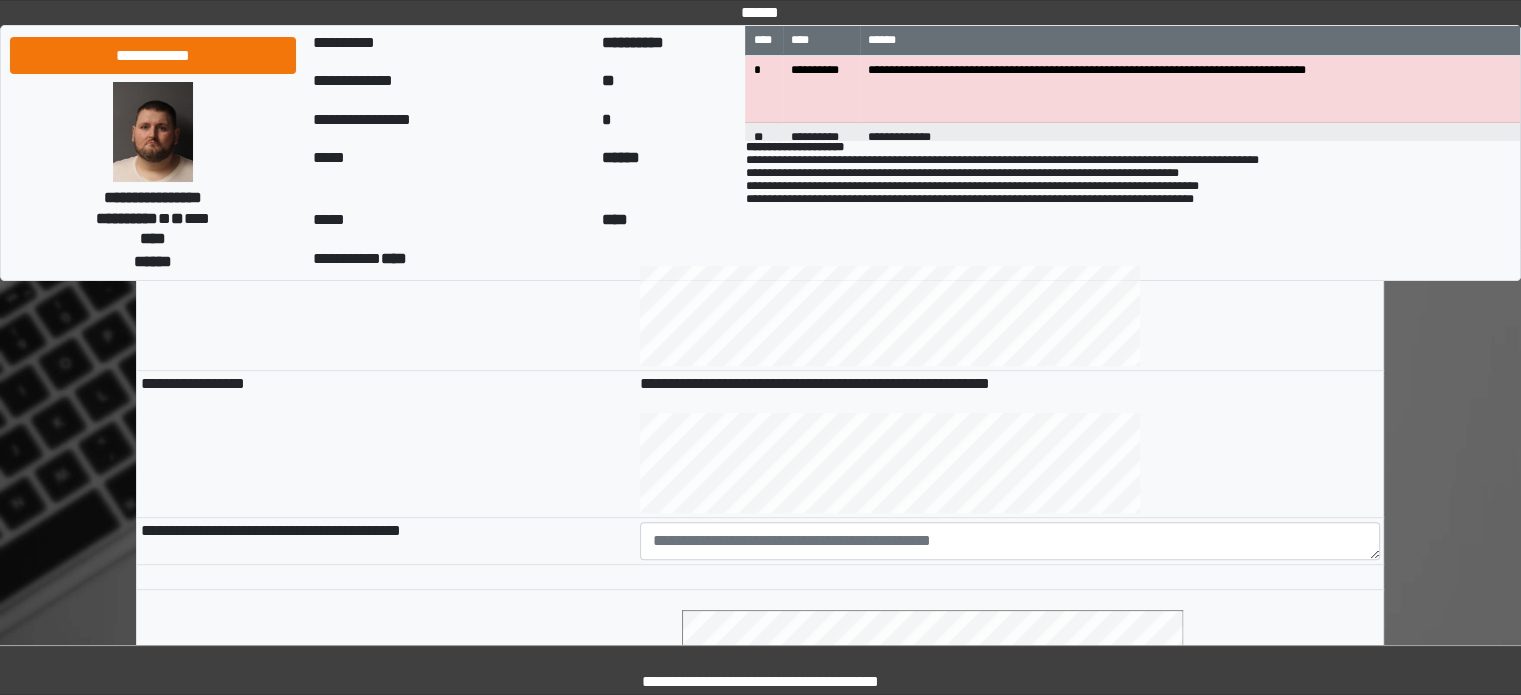 type on "**********" 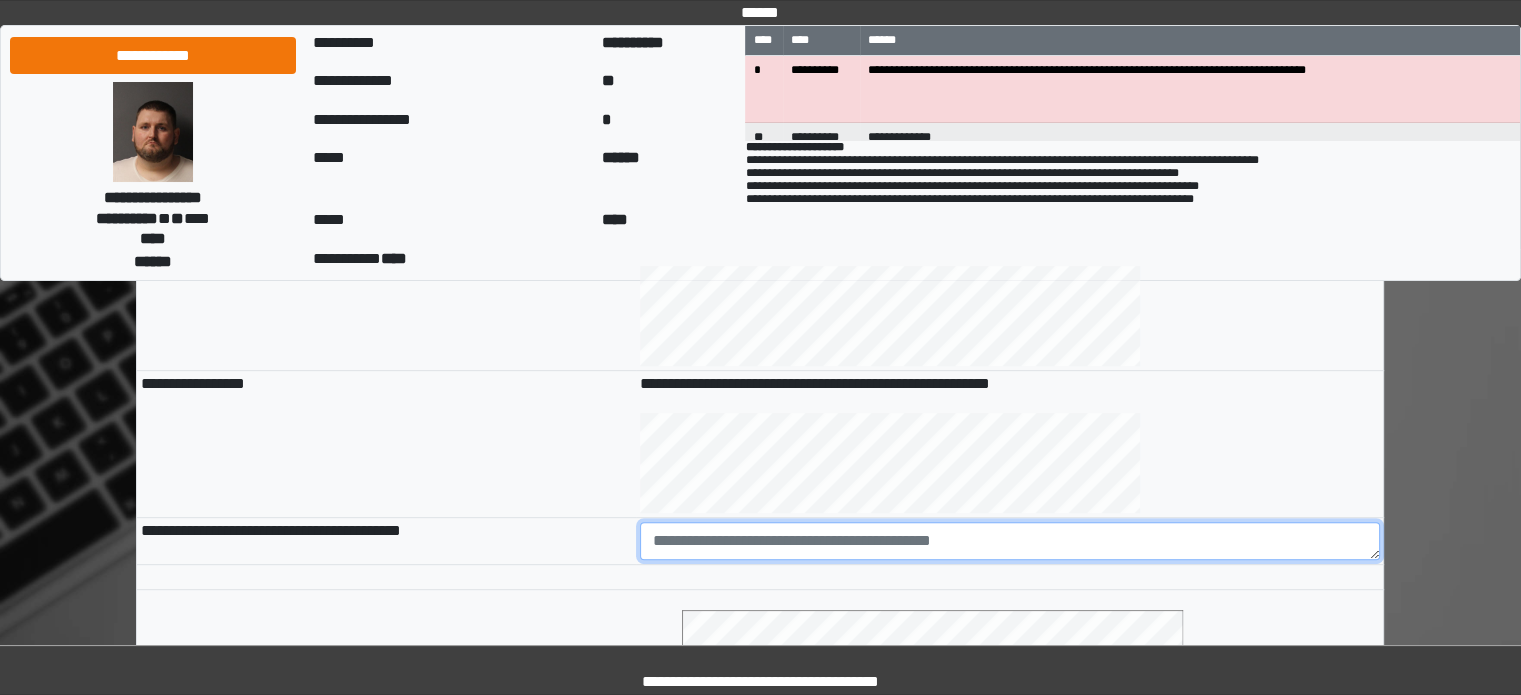 paste on "**********" 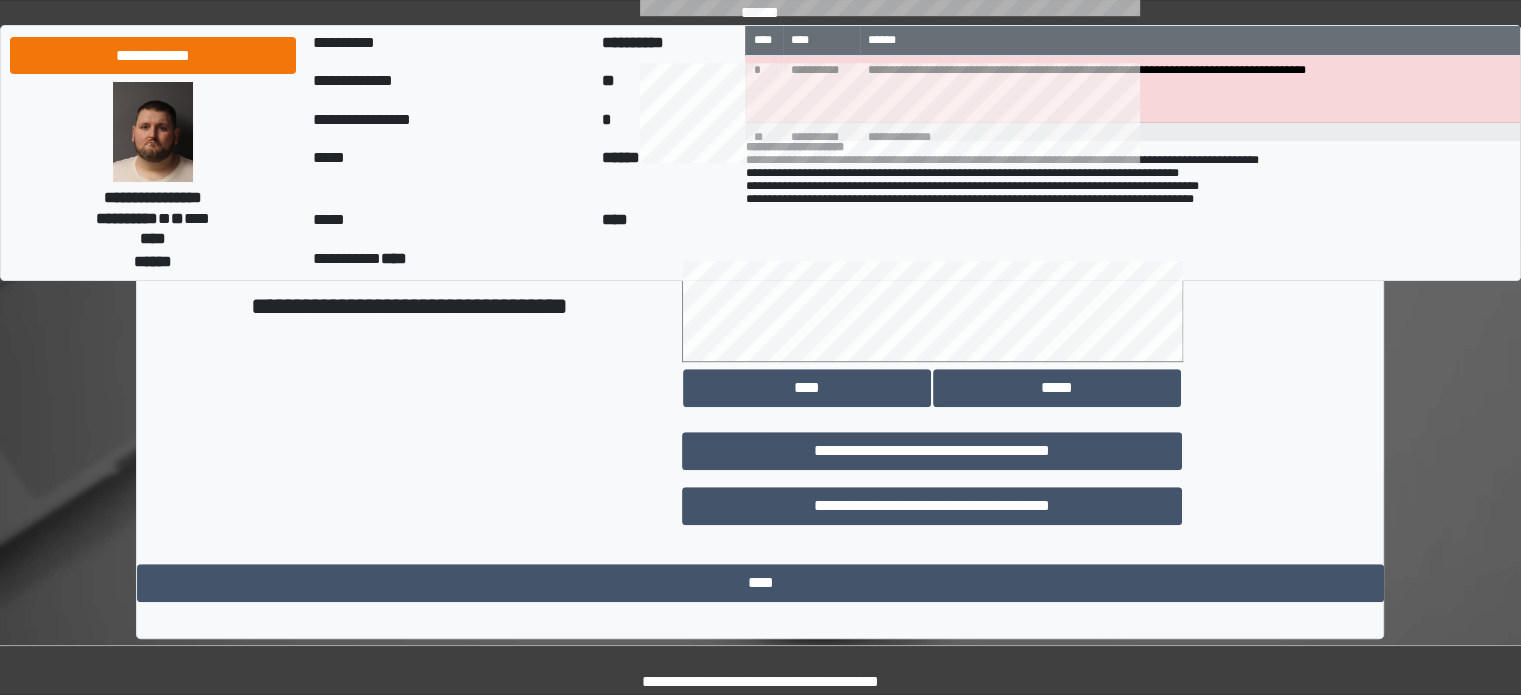 scroll, scrollTop: 1158, scrollLeft: 0, axis: vertical 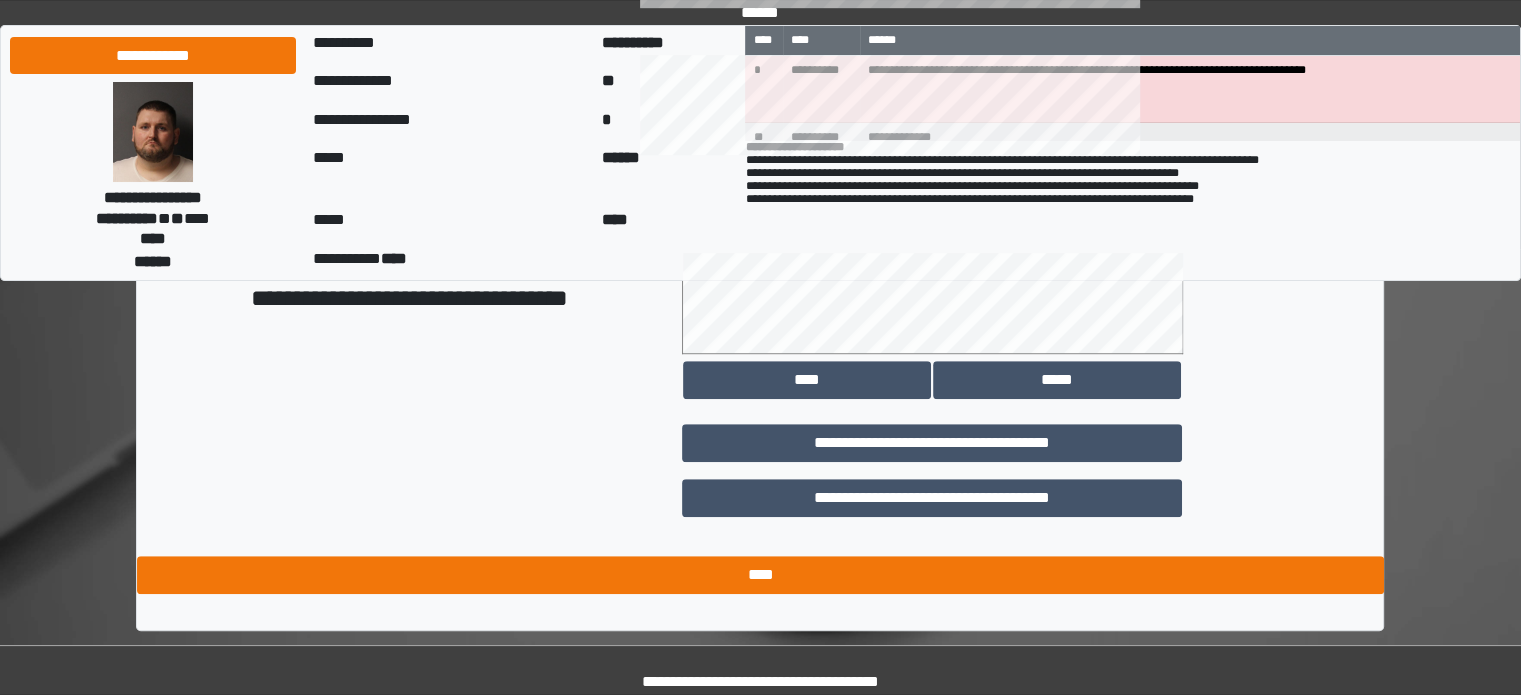 type on "**********" 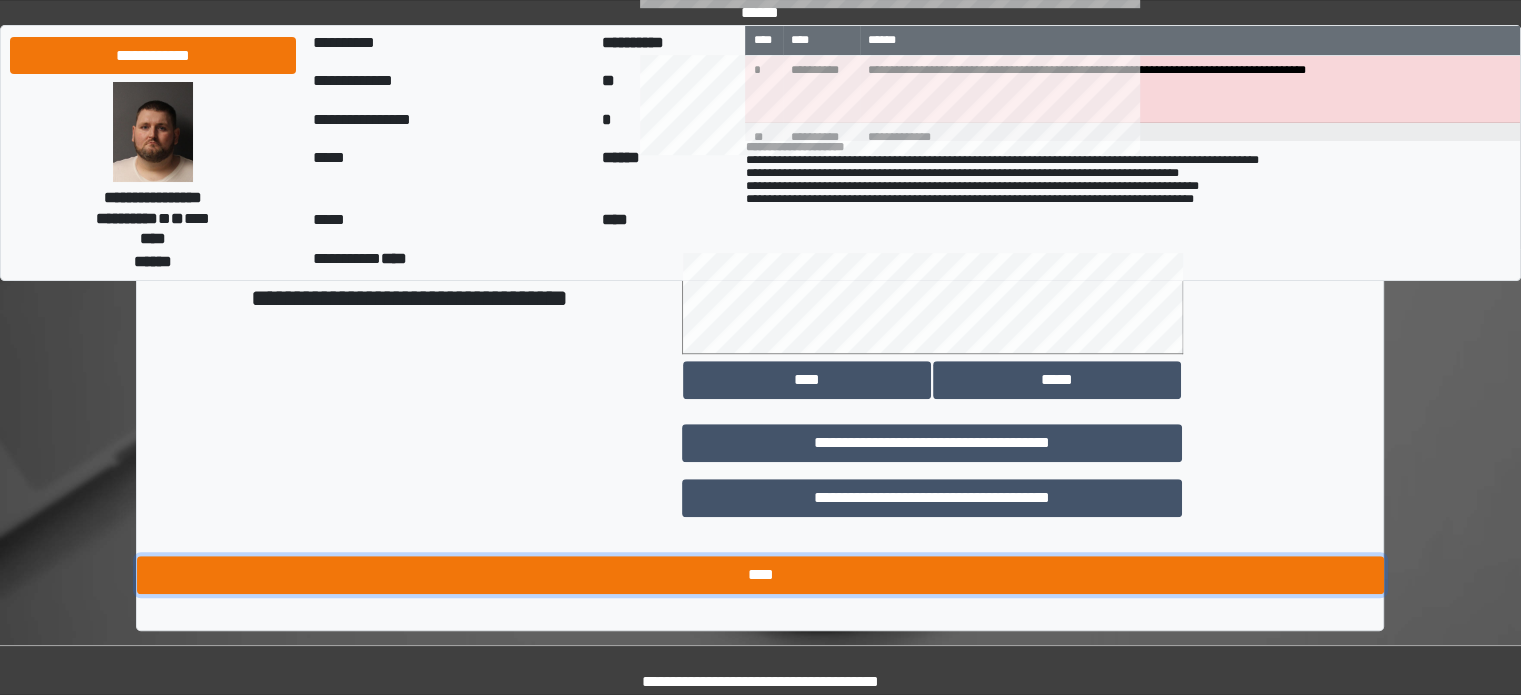 click on "****" at bounding box center [760, 575] 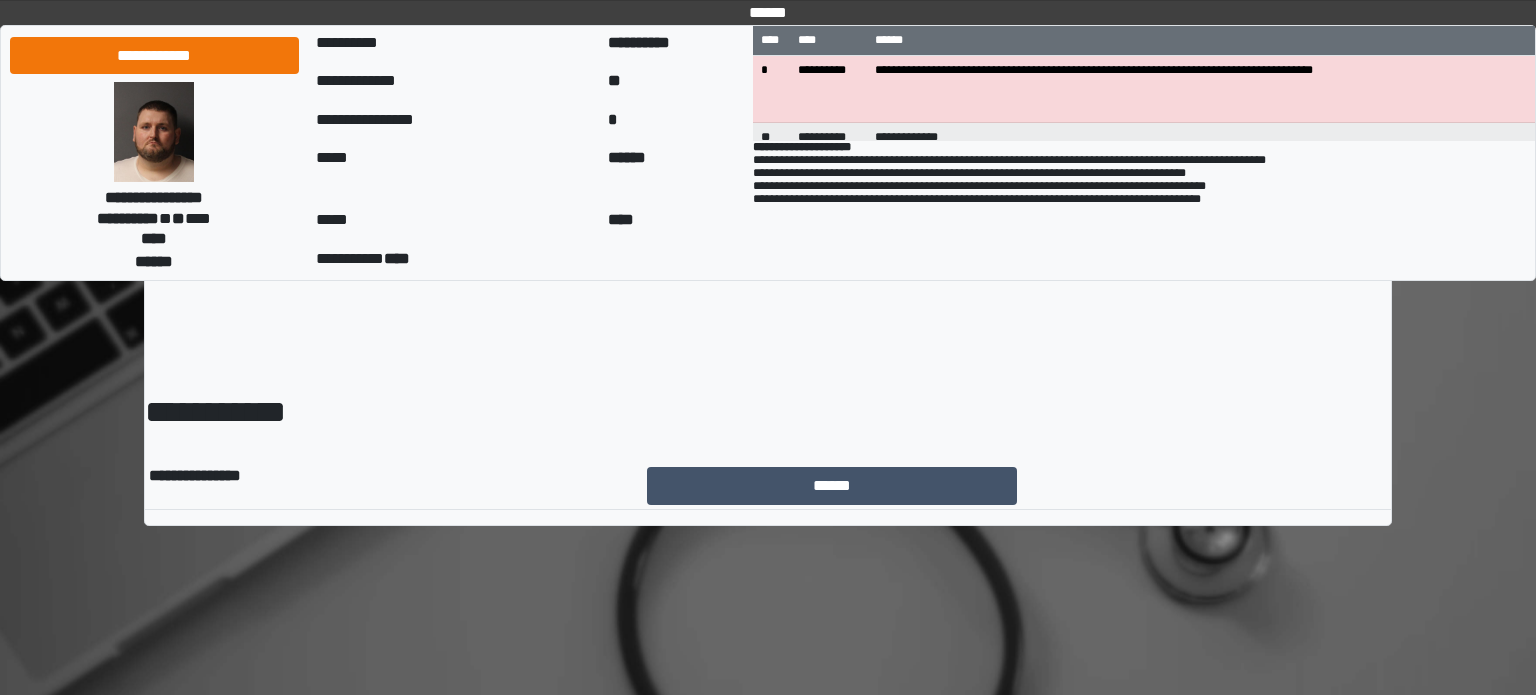 scroll, scrollTop: 0, scrollLeft: 0, axis: both 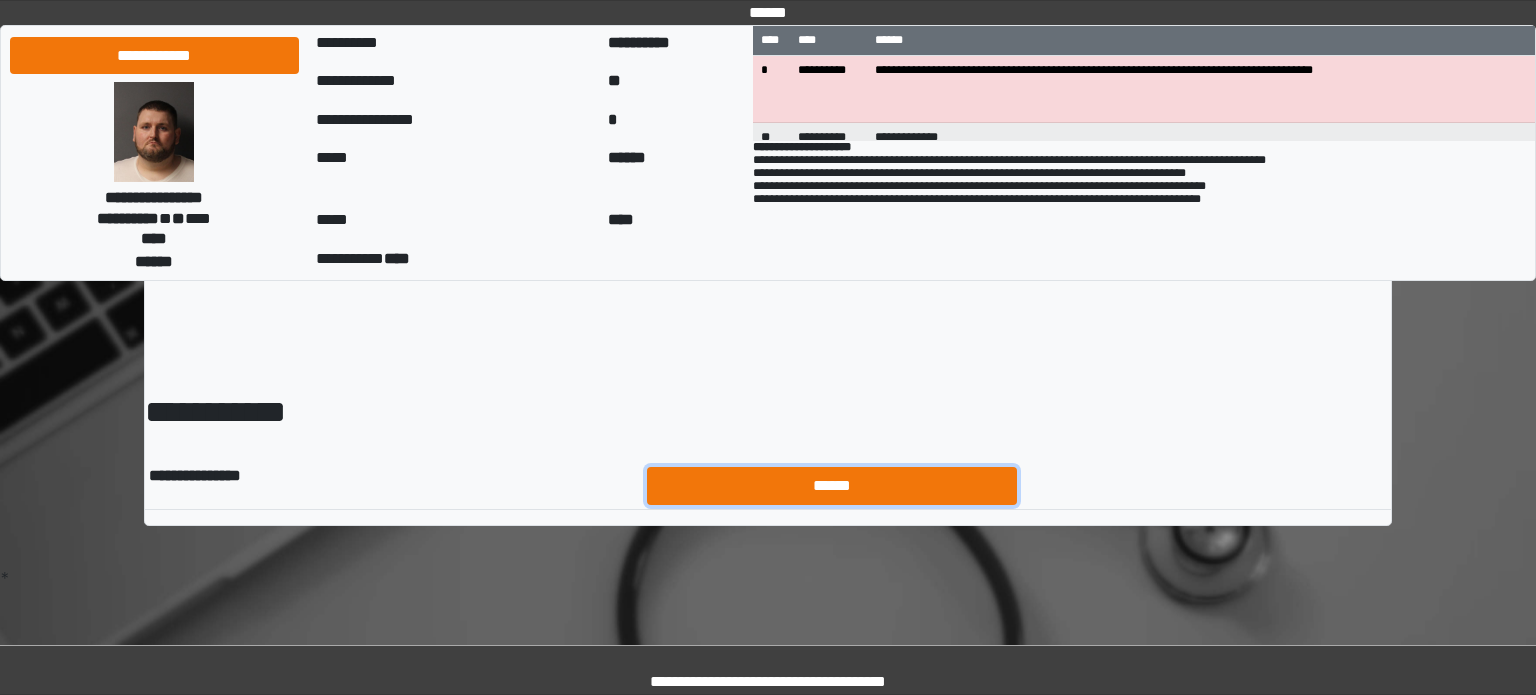 click on "******" at bounding box center [832, 486] 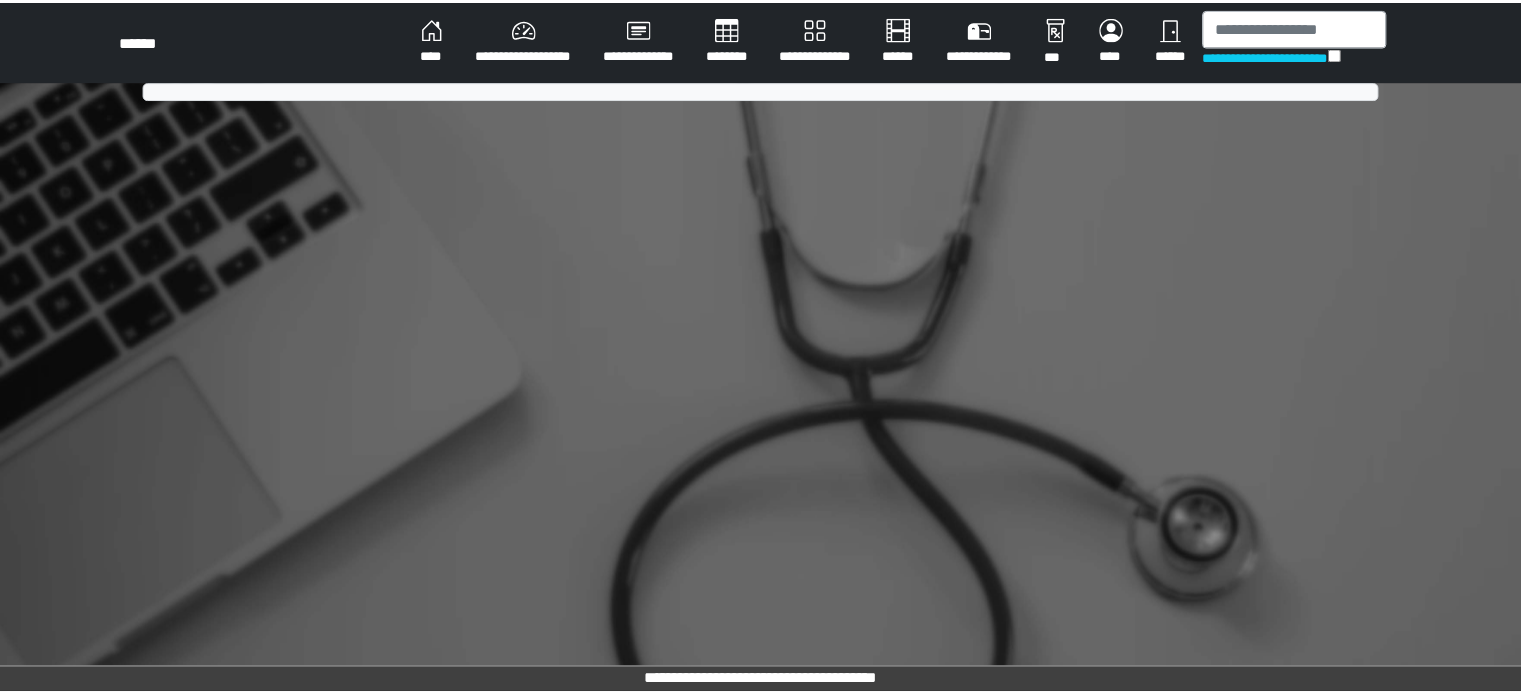 scroll, scrollTop: 0, scrollLeft: 0, axis: both 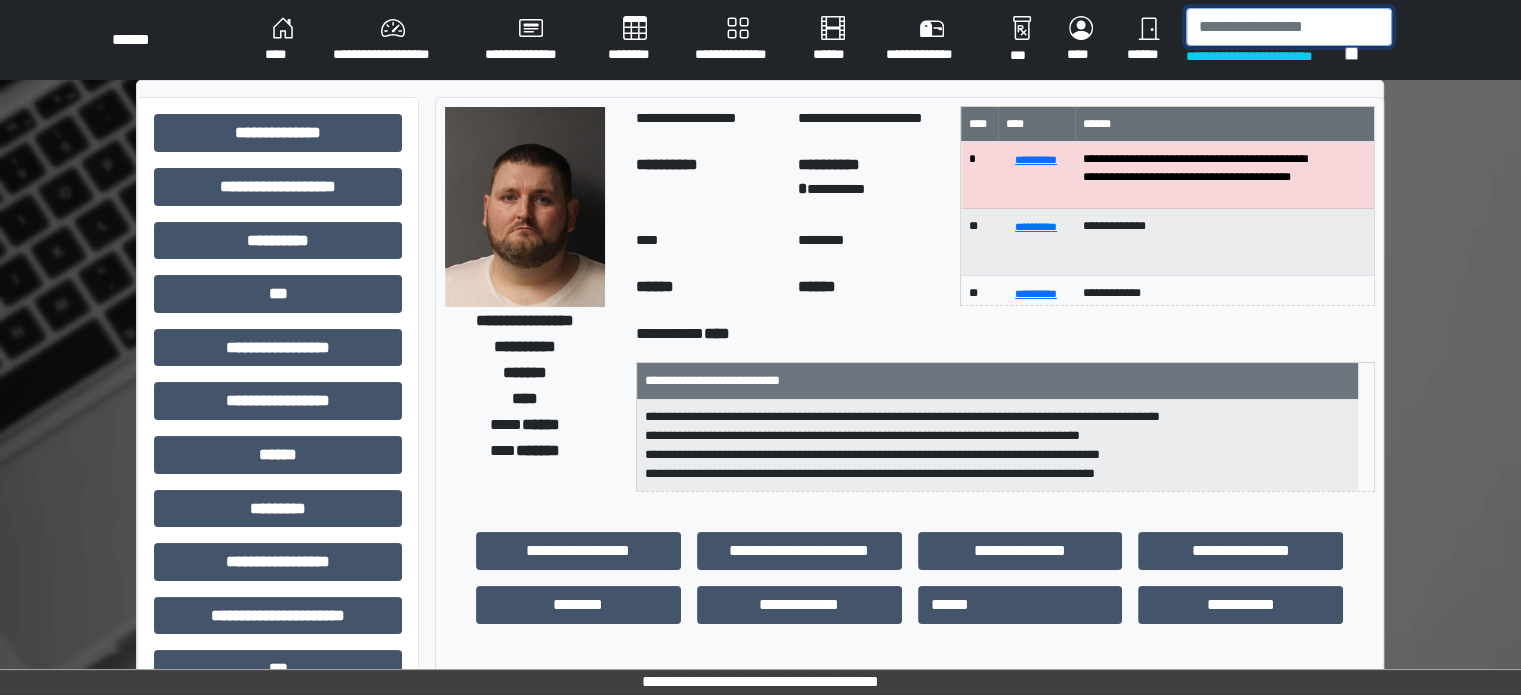 click at bounding box center [1289, 27] 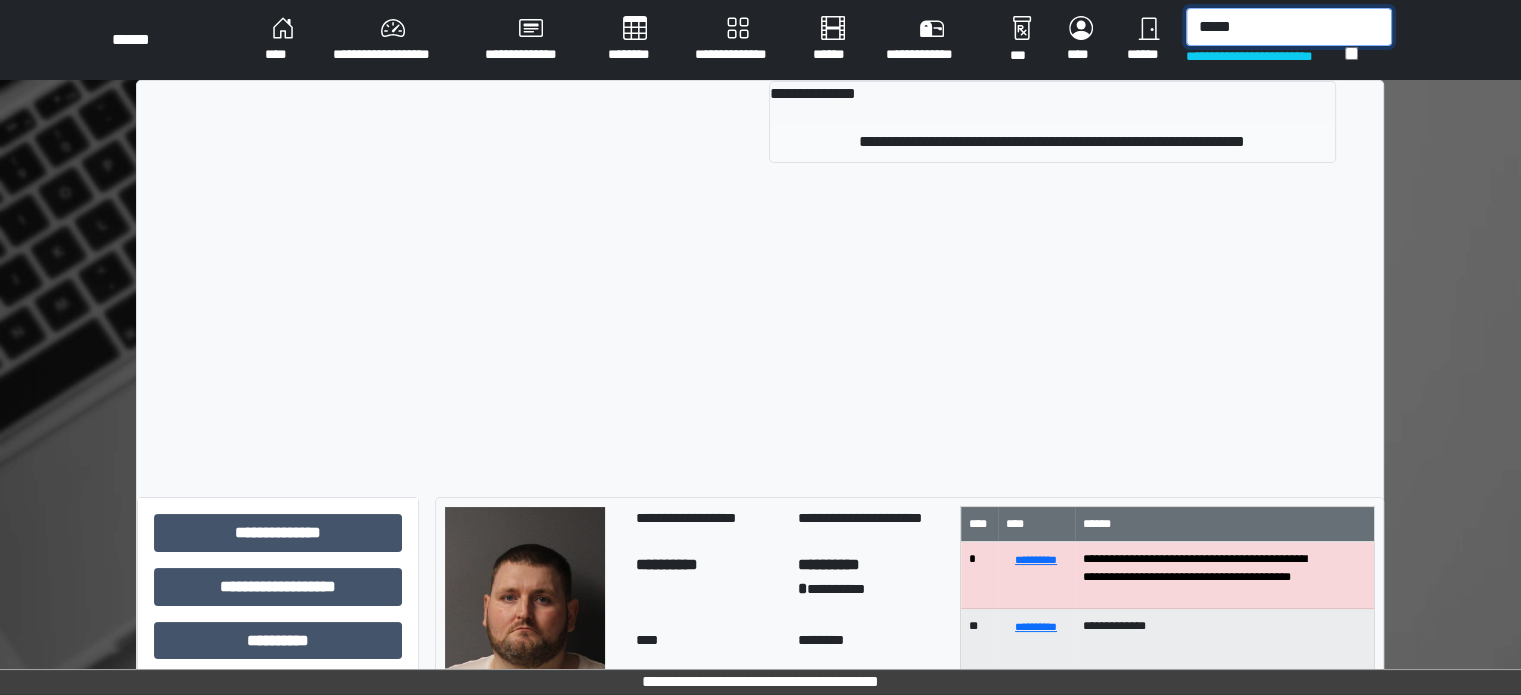 type on "*****" 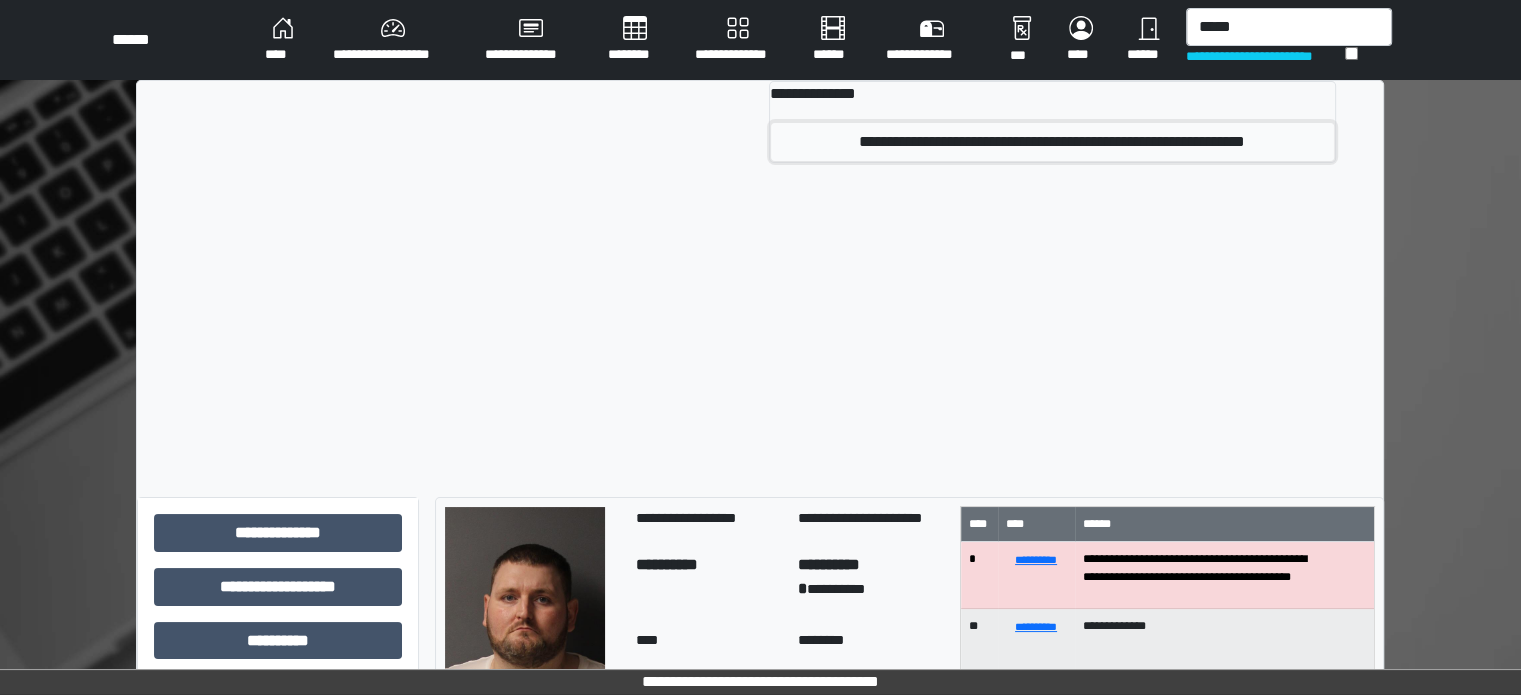 click on "**********" at bounding box center (1052, 142) 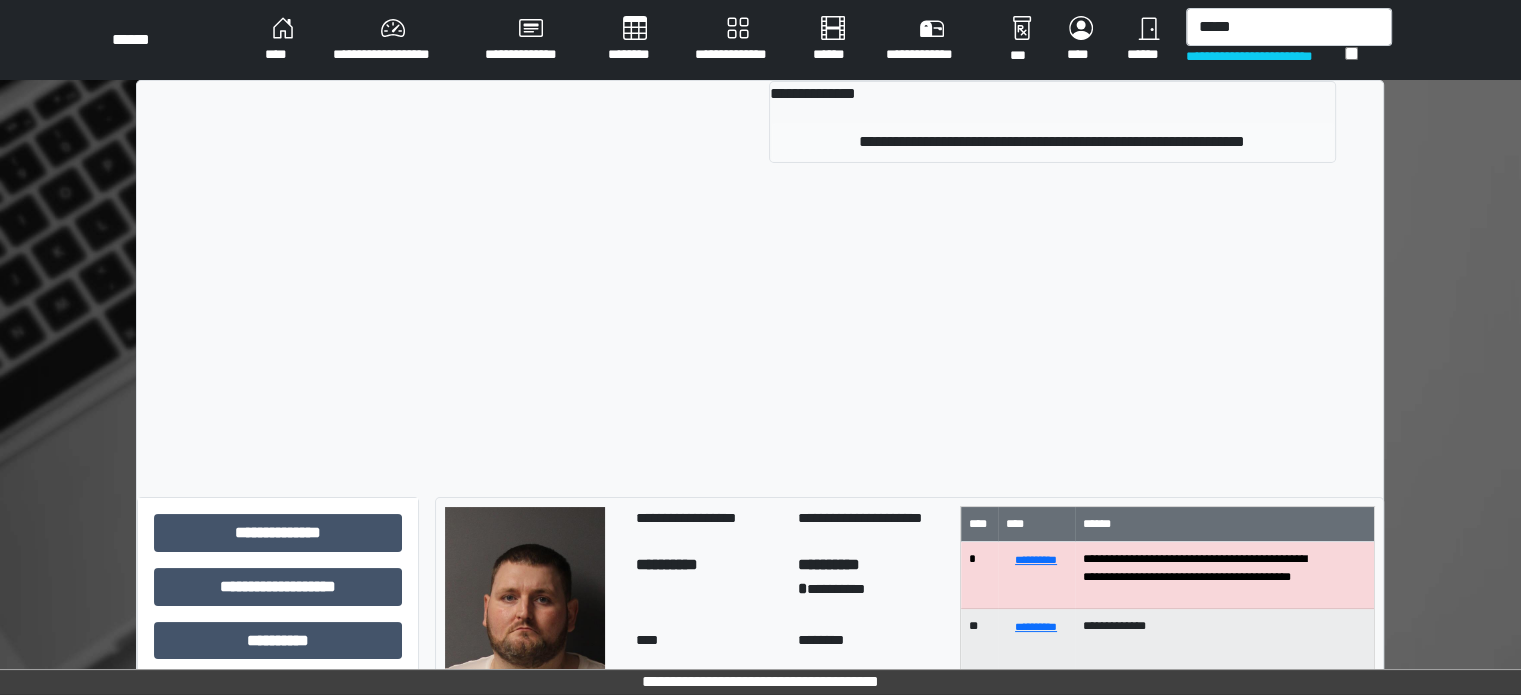 type 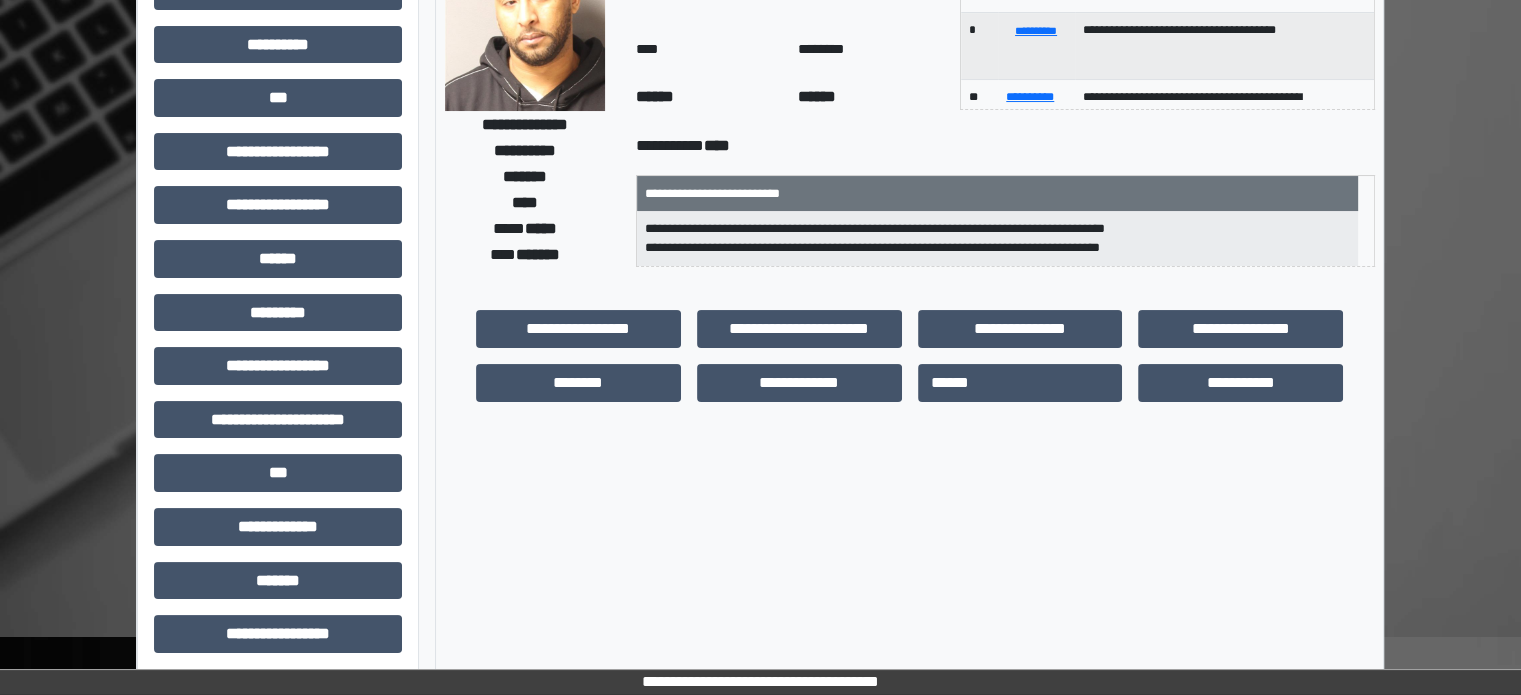 scroll, scrollTop: 0, scrollLeft: 0, axis: both 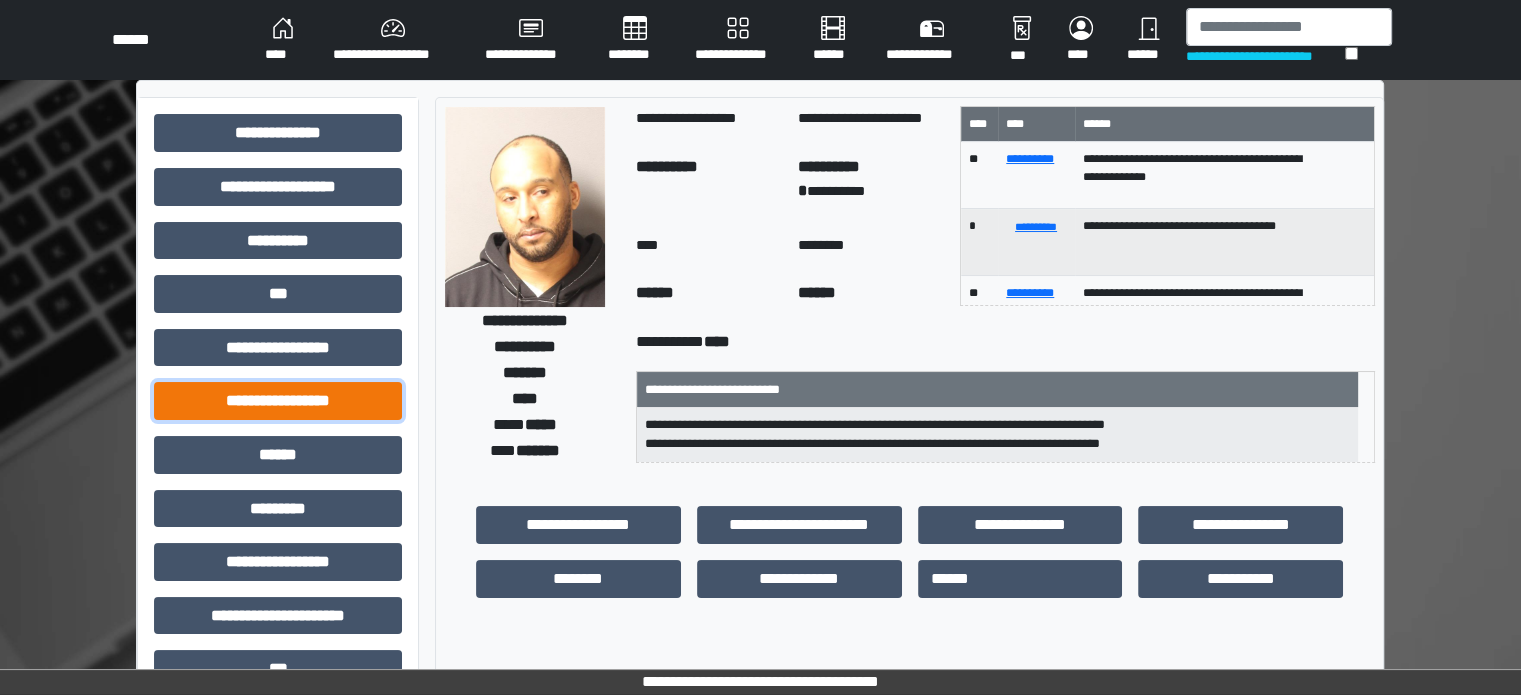 click on "**********" at bounding box center [278, 401] 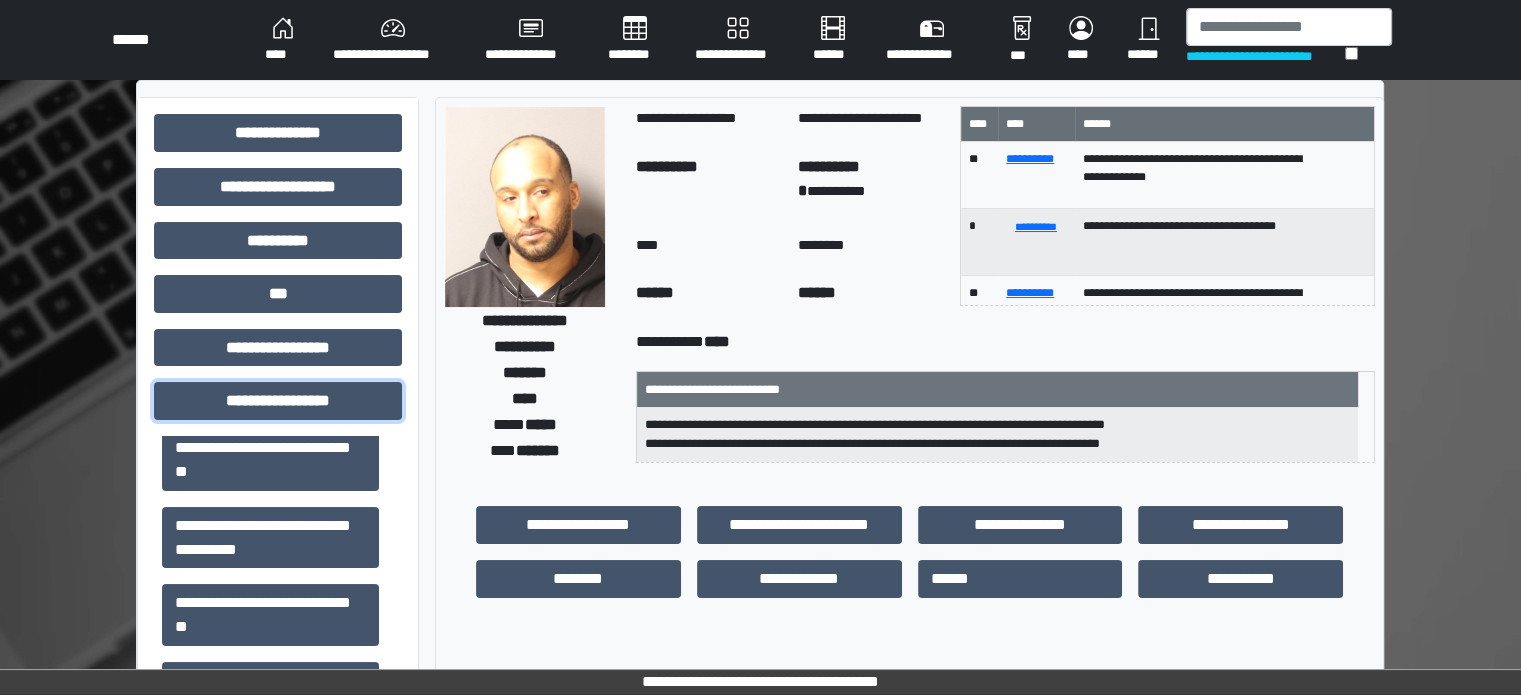 scroll, scrollTop: 700, scrollLeft: 0, axis: vertical 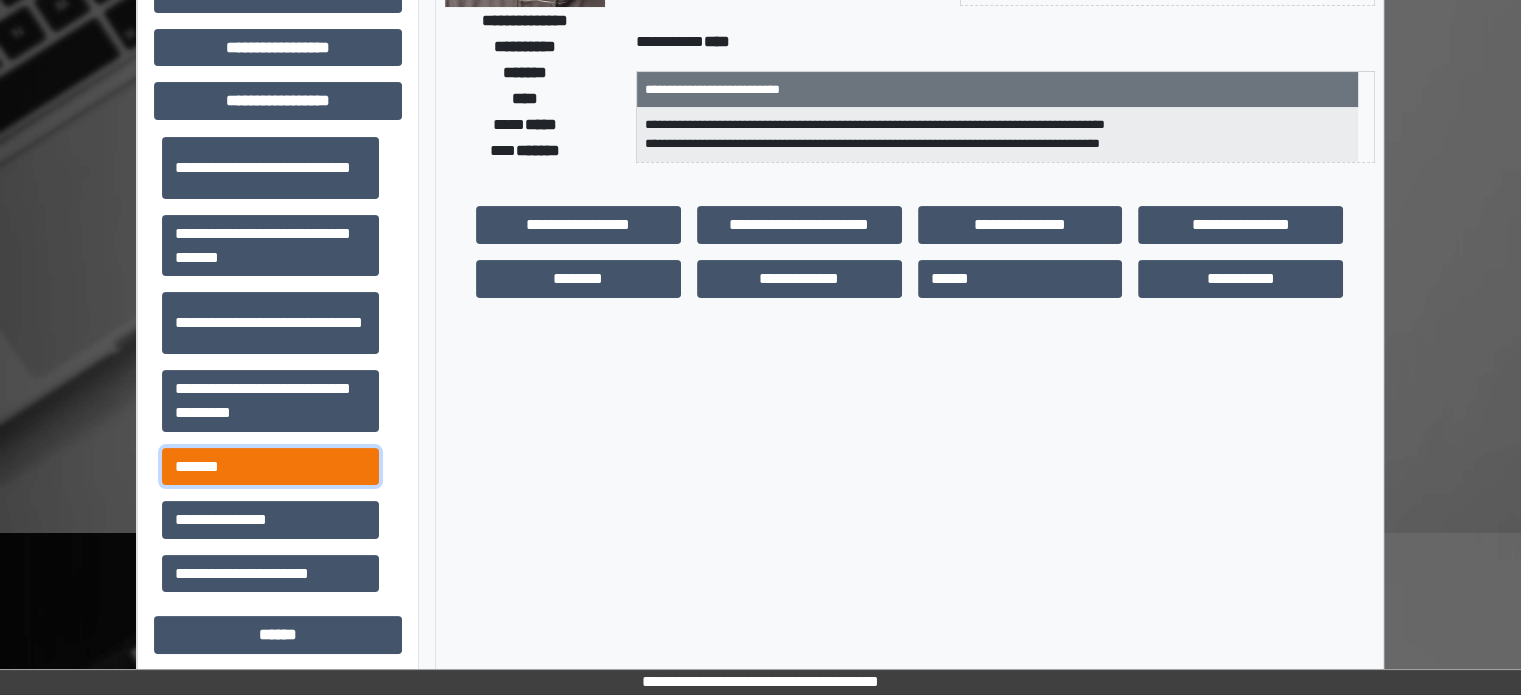 click on "*******" at bounding box center [270, 467] 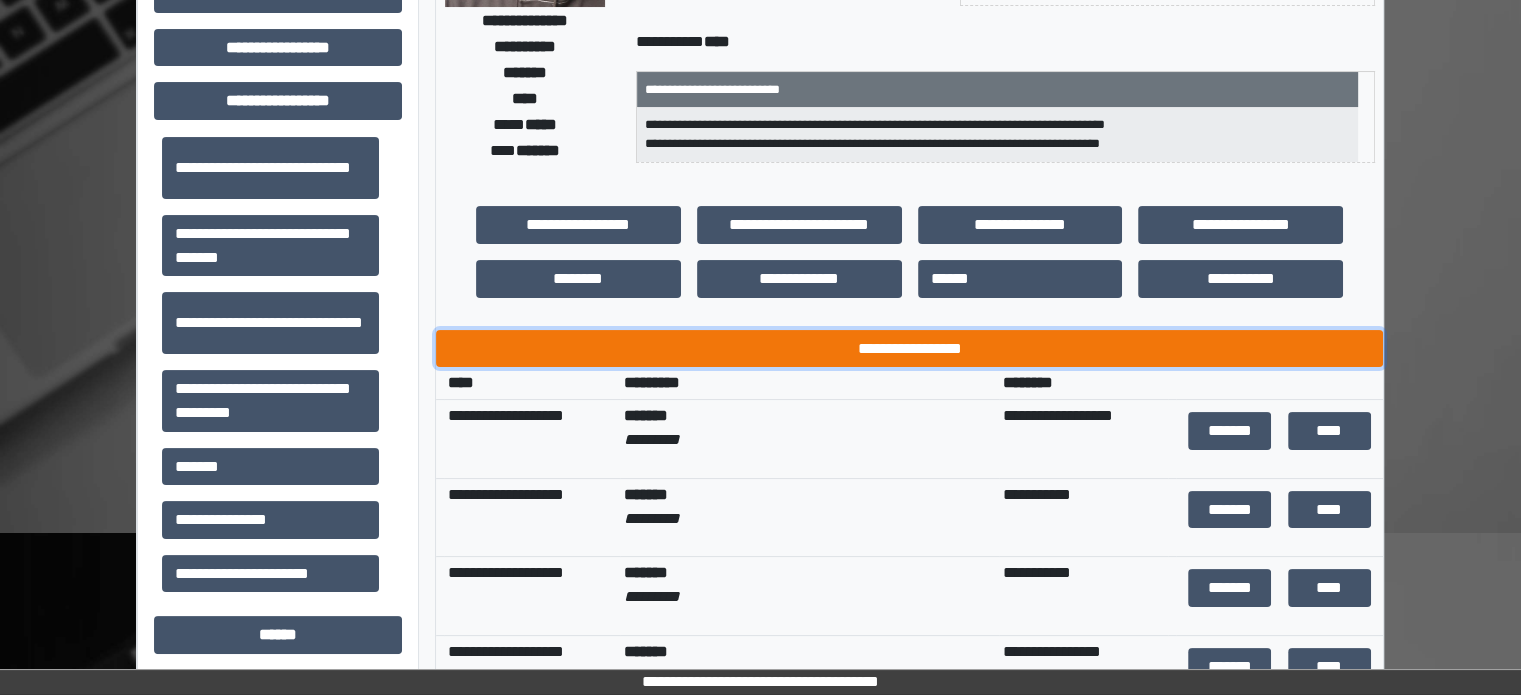 click on "**********" at bounding box center [909, 349] 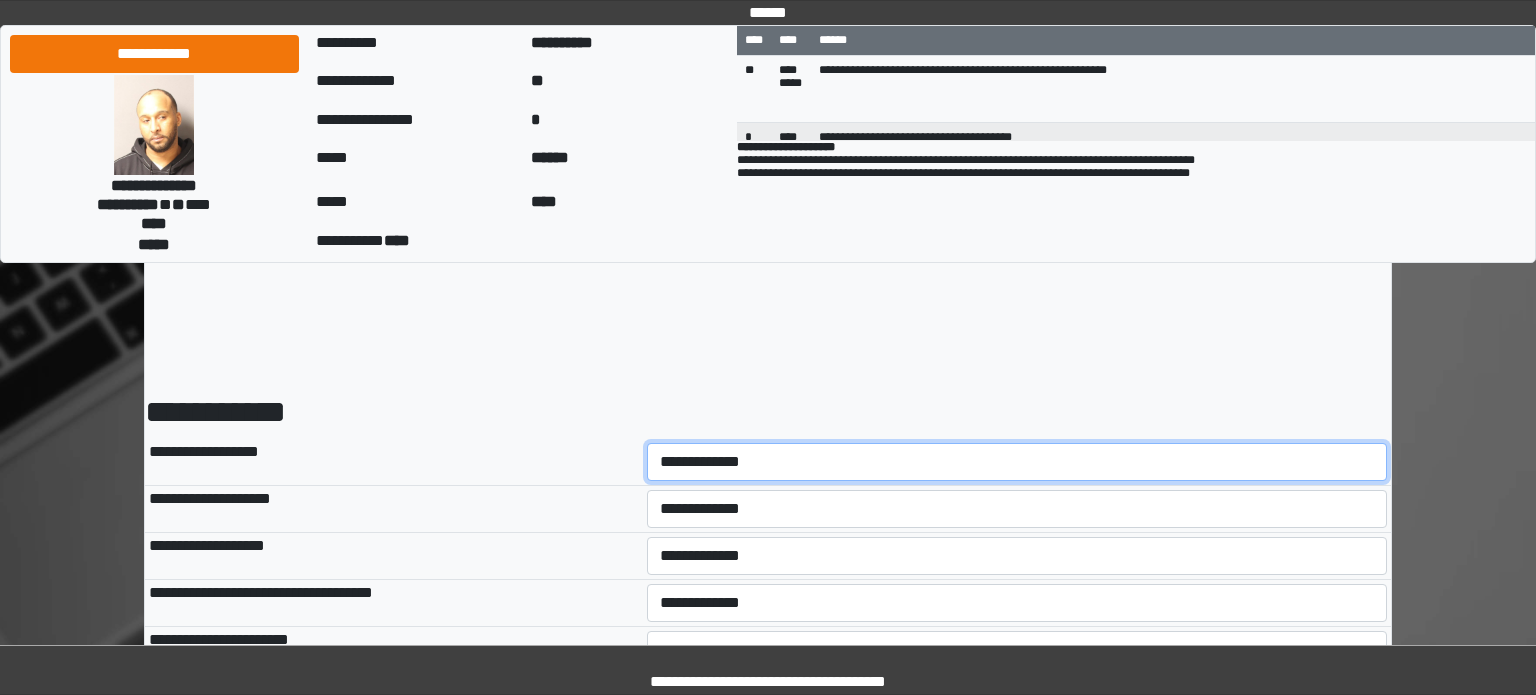 click on "**********" at bounding box center (1017, 462) 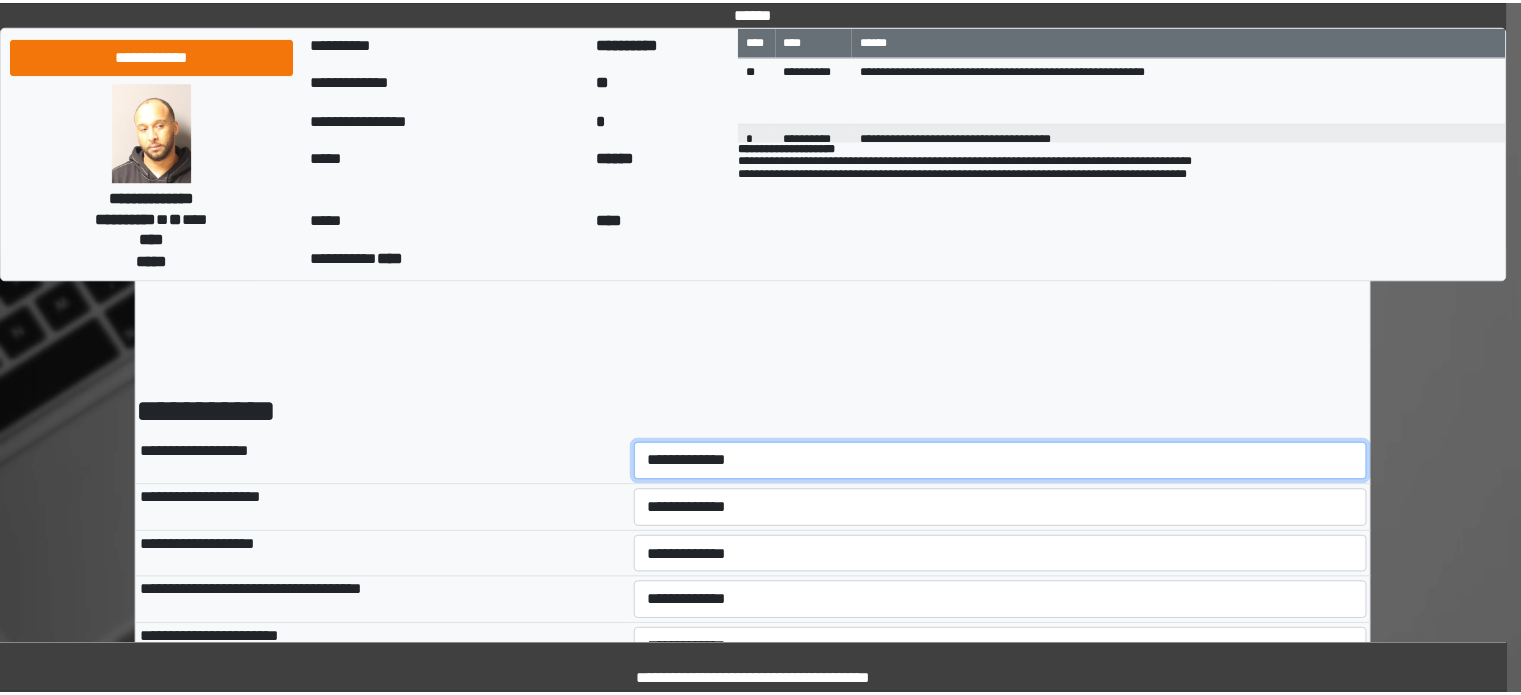 scroll, scrollTop: 0, scrollLeft: 0, axis: both 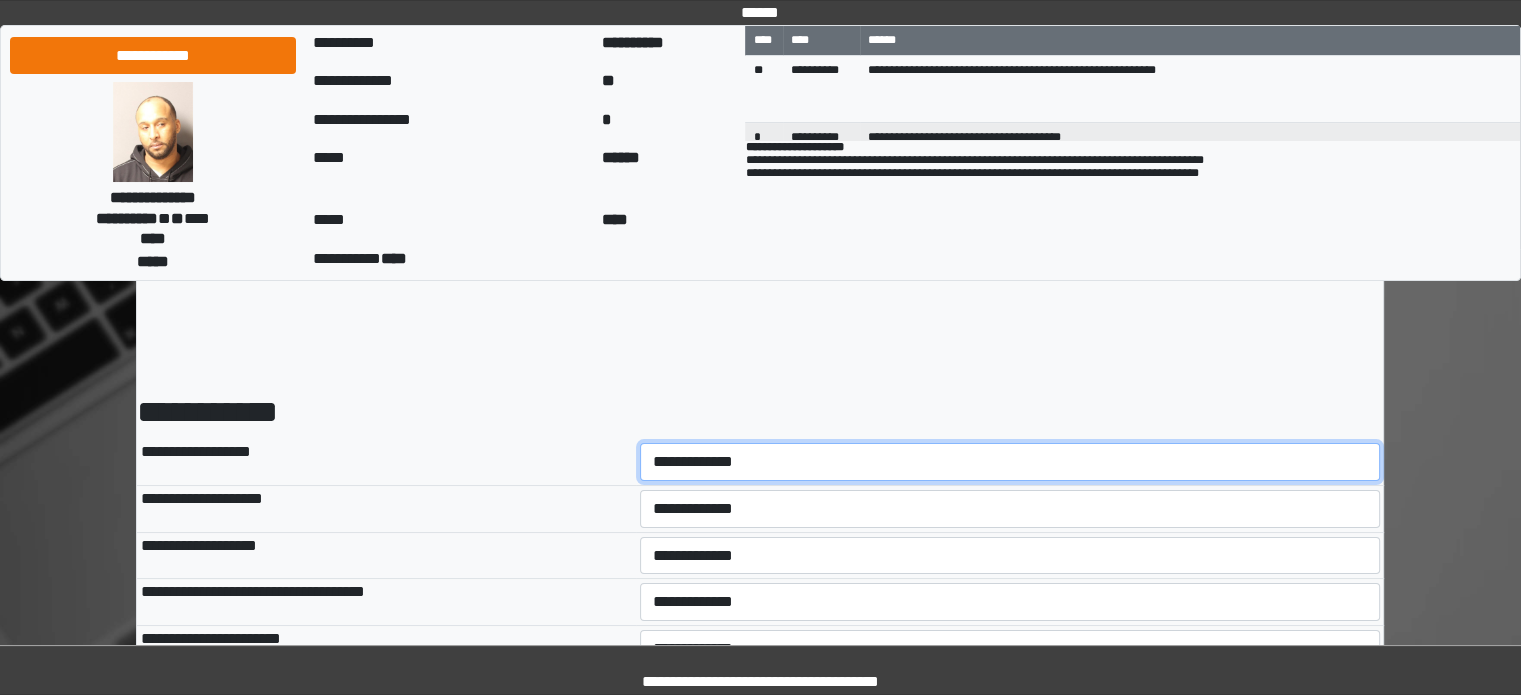 click on "**********" at bounding box center (1010, 462) 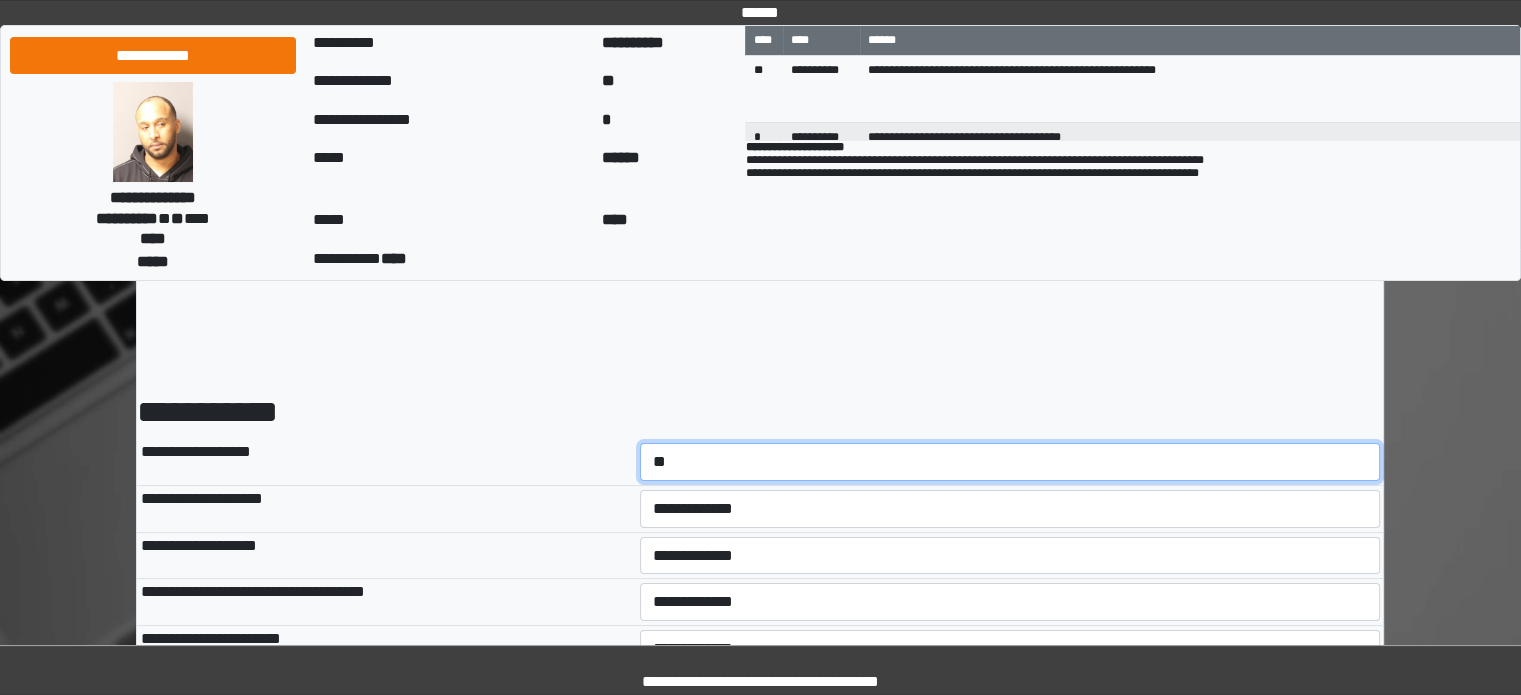 click on "**********" at bounding box center (1010, 462) 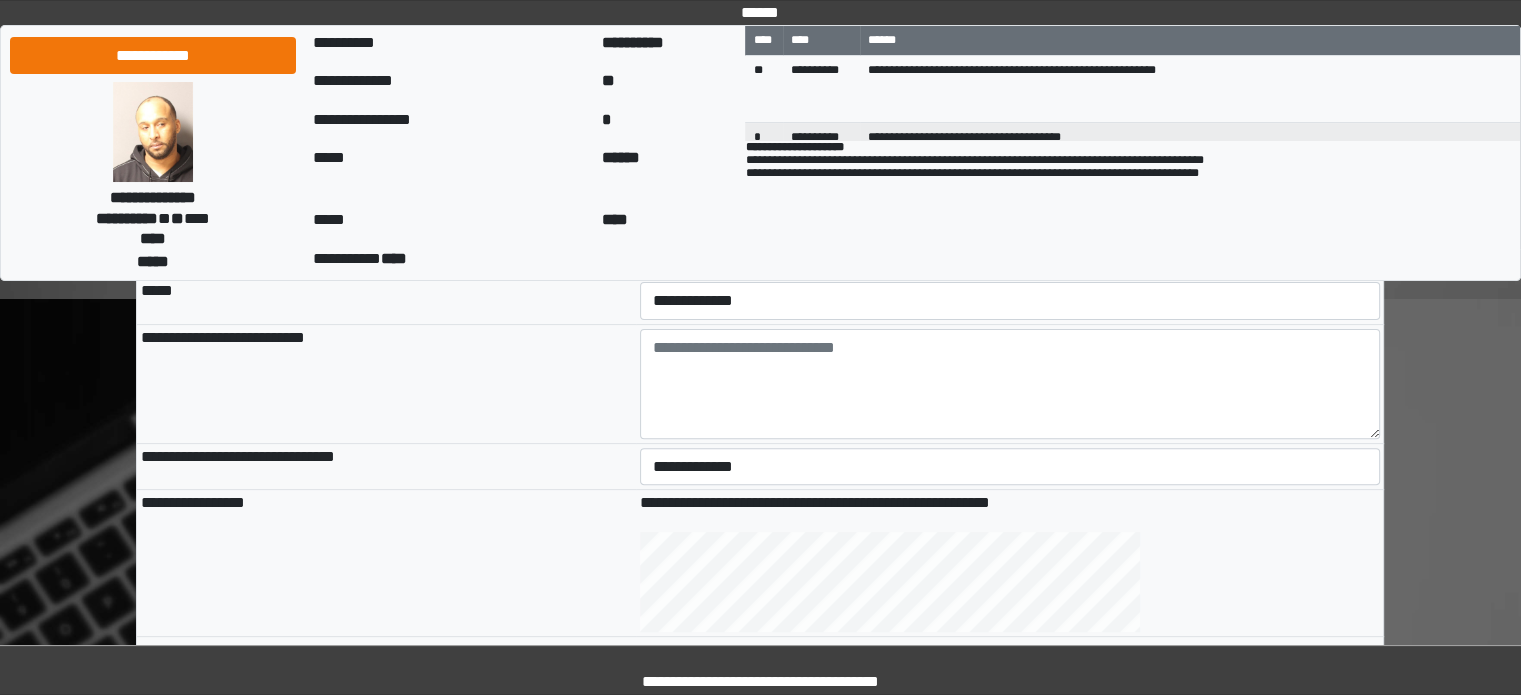 scroll, scrollTop: 500, scrollLeft: 0, axis: vertical 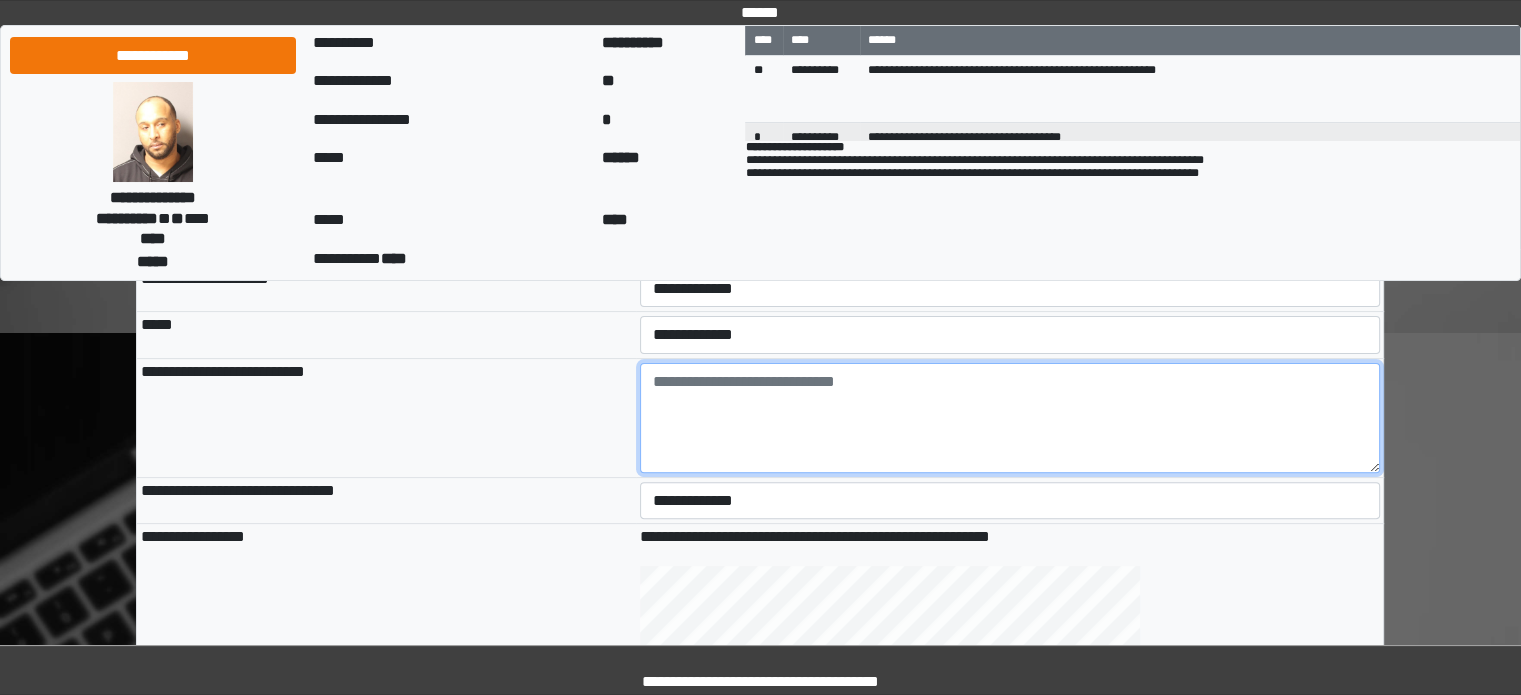 click at bounding box center [1010, 418] 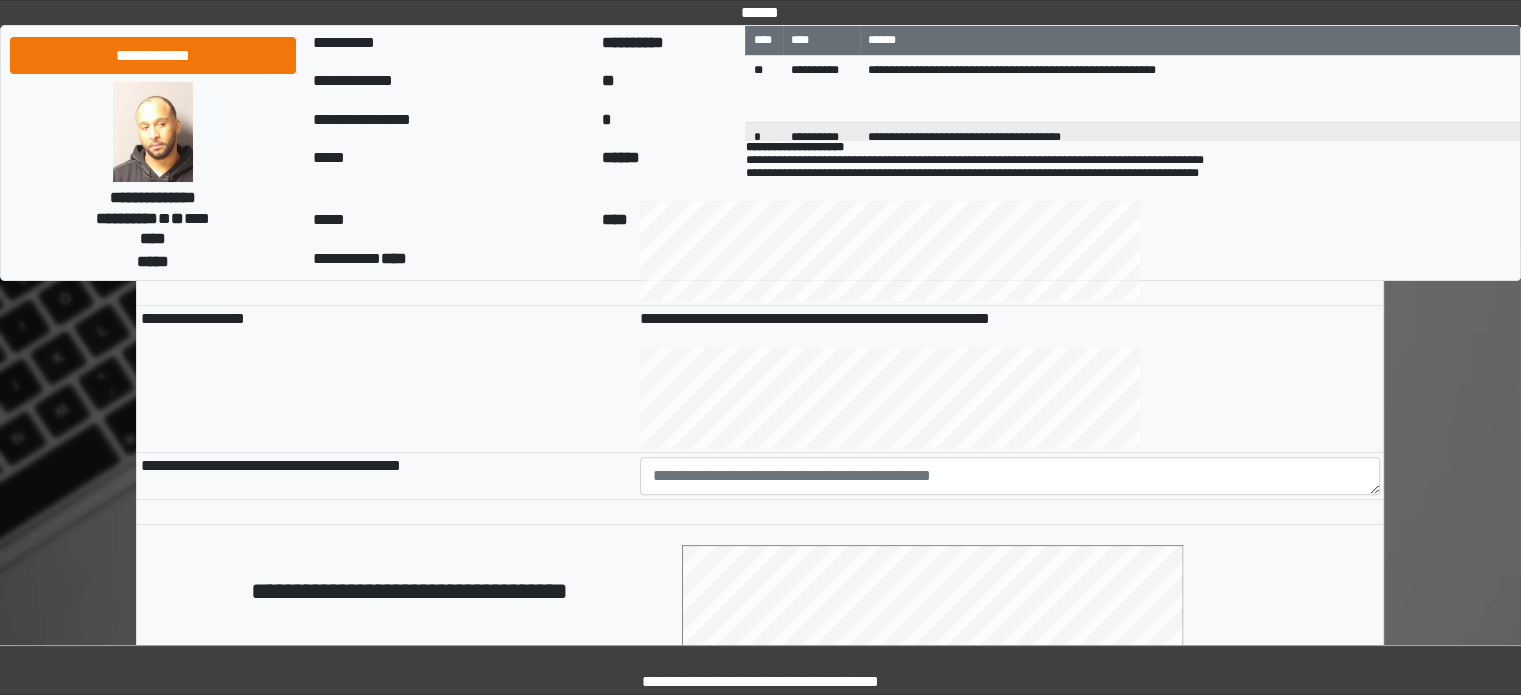 scroll, scrollTop: 858, scrollLeft: 0, axis: vertical 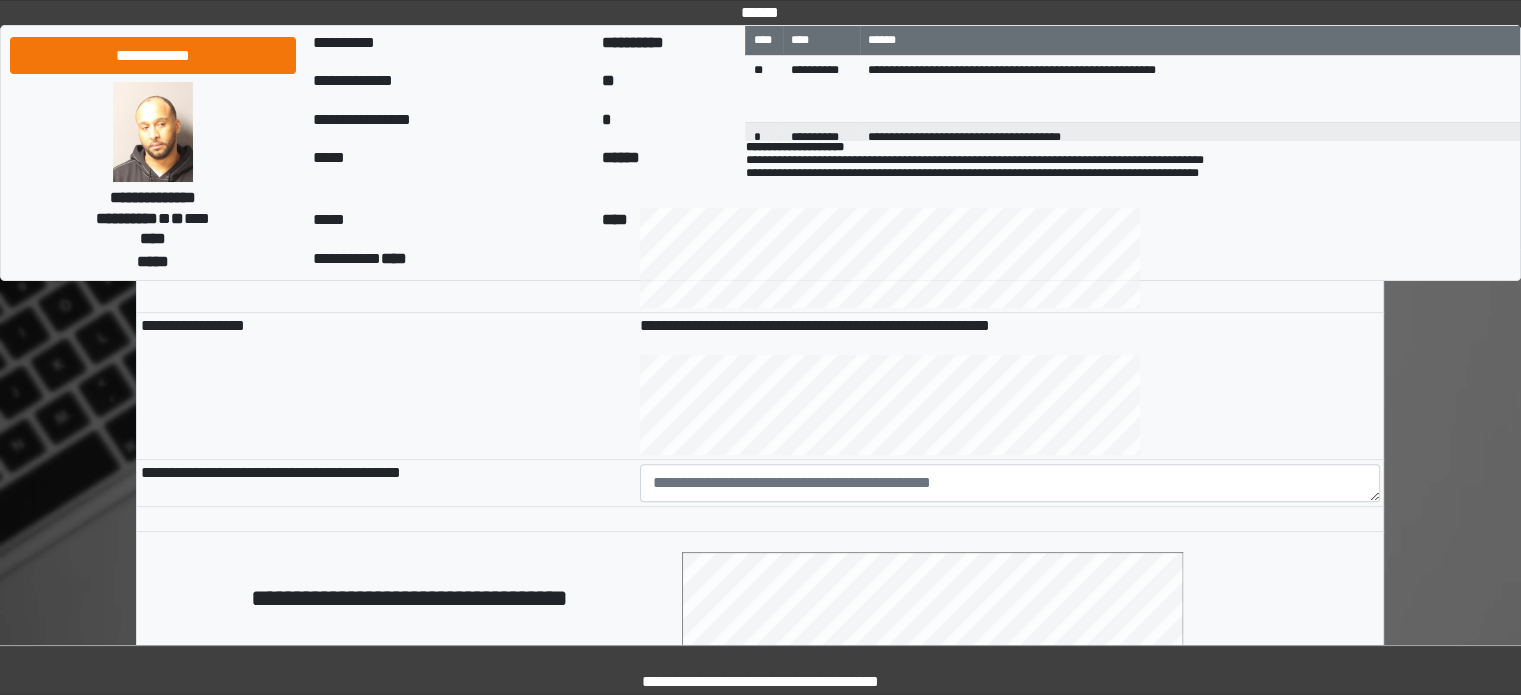 type on "**********" 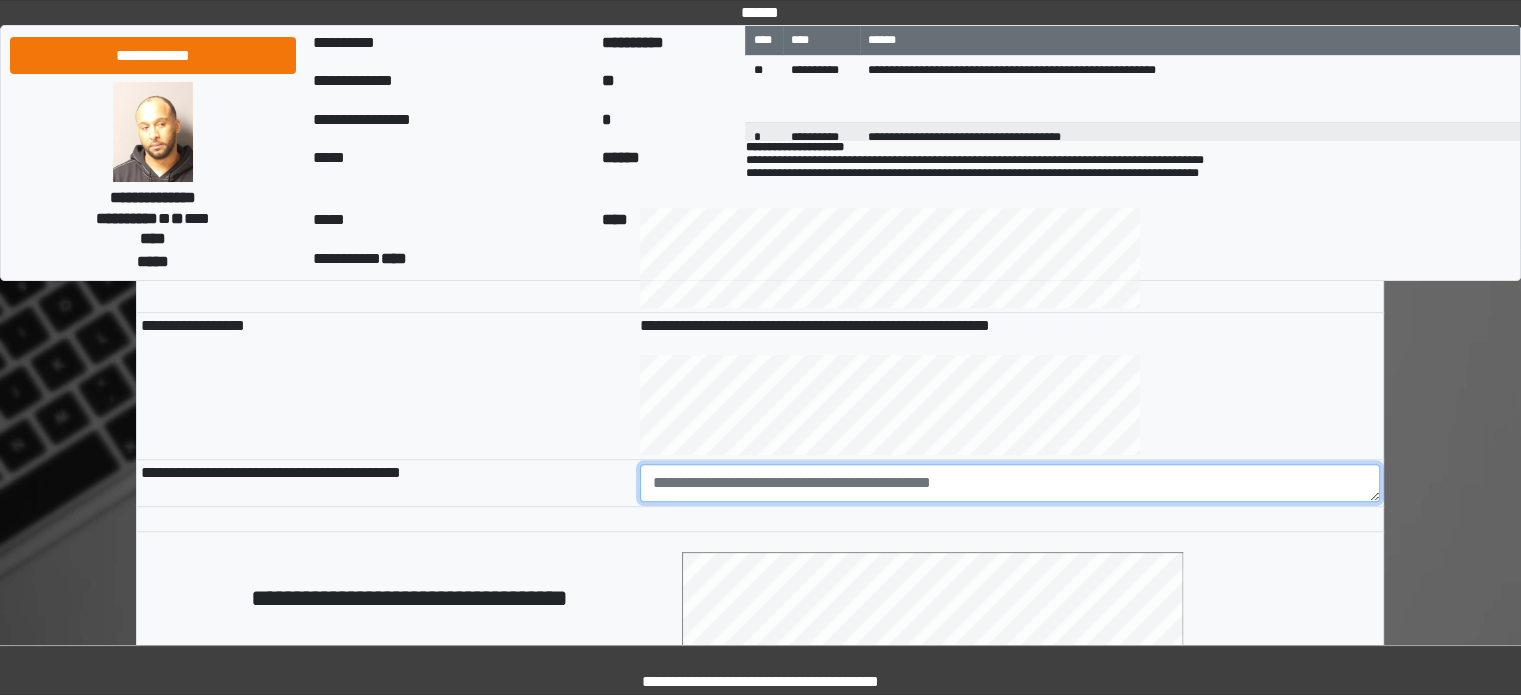 click at bounding box center (1010, 483) 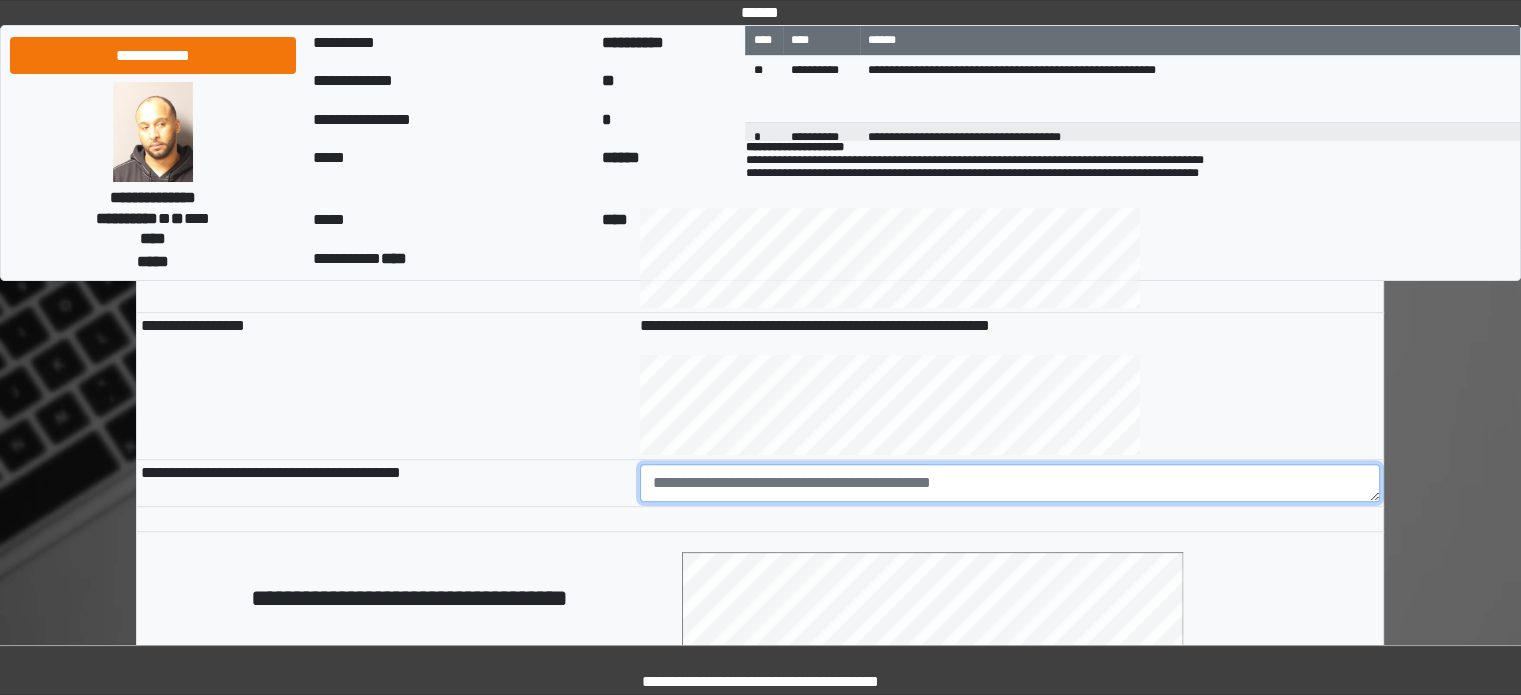 paste on "**********" 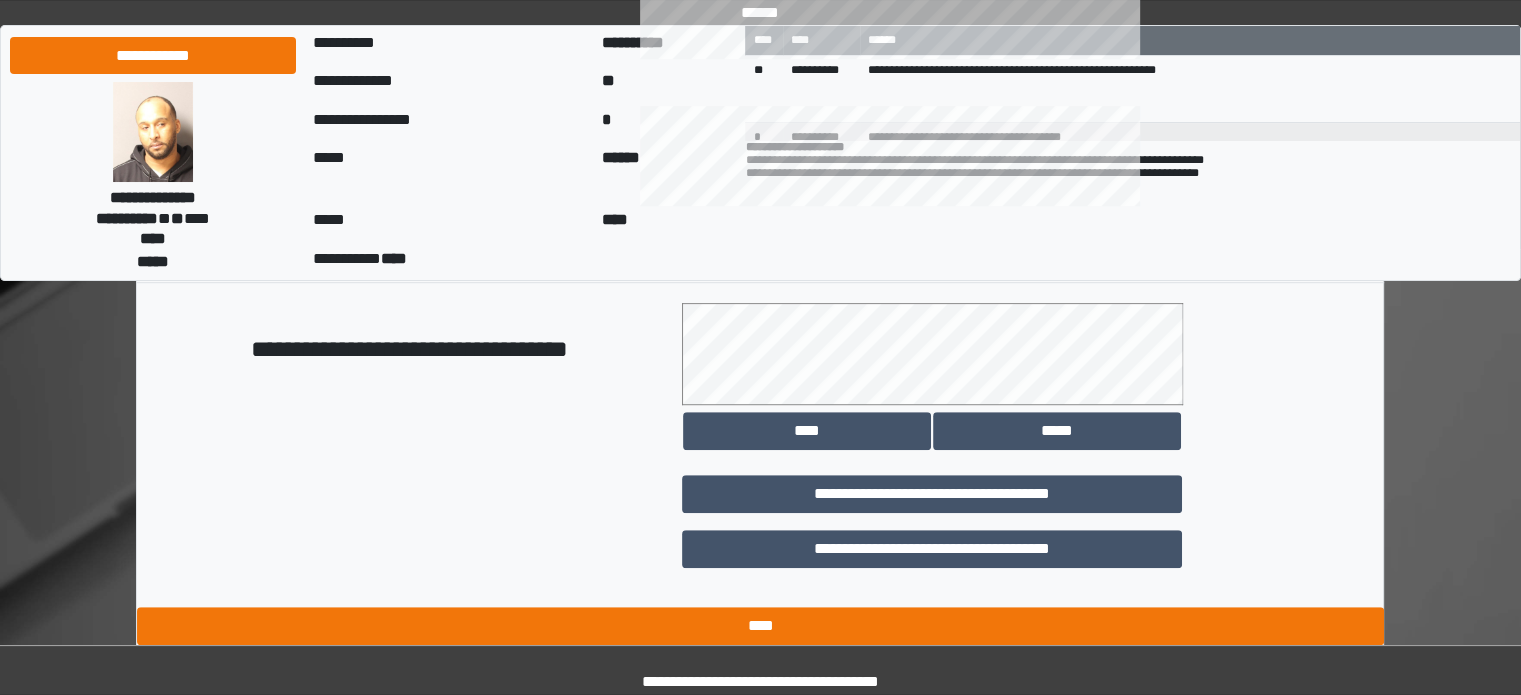 scroll, scrollTop: 1158, scrollLeft: 0, axis: vertical 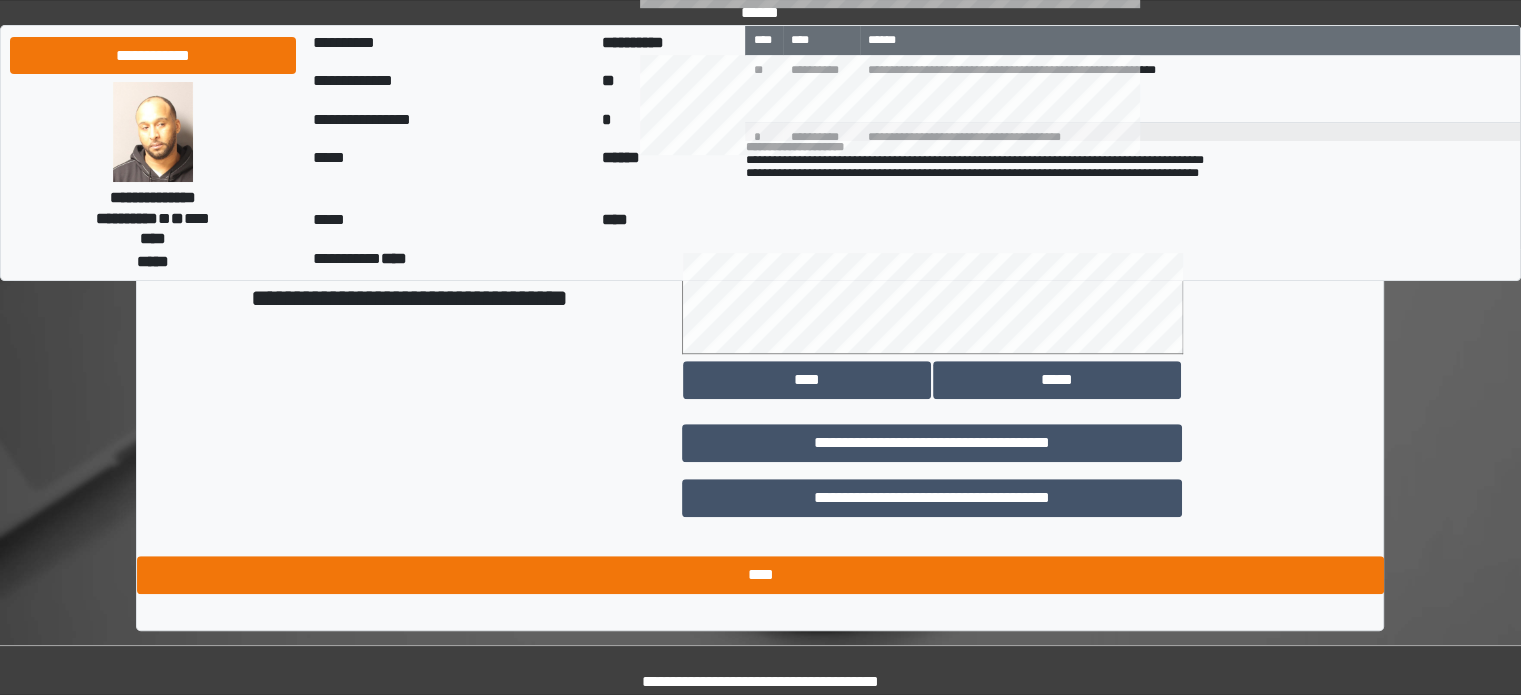 type on "**********" 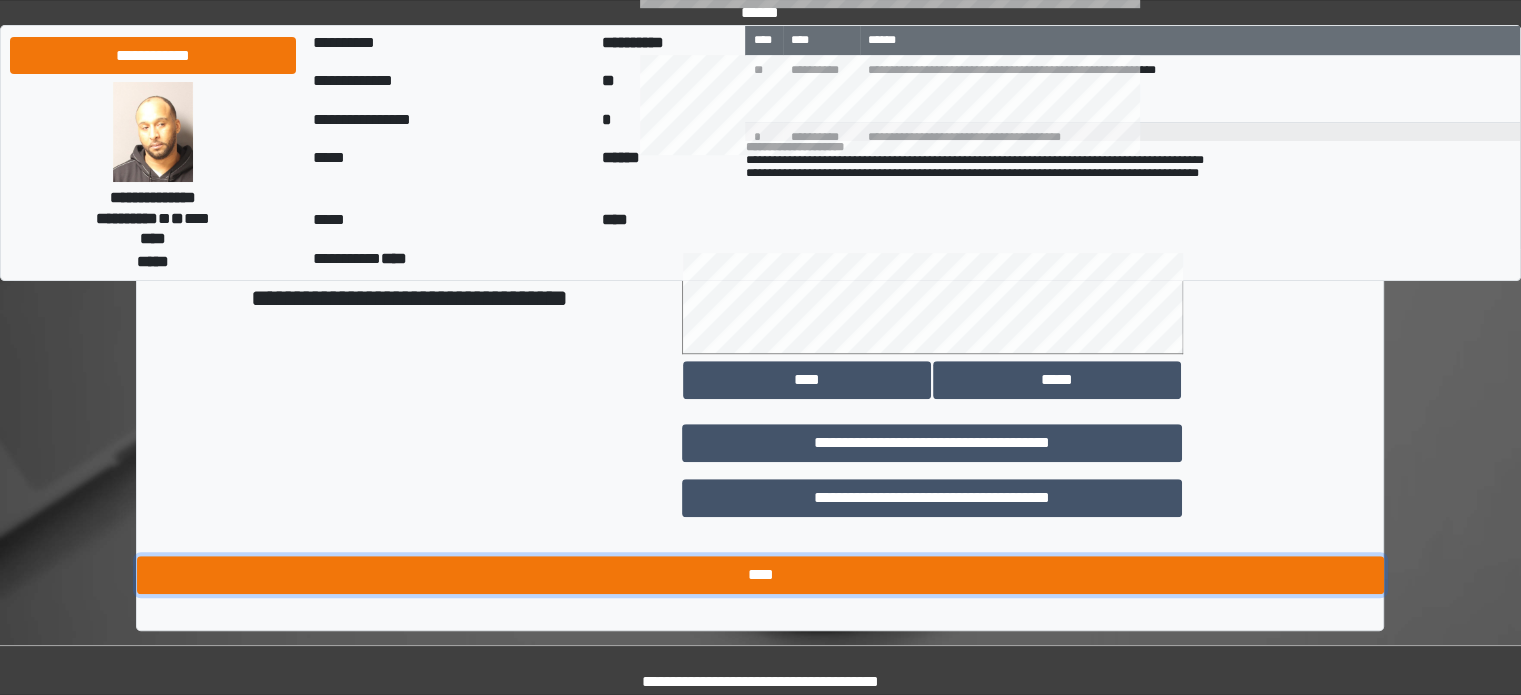 click on "****" at bounding box center (760, 575) 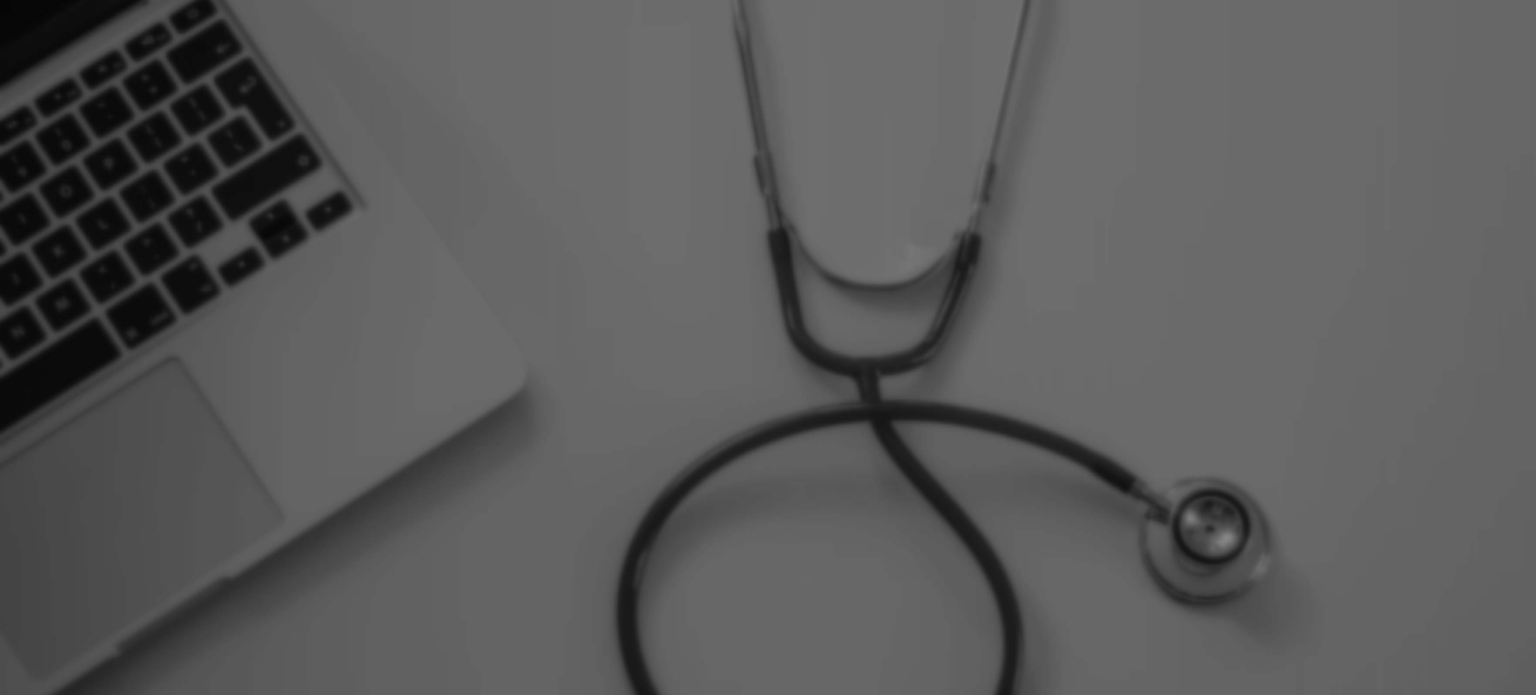scroll, scrollTop: 0, scrollLeft: 0, axis: both 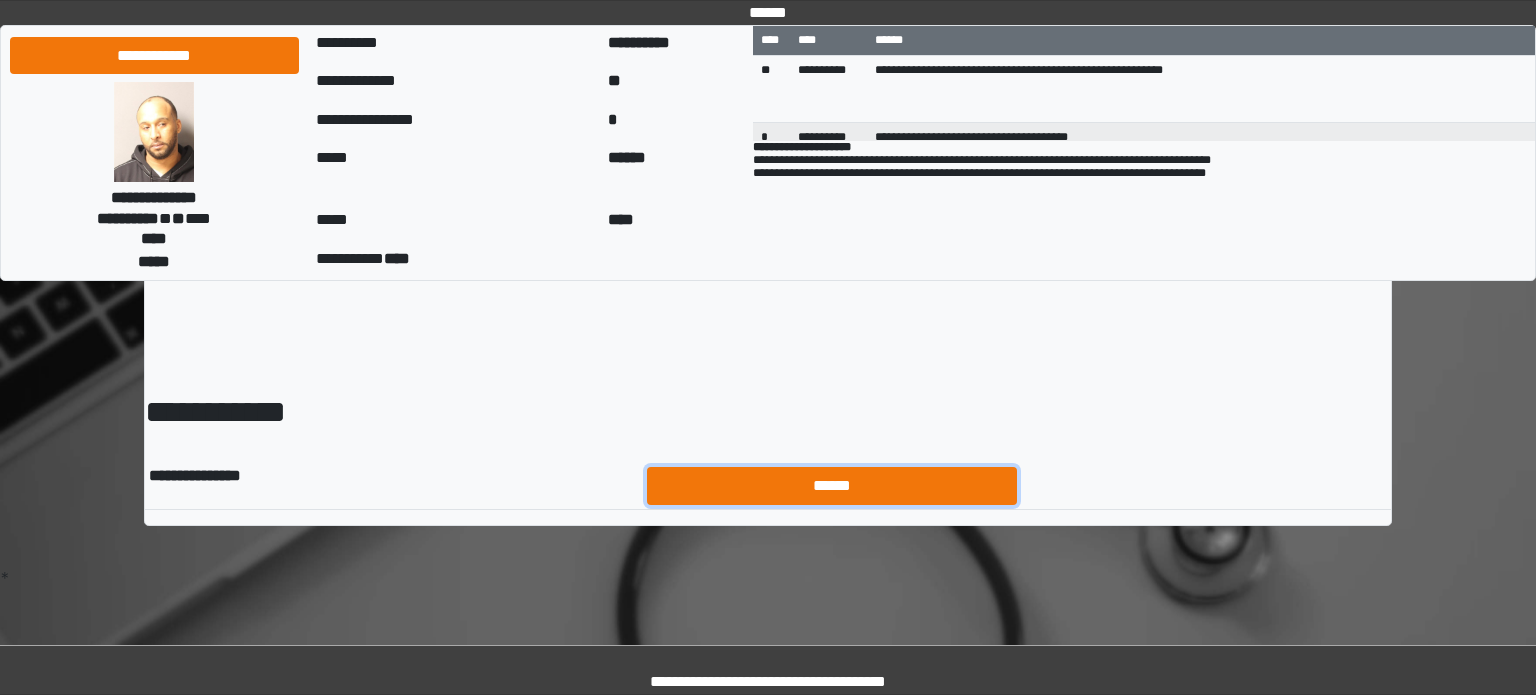 click on "******" at bounding box center (832, 486) 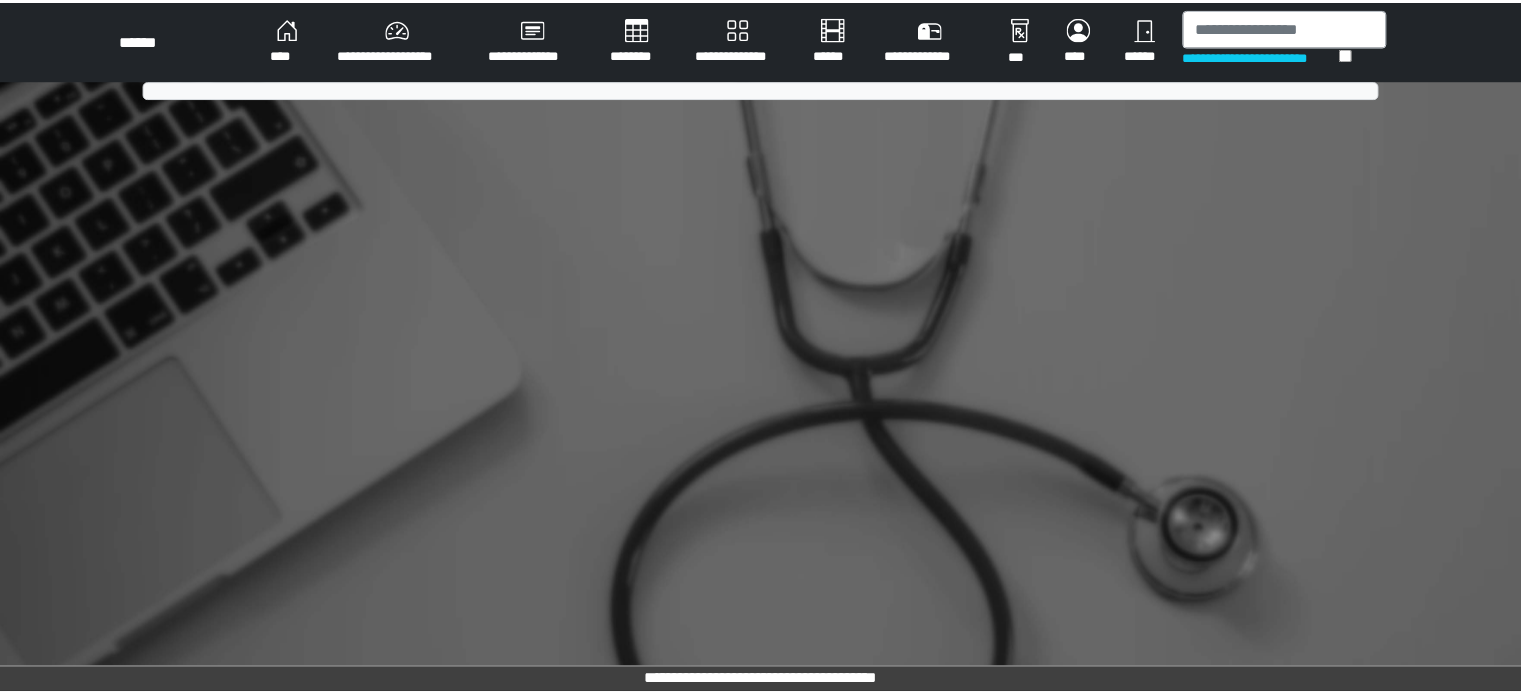 scroll, scrollTop: 0, scrollLeft: 0, axis: both 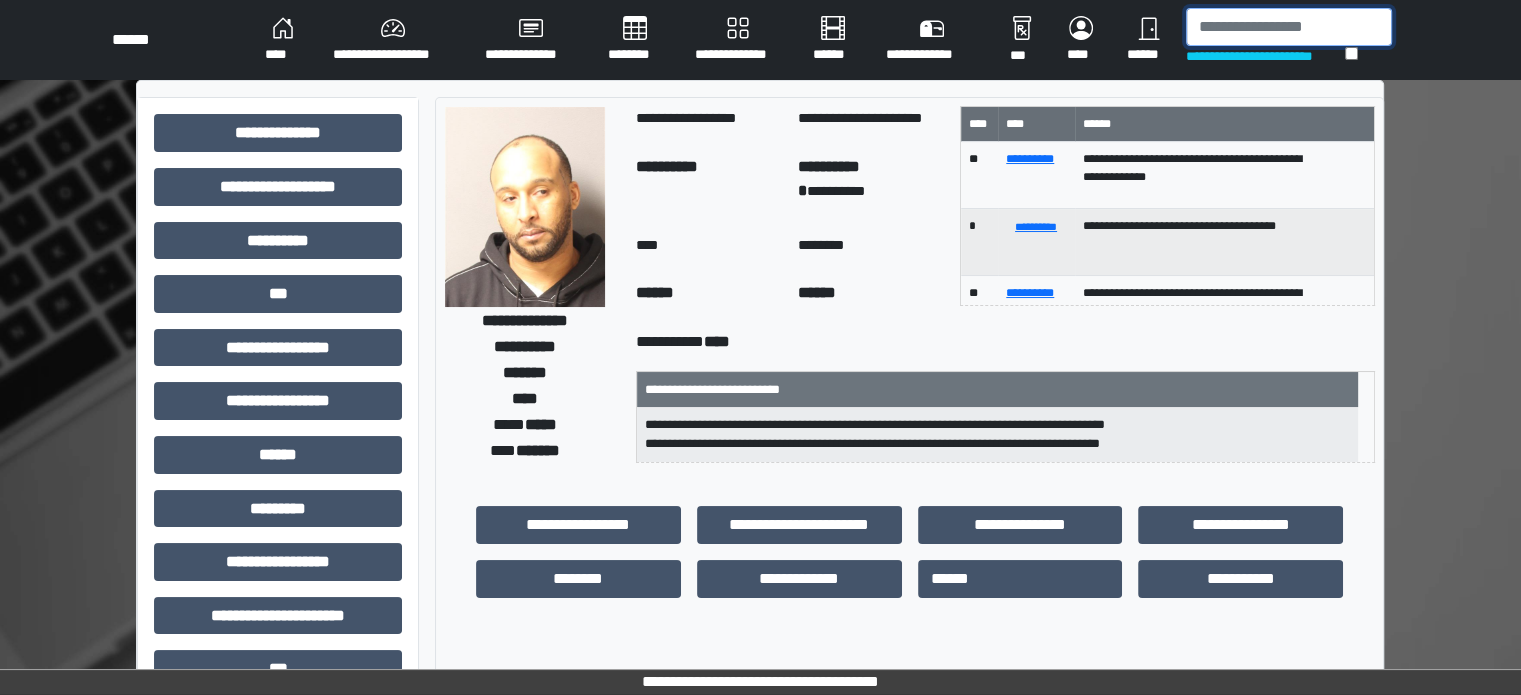 click at bounding box center [1289, 27] 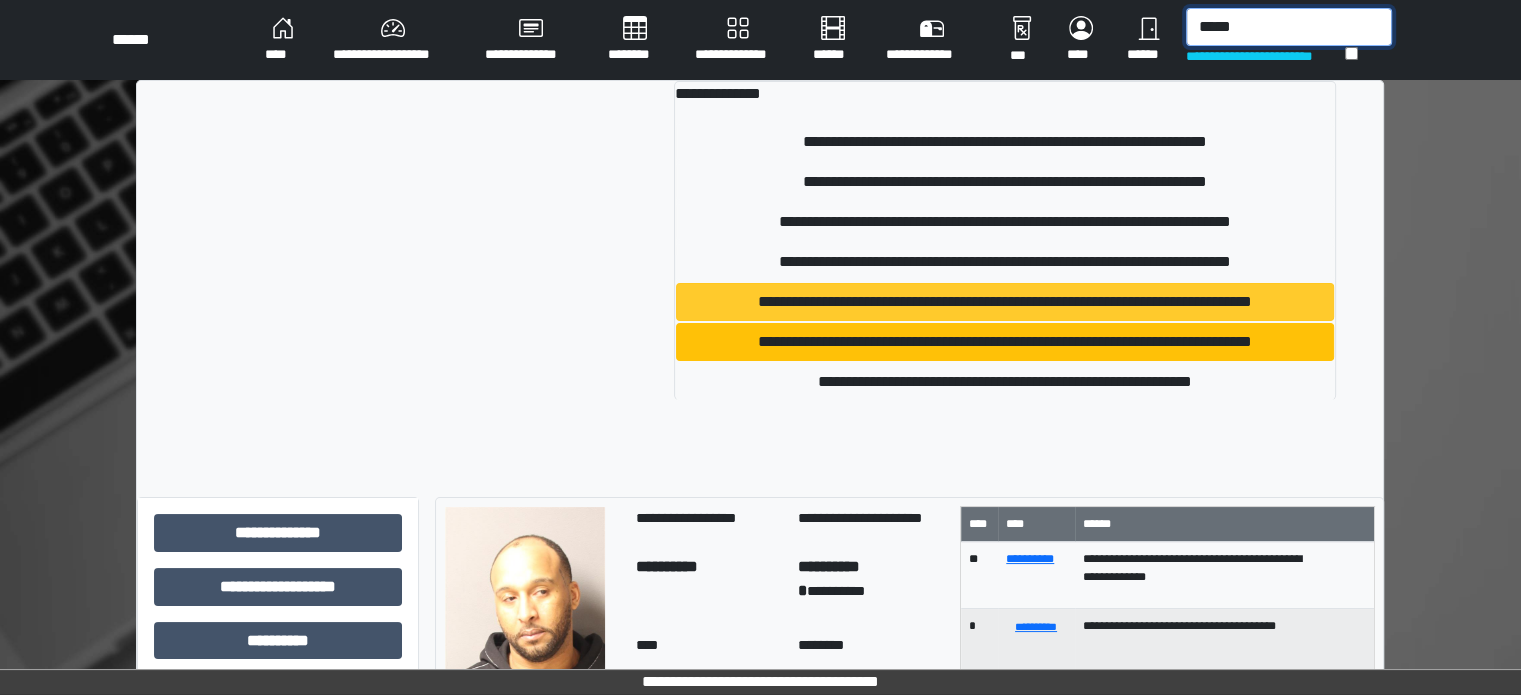 type on "*****" 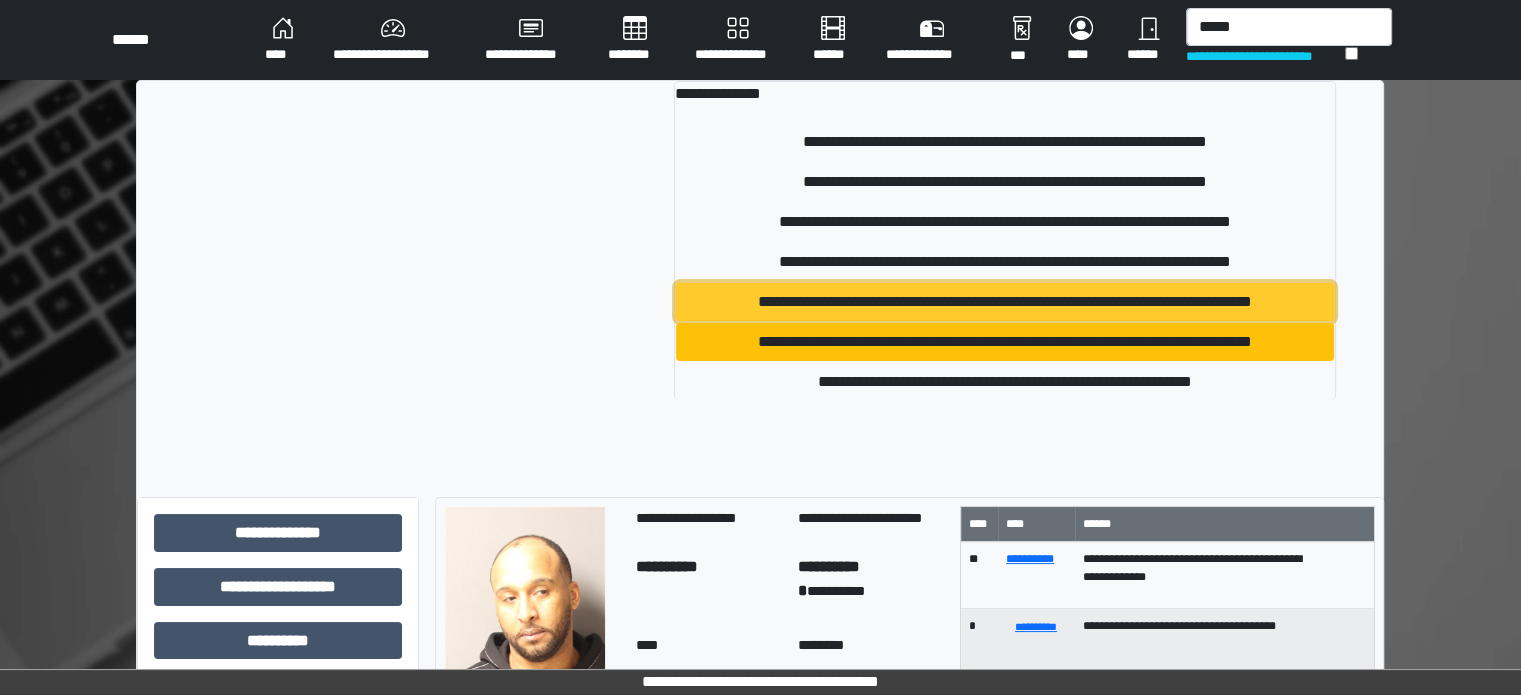 click on "**********" at bounding box center [1005, 302] 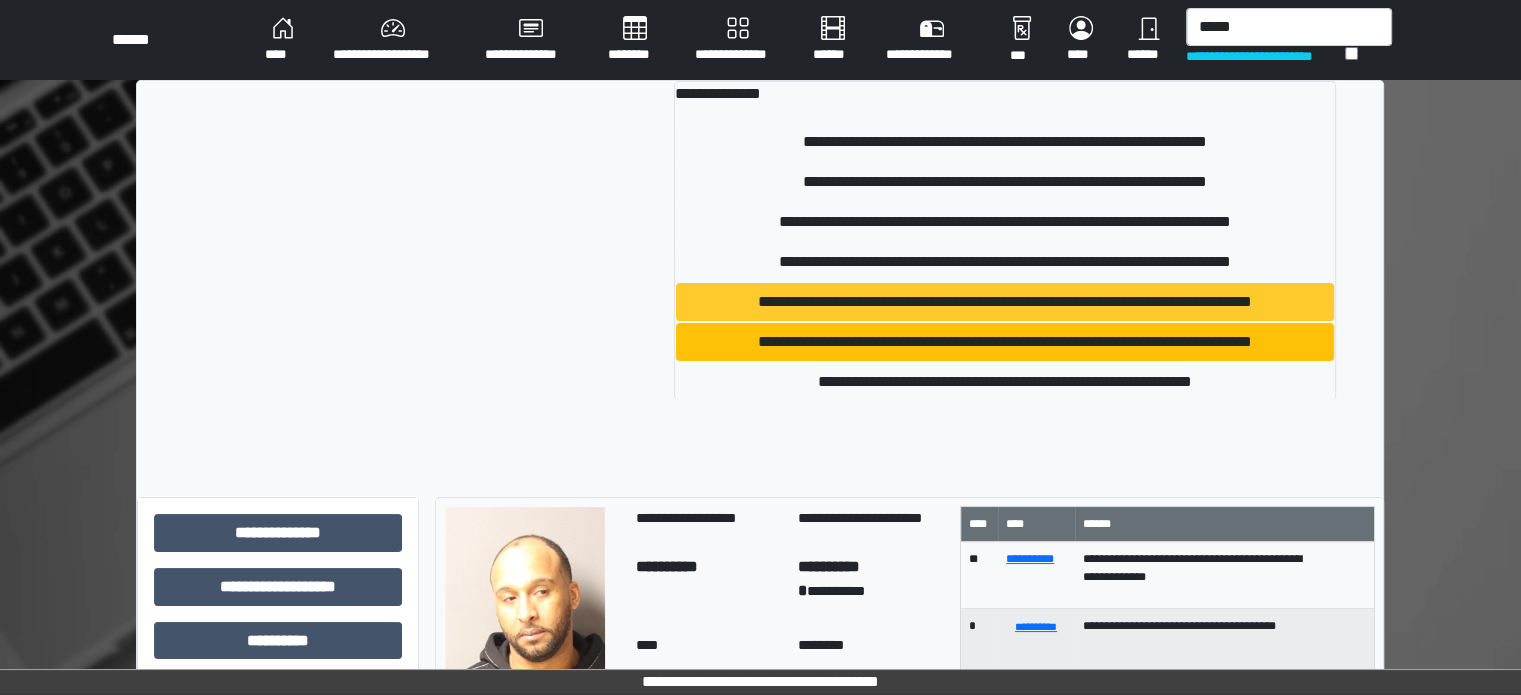type 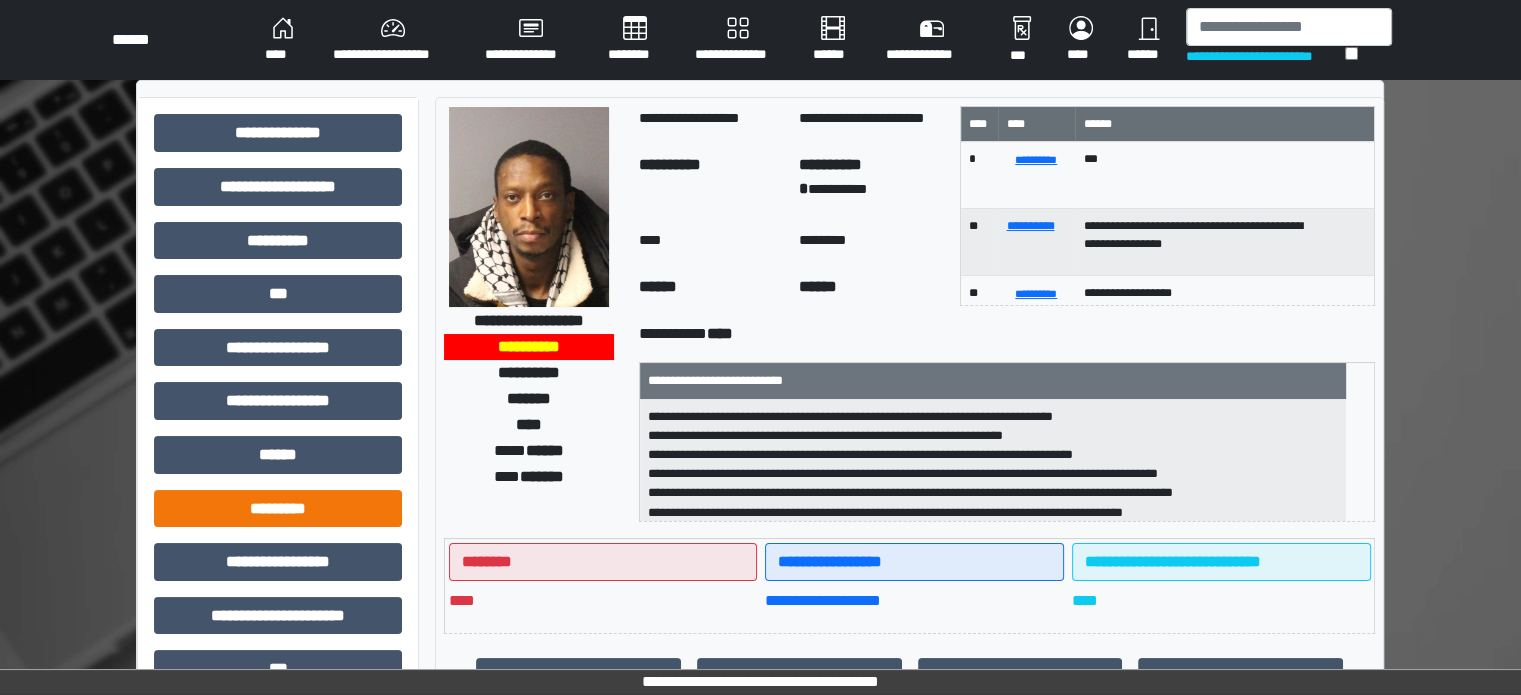 scroll, scrollTop: 0, scrollLeft: 0, axis: both 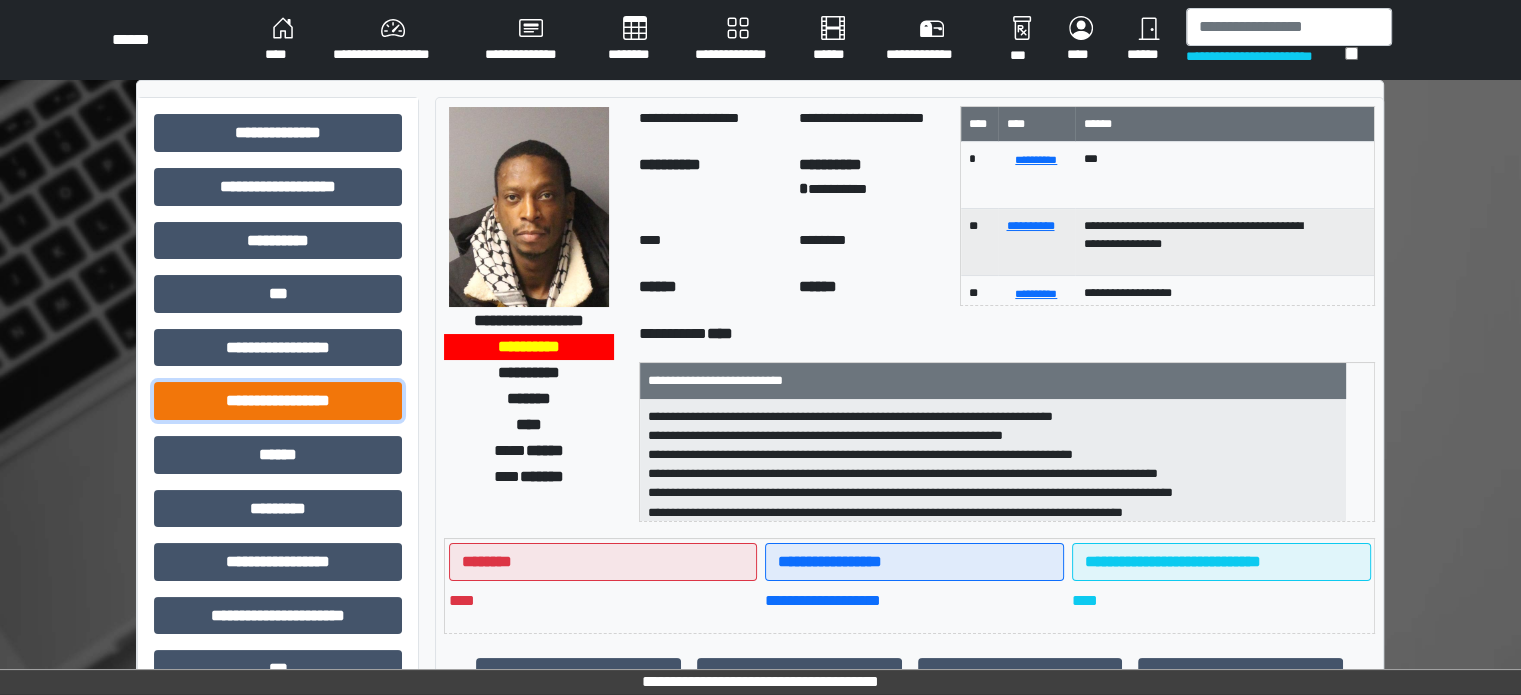 click on "**********" at bounding box center [278, 401] 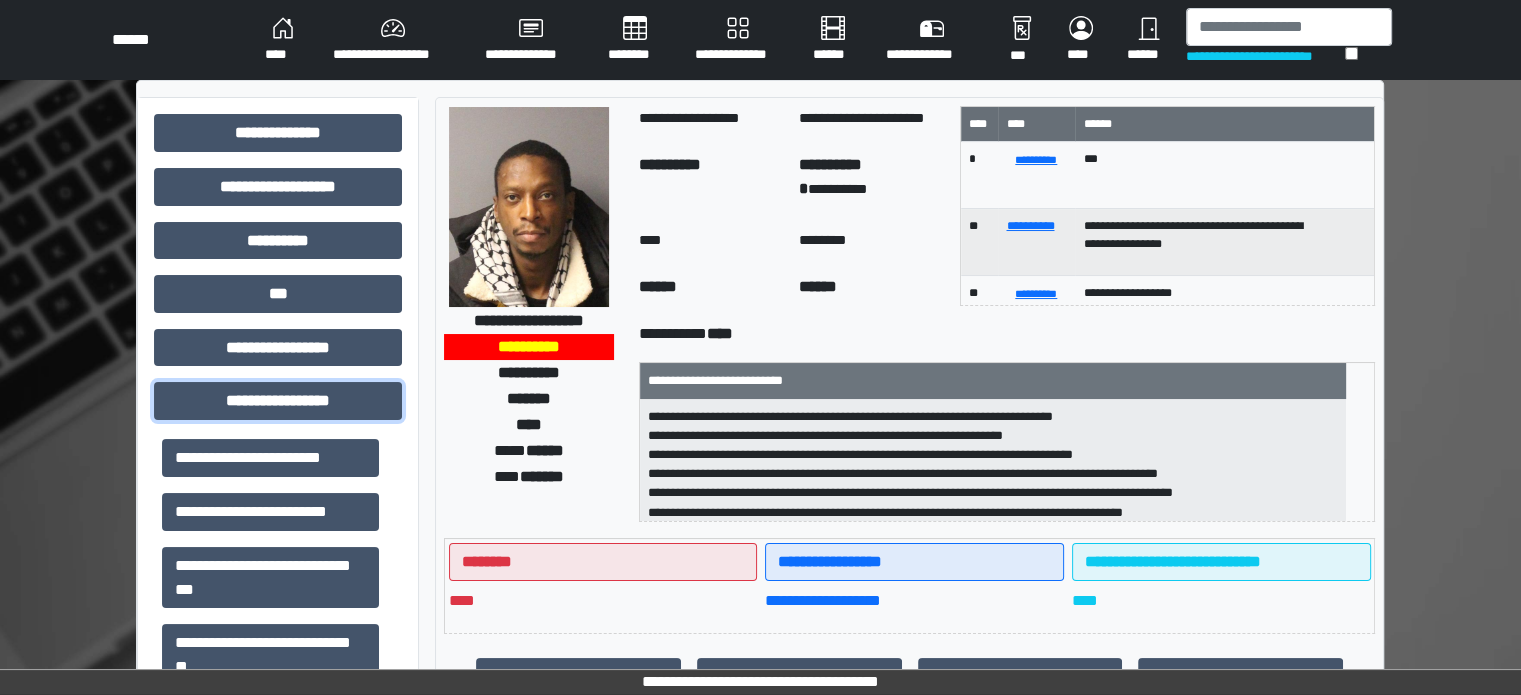 scroll, scrollTop: 400, scrollLeft: 0, axis: vertical 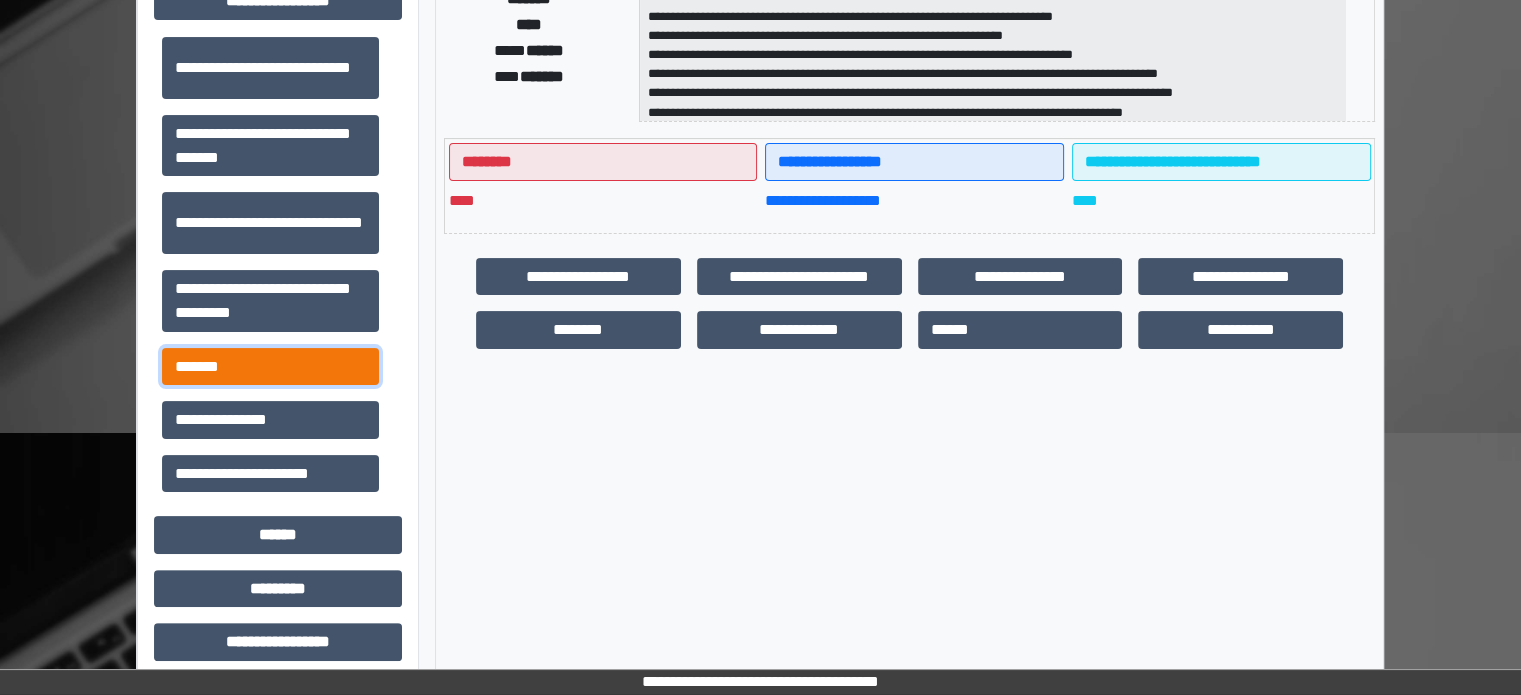 click on "*******" at bounding box center [270, 367] 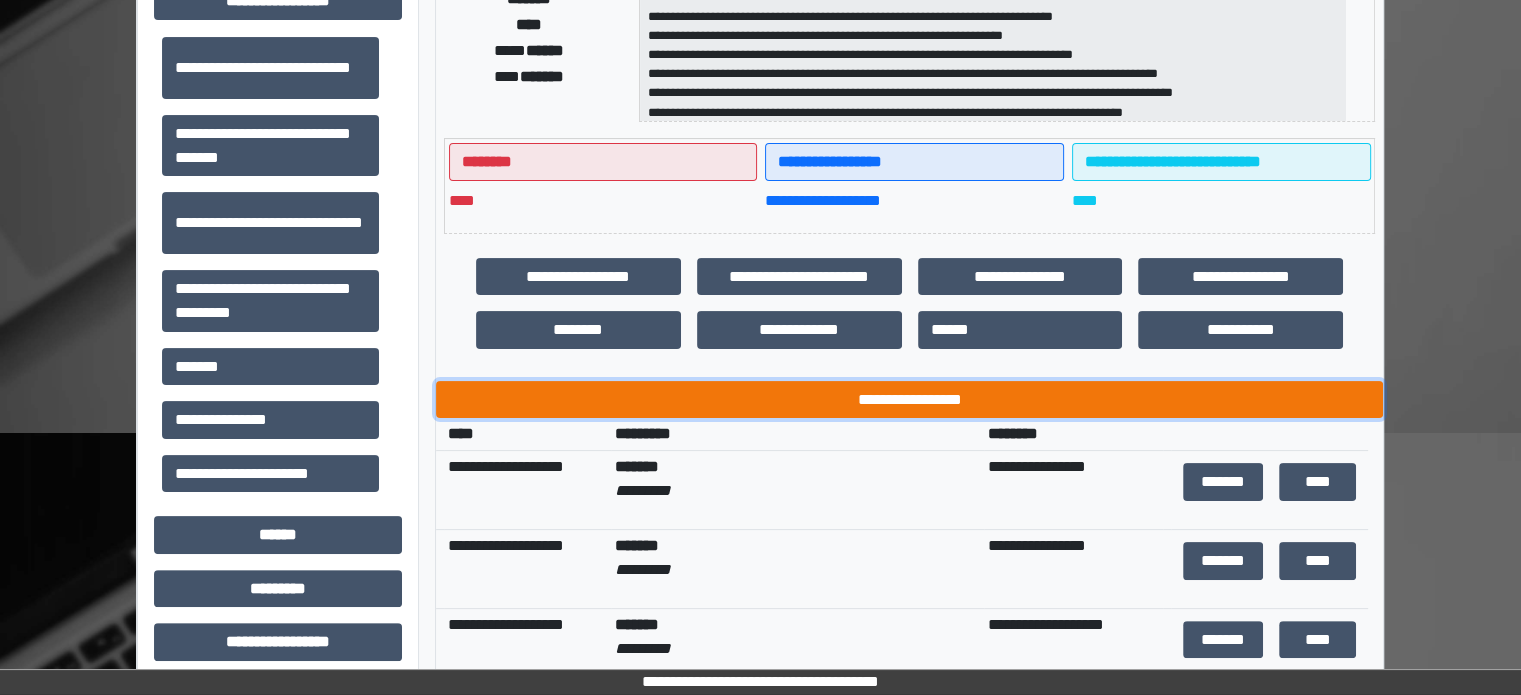 click on "**********" at bounding box center [909, 400] 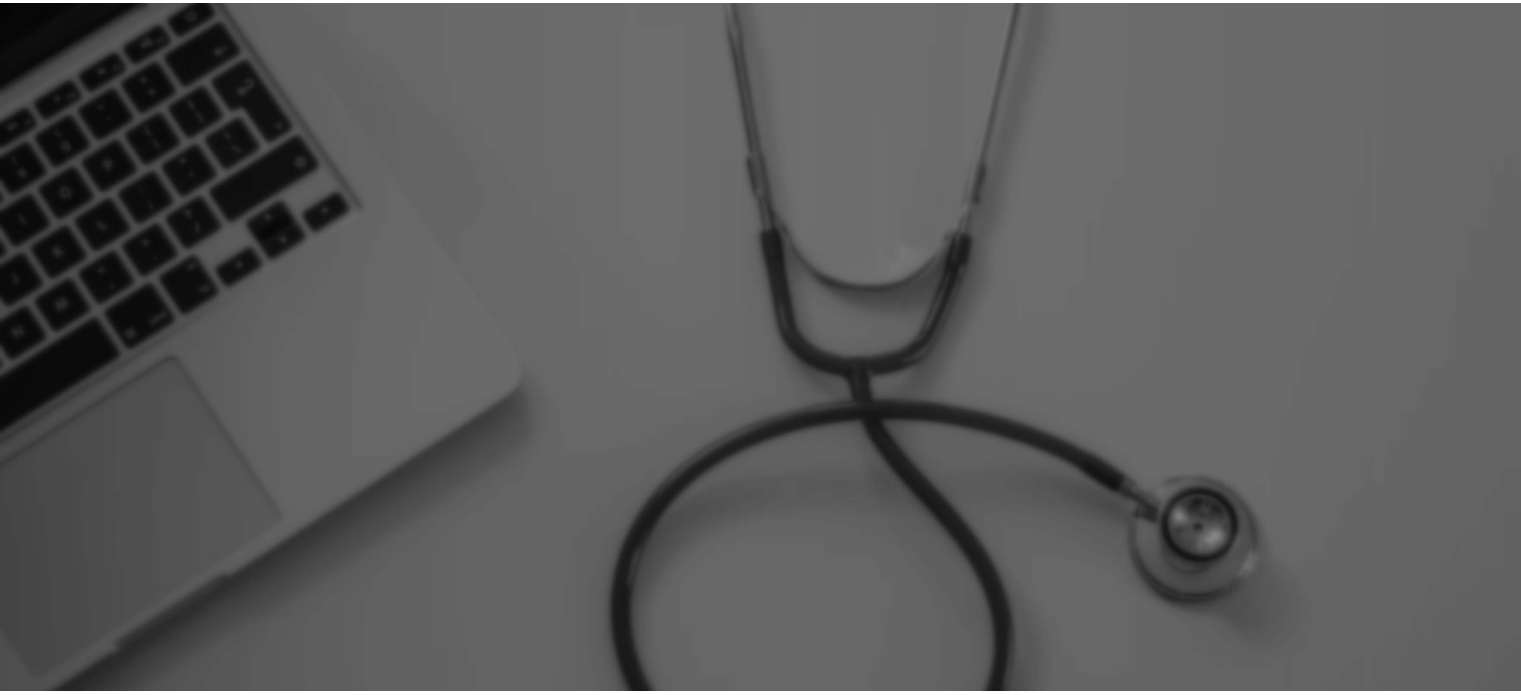 scroll, scrollTop: 0, scrollLeft: 0, axis: both 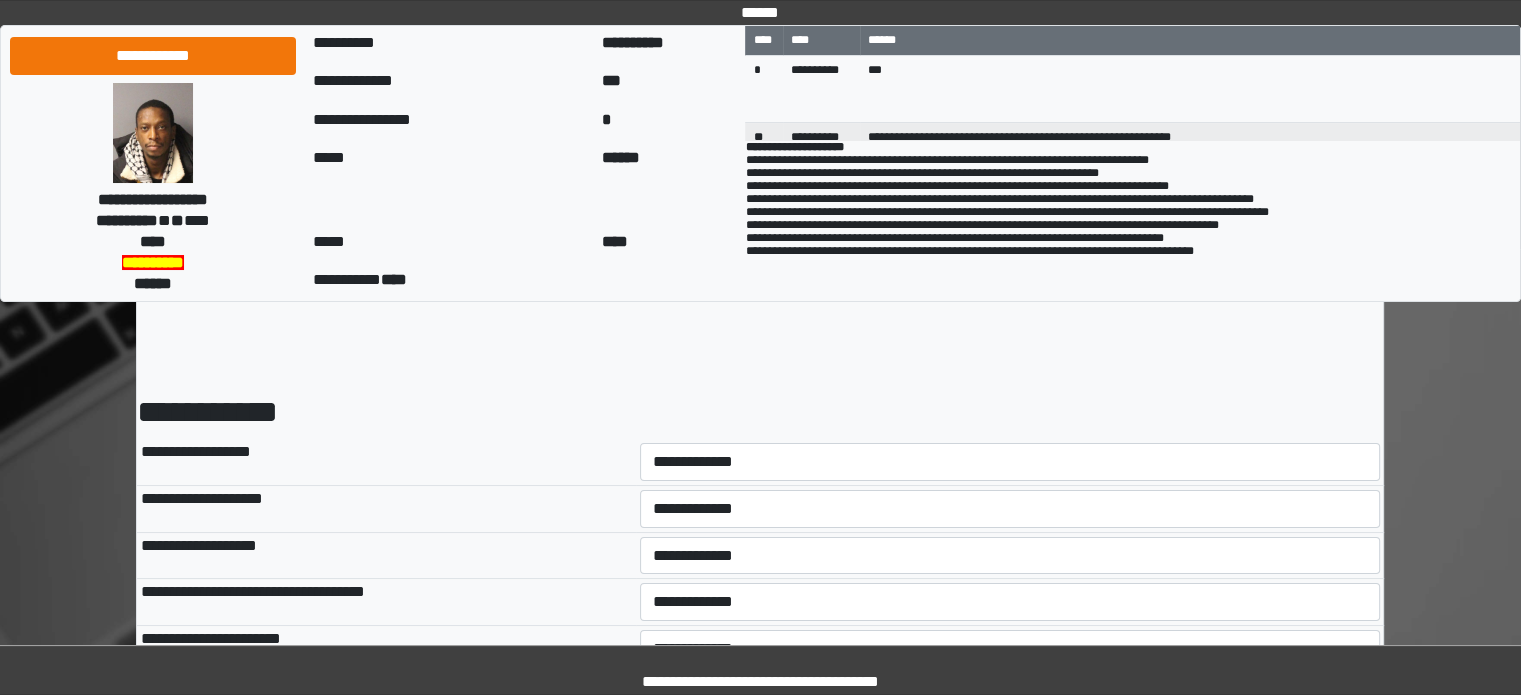 click on "**********" at bounding box center (1010, 462) 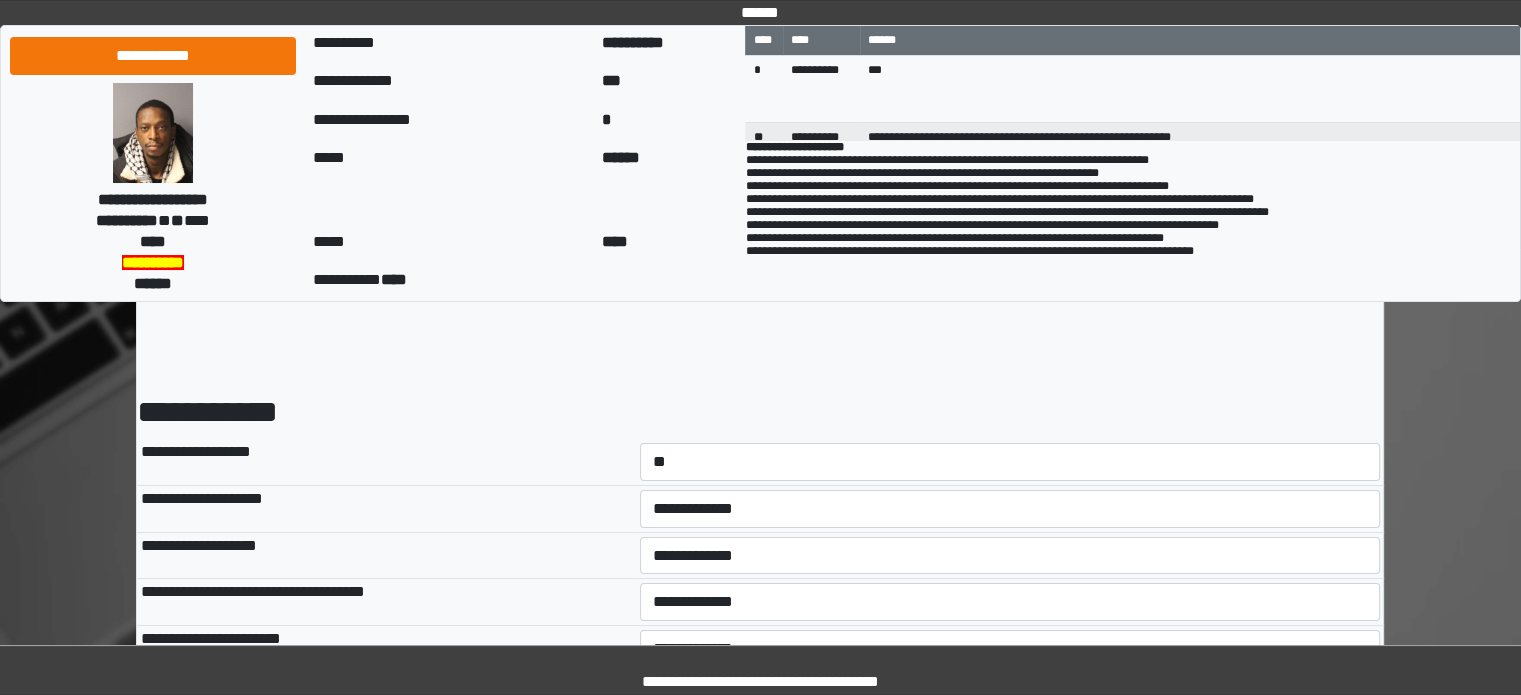 click on "**********" at bounding box center (1010, 462) 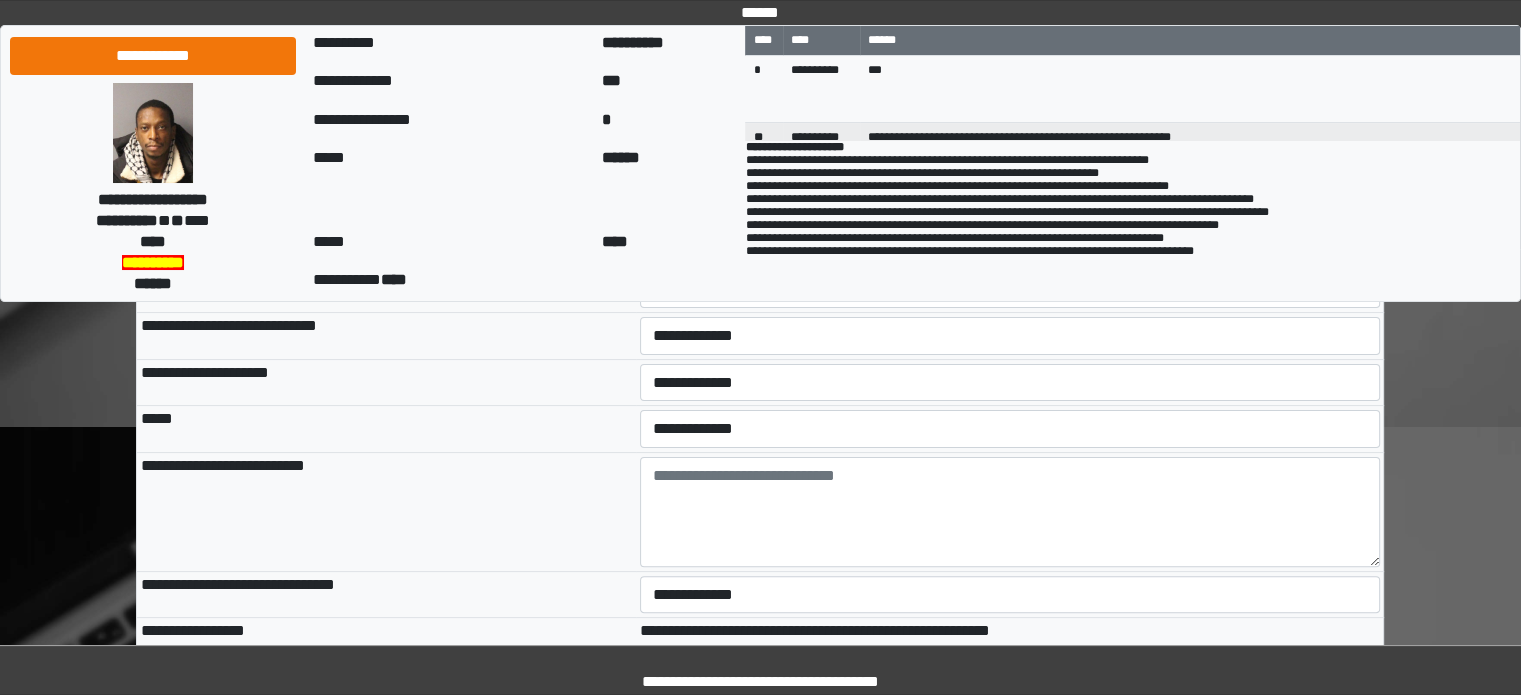 scroll, scrollTop: 400, scrollLeft: 0, axis: vertical 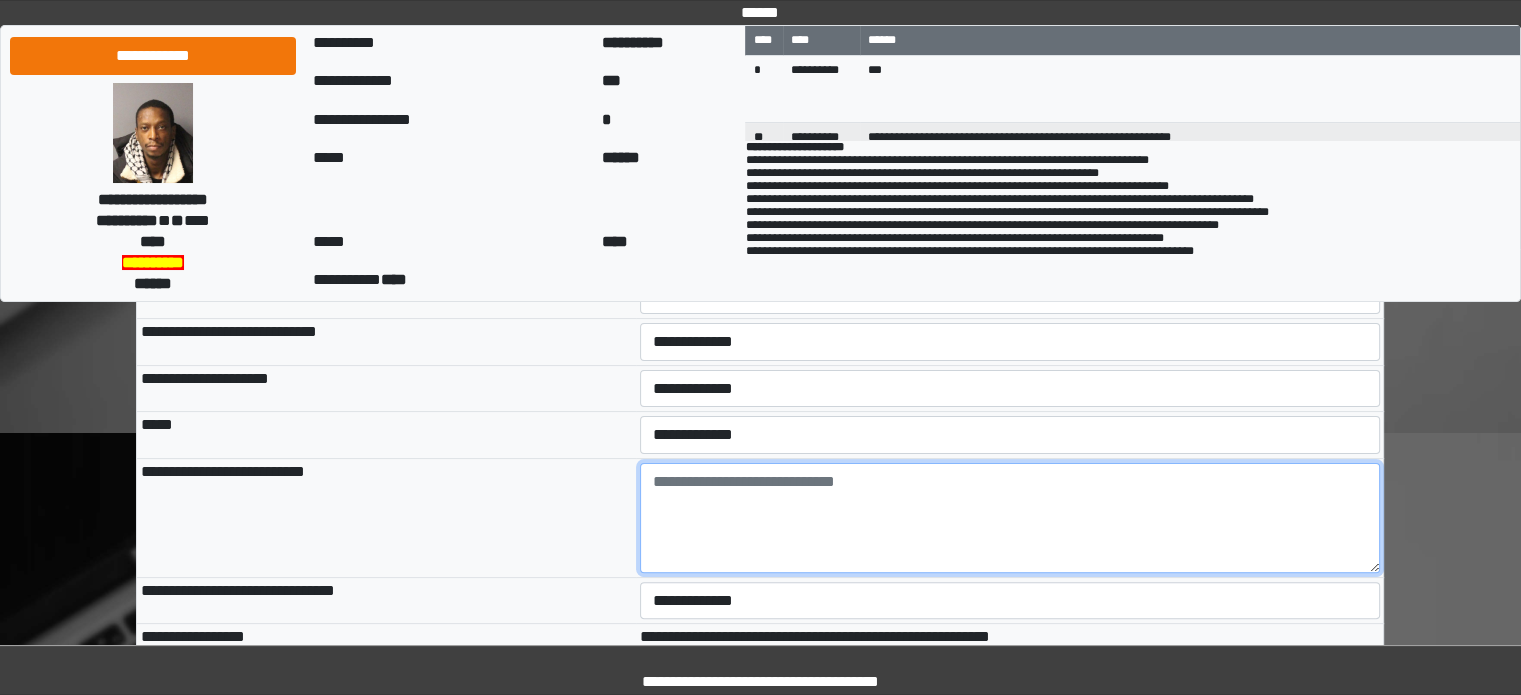 click at bounding box center (1010, 518) 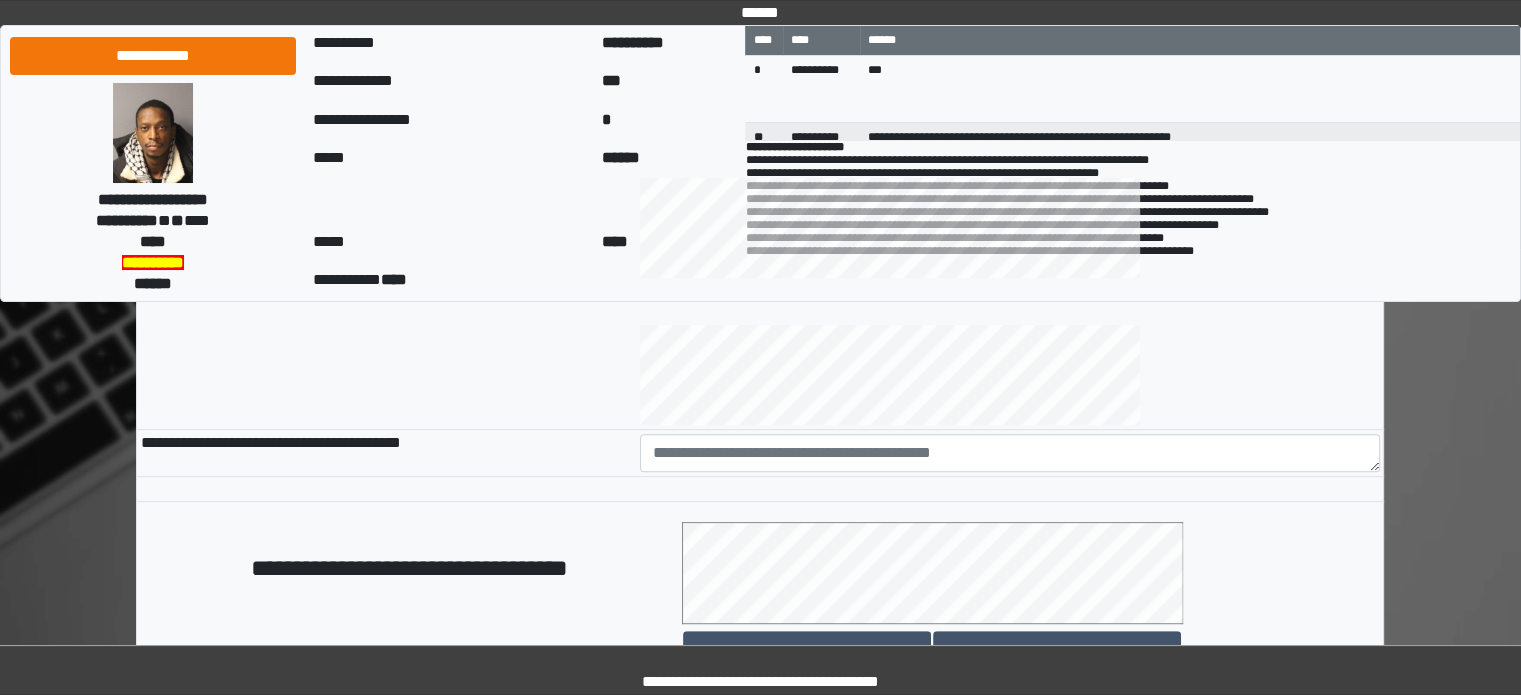 scroll, scrollTop: 900, scrollLeft: 0, axis: vertical 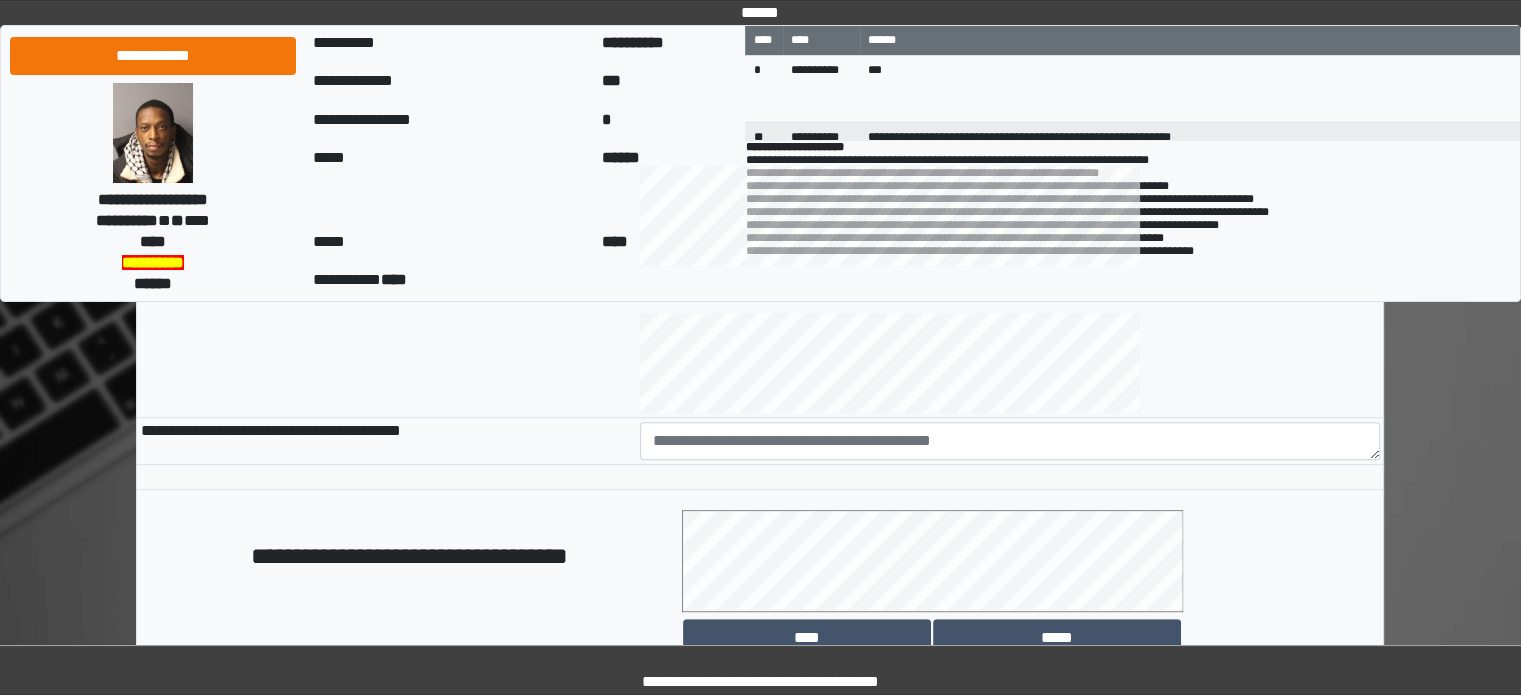 type on "**********" 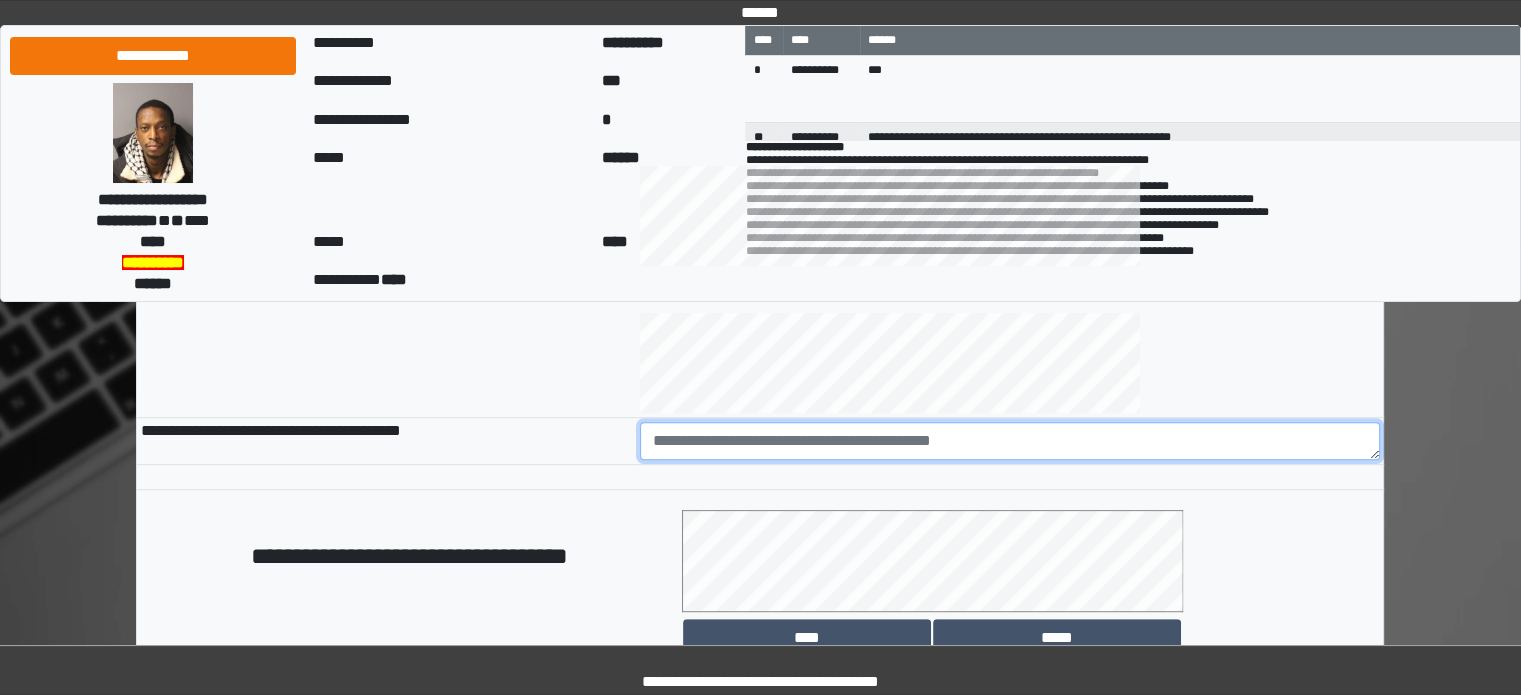 click at bounding box center (1010, 441) 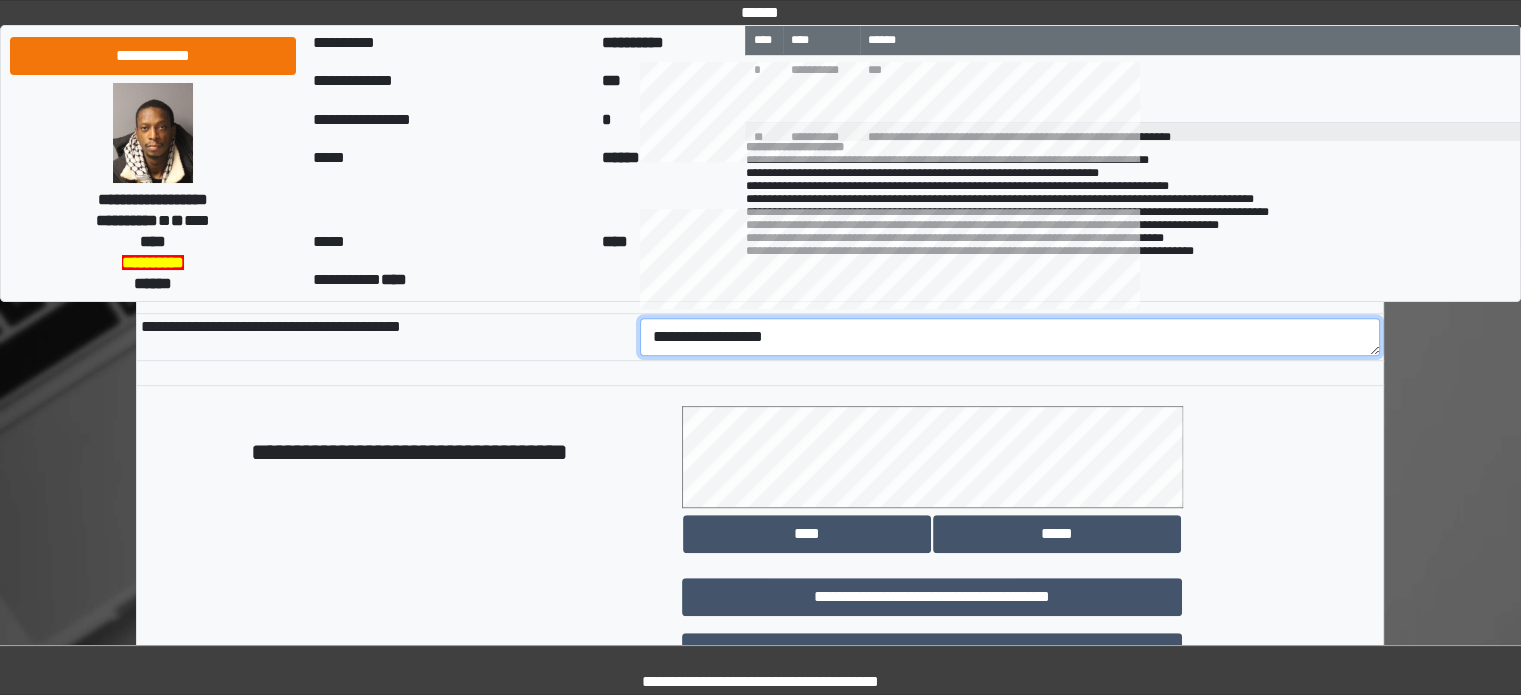 scroll, scrollTop: 1158, scrollLeft: 0, axis: vertical 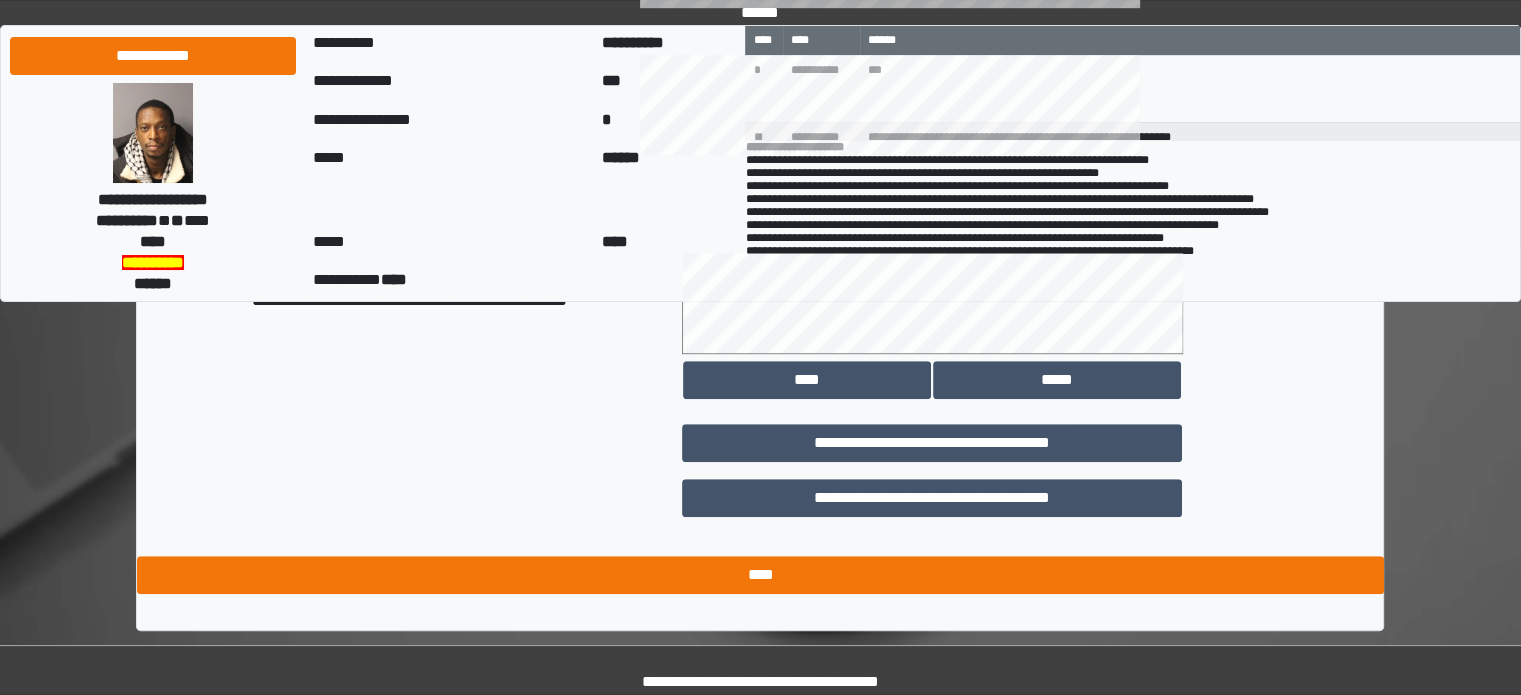 type on "**********" 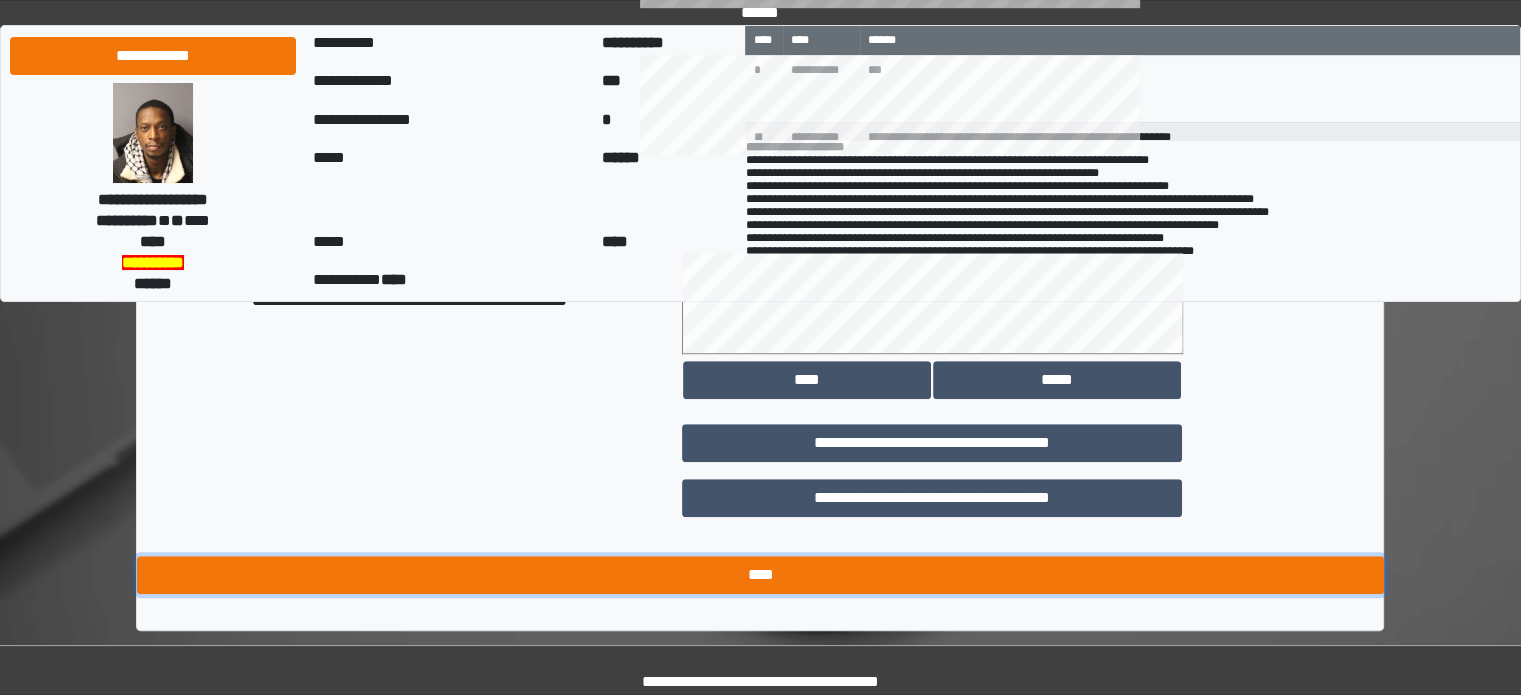 click on "****" at bounding box center (760, 575) 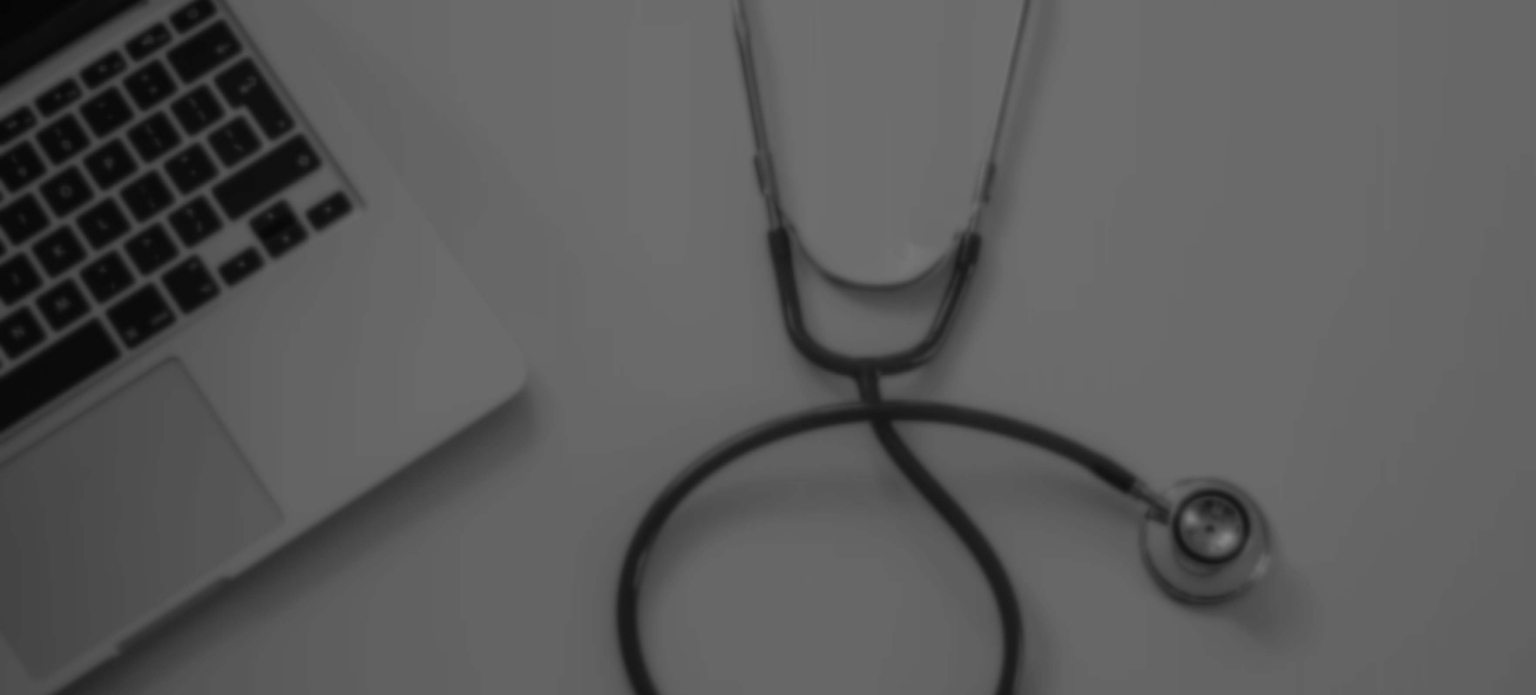 scroll, scrollTop: 0, scrollLeft: 0, axis: both 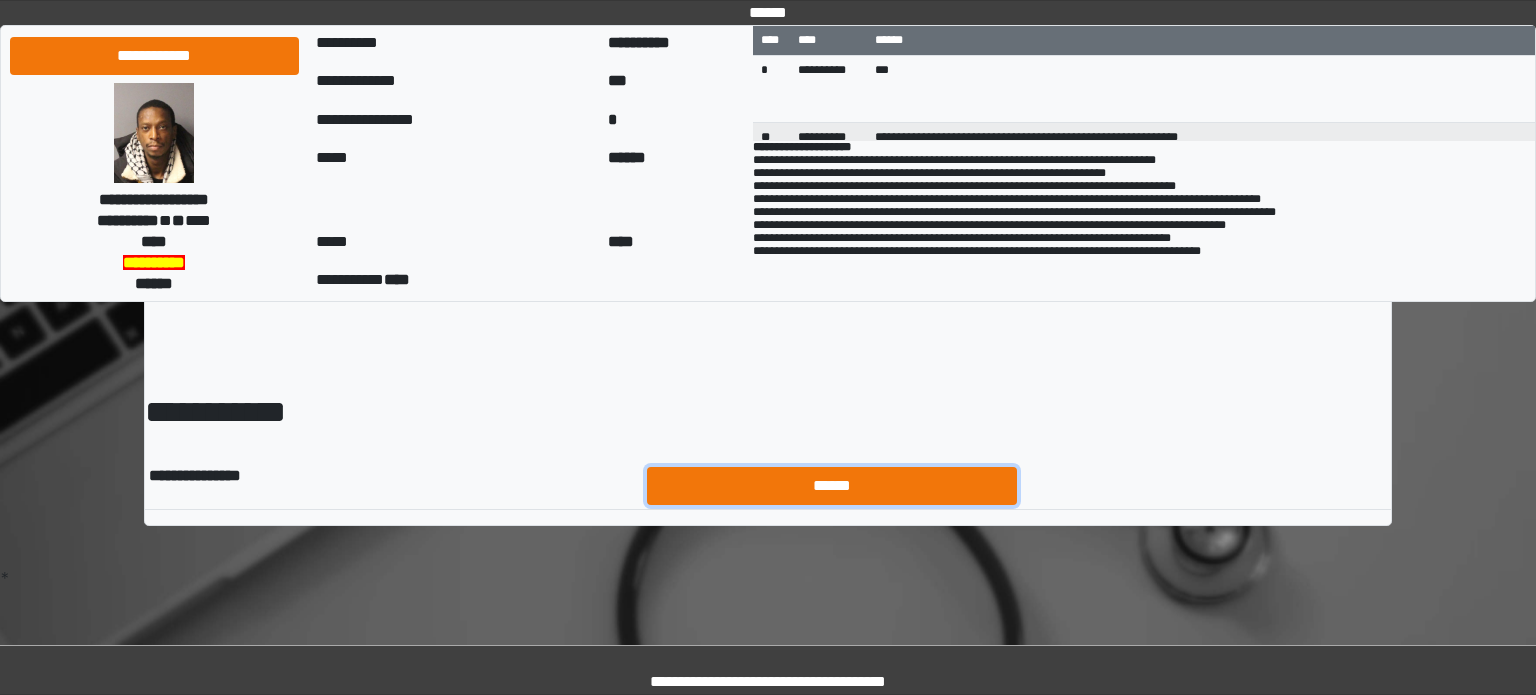click on "******" at bounding box center [832, 486] 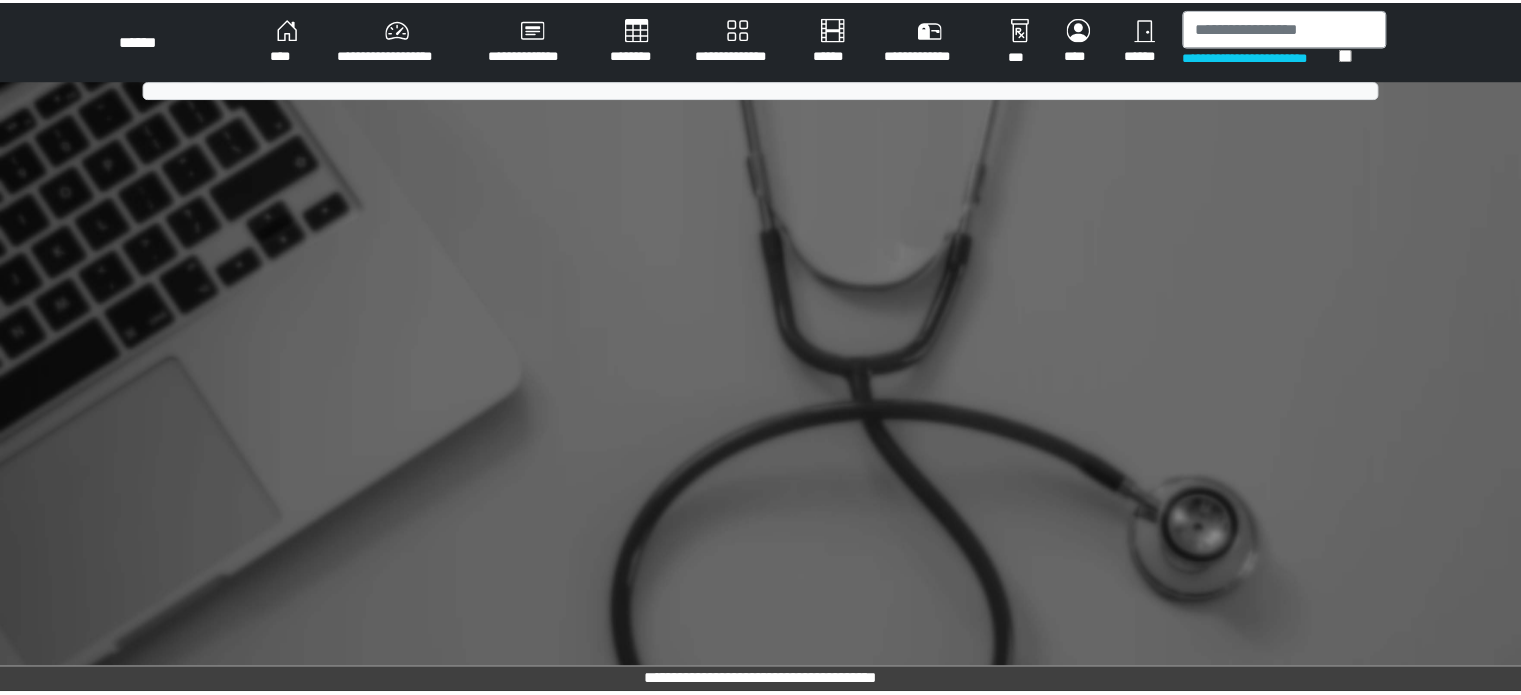 scroll, scrollTop: 0, scrollLeft: 0, axis: both 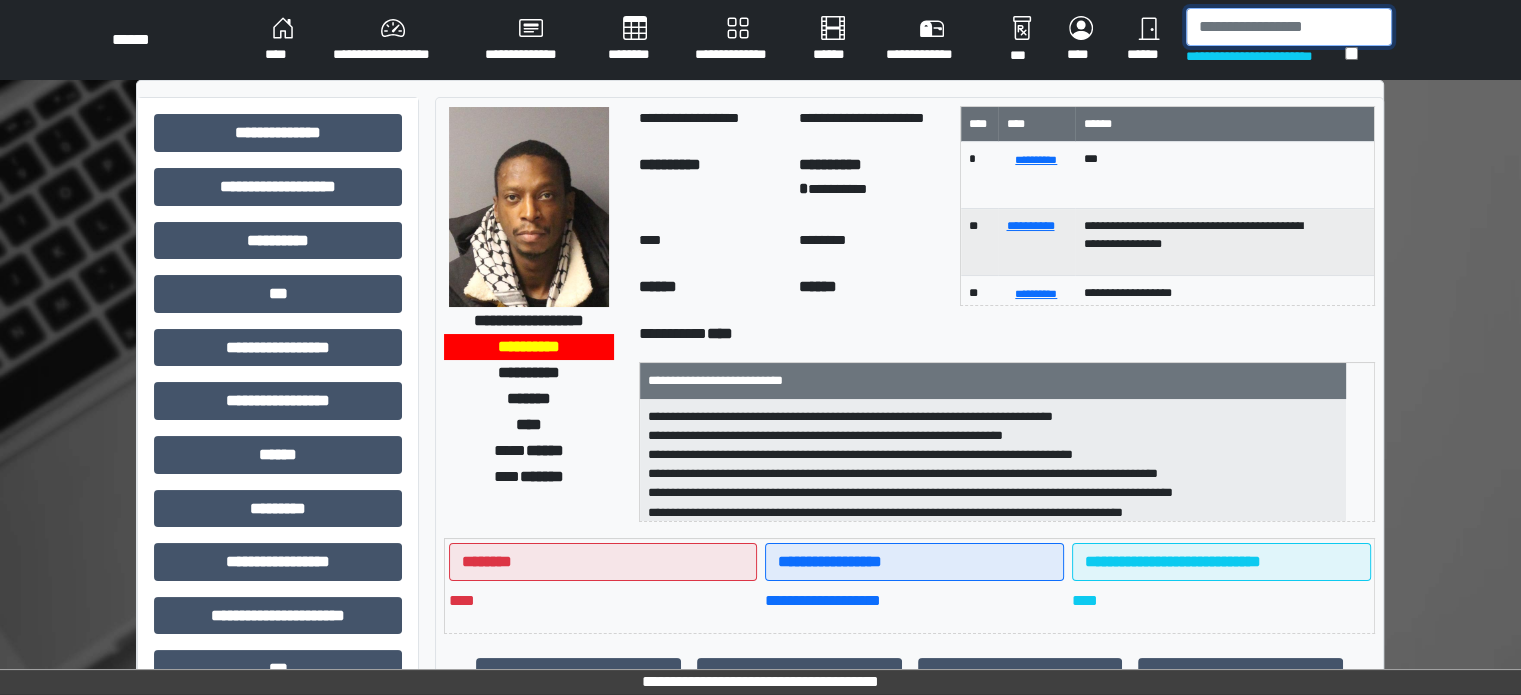 click at bounding box center (1289, 27) 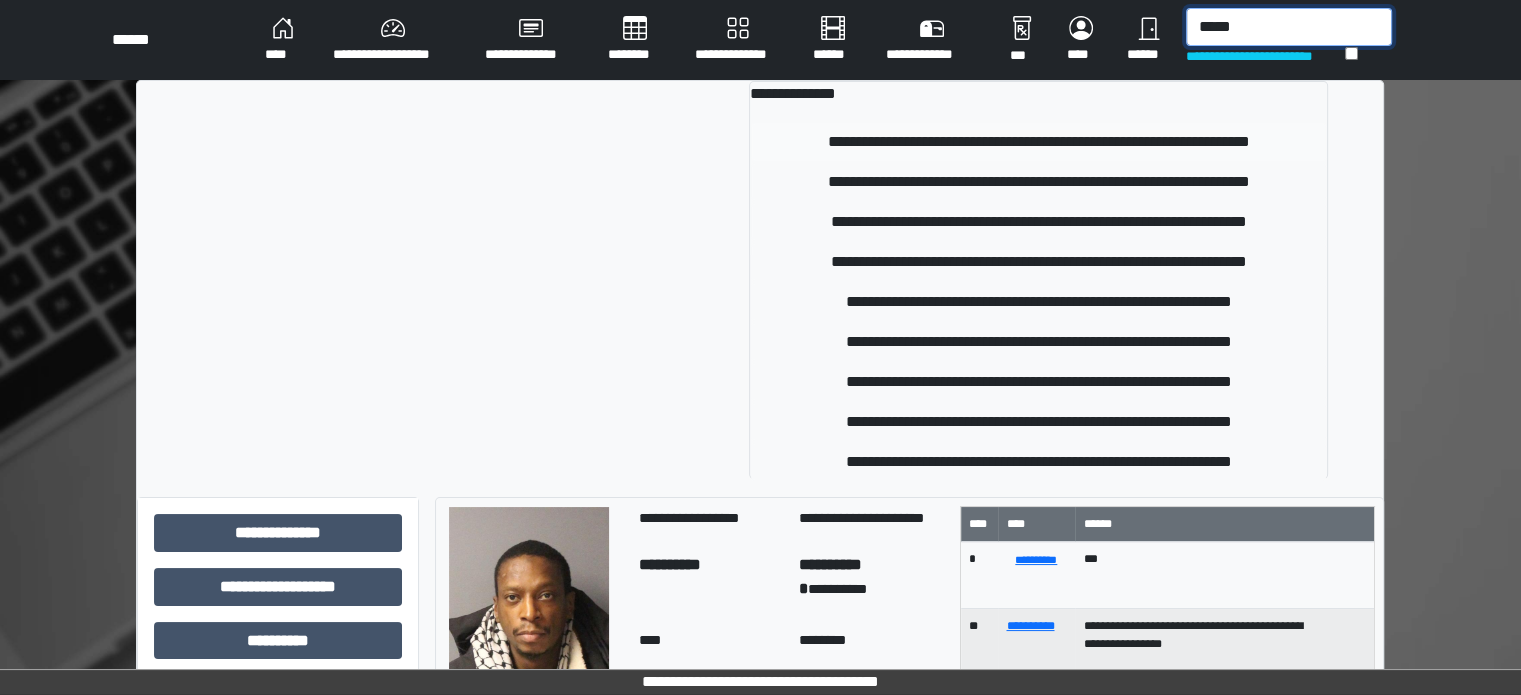 type on "*****" 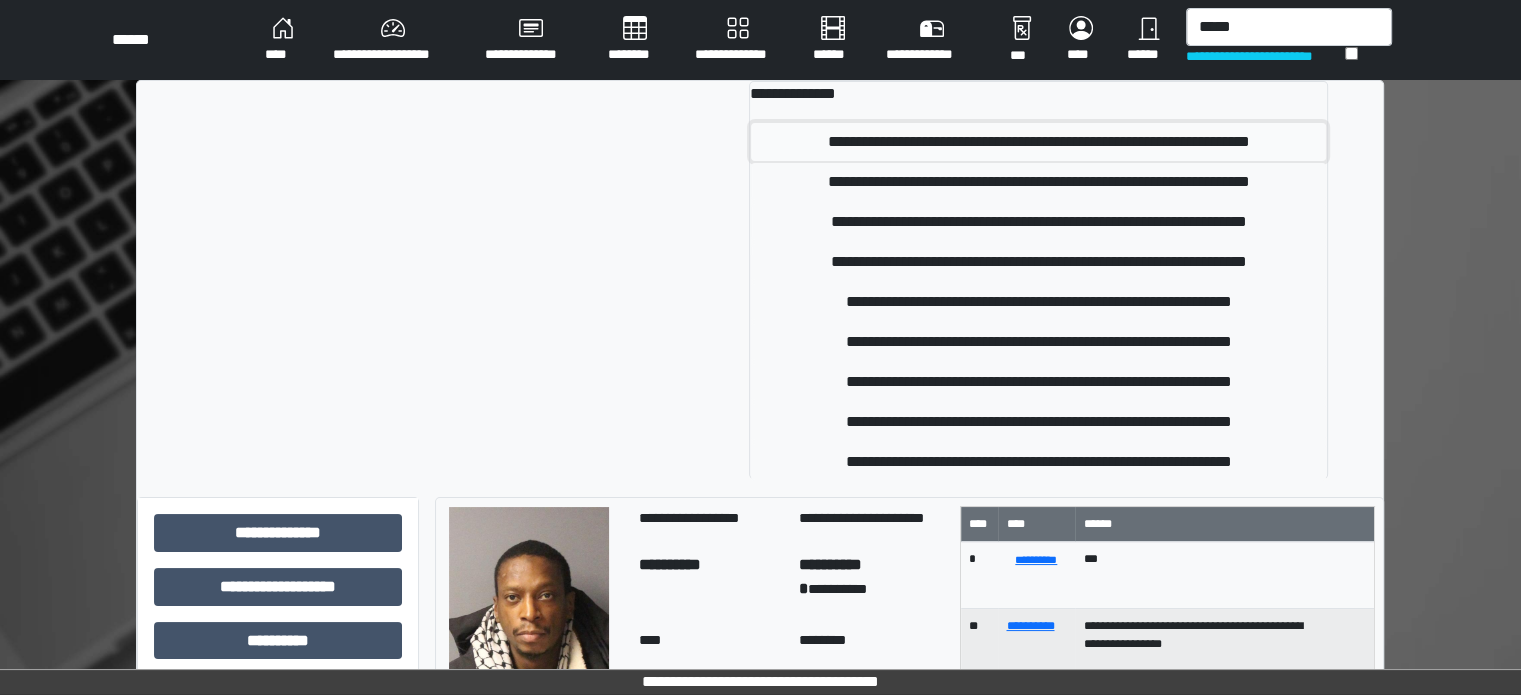 click on "**********" at bounding box center [1038, 142] 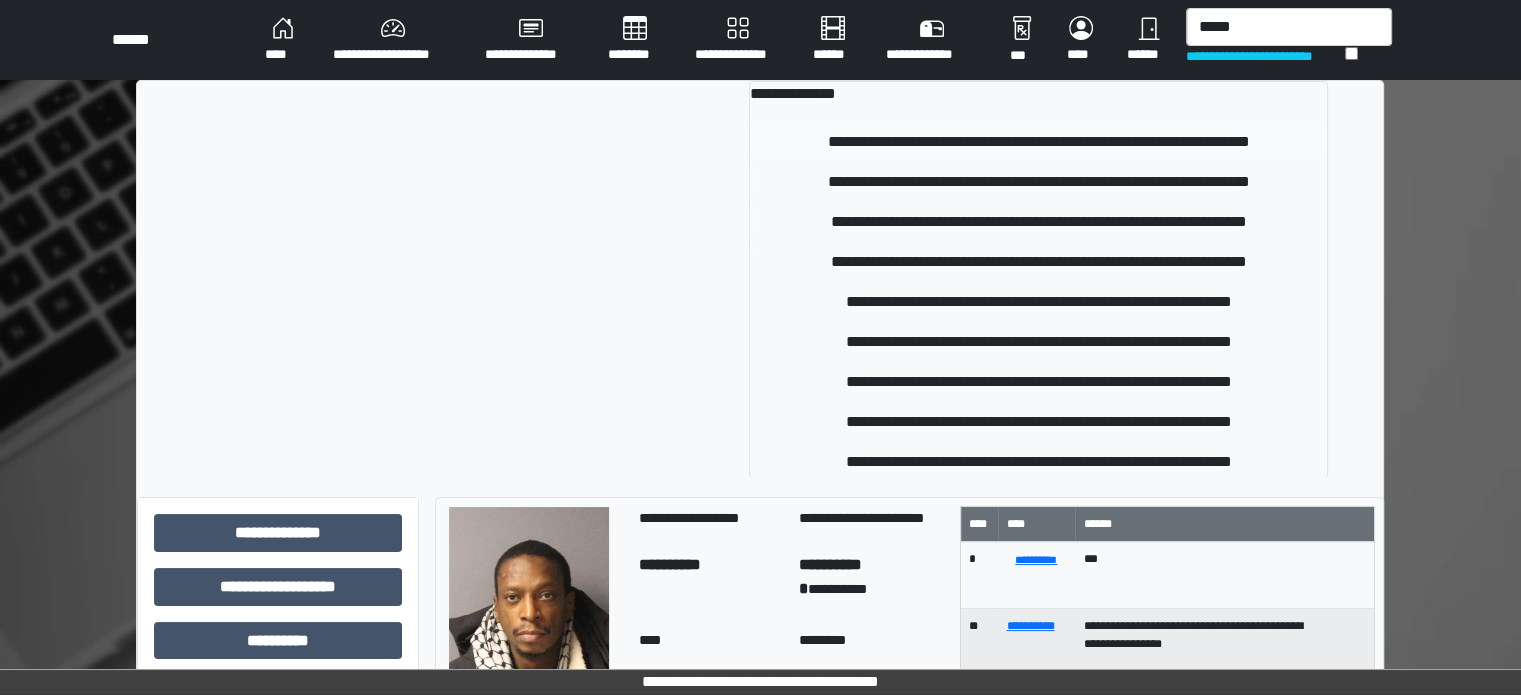 type 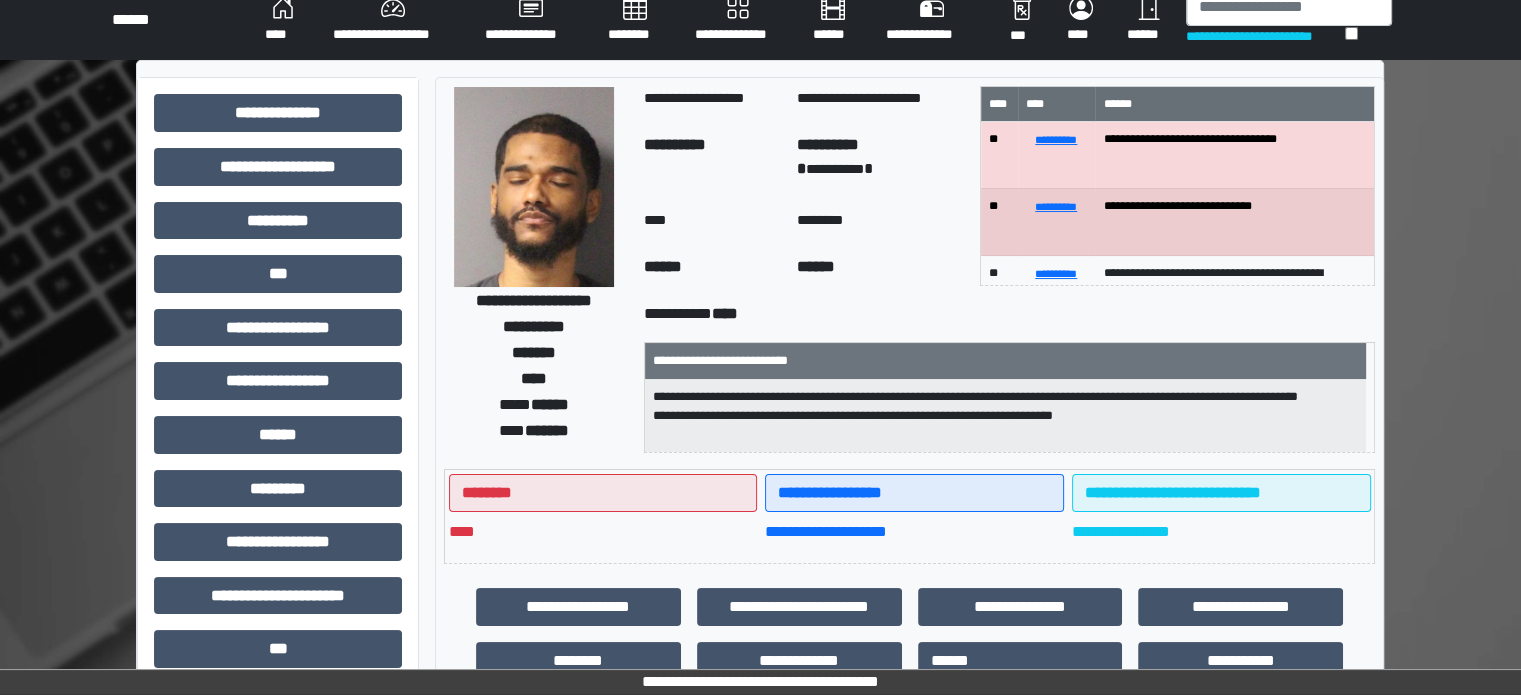 scroll, scrollTop: 0, scrollLeft: 0, axis: both 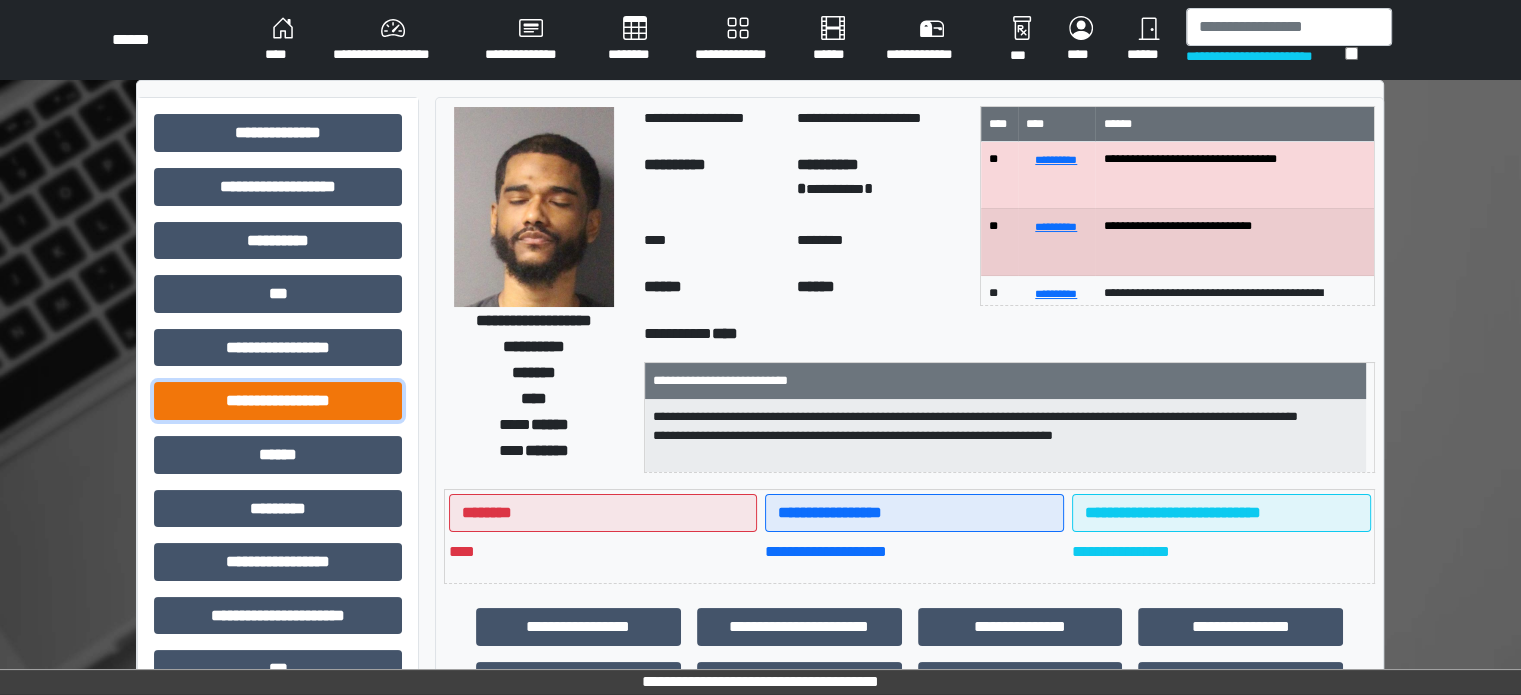 click on "**********" at bounding box center (278, 401) 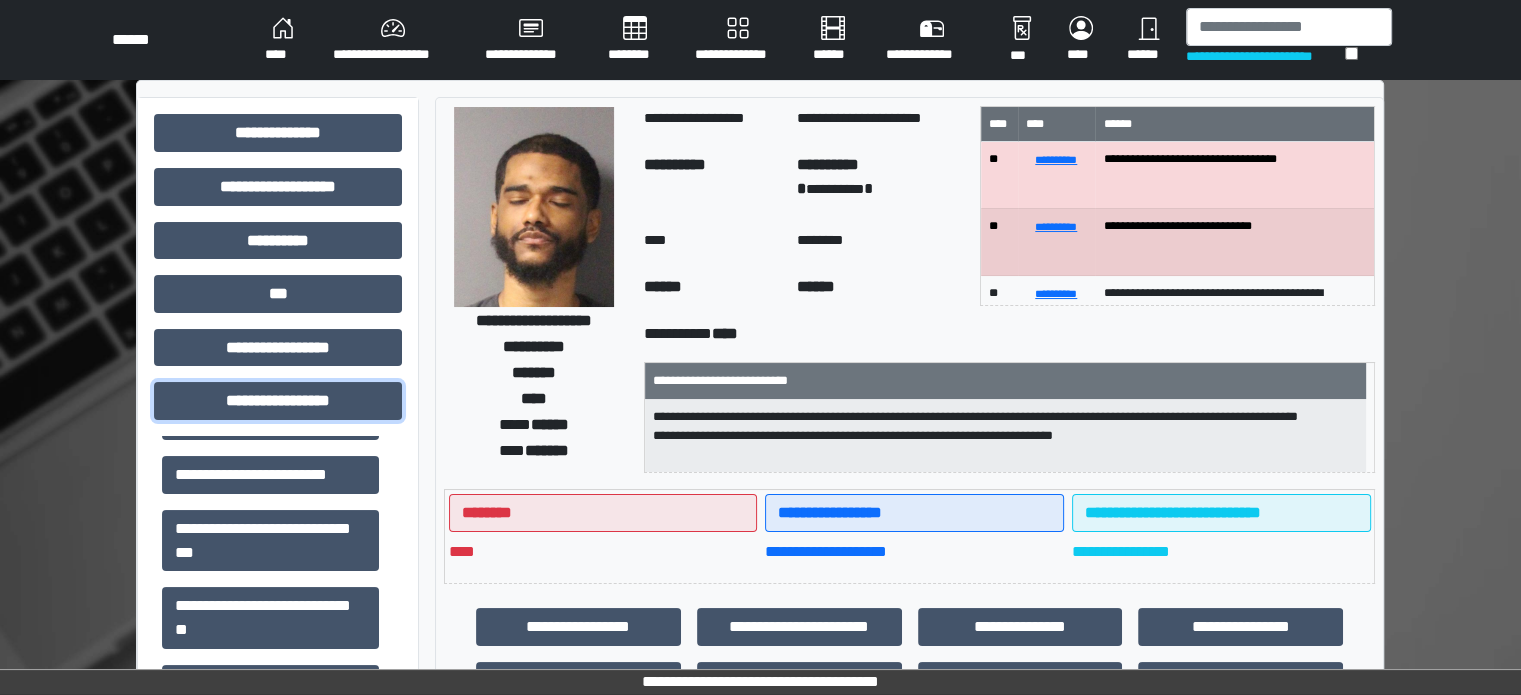 scroll, scrollTop: 400, scrollLeft: 0, axis: vertical 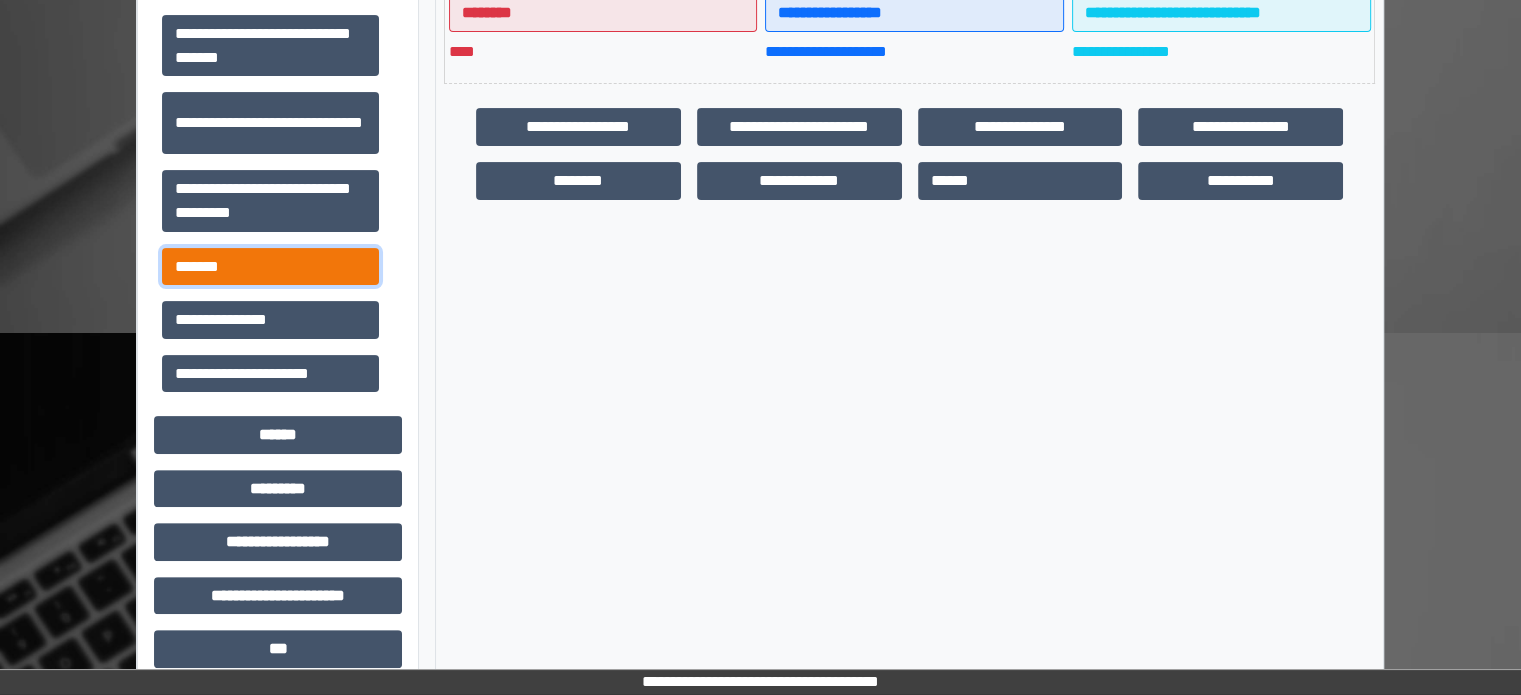 click on "*******" at bounding box center [270, 267] 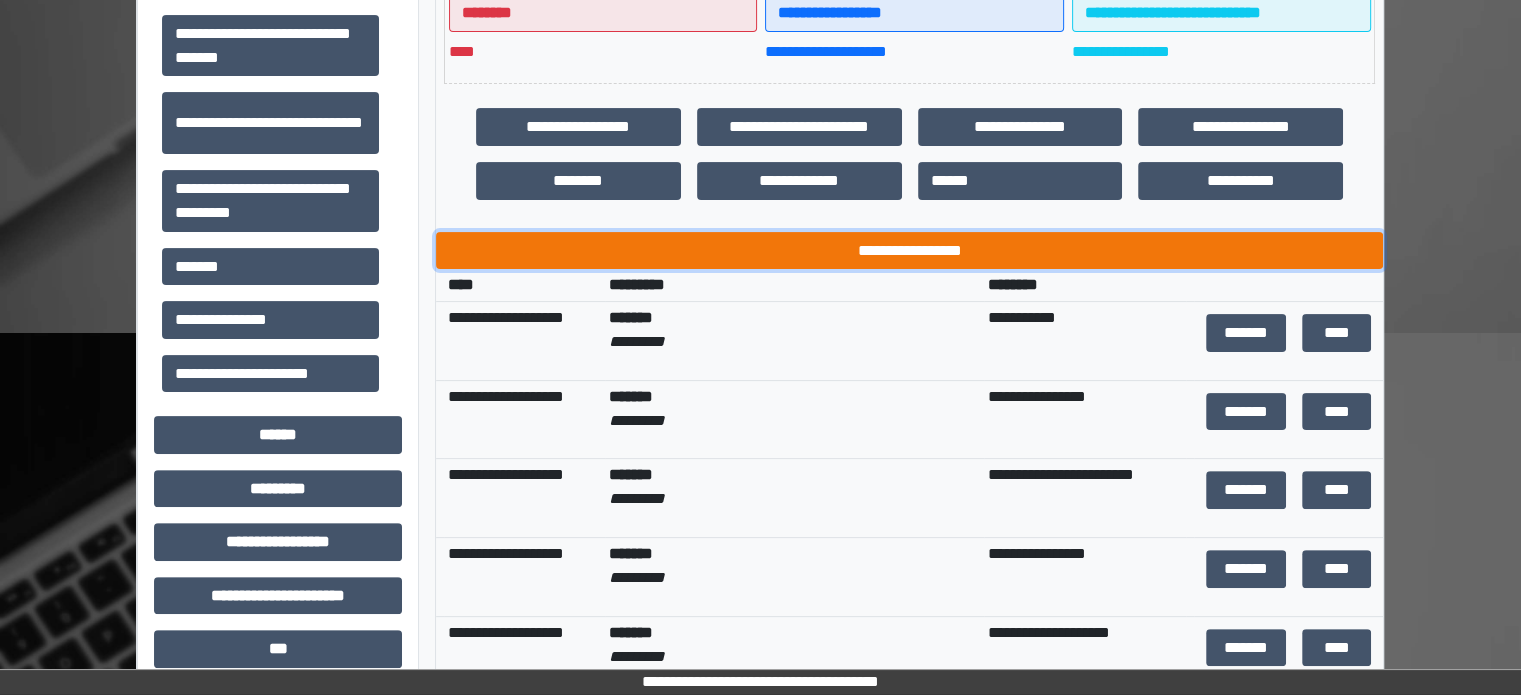 click on "**********" at bounding box center [909, 251] 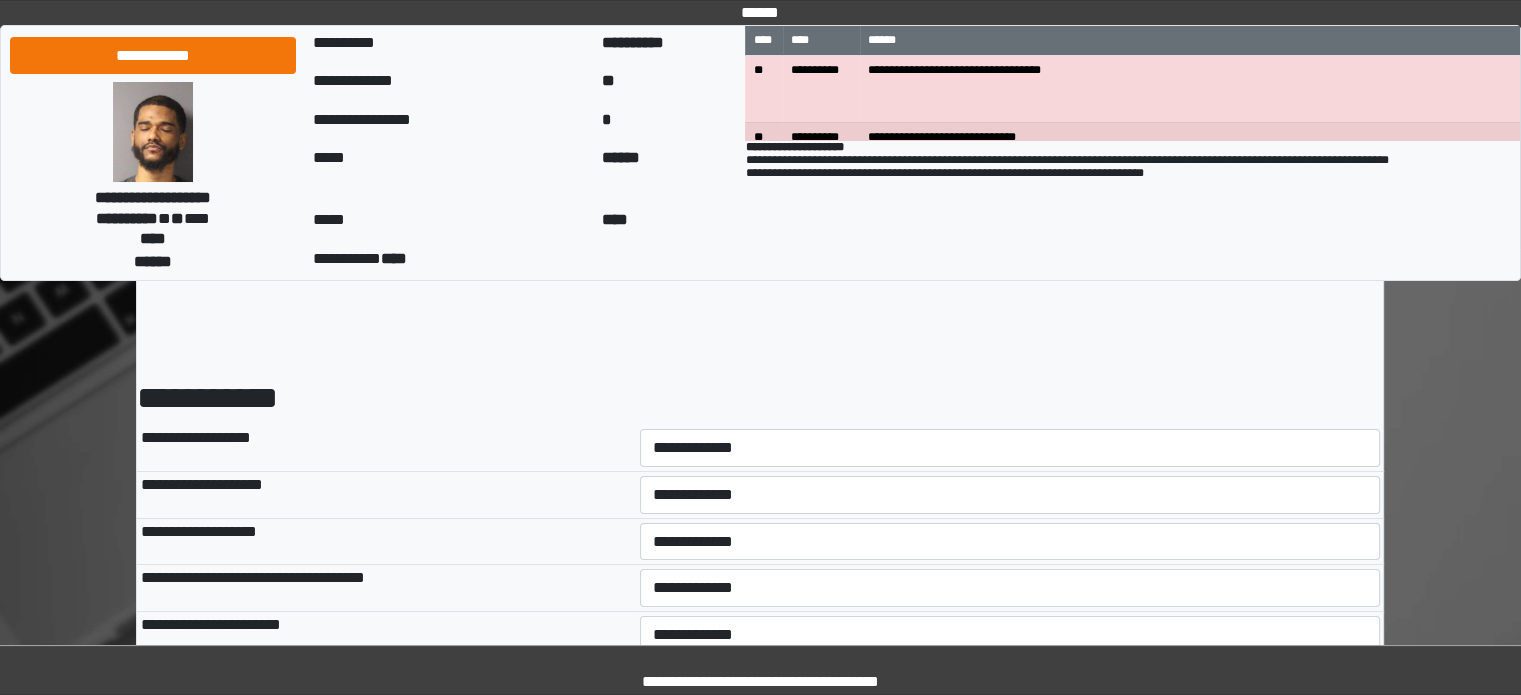 scroll, scrollTop: 0, scrollLeft: 0, axis: both 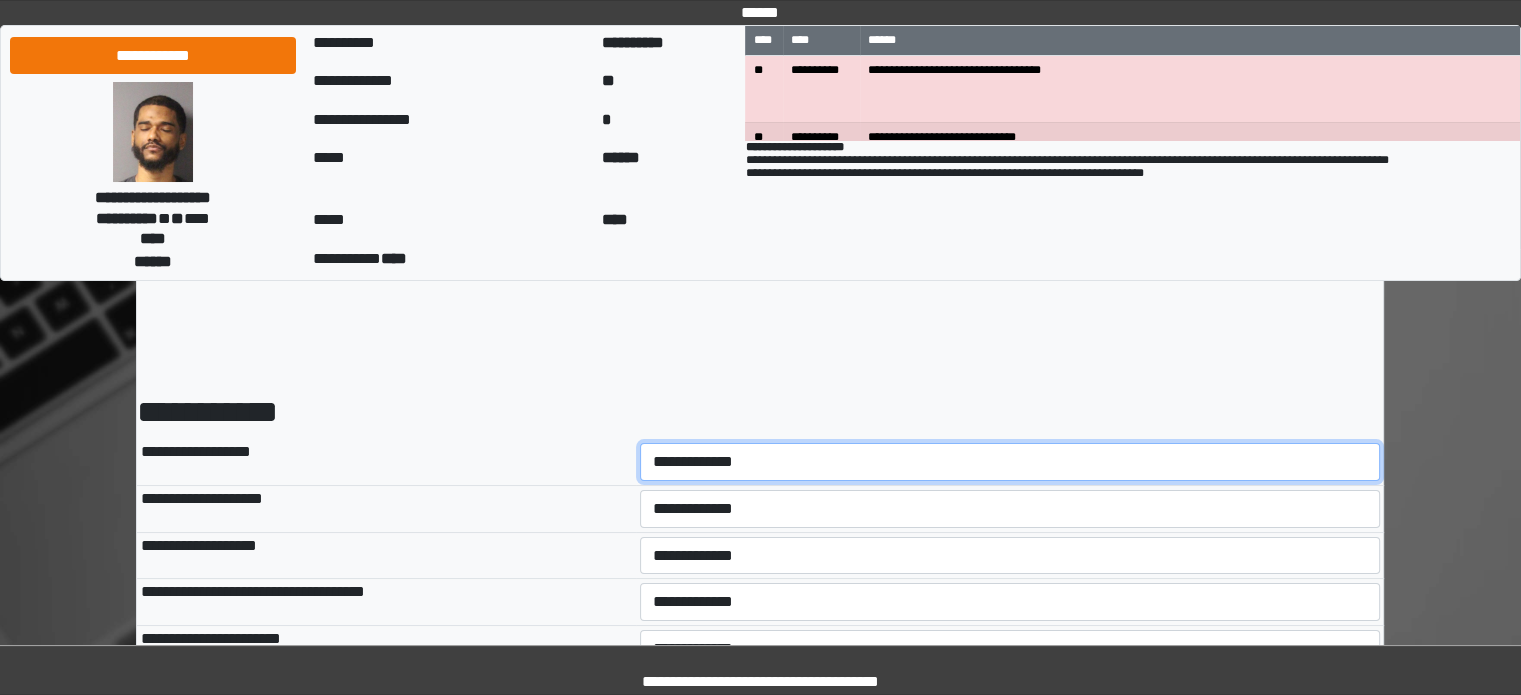 drag, startPoint x: 791, startPoint y: 461, endPoint x: 791, endPoint y: 478, distance: 17 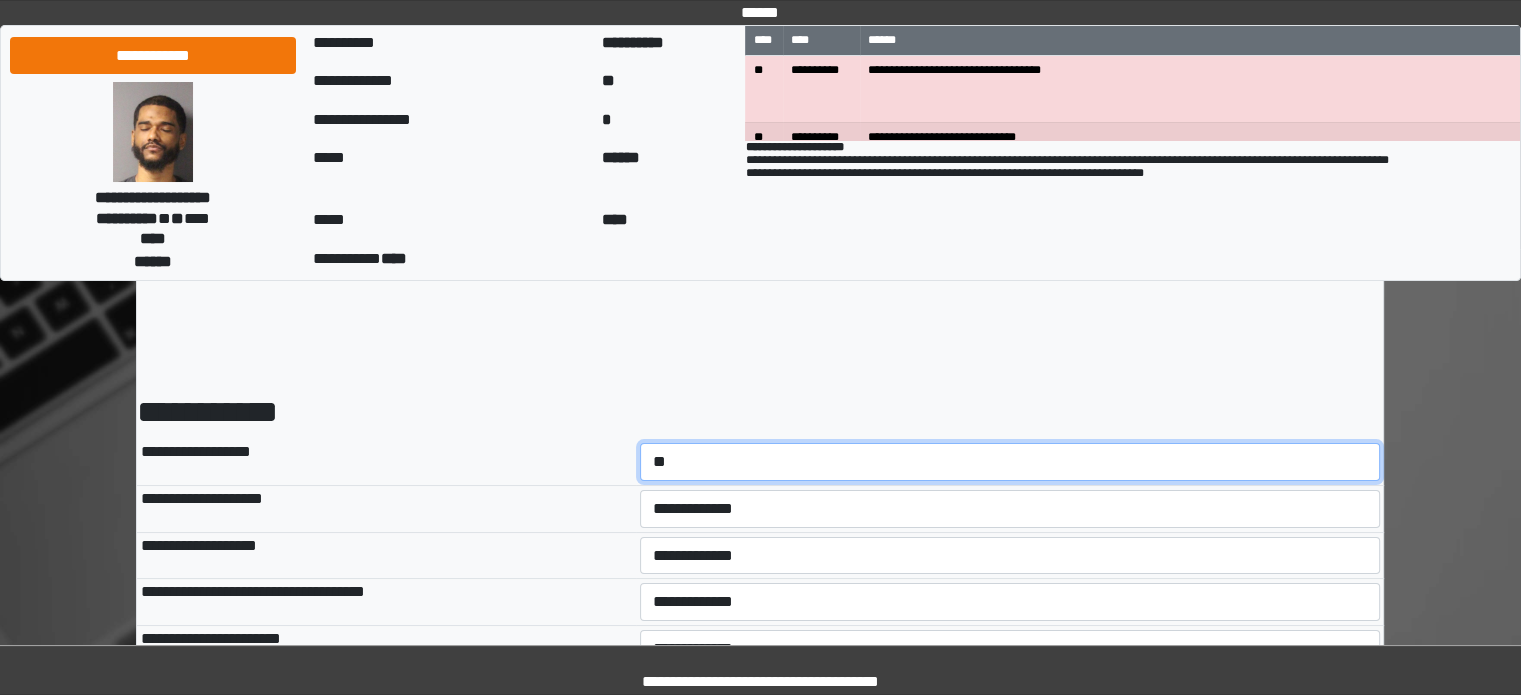 click on "**********" at bounding box center [1010, 462] 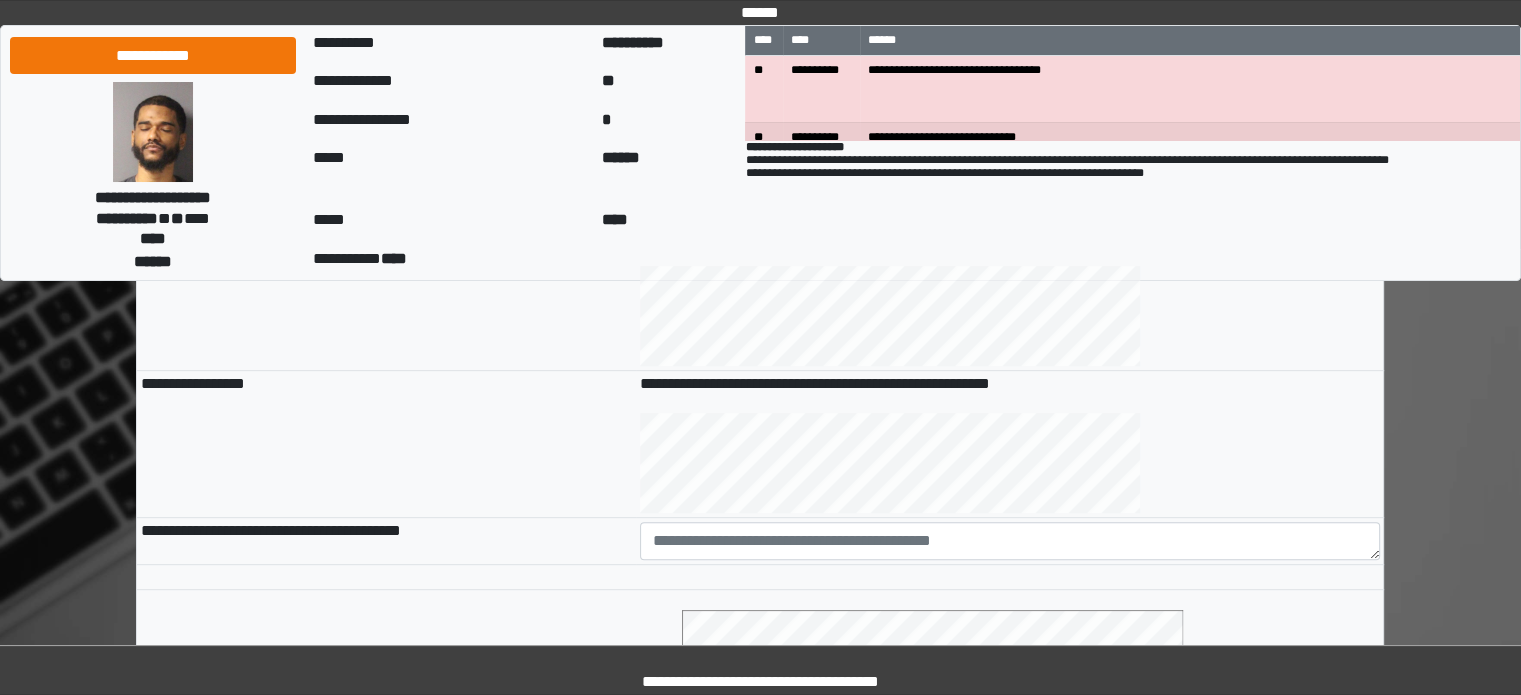 scroll, scrollTop: 500, scrollLeft: 0, axis: vertical 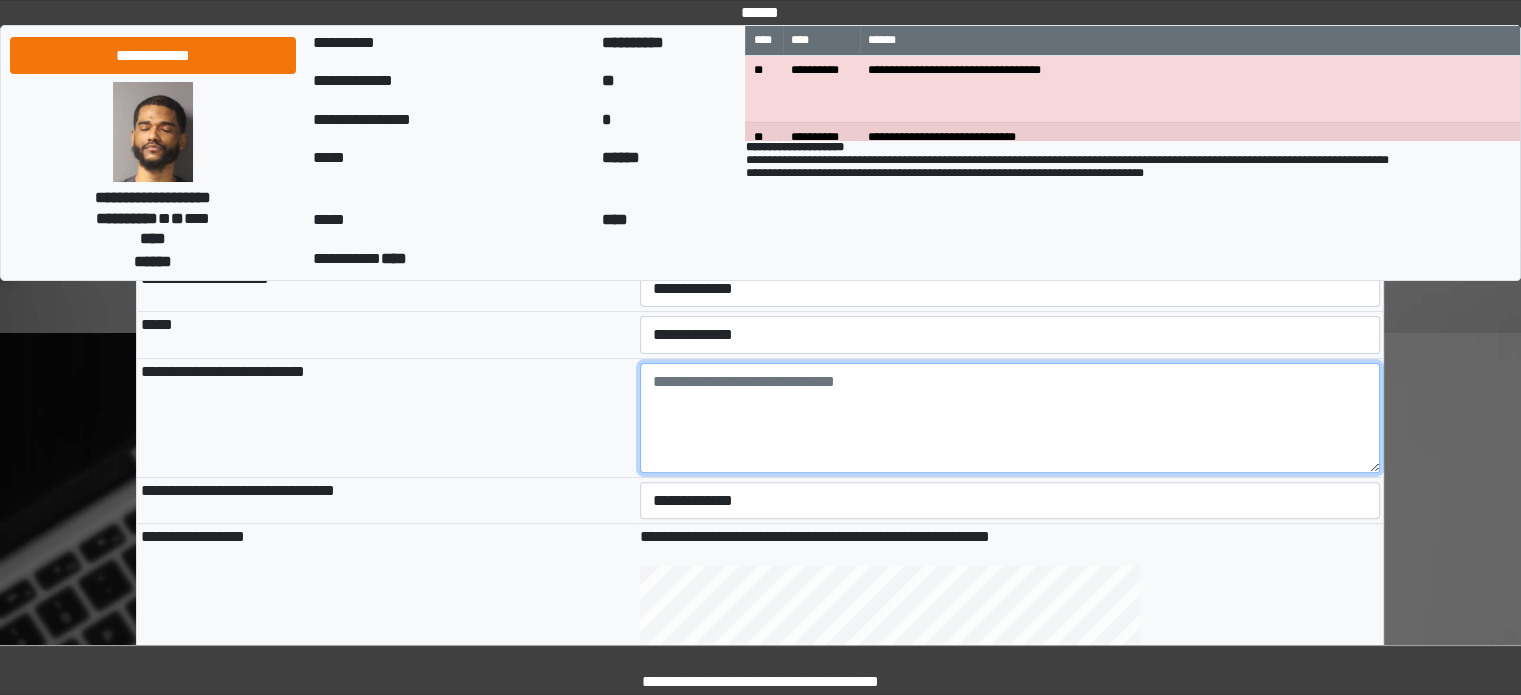 click at bounding box center (1010, 418) 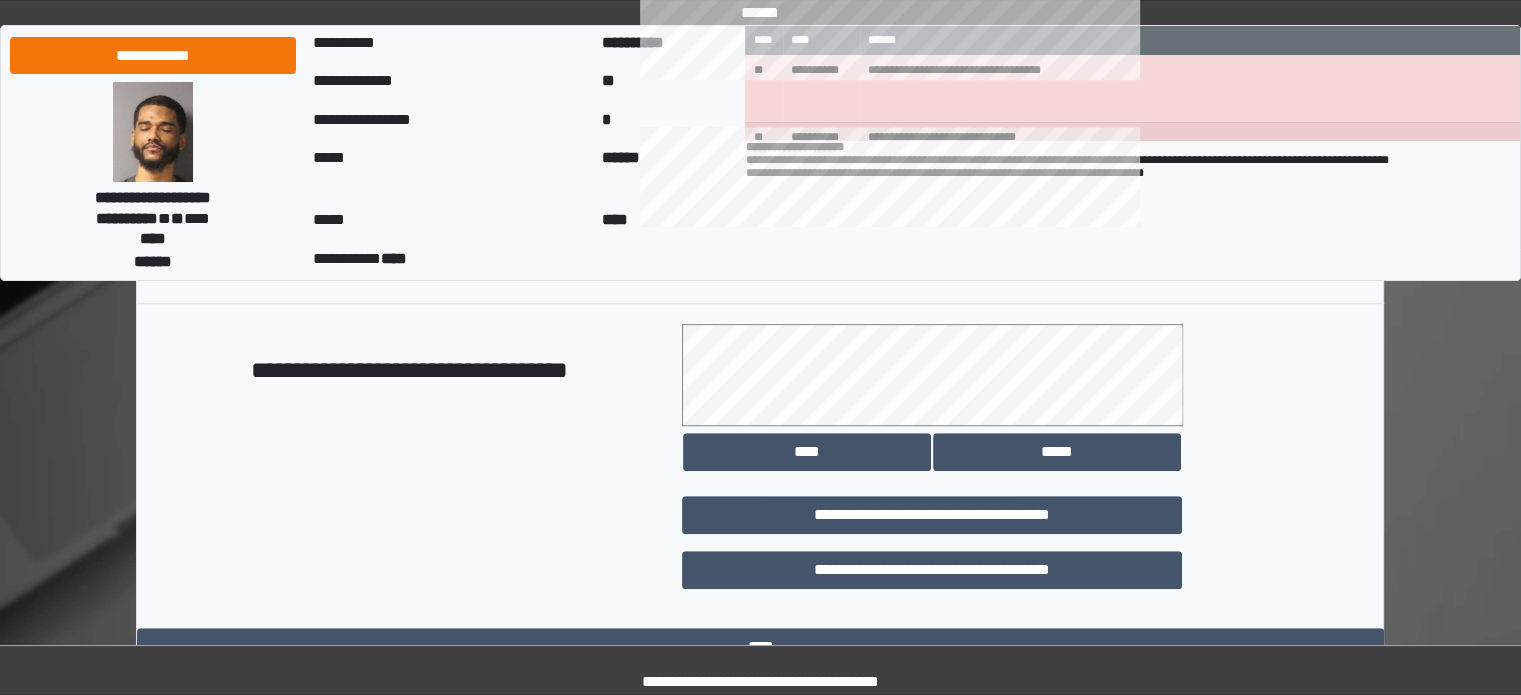 scroll, scrollTop: 1000, scrollLeft: 0, axis: vertical 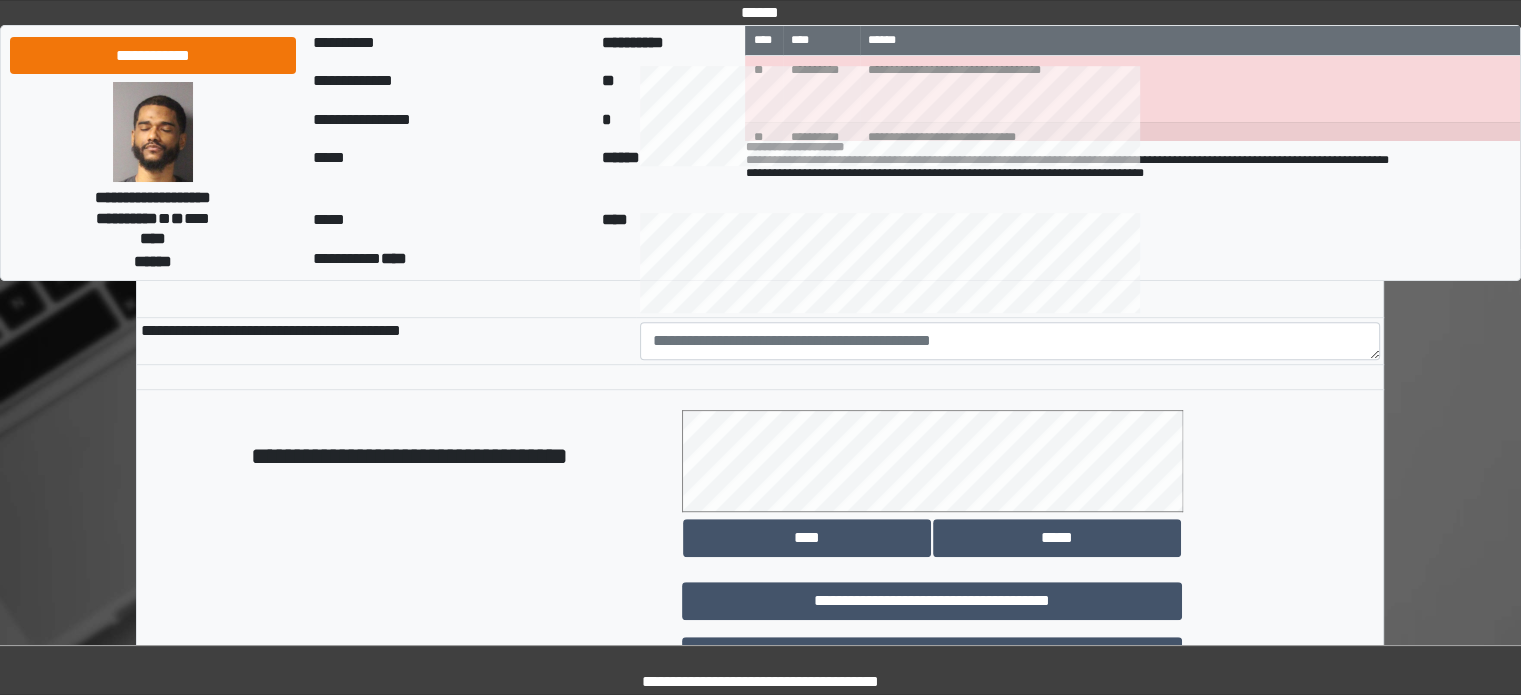 type on "**********" 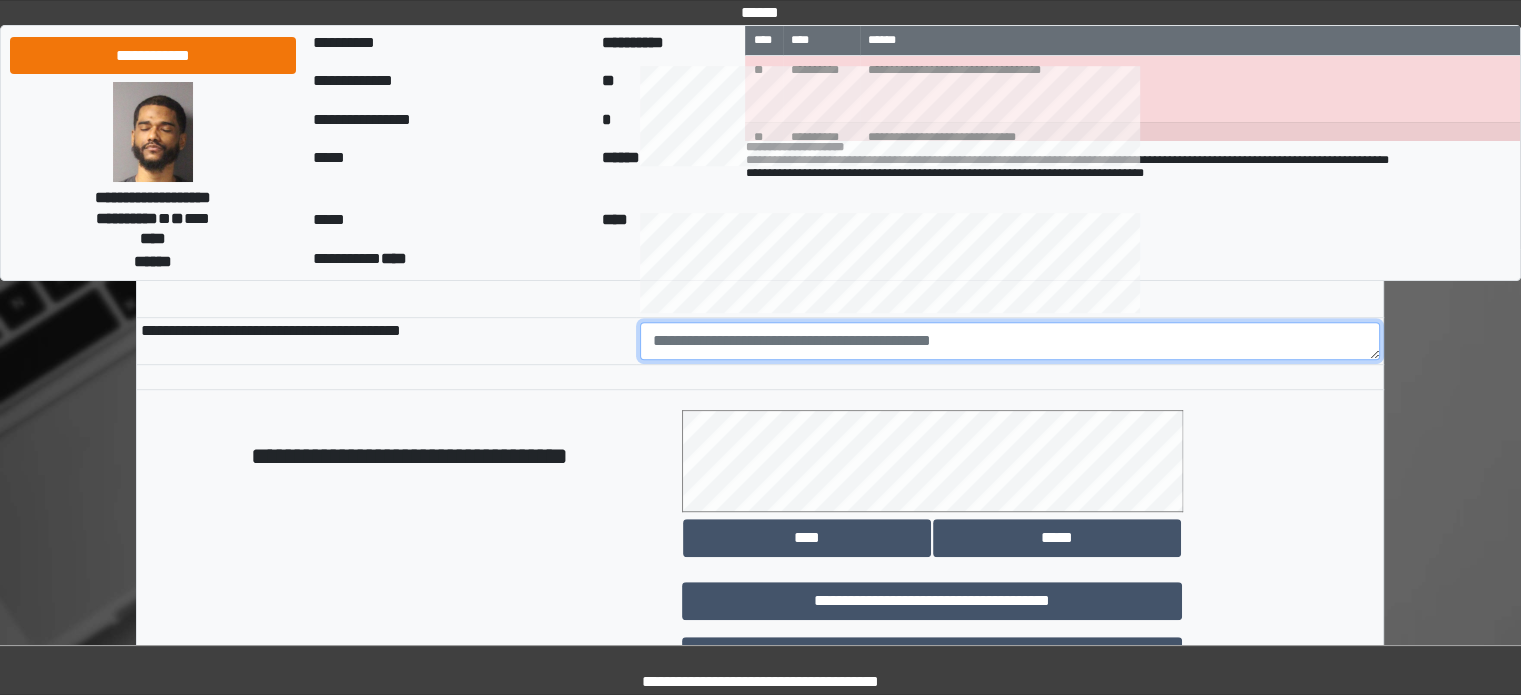 paste on "**********" 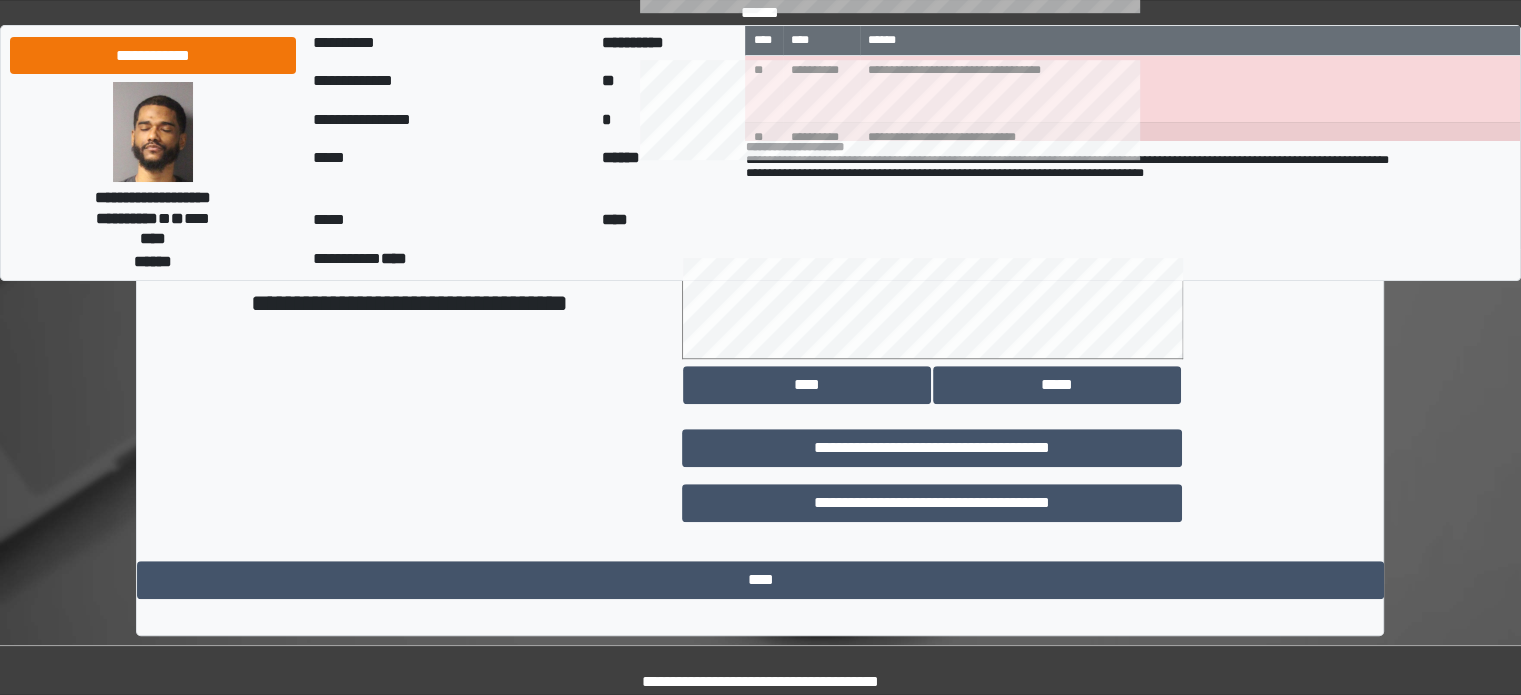 scroll, scrollTop: 1158, scrollLeft: 0, axis: vertical 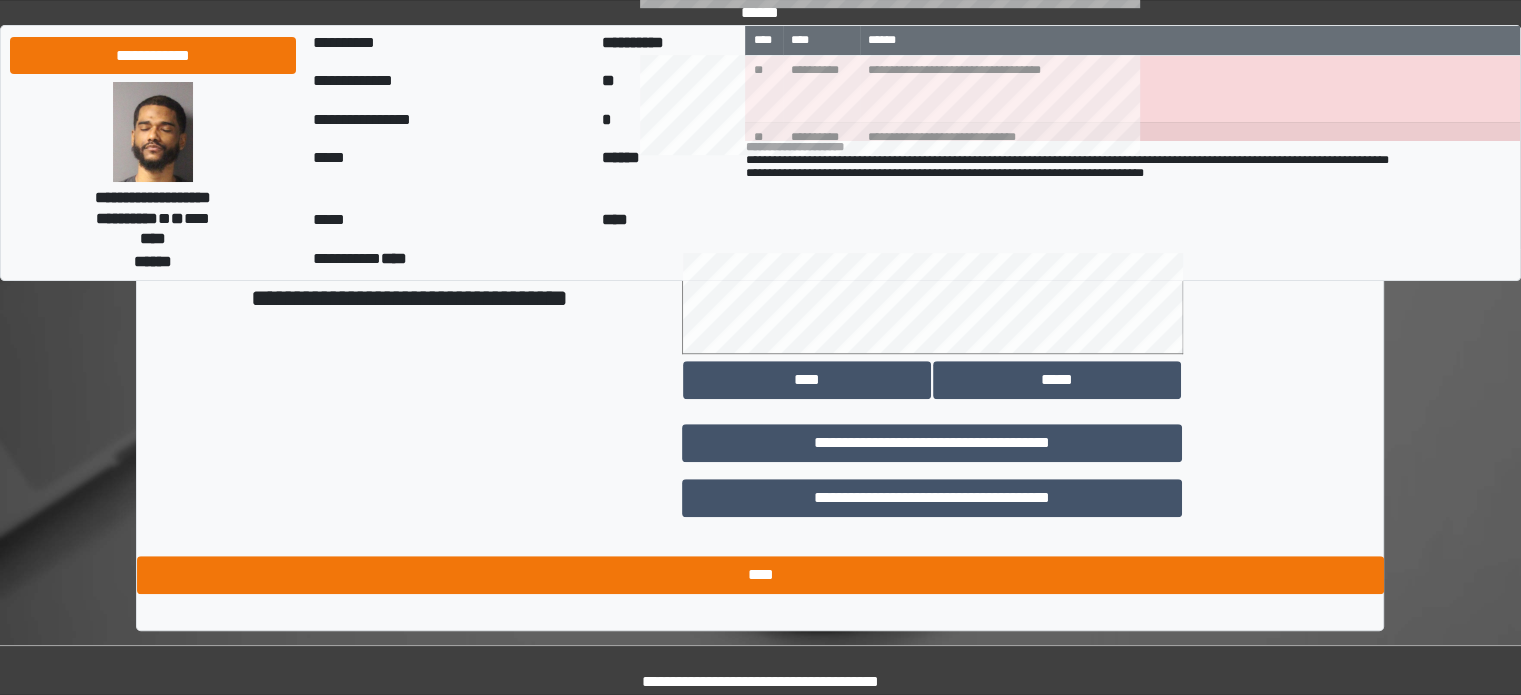 type on "**********" 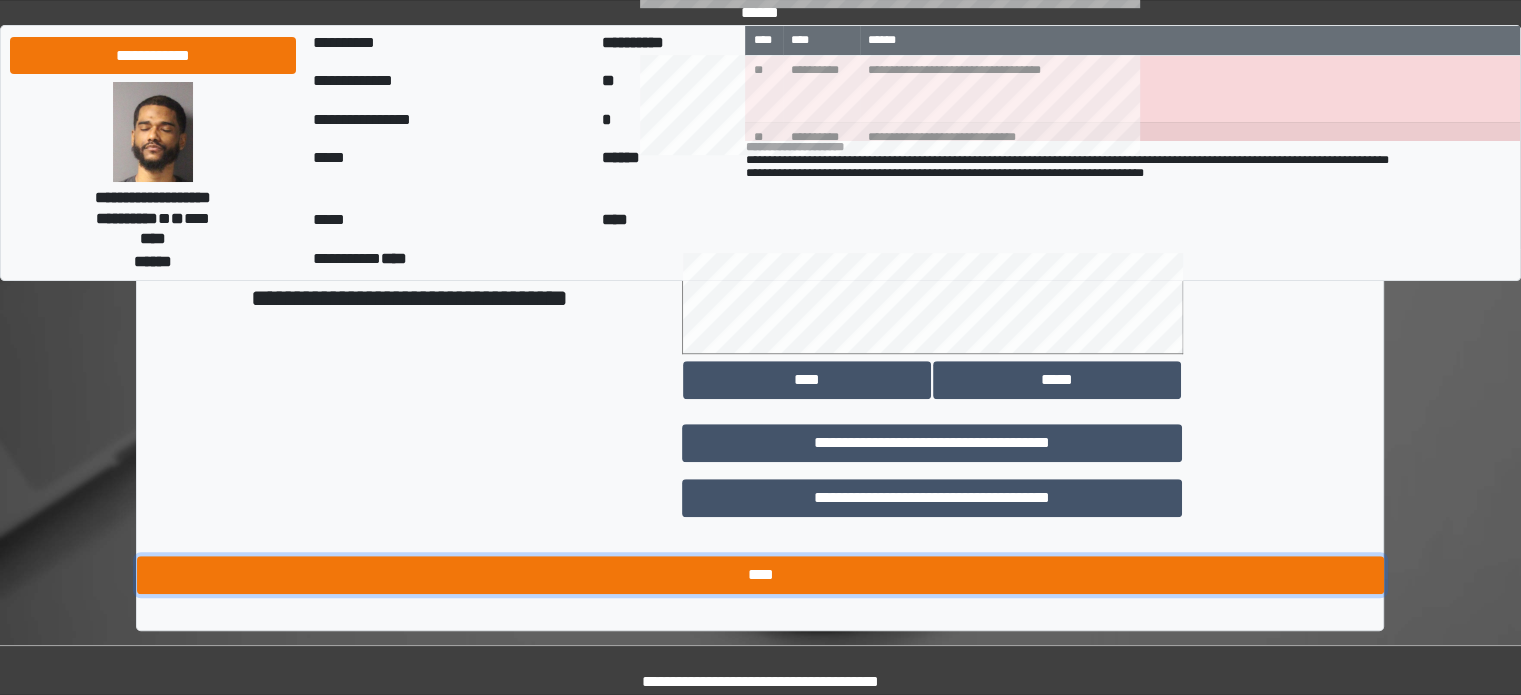 click on "****" at bounding box center (760, 575) 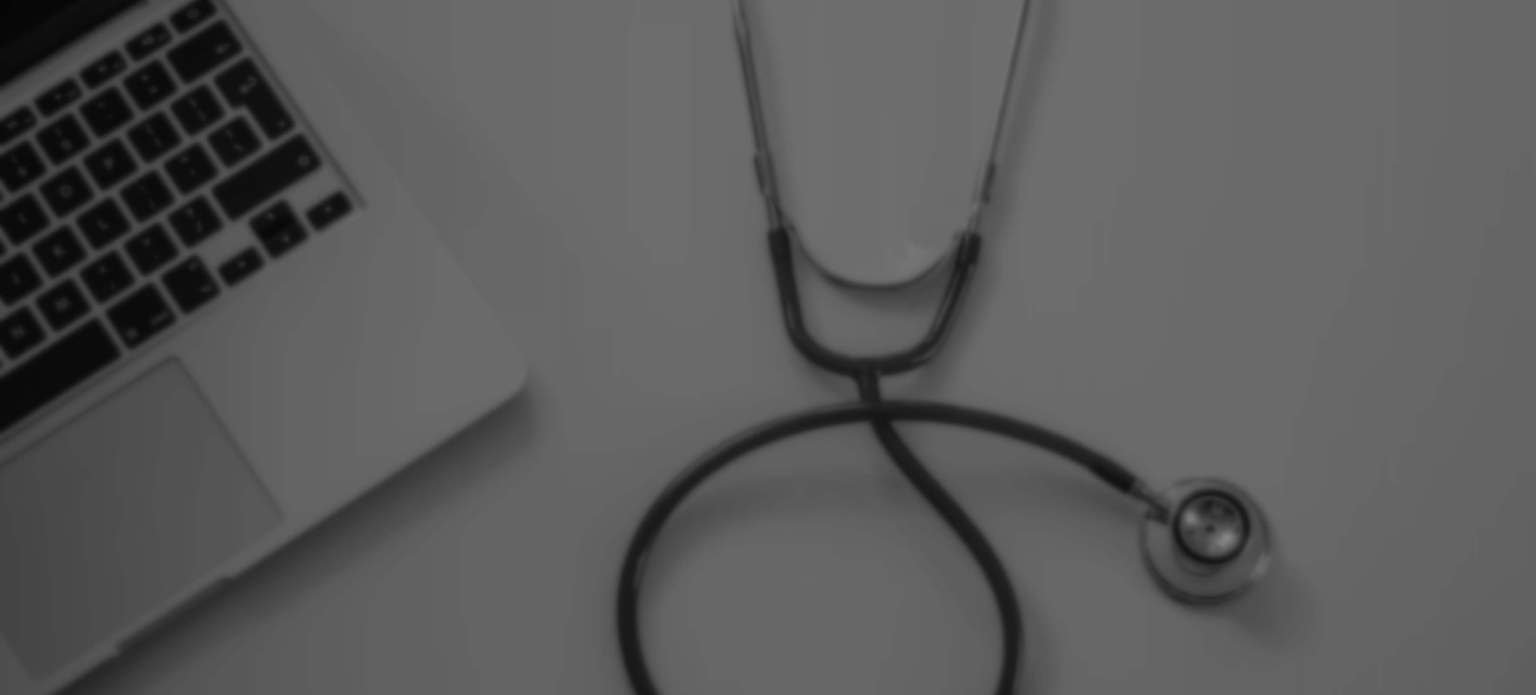 scroll, scrollTop: 0, scrollLeft: 0, axis: both 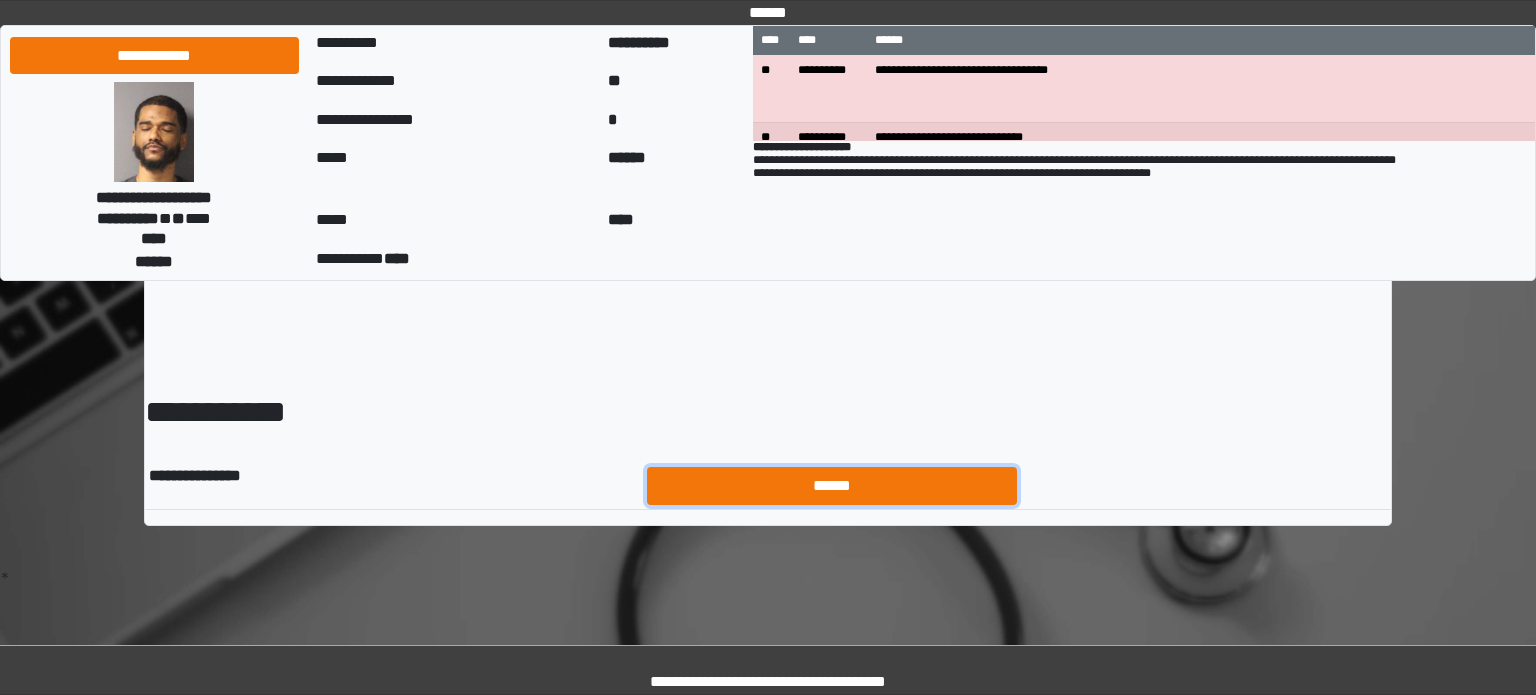 click on "******" at bounding box center (832, 486) 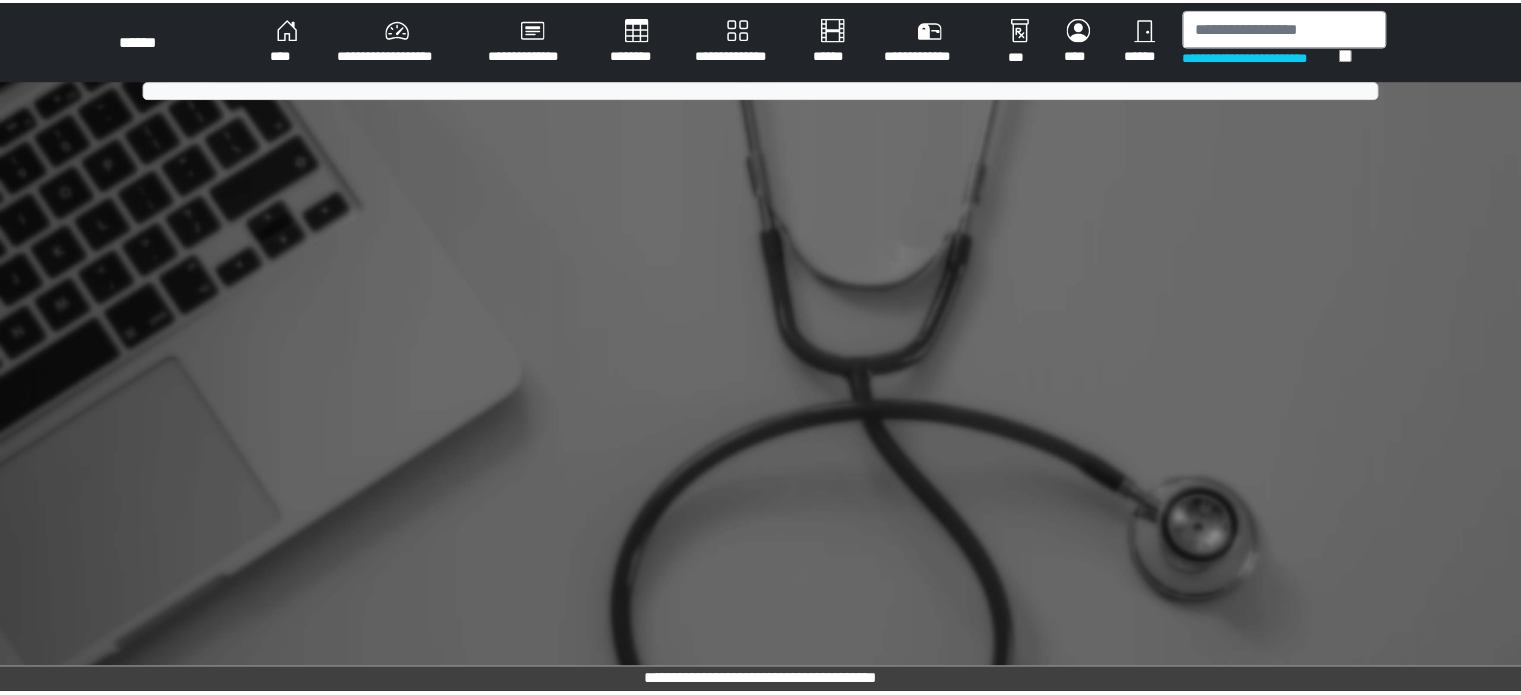 scroll, scrollTop: 0, scrollLeft: 0, axis: both 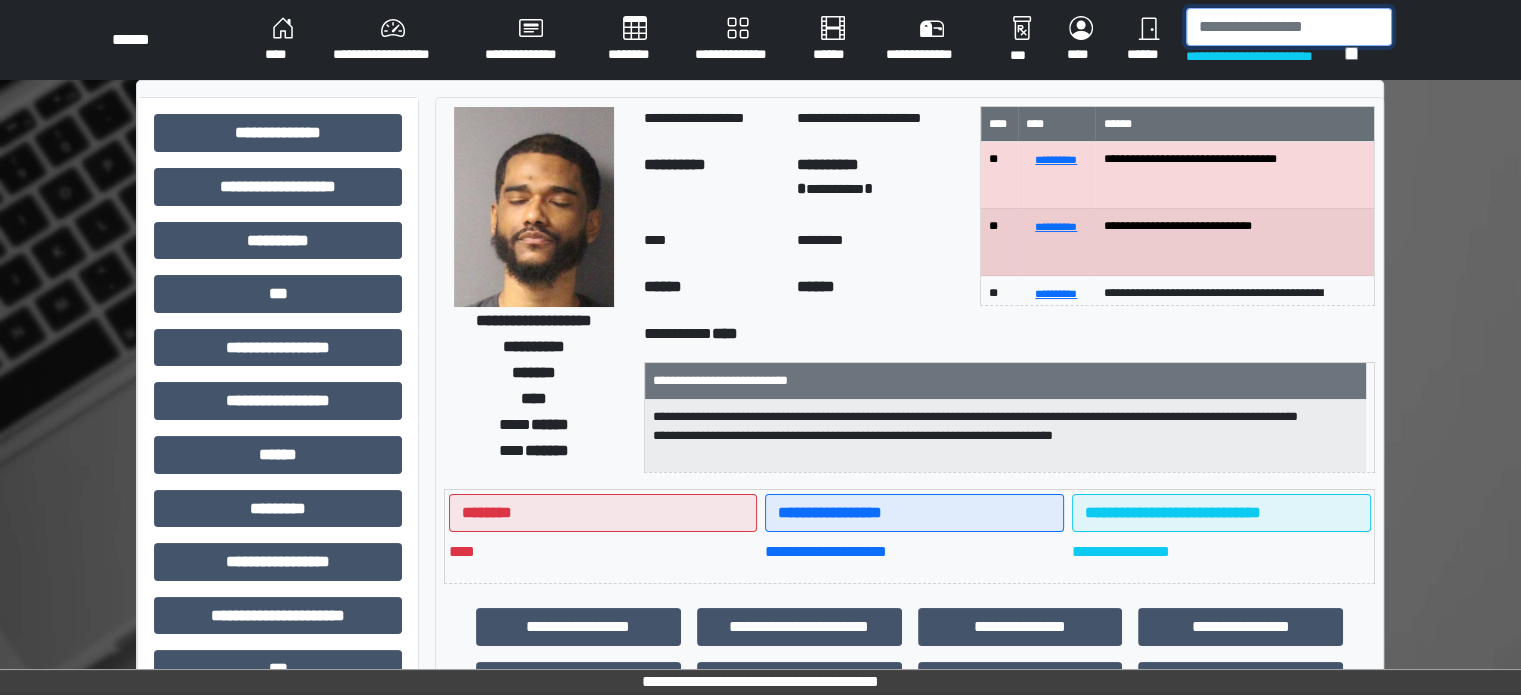 click at bounding box center [1289, 27] 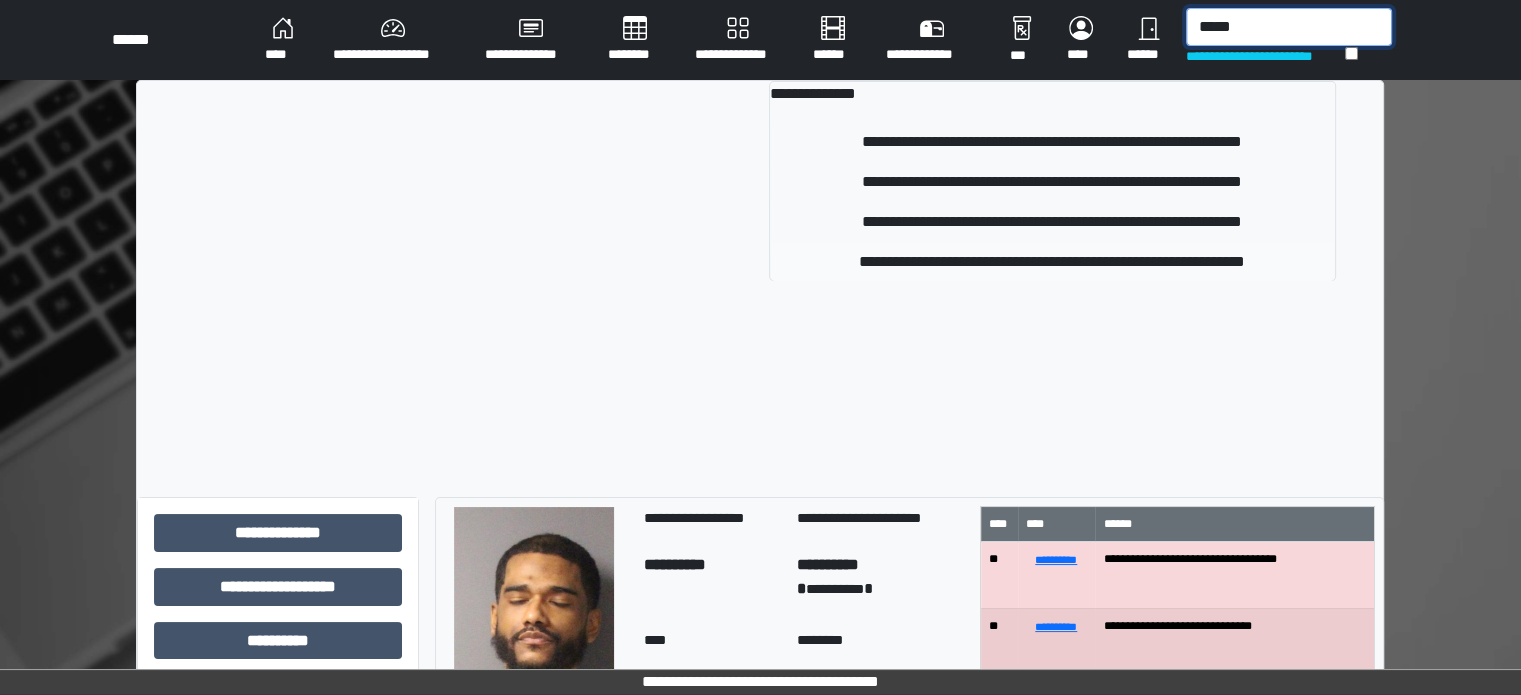 type on "*****" 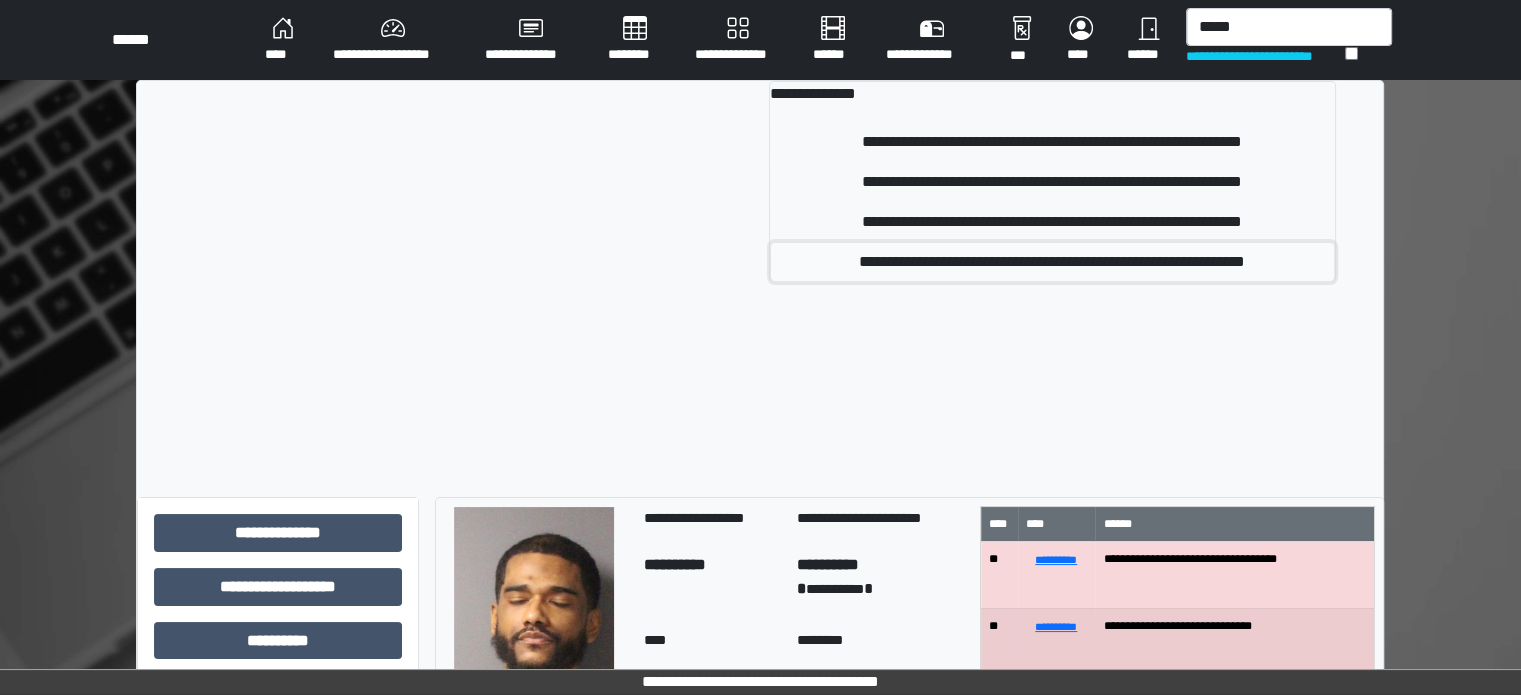 click on "**********" at bounding box center [1052, 262] 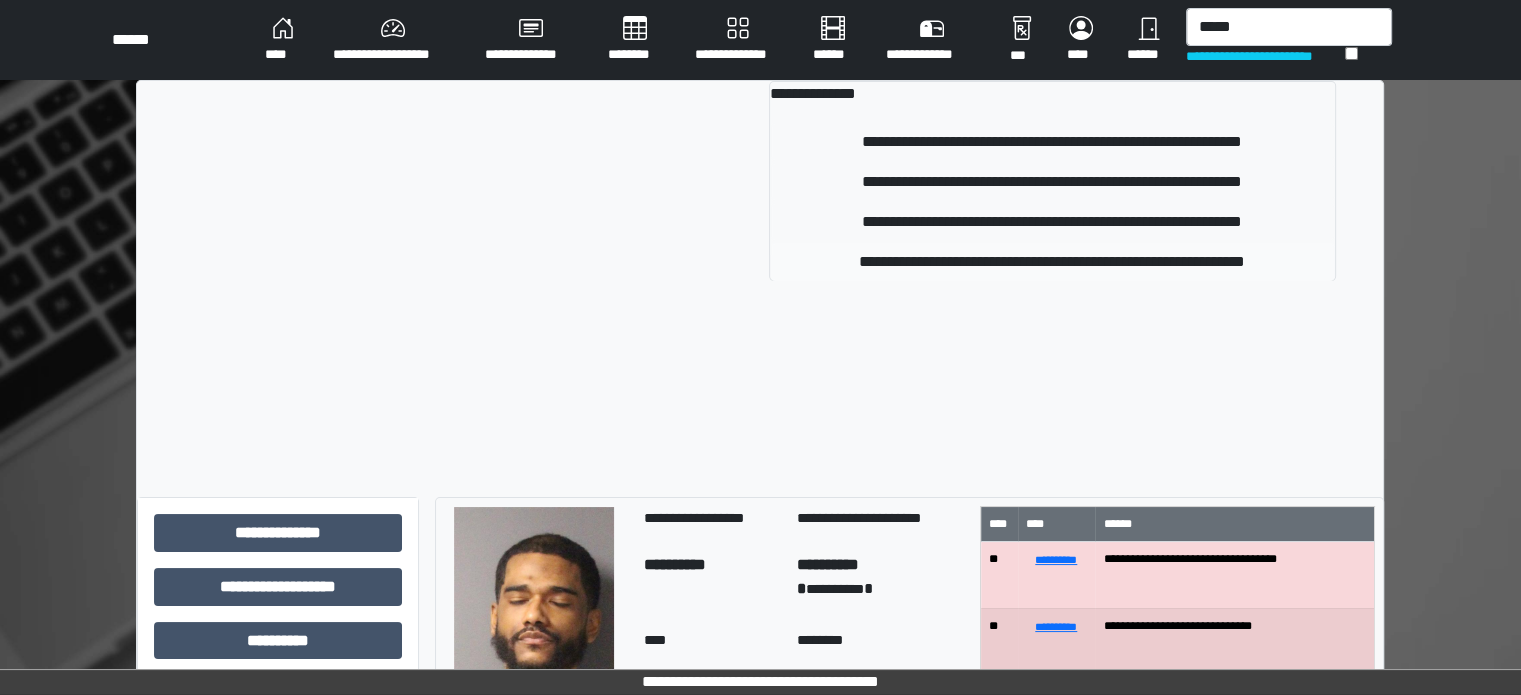 type 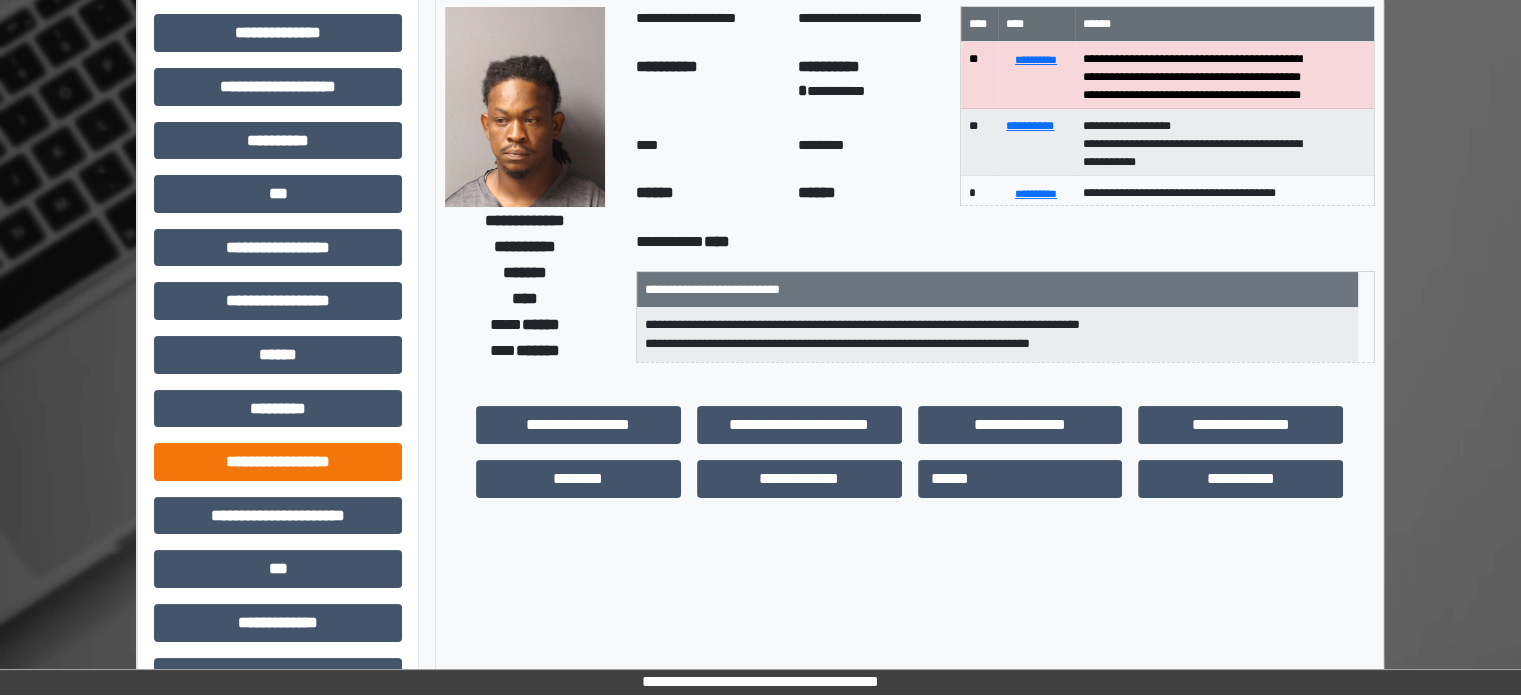 scroll, scrollTop: 300, scrollLeft: 0, axis: vertical 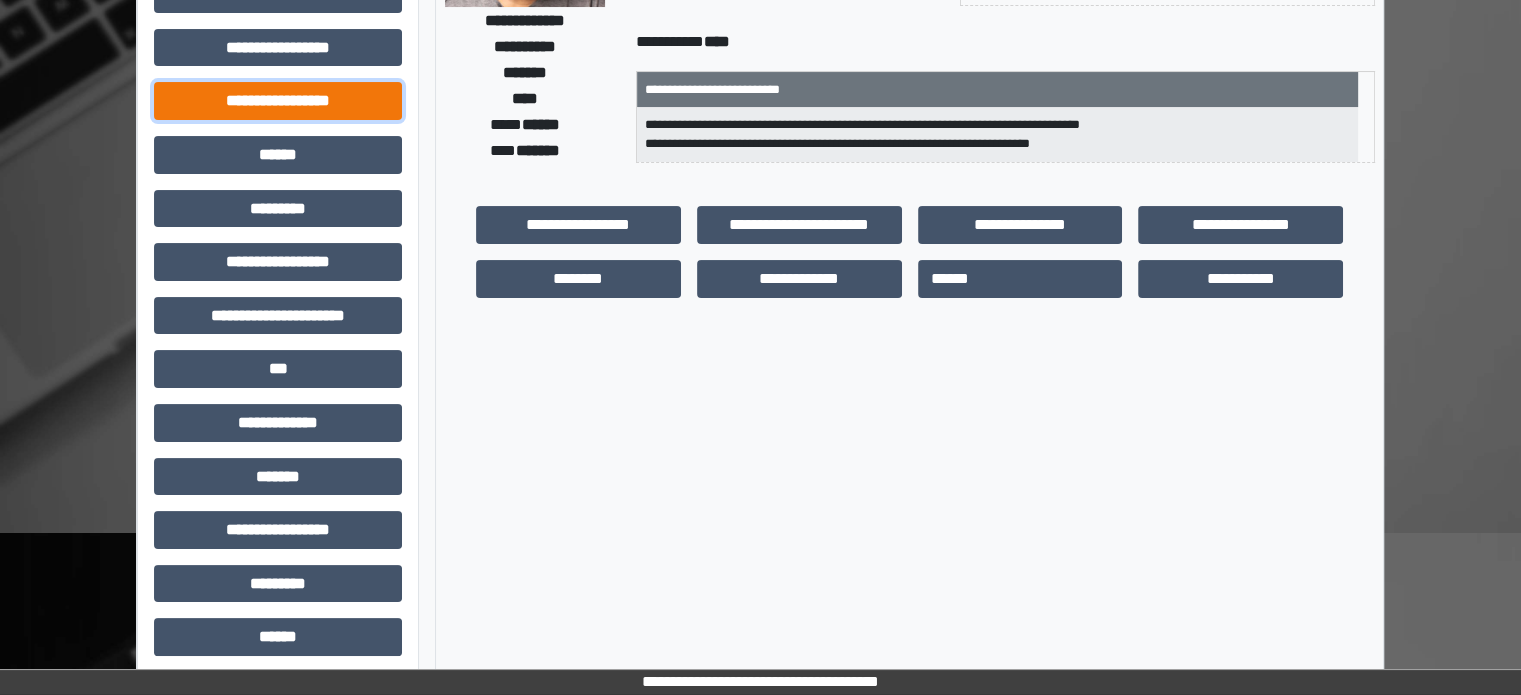 click on "**********" at bounding box center [278, 101] 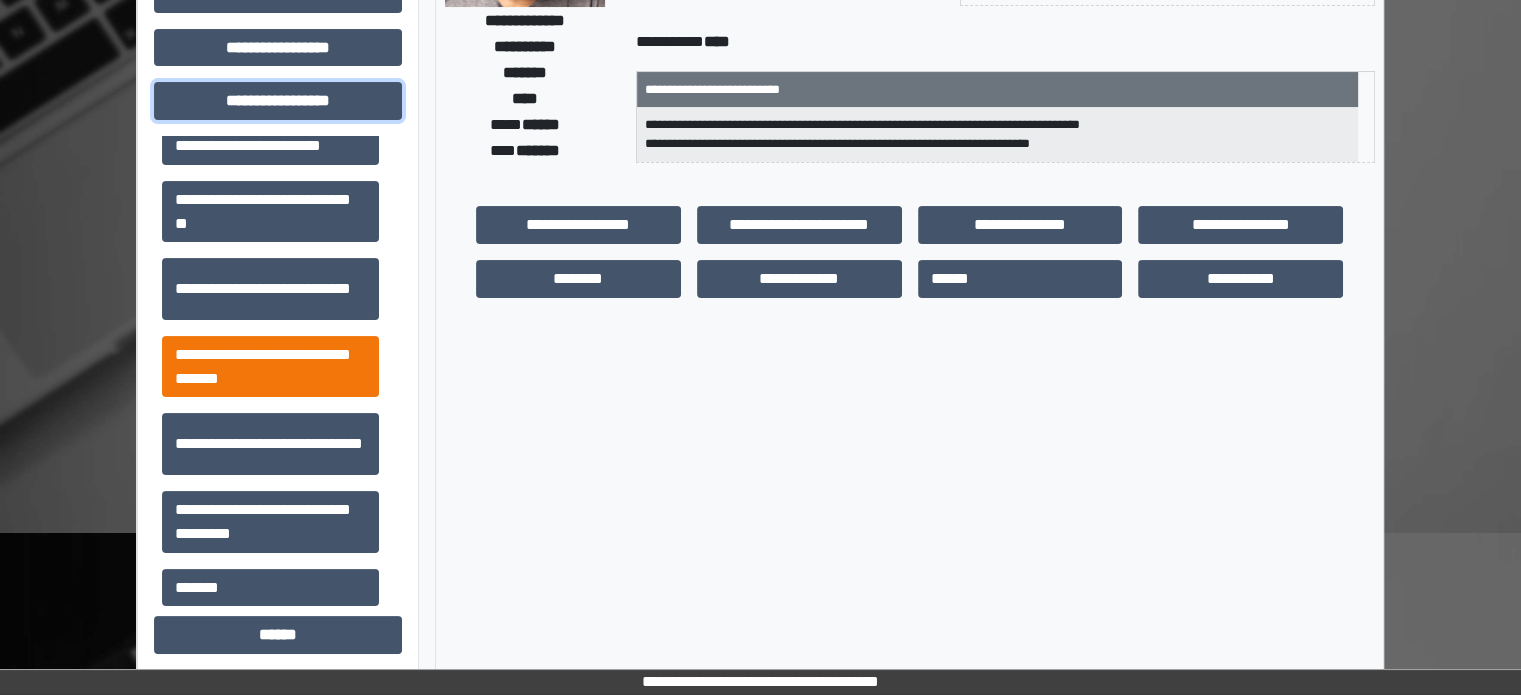 scroll, scrollTop: 1313, scrollLeft: 0, axis: vertical 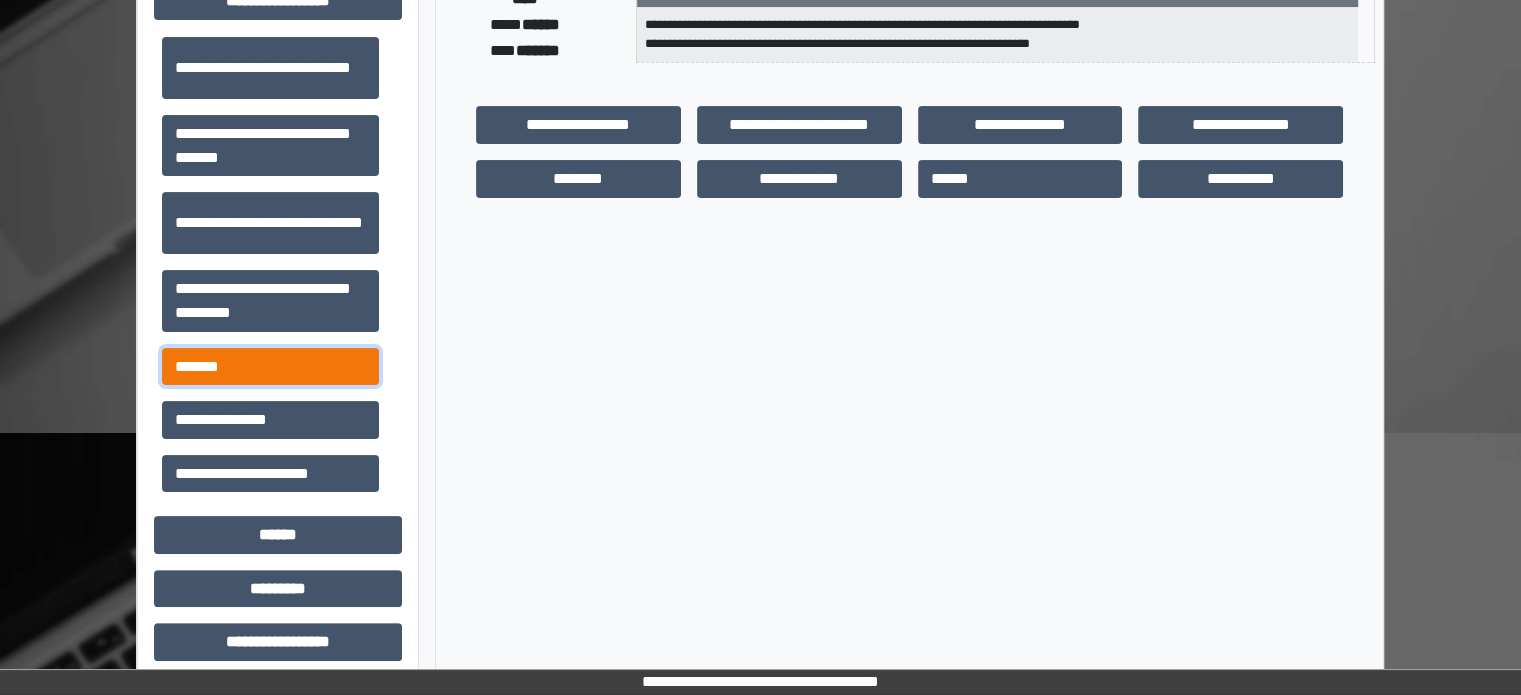 click on "*******" at bounding box center (270, 367) 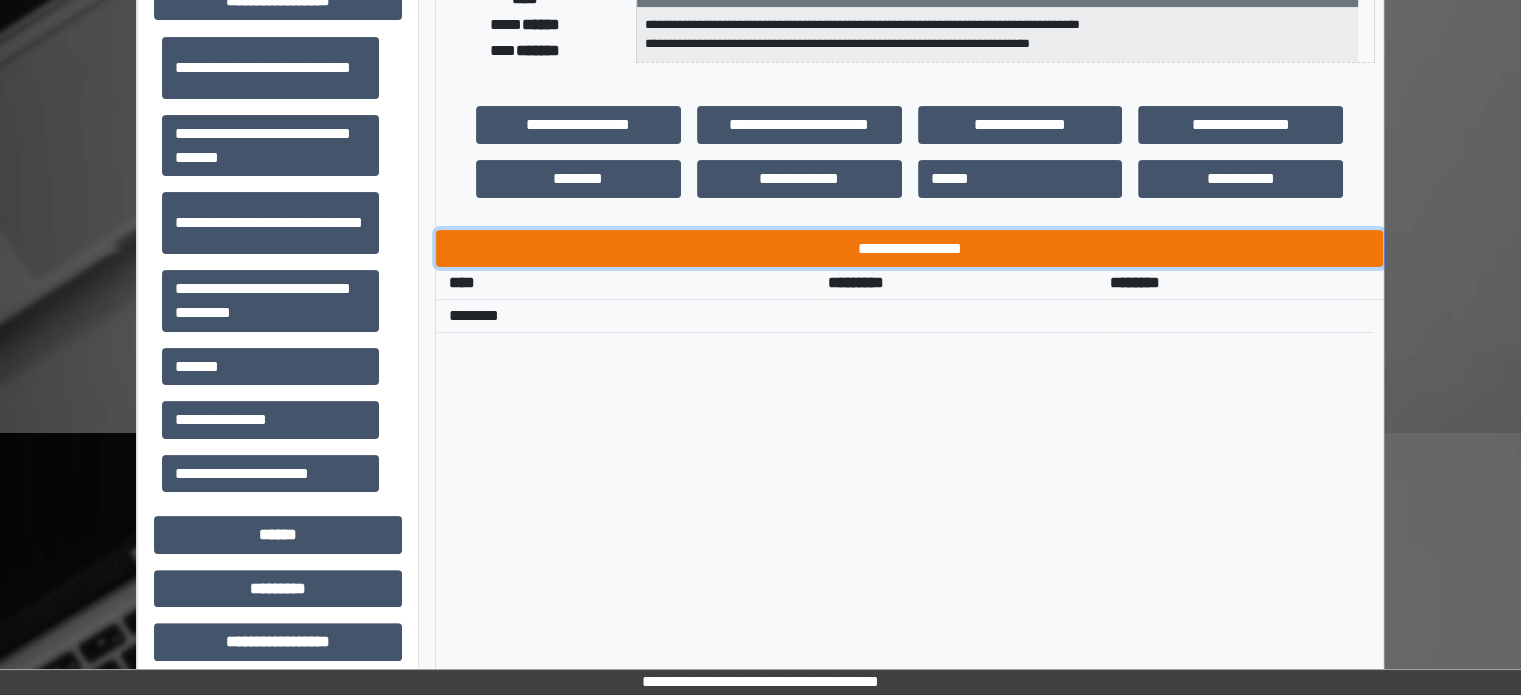 click on "**********" at bounding box center (909, 249) 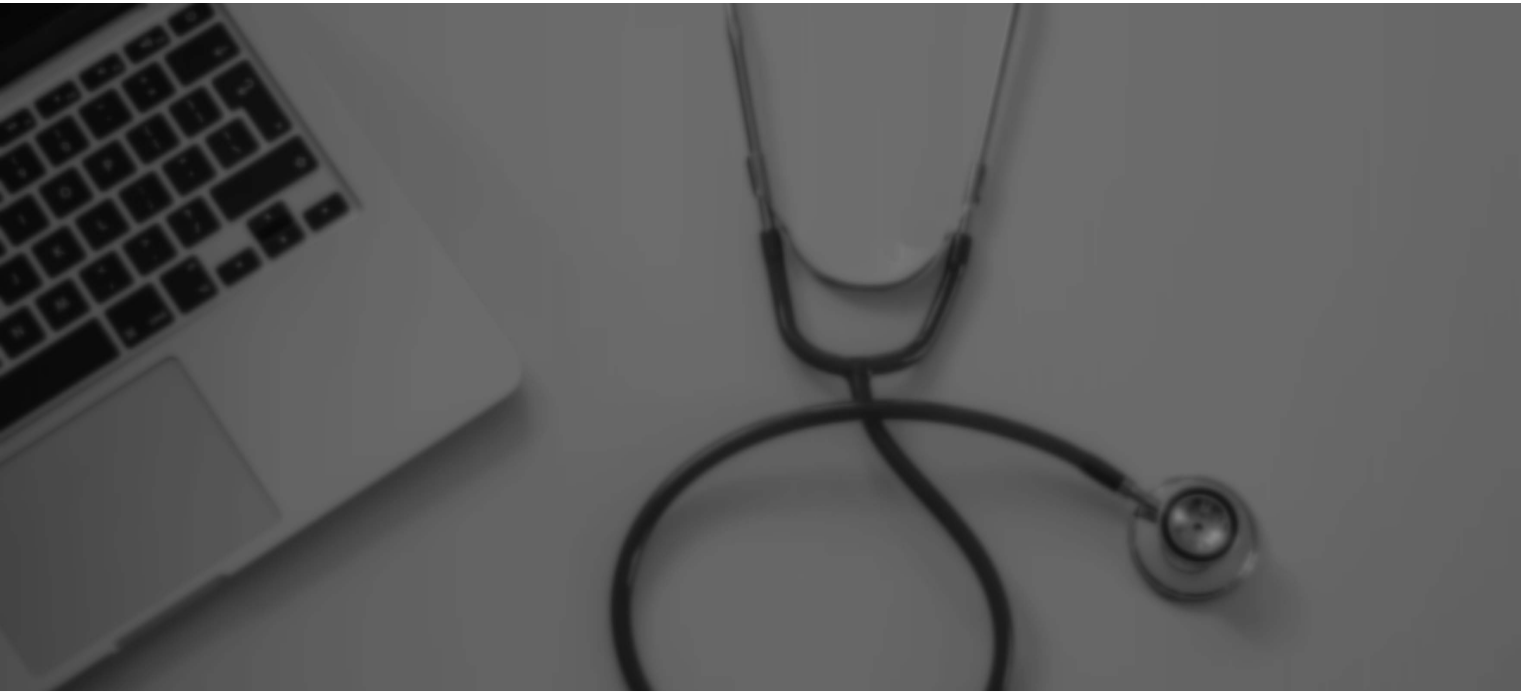scroll, scrollTop: 0, scrollLeft: 0, axis: both 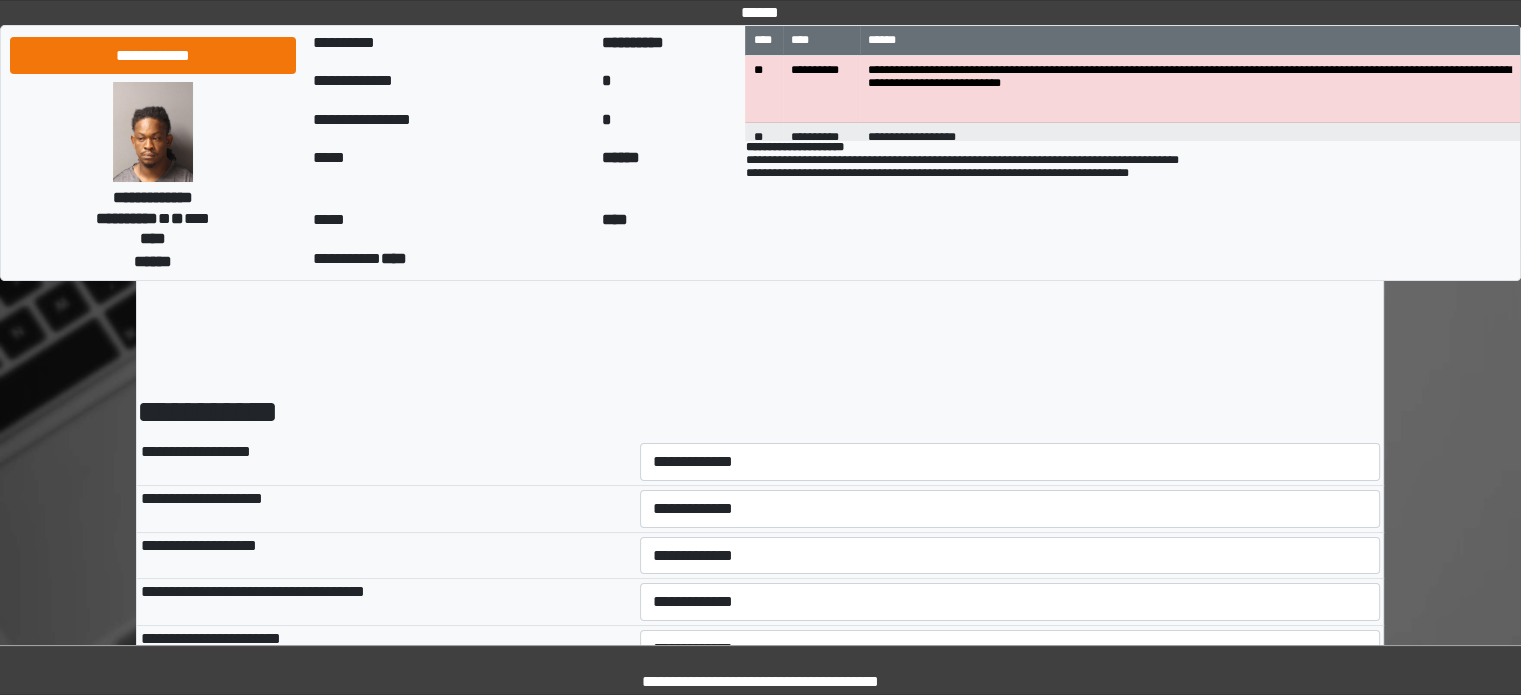 drag, startPoint x: 788, startPoint y: 464, endPoint x: 788, endPoint y: 479, distance: 15 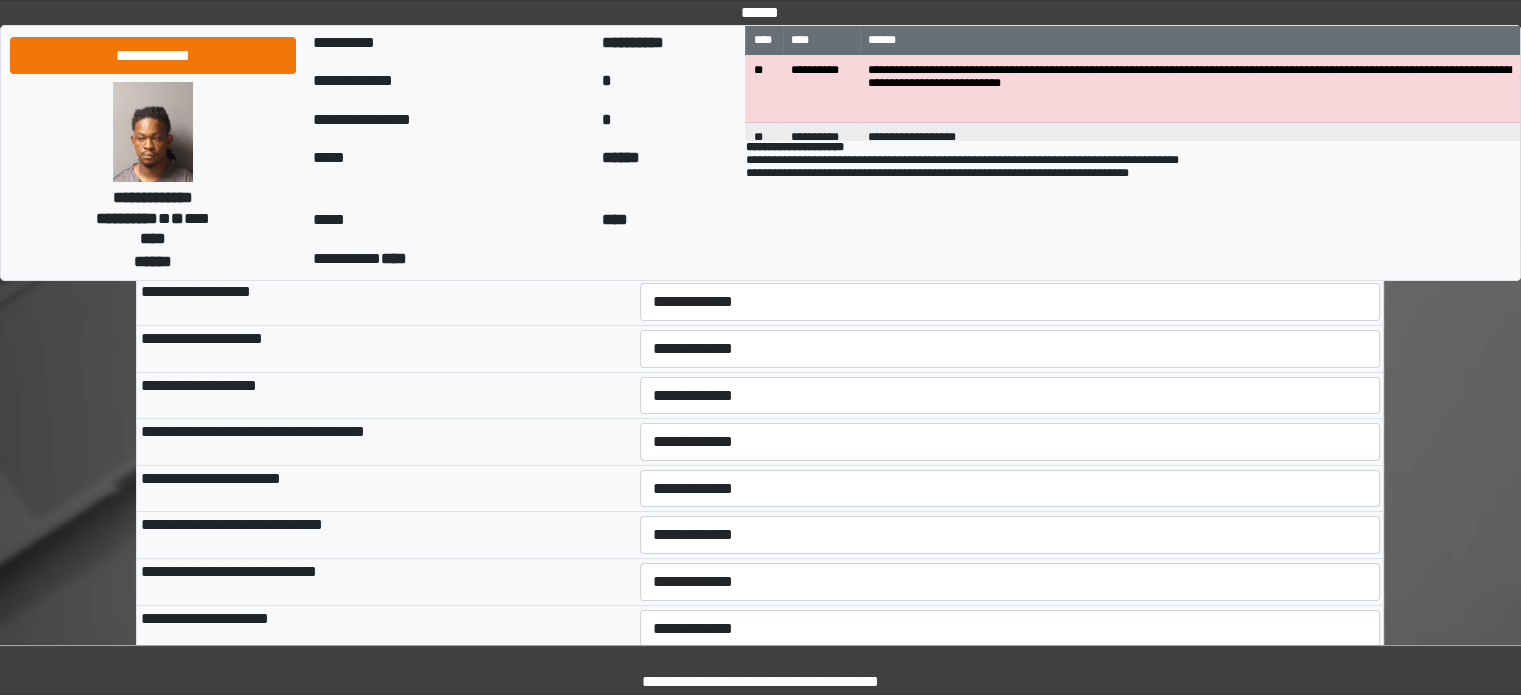 scroll, scrollTop: 0, scrollLeft: 0, axis: both 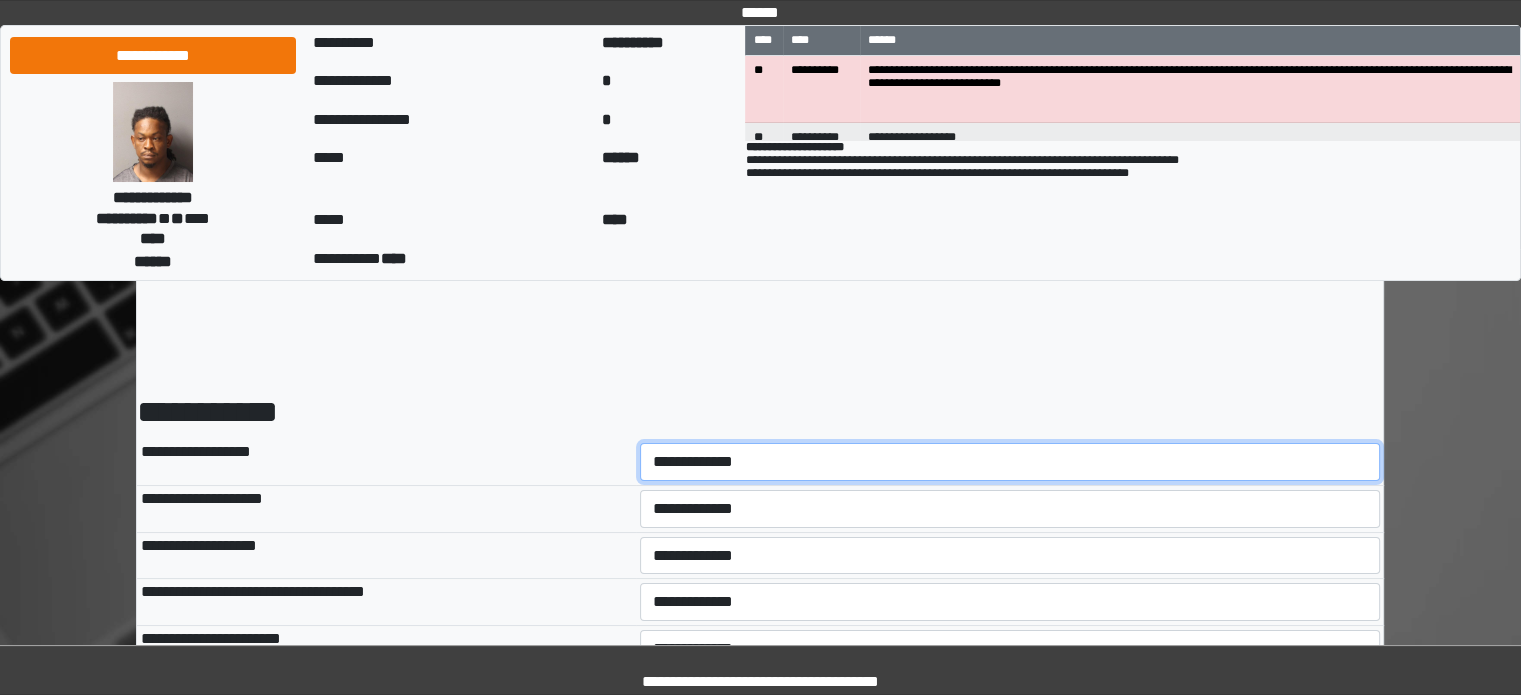 click on "**********" at bounding box center [1010, 462] 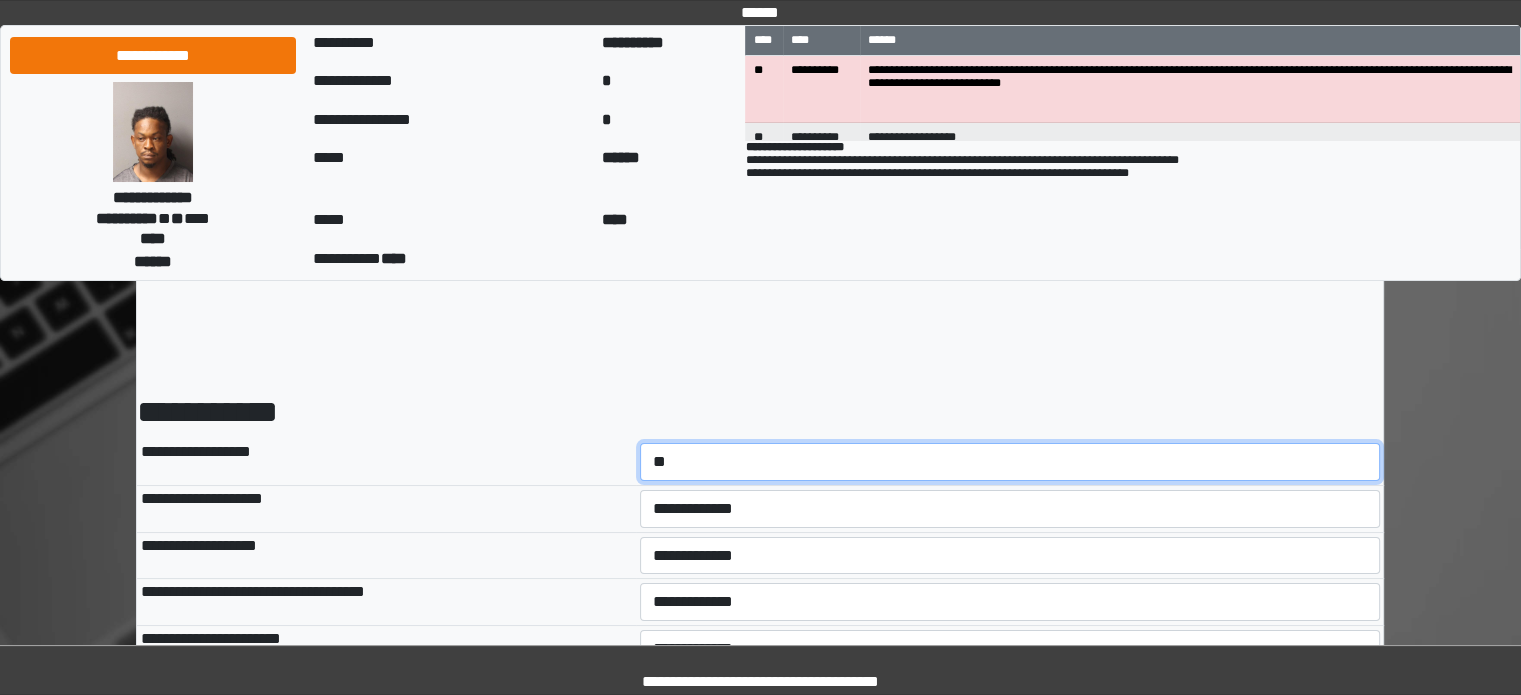 click on "**********" at bounding box center [1010, 462] 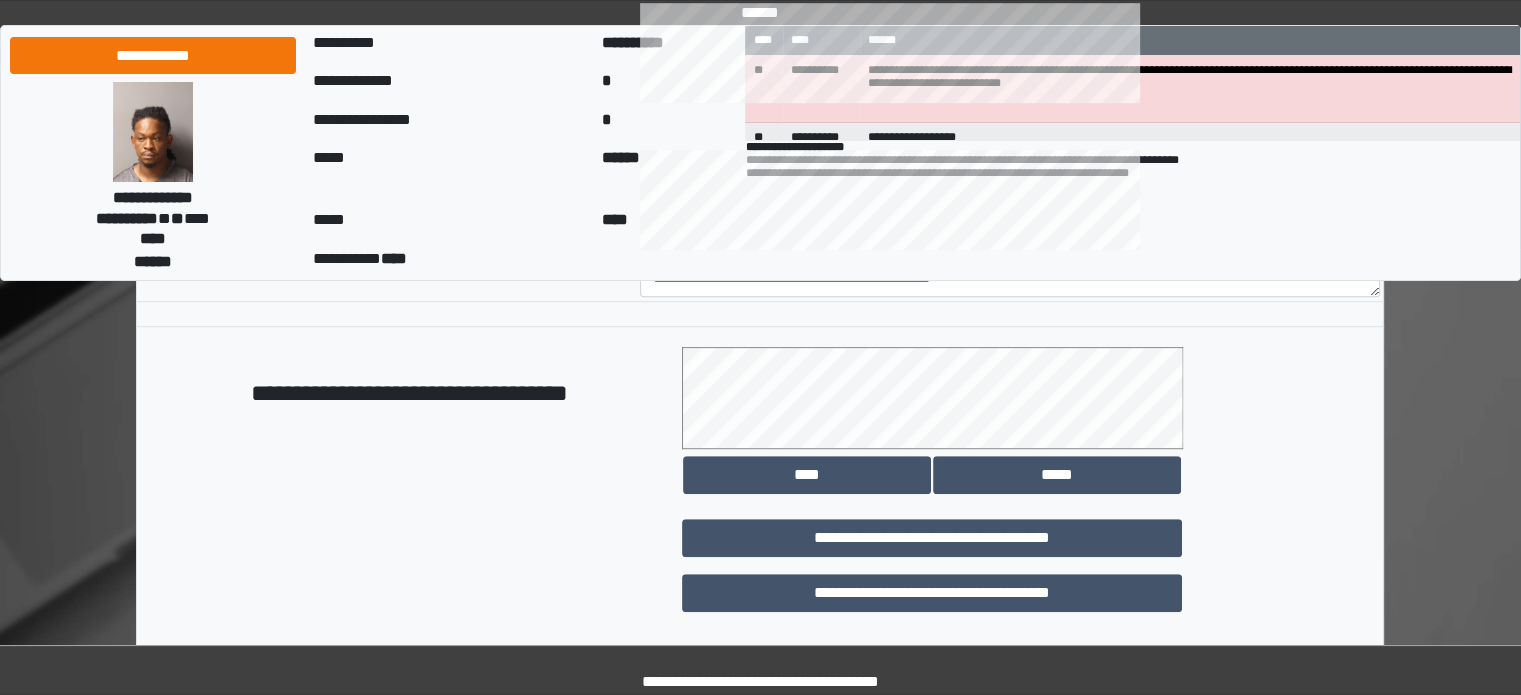 scroll, scrollTop: 958, scrollLeft: 0, axis: vertical 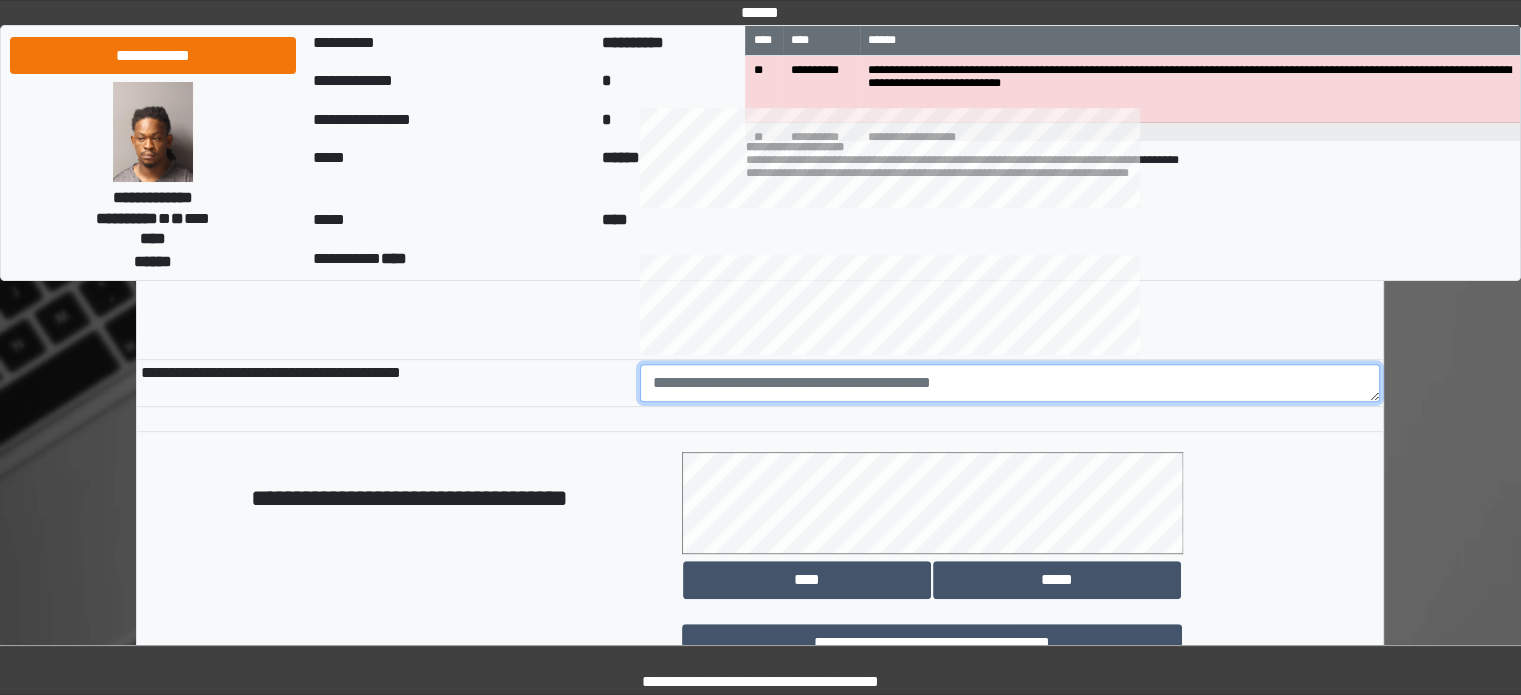 paste on "**********" 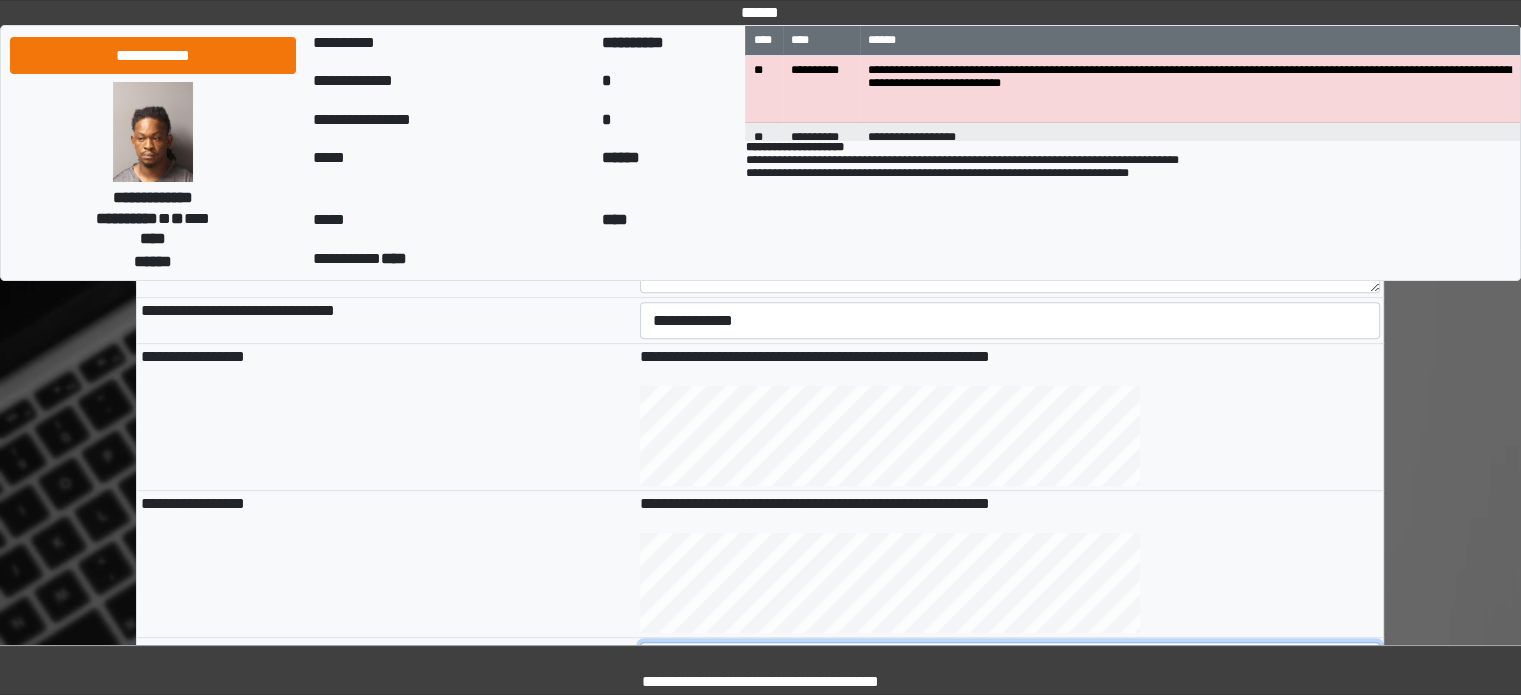 scroll, scrollTop: 558, scrollLeft: 0, axis: vertical 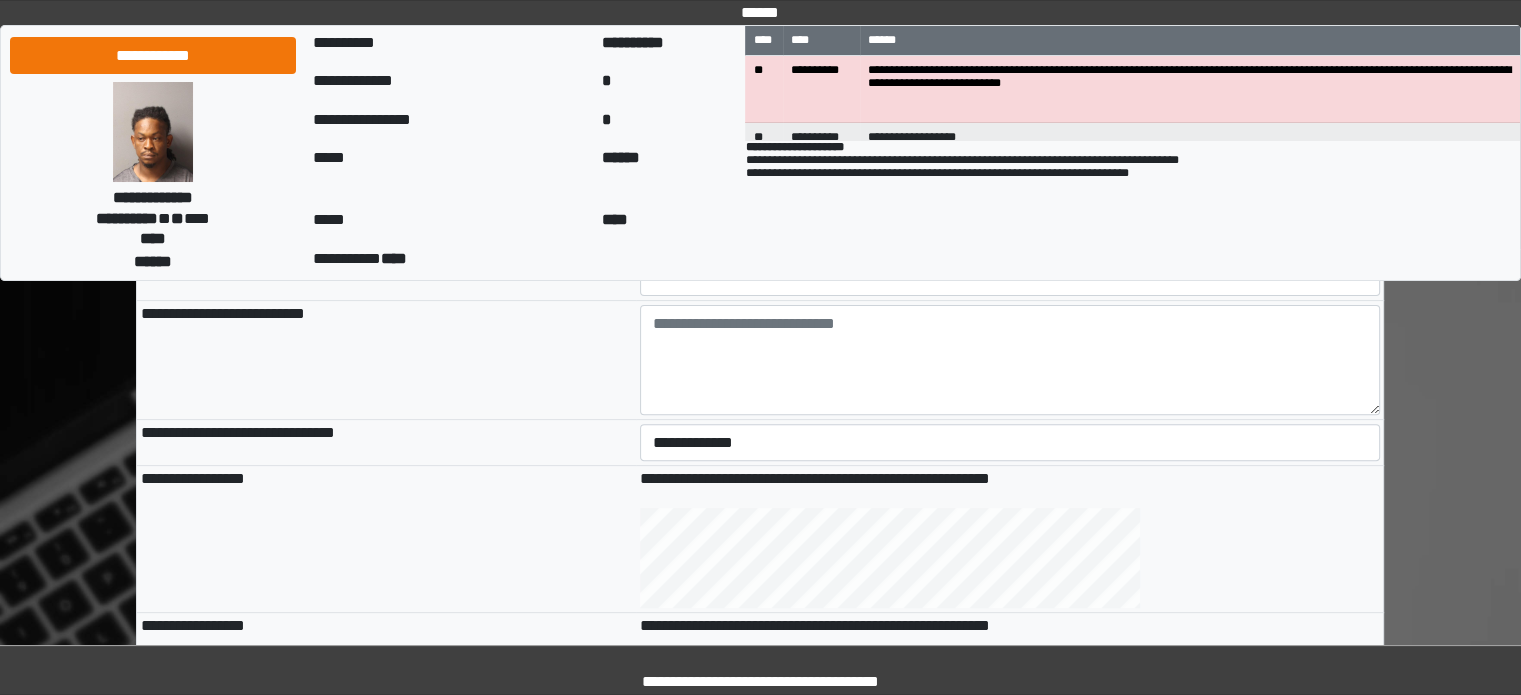 type on "**********" 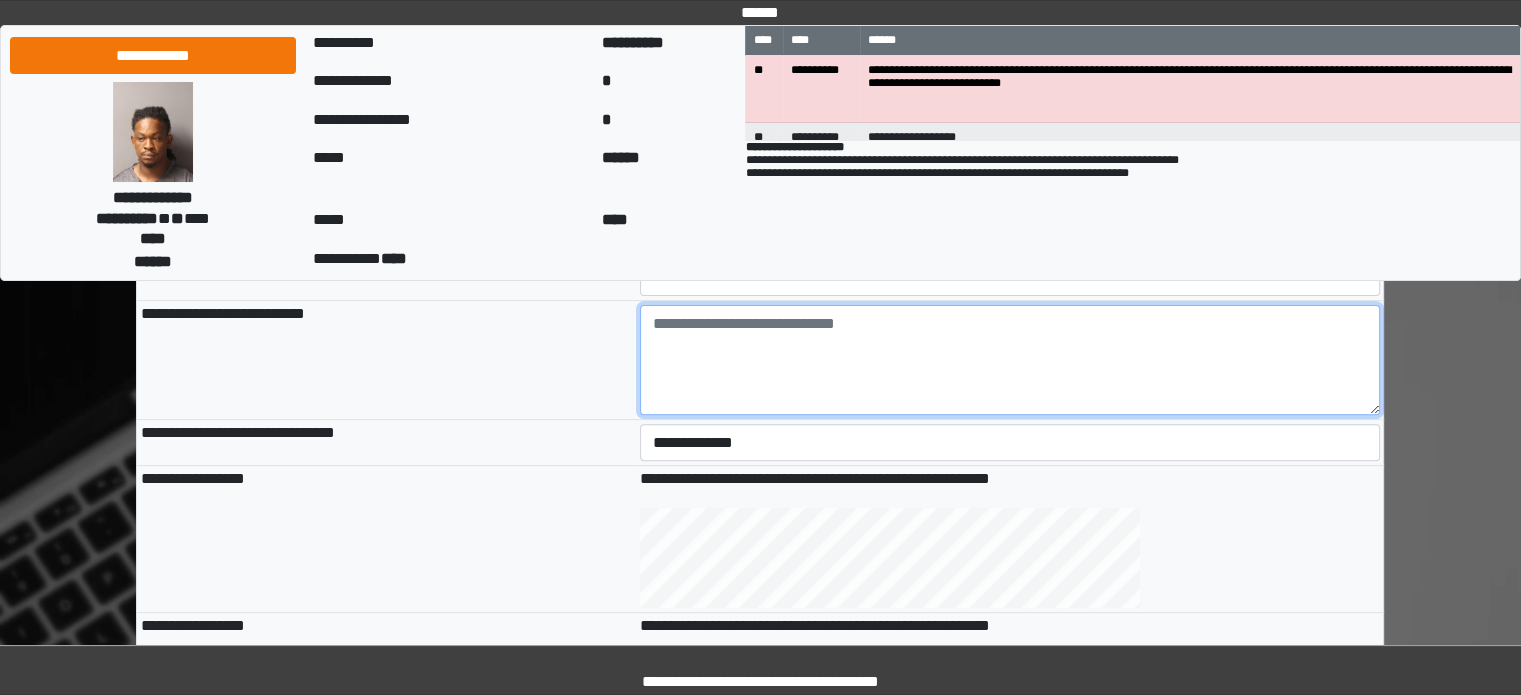 click at bounding box center [1010, 360] 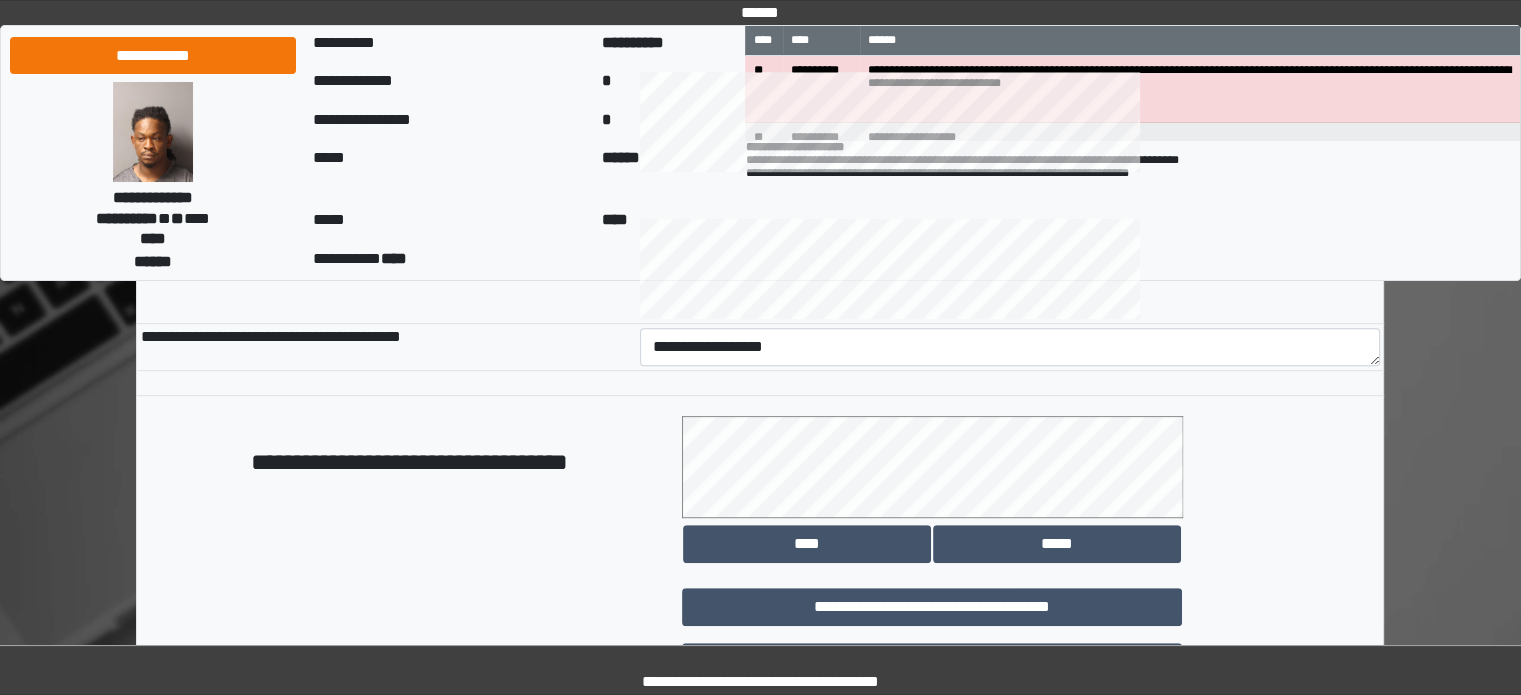 scroll, scrollTop: 1158, scrollLeft: 0, axis: vertical 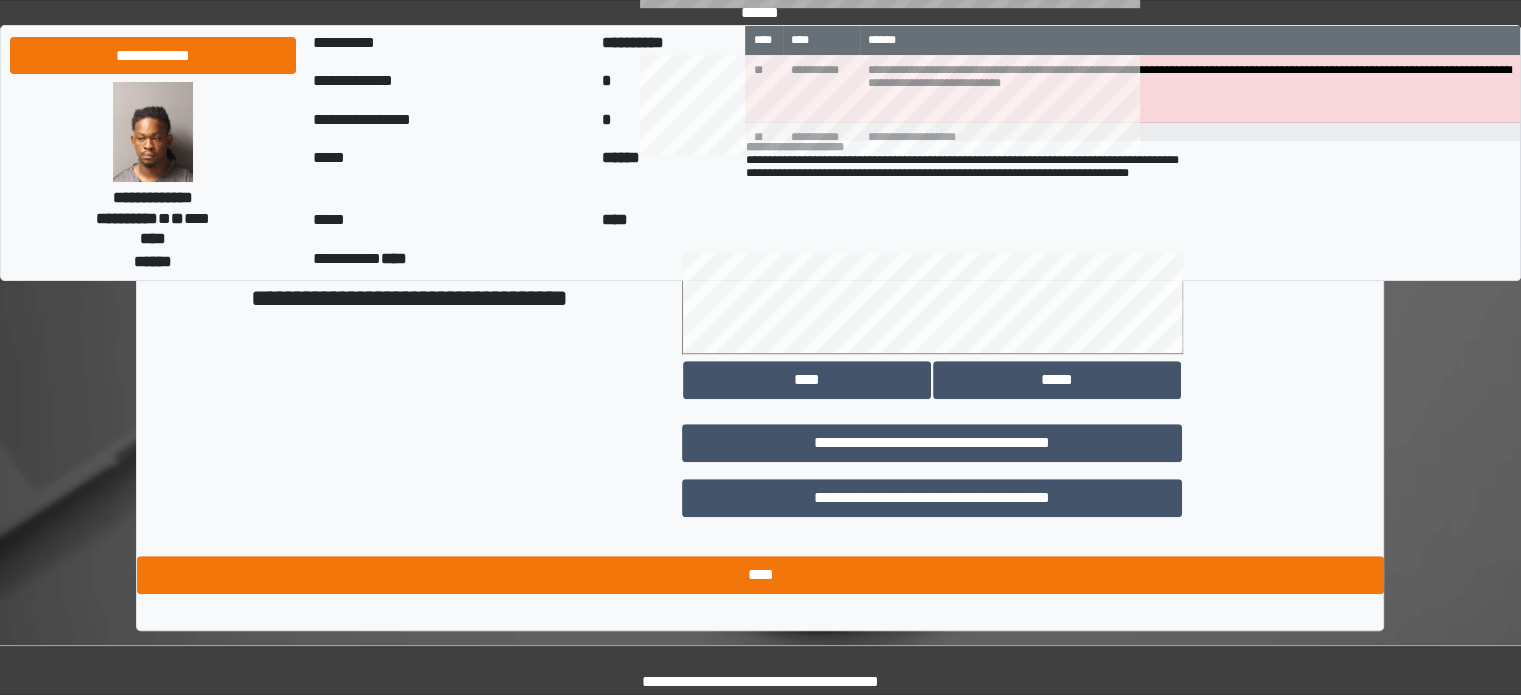 type on "**********" 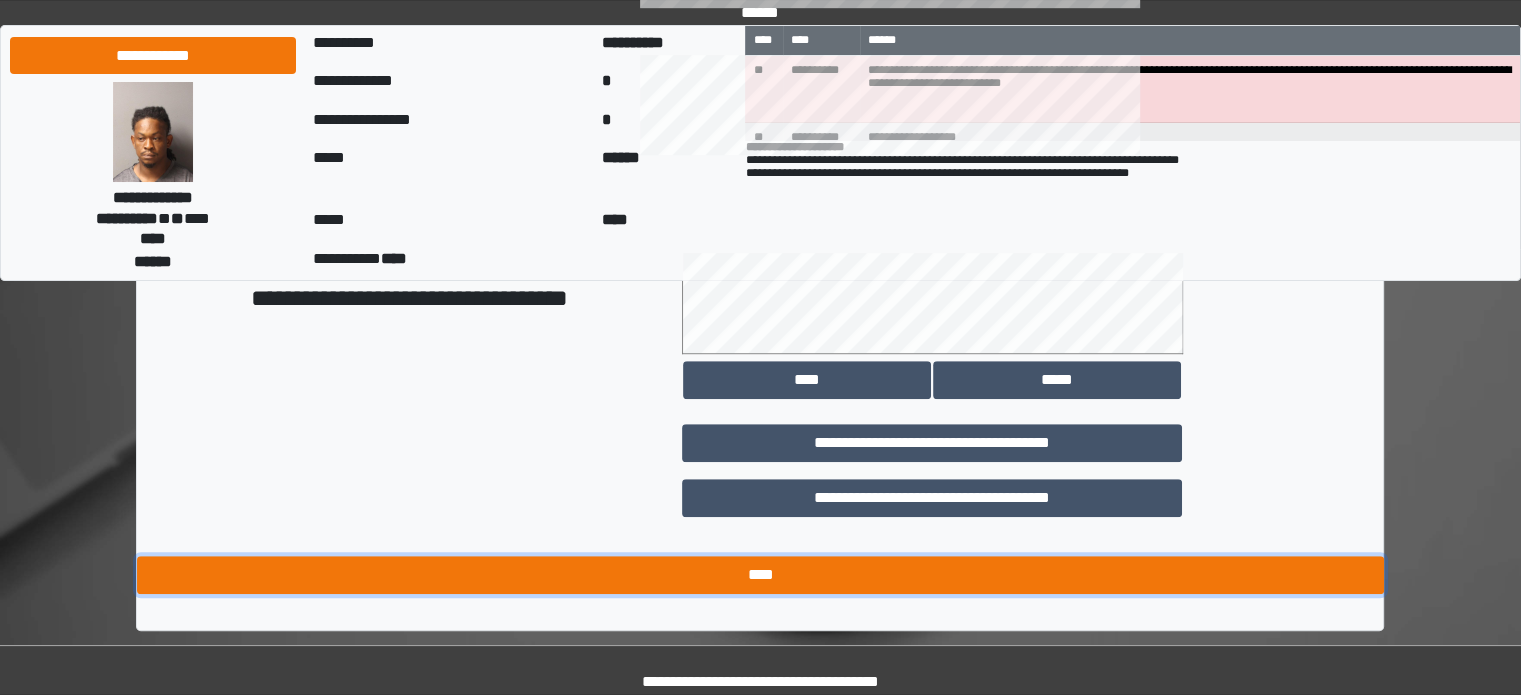 click on "****" at bounding box center (760, 575) 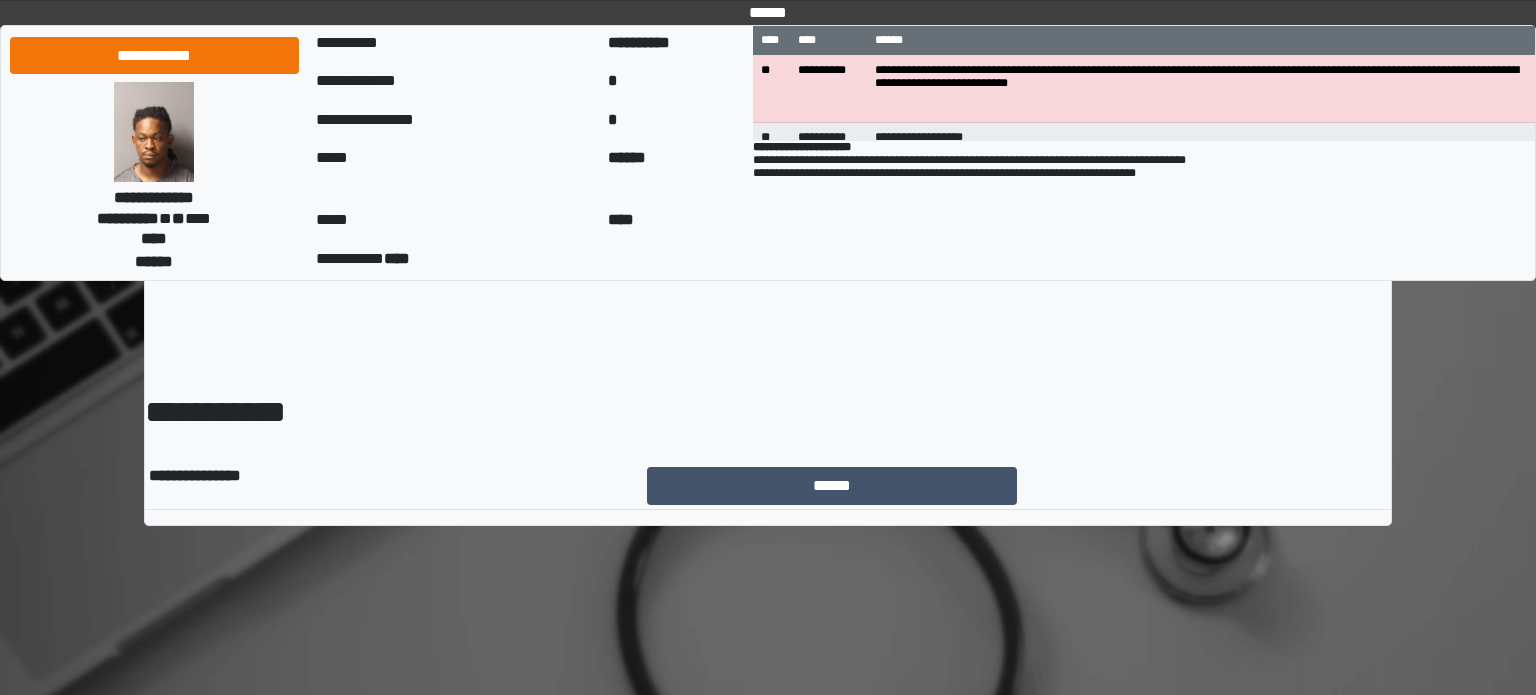 scroll, scrollTop: 0, scrollLeft: 0, axis: both 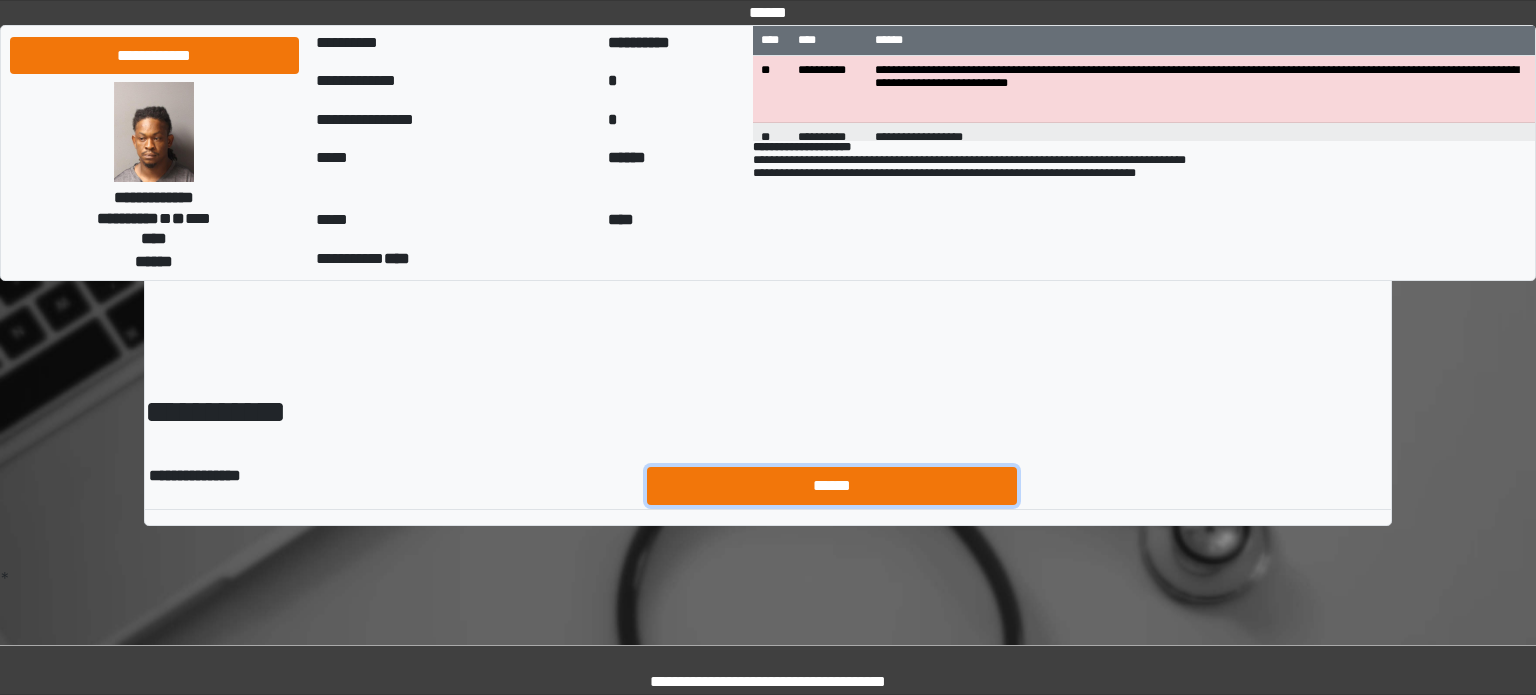 click on "******" at bounding box center (832, 486) 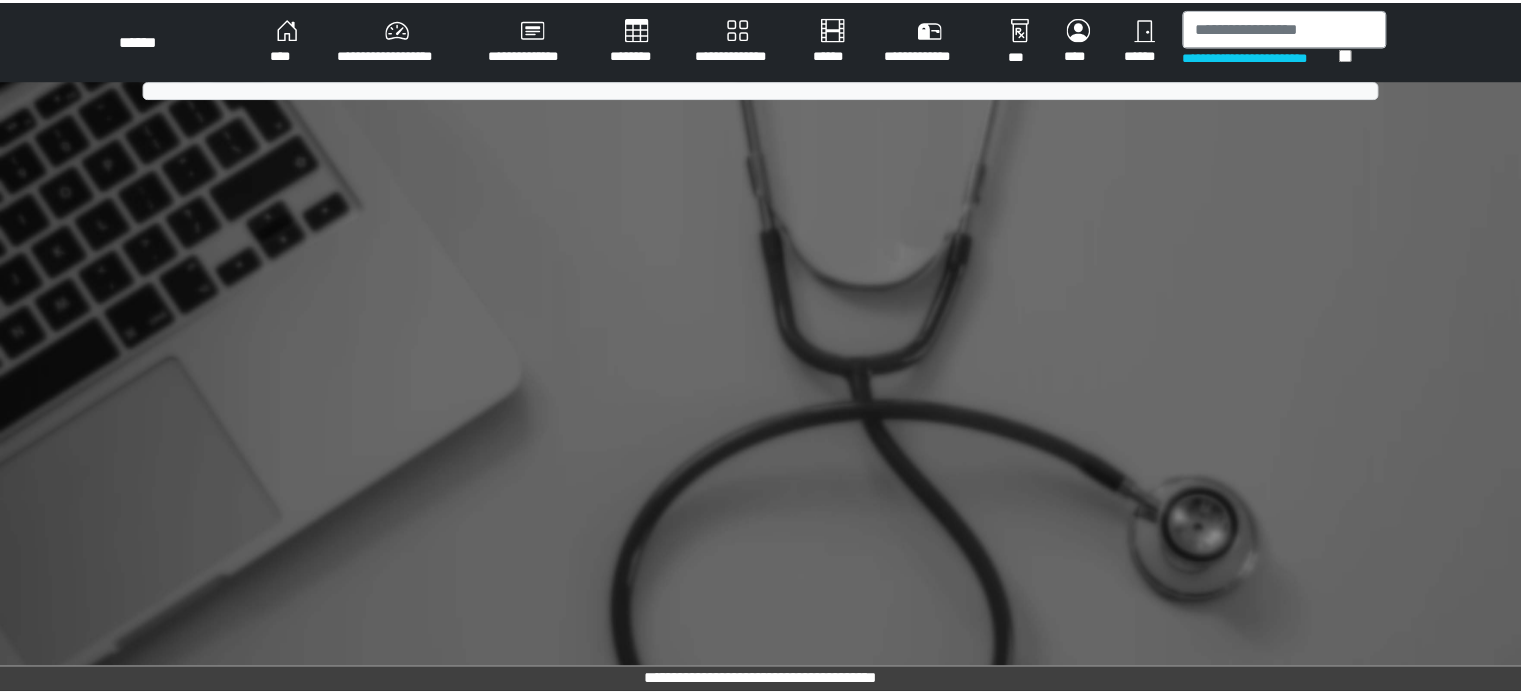 scroll, scrollTop: 0, scrollLeft: 0, axis: both 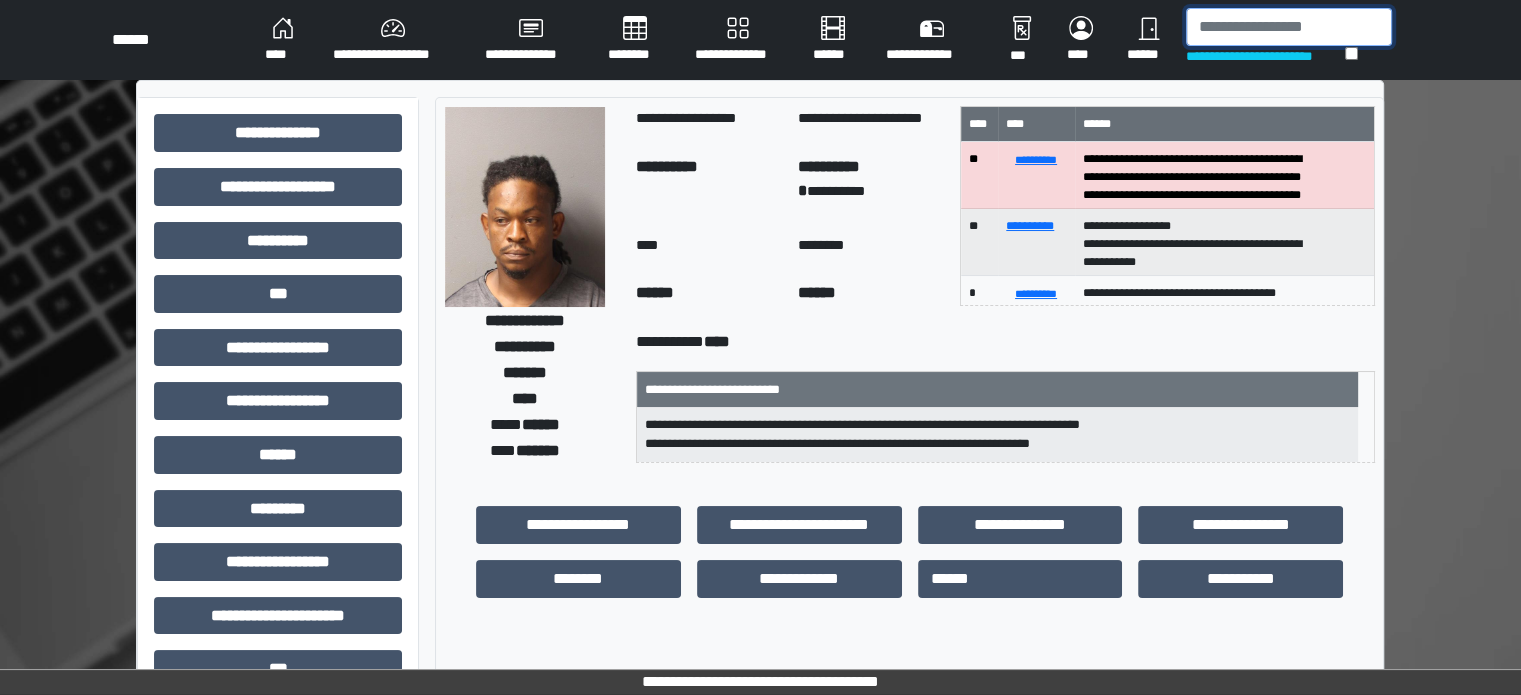click at bounding box center (1289, 27) 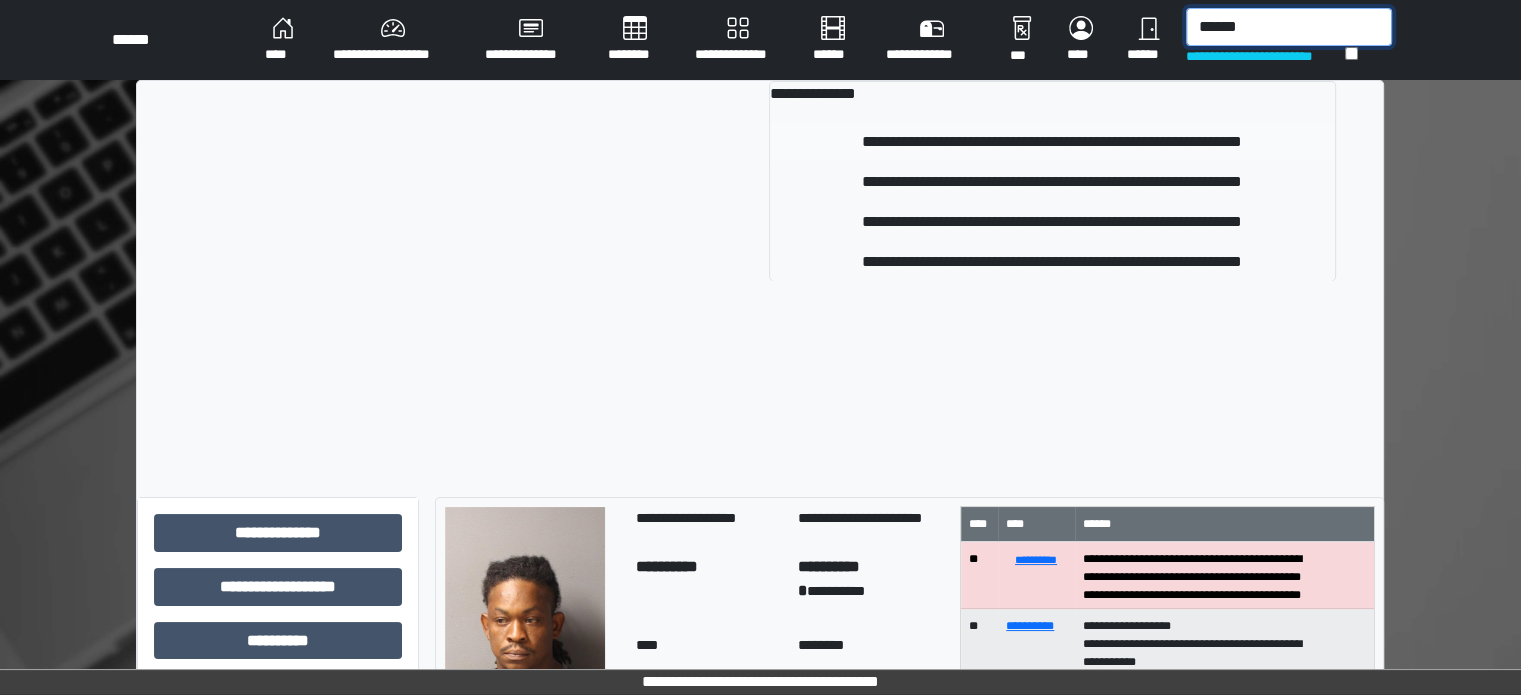 type on "******" 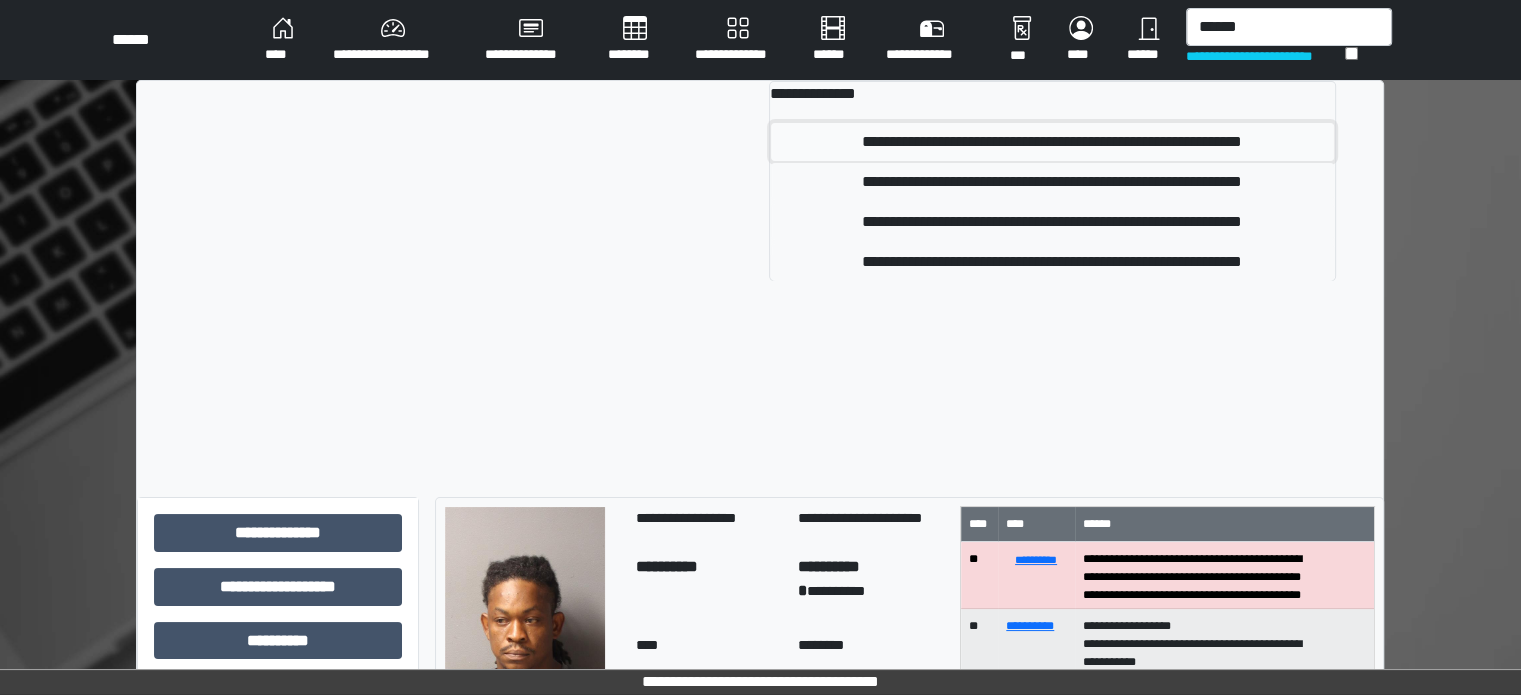 click on "**********" at bounding box center [1052, 142] 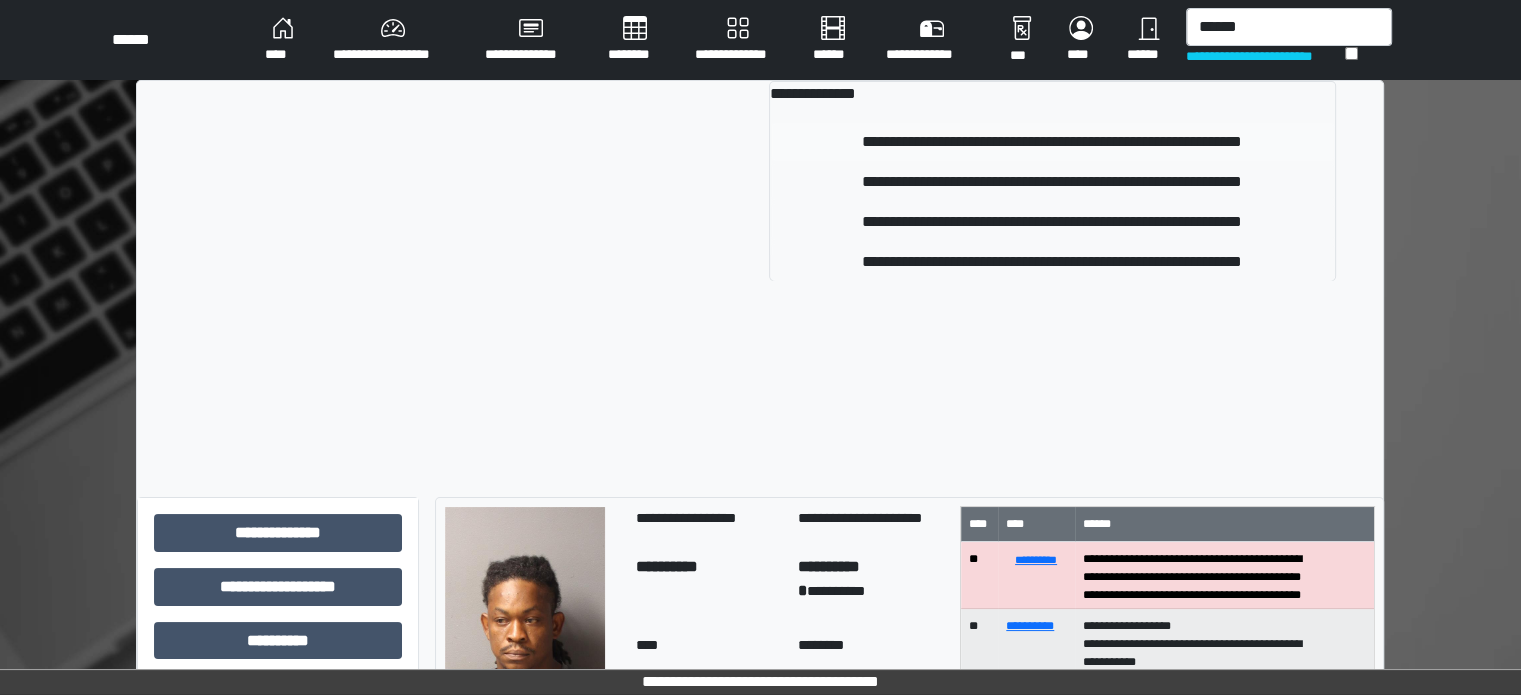 type 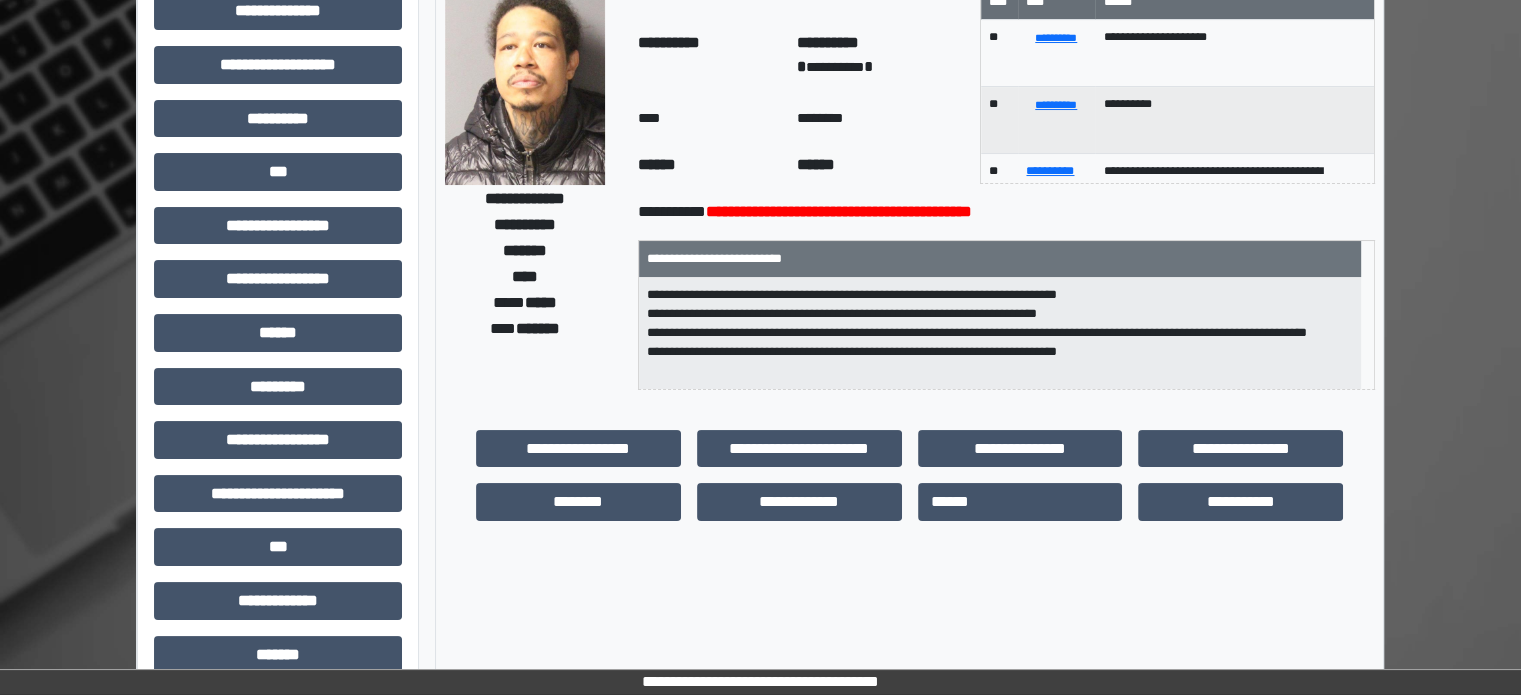 scroll, scrollTop: 0, scrollLeft: 0, axis: both 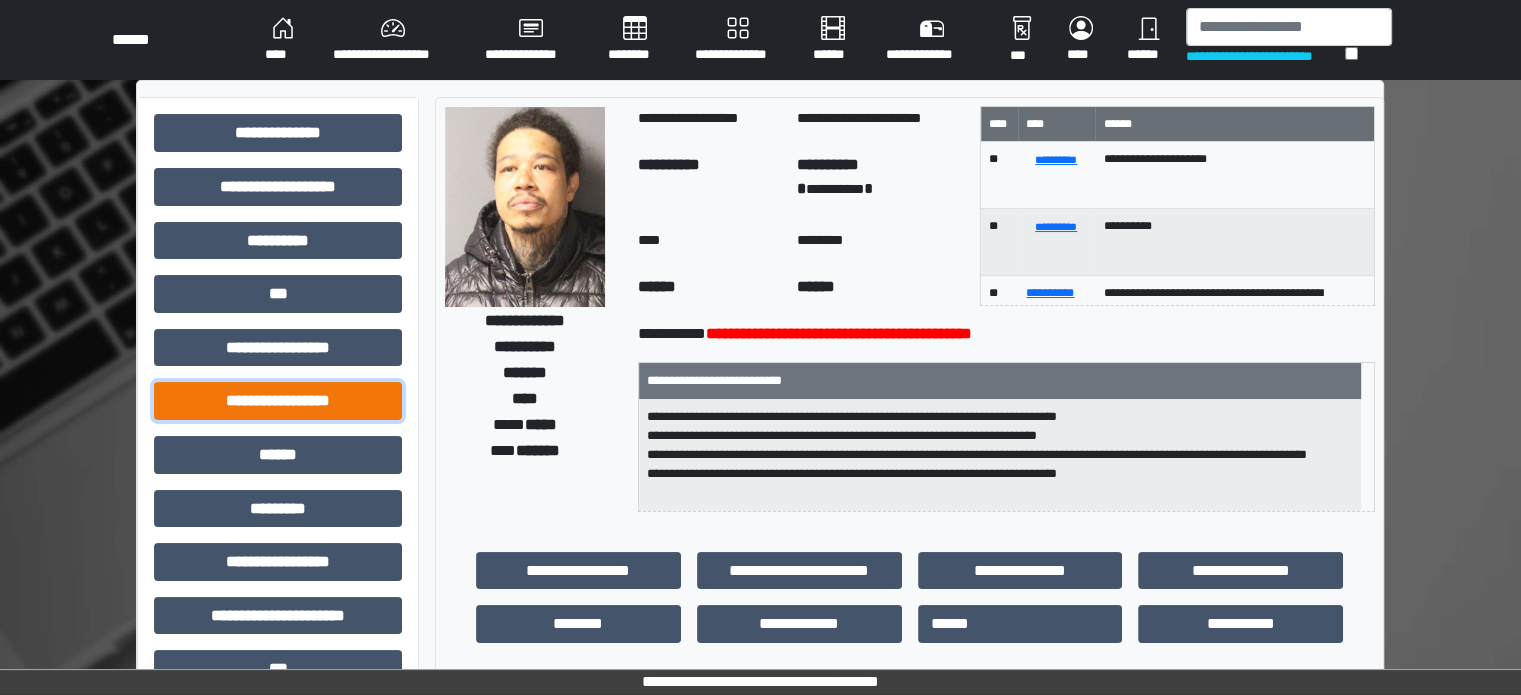 click on "**********" at bounding box center [278, 401] 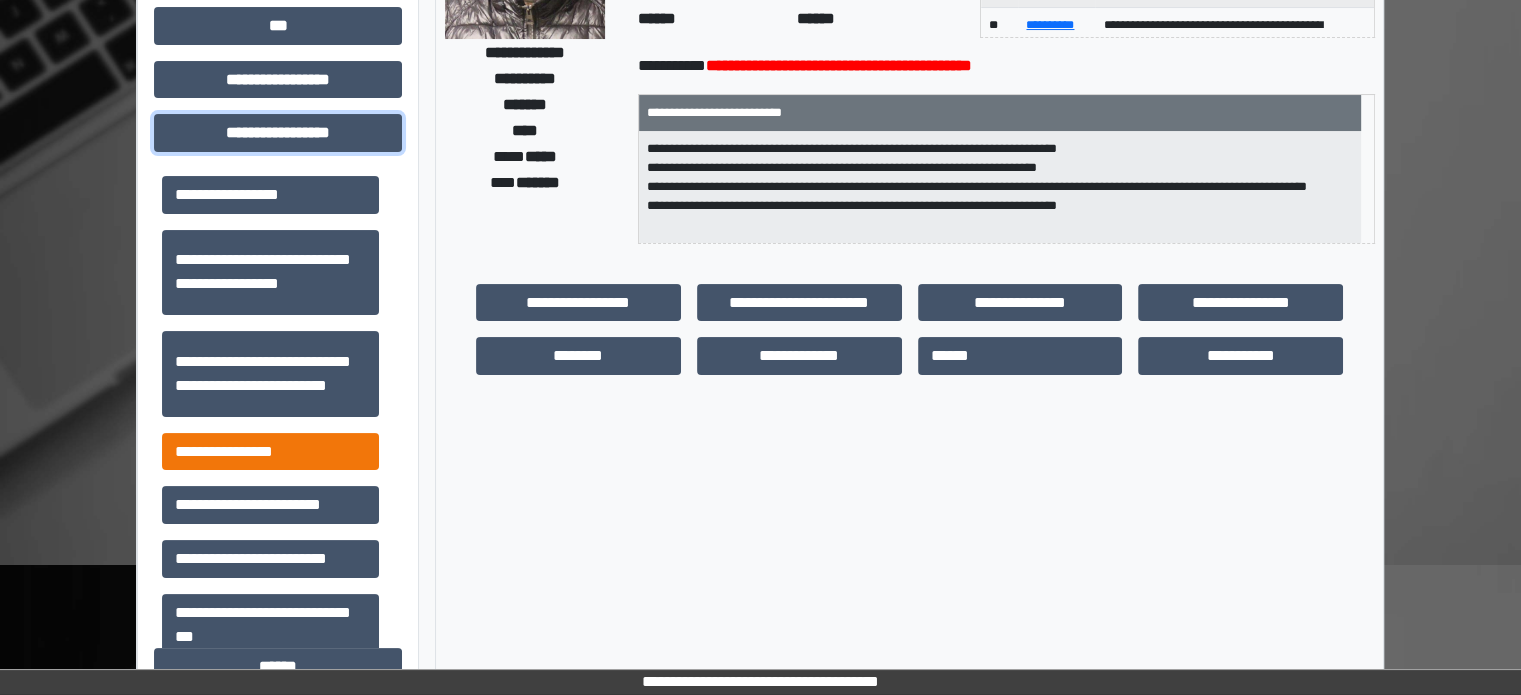 scroll, scrollTop: 300, scrollLeft: 0, axis: vertical 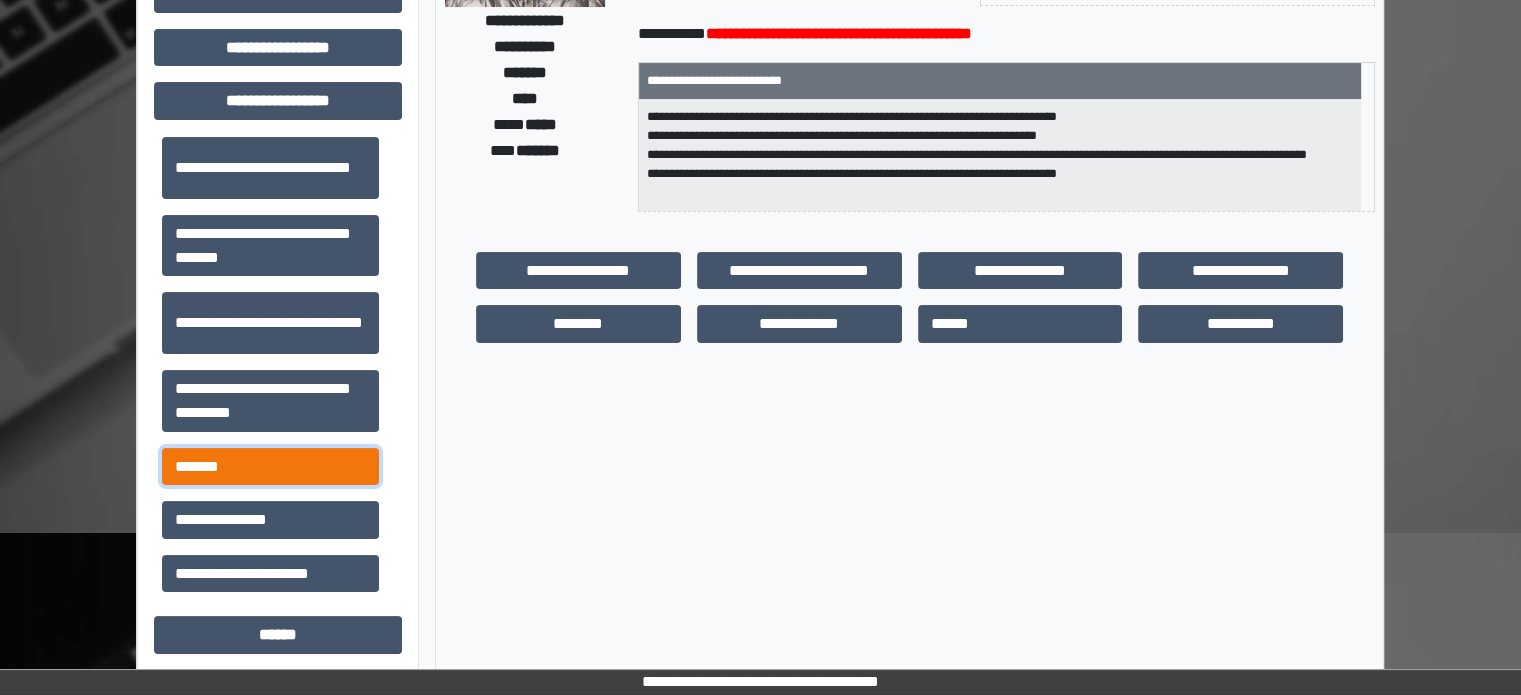 click on "*******" at bounding box center [270, 467] 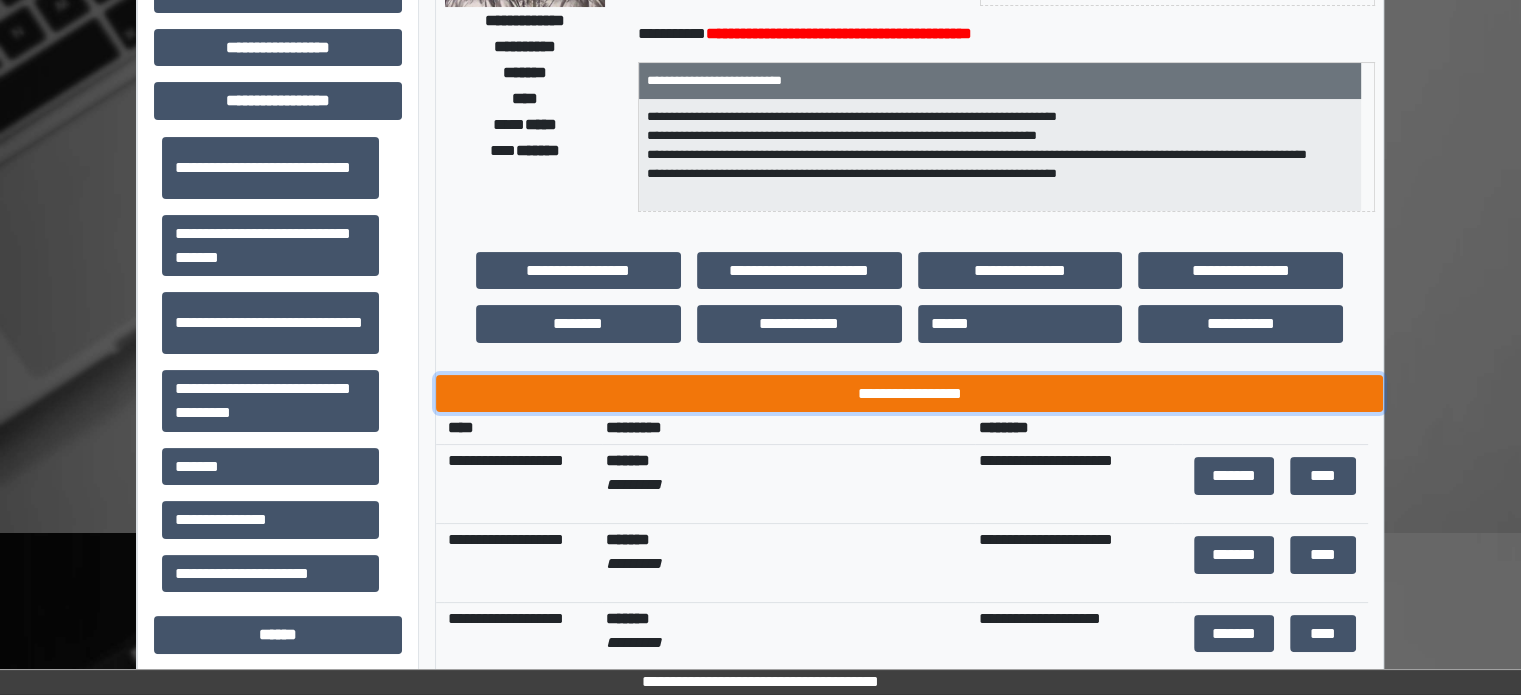 click on "**********" at bounding box center [909, 394] 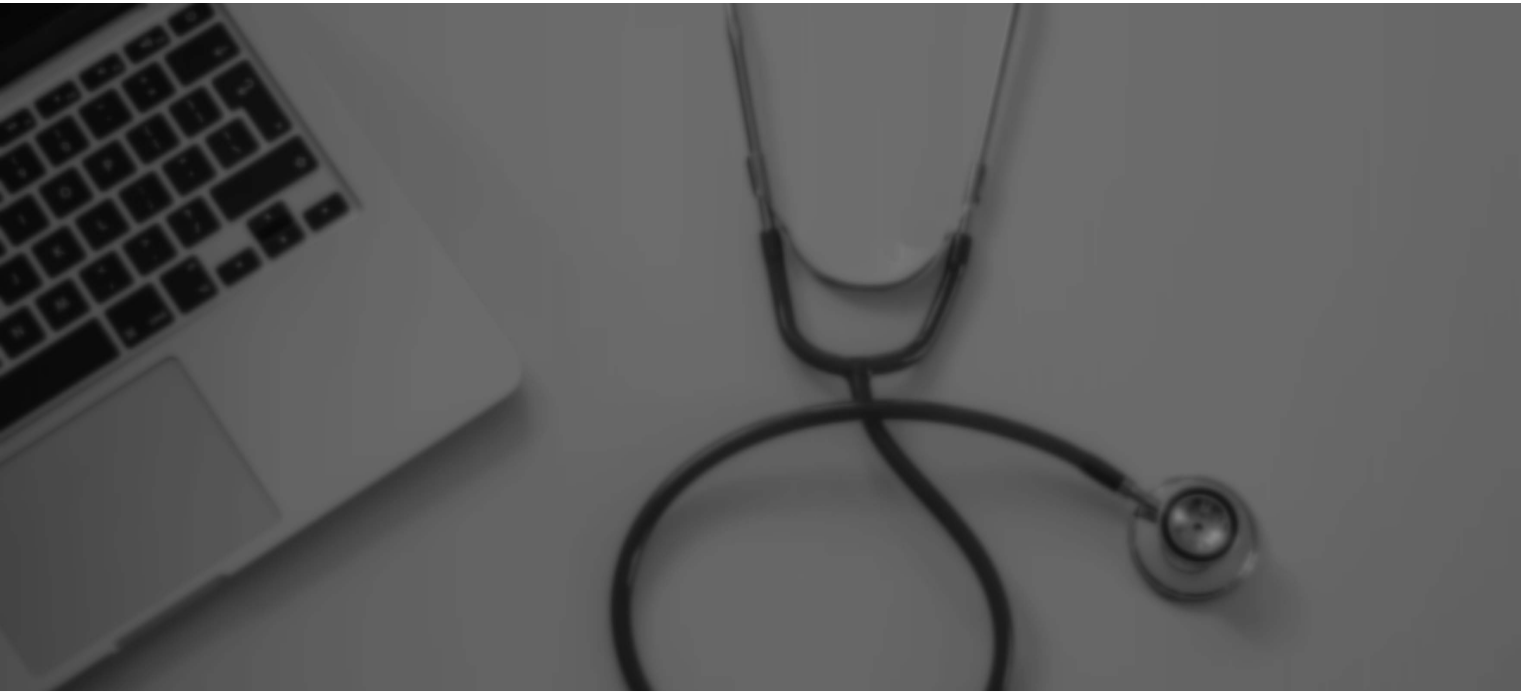 scroll, scrollTop: 0, scrollLeft: 0, axis: both 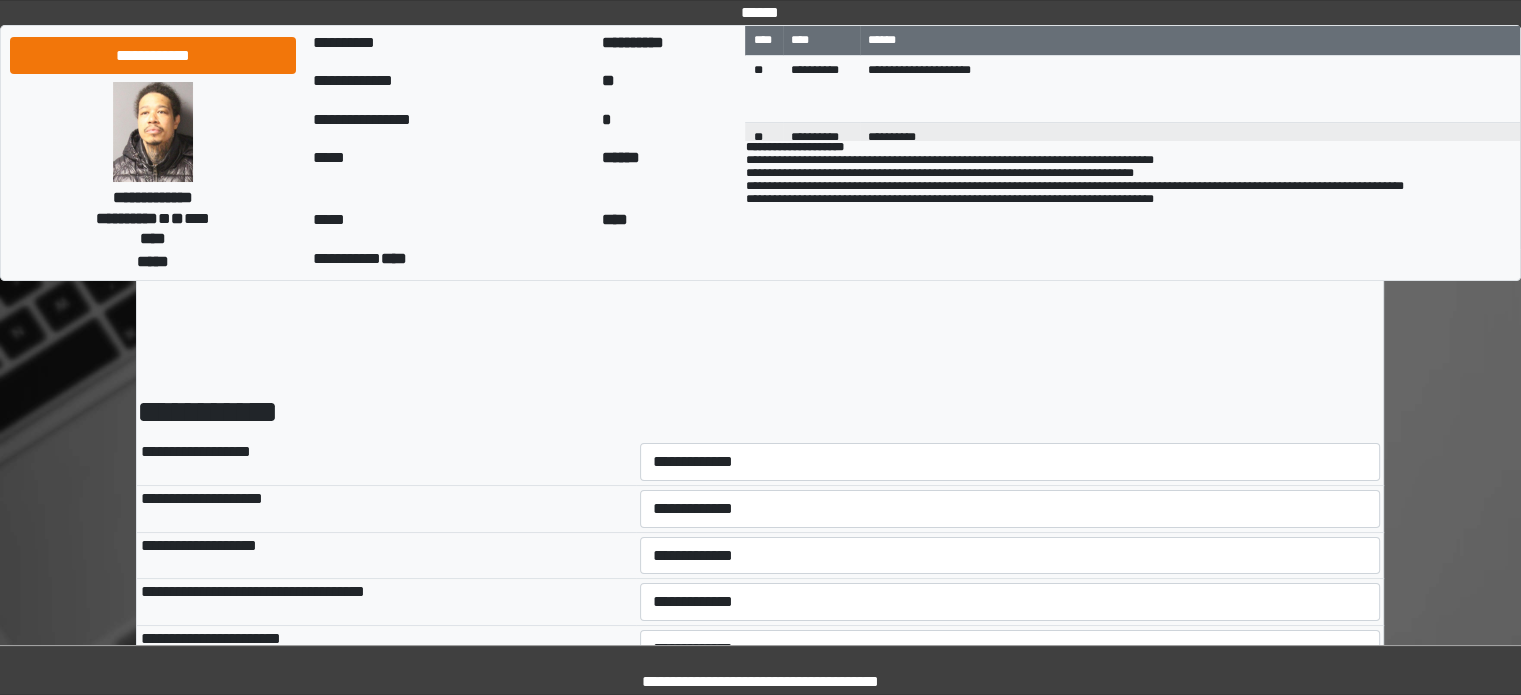 click on "**********" at bounding box center (1010, 462) 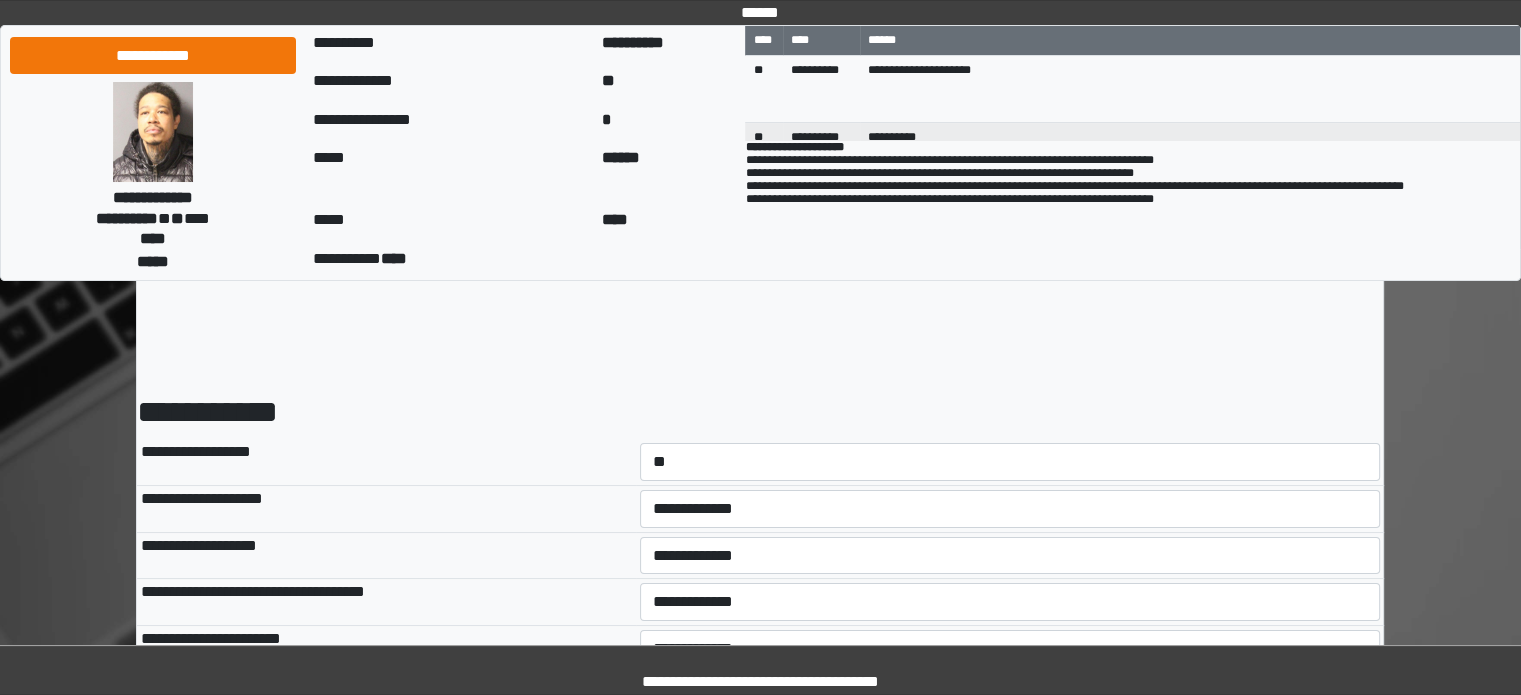 click on "**********" at bounding box center [1010, 462] 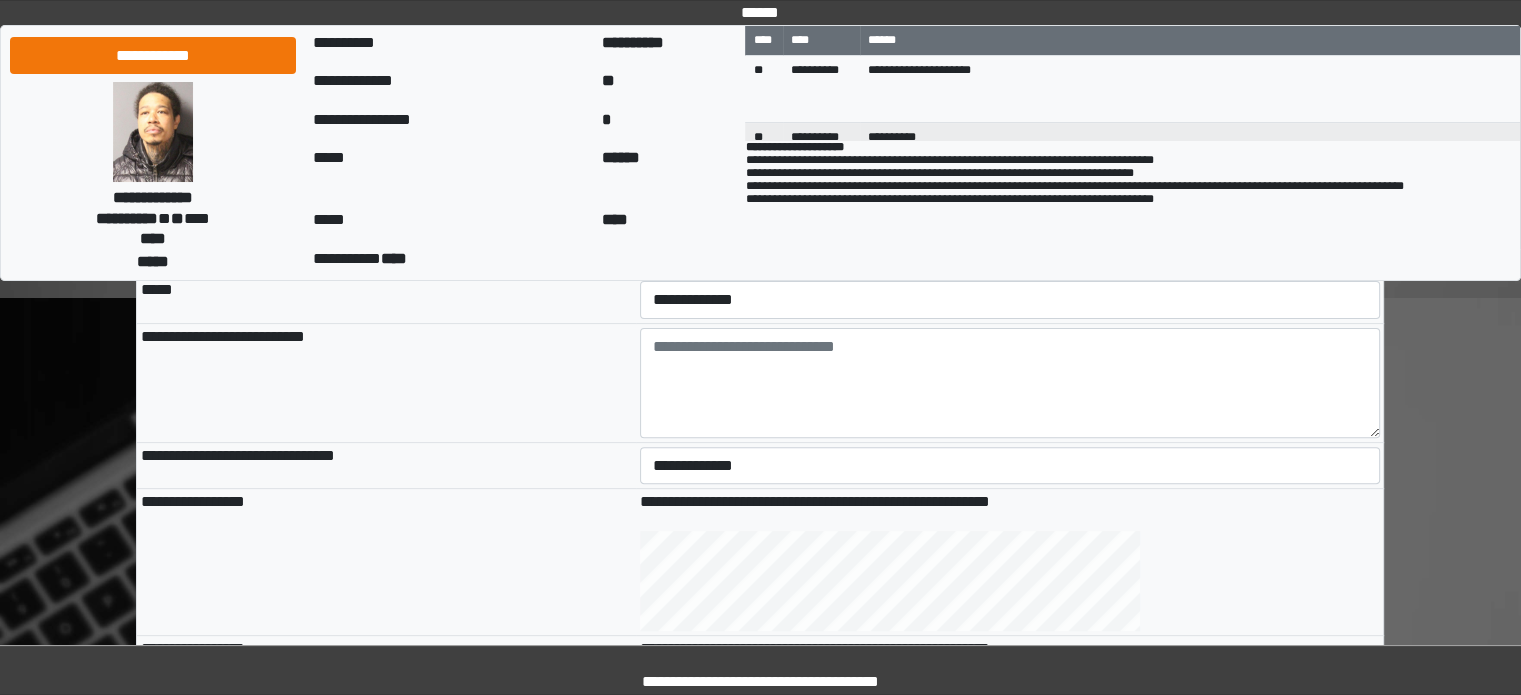 scroll, scrollTop: 500, scrollLeft: 0, axis: vertical 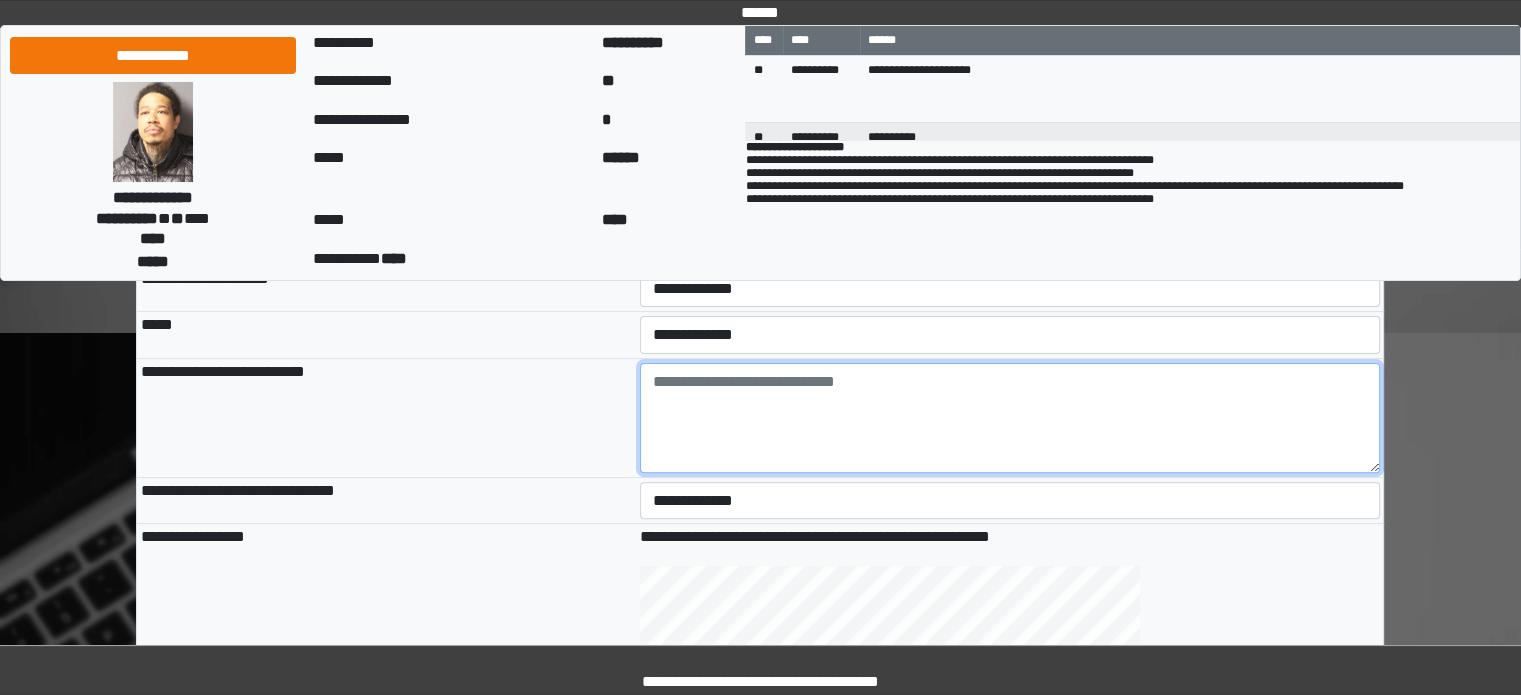 click at bounding box center [1010, 418] 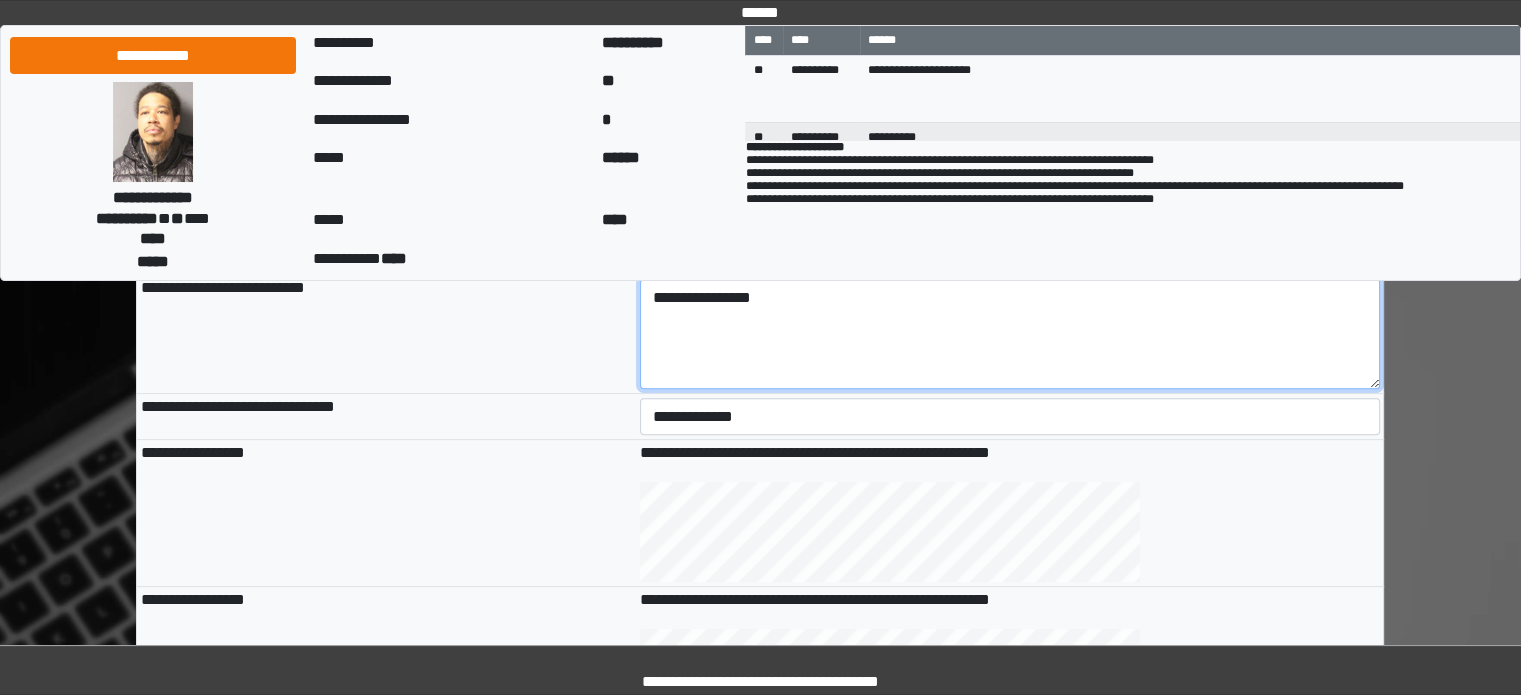 scroll, scrollTop: 800, scrollLeft: 0, axis: vertical 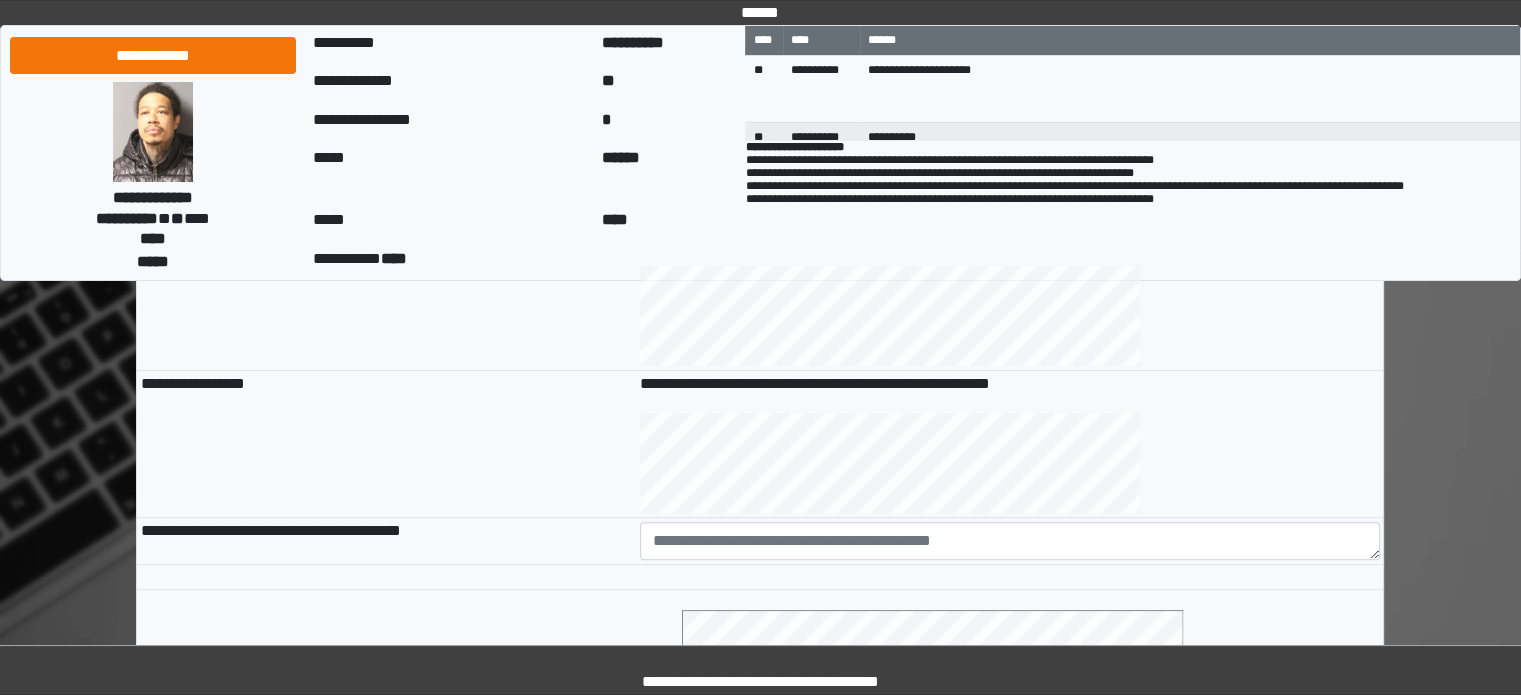 type on "**********" 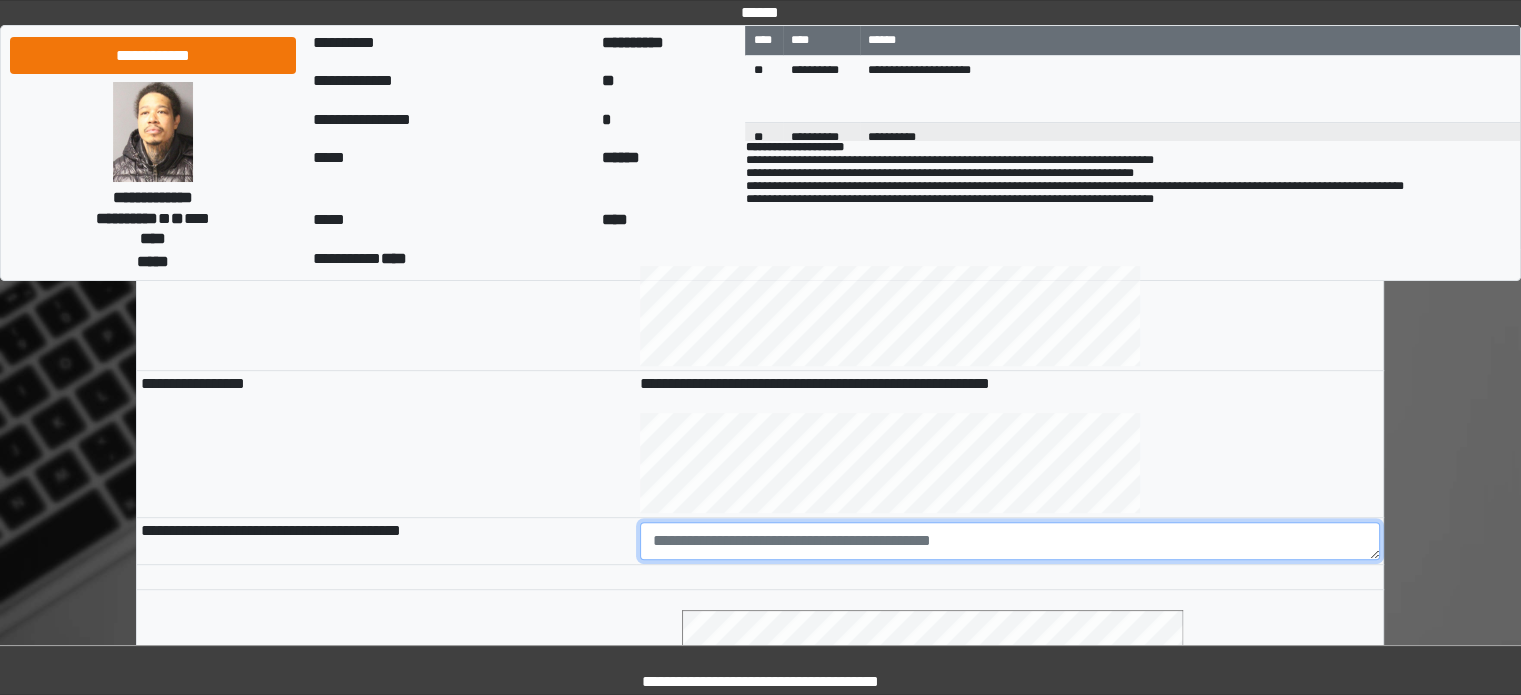 paste on "**********" 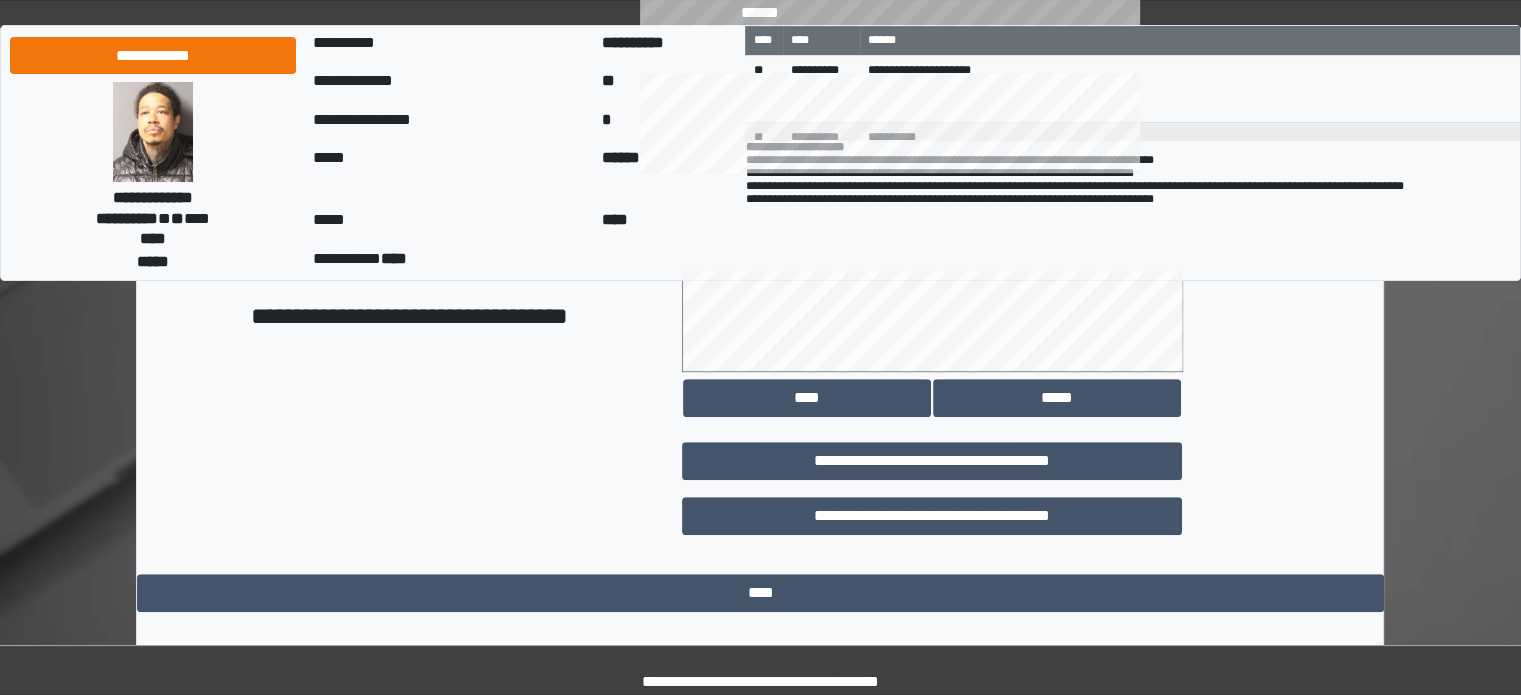 scroll, scrollTop: 1158, scrollLeft: 0, axis: vertical 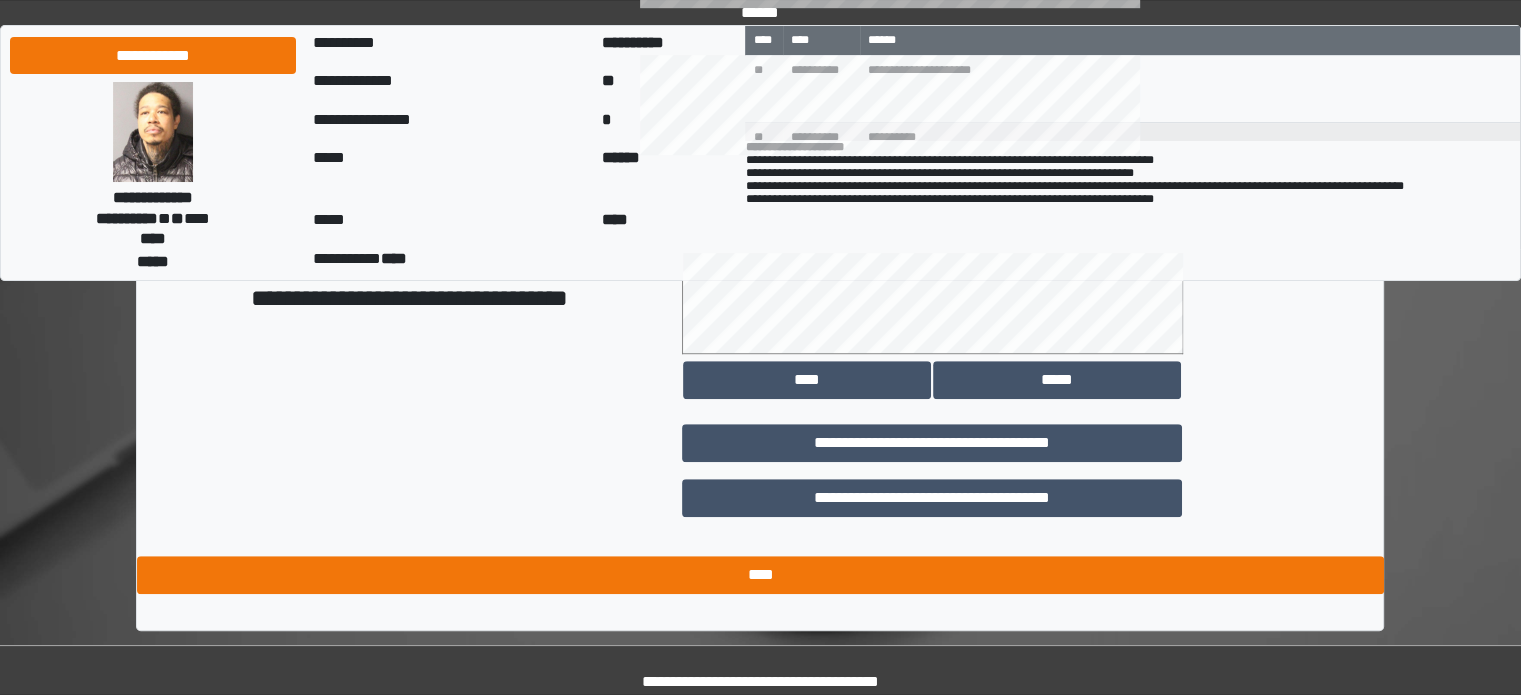 type on "**********" 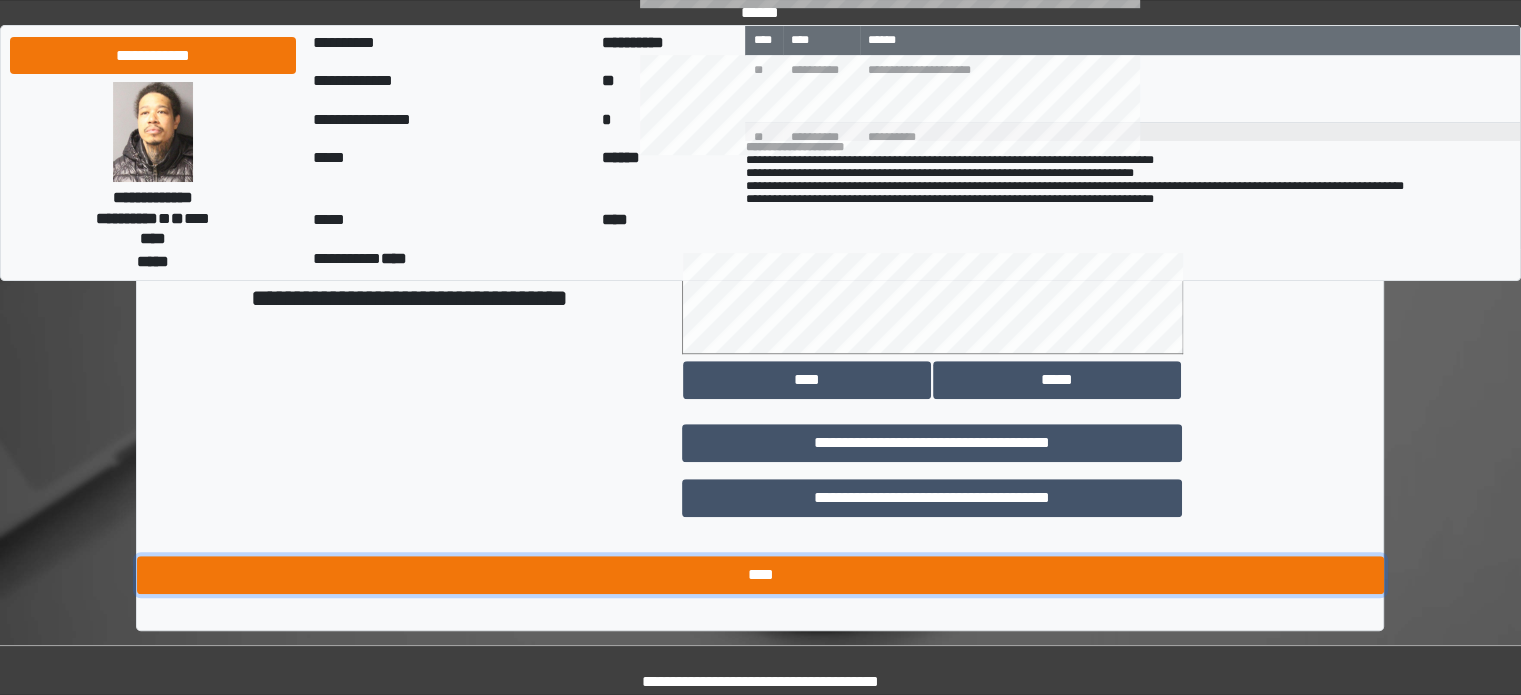 click on "****" at bounding box center [760, 575] 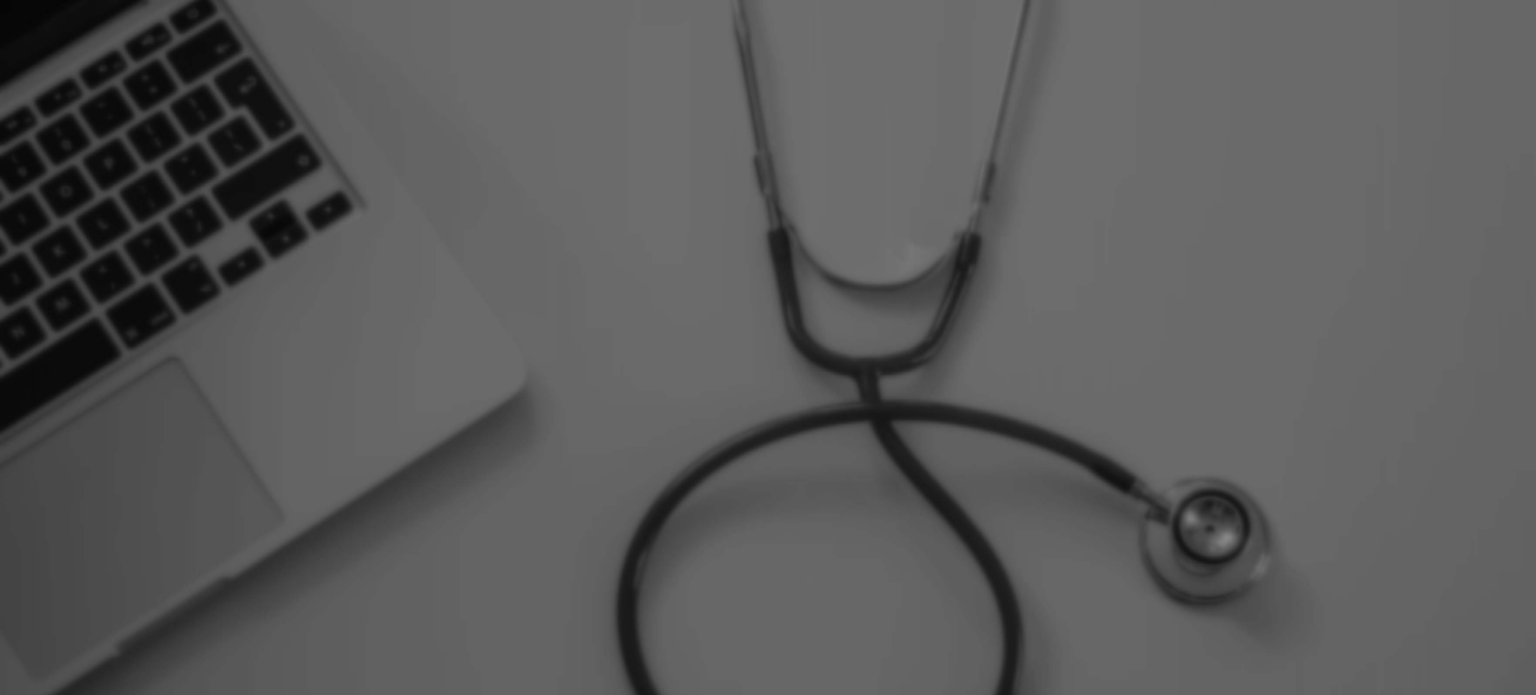 scroll, scrollTop: 0, scrollLeft: 0, axis: both 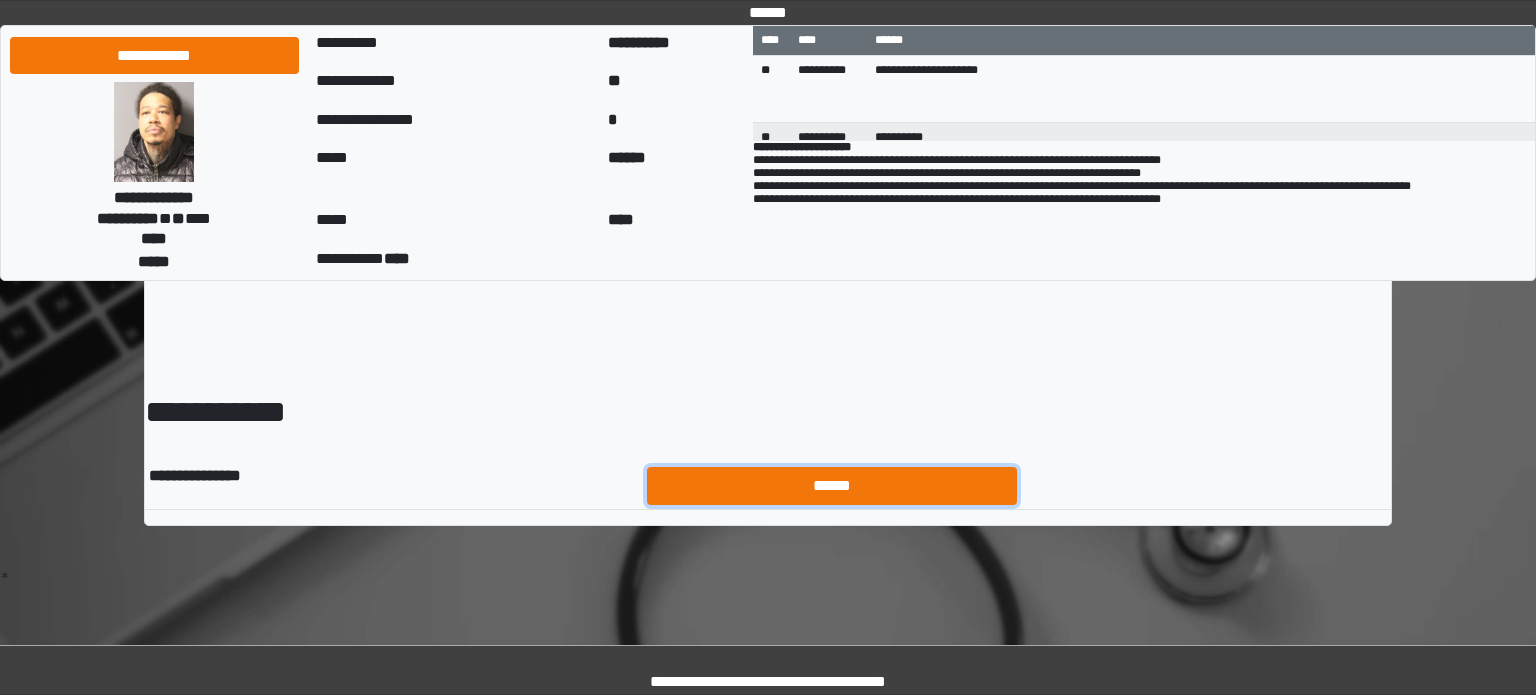 click on "******" at bounding box center [832, 486] 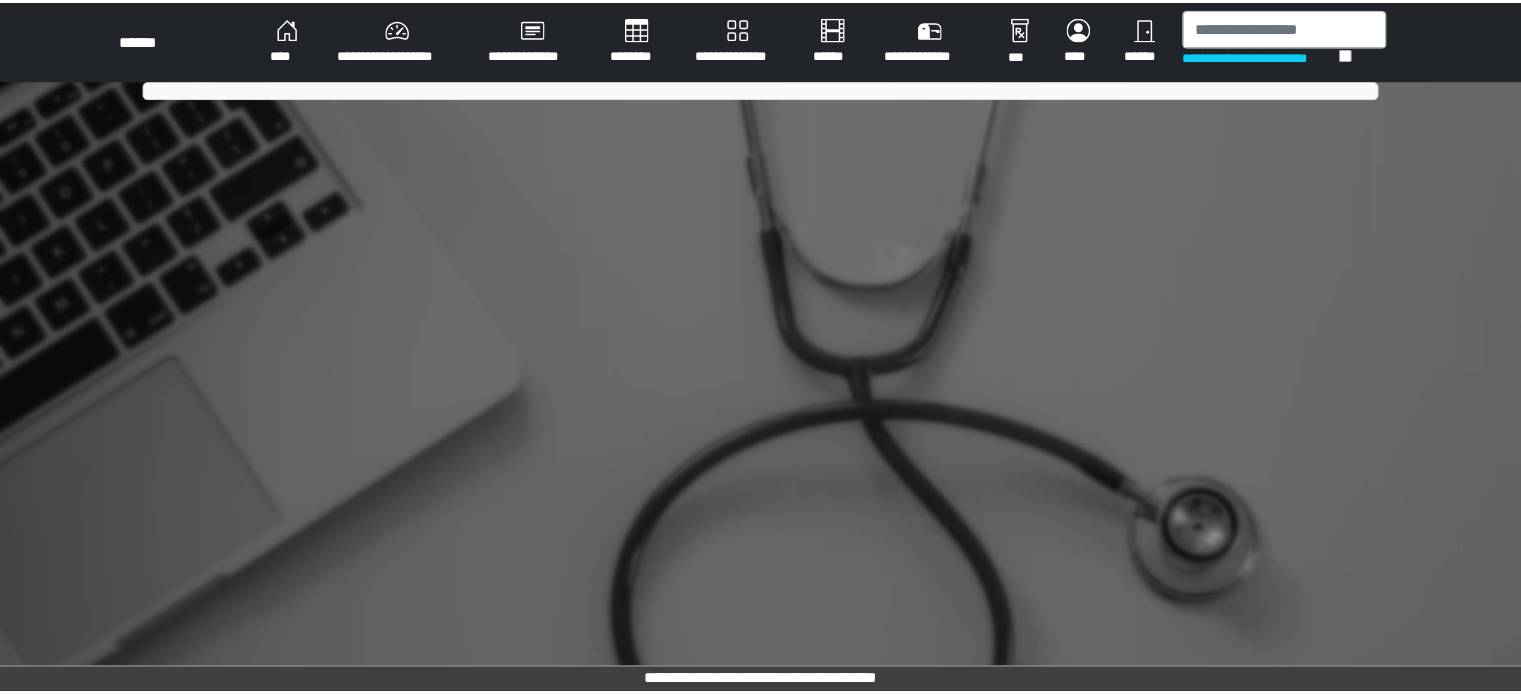 scroll, scrollTop: 0, scrollLeft: 0, axis: both 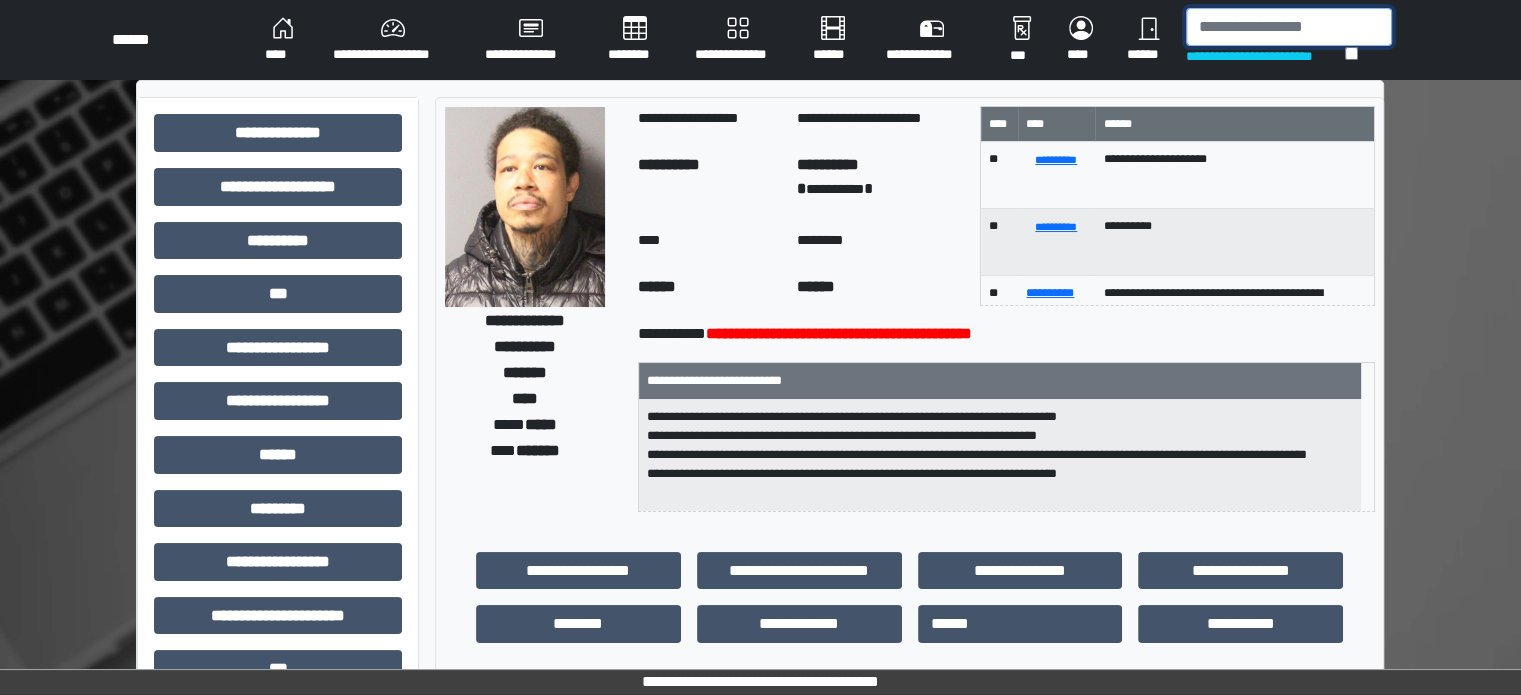 click at bounding box center [1289, 27] 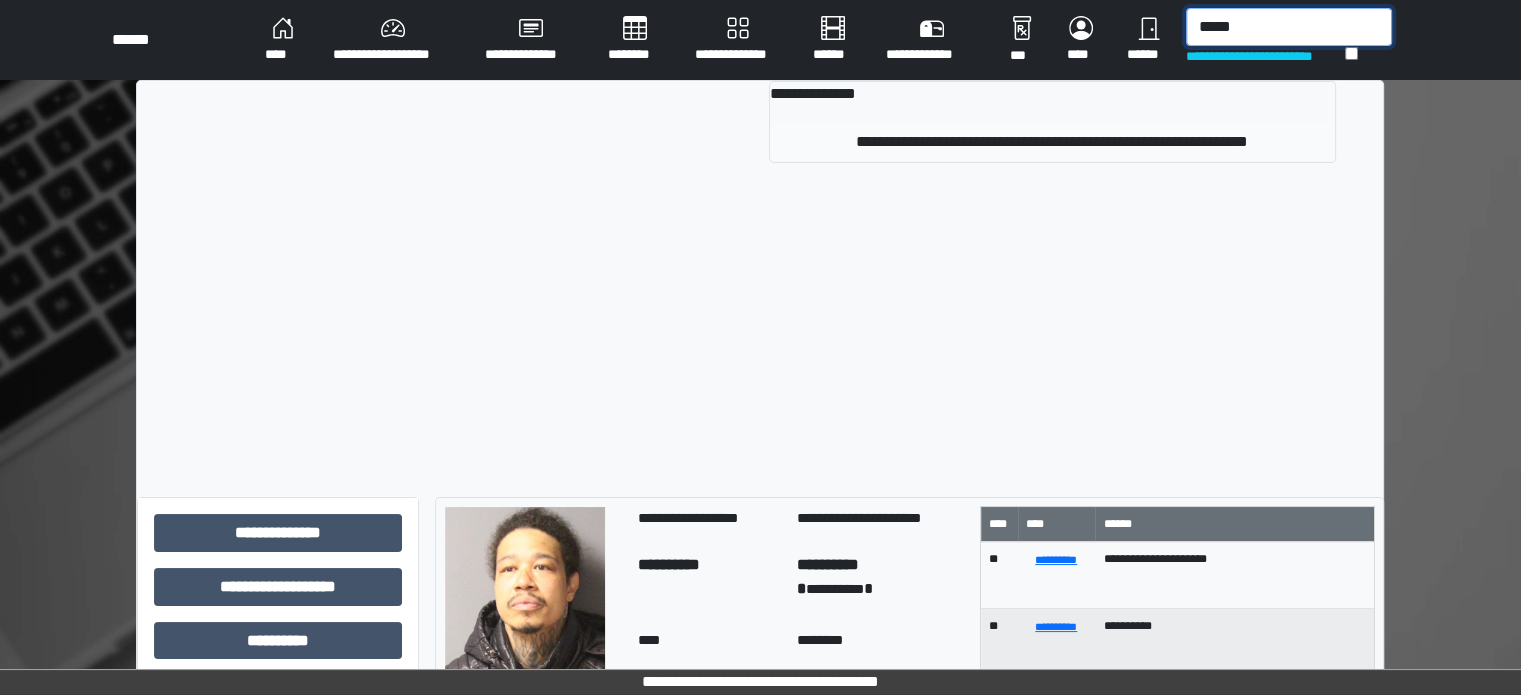 type on "*****" 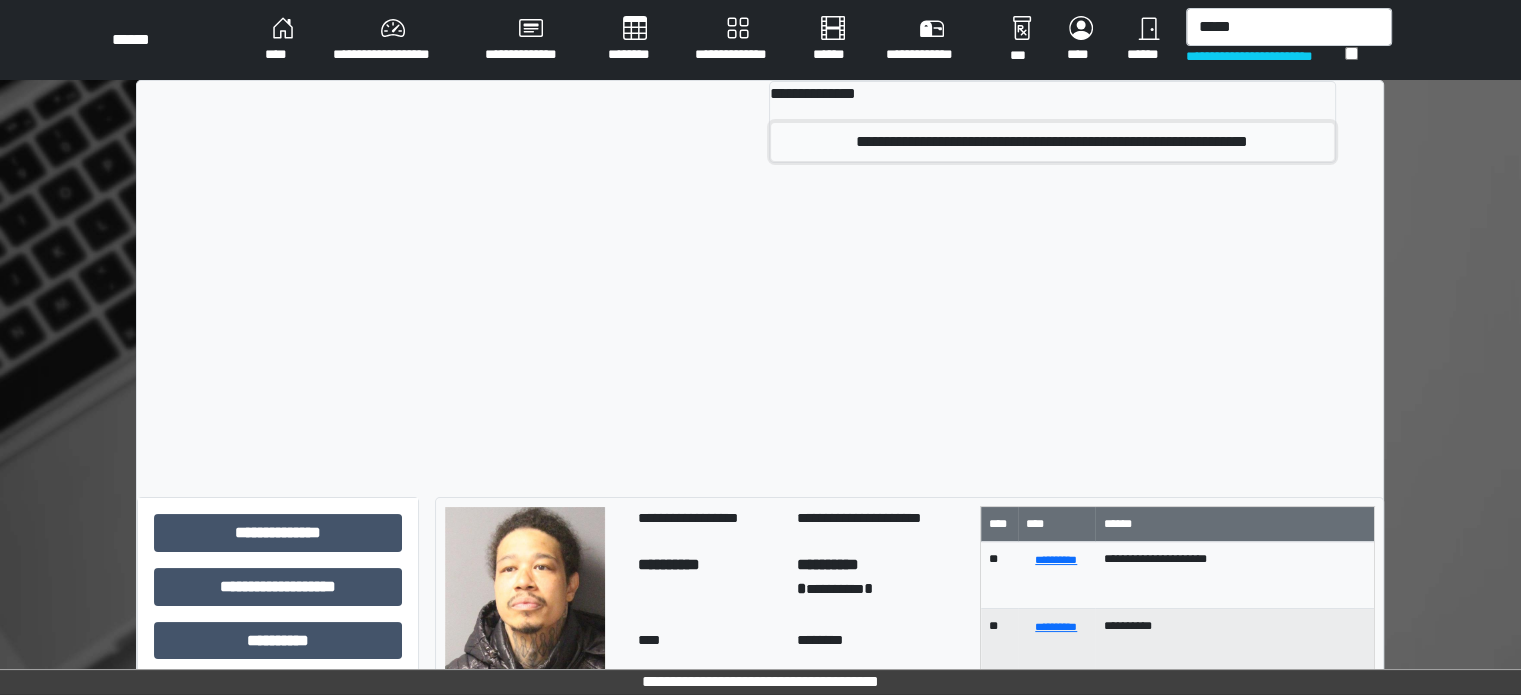 click on "**********" at bounding box center [1052, 142] 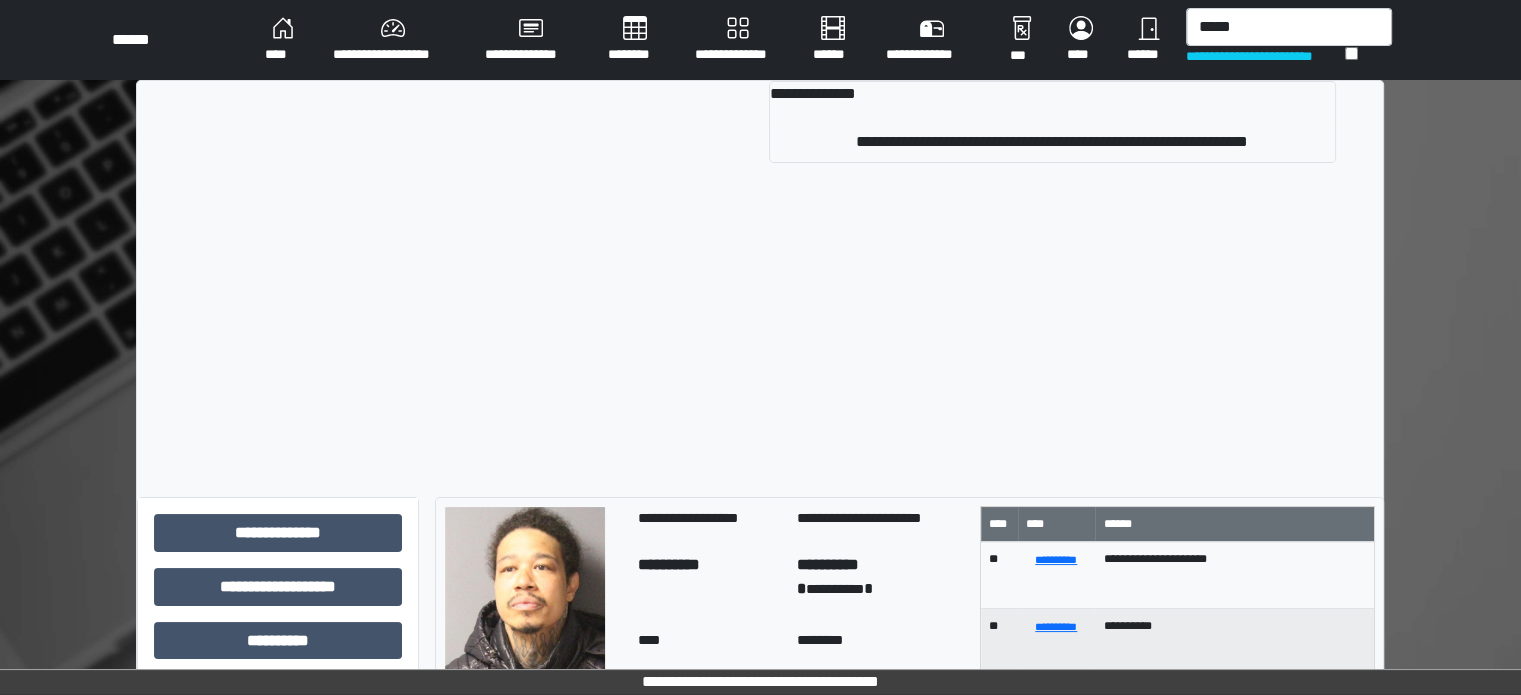 type 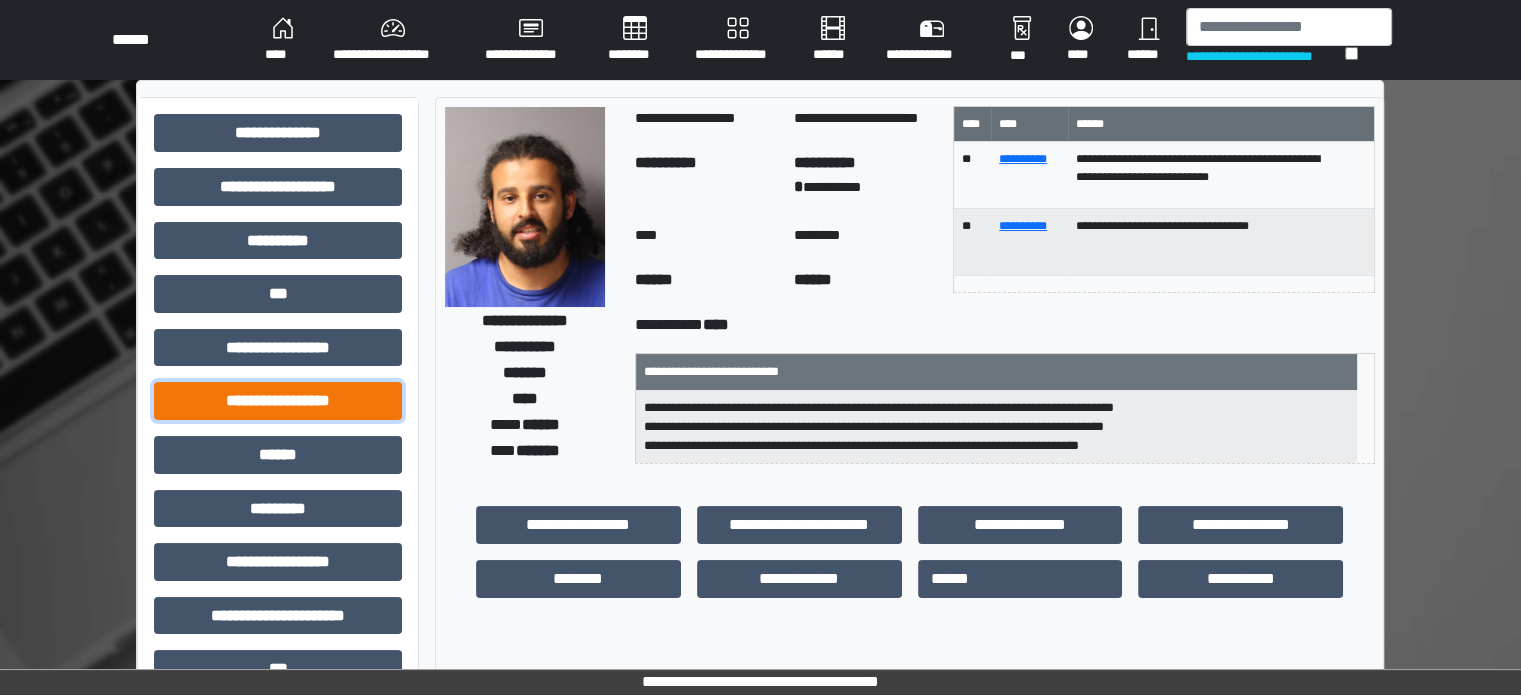 click on "**********" at bounding box center (278, 401) 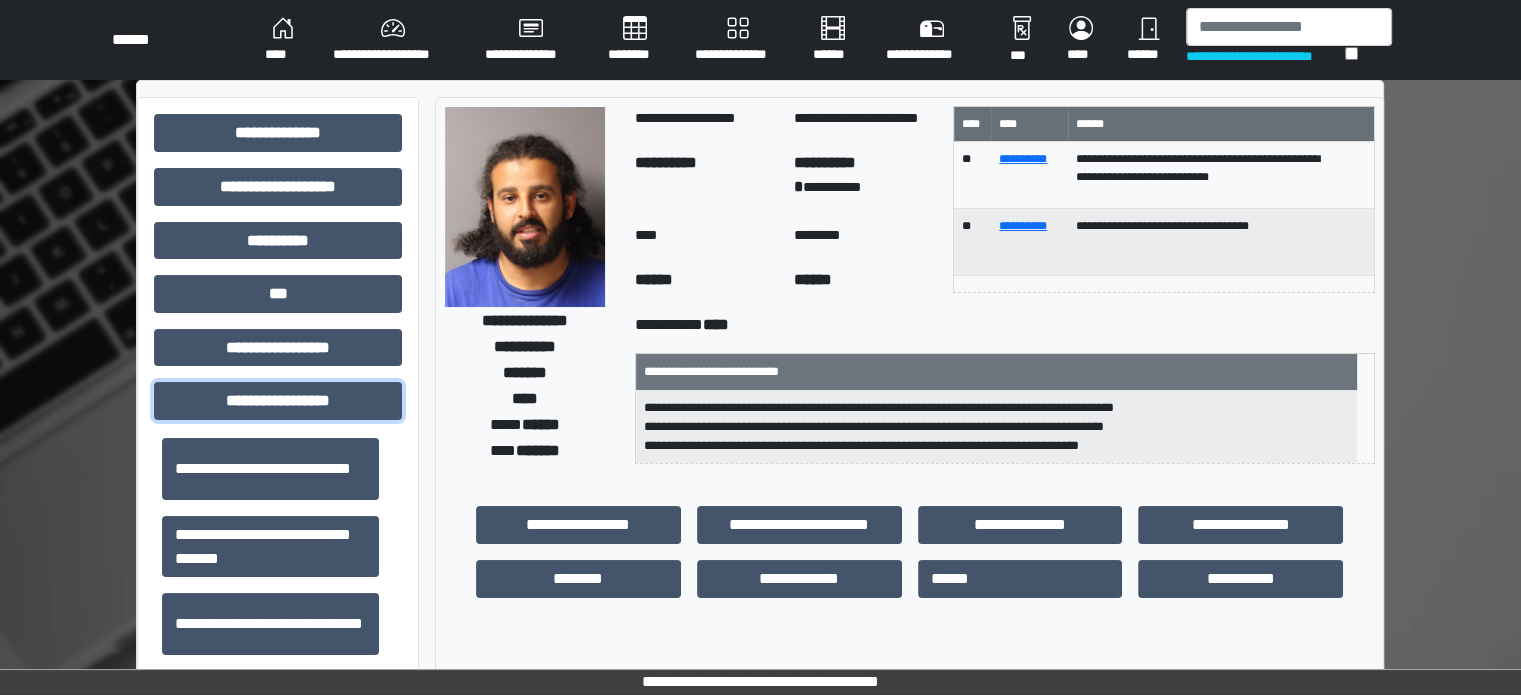 scroll, scrollTop: 1313, scrollLeft: 0, axis: vertical 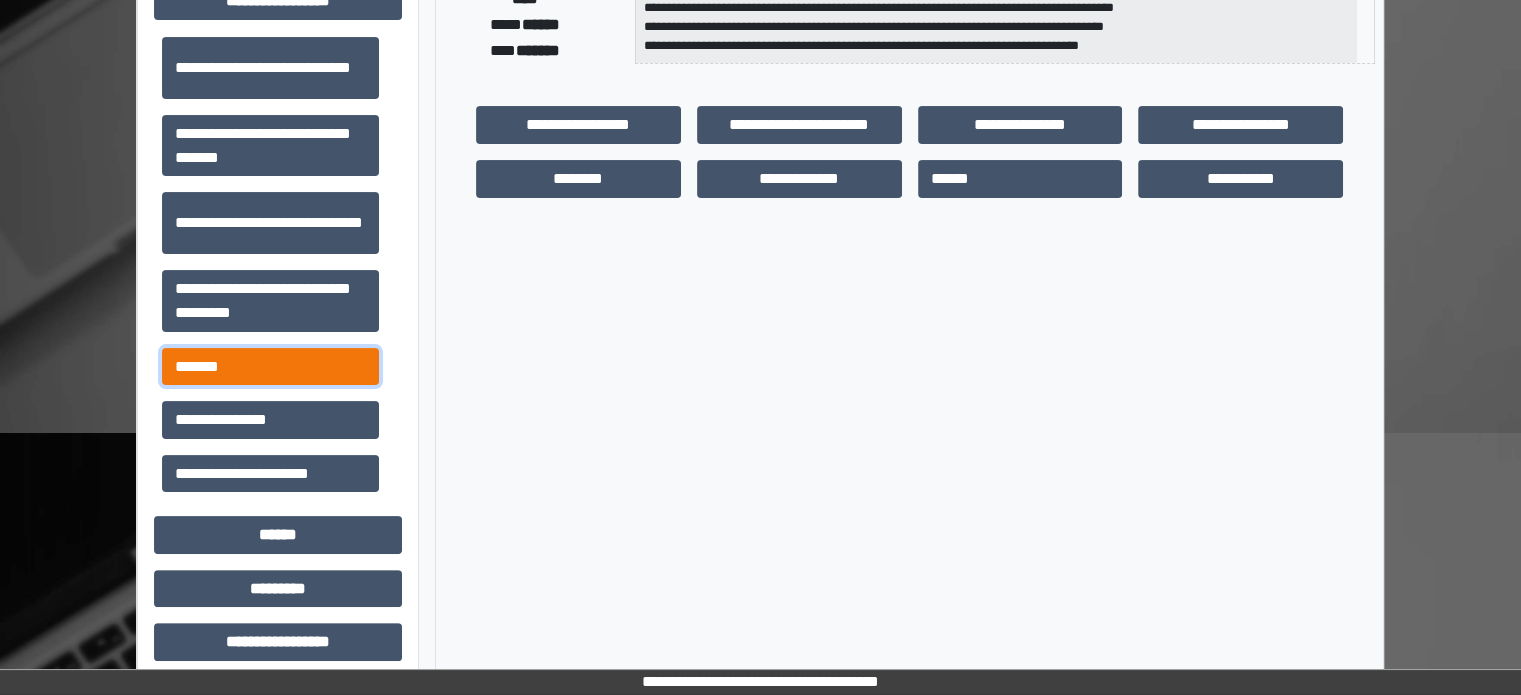click on "*******" at bounding box center (270, 367) 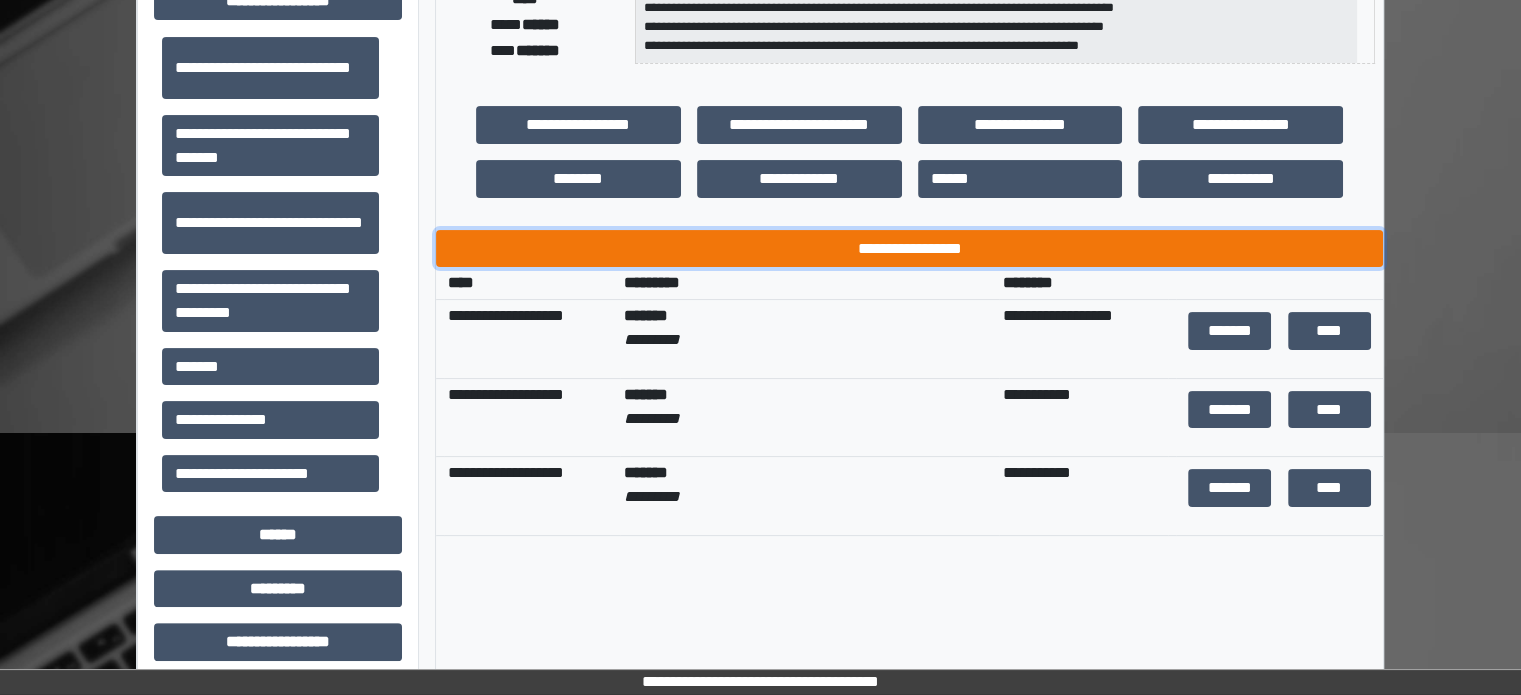 click on "**********" at bounding box center (909, 249) 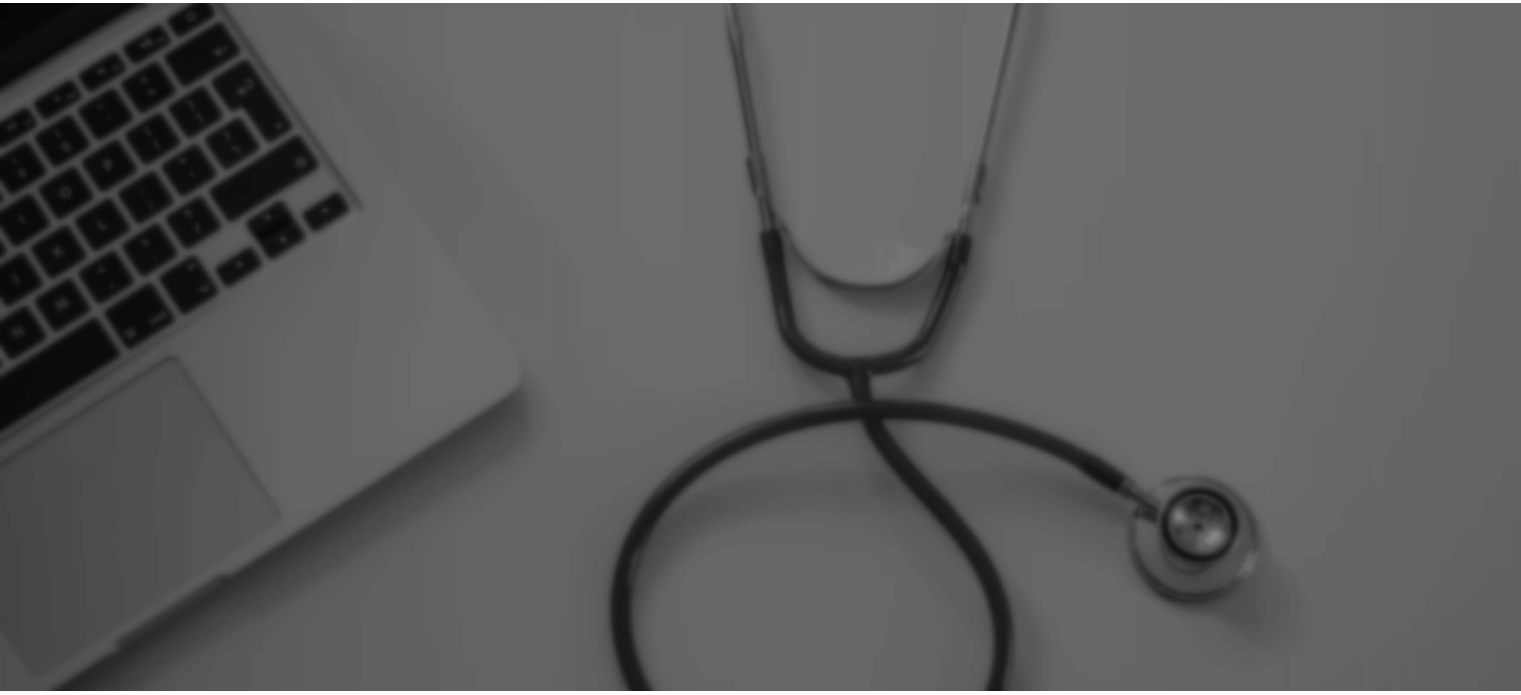 scroll, scrollTop: 0, scrollLeft: 0, axis: both 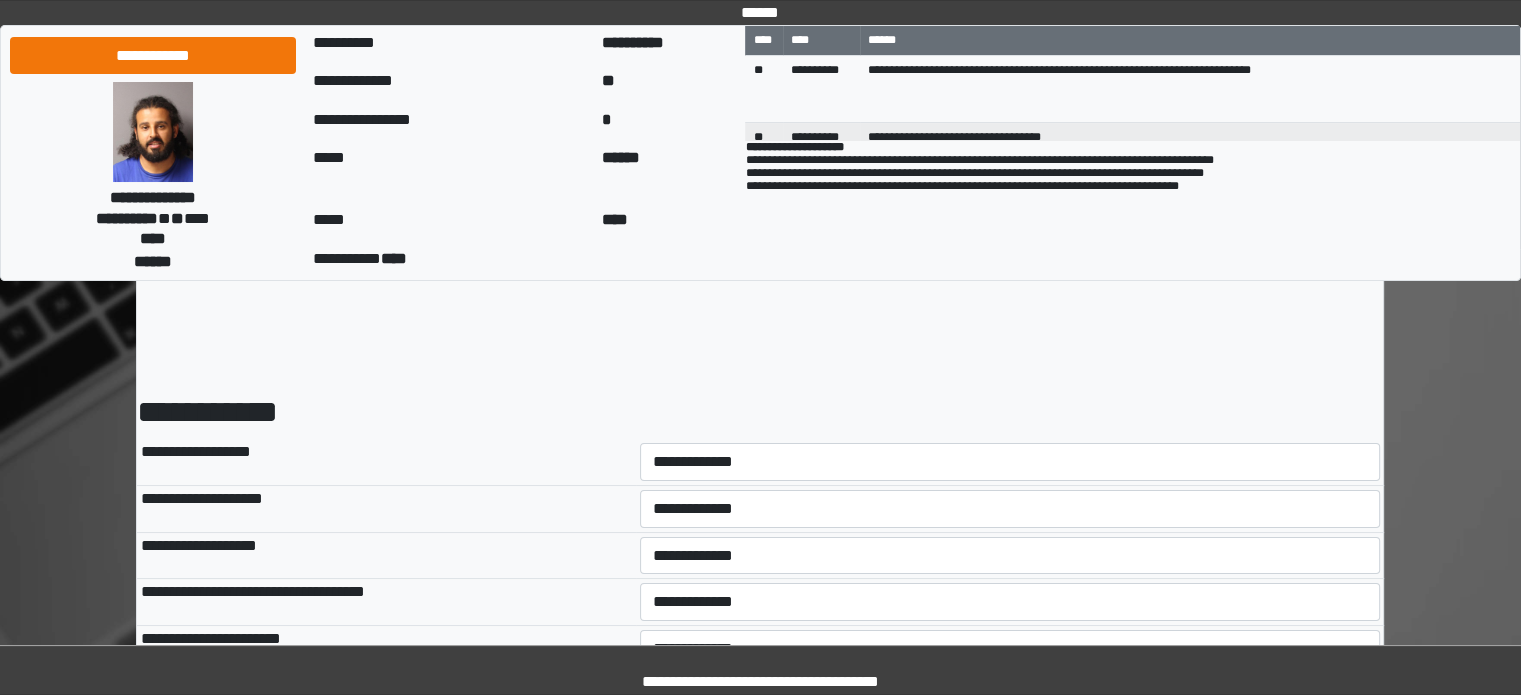 drag, startPoint x: 793, startPoint y: 462, endPoint x: 789, endPoint y: 478, distance: 16.492422 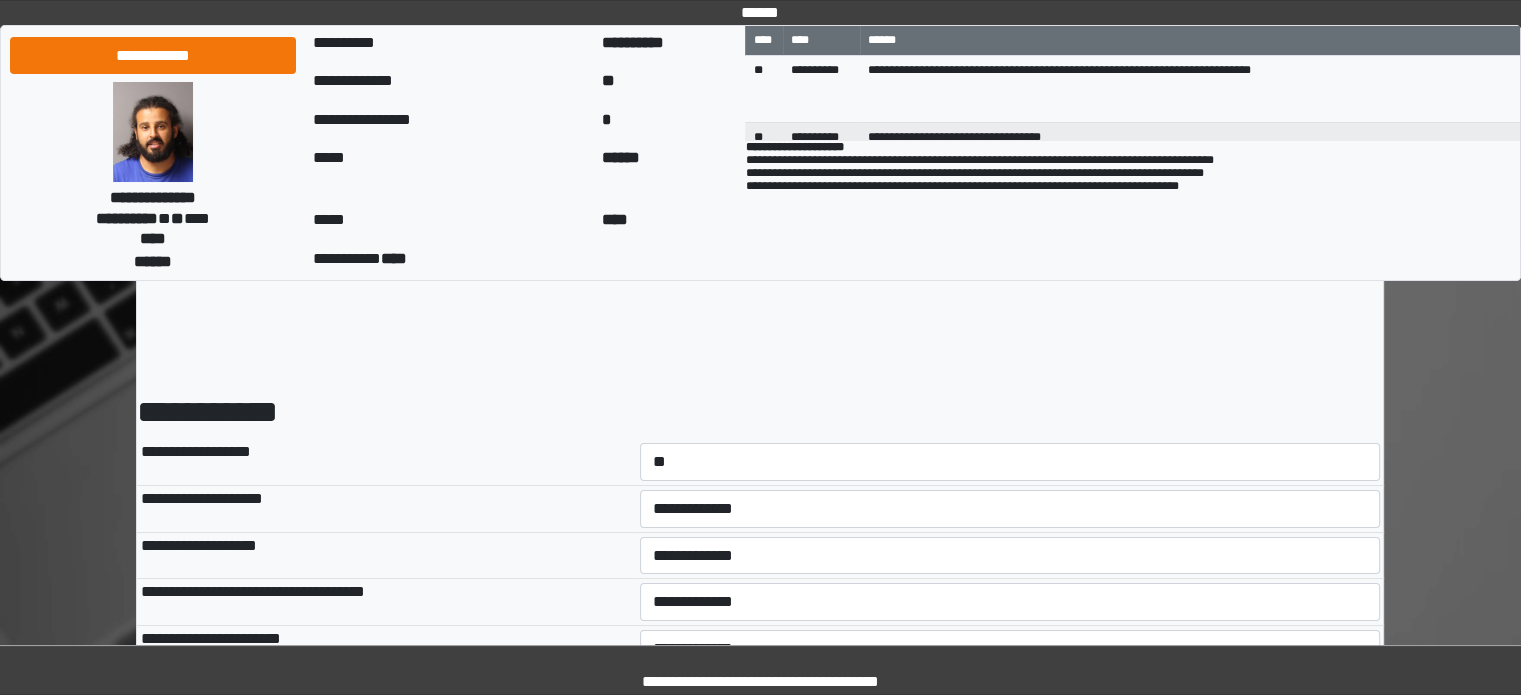 click on "**********" at bounding box center [1010, 462] 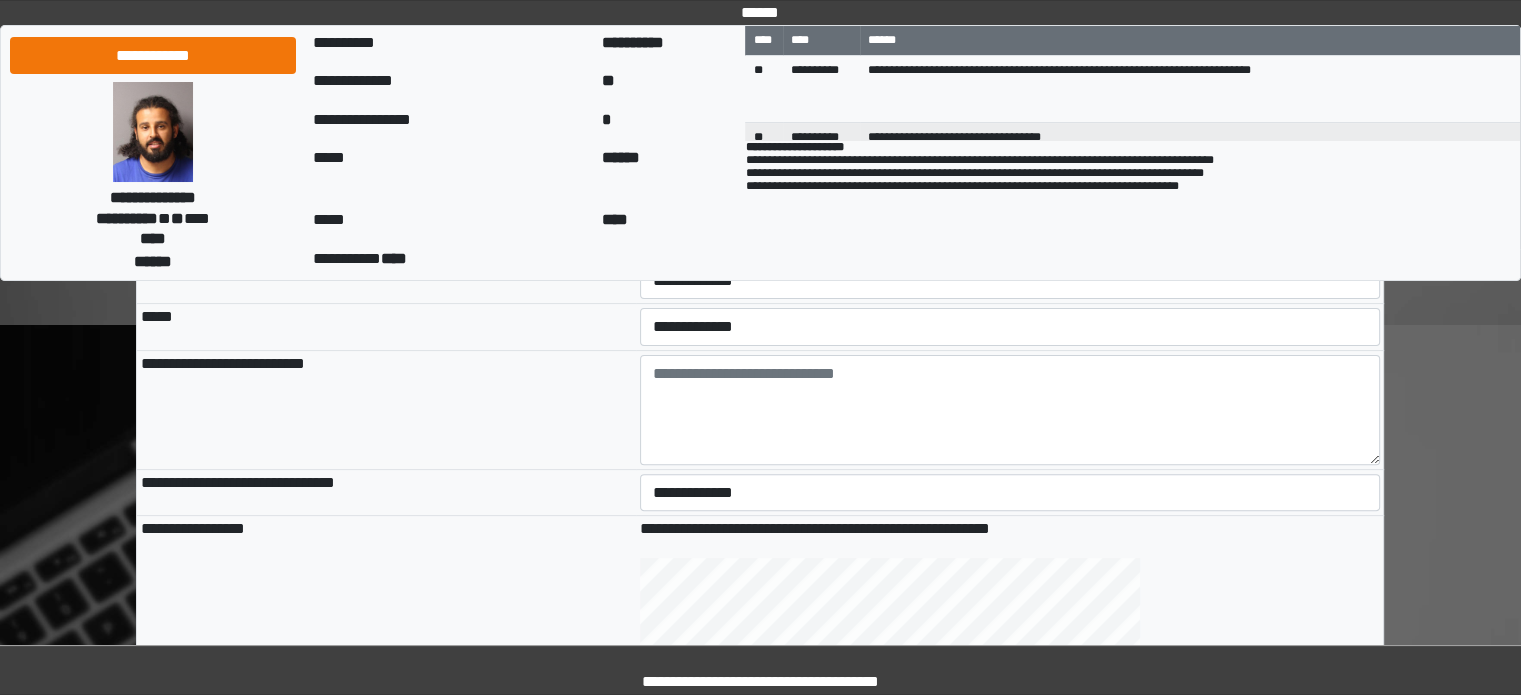 scroll, scrollTop: 500, scrollLeft: 0, axis: vertical 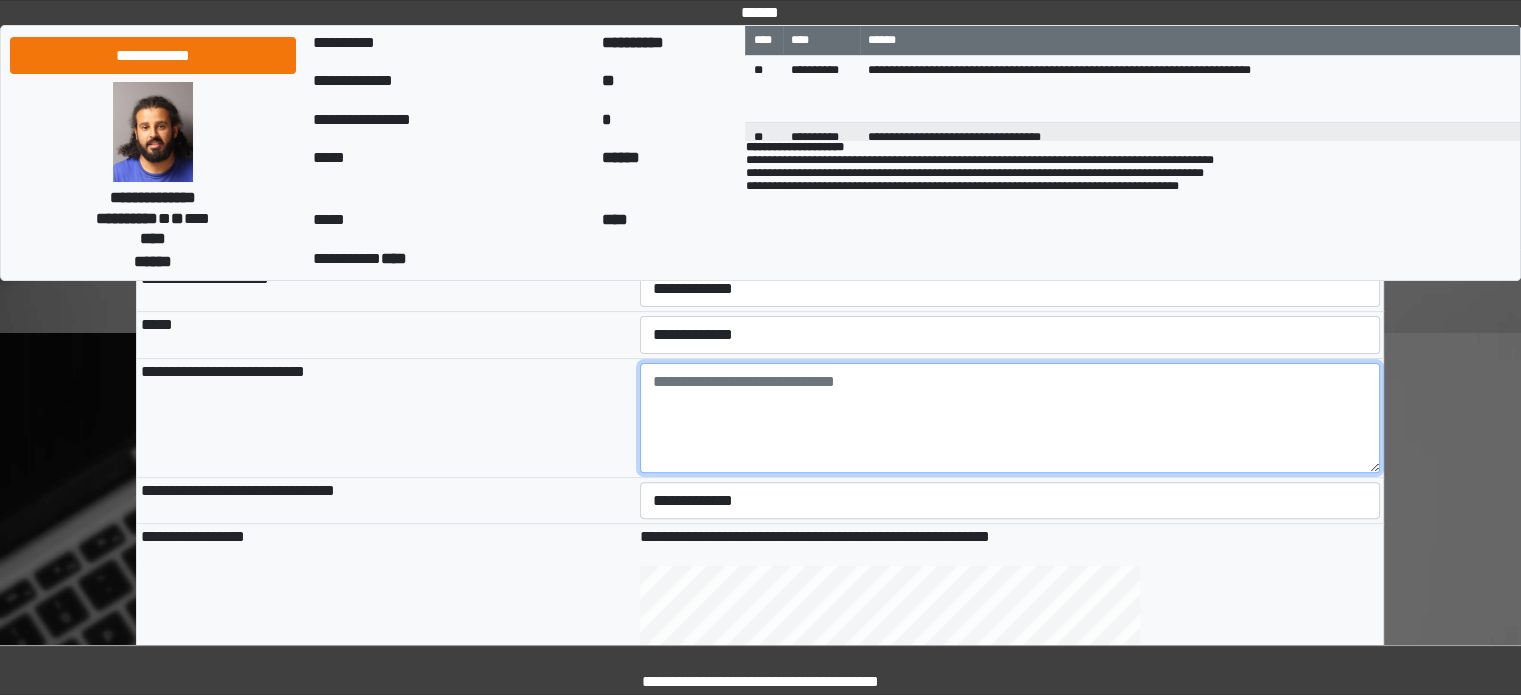 click at bounding box center (1010, 418) 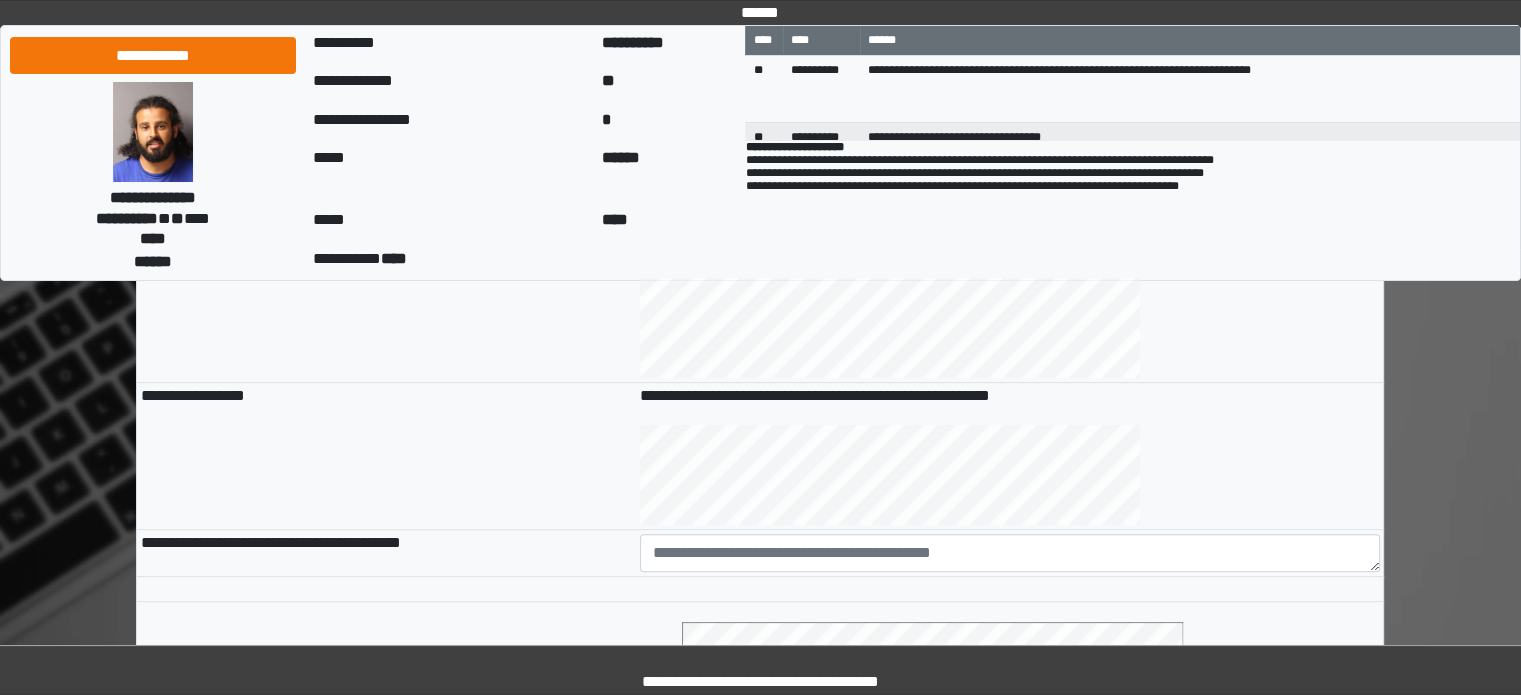 scroll, scrollTop: 800, scrollLeft: 0, axis: vertical 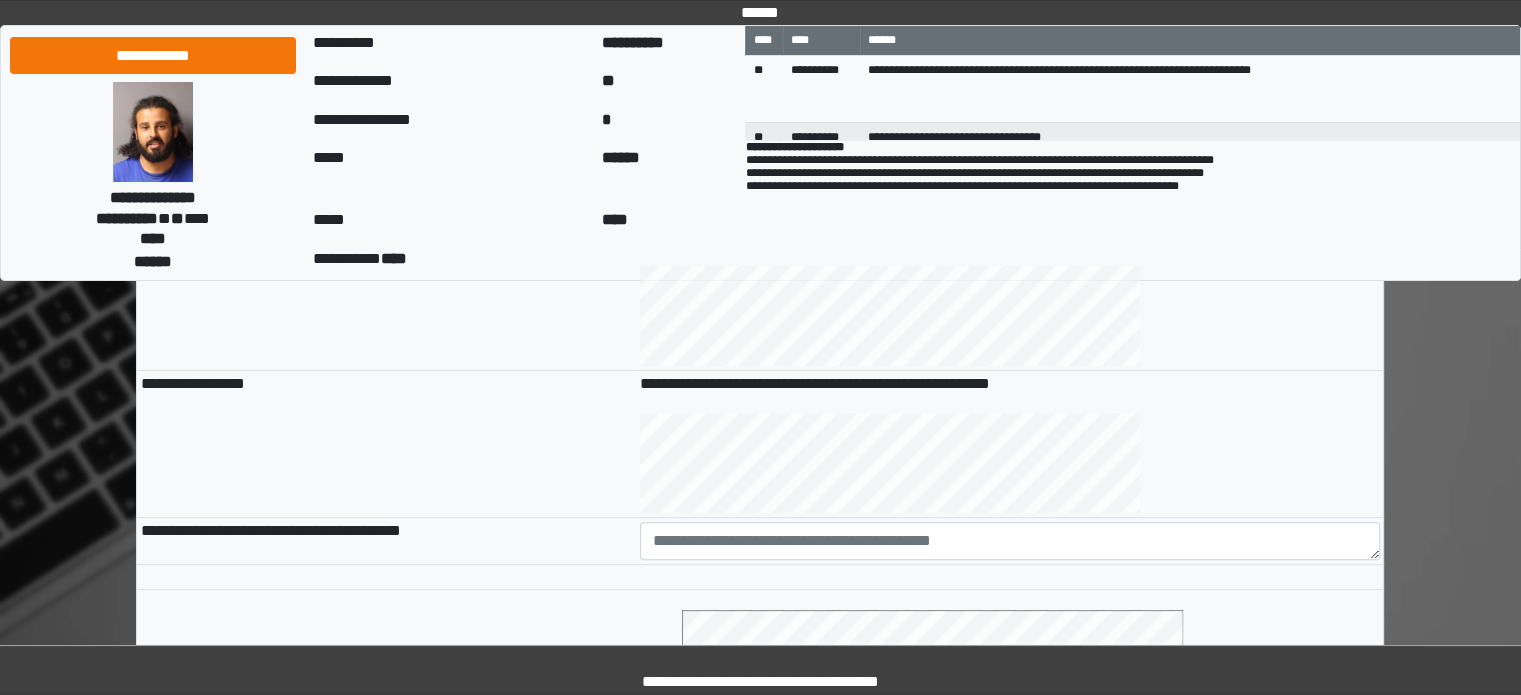 type on "**********" 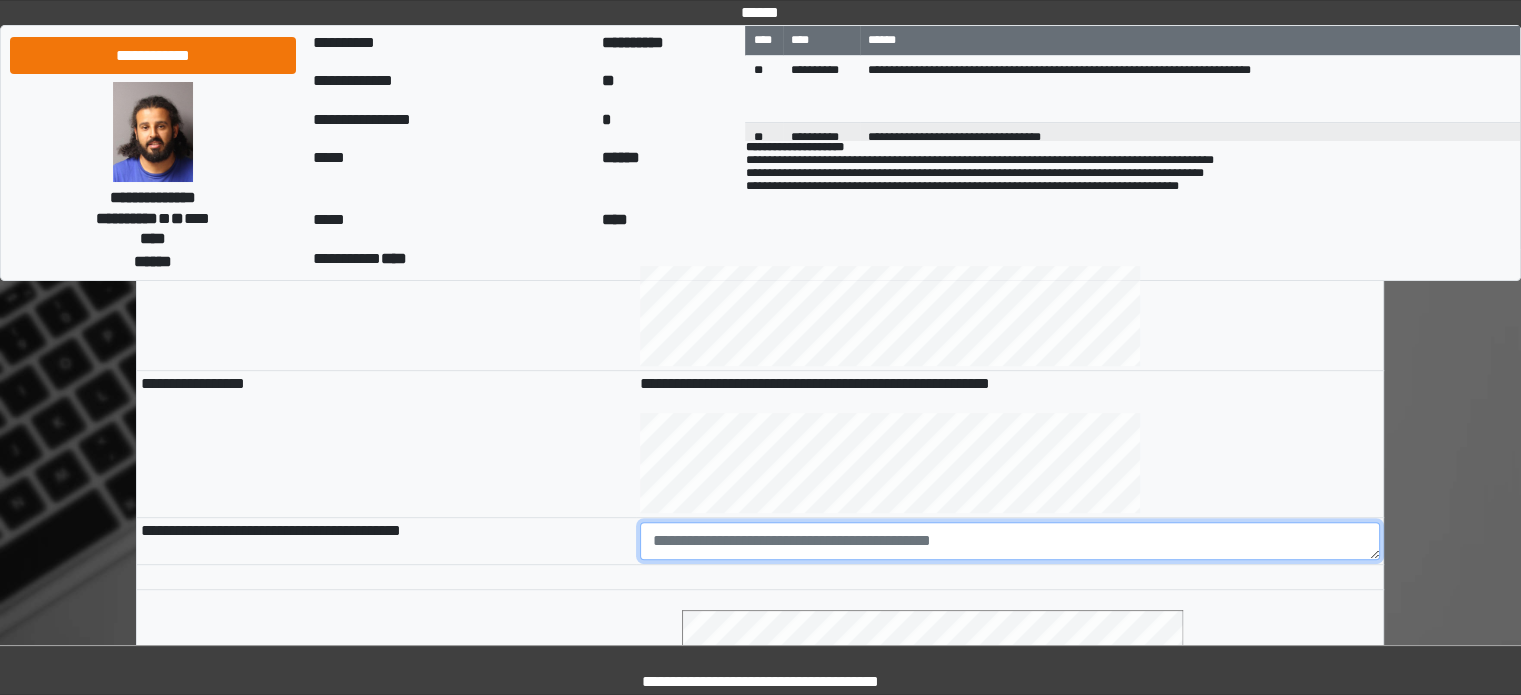 paste on "**********" 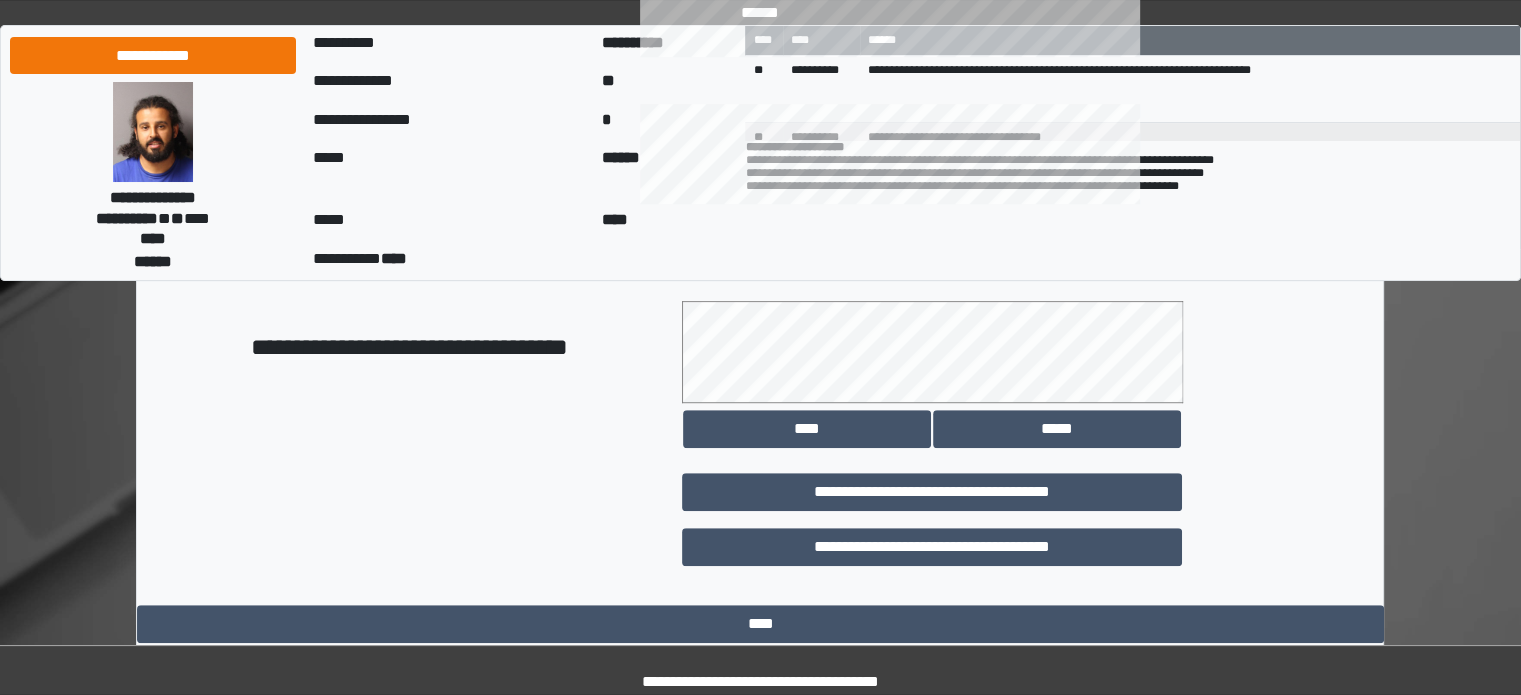 scroll, scrollTop: 1158, scrollLeft: 0, axis: vertical 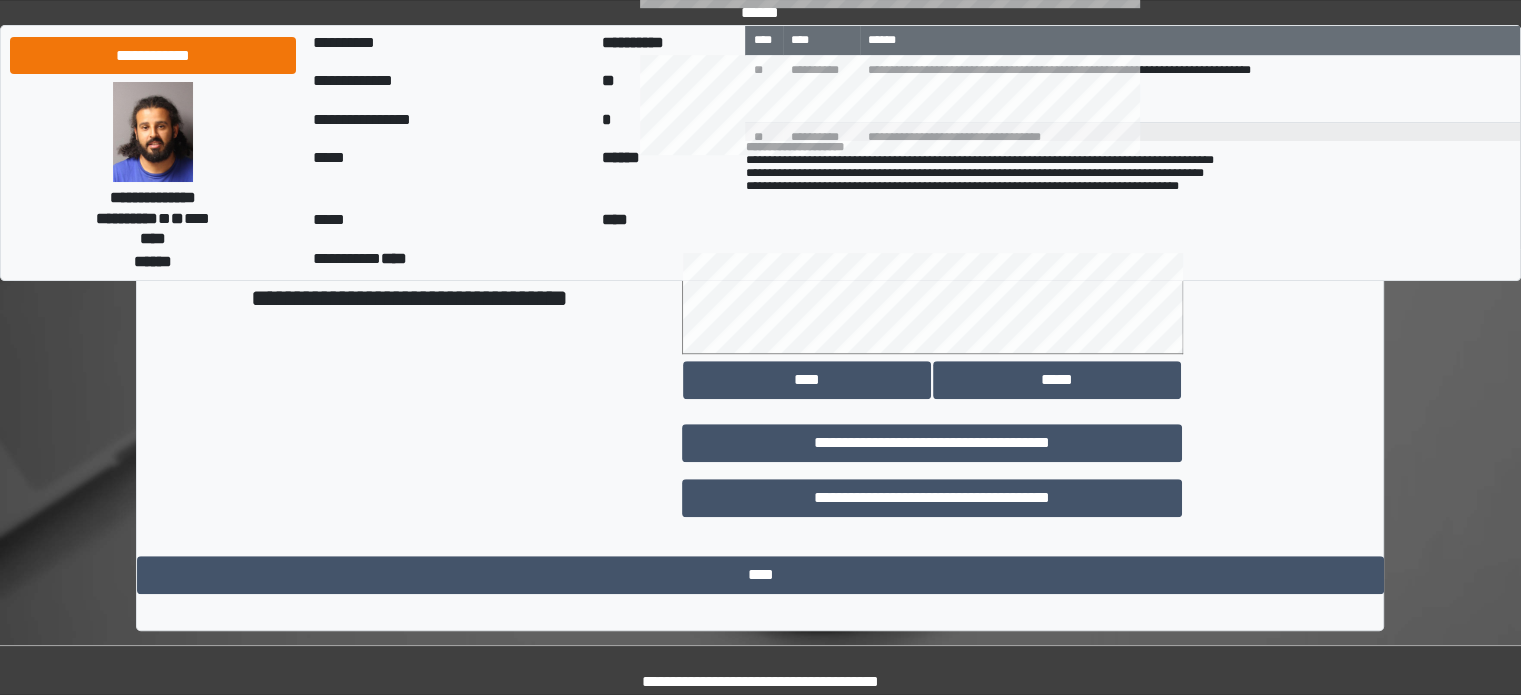 type on "**********" 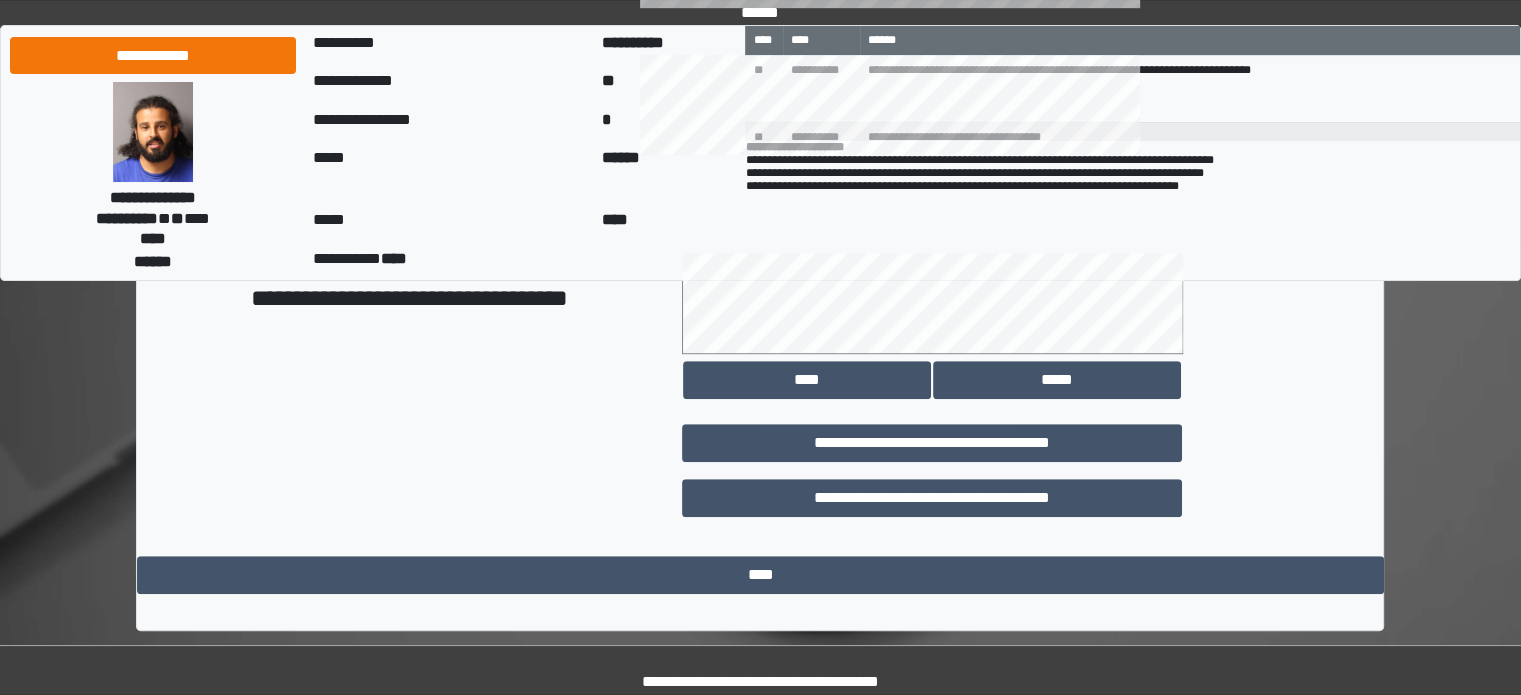drag, startPoint x: 928, startPoint y: 603, endPoint x: 923, endPoint y: 593, distance: 11.18034 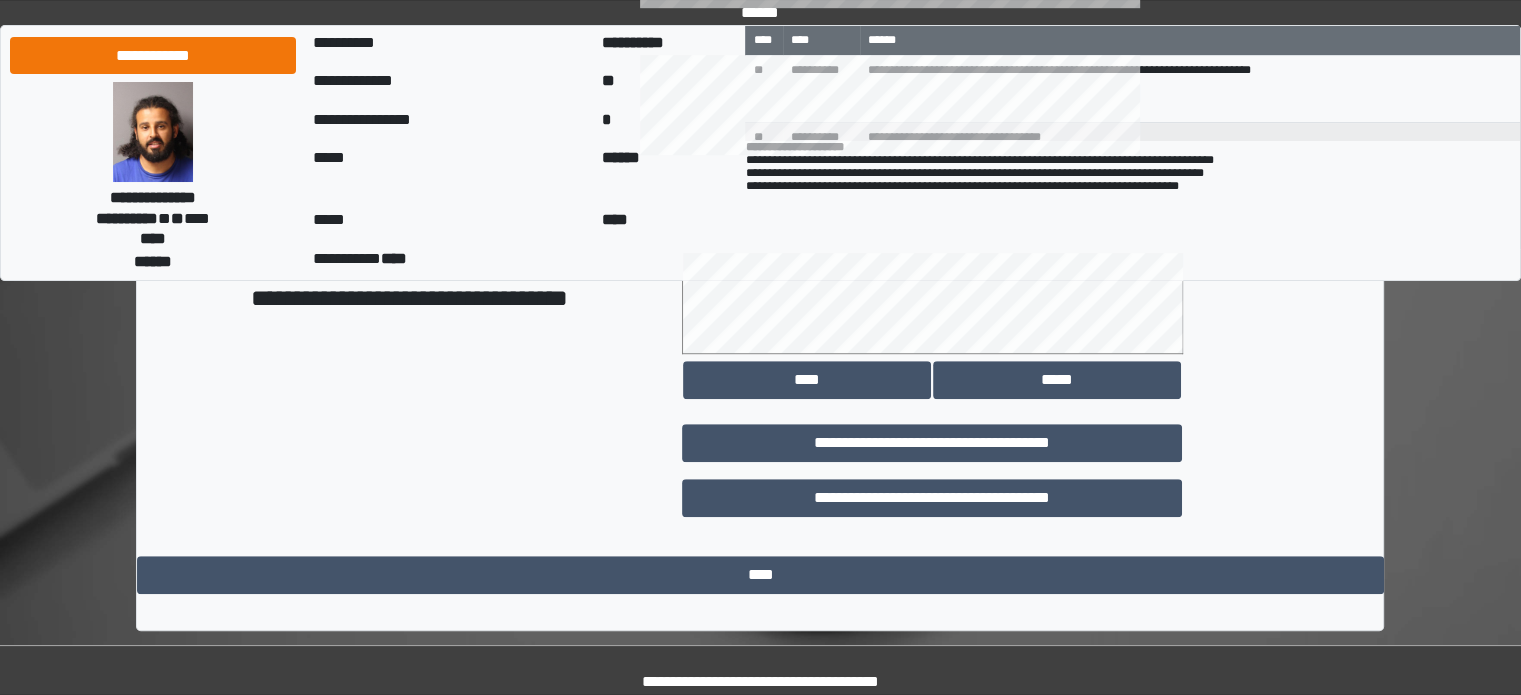 click on "**********" at bounding box center [760, -53] 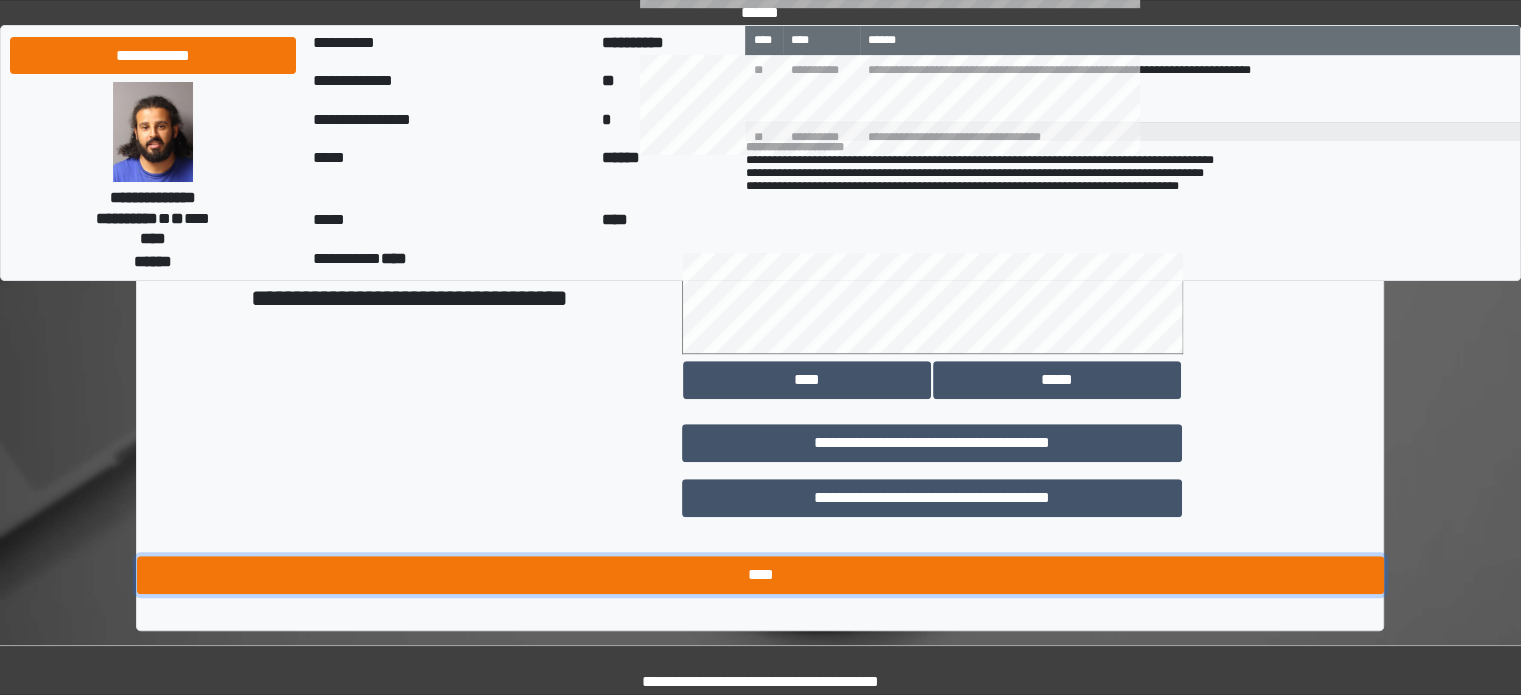 click on "****" at bounding box center [760, 575] 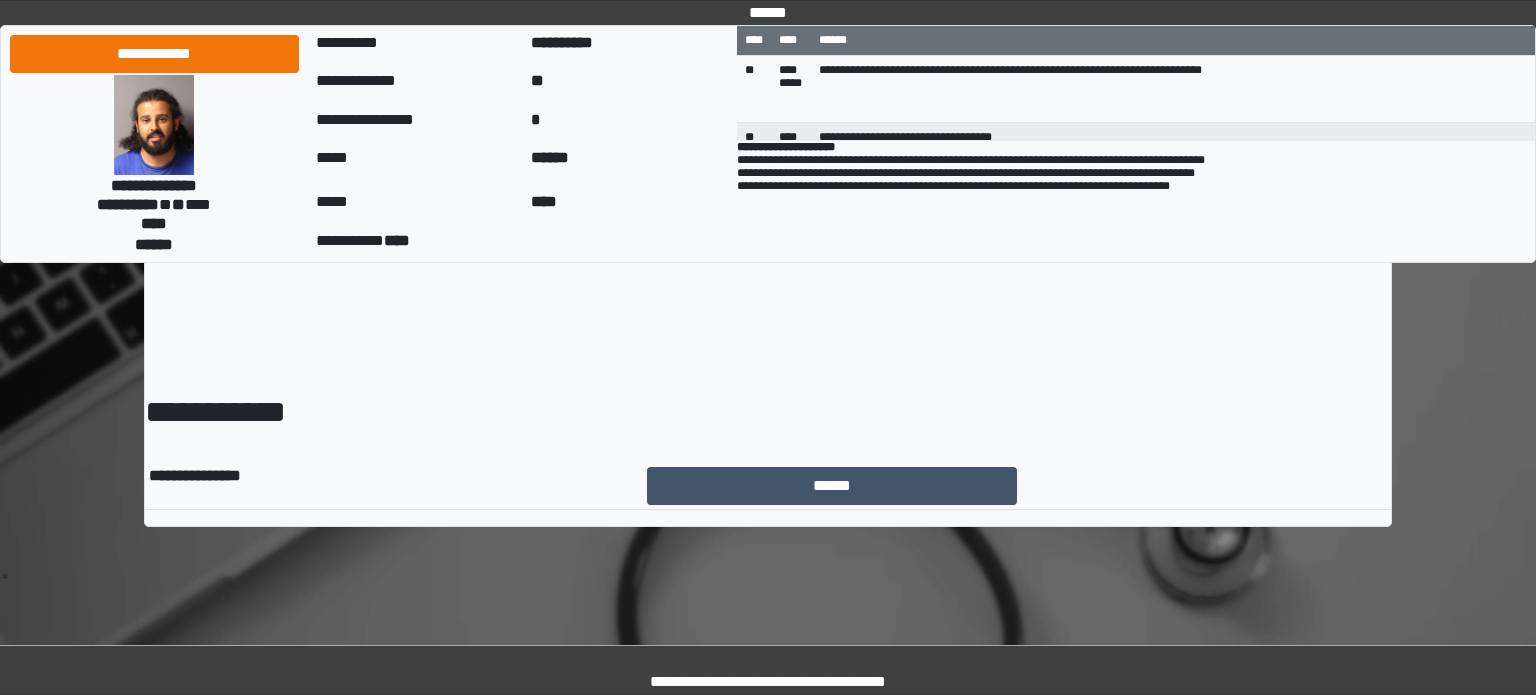 scroll, scrollTop: 0, scrollLeft: 0, axis: both 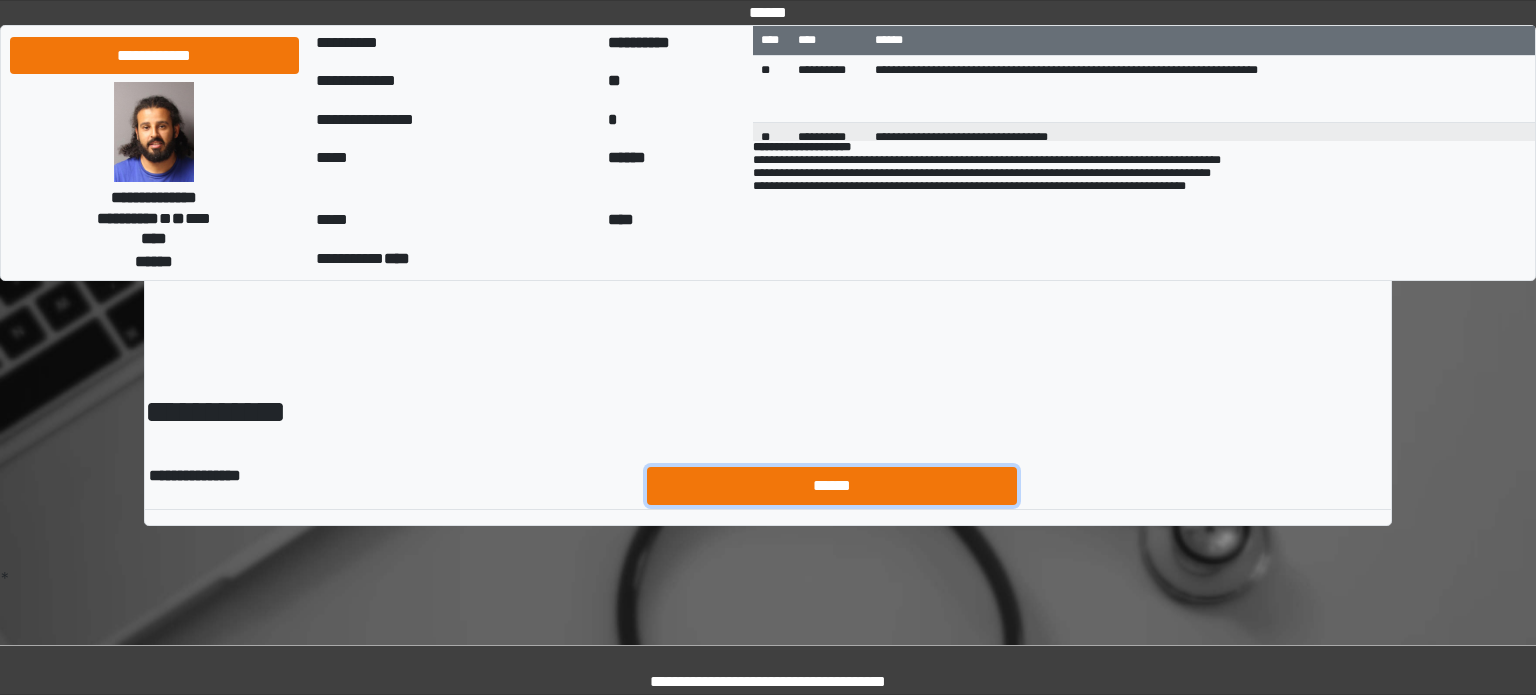 click on "******" at bounding box center [832, 486] 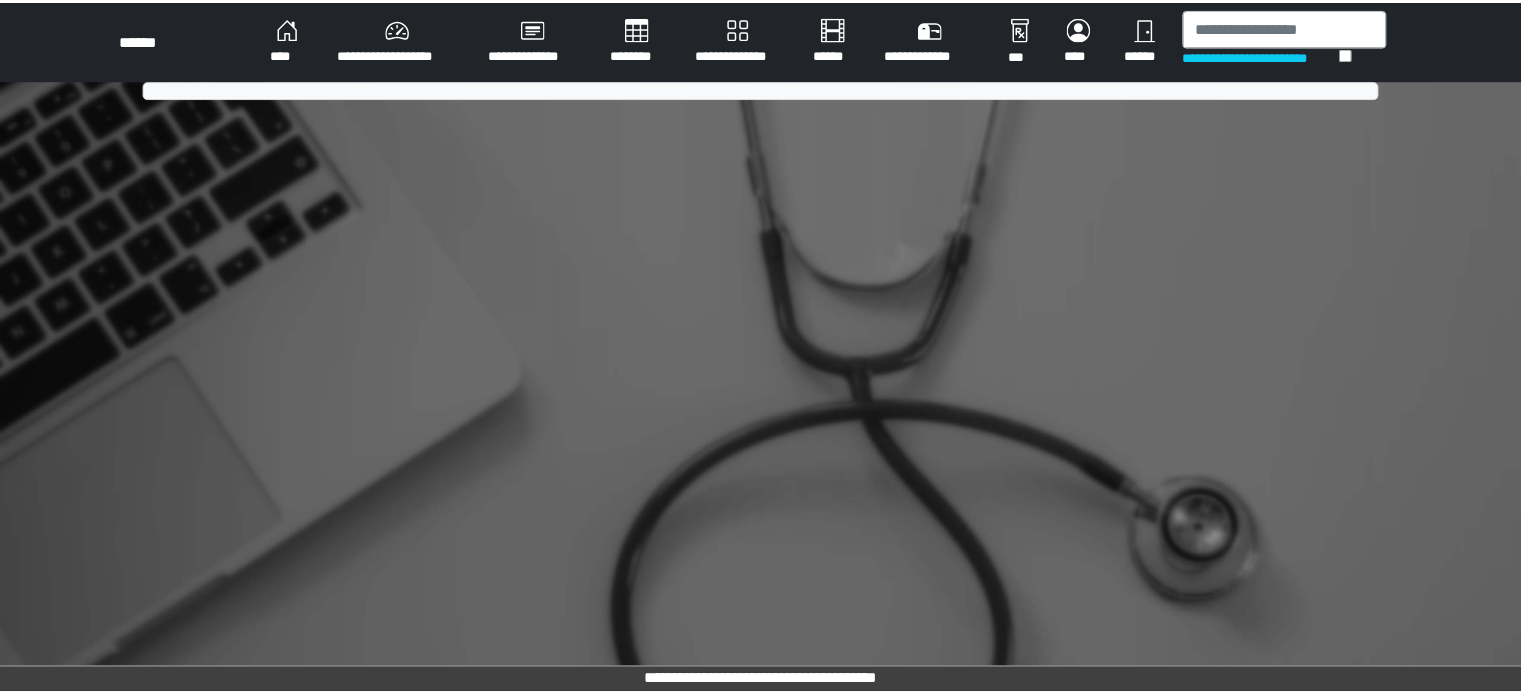 scroll, scrollTop: 0, scrollLeft: 0, axis: both 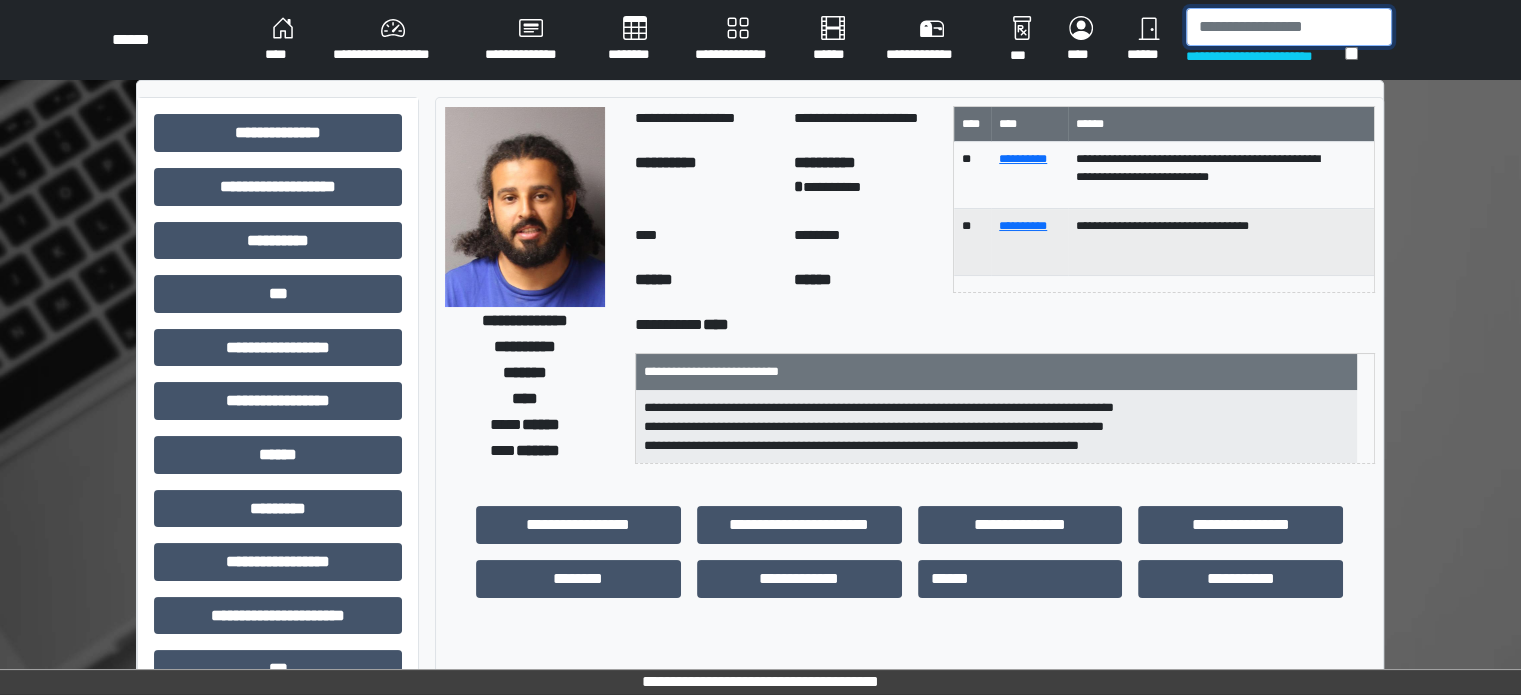 click at bounding box center [1289, 27] 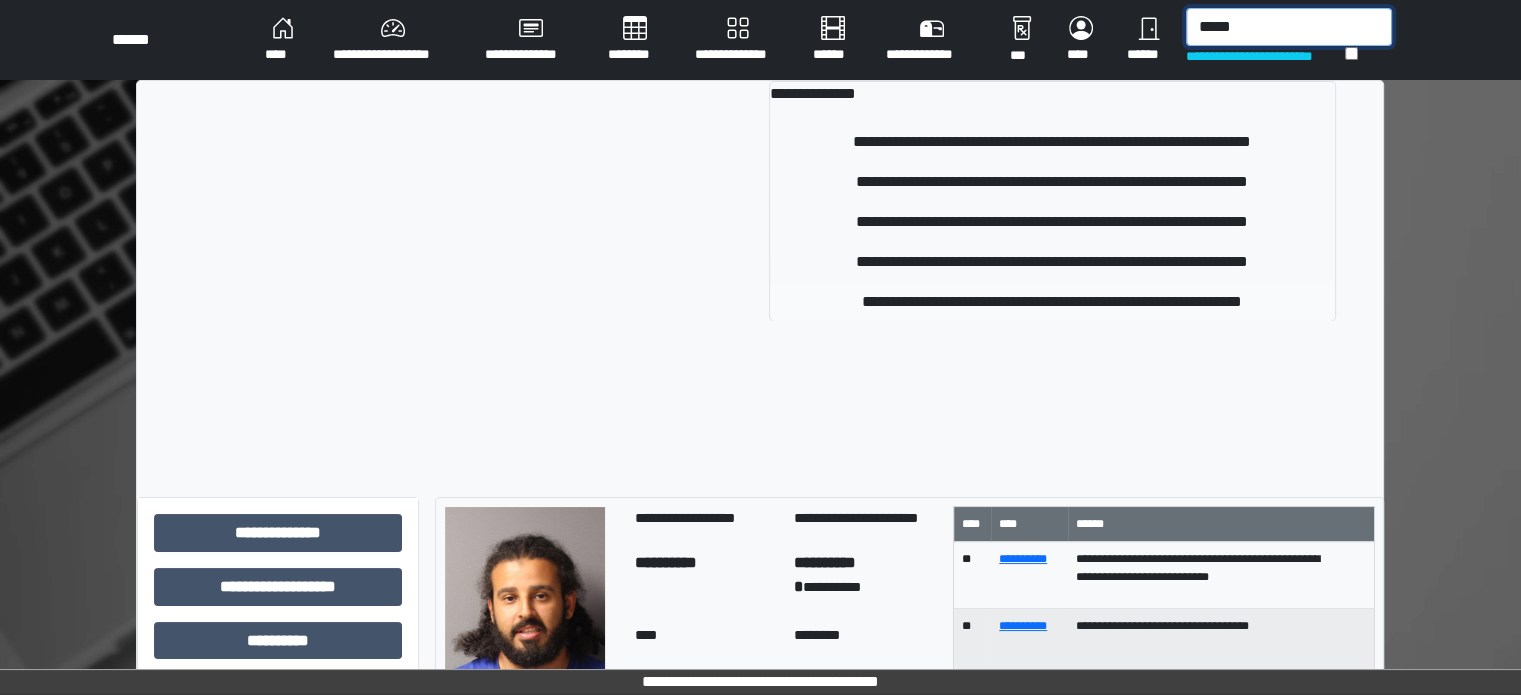 type on "*****" 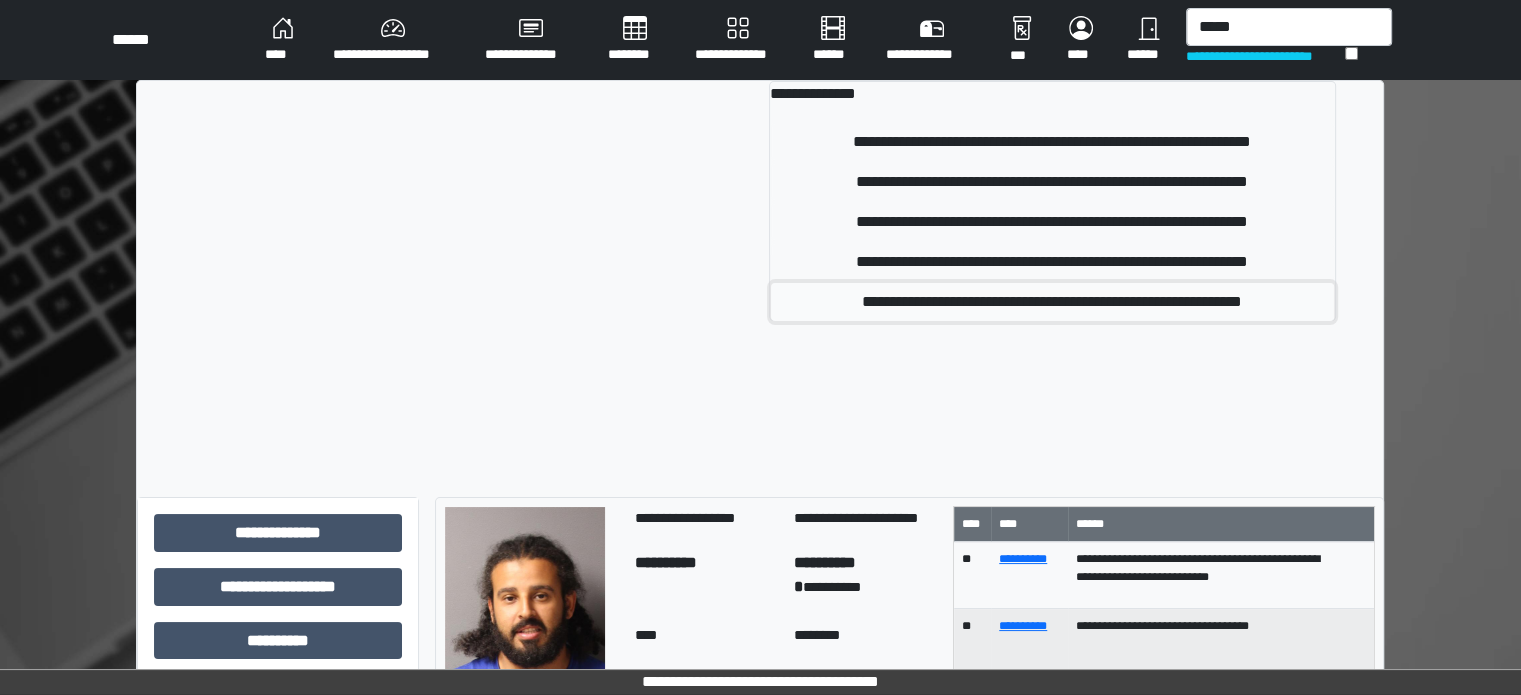 click on "**********" at bounding box center [1052, 302] 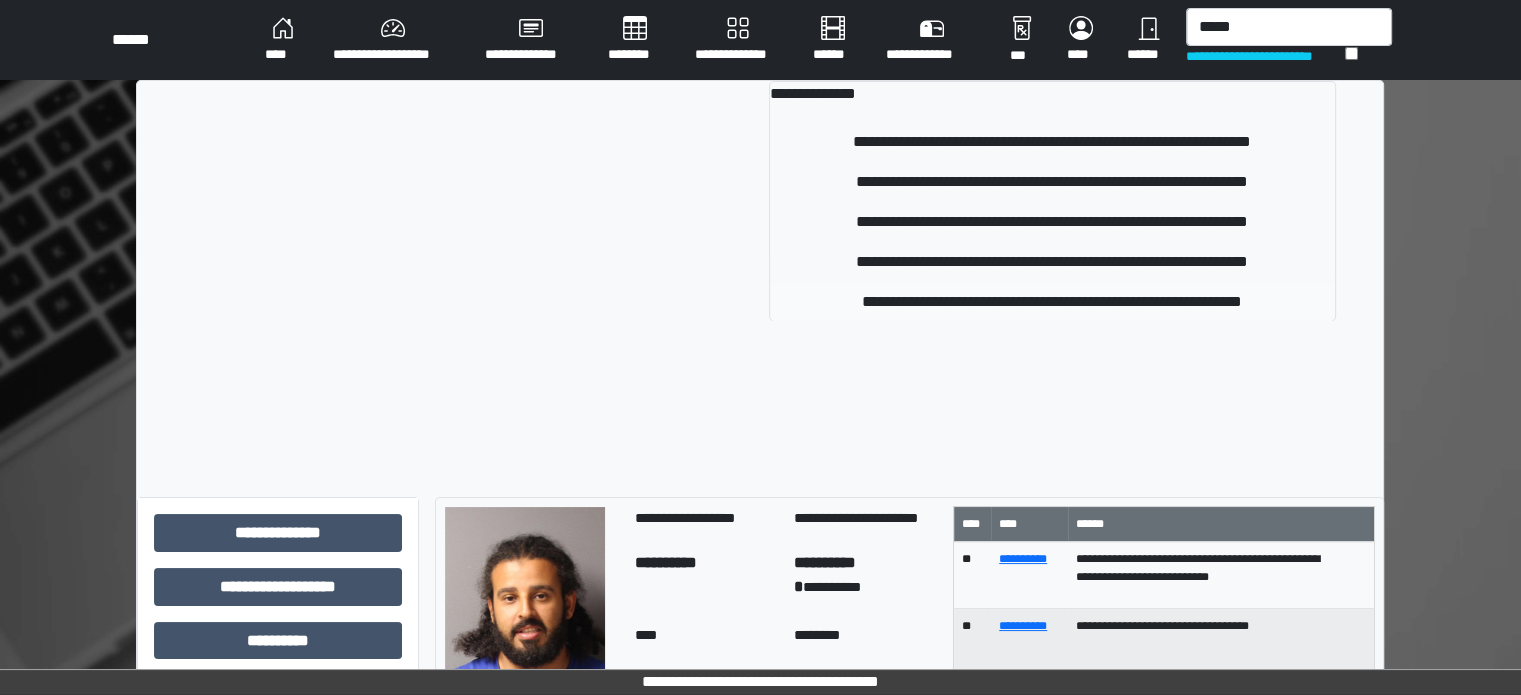 type 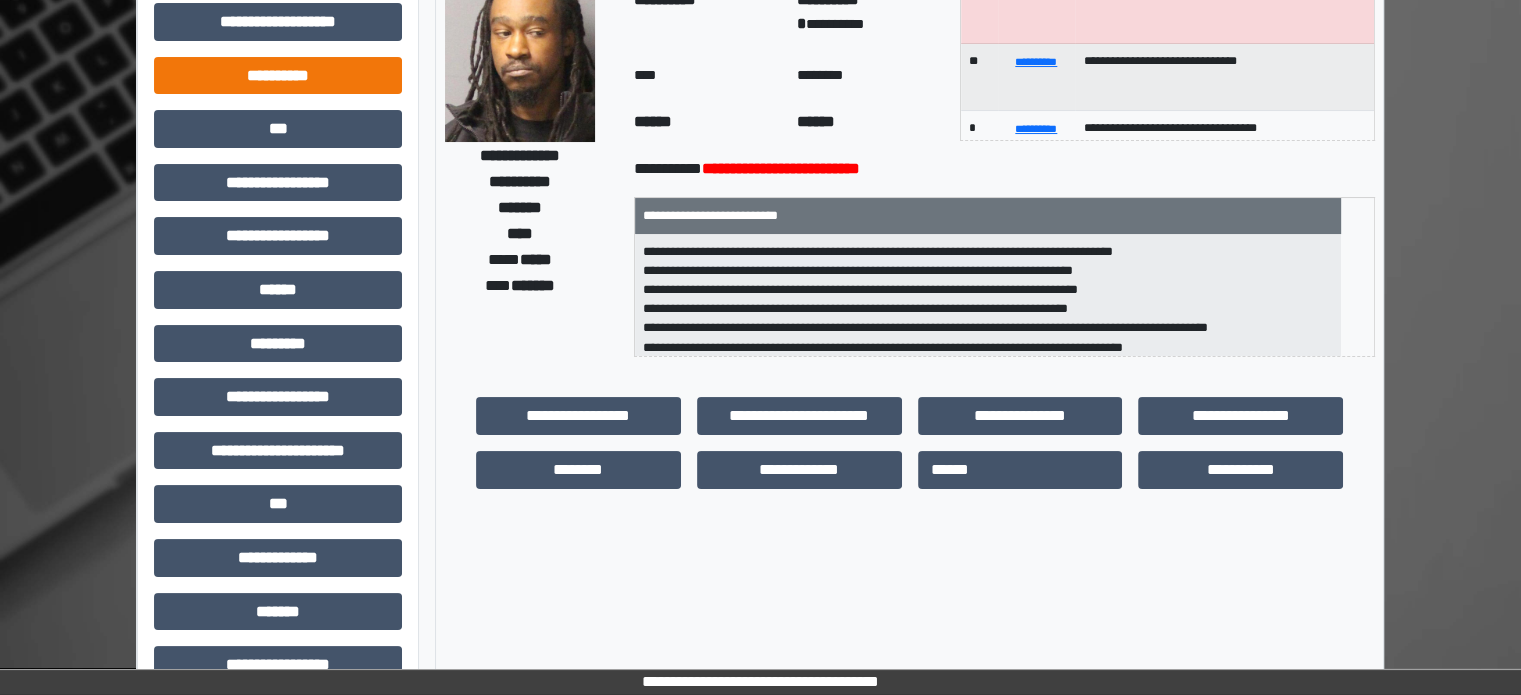 scroll, scrollTop: 200, scrollLeft: 0, axis: vertical 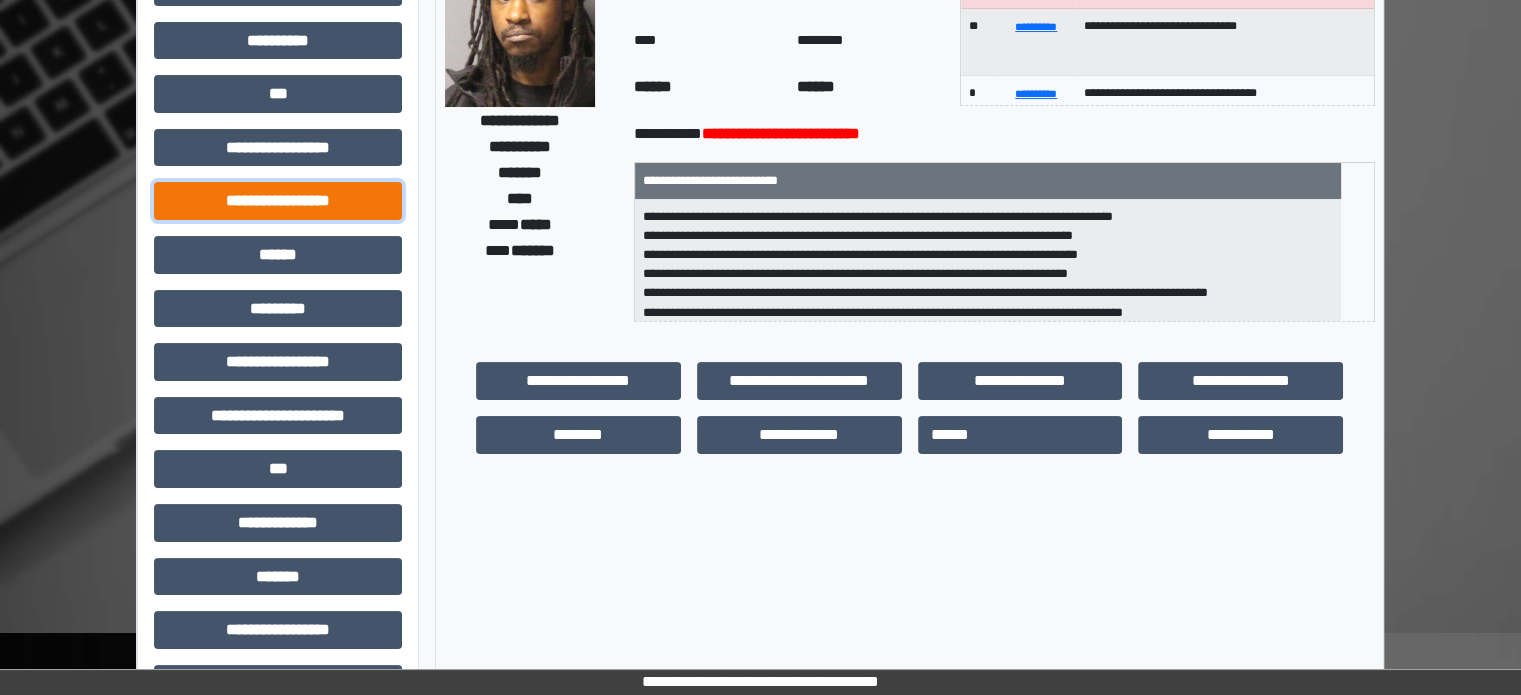 click on "**********" at bounding box center [278, 201] 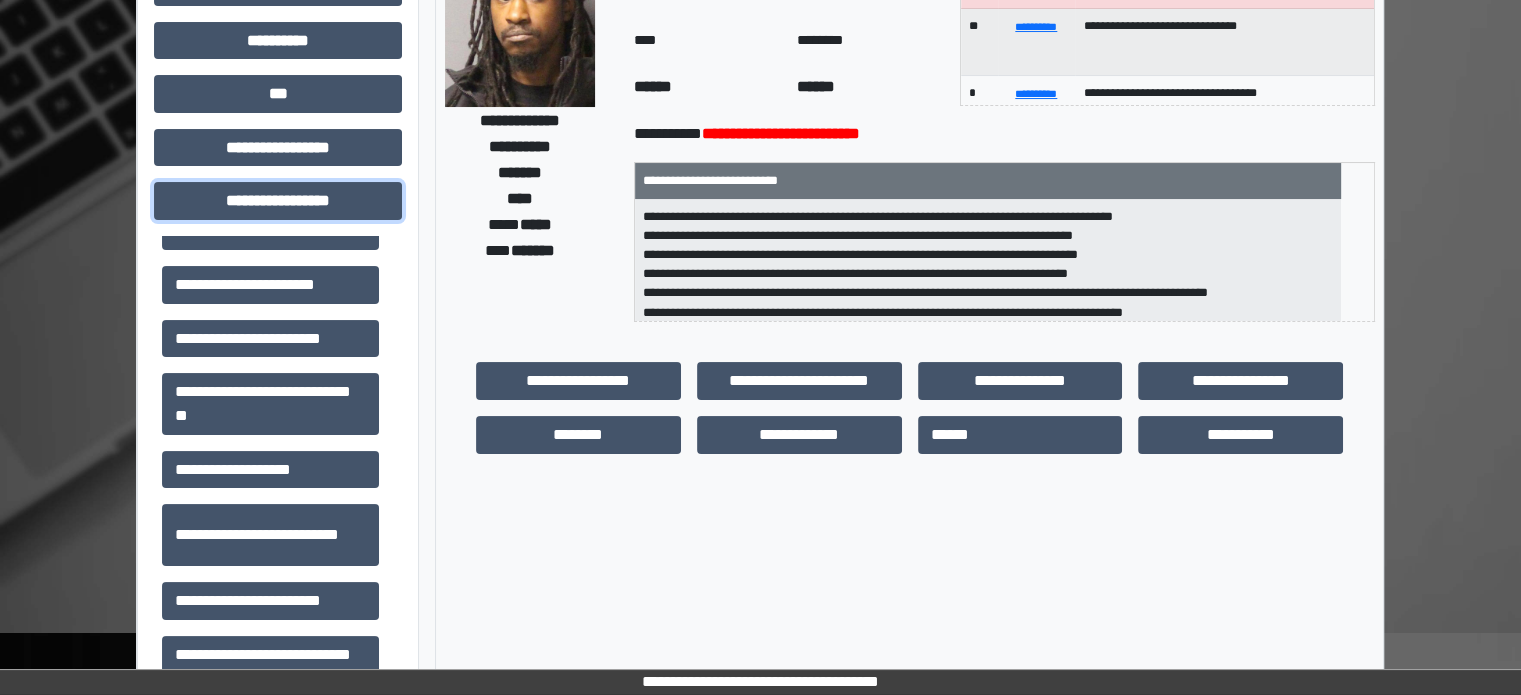 scroll, scrollTop: 1313, scrollLeft: 0, axis: vertical 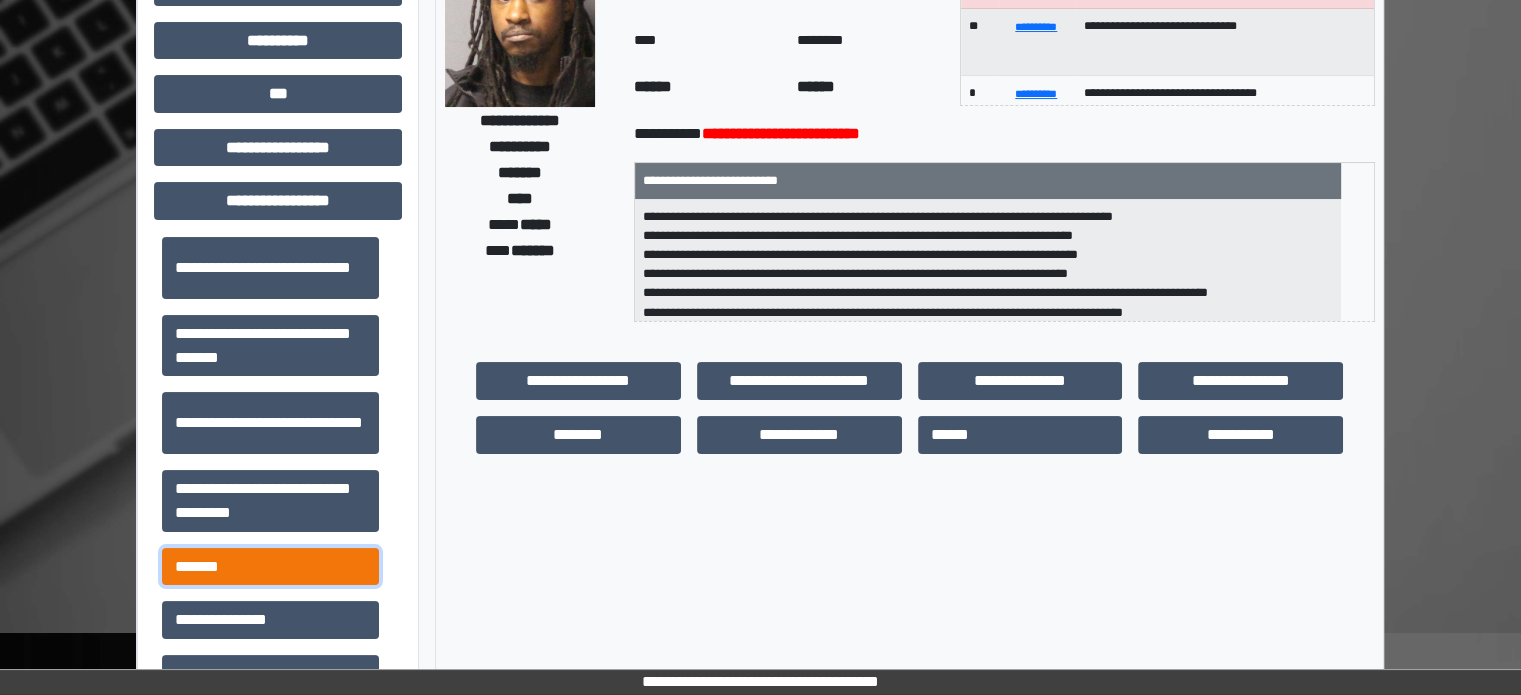 click on "*******" at bounding box center [270, 567] 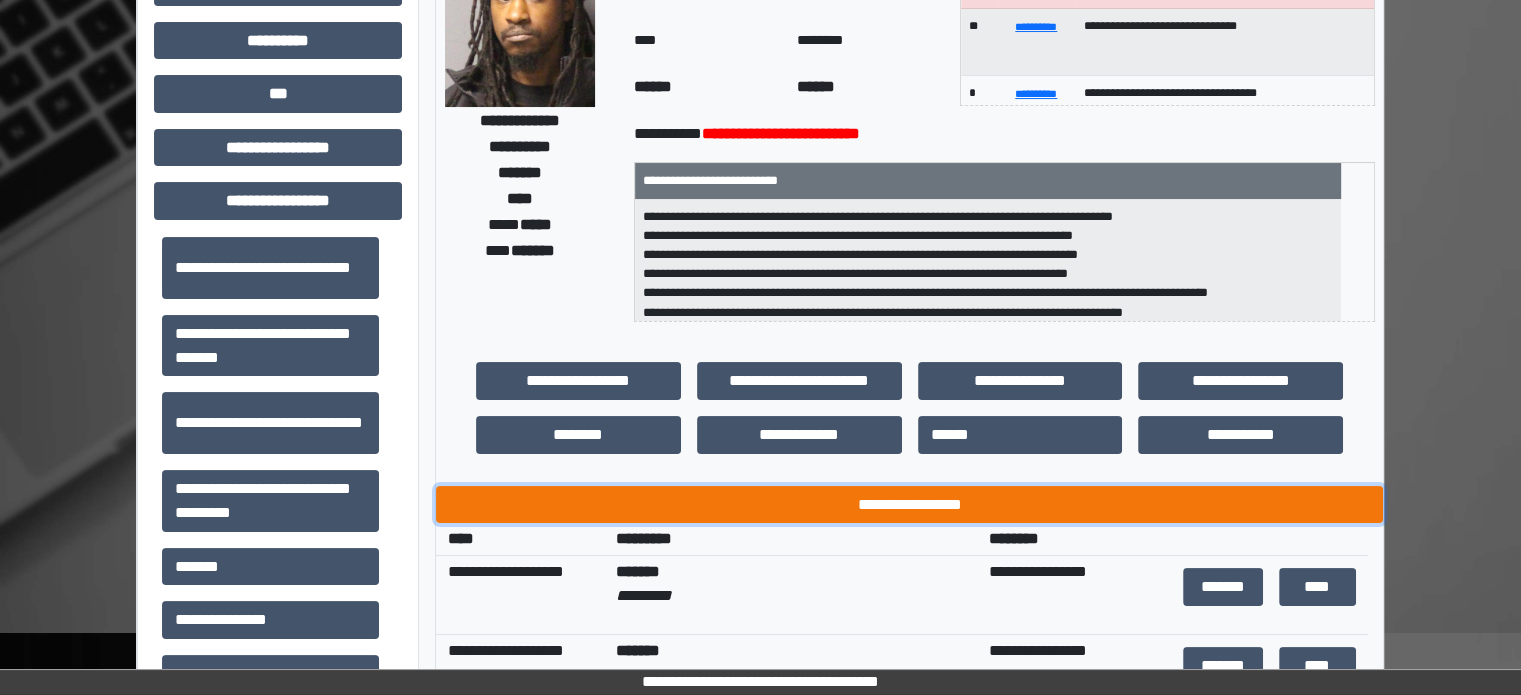 click on "**********" at bounding box center [909, 505] 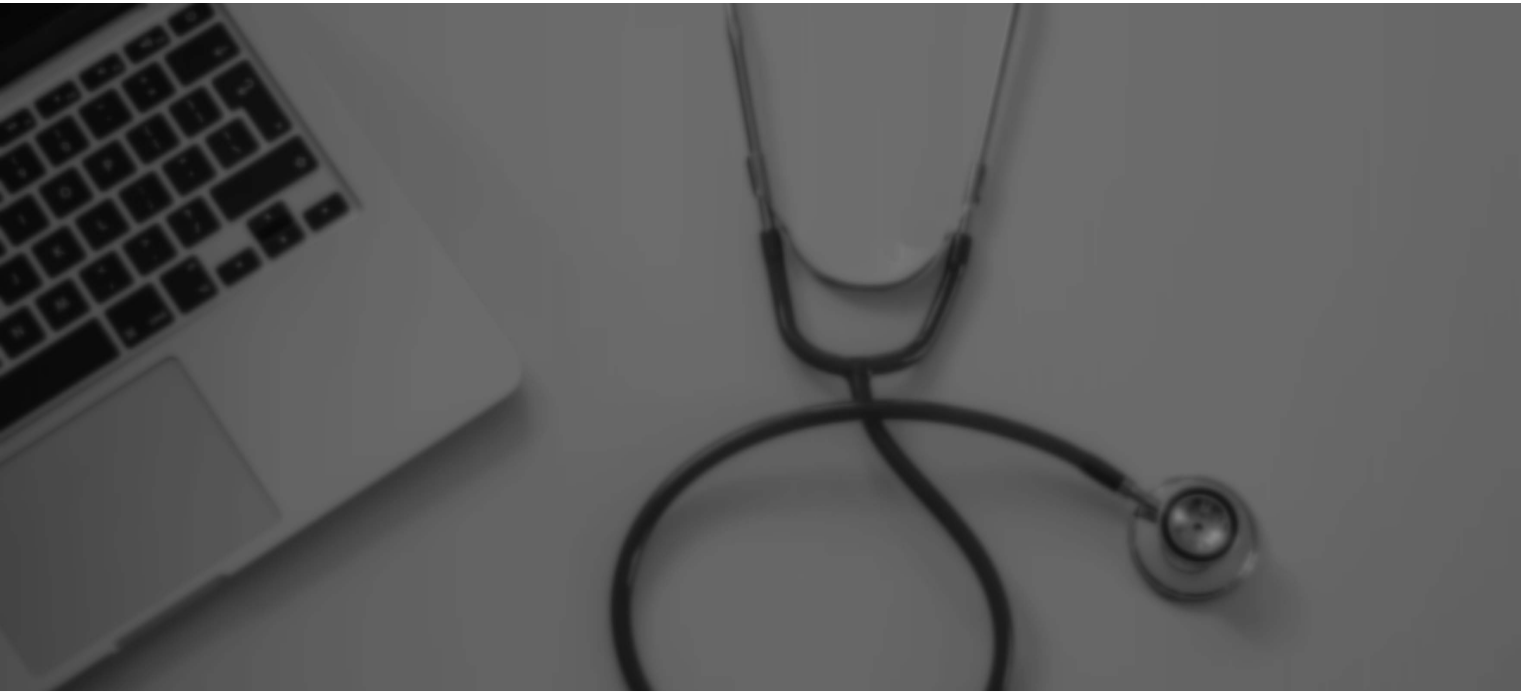 scroll, scrollTop: 0, scrollLeft: 0, axis: both 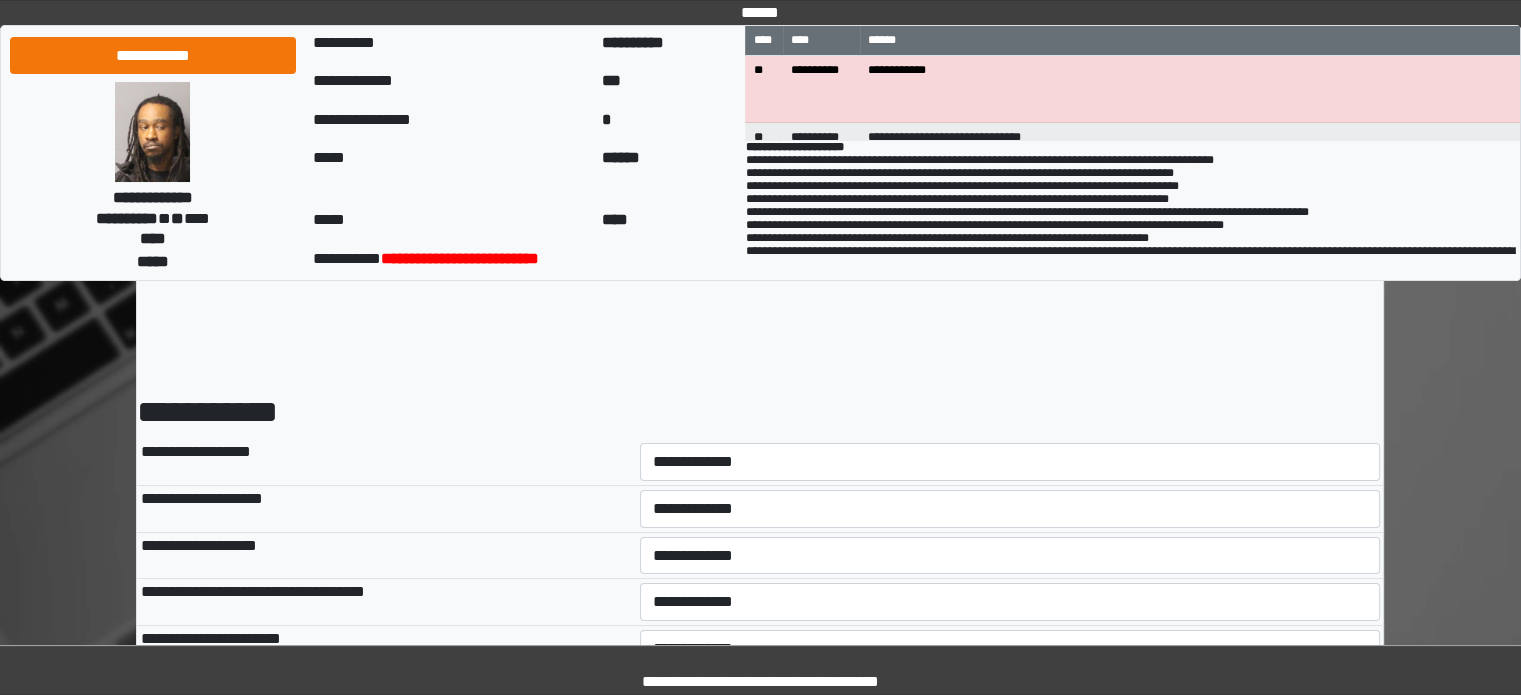 click on "**********" at bounding box center [1010, 462] 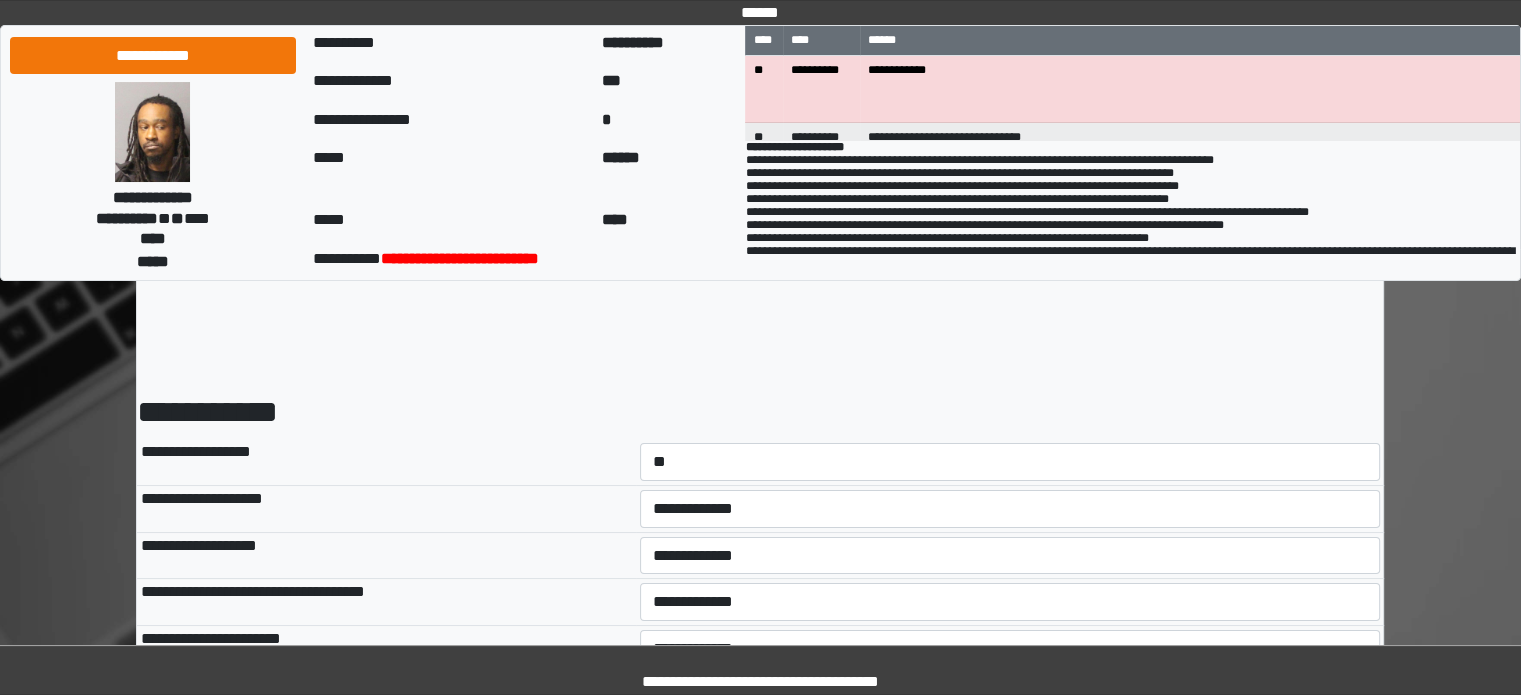click on "**********" at bounding box center [1010, 462] 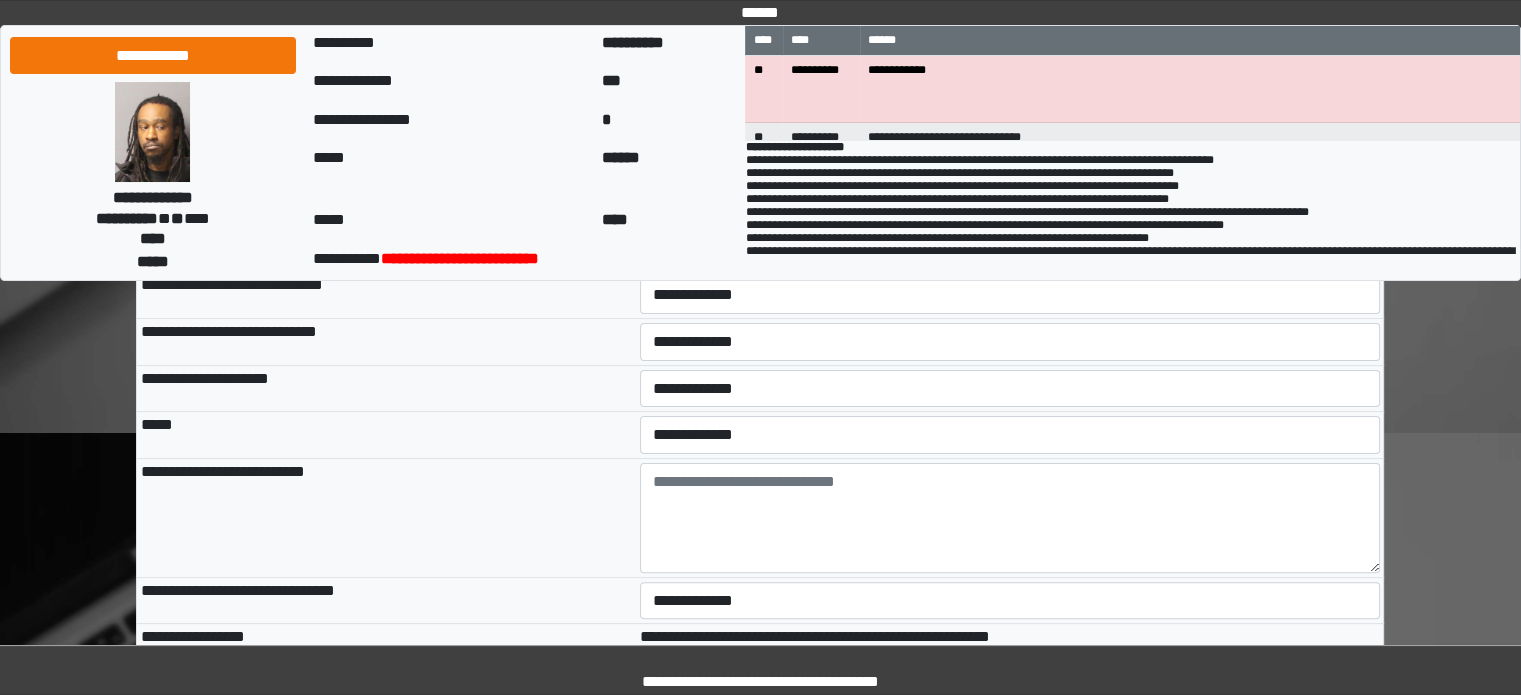 scroll, scrollTop: 400, scrollLeft: 0, axis: vertical 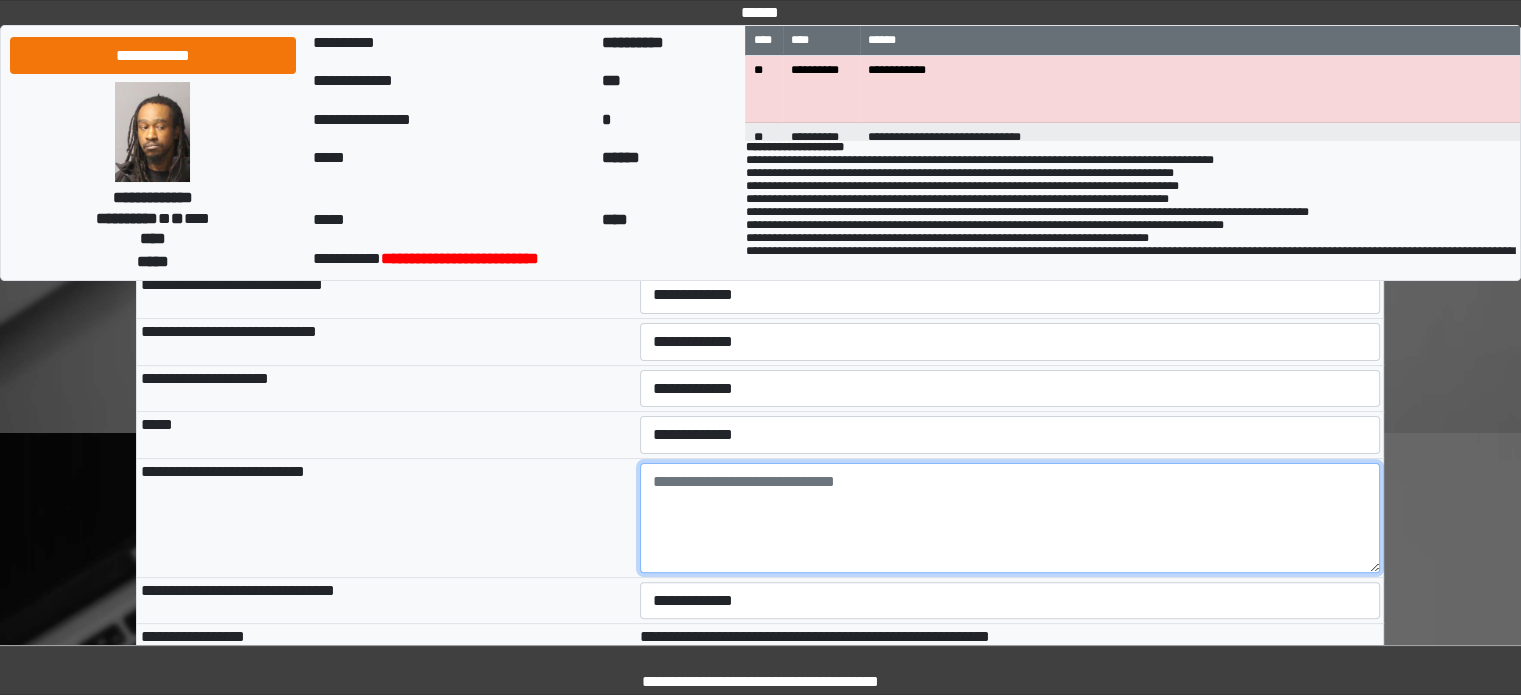 drag, startPoint x: 729, startPoint y: 512, endPoint x: 721, endPoint y: 445, distance: 67.47592 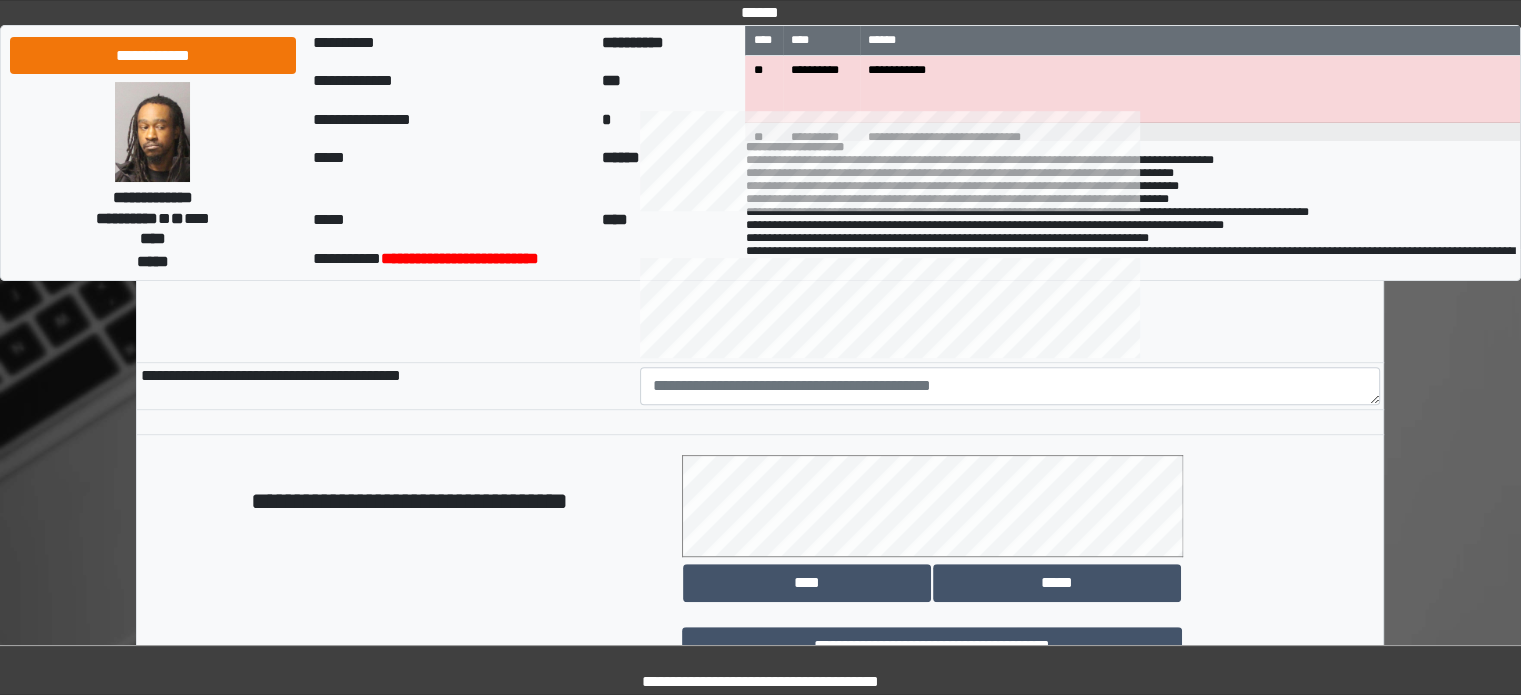 scroll, scrollTop: 900, scrollLeft: 0, axis: vertical 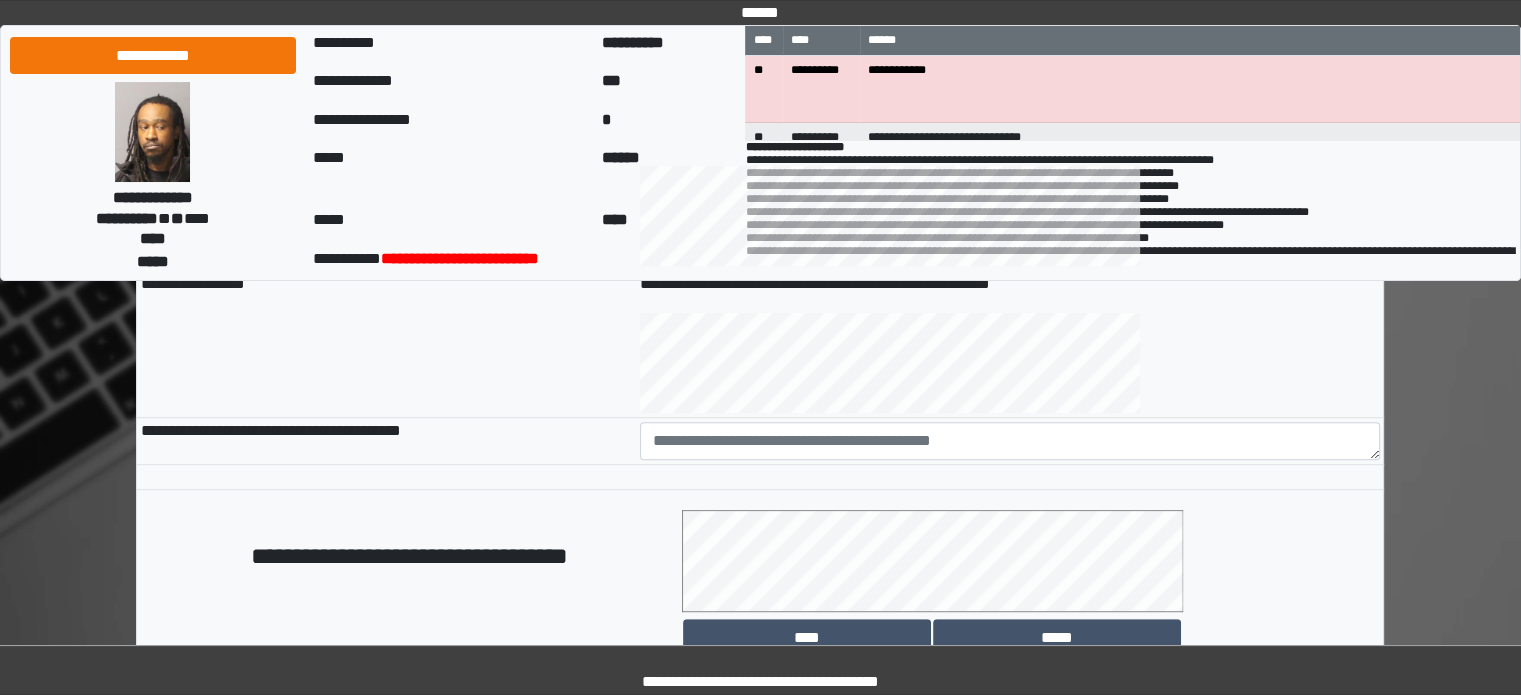 type on "**********" 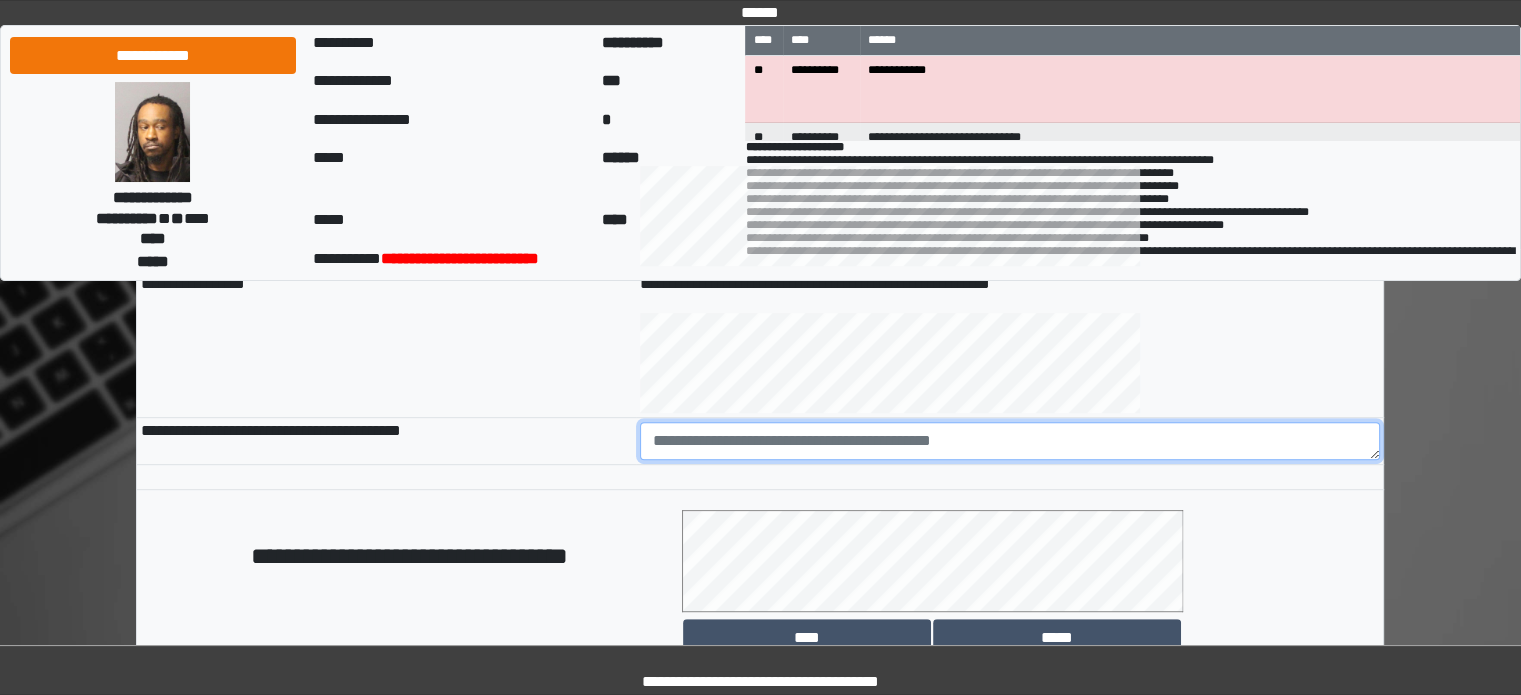 paste on "**********" 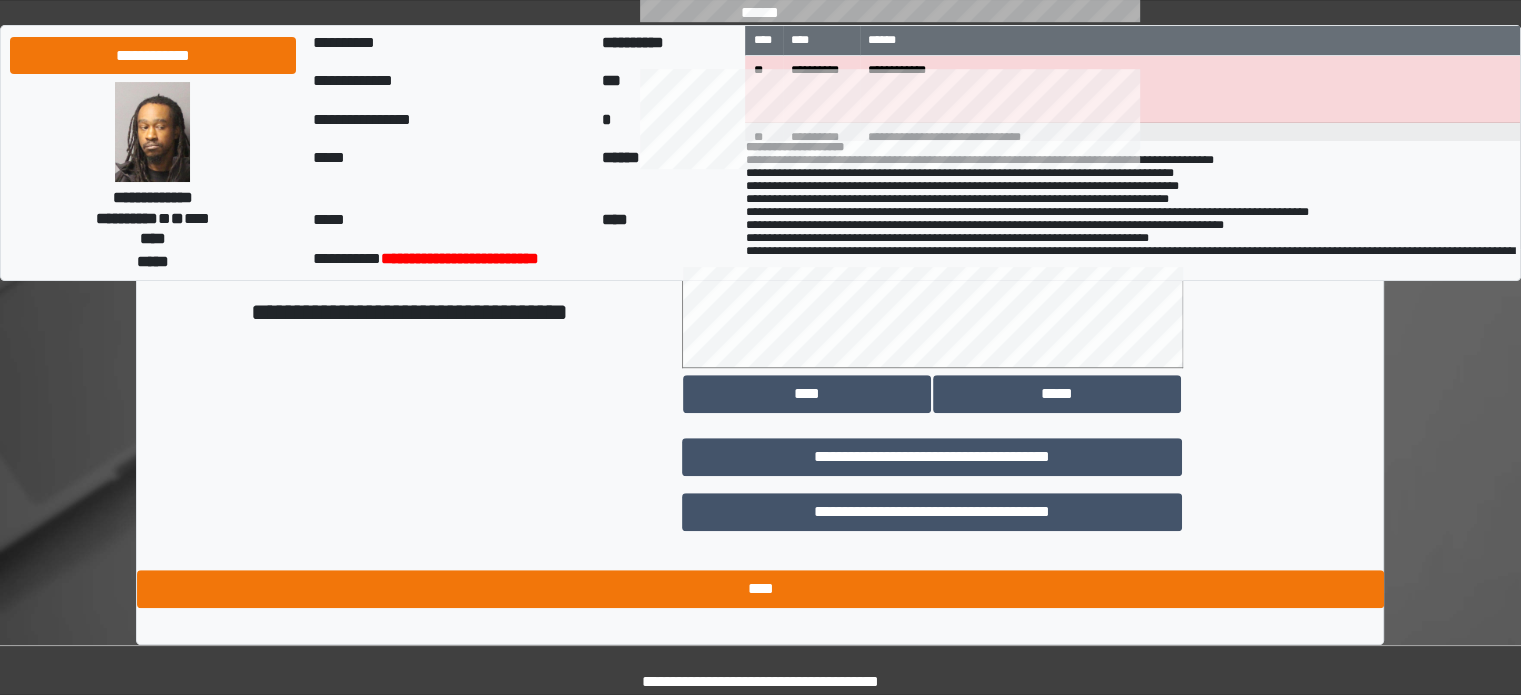 scroll, scrollTop: 1158, scrollLeft: 0, axis: vertical 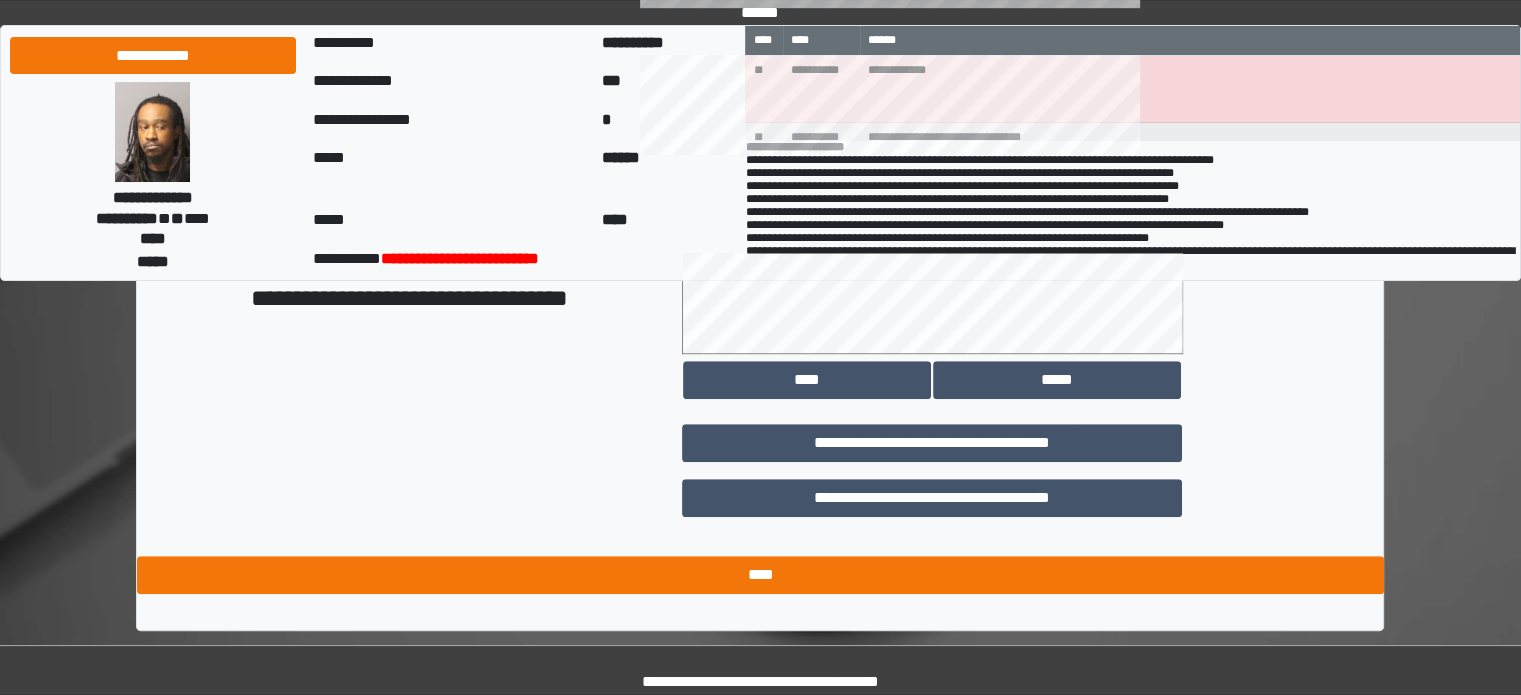 type on "**********" 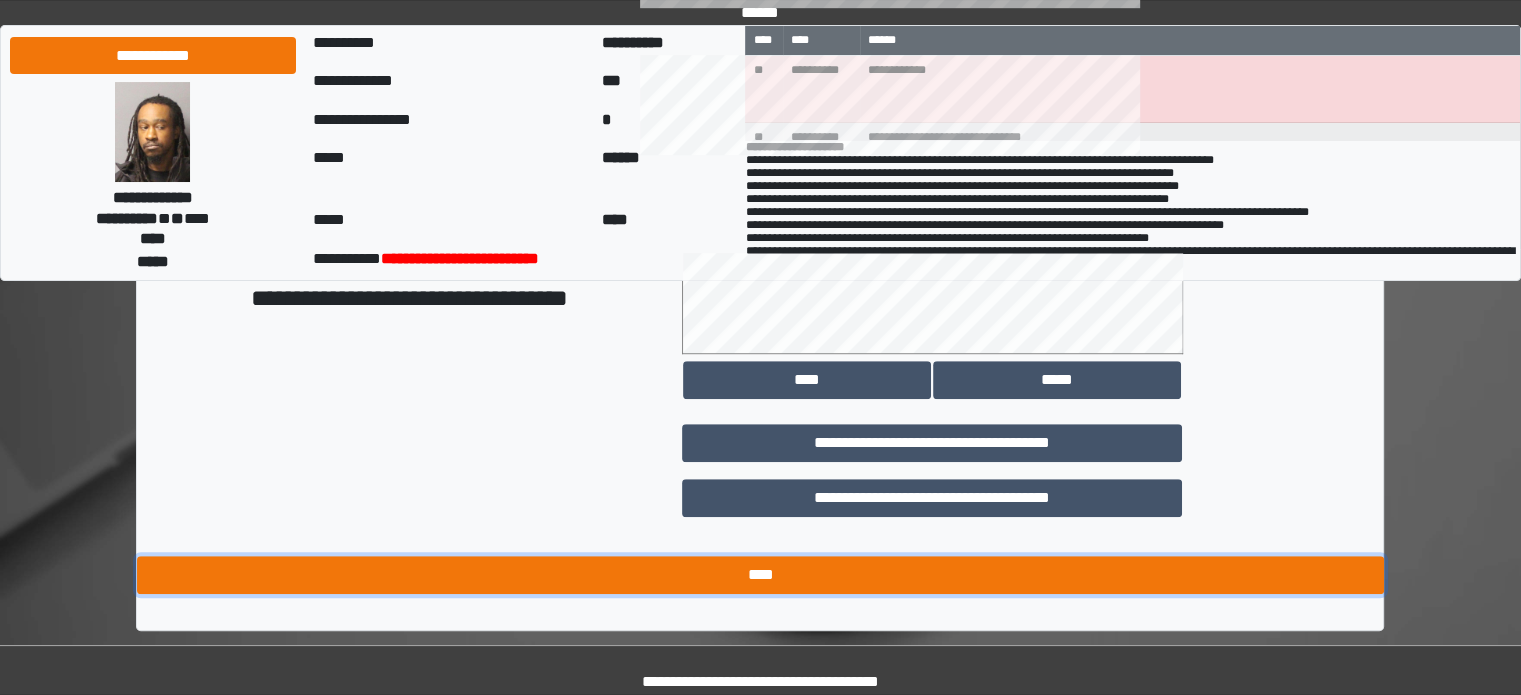 click on "****" at bounding box center [760, 575] 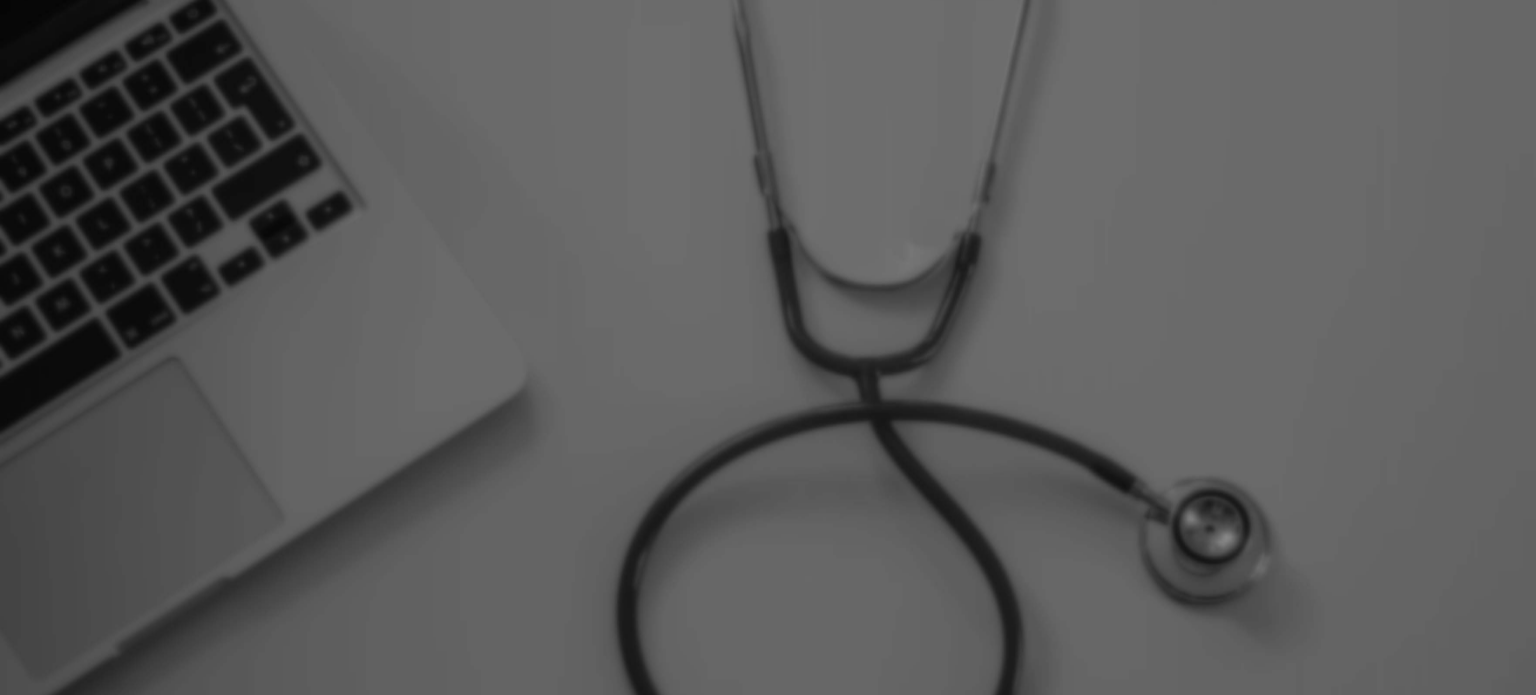 scroll, scrollTop: 0, scrollLeft: 0, axis: both 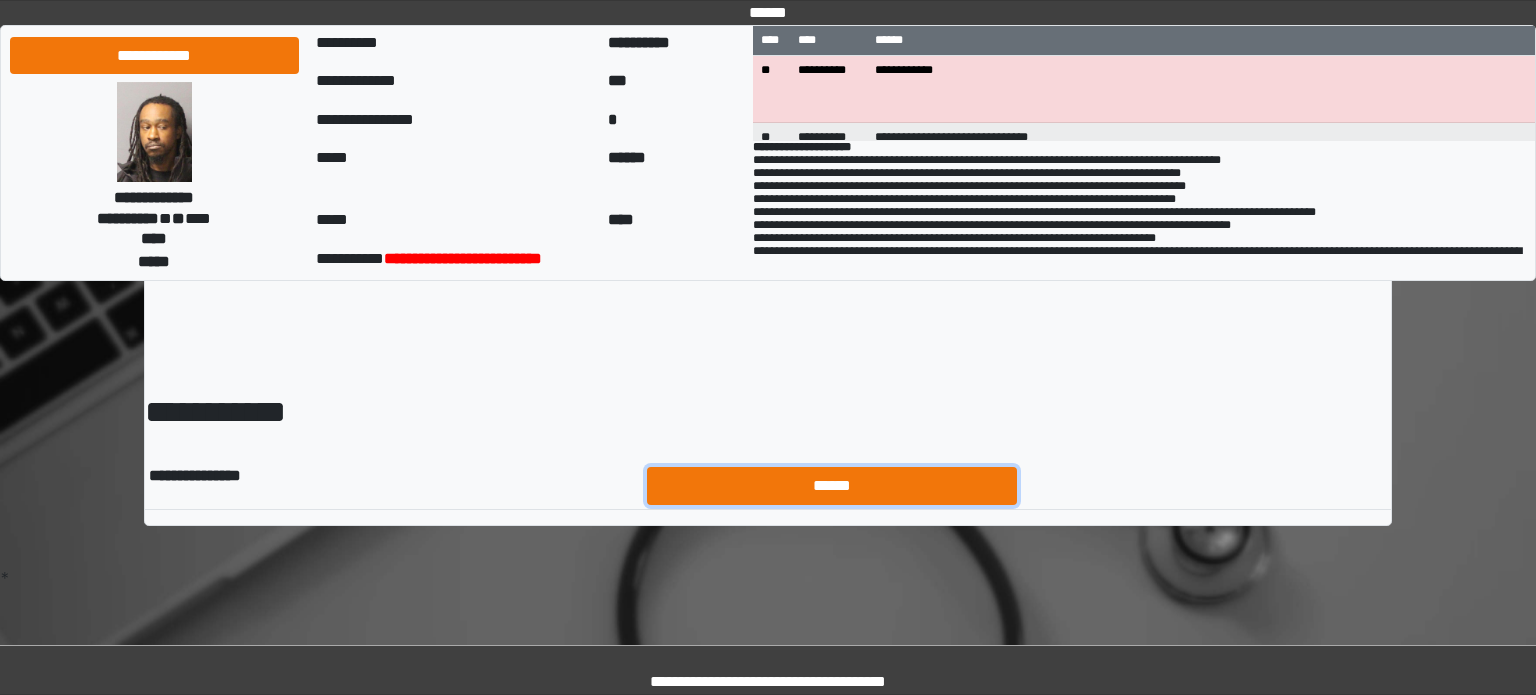 click on "******" at bounding box center (832, 486) 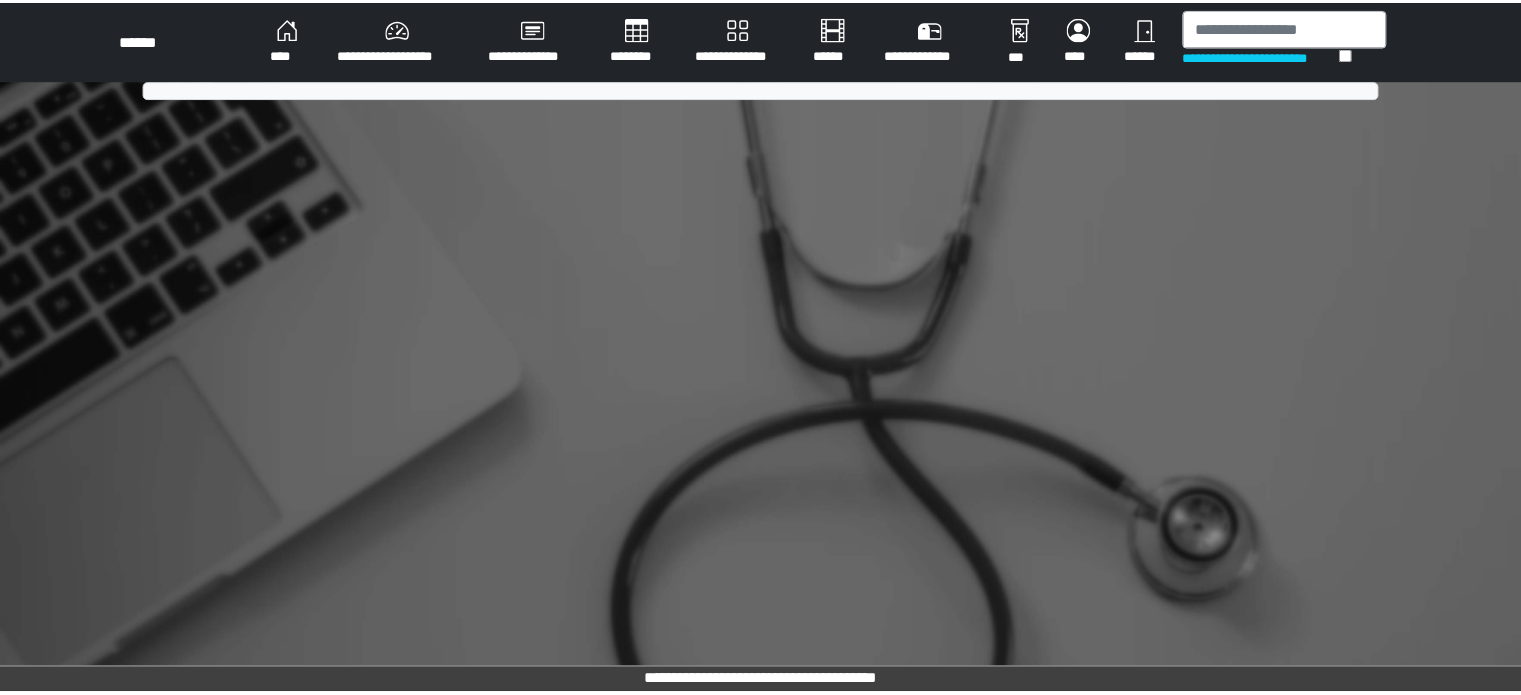 scroll, scrollTop: 0, scrollLeft: 0, axis: both 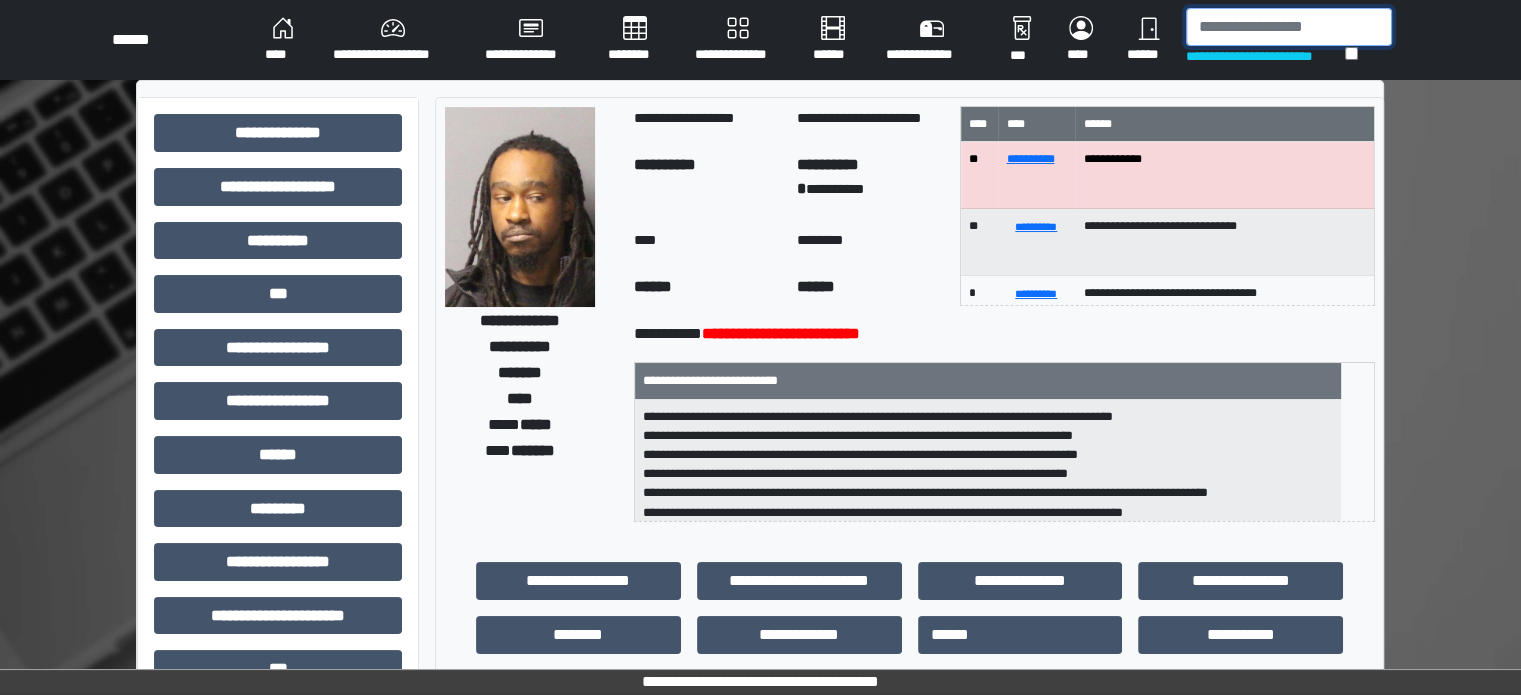 click at bounding box center [1289, 27] 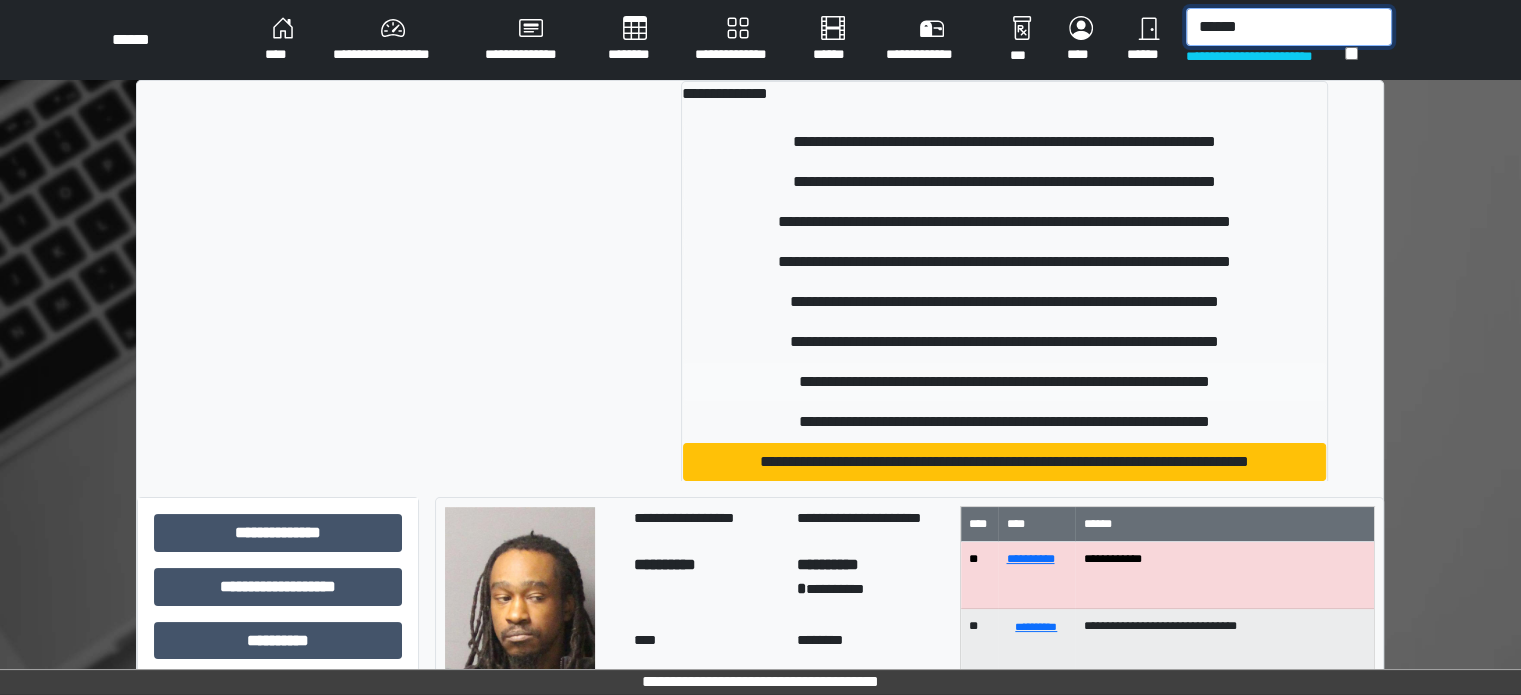 type on "******" 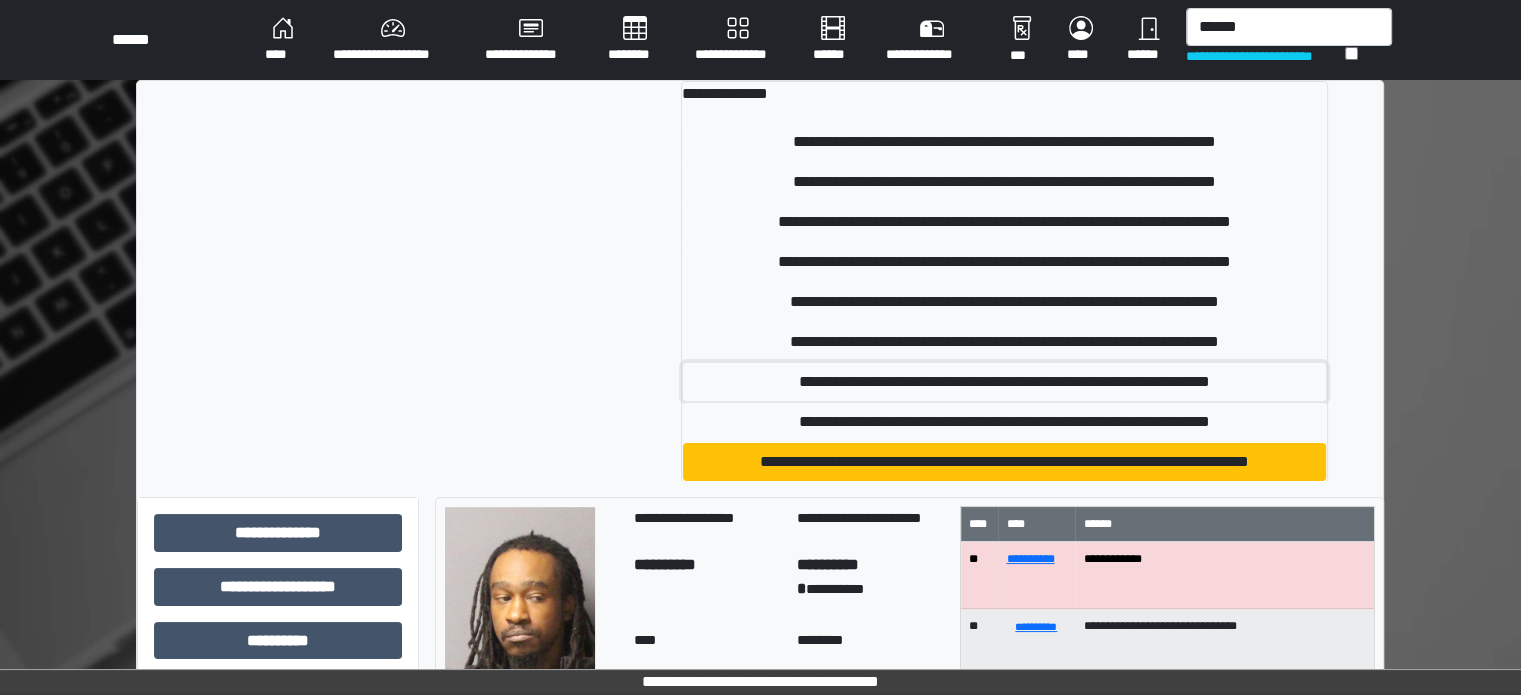 click on "**********" at bounding box center [1005, 382] 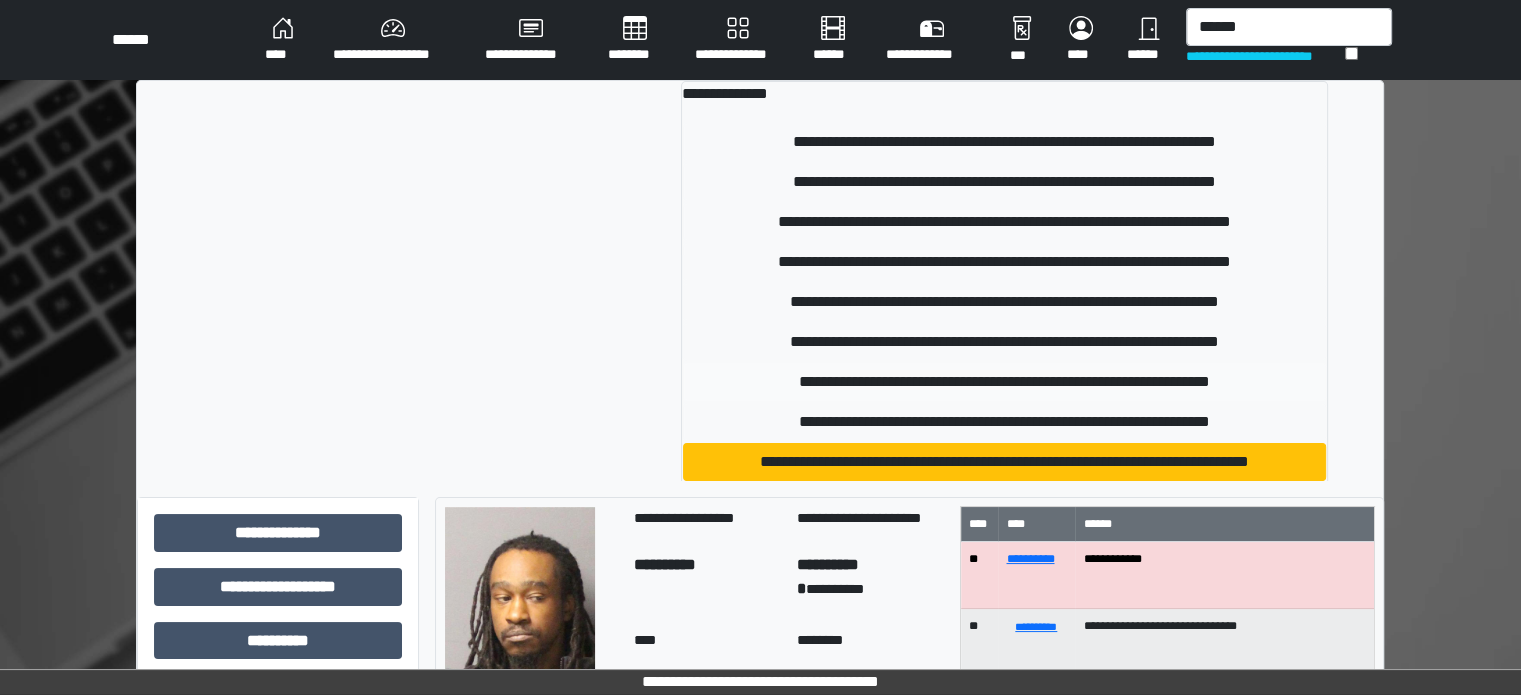 type 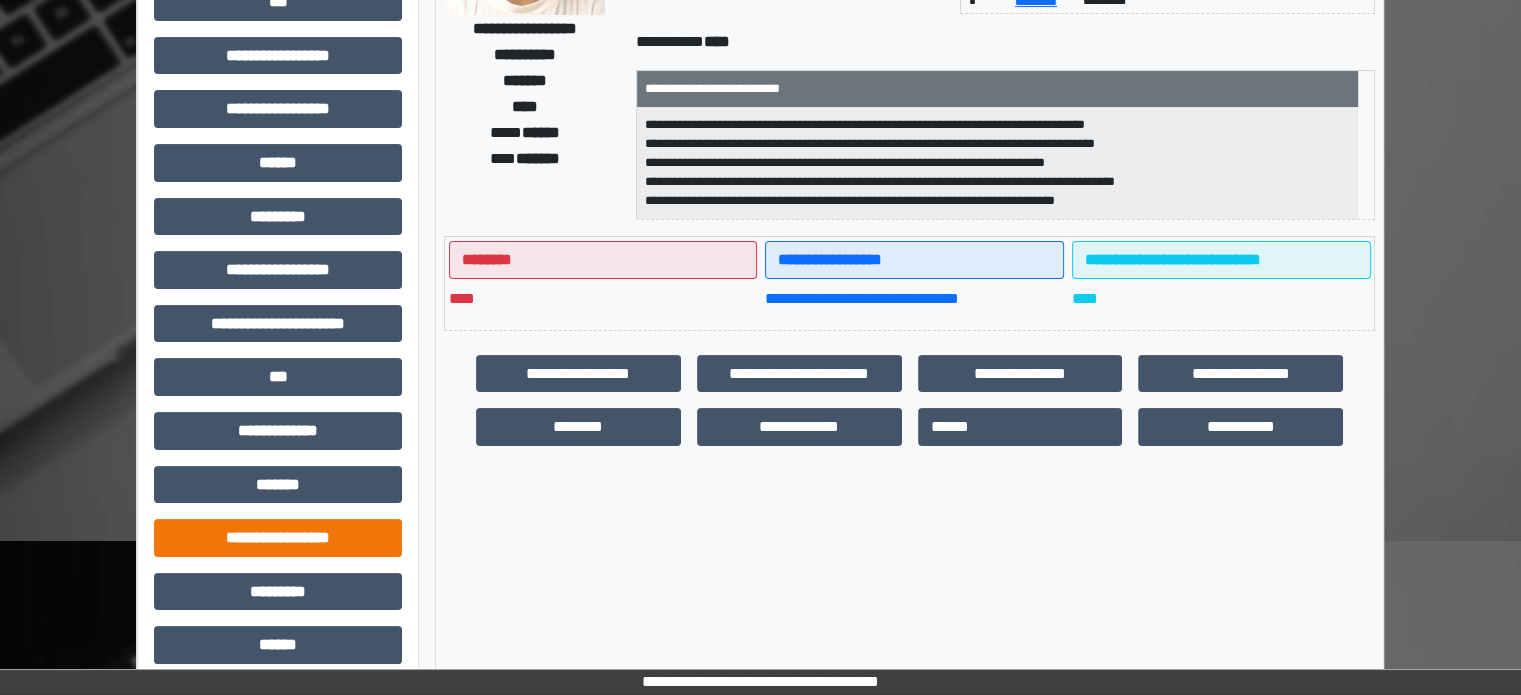 scroll, scrollTop: 300, scrollLeft: 0, axis: vertical 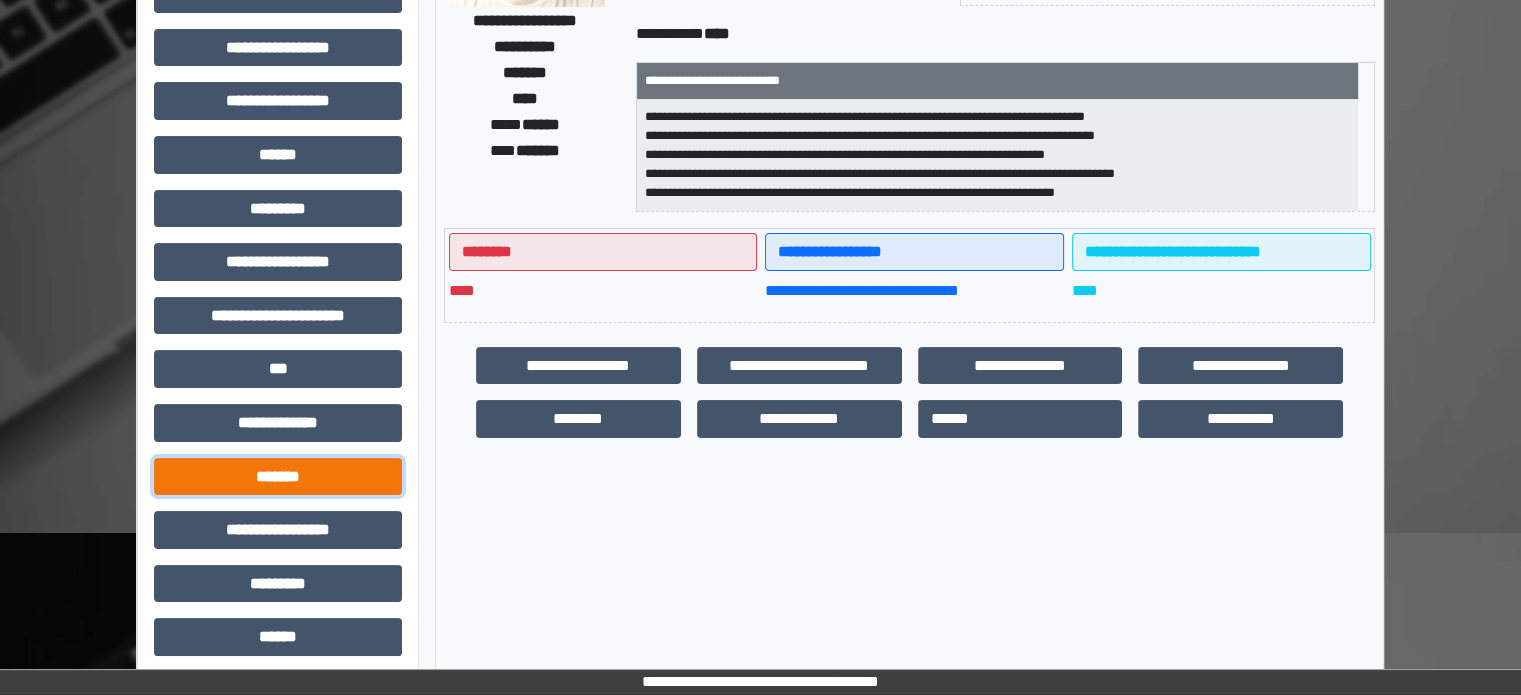 click on "*******" at bounding box center (278, 477) 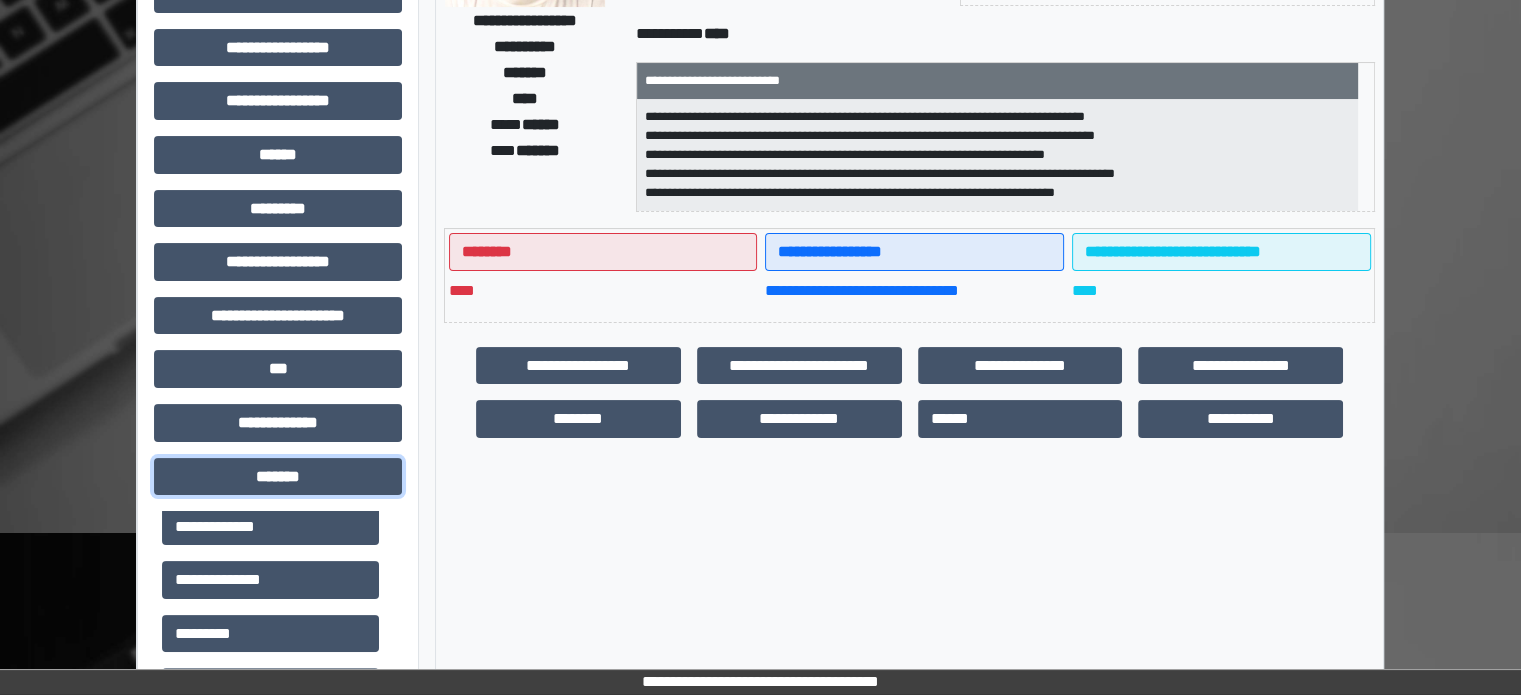 scroll, scrollTop: 100, scrollLeft: 0, axis: vertical 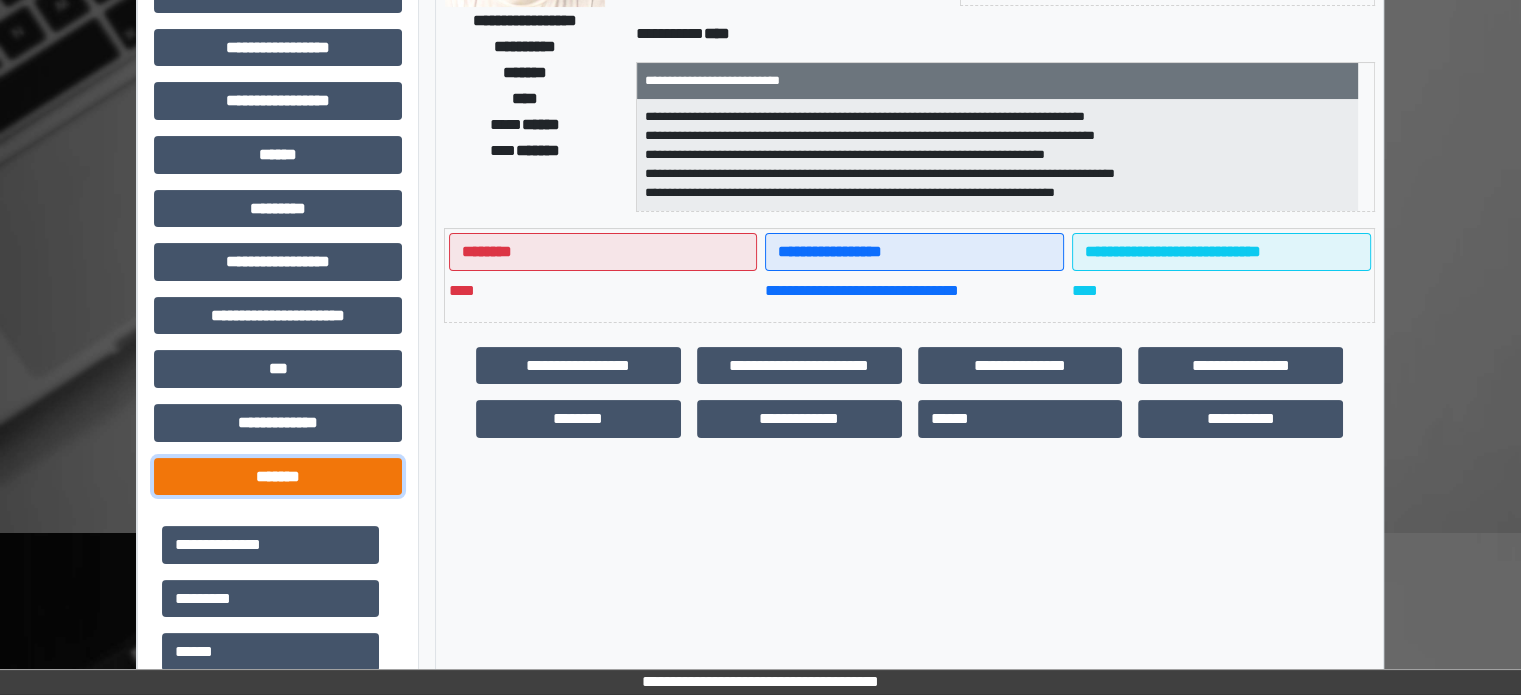 click on "*******" at bounding box center (278, 477) 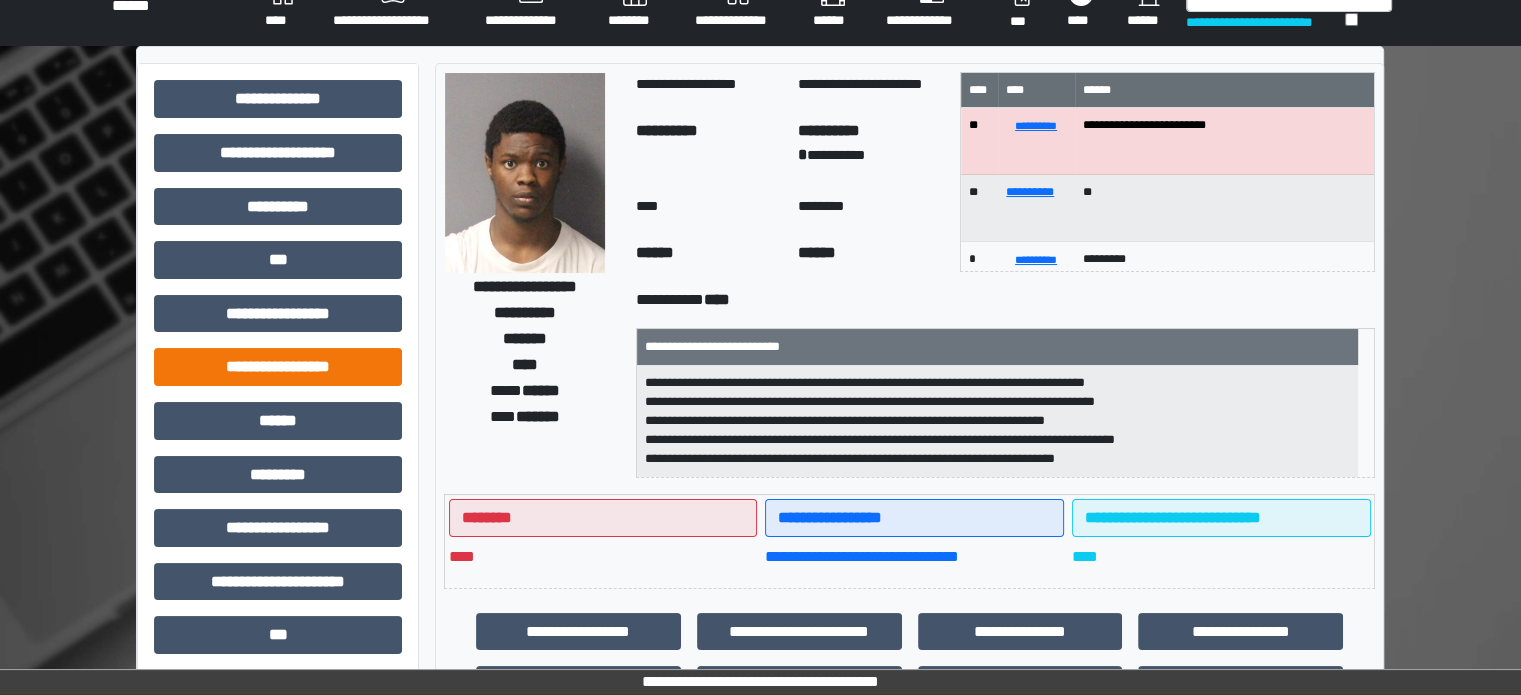 scroll, scrollTop: 0, scrollLeft: 0, axis: both 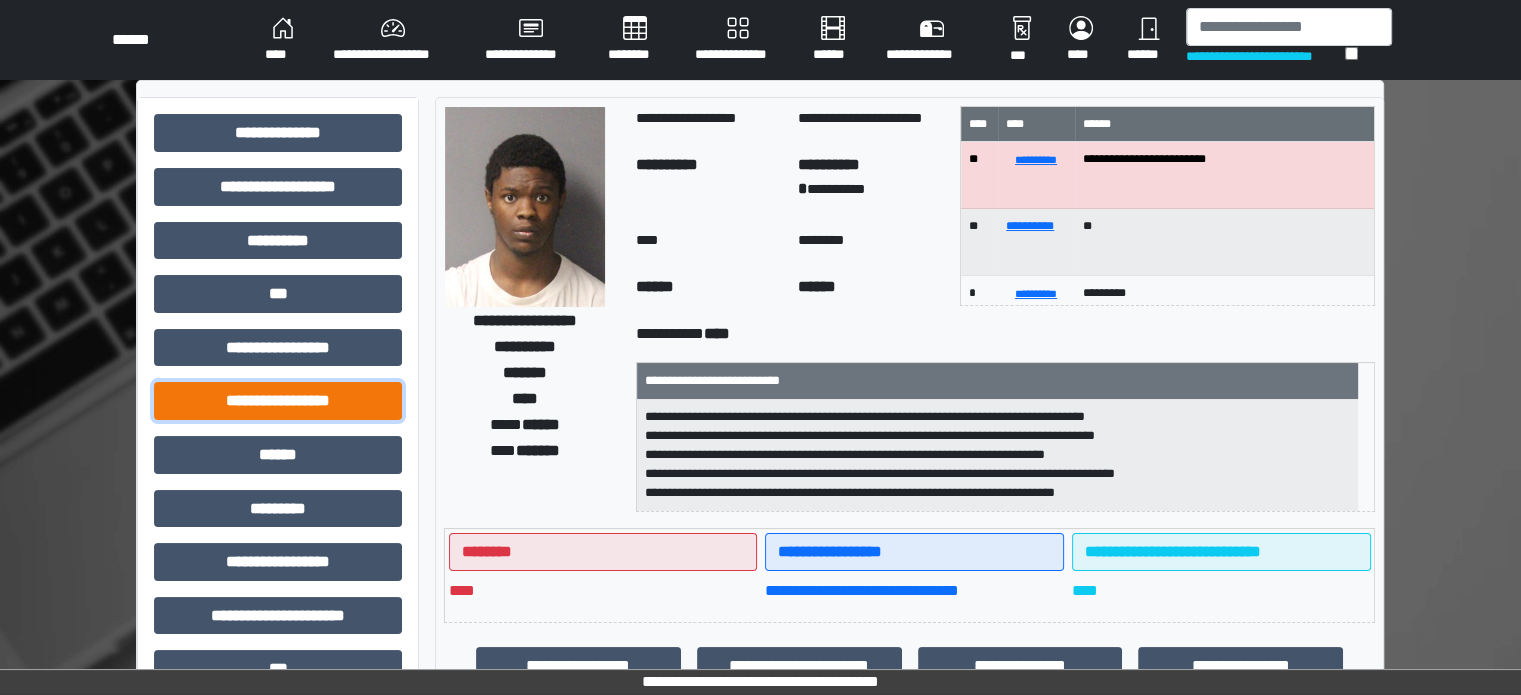 click on "**********" at bounding box center (278, 401) 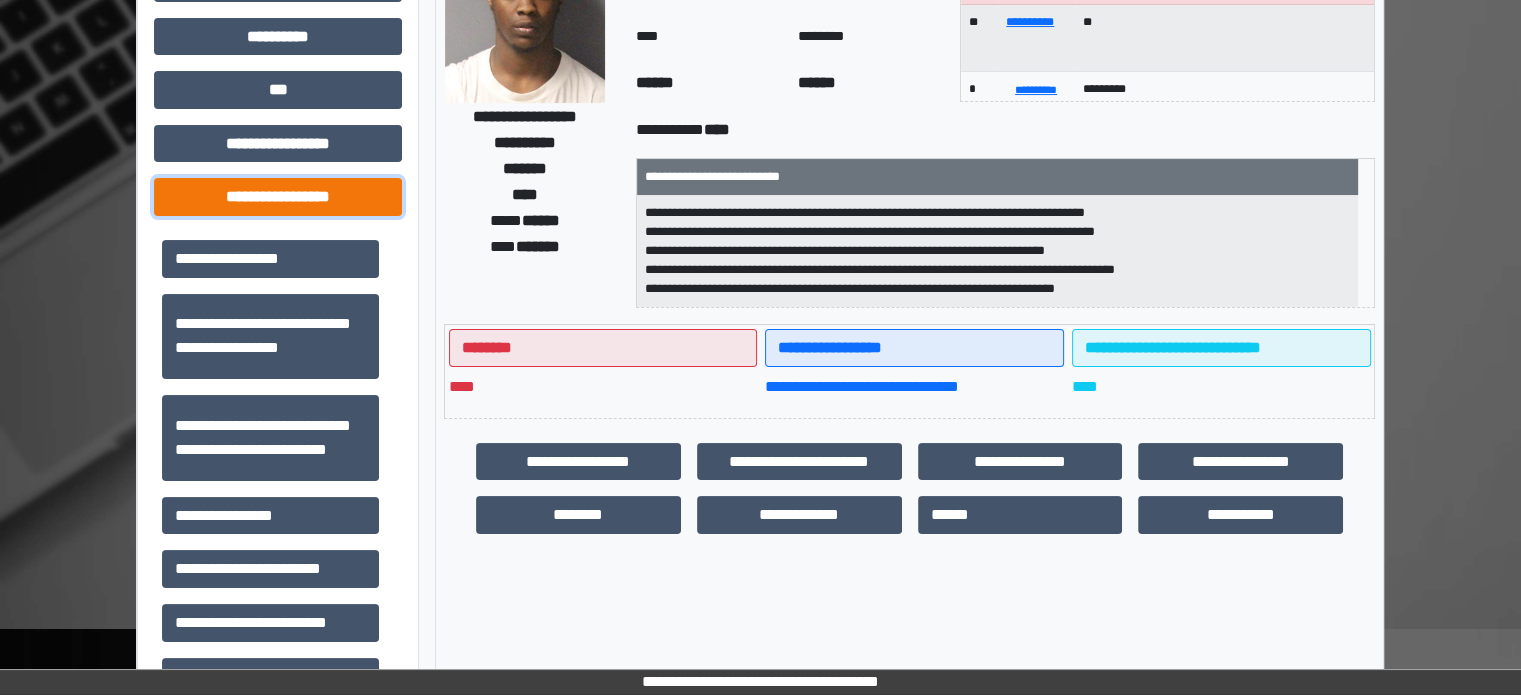 scroll, scrollTop: 300, scrollLeft: 0, axis: vertical 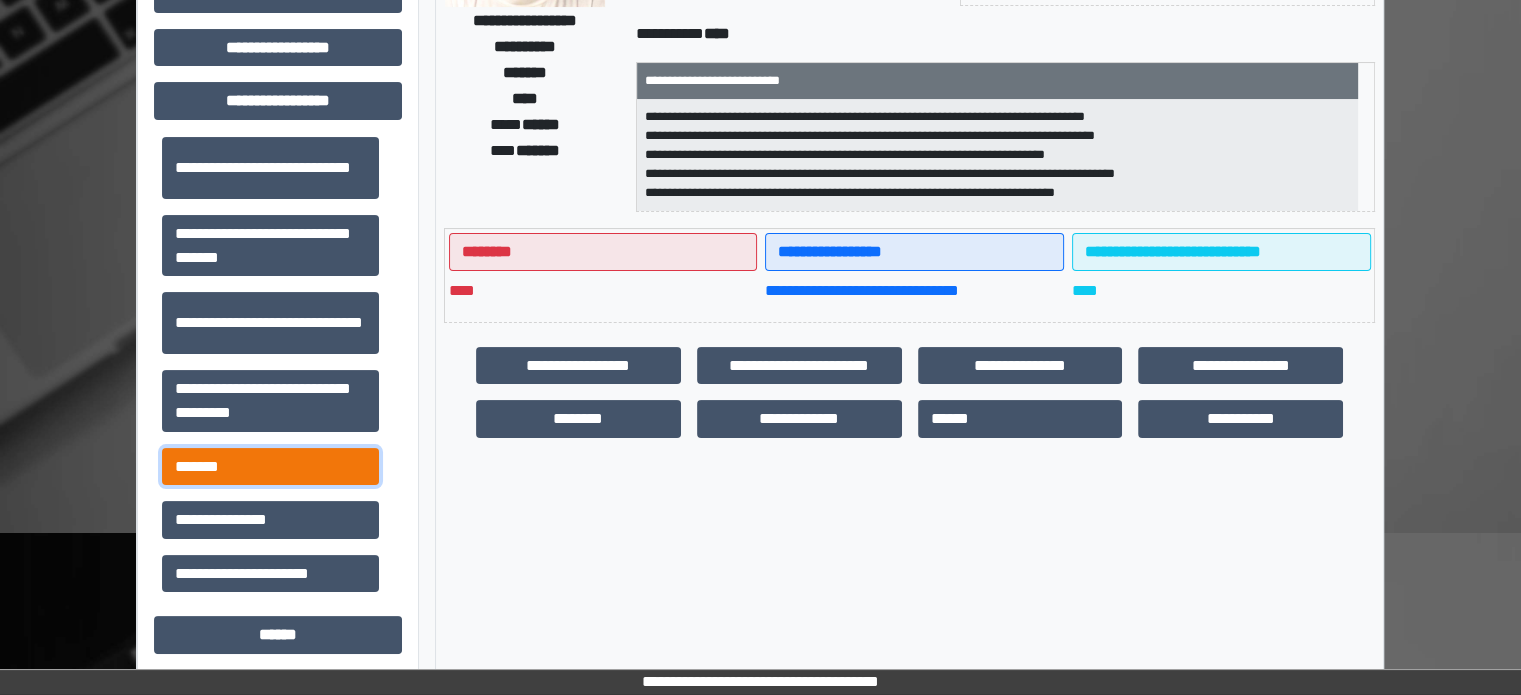 click on "*******" at bounding box center (270, 467) 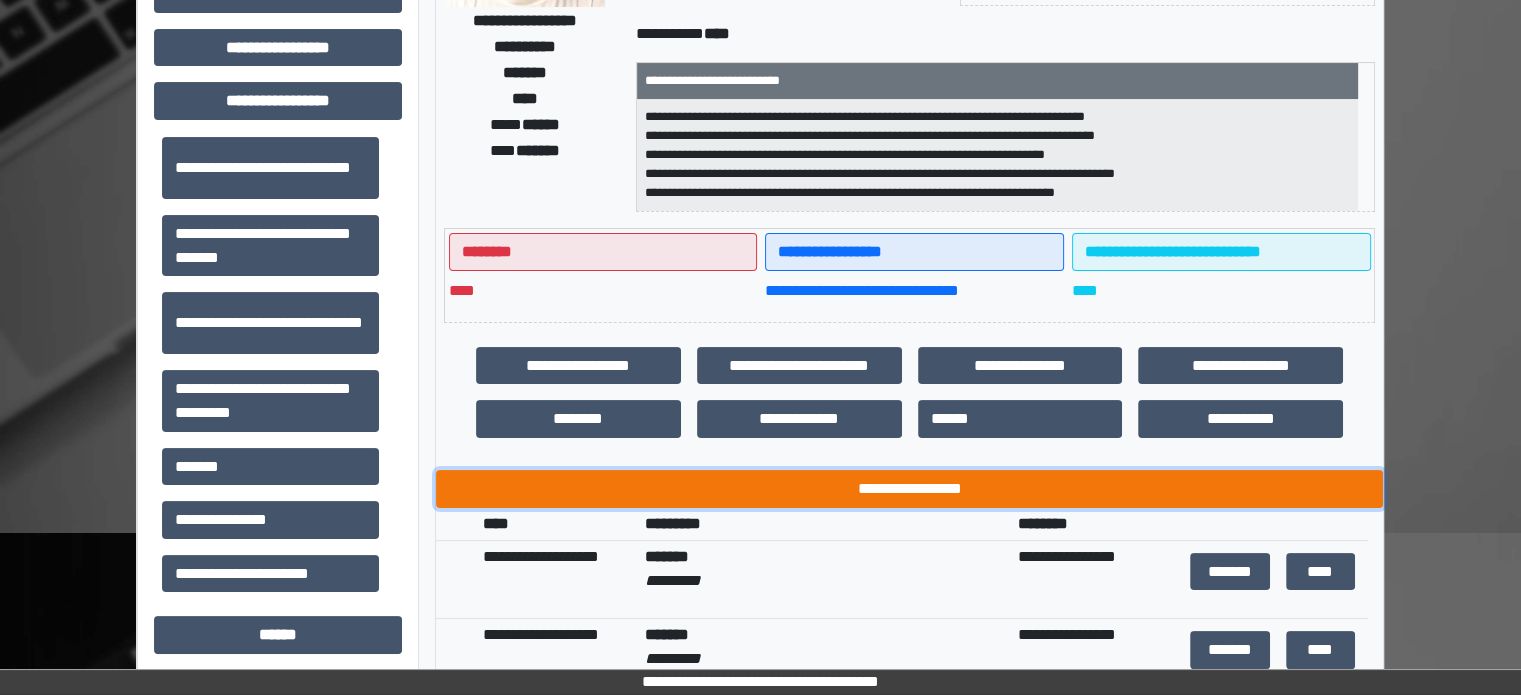click on "**********" at bounding box center (909, 489) 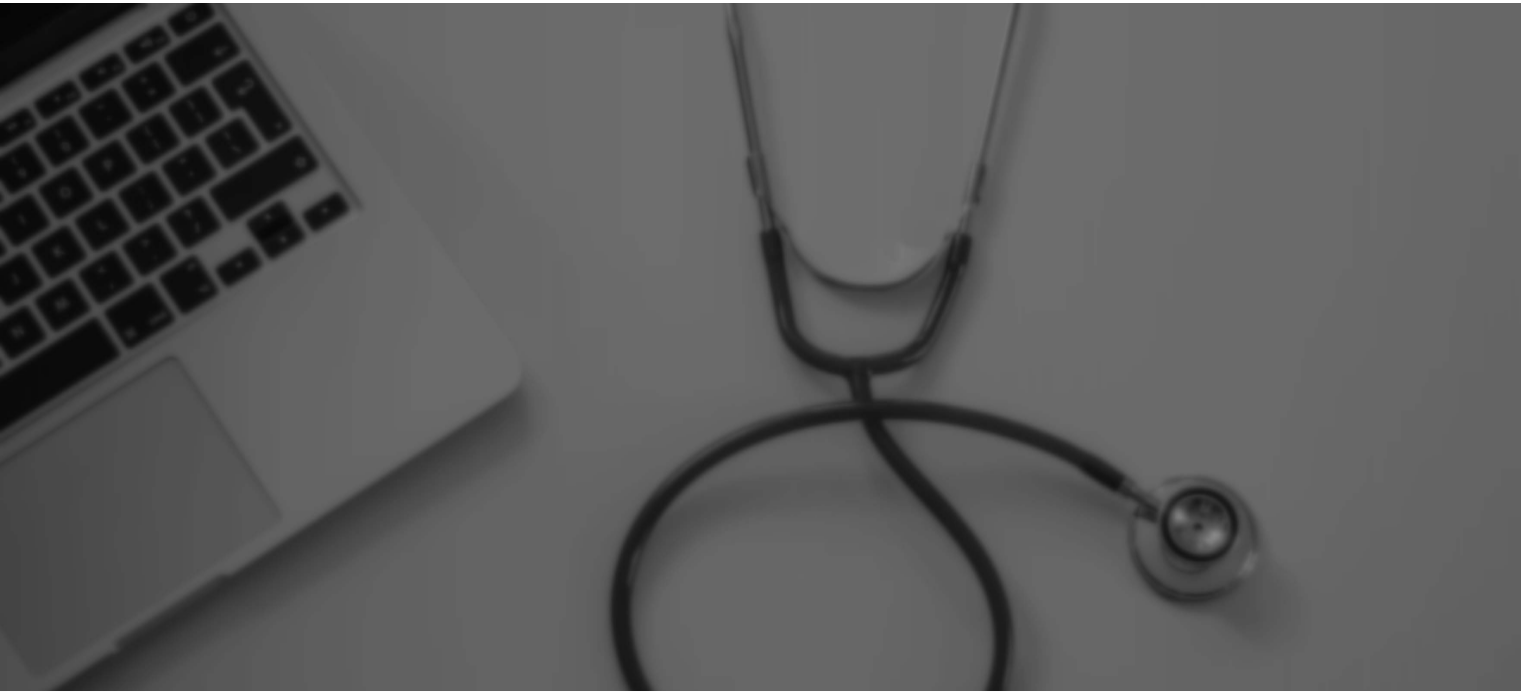 scroll, scrollTop: 0, scrollLeft: 0, axis: both 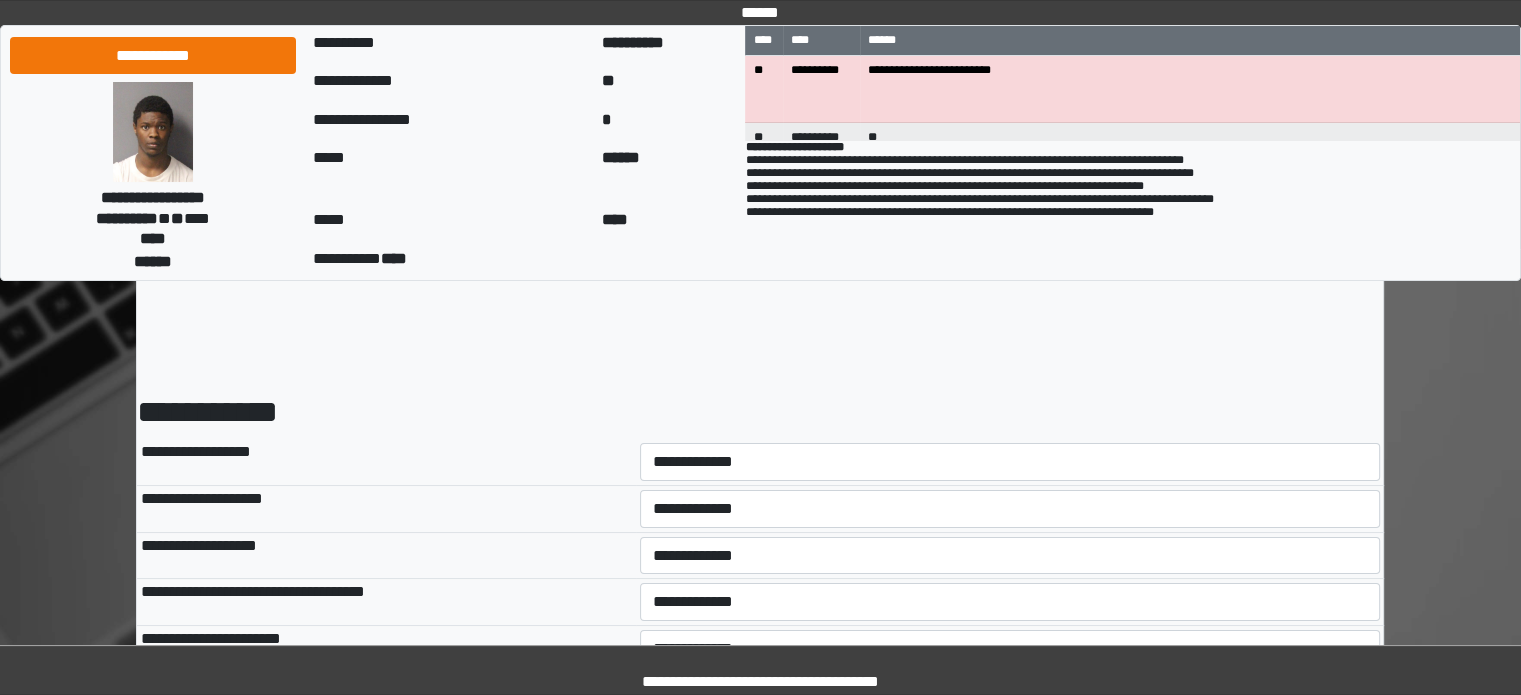 click on "**********" at bounding box center (1010, 462) 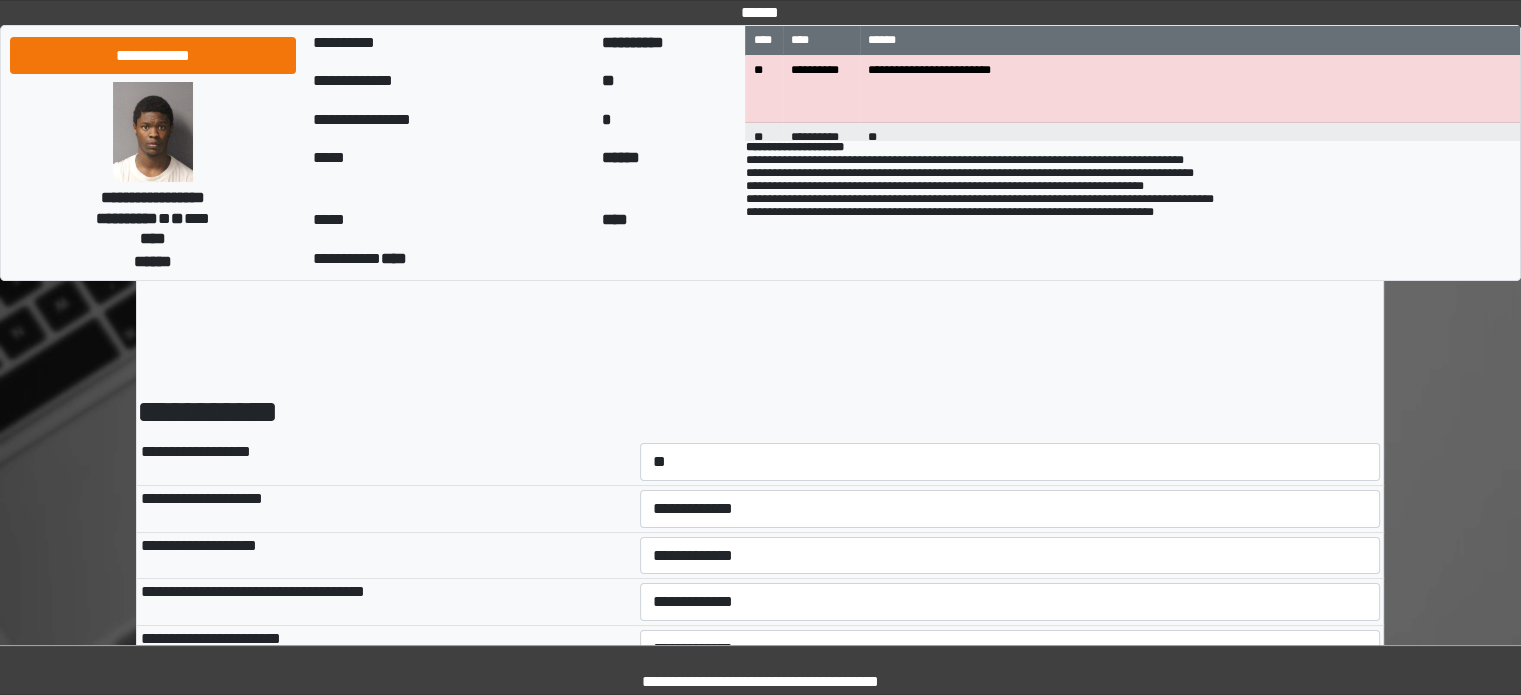 click on "**********" at bounding box center [1010, 462] 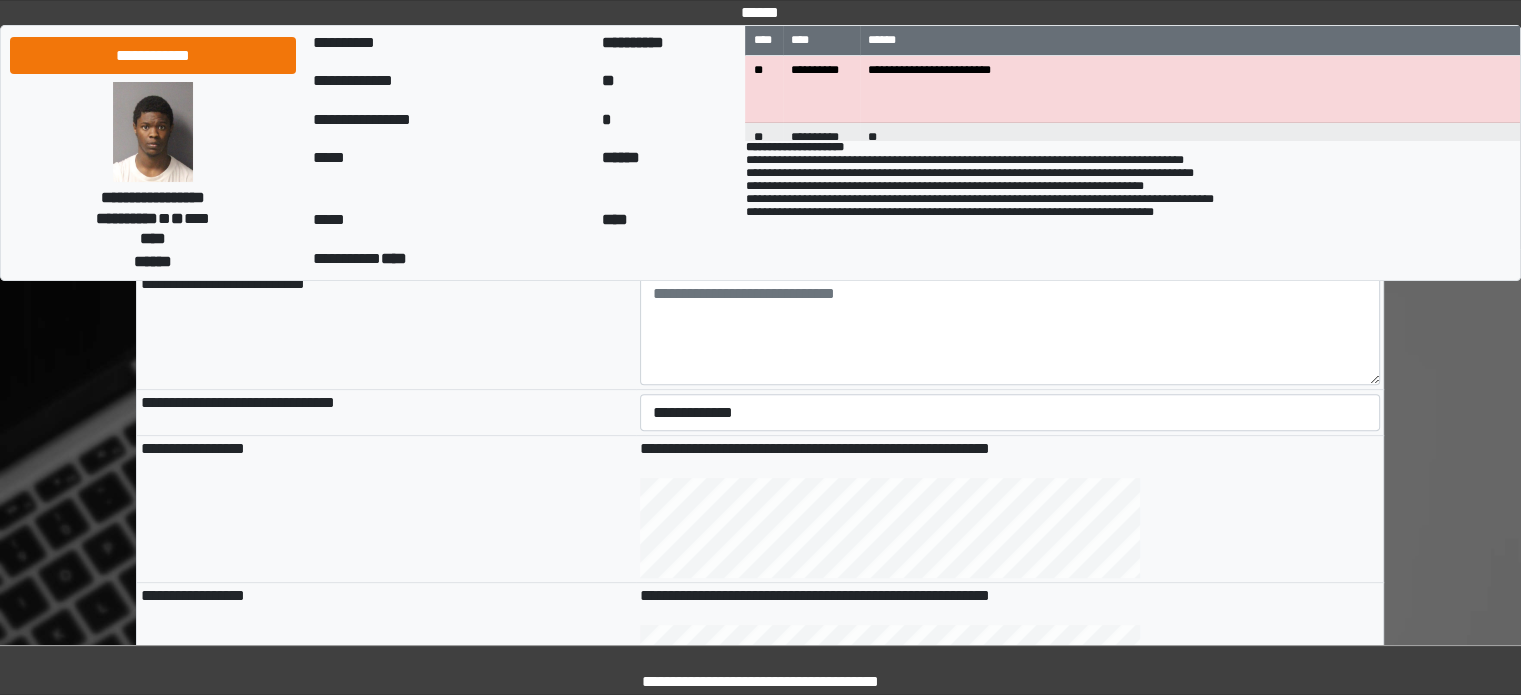 scroll, scrollTop: 600, scrollLeft: 0, axis: vertical 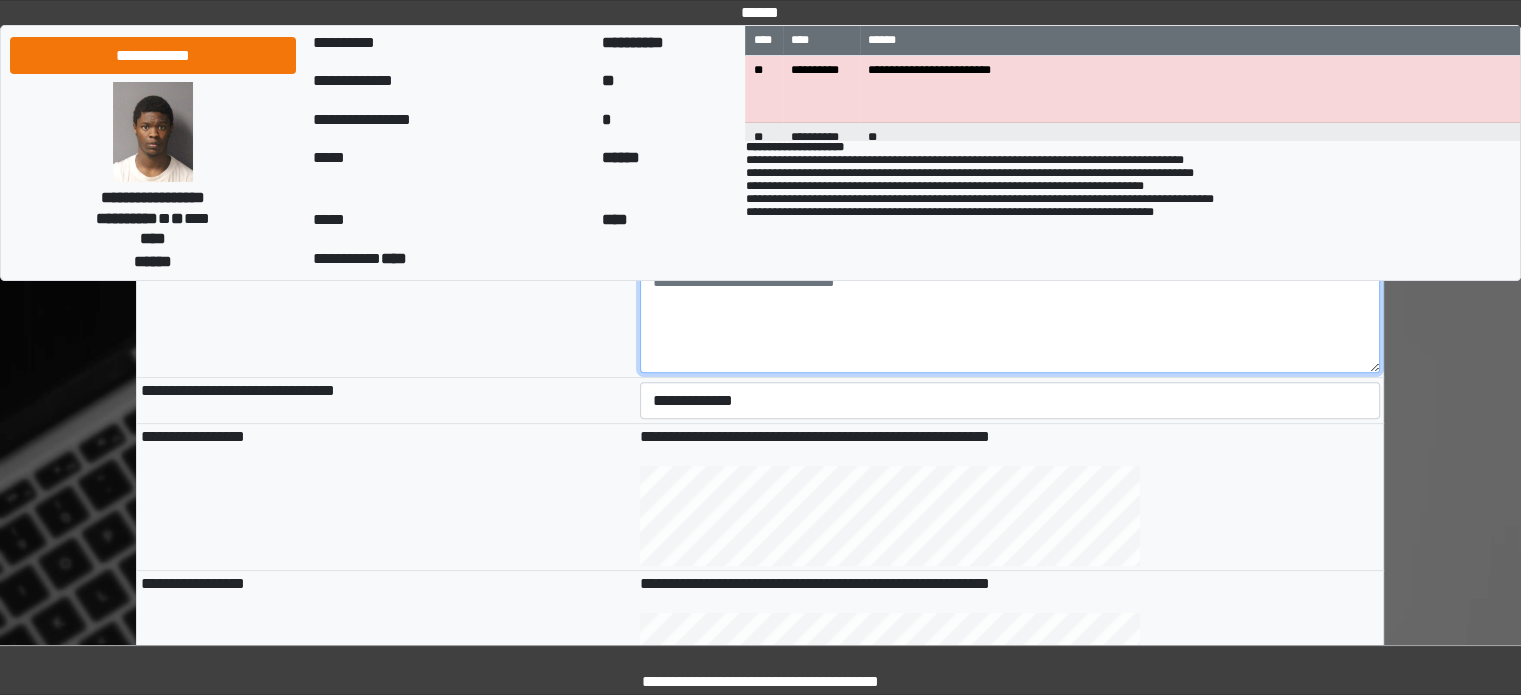 click at bounding box center [1010, 318] 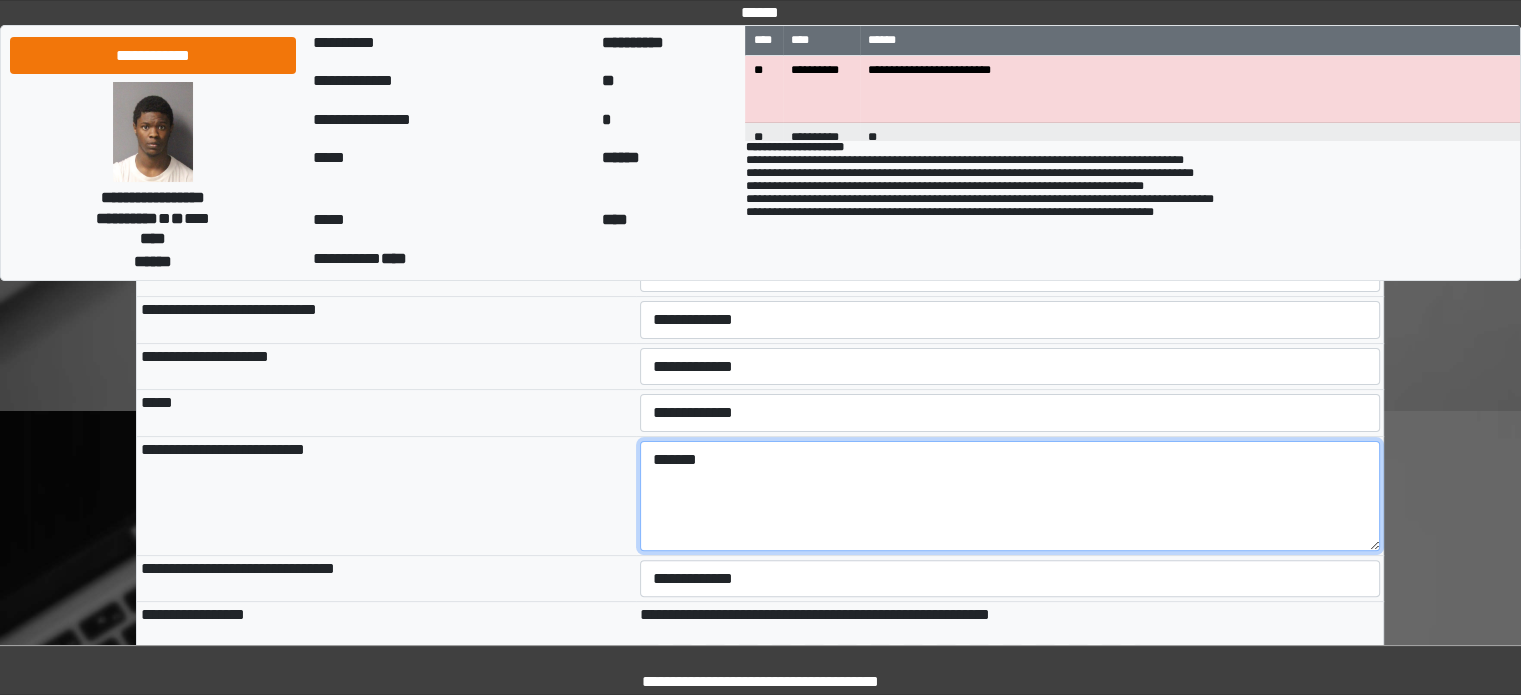 scroll, scrollTop: 400, scrollLeft: 0, axis: vertical 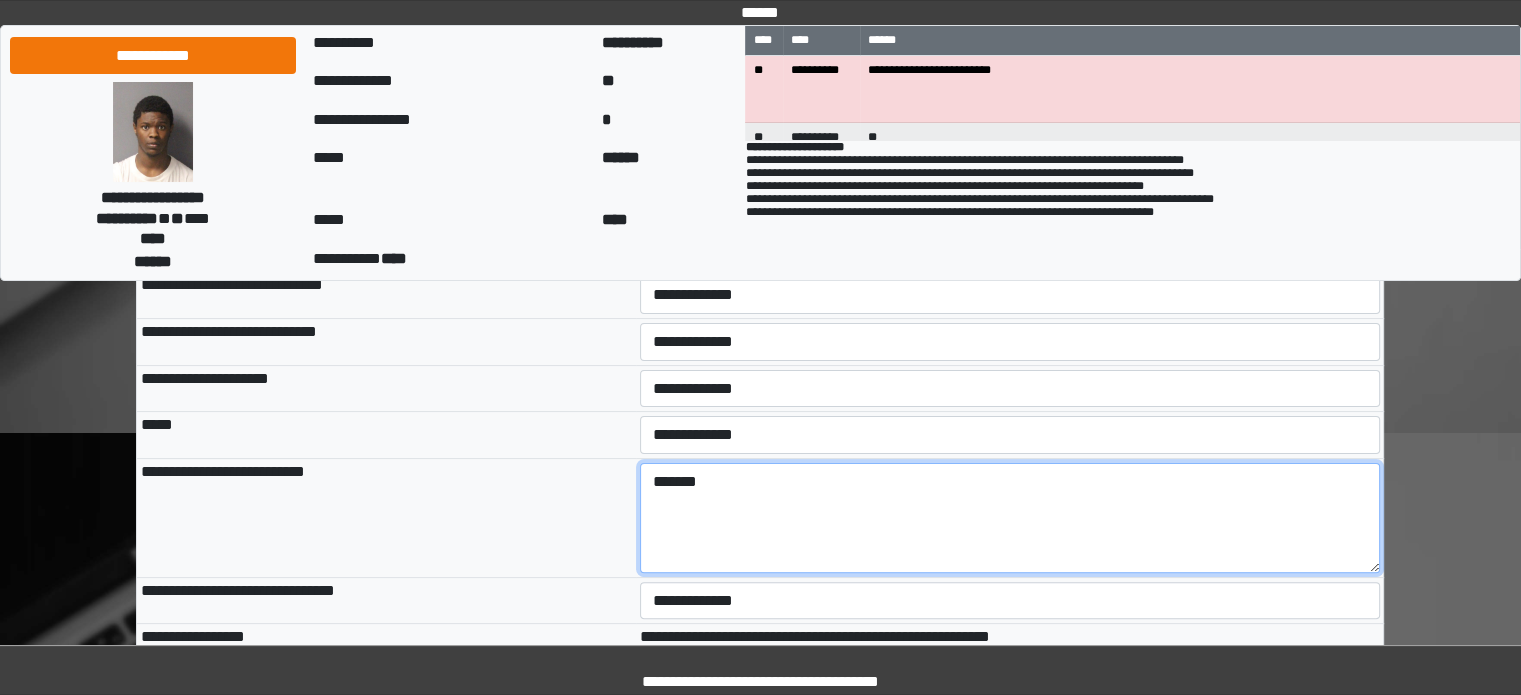 drag, startPoint x: 709, startPoint y: 483, endPoint x: 587, endPoint y: 495, distance: 122.588745 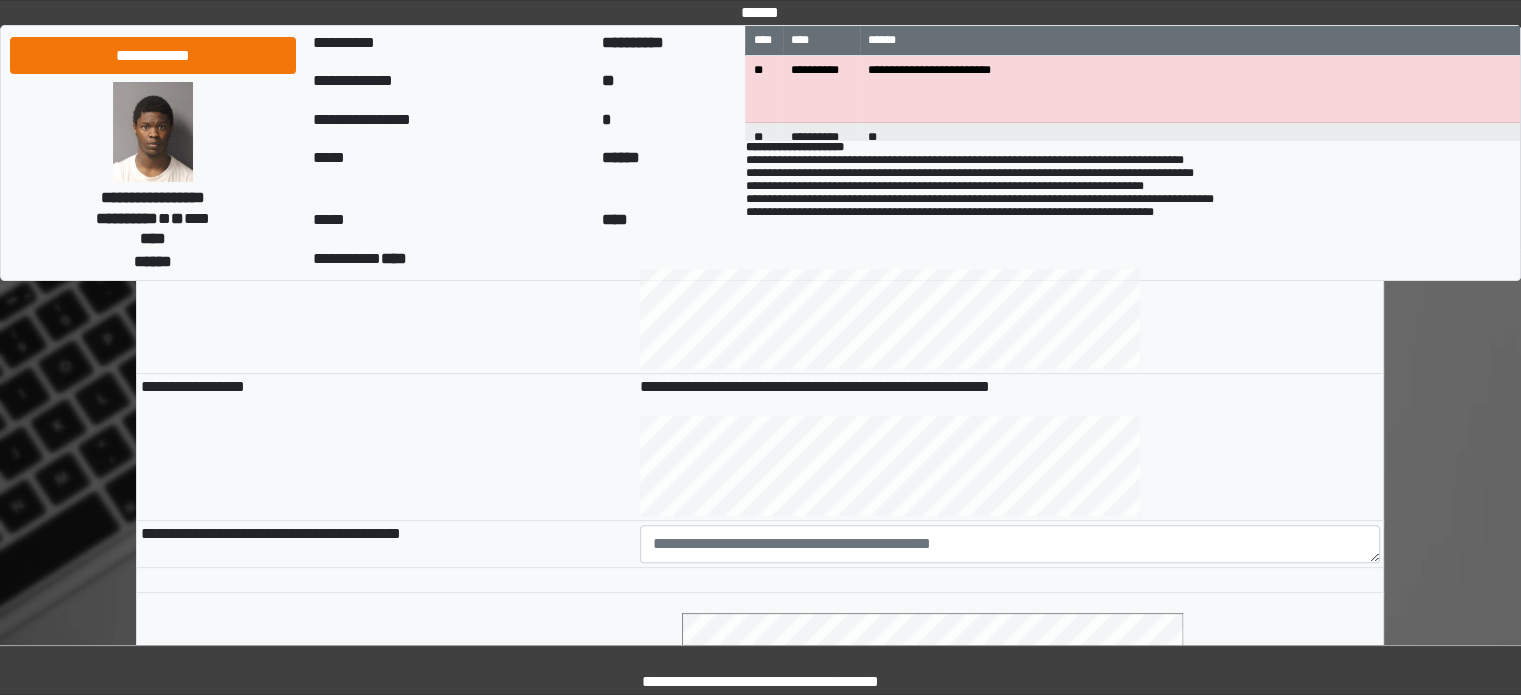 scroll, scrollTop: 800, scrollLeft: 0, axis: vertical 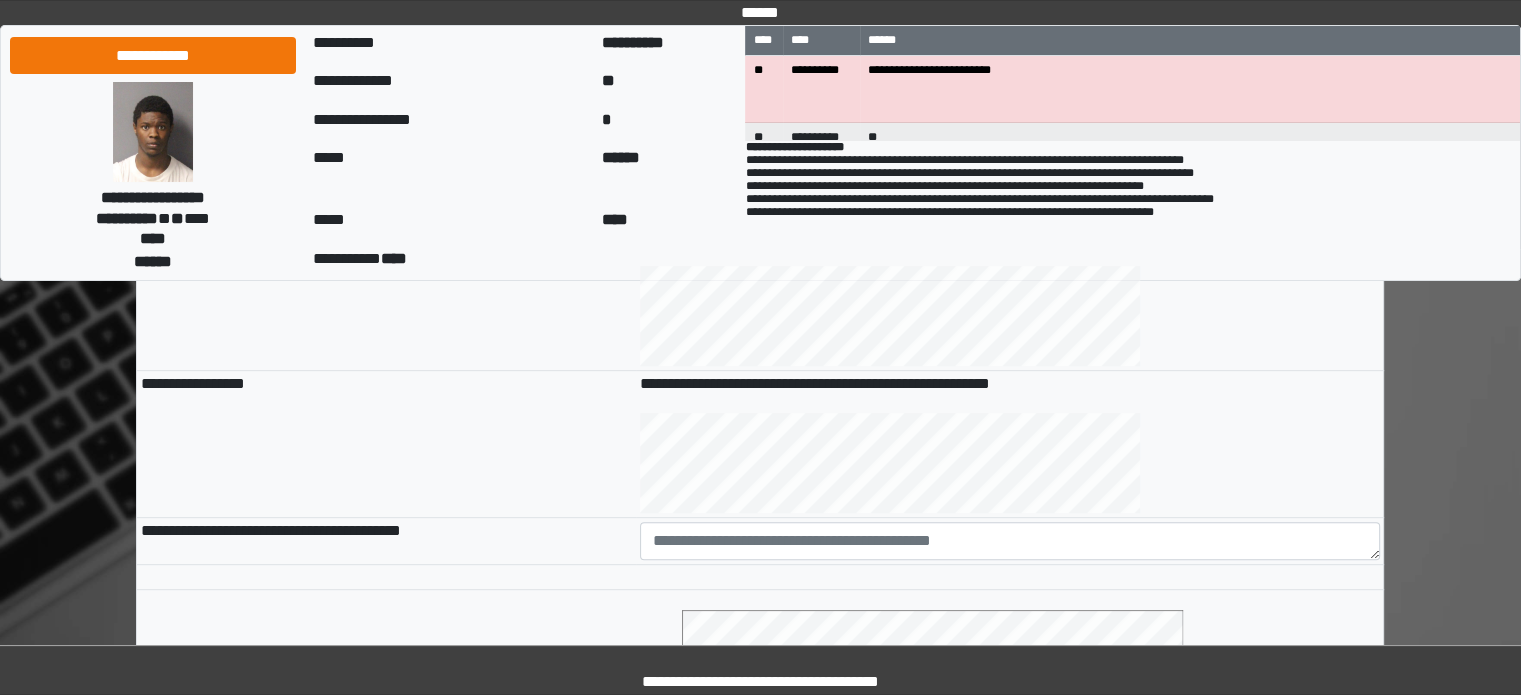 type on "**********" 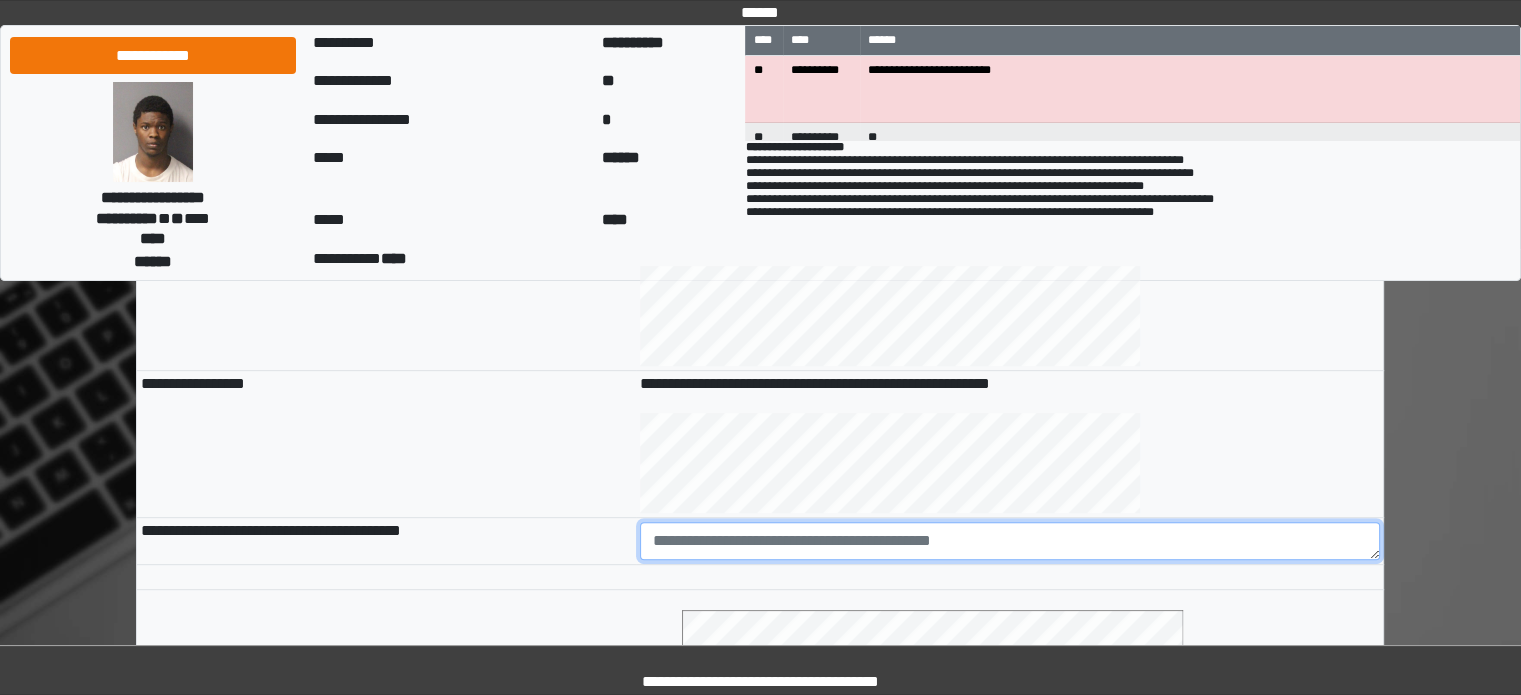 click at bounding box center [1010, 541] 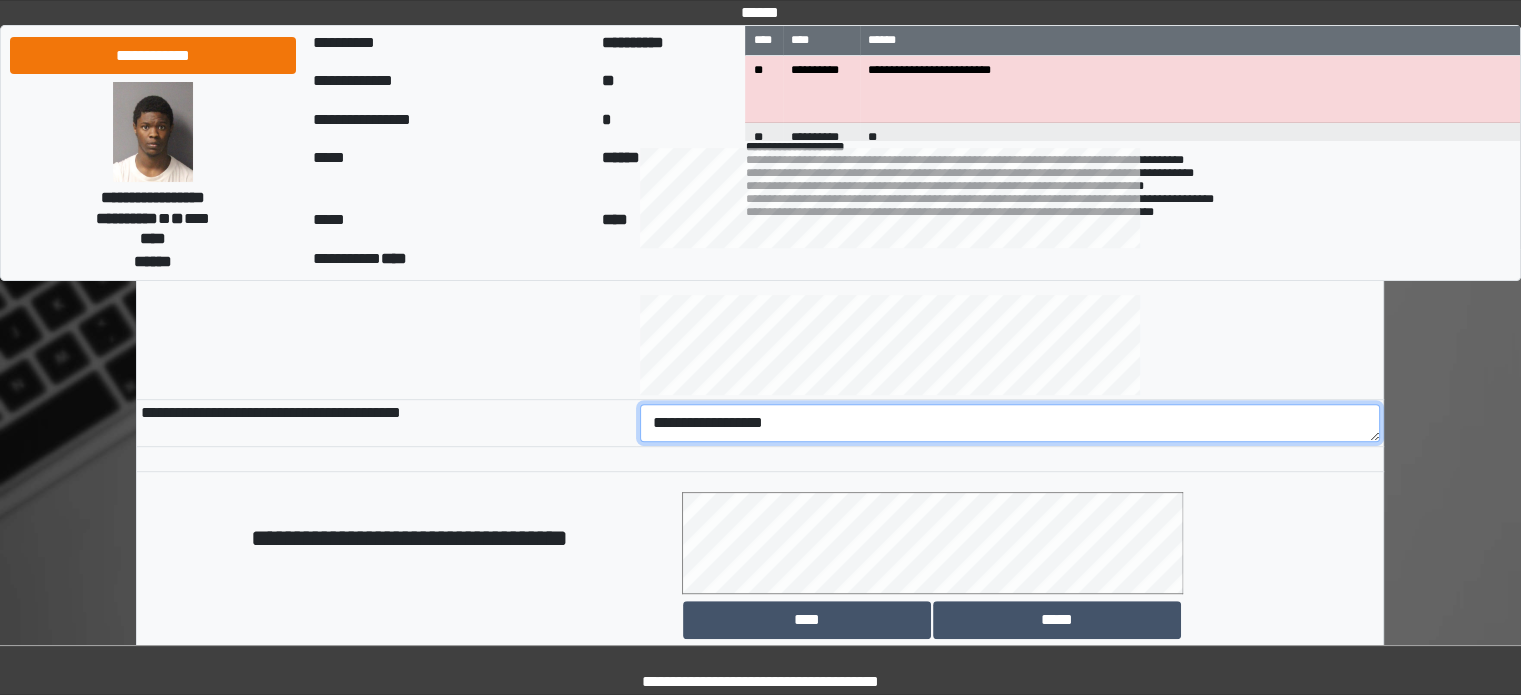 scroll, scrollTop: 1158, scrollLeft: 0, axis: vertical 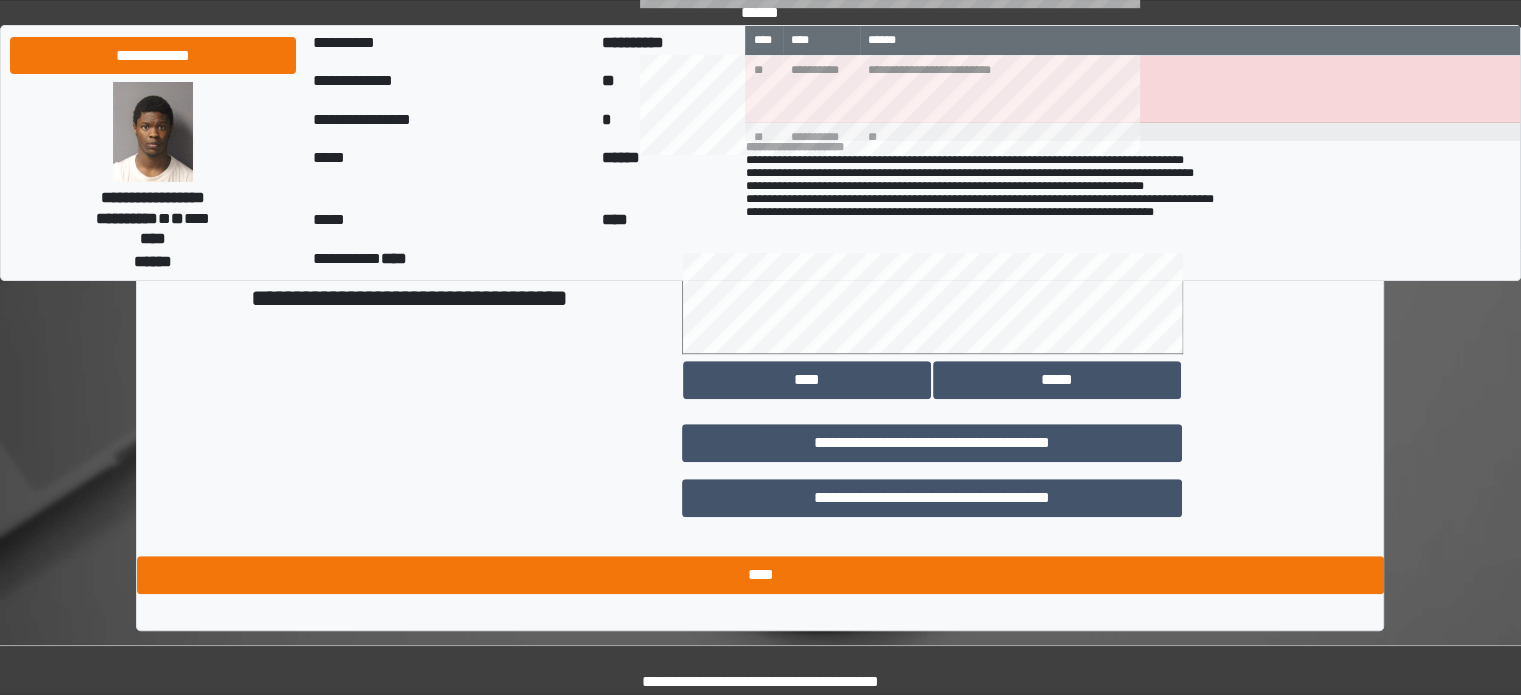 type on "**********" 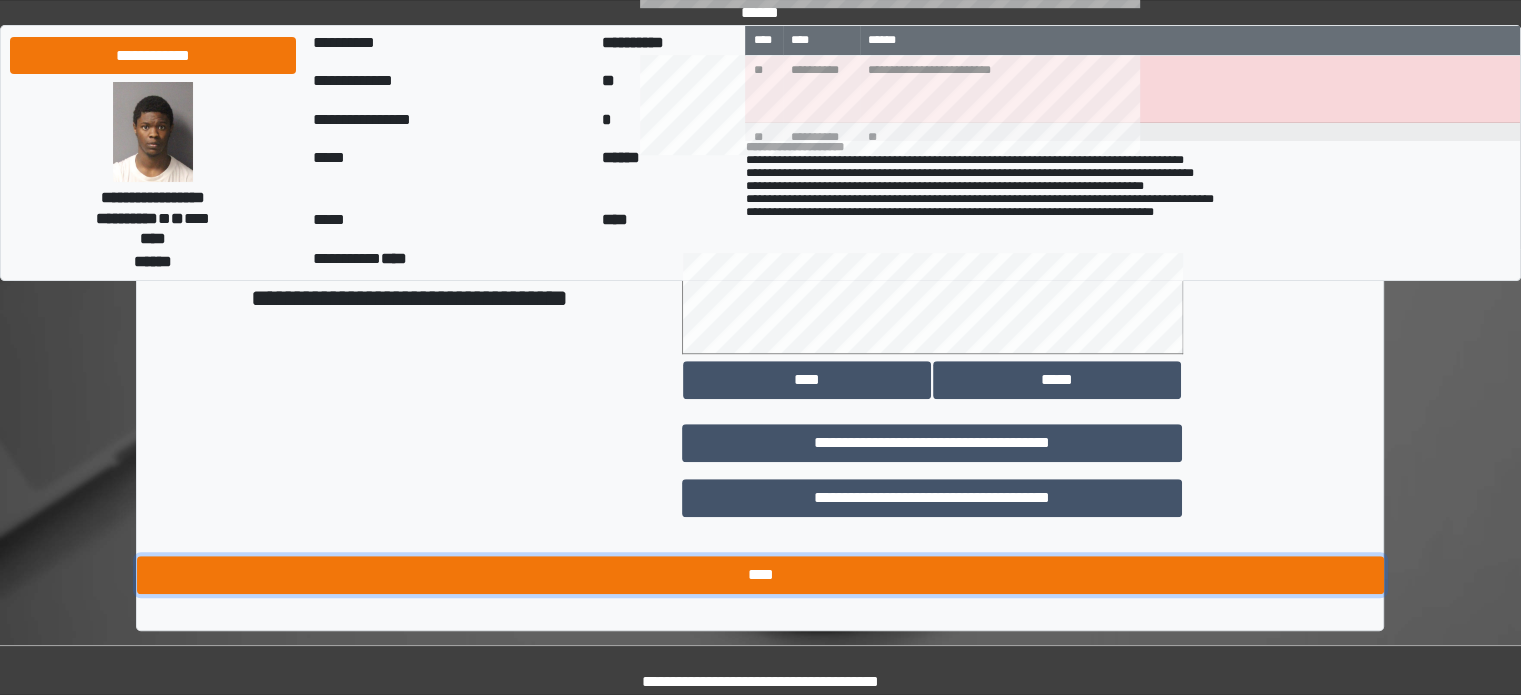 click on "****" at bounding box center (760, 575) 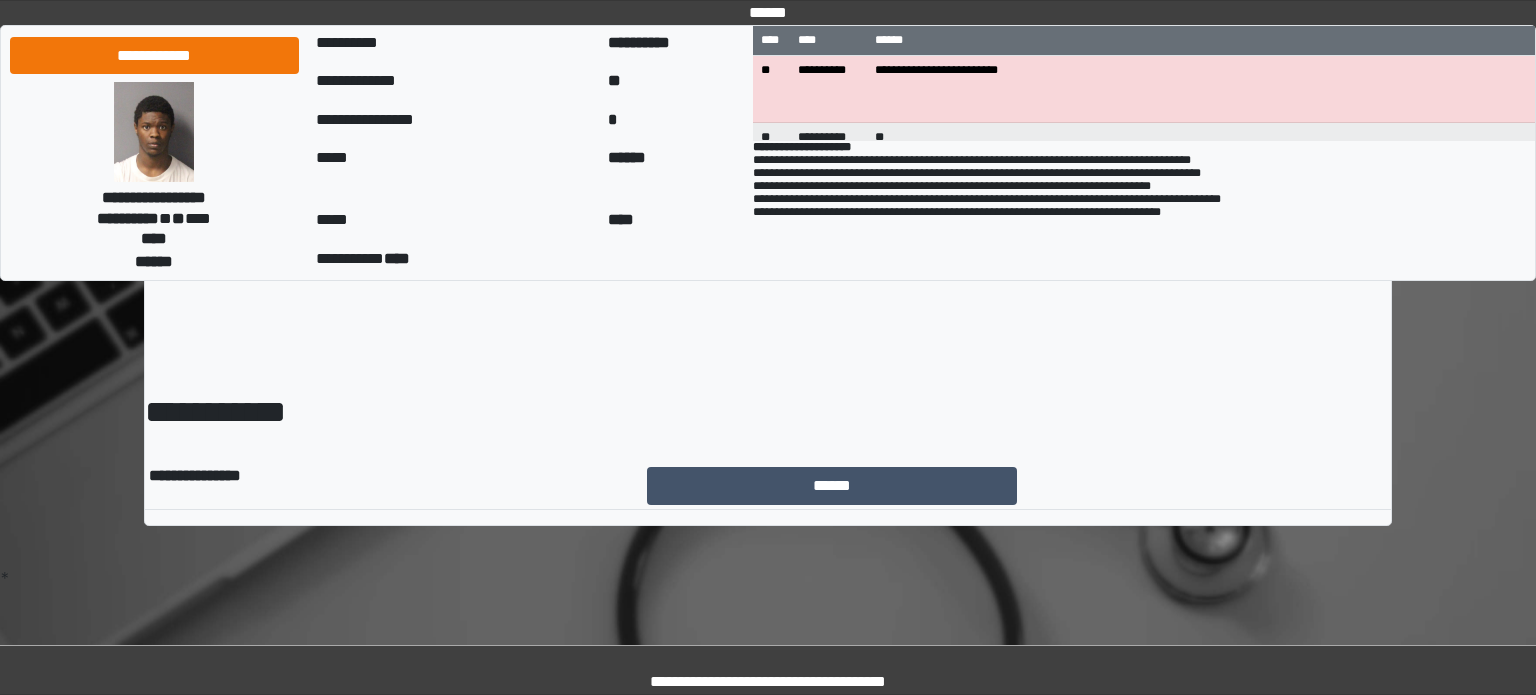 scroll, scrollTop: 0, scrollLeft: 0, axis: both 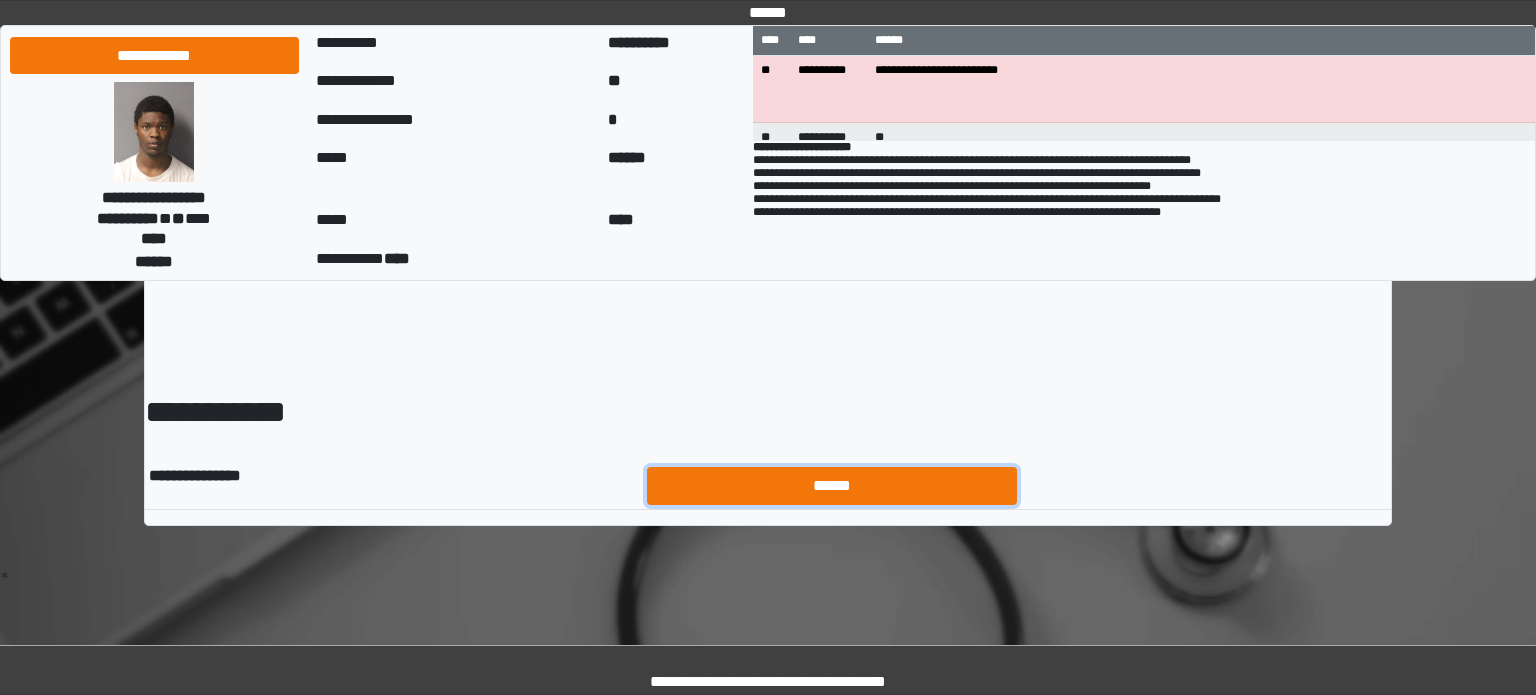 click on "******" at bounding box center [832, 486] 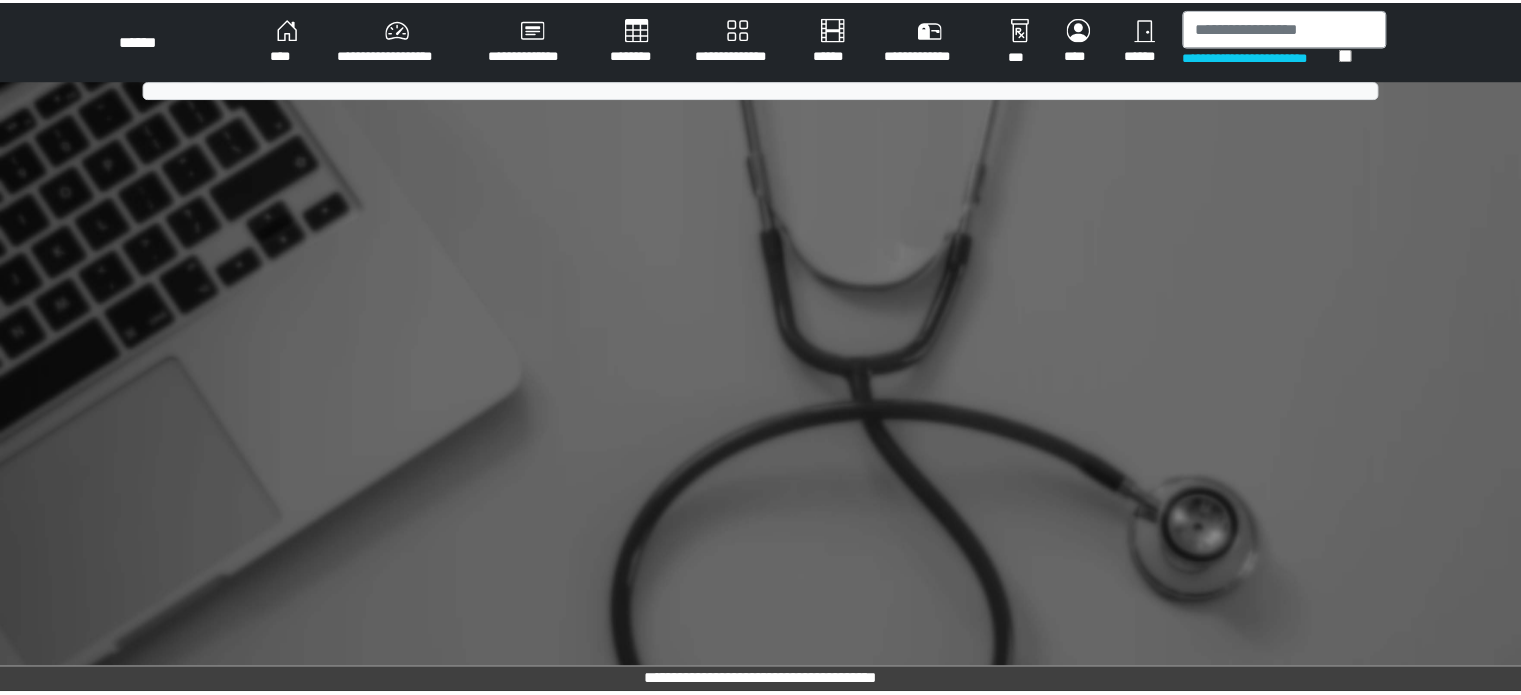 scroll, scrollTop: 0, scrollLeft: 0, axis: both 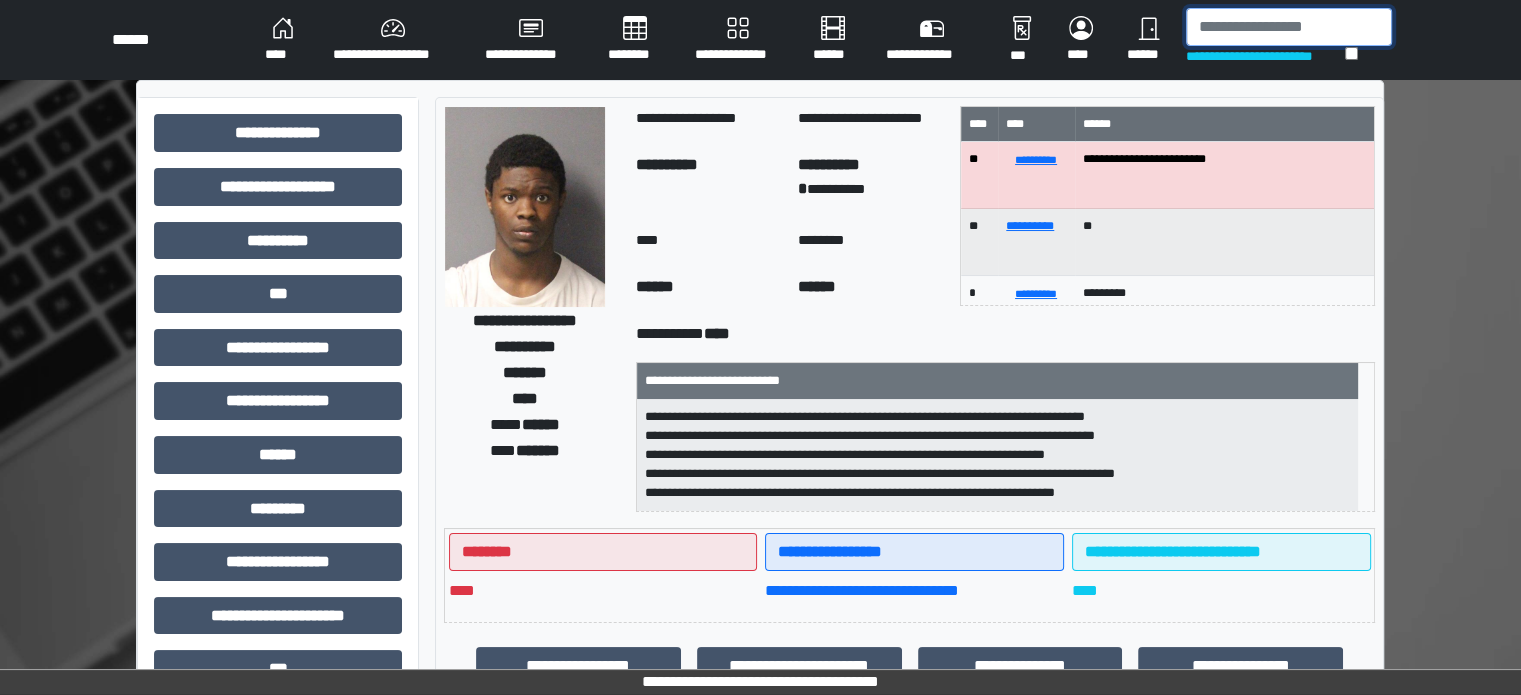 click at bounding box center (1289, 27) 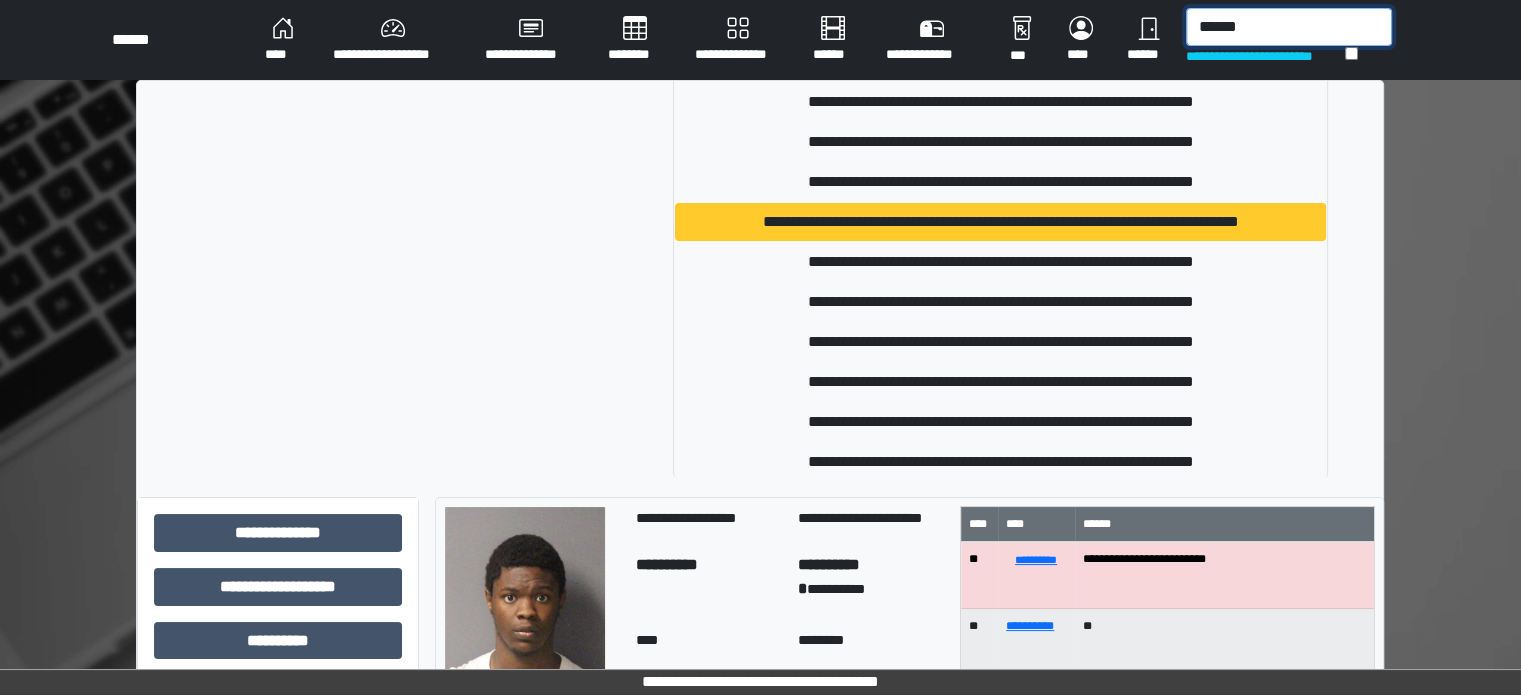 scroll, scrollTop: 172, scrollLeft: 0, axis: vertical 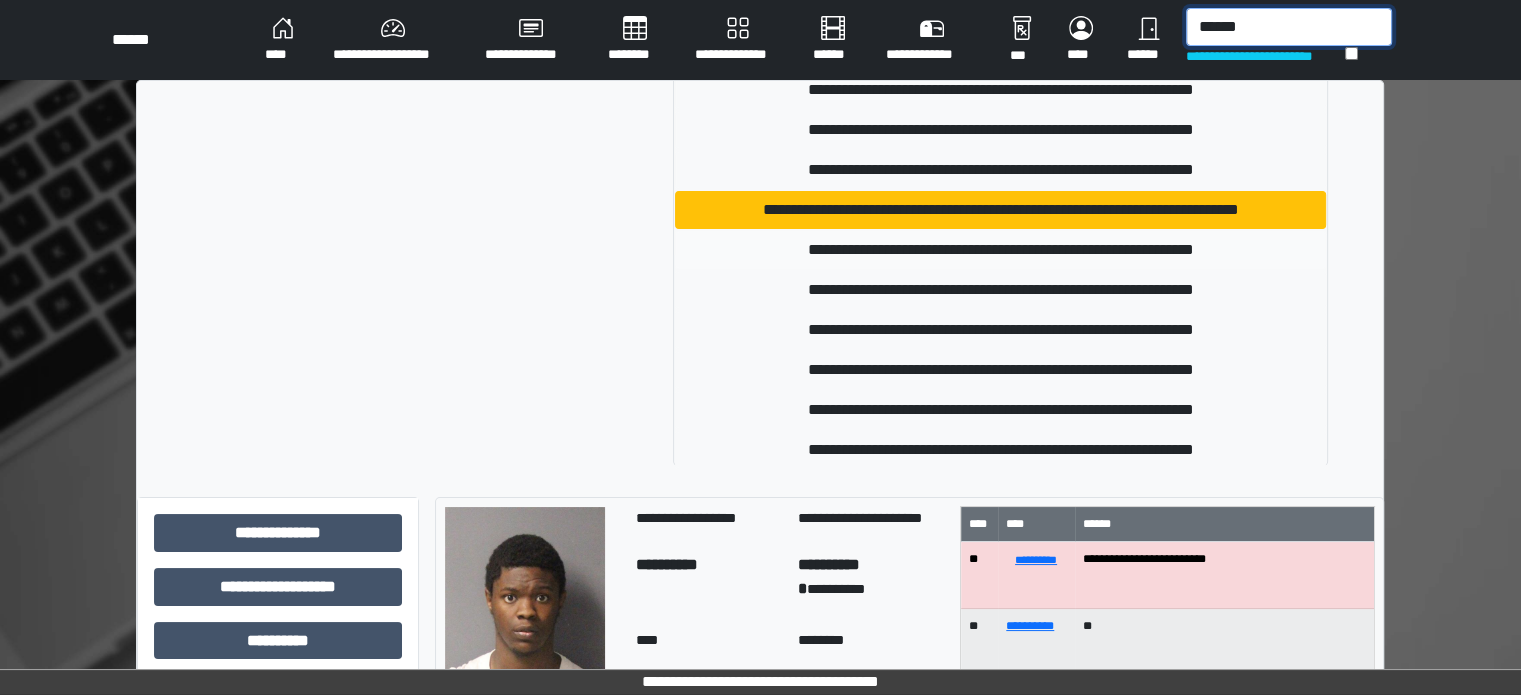 type on "******" 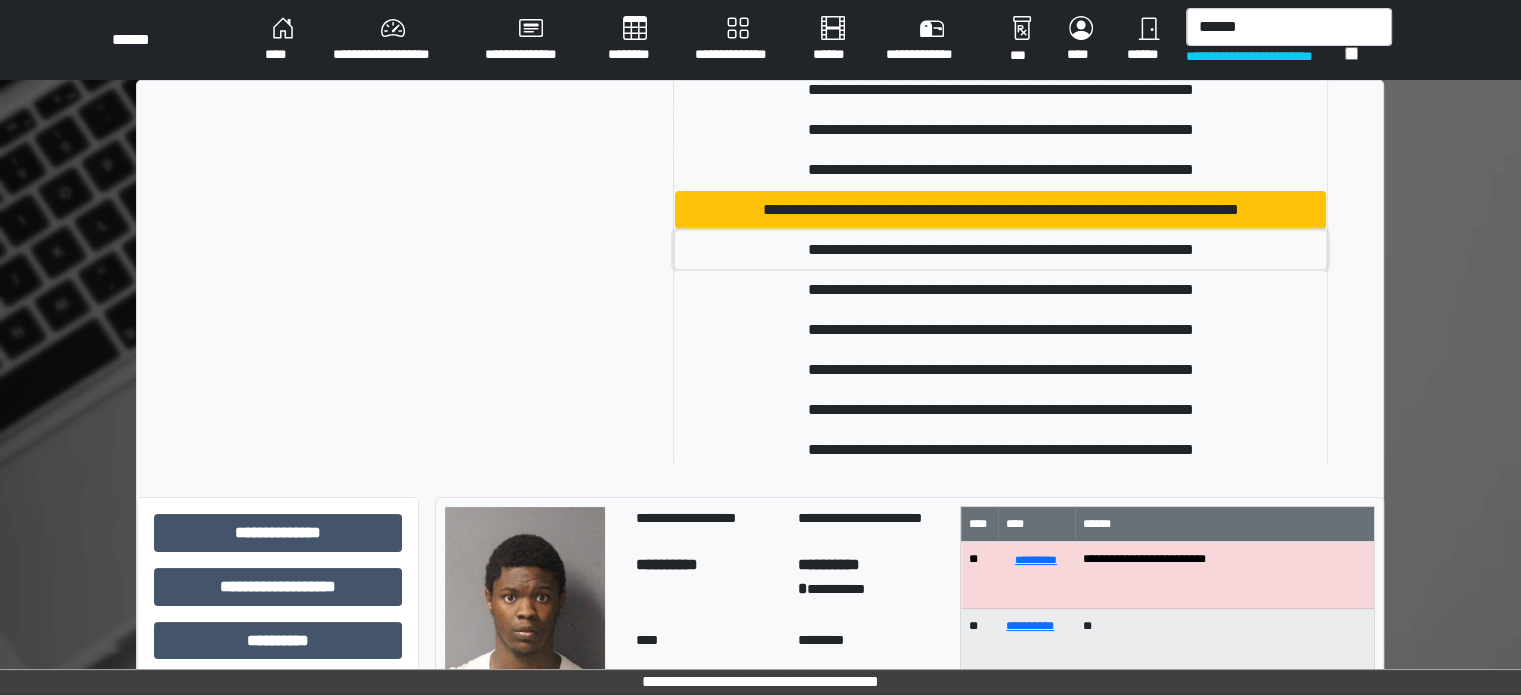 click on "**********" at bounding box center [1000, 250] 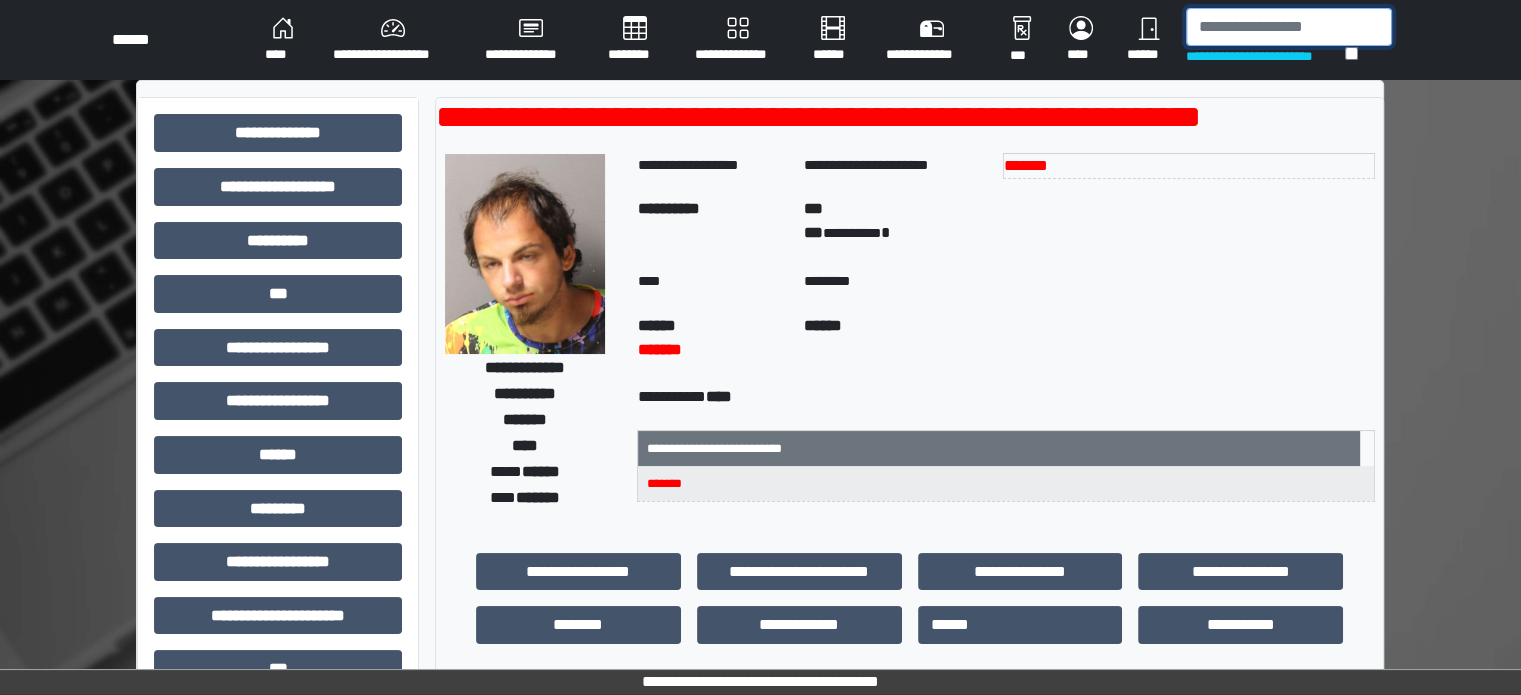 click at bounding box center (1289, 27) 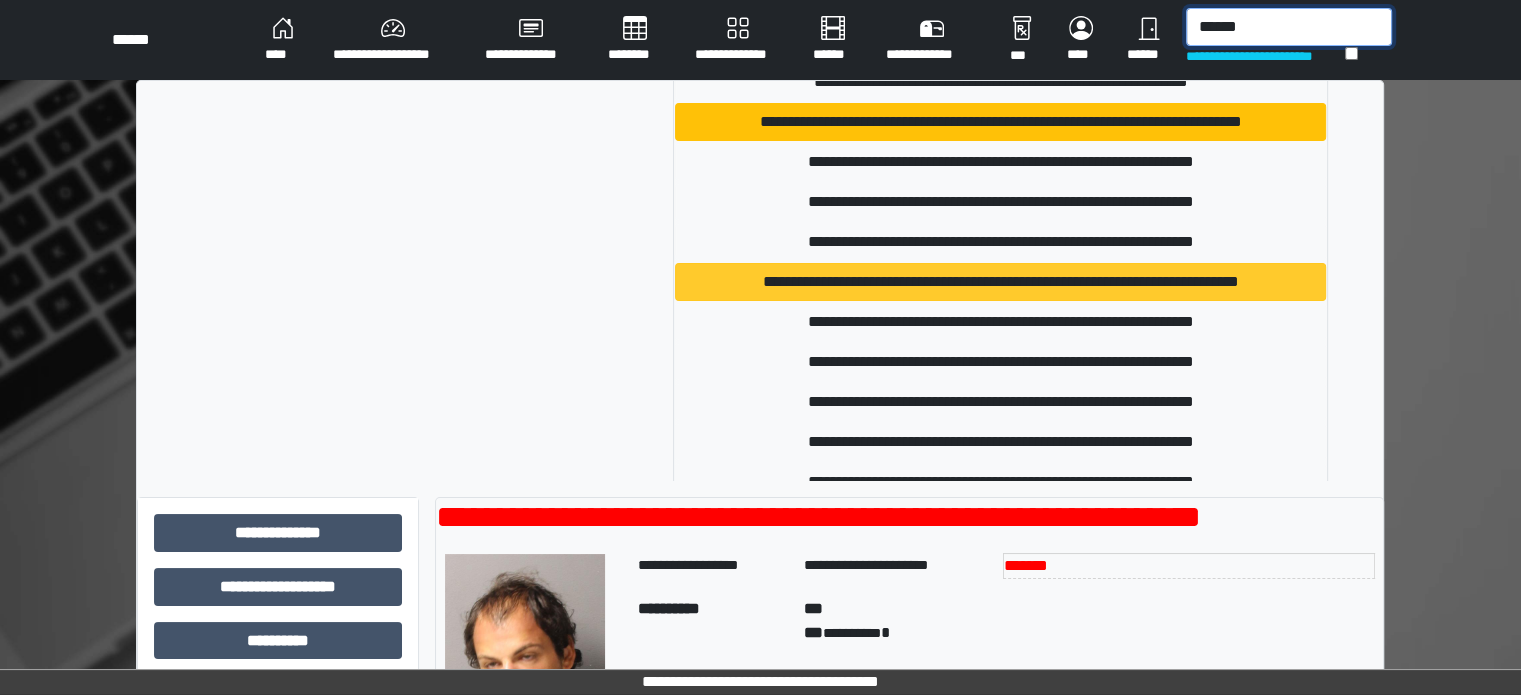 scroll, scrollTop: 172, scrollLeft: 0, axis: vertical 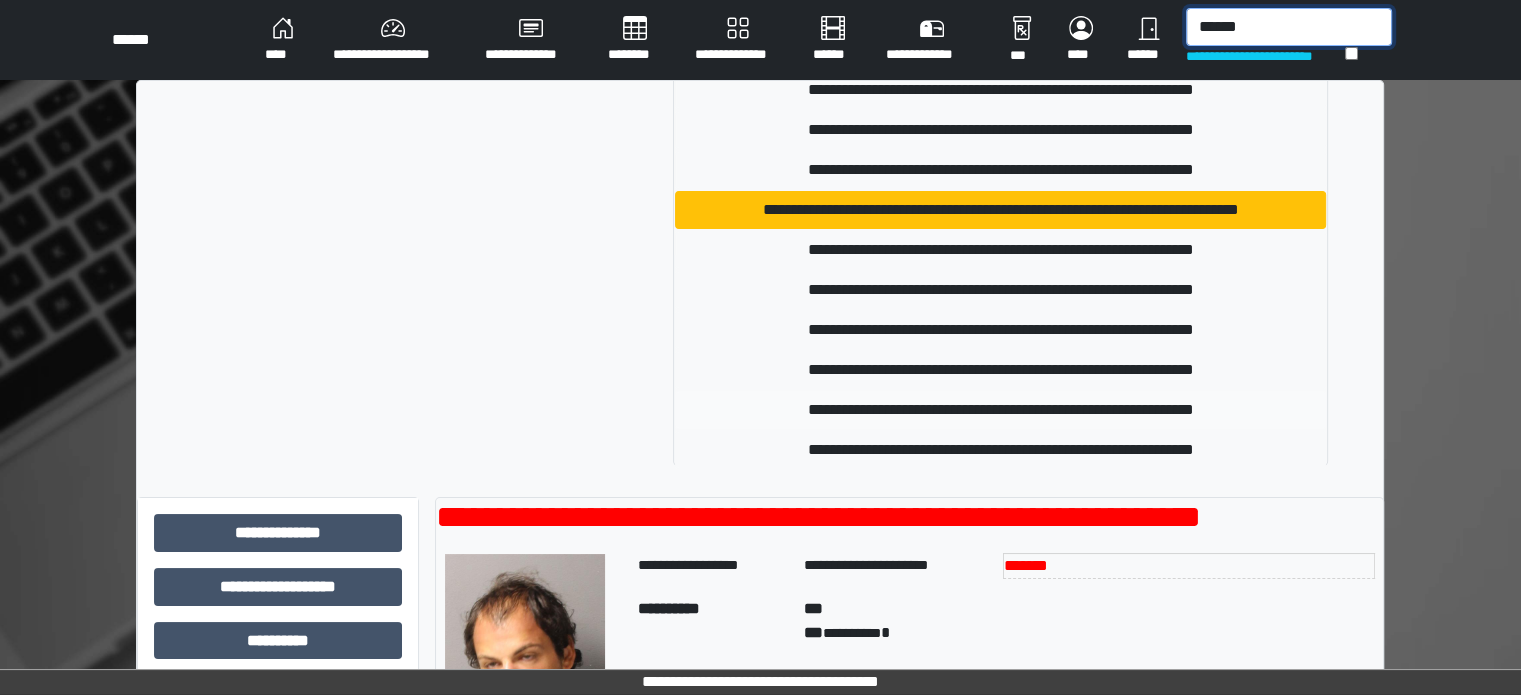 type on "******" 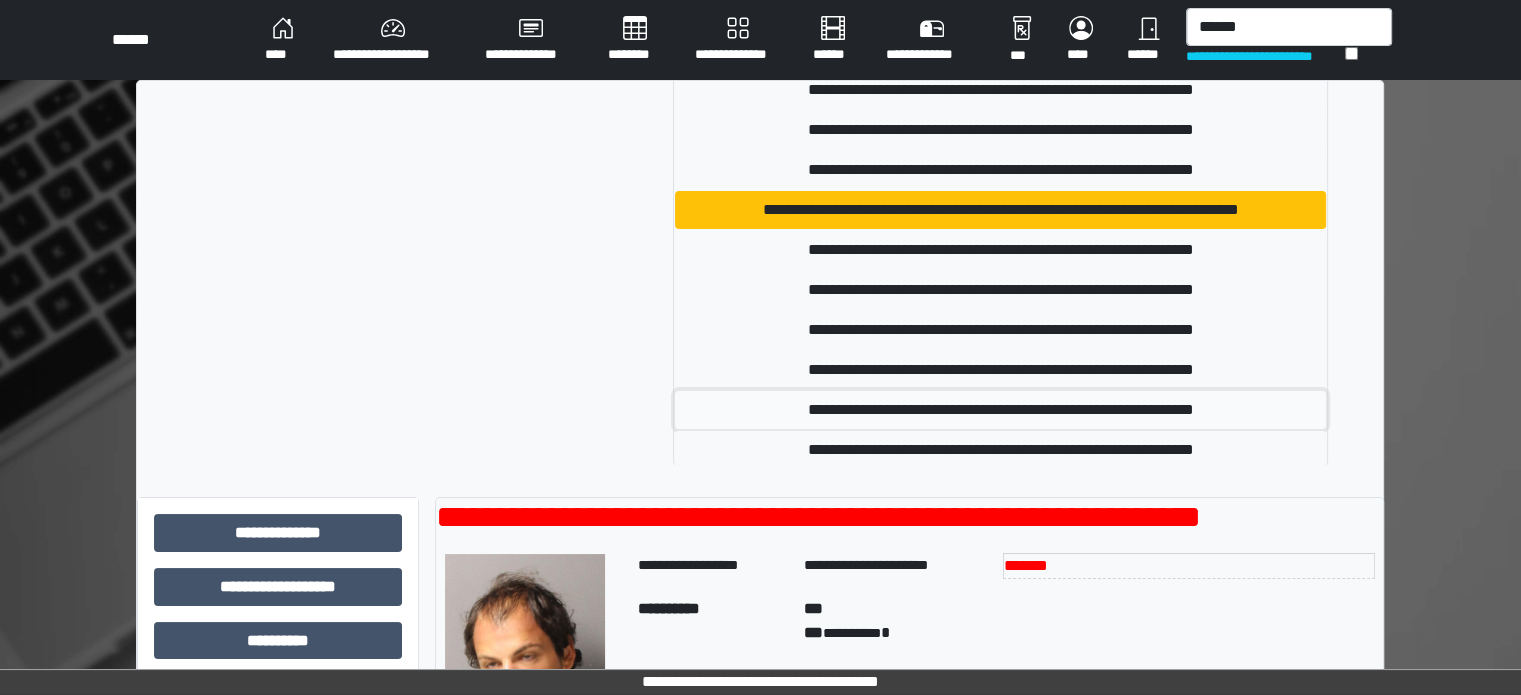 click on "**********" at bounding box center [1000, 410] 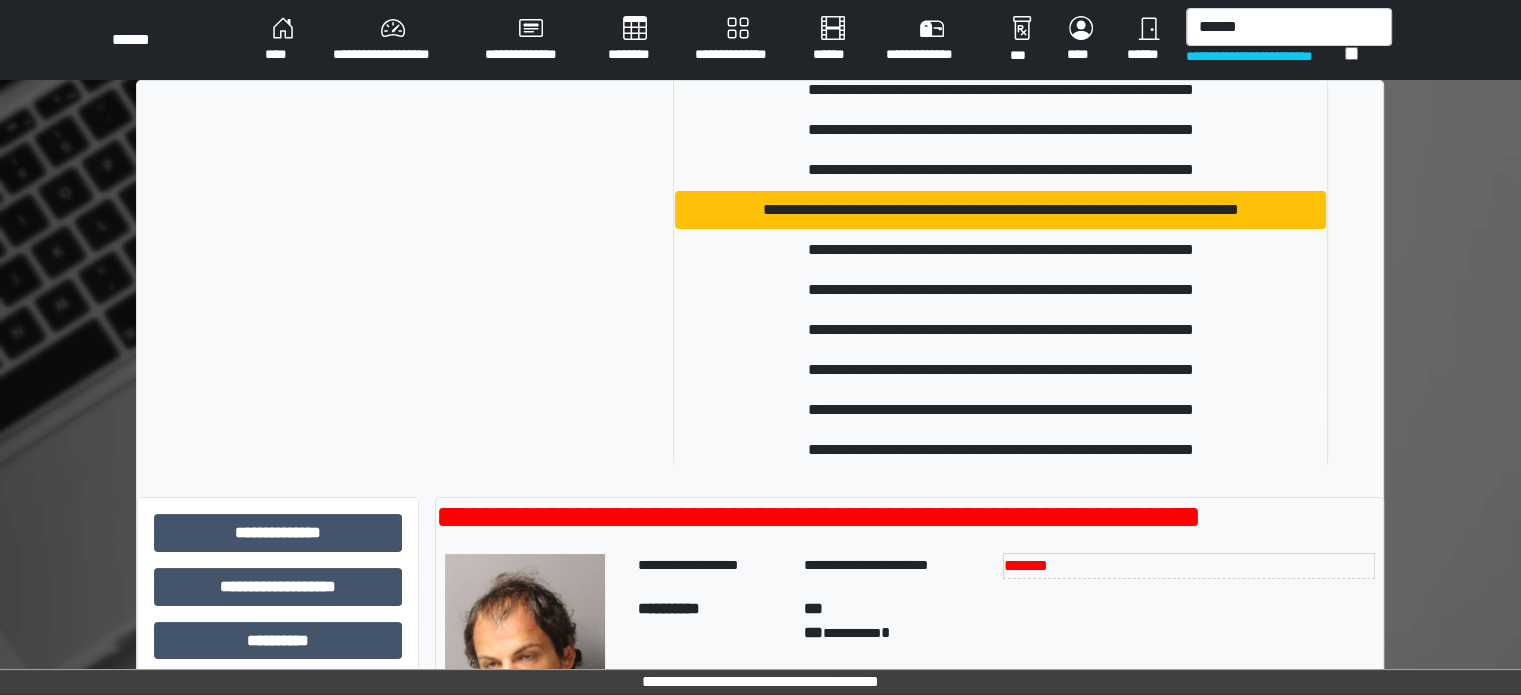 type 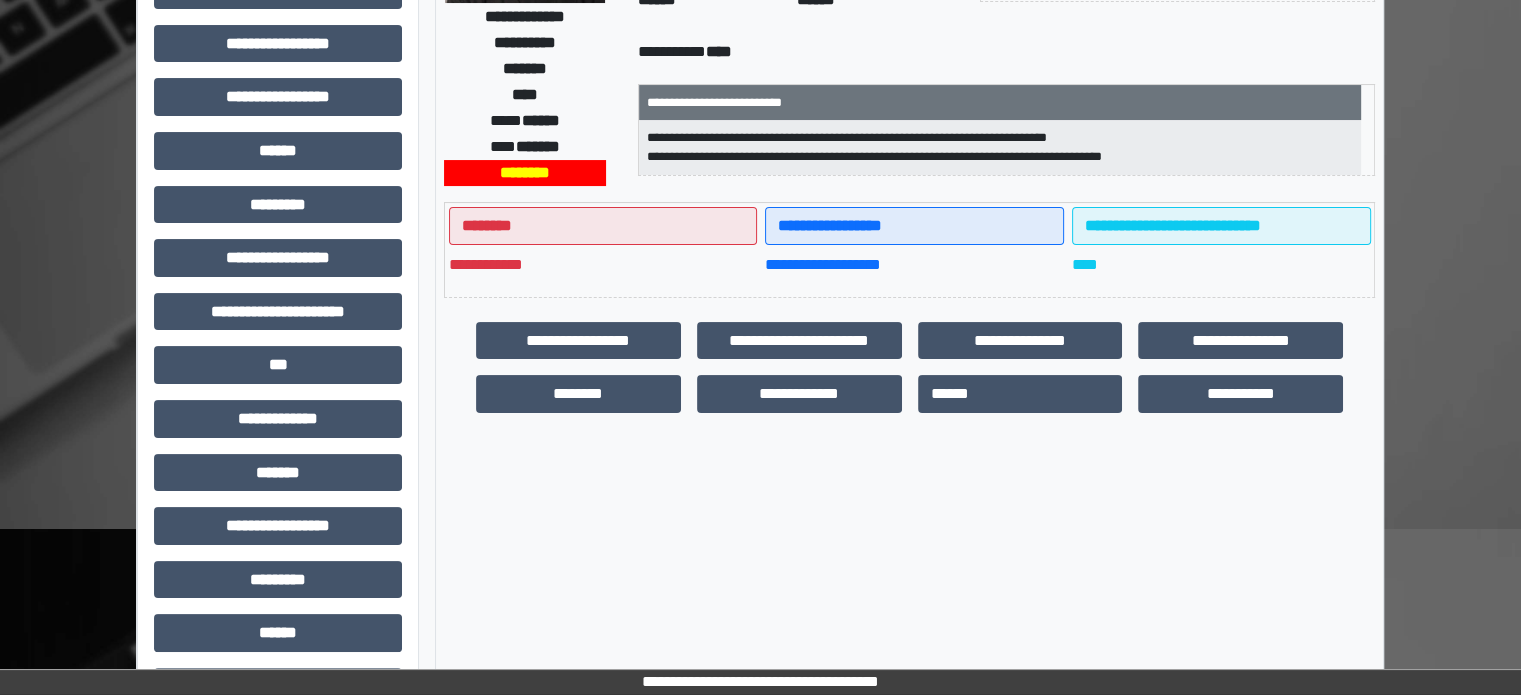 scroll, scrollTop: 200, scrollLeft: 0, axis: vertical 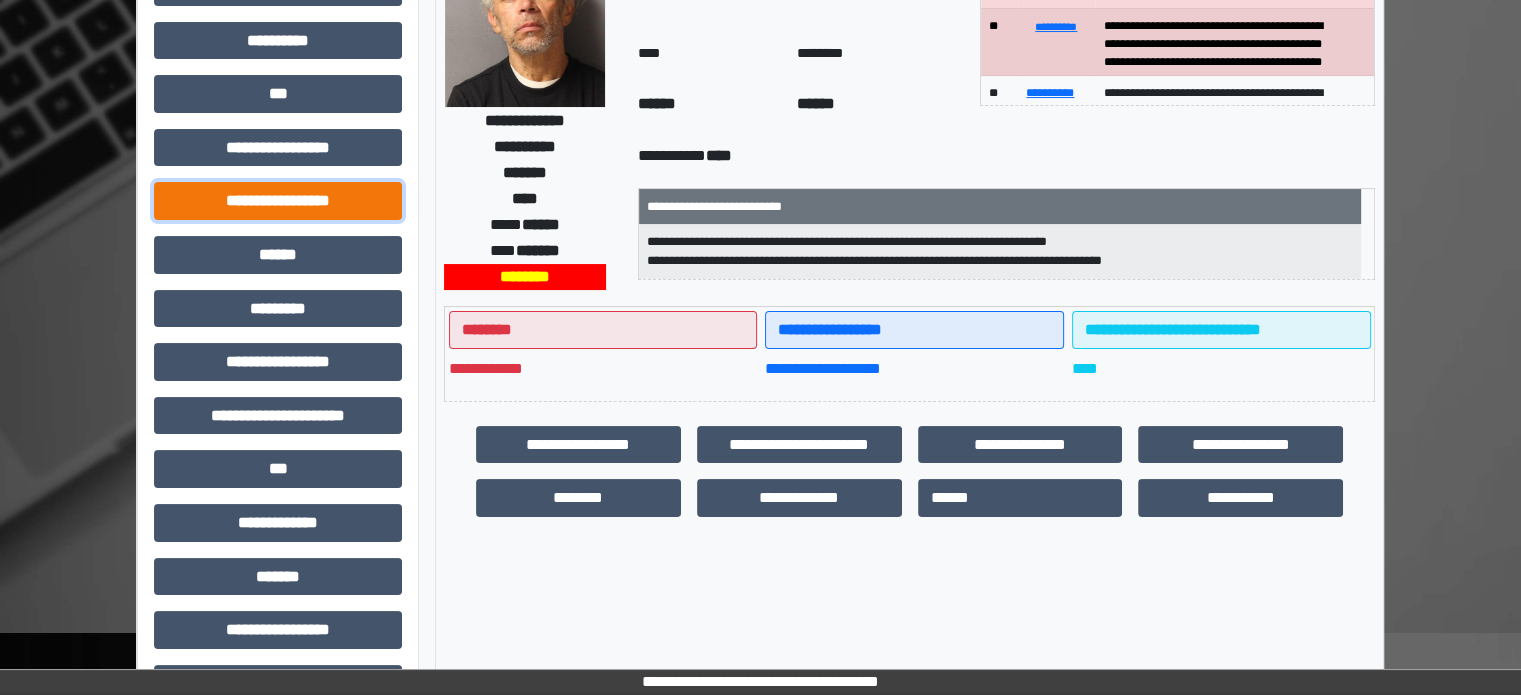 click on "**********" at bounding box center [278, 201] 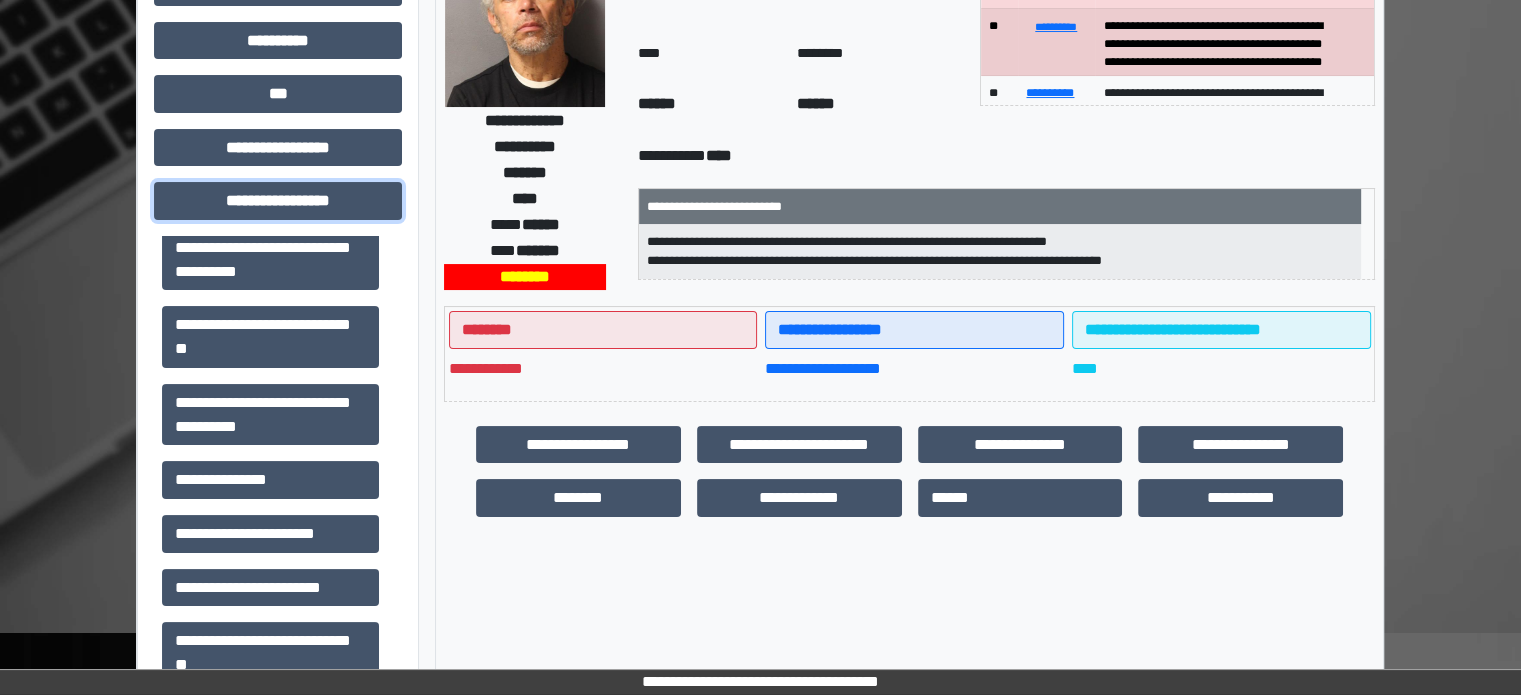 scroll, scrollTop: 800, scrollLeft: 0, axis: vertical 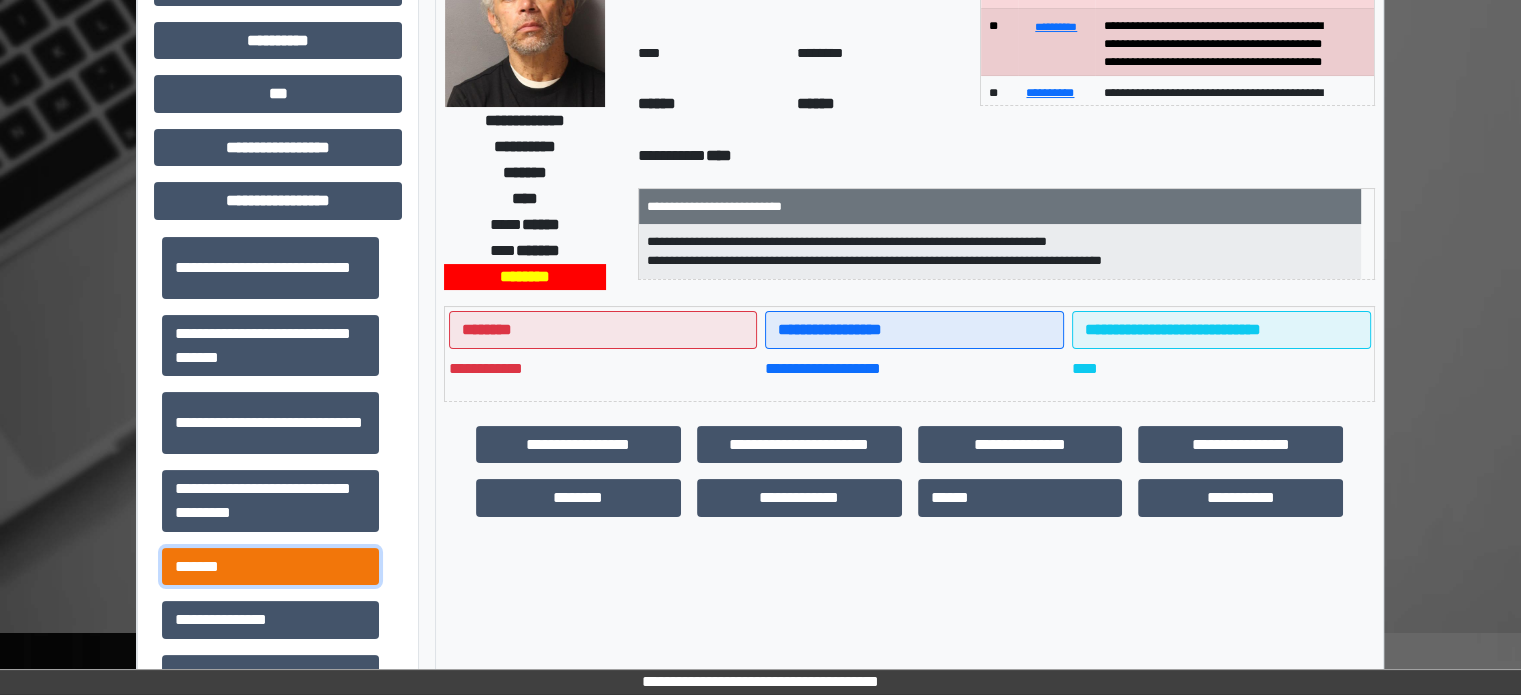 click on "*******" at bounding box center (270, 567) 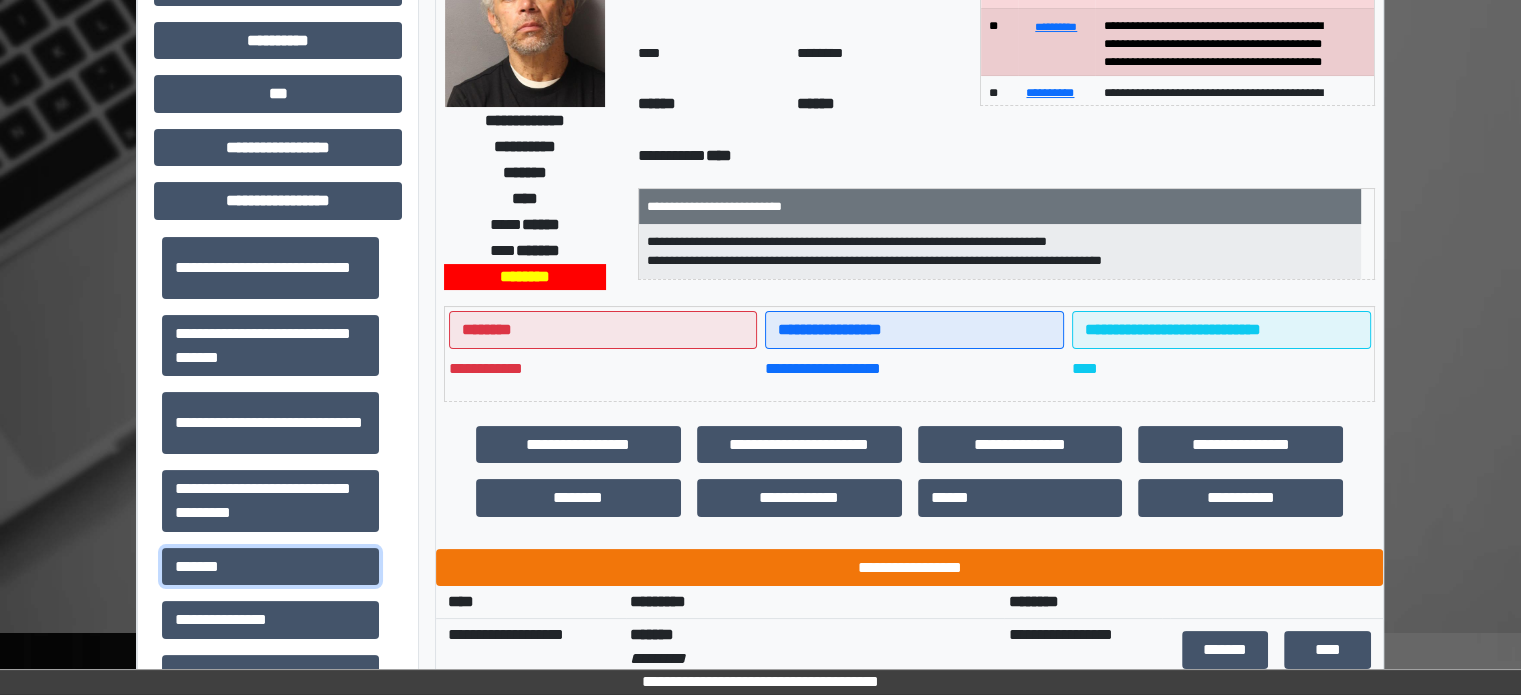 scroll, scrollTop: 300, scrollLeft: 0, axis: vertical 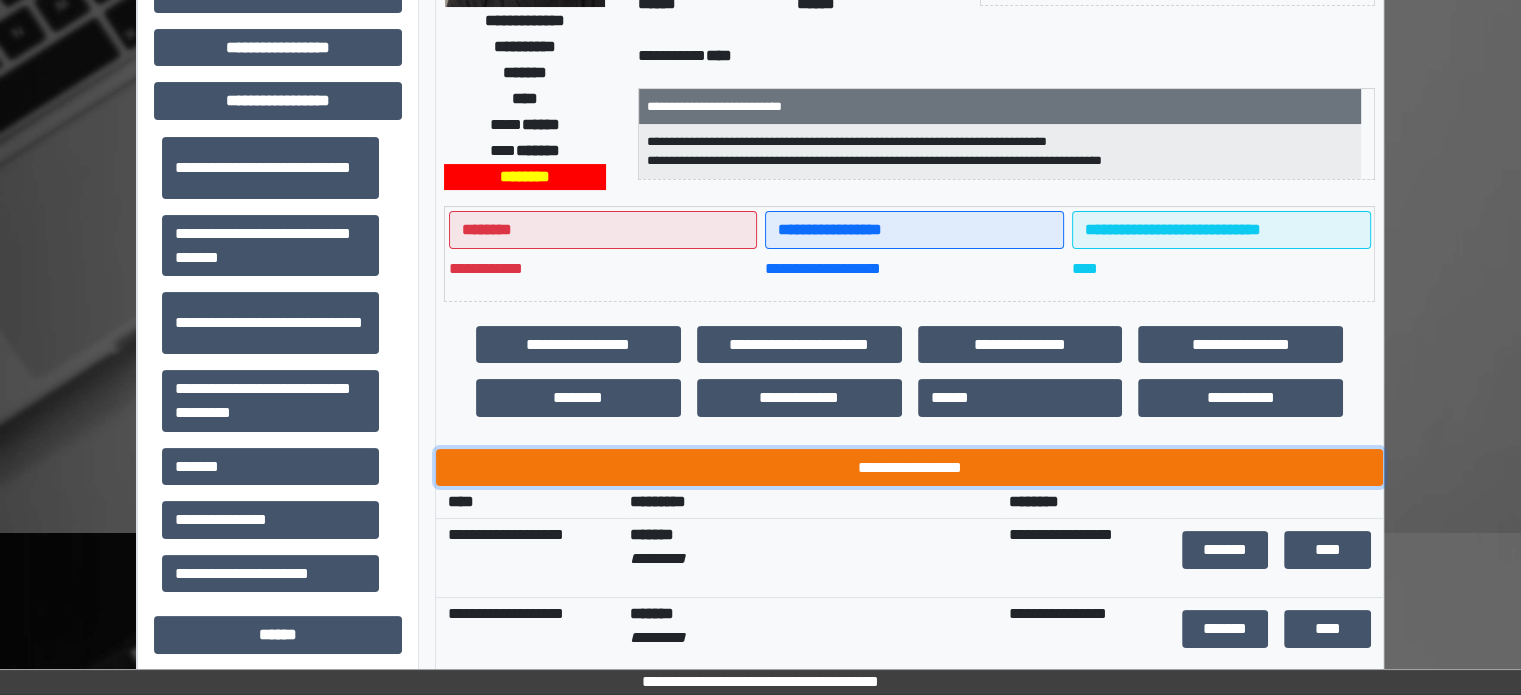 click on "**********" at bounding box center (909, 468) 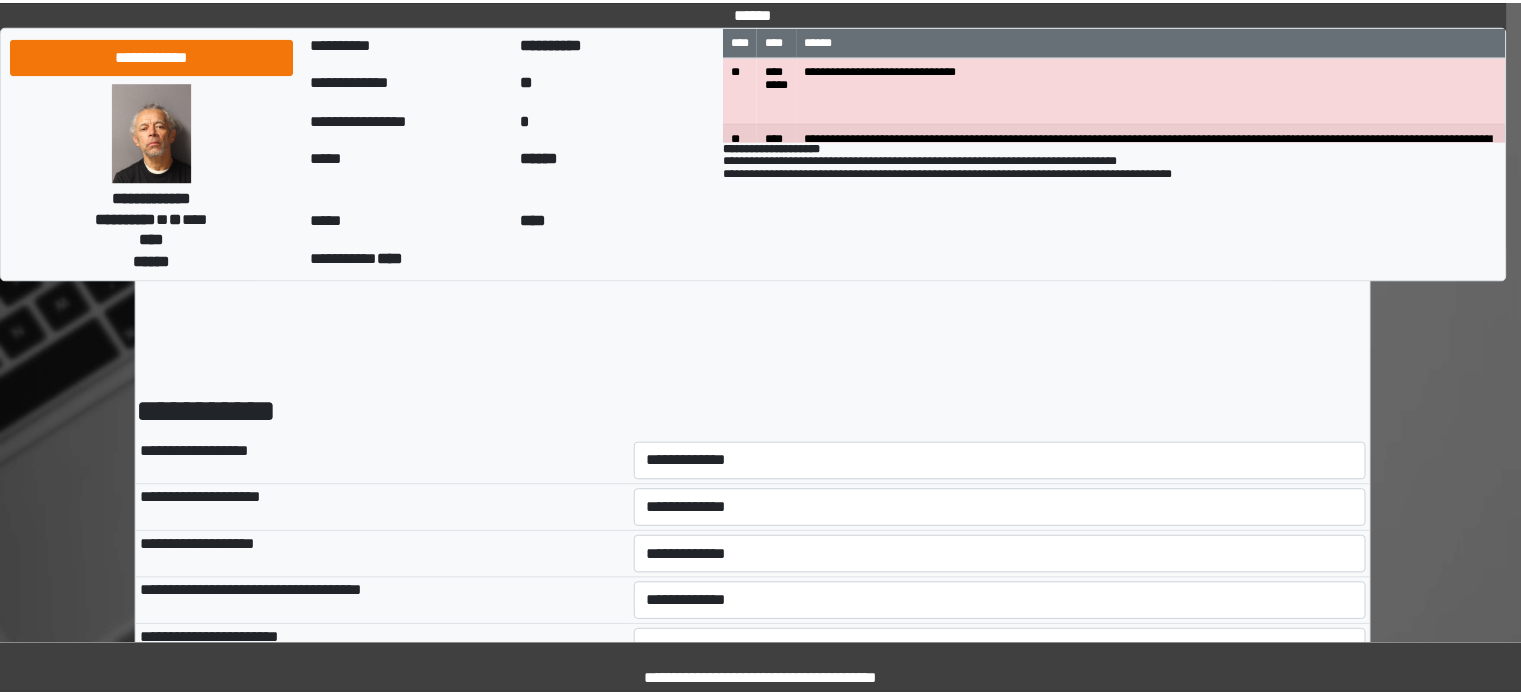 scroll, scrollTop: 0, scrollLeft: 0, axis: both 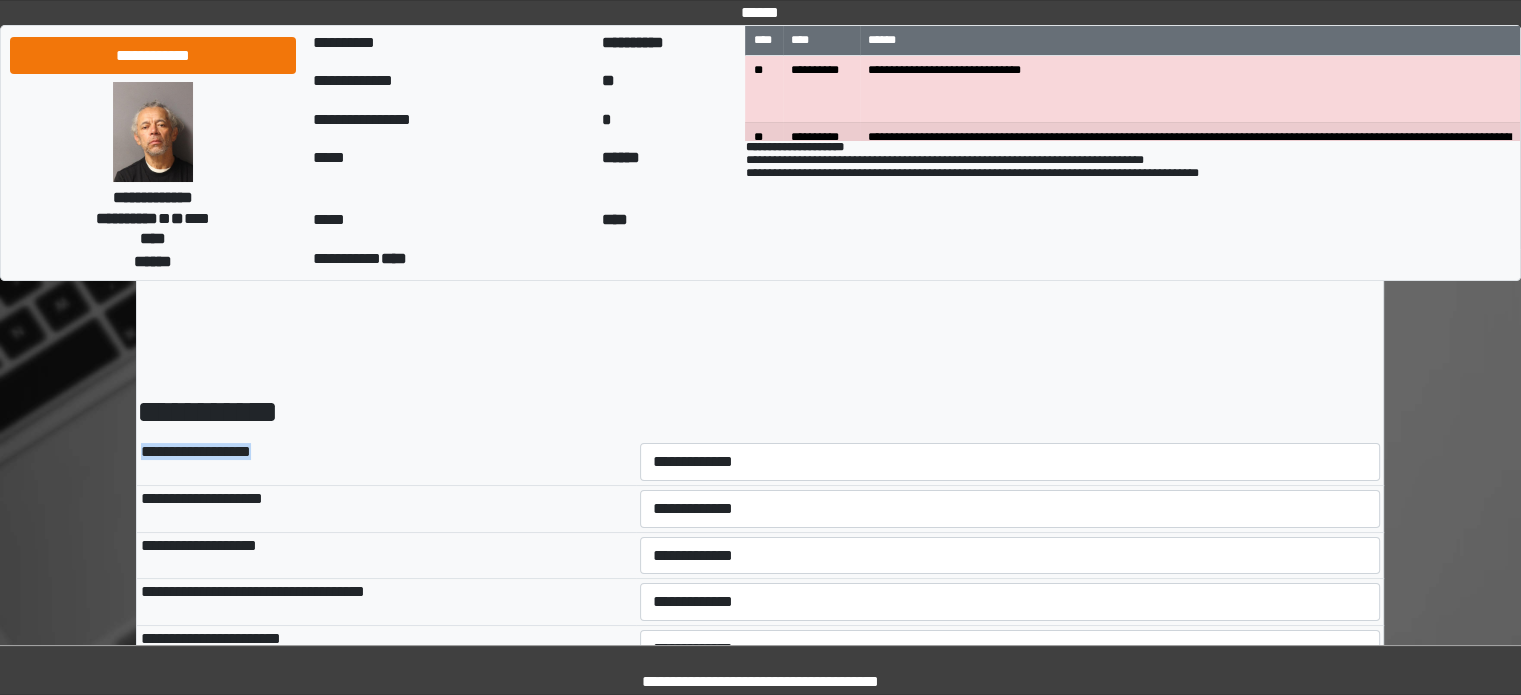 drag, startPoint x: 767, startPoint y: 430, endPoint x: 759, endPoint y: 466, distance: 36.878178 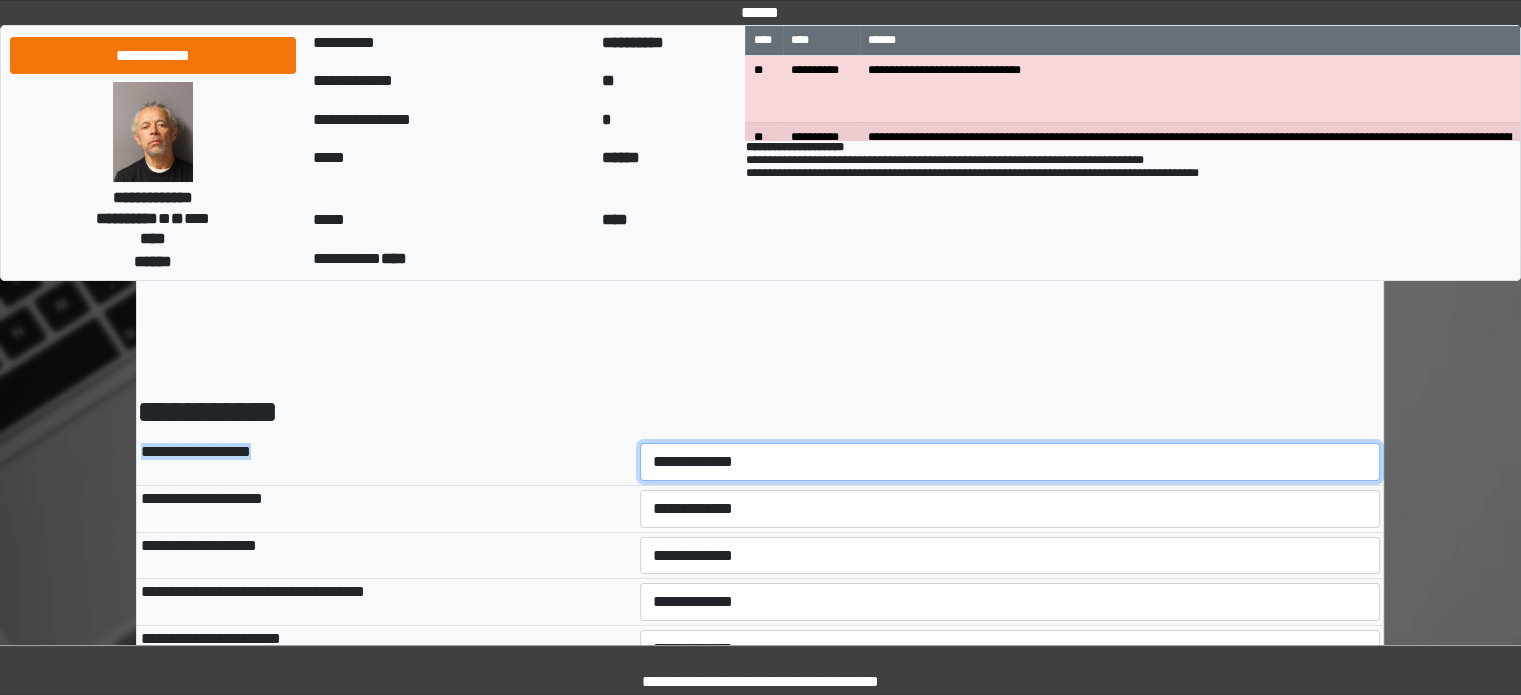 click on "**********" at bounding box center [1010, 462] 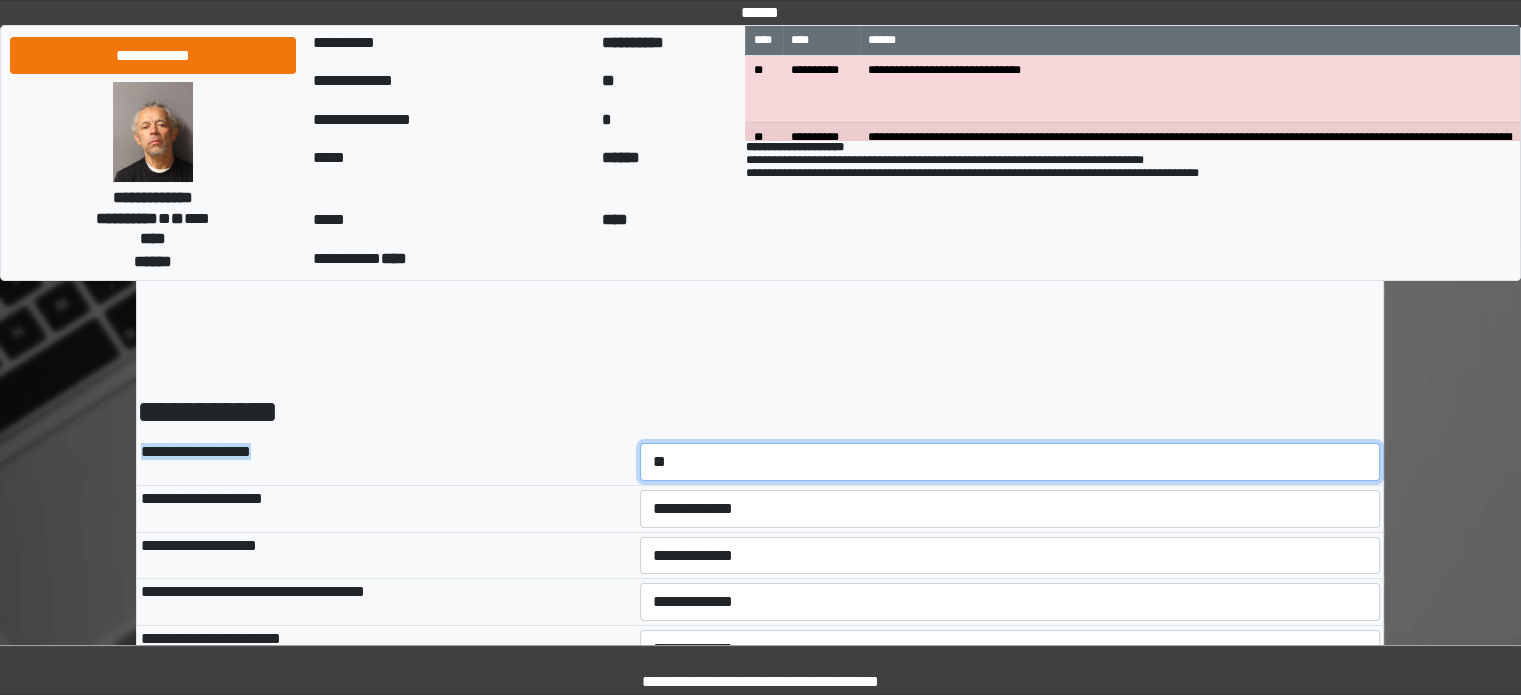 click on "**********" at bounding box center [1010, 462] 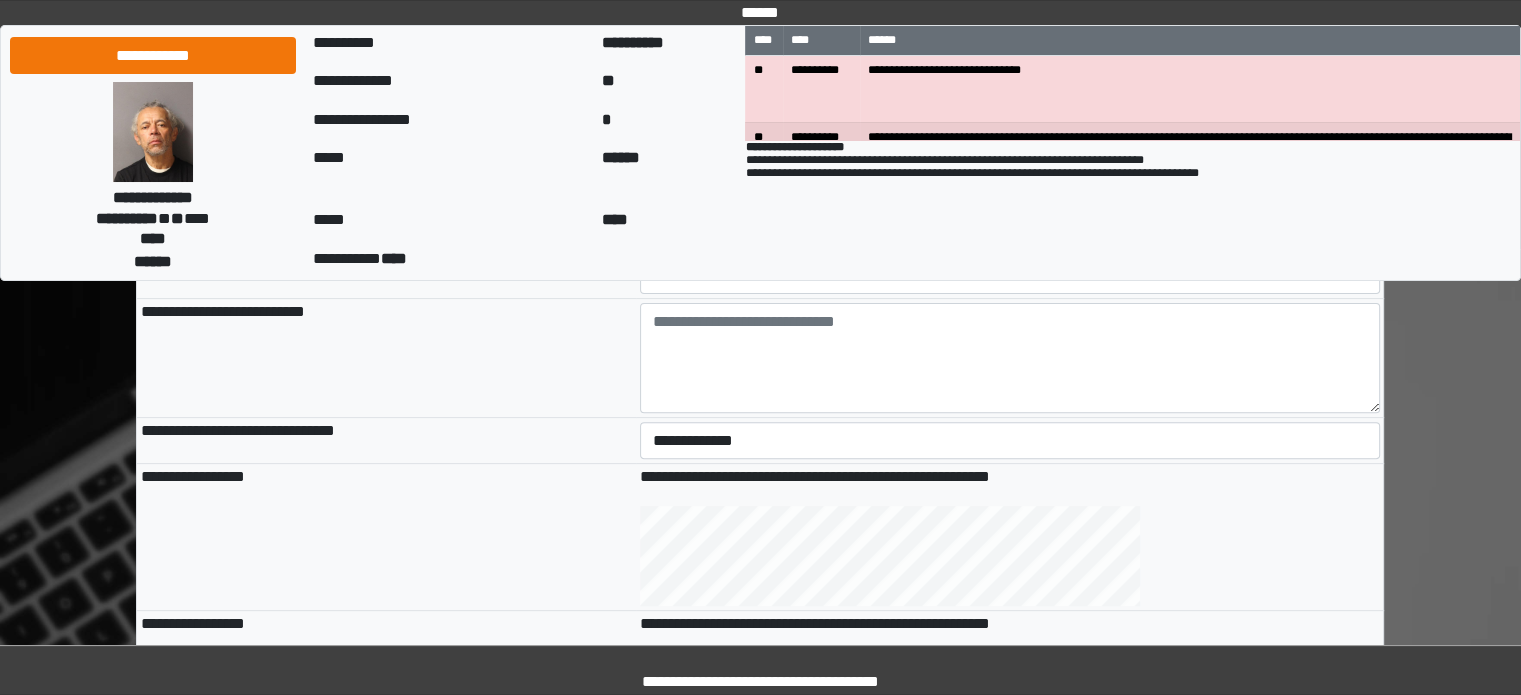 scroll, scrollTop: 500, scrollLeft: 0, axis: vertical 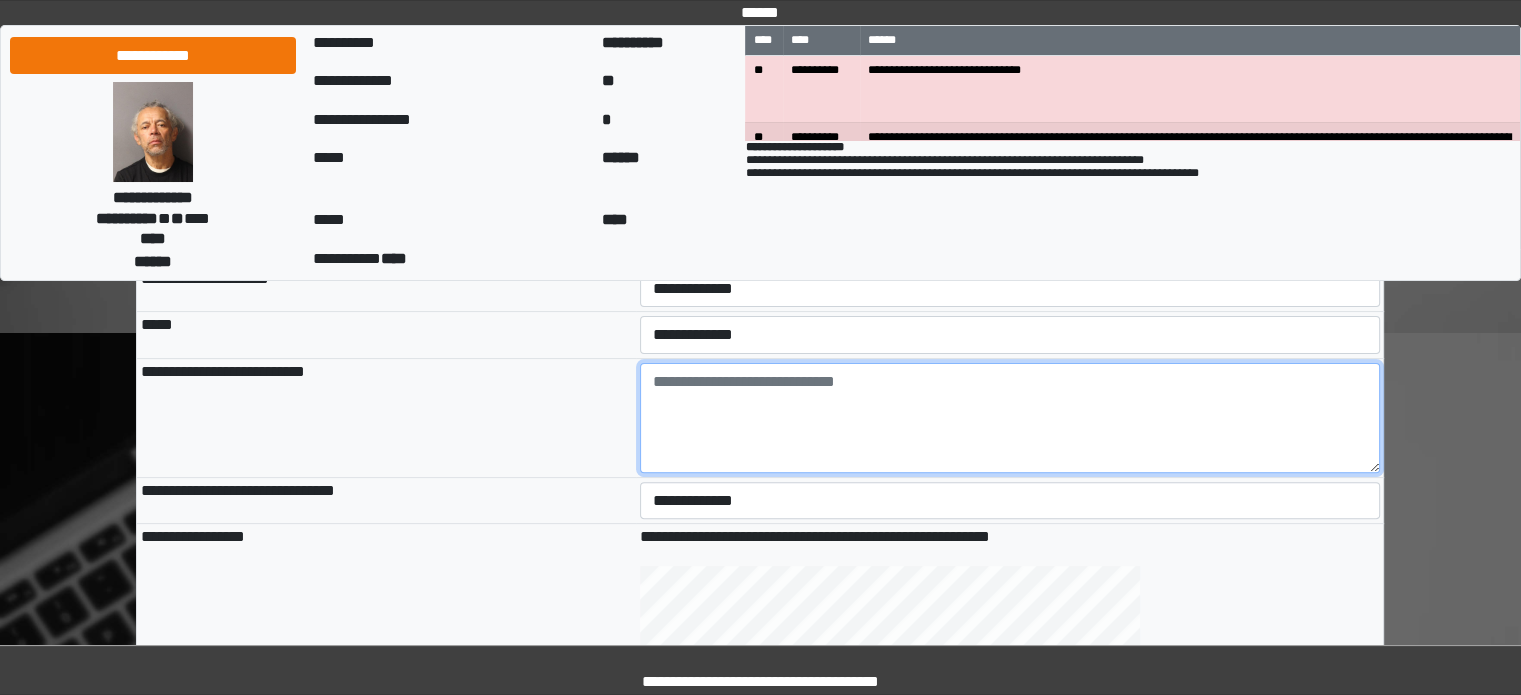 click at bounding box center (1010, 418) 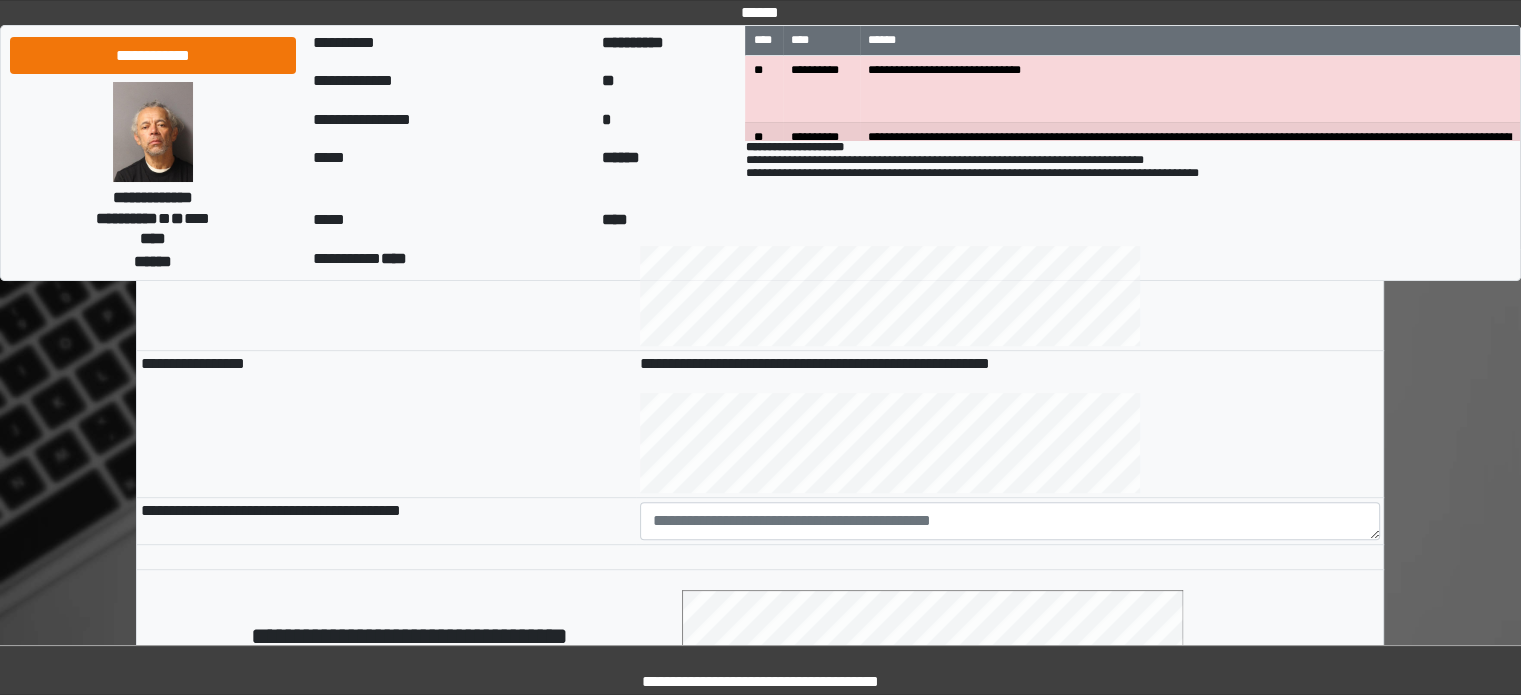 scroll, scrollTop: 900, scrollLeft: 0, axis: vertical 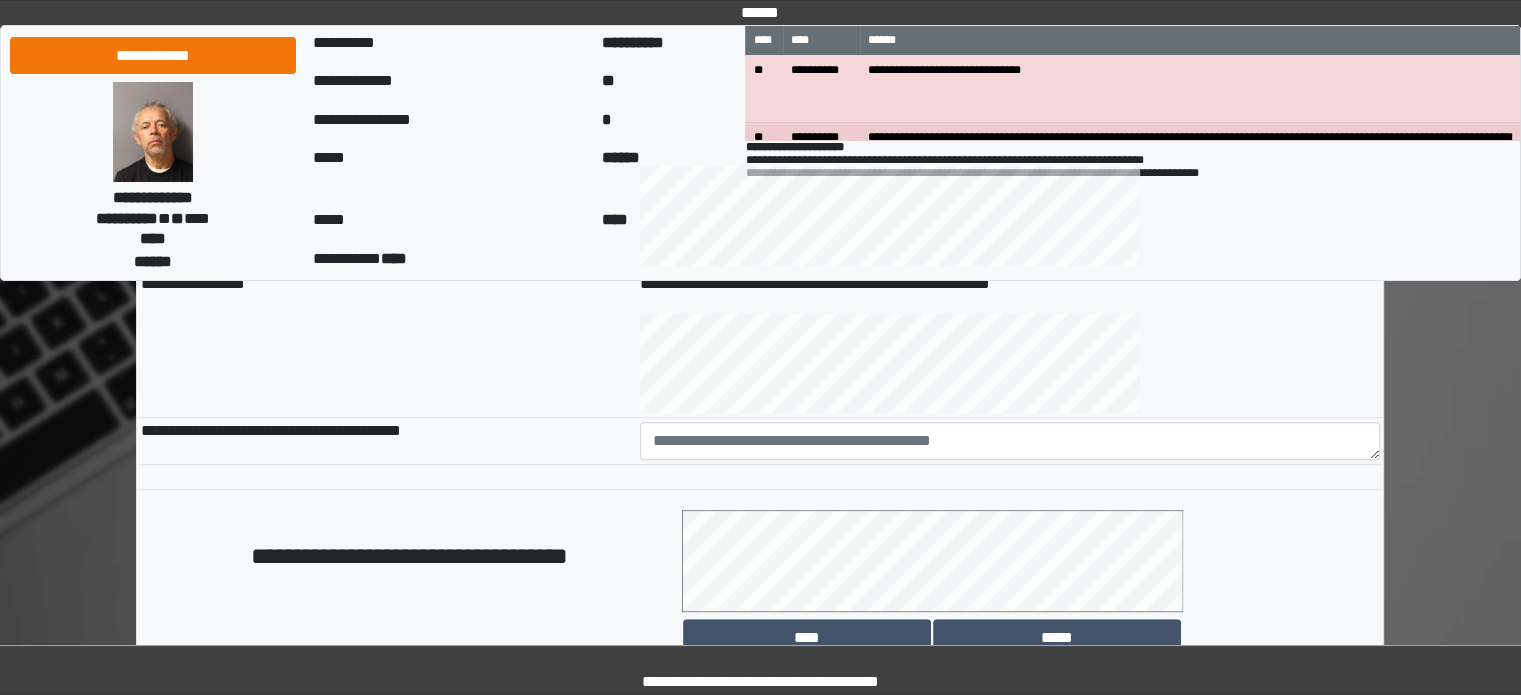 type on "**********" 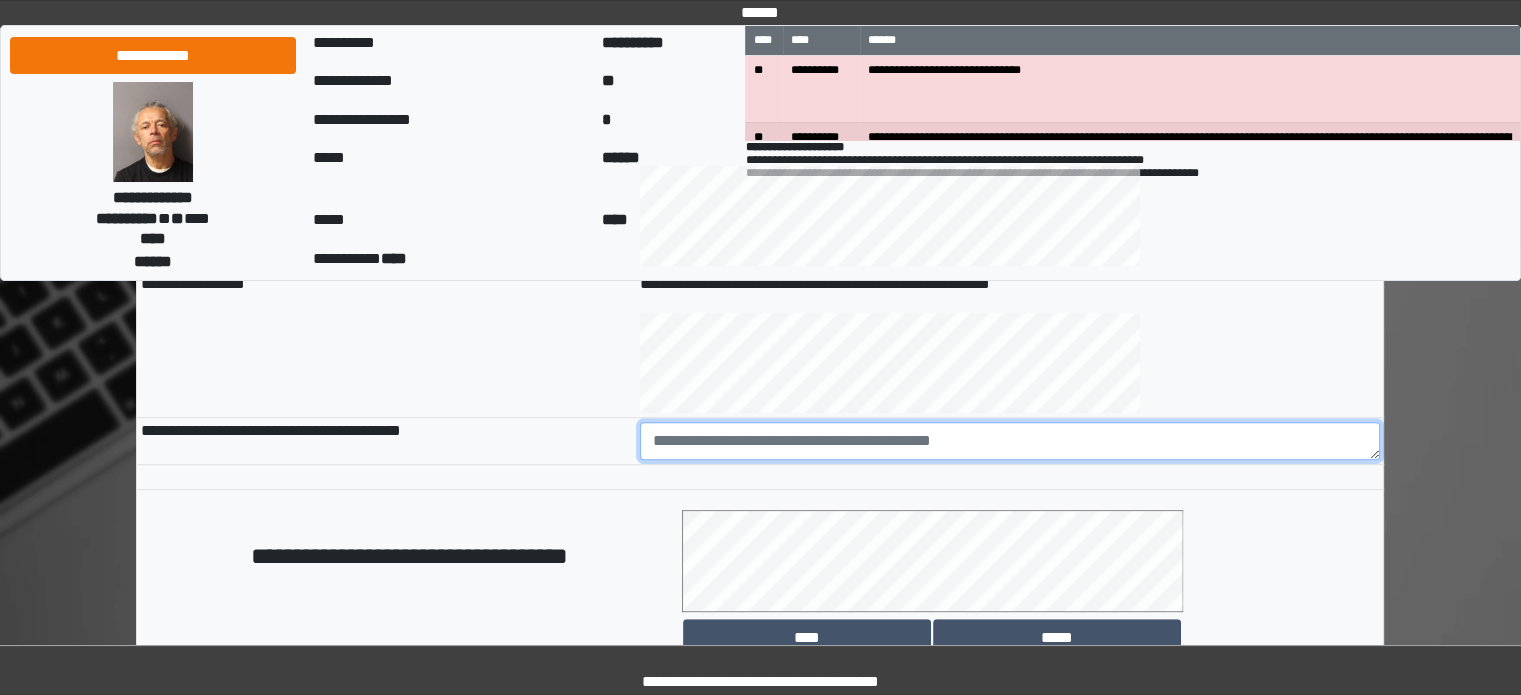 click at bounding box center [1010, 441] 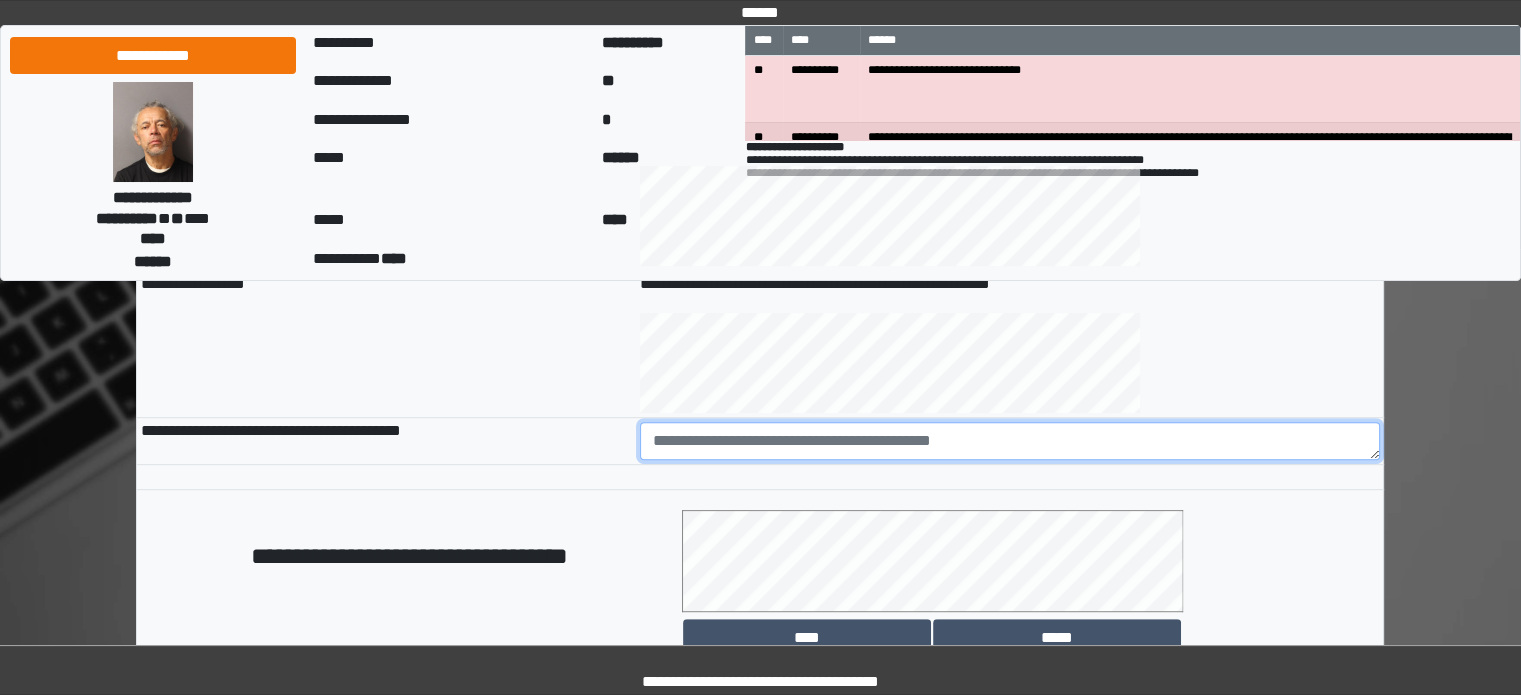 paste on "**********" 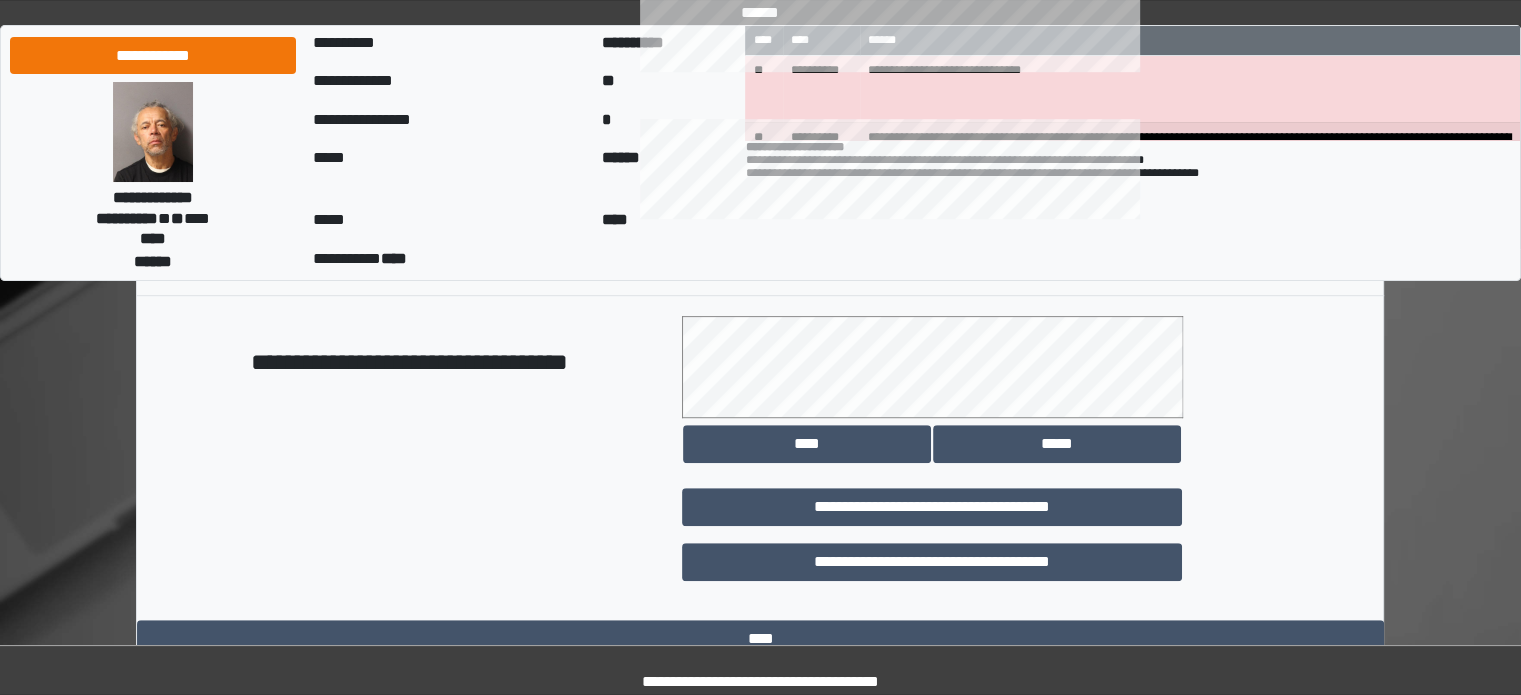 scroll, scrollTop: 1158, scrollLeft: 0, axis: vertical 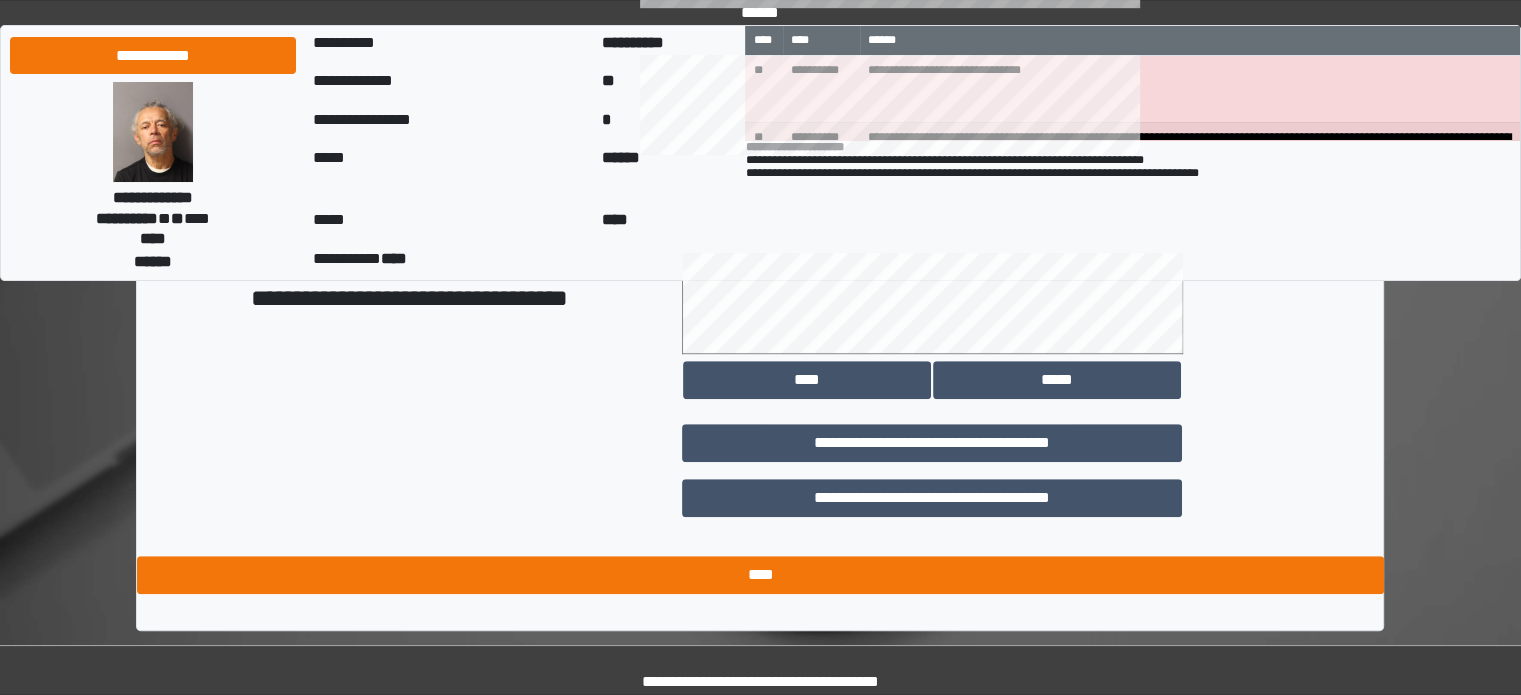 type on "**********" 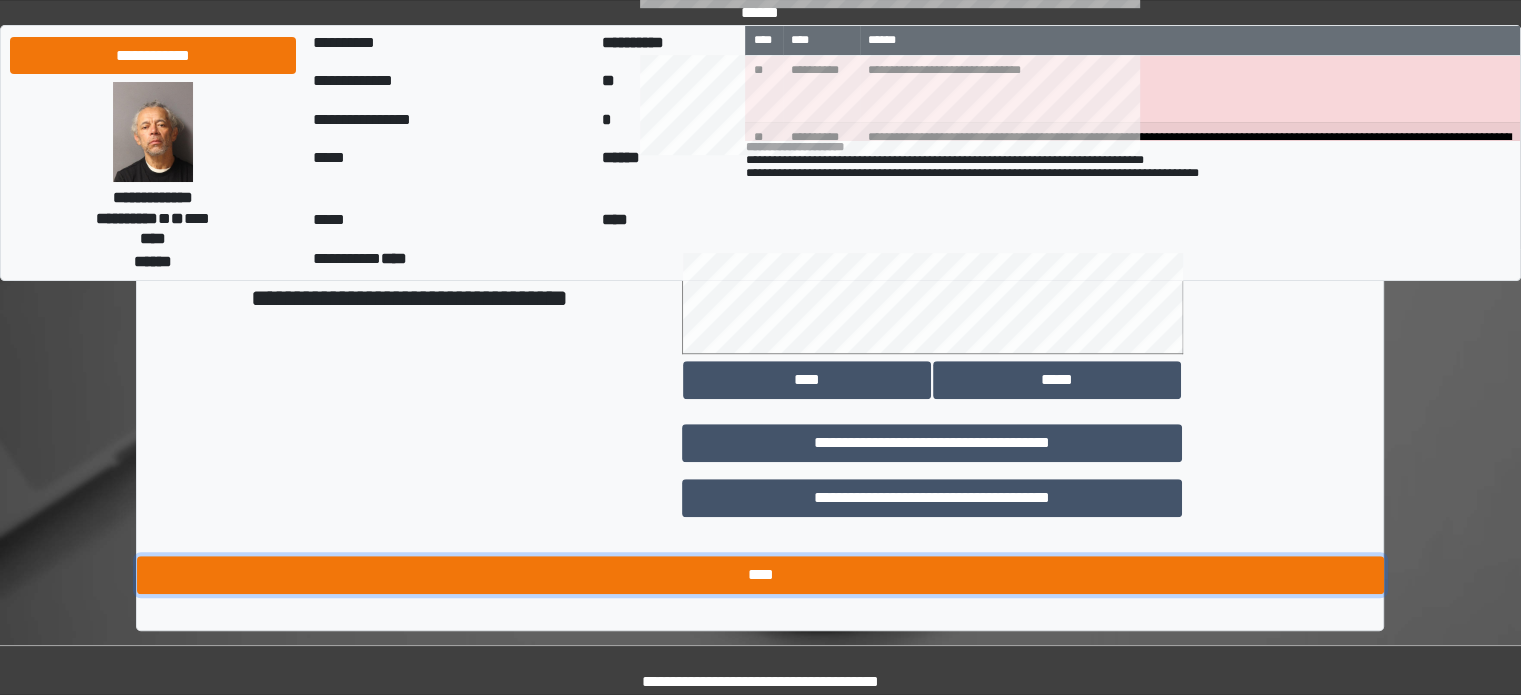 click on "****" at bounding box center (760, 575) 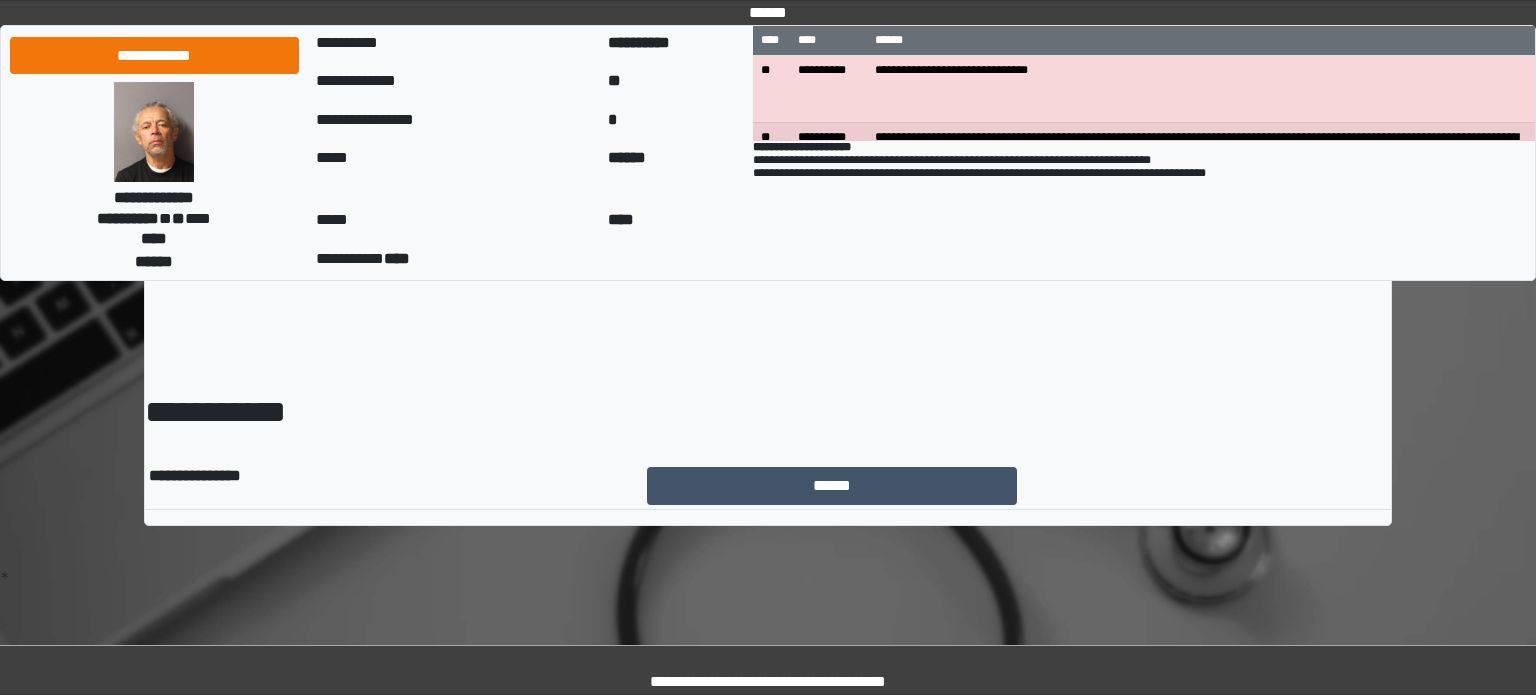 scroll, scrollTop: 0, scrollLeft: 0, axis: both 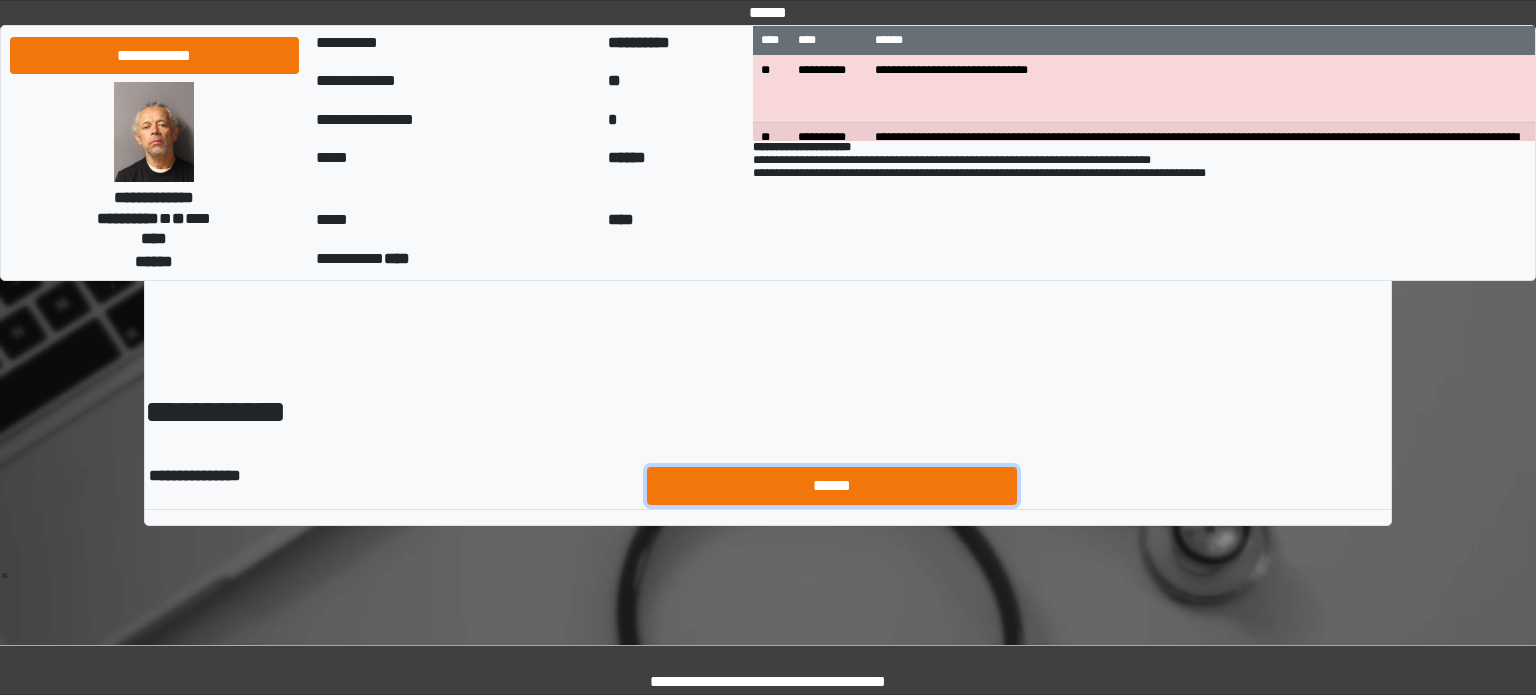 click on "******" at bounding box center (832, 486) 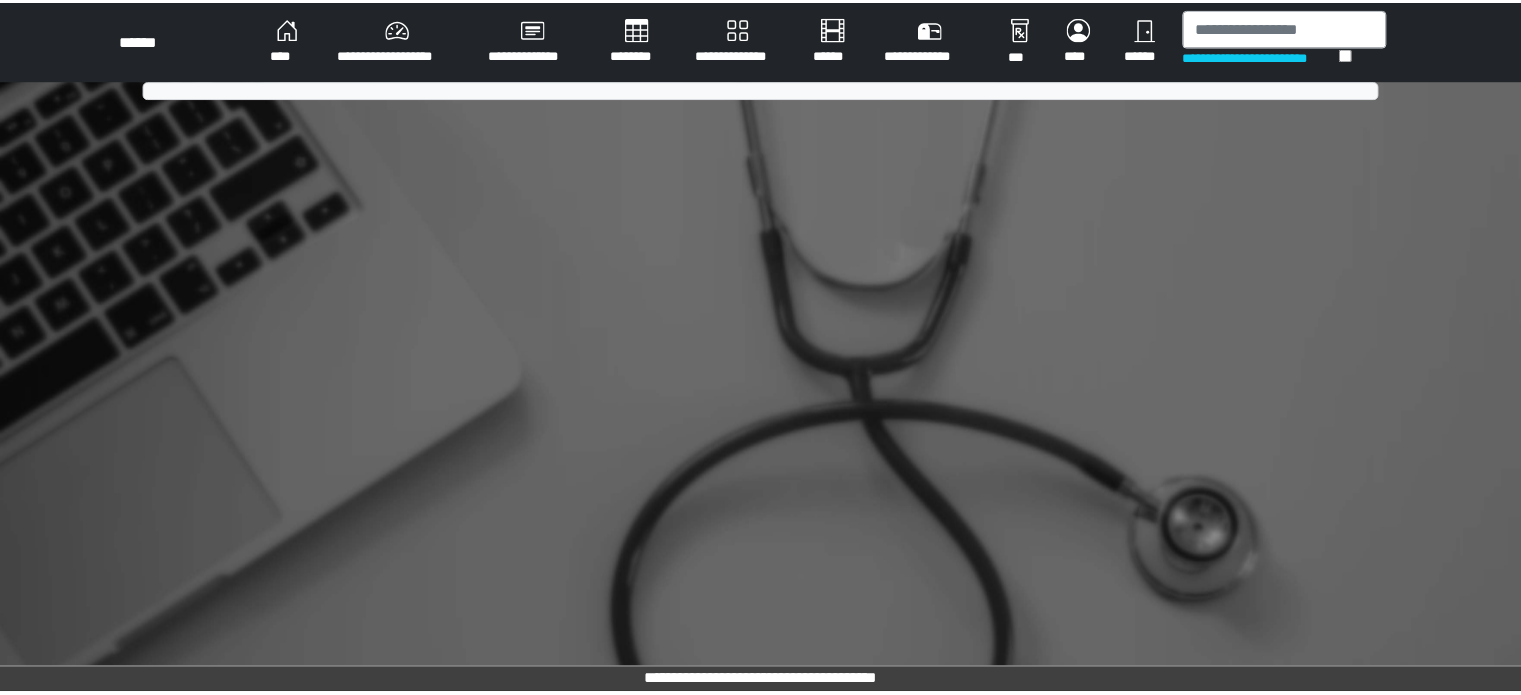 scroll, scrollTop: 0, scrollLeft: 0, axis: both 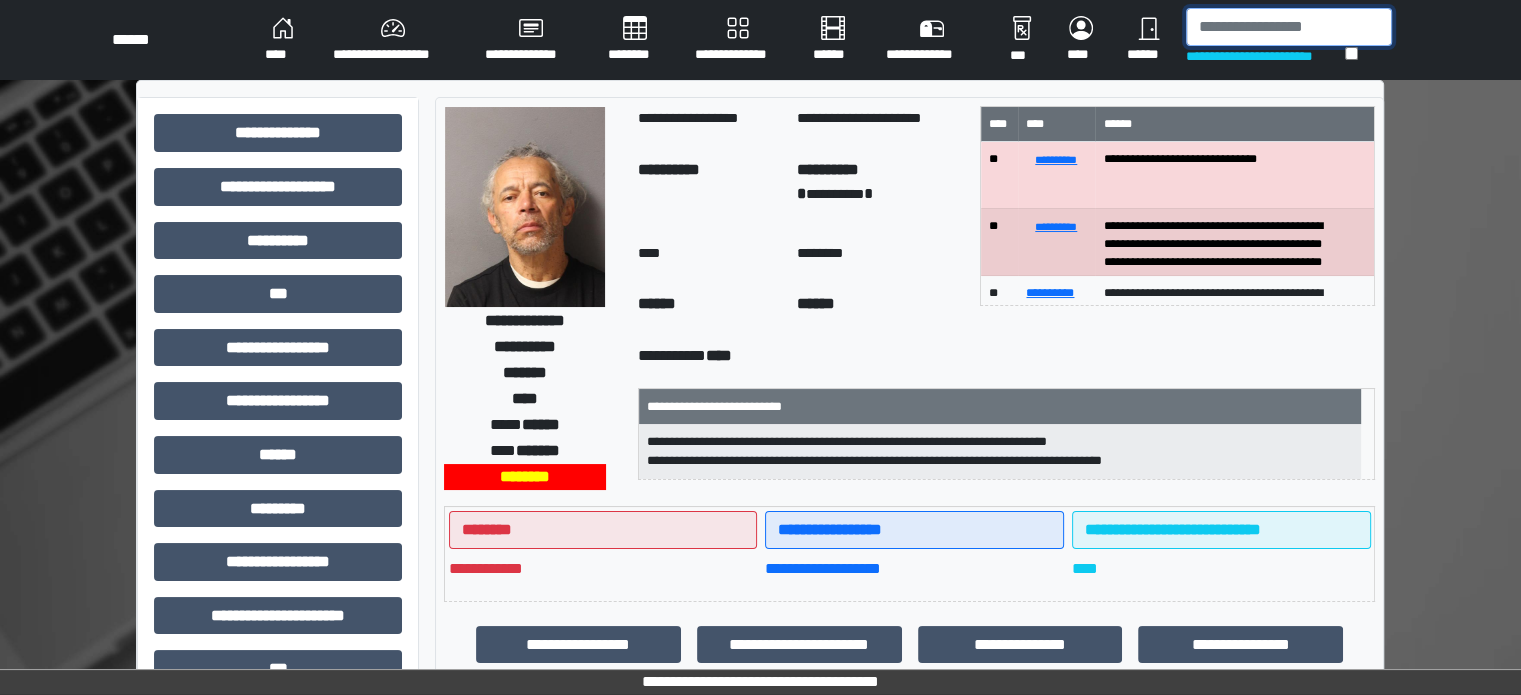 click at bounding box center [1289, 27] 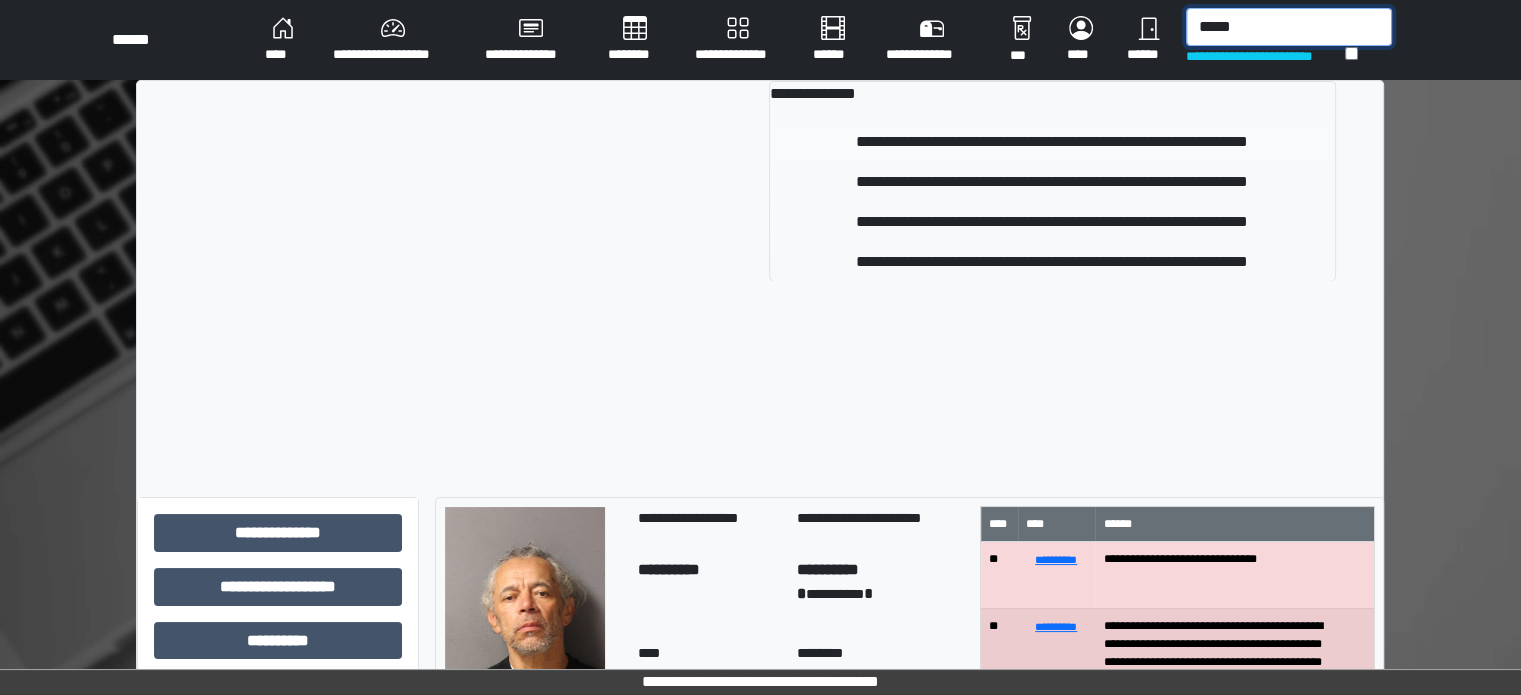 type on "*****" 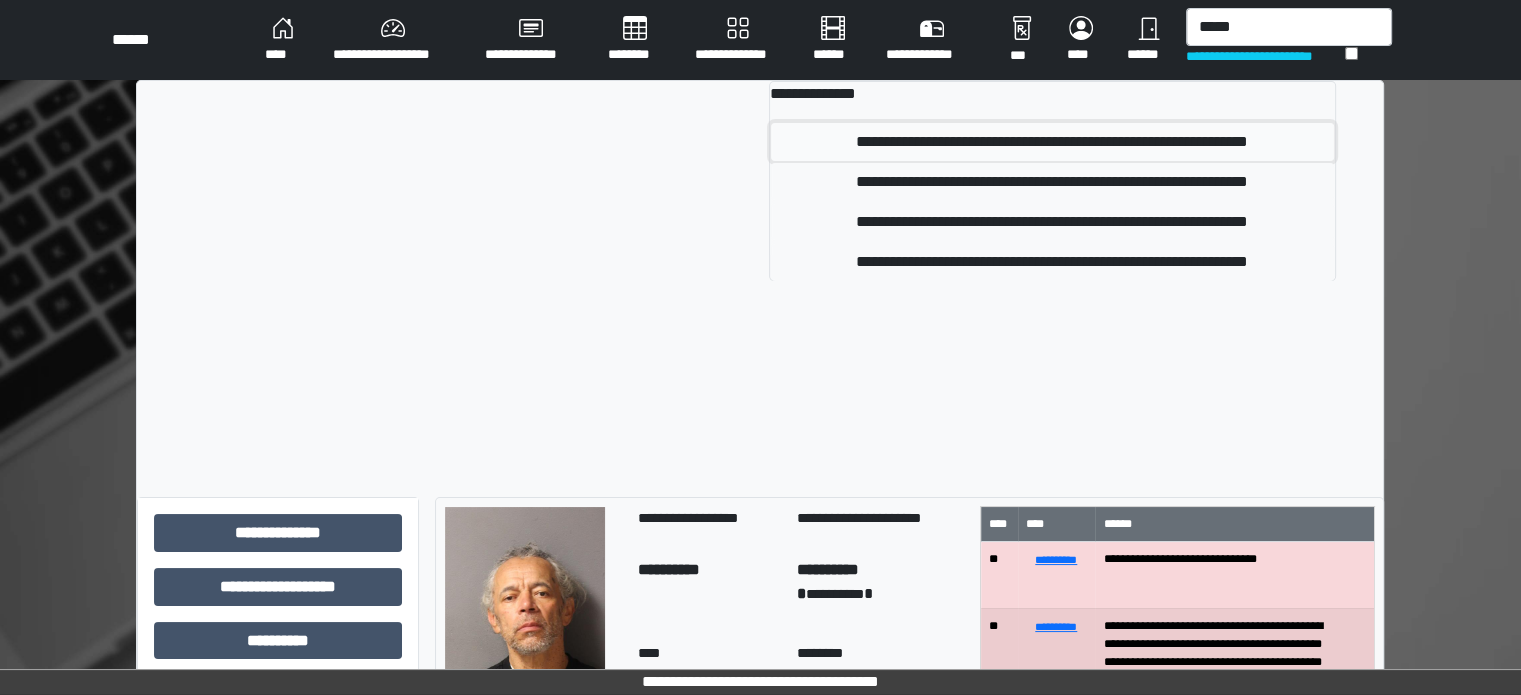 click on "**********" at bounding box center (1052, 142) 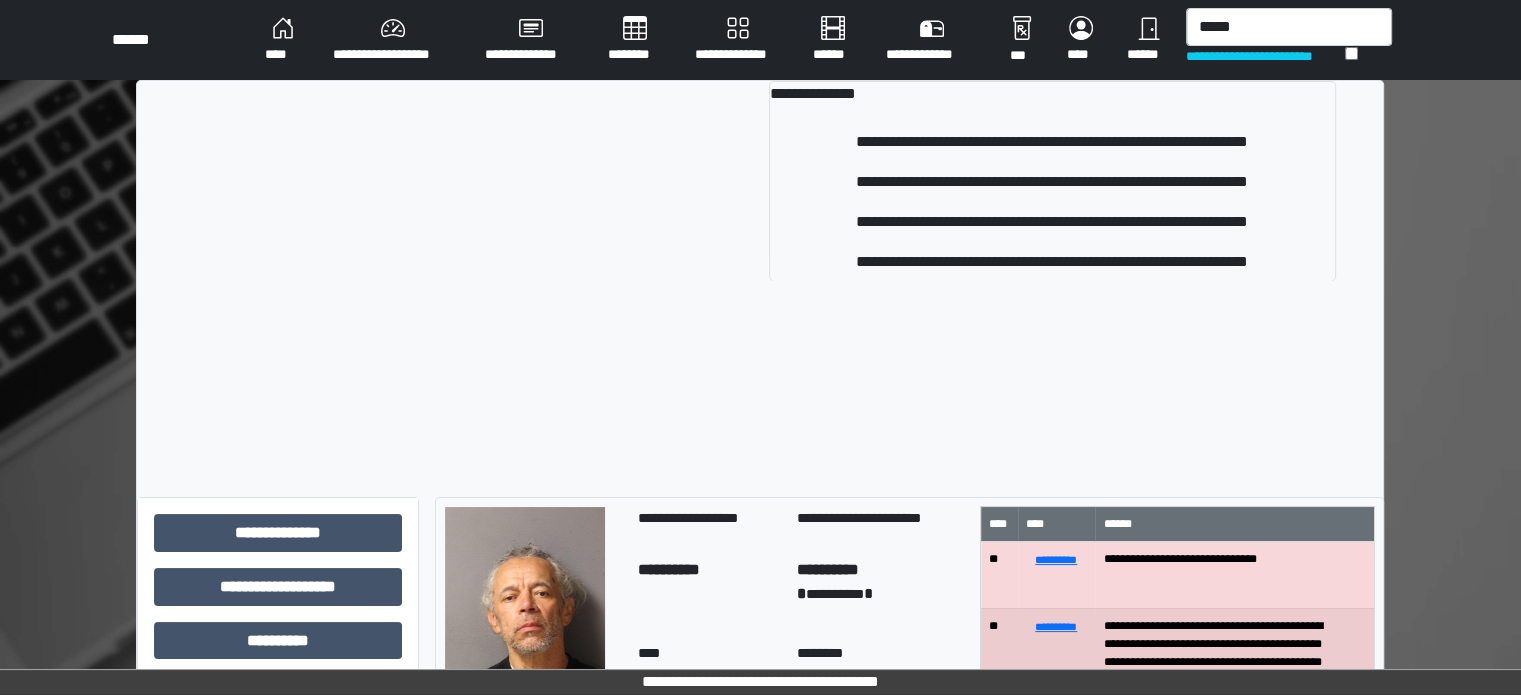 type 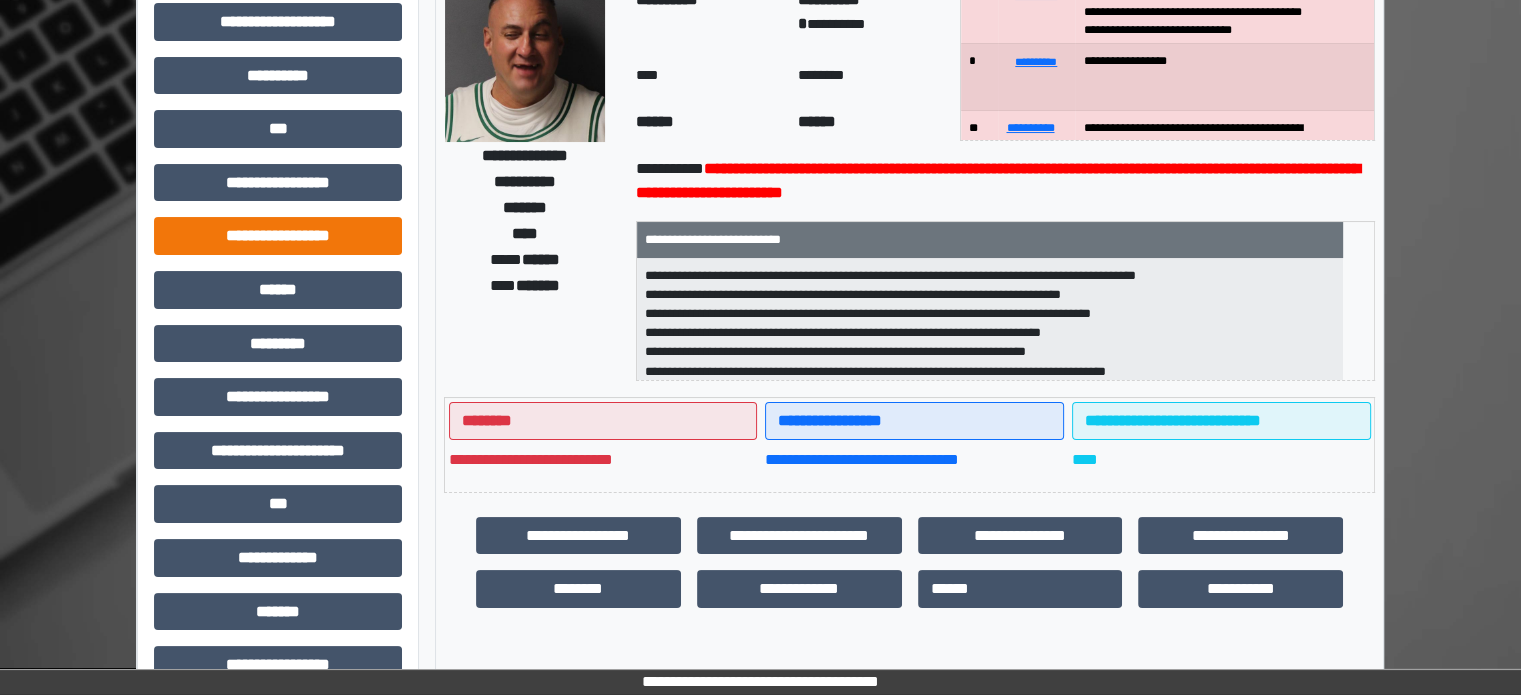 scroll, scrollTop: 200, scrollLeft: 0, axis: vertical 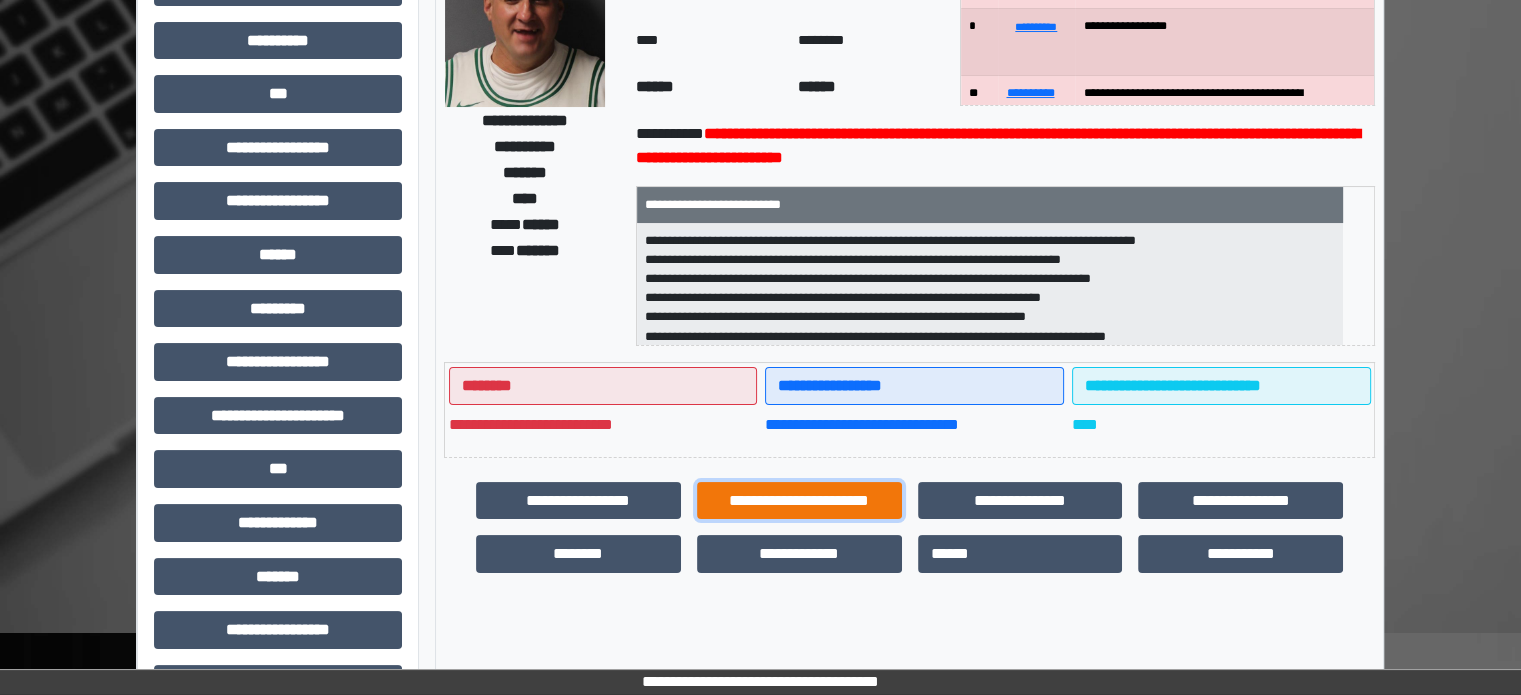 click on "**********" at bounding box center [799, 501] 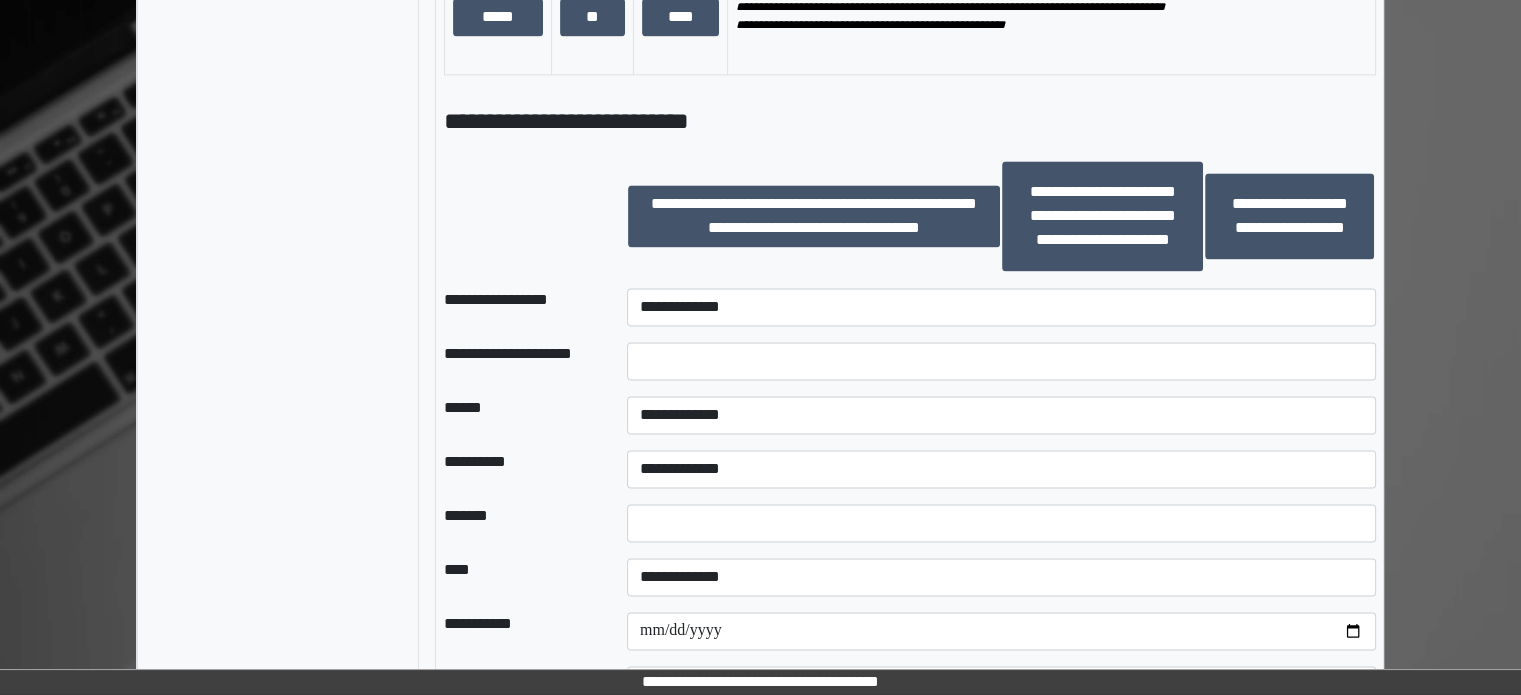 scroll, scrollTop: 2900, scrollLeft: 0, axis: vertical 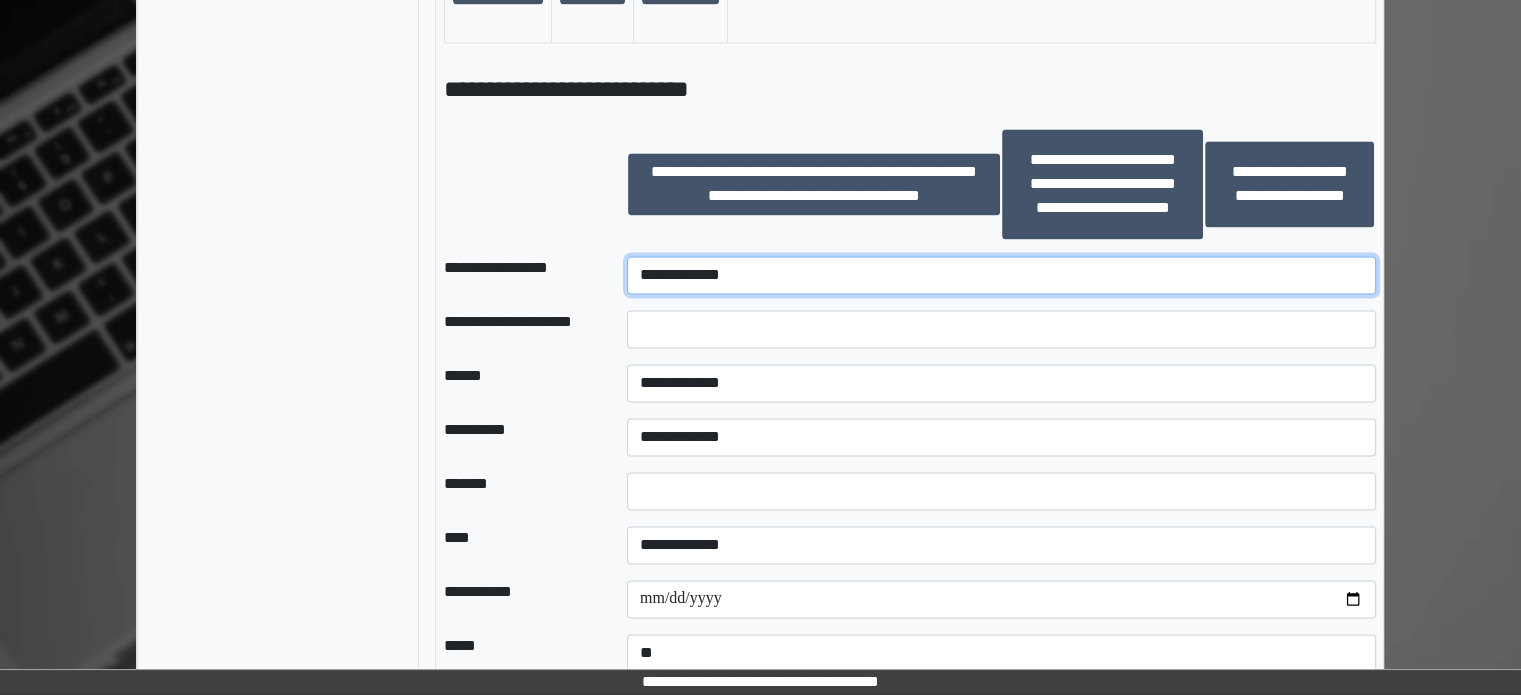click on "**********" at bounding box center [1001, 275] 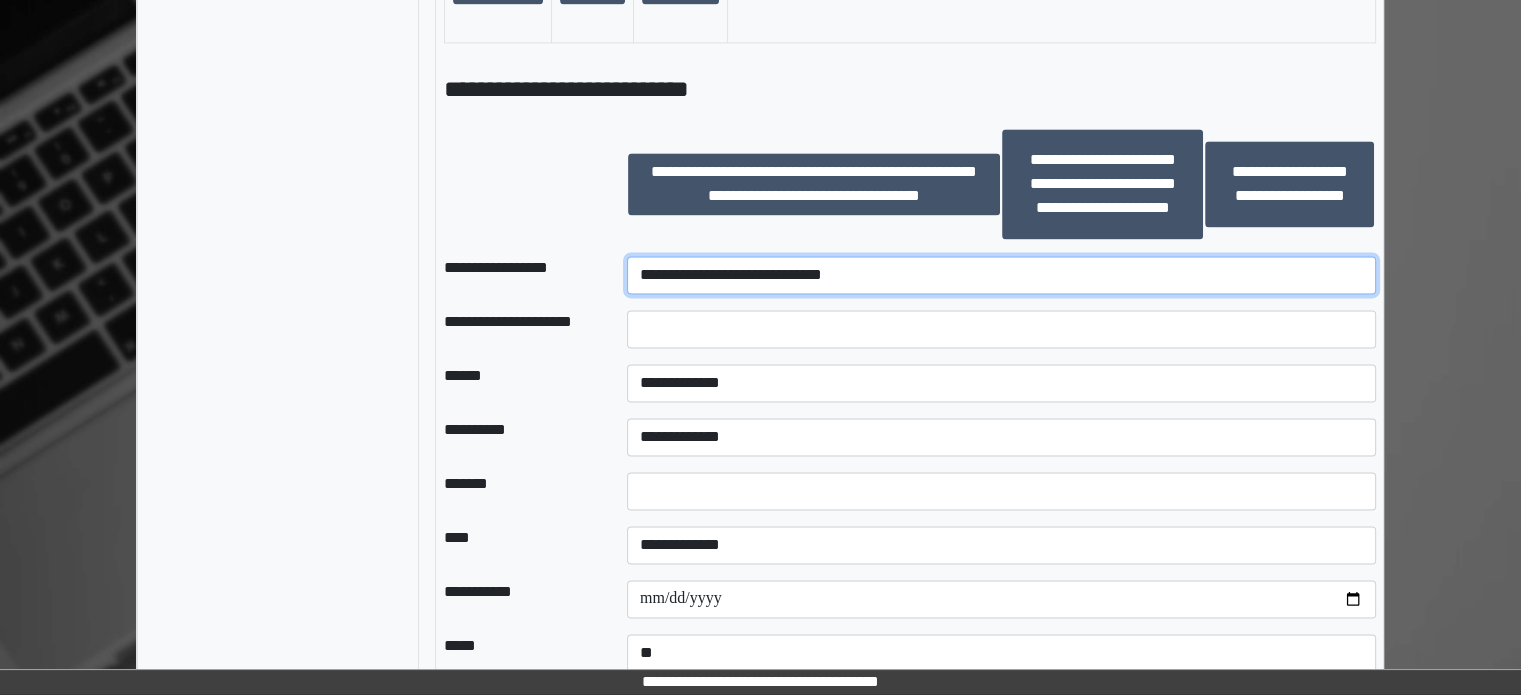 click on "**********" at bounding box center (1001, 275) 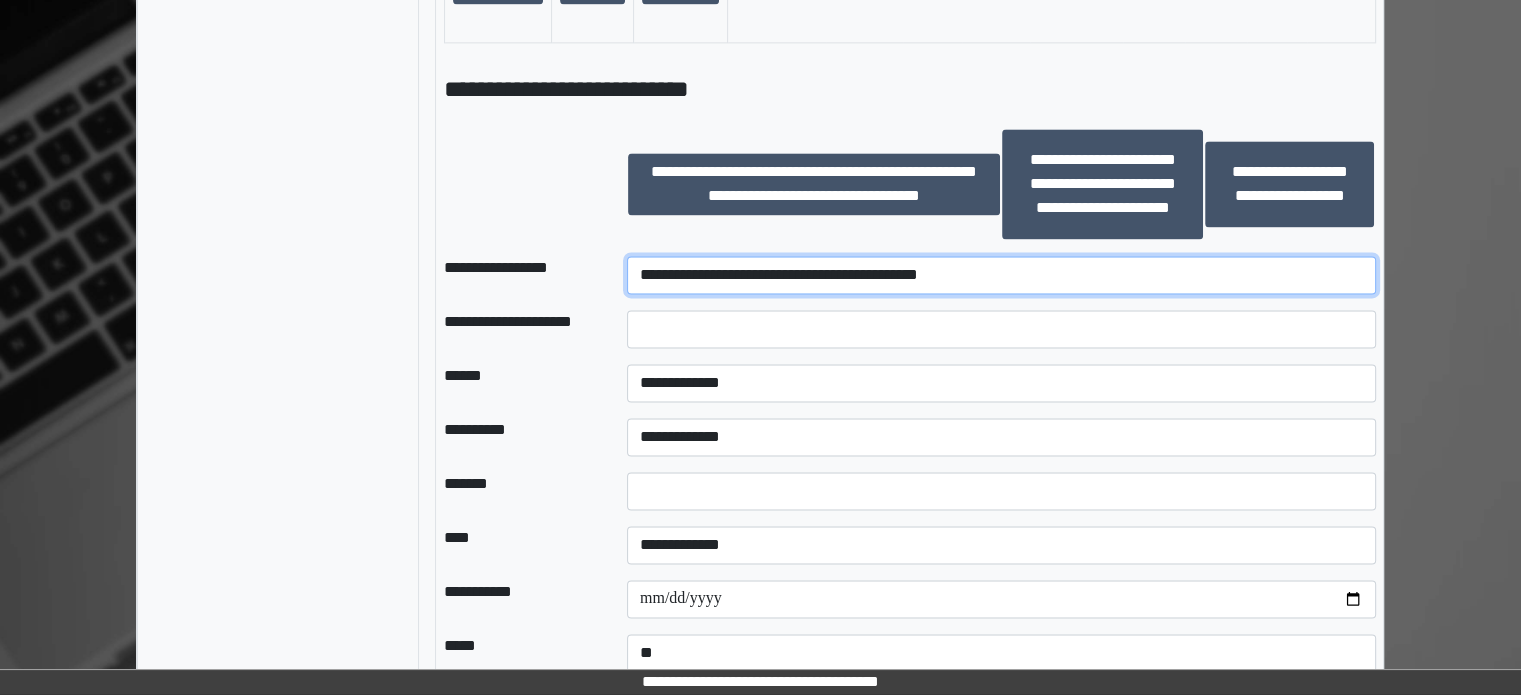 click on "**********" at bounding box center [1001, 275] 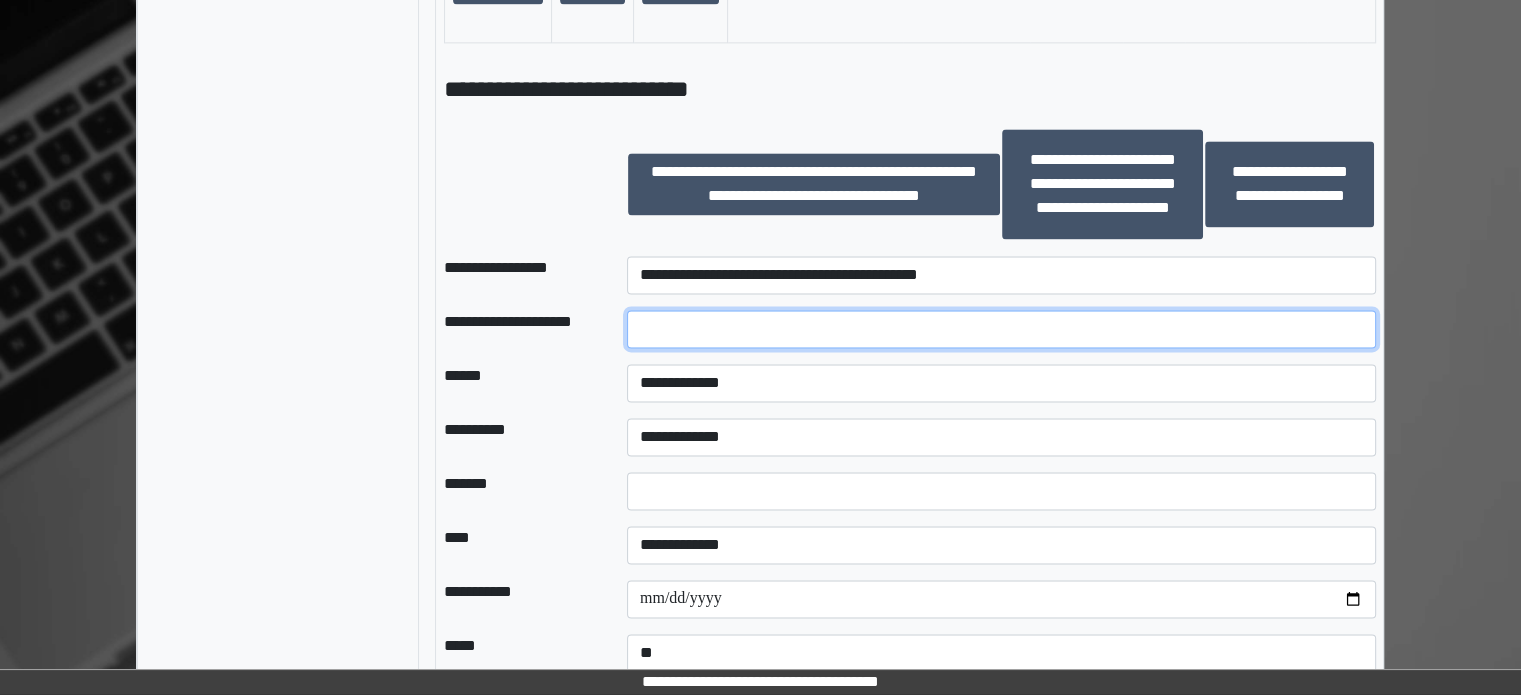 click at bounding box center (1001, 329) 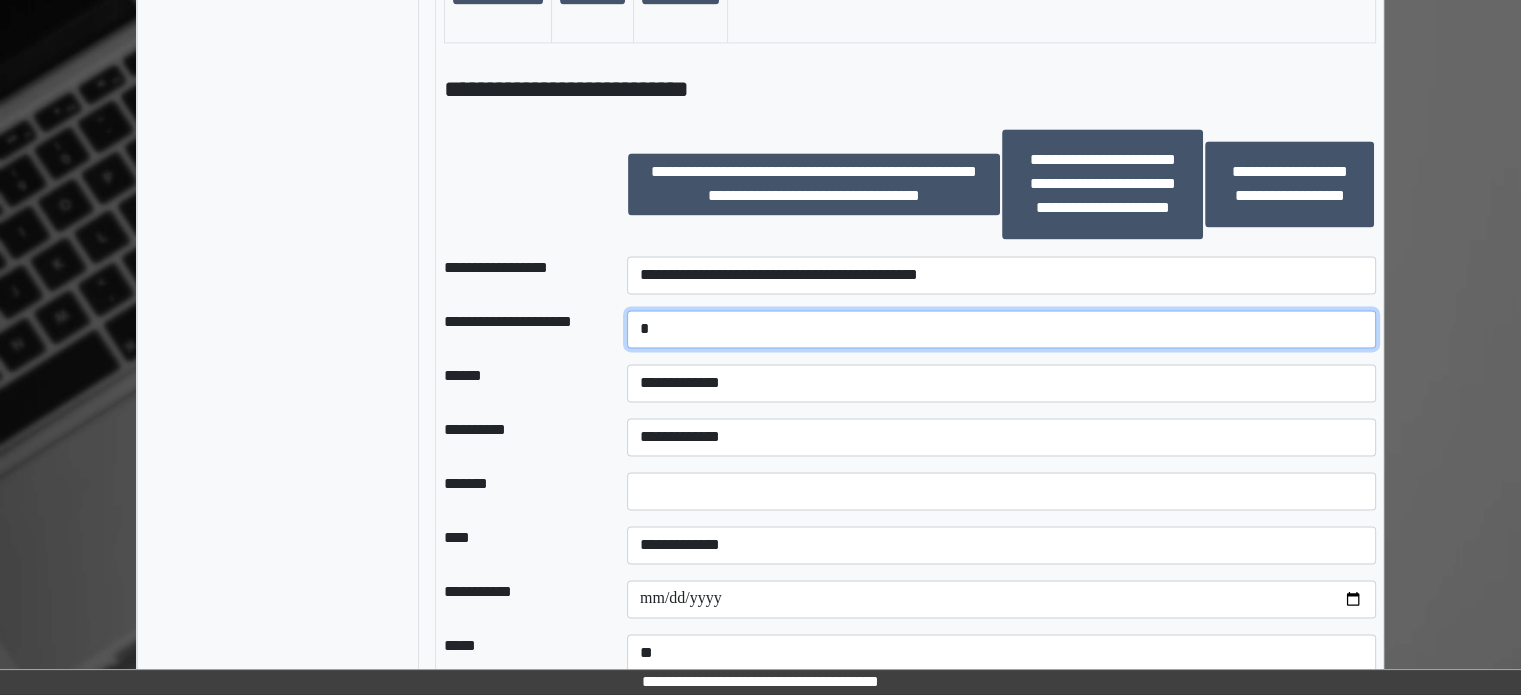 type on "*" 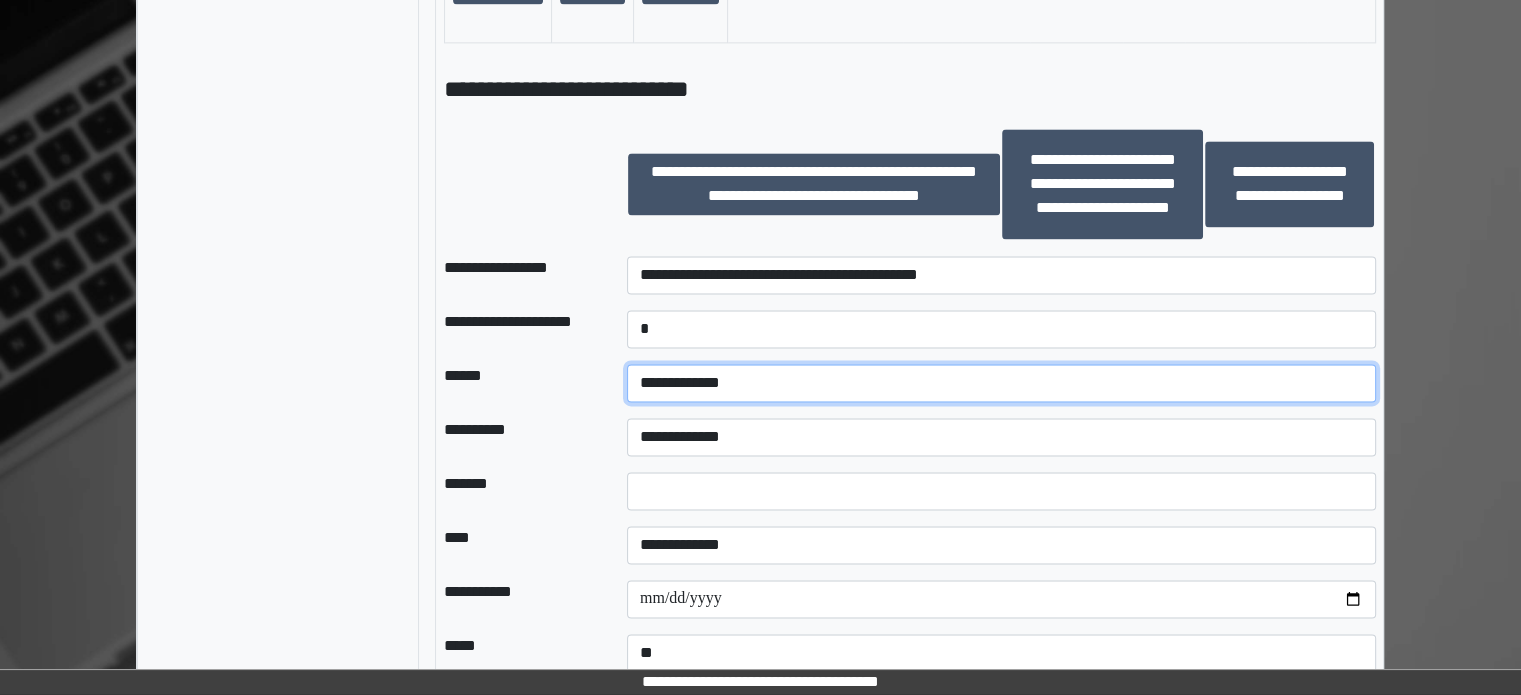 click on "**********" at bounding box center [1001, 383] 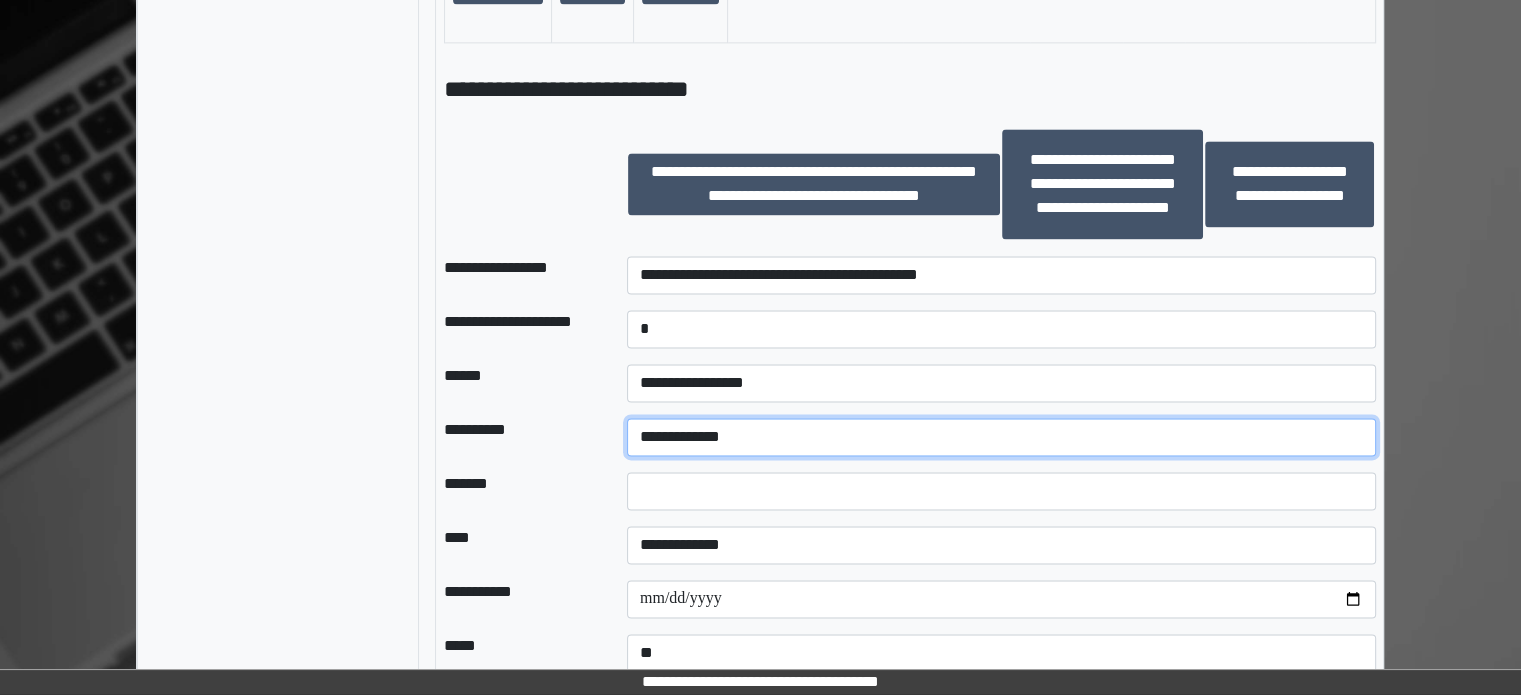 click on "**********" at bounding box center [1001, 437] 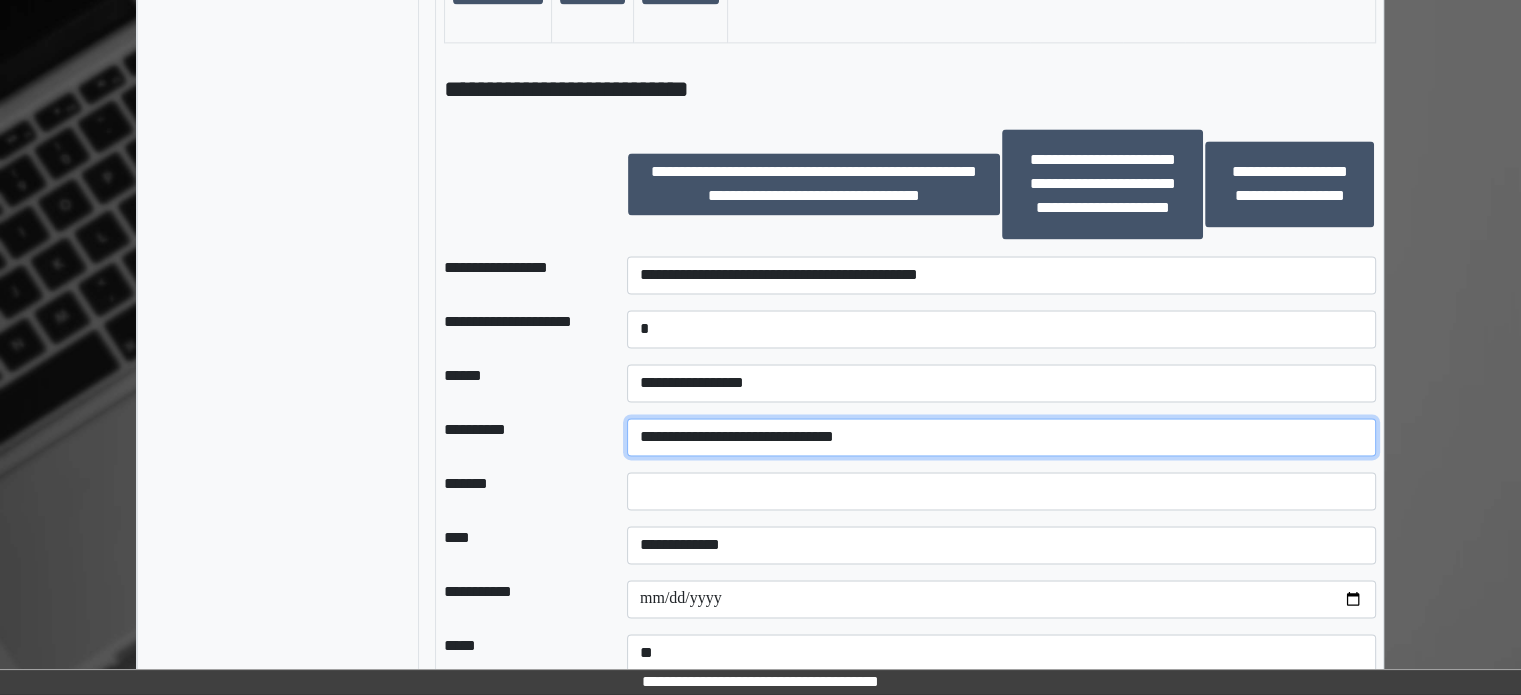 click on "**********" at bounding box center [1001, 437] 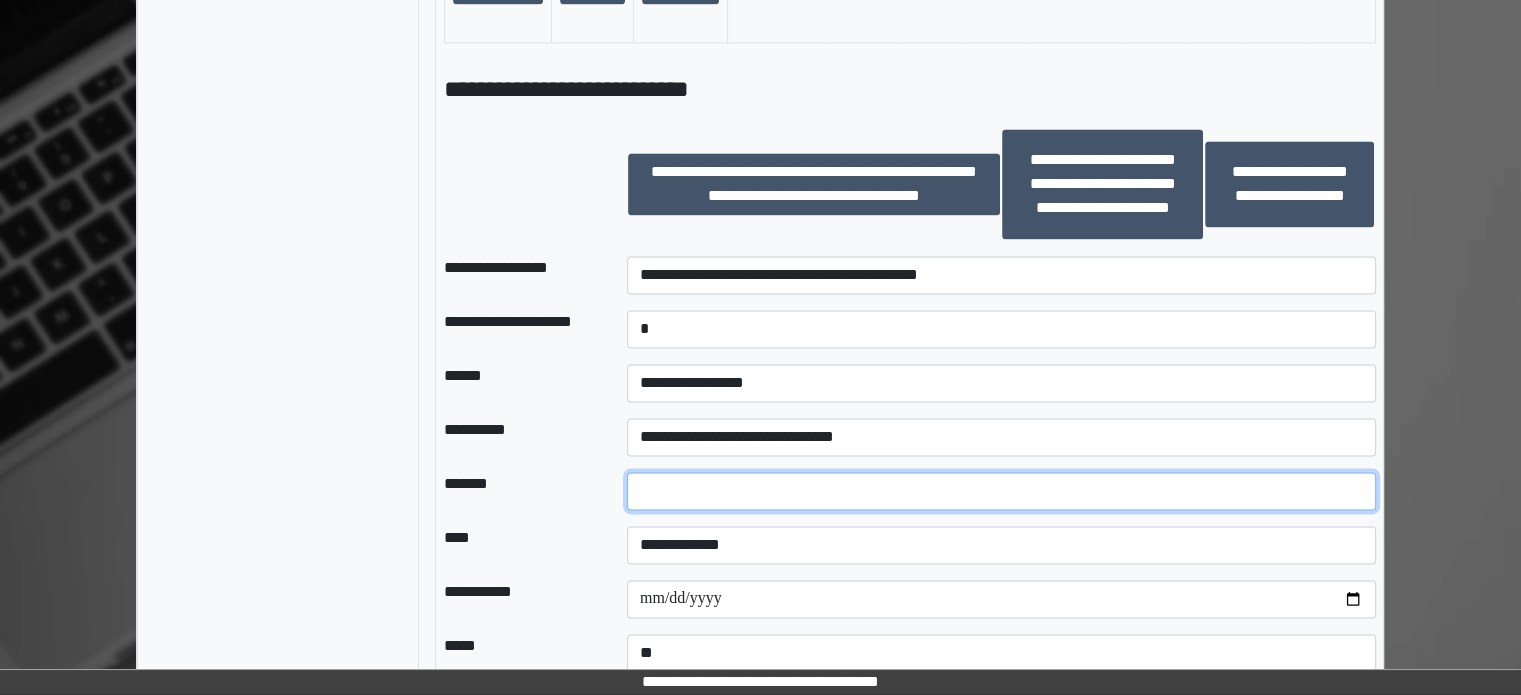 click at bounding box center [1001, 491] 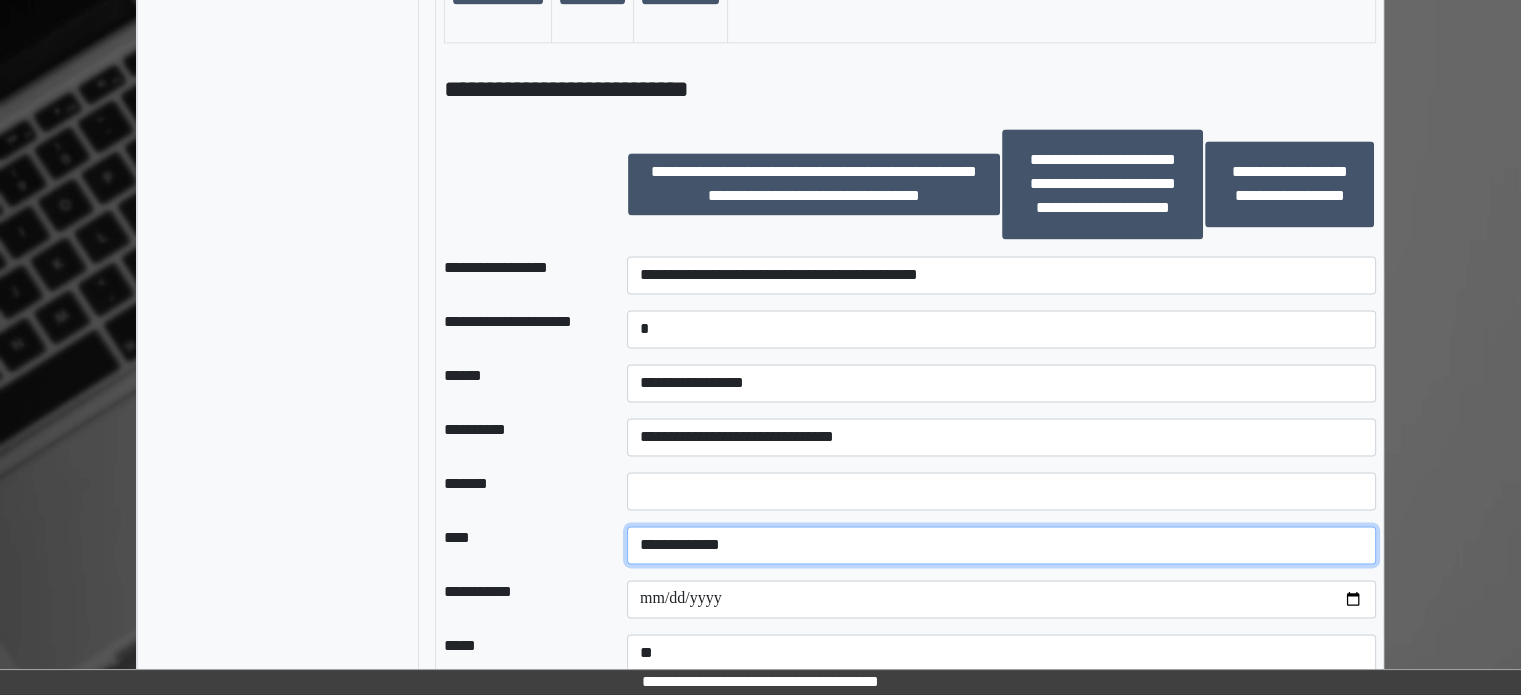 click on "**********" at bounding box center (1001, 545) 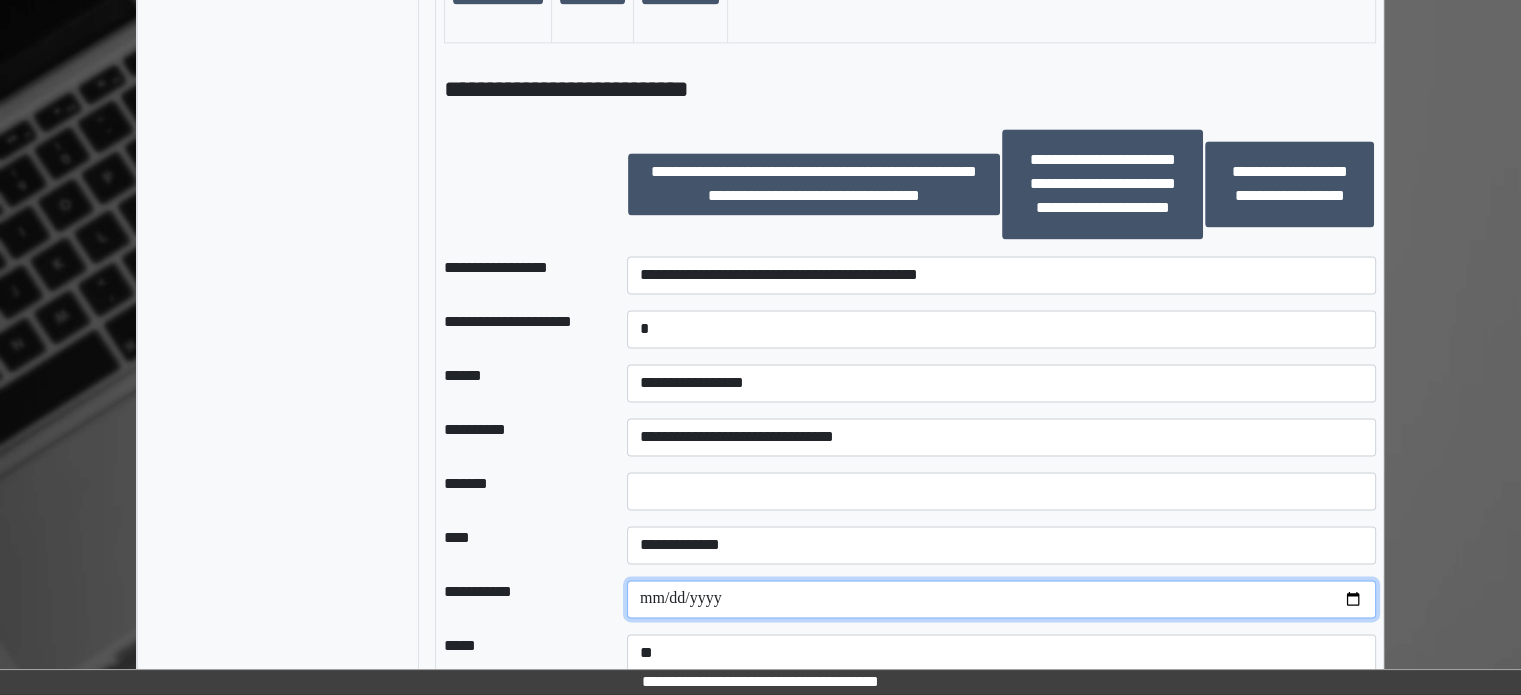 click at bounding box center (1001, 599) 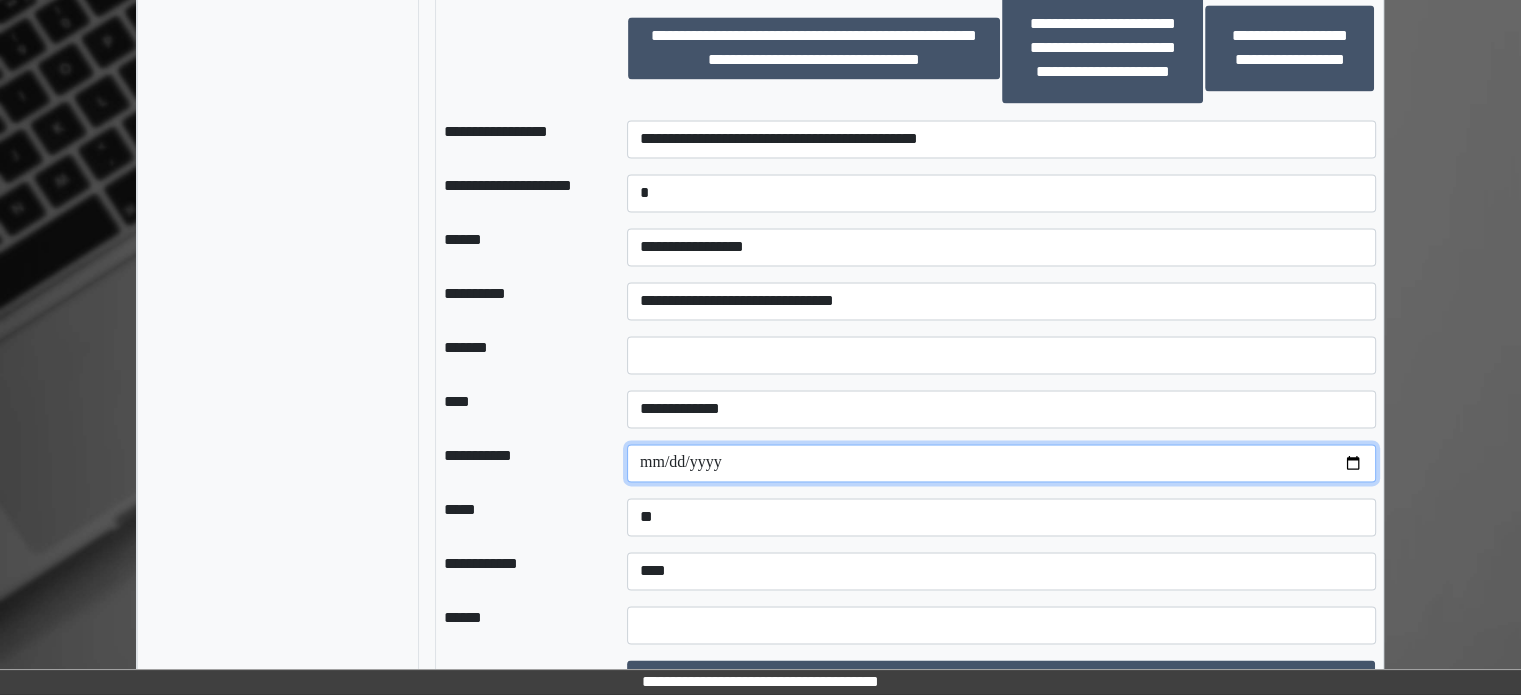 scroll, scrollTop: 3070, scrollLeft: 0, axis: vertical 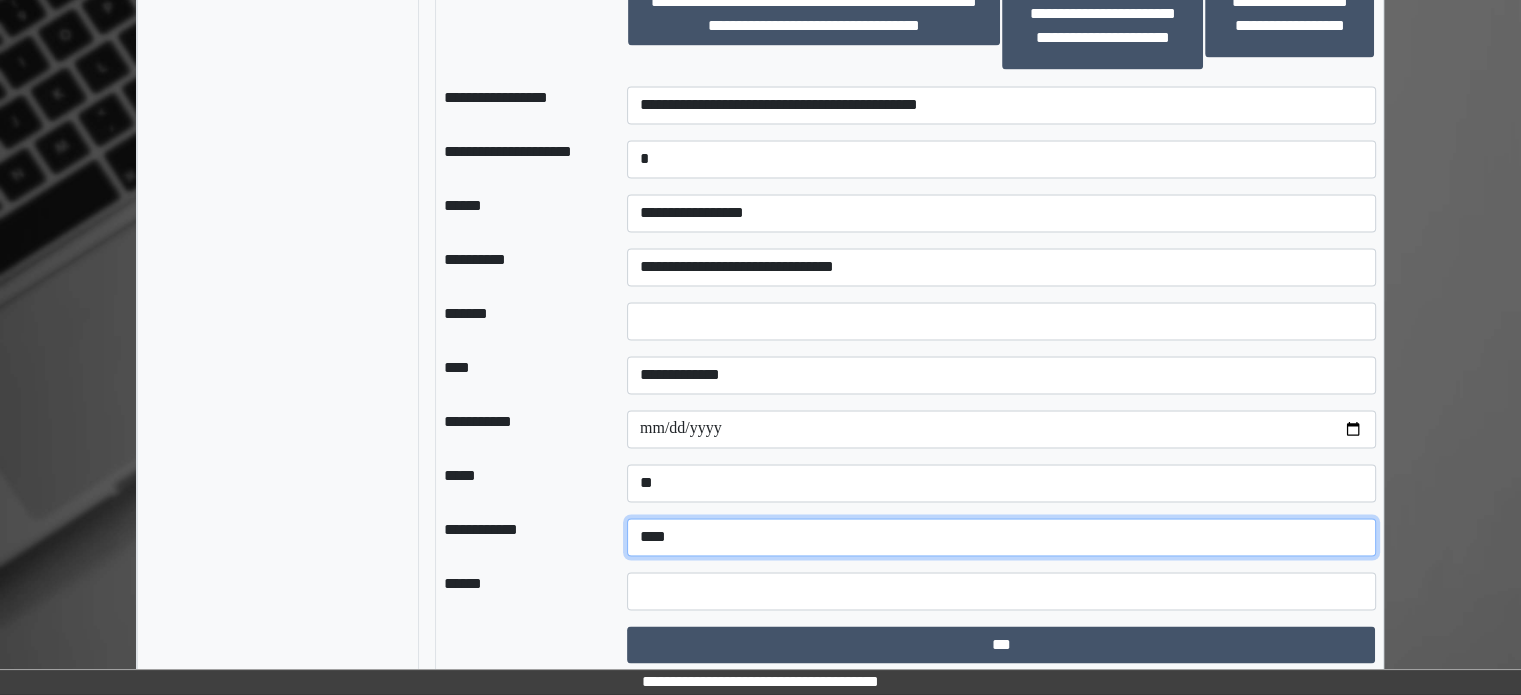 click on "**********" at bounding box center (1001, 537) 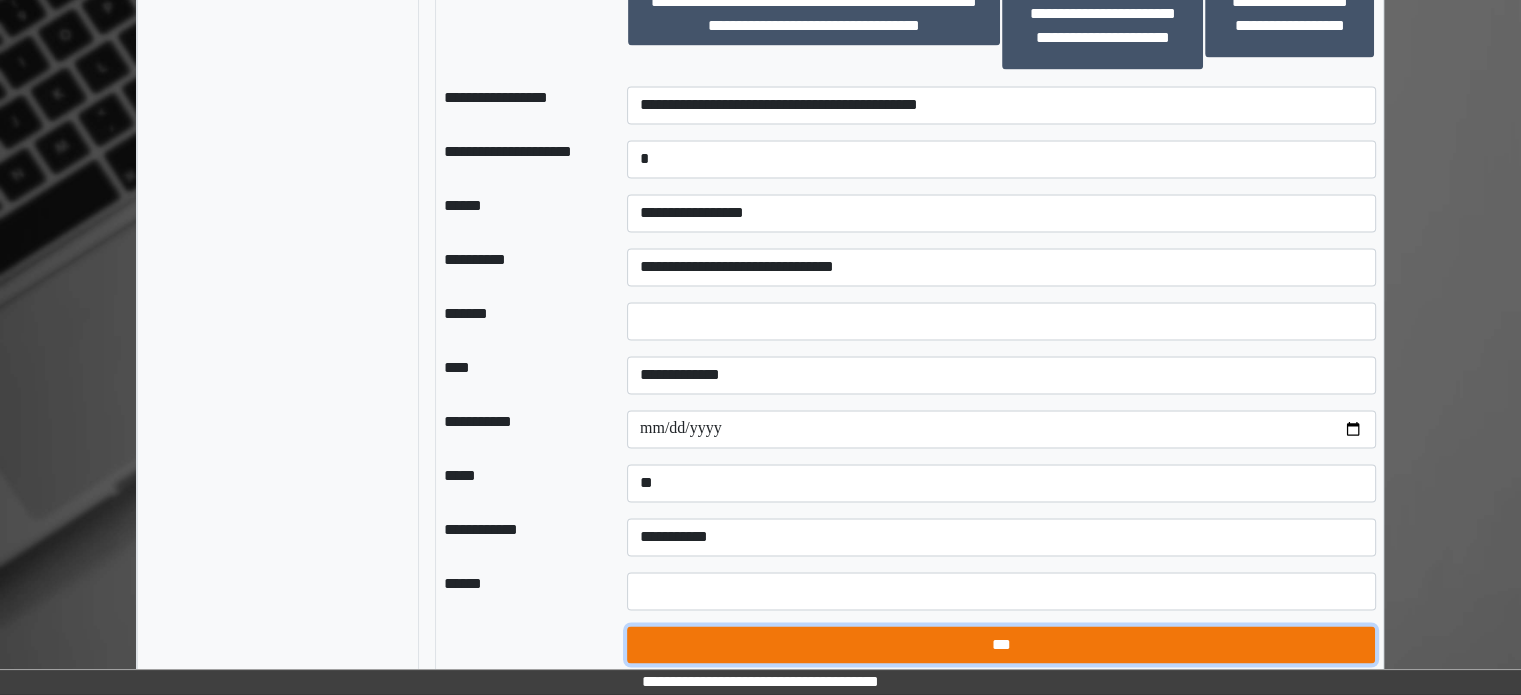 click on "***" at bounding box center [1001, 645] 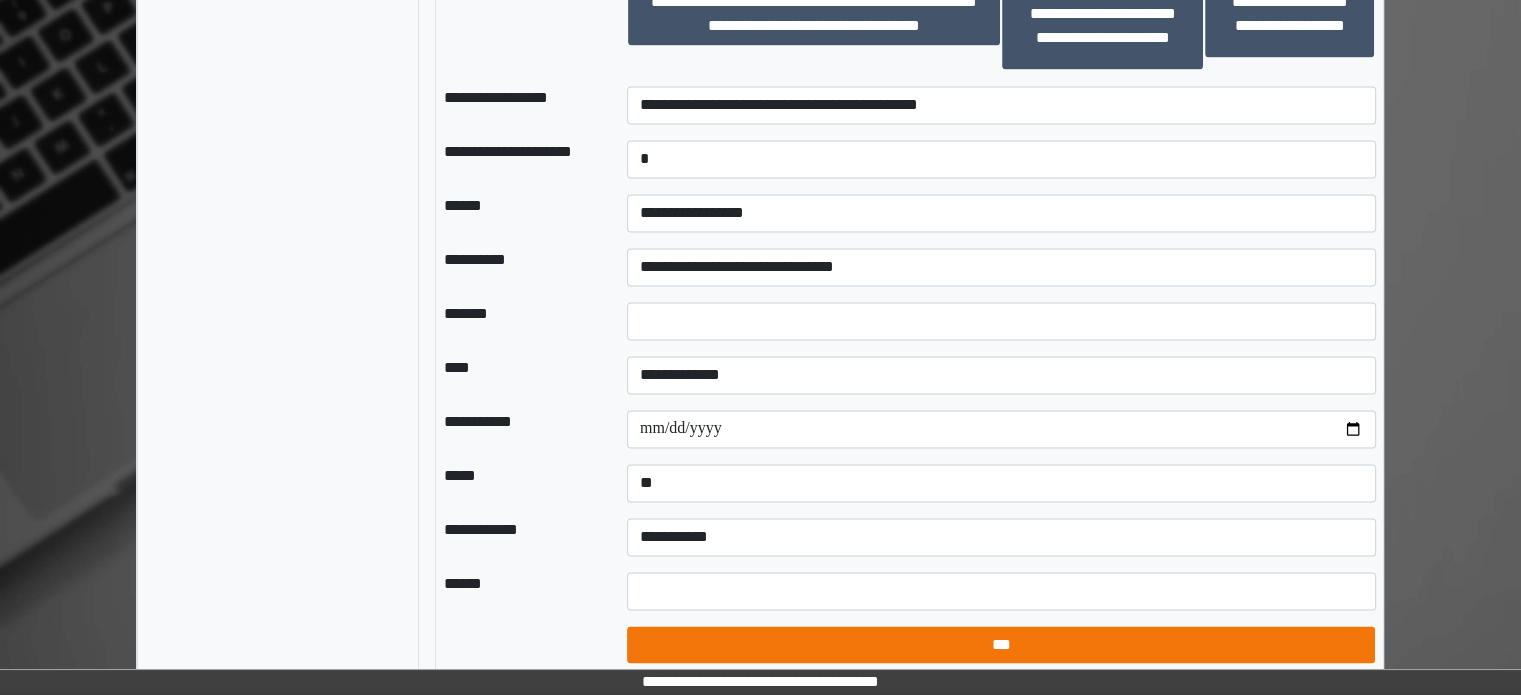 select on "*" 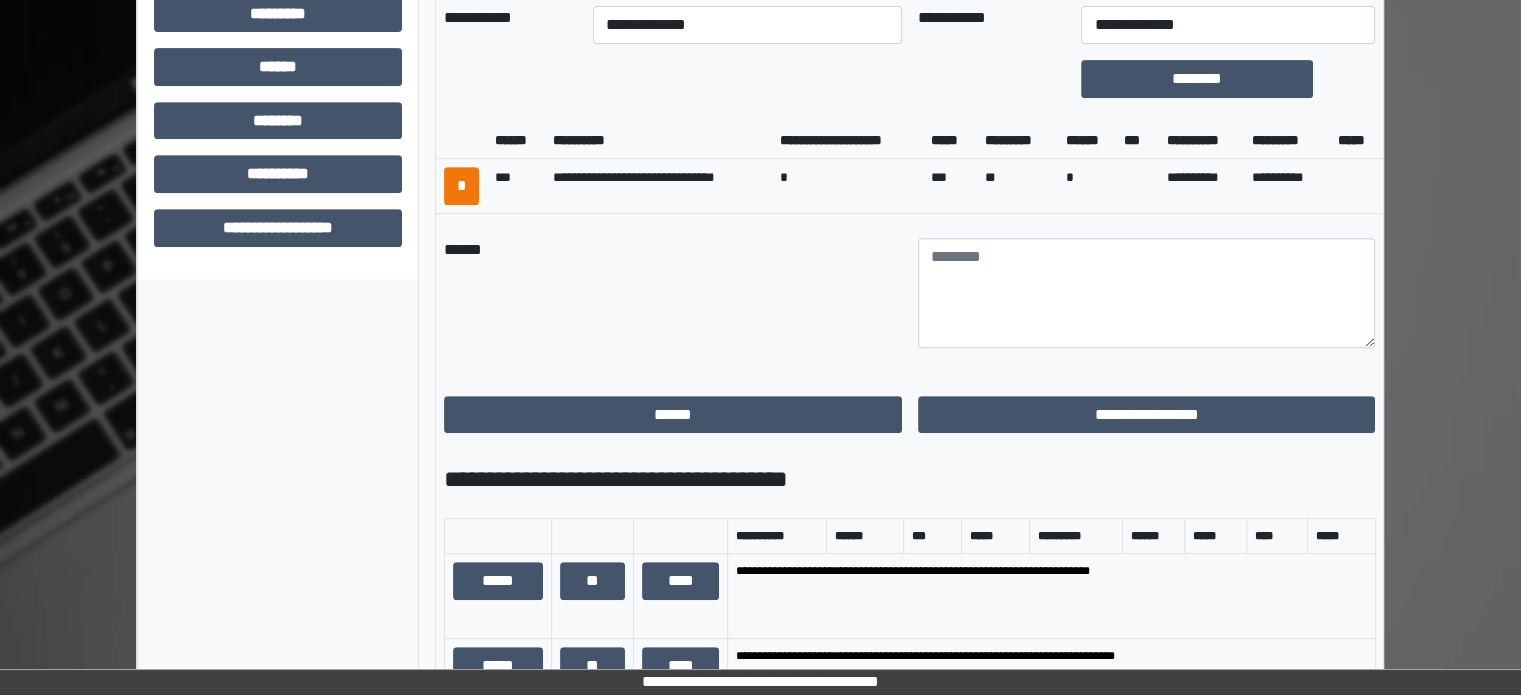scroll, scrollTop: 670, scrollLeft: 0, axis: vertical 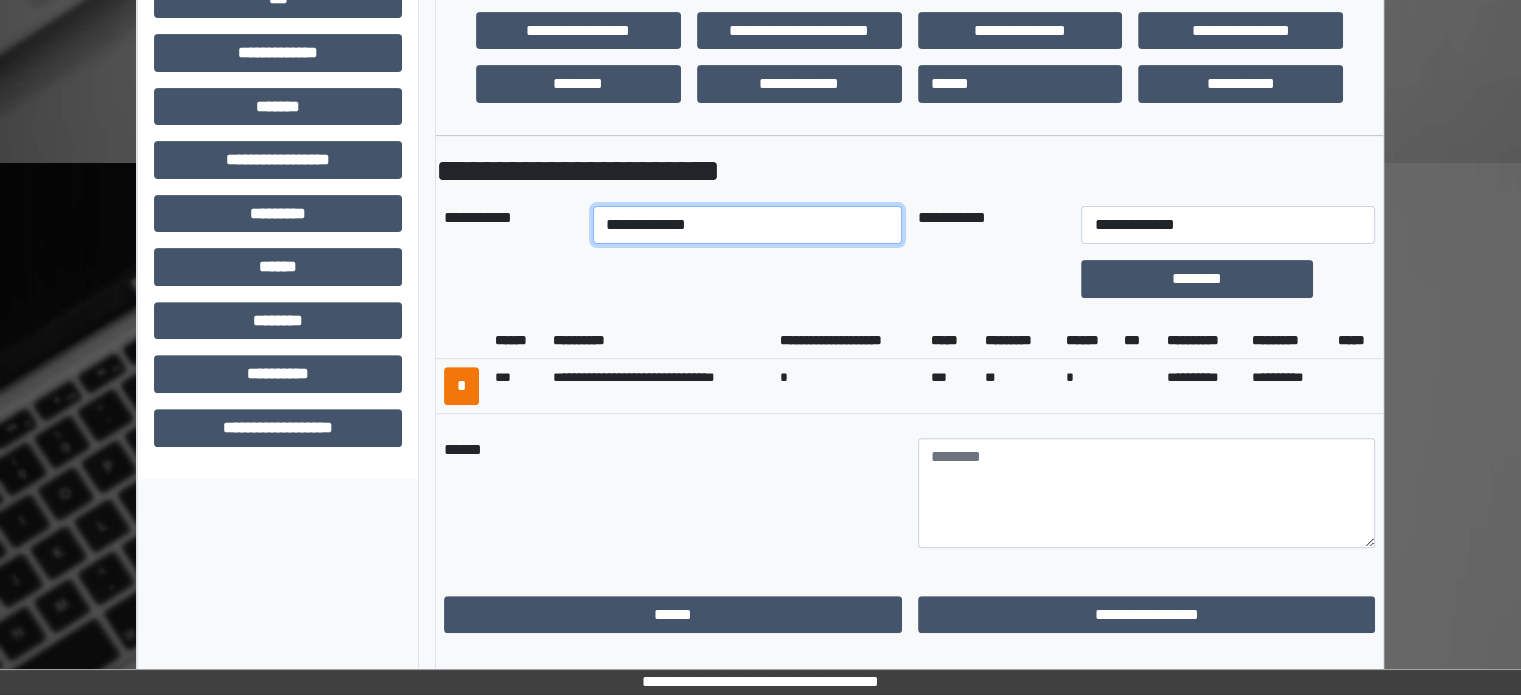 click on "**********" at bounding box center [747, 225] 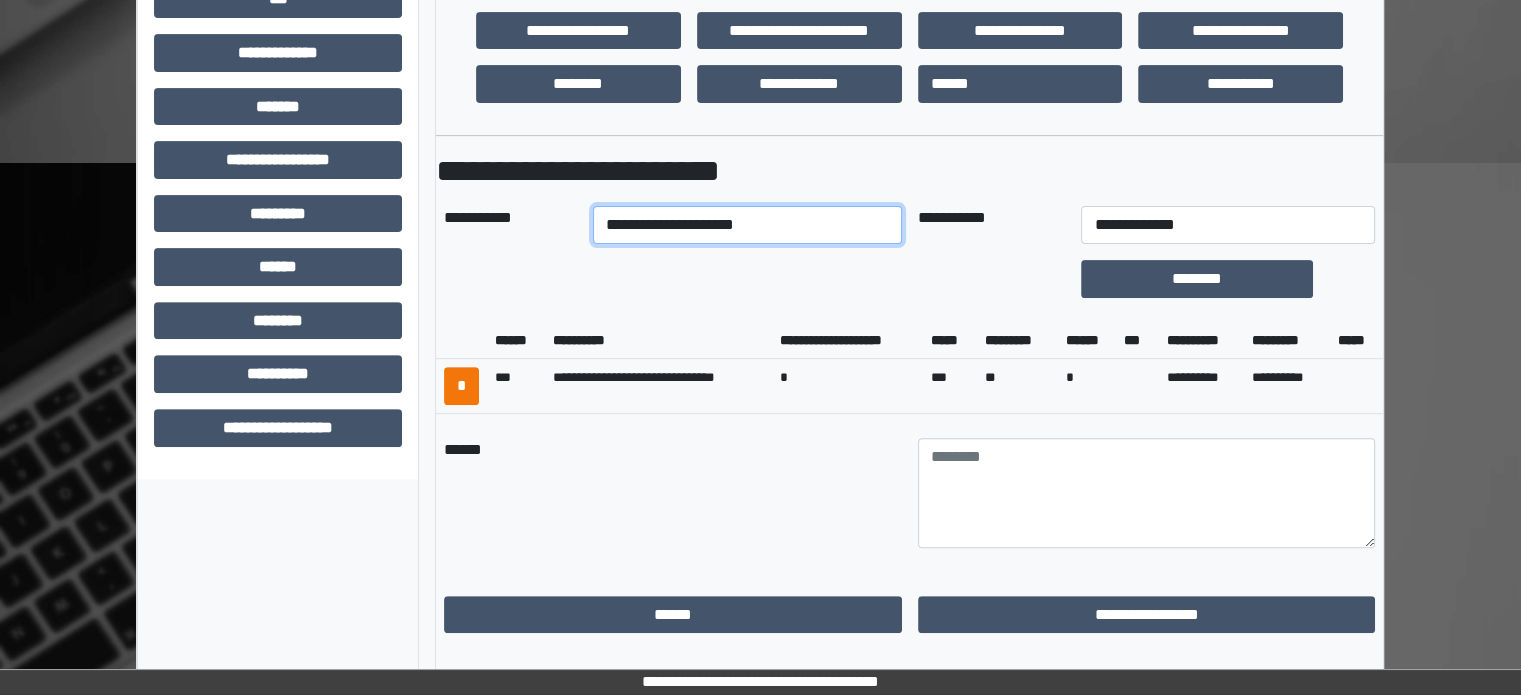 click on "**********" at bounding box center (747, 225) 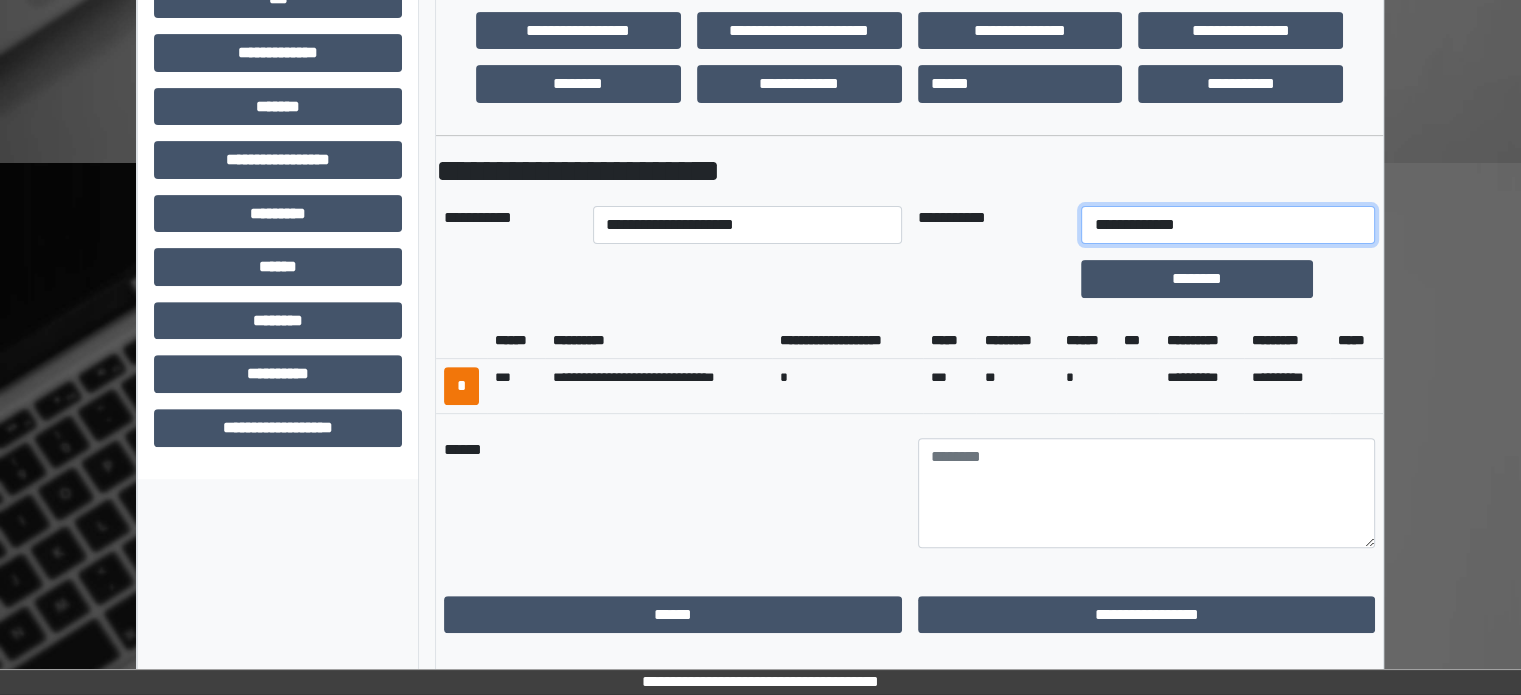 click on "**********" at bounding box center [1227, 225] 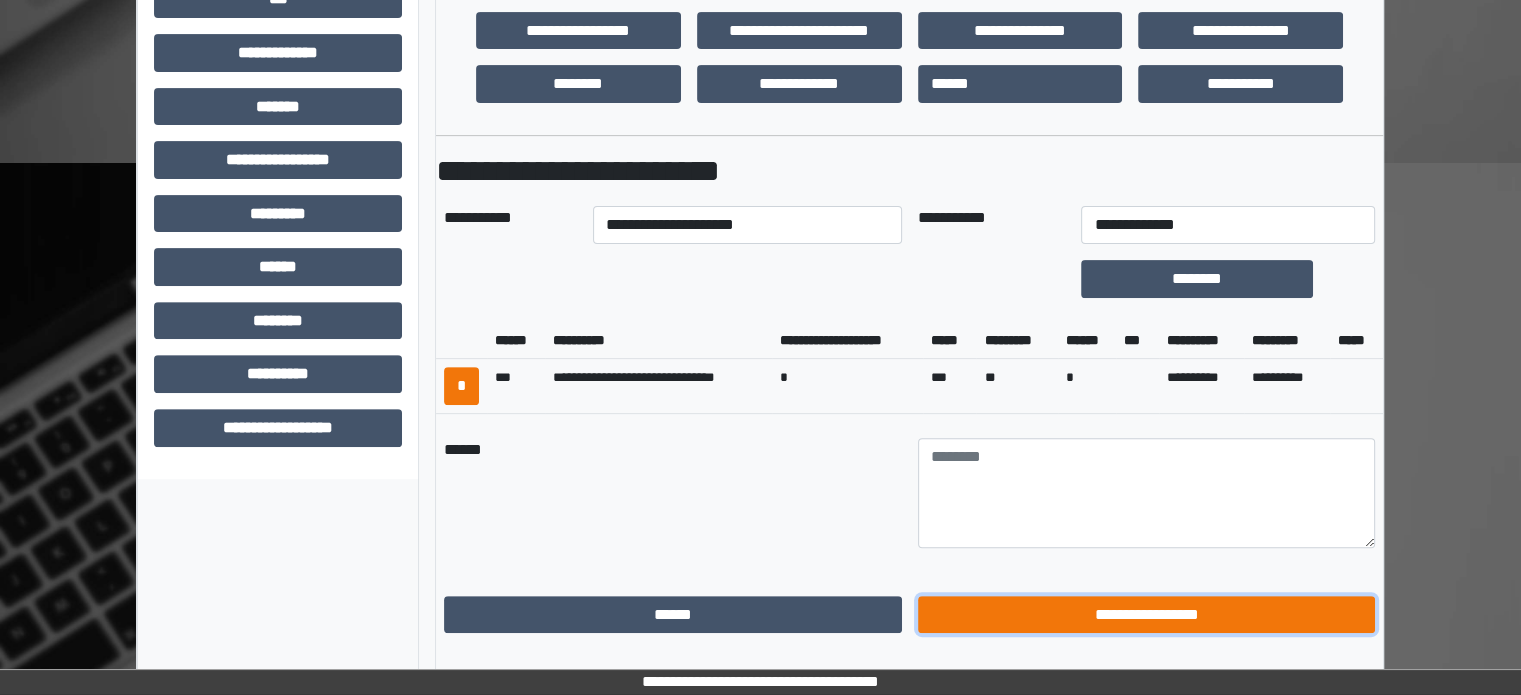 click on "**********" at bounding box center (1147, 615) 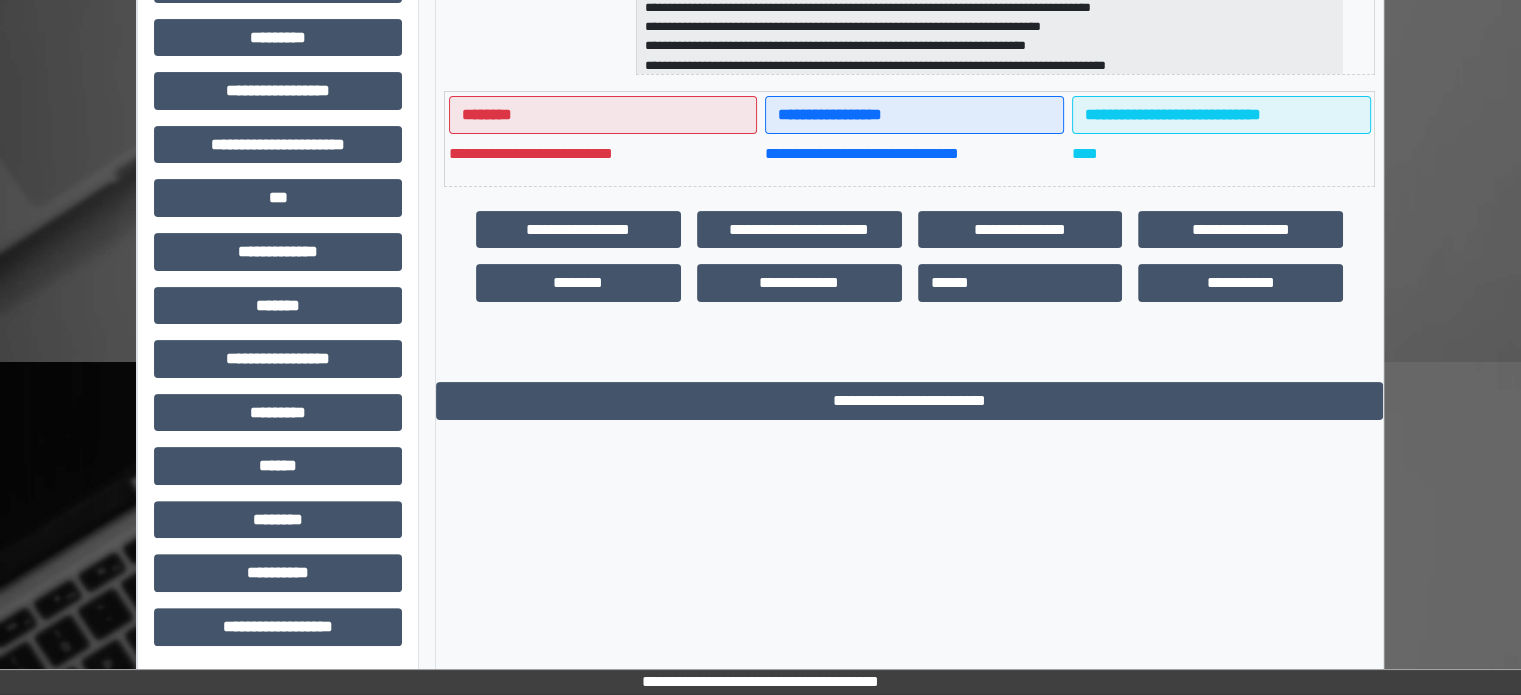 scroll, scrollTop: 471, scrollLeft: 0, axis: vertical 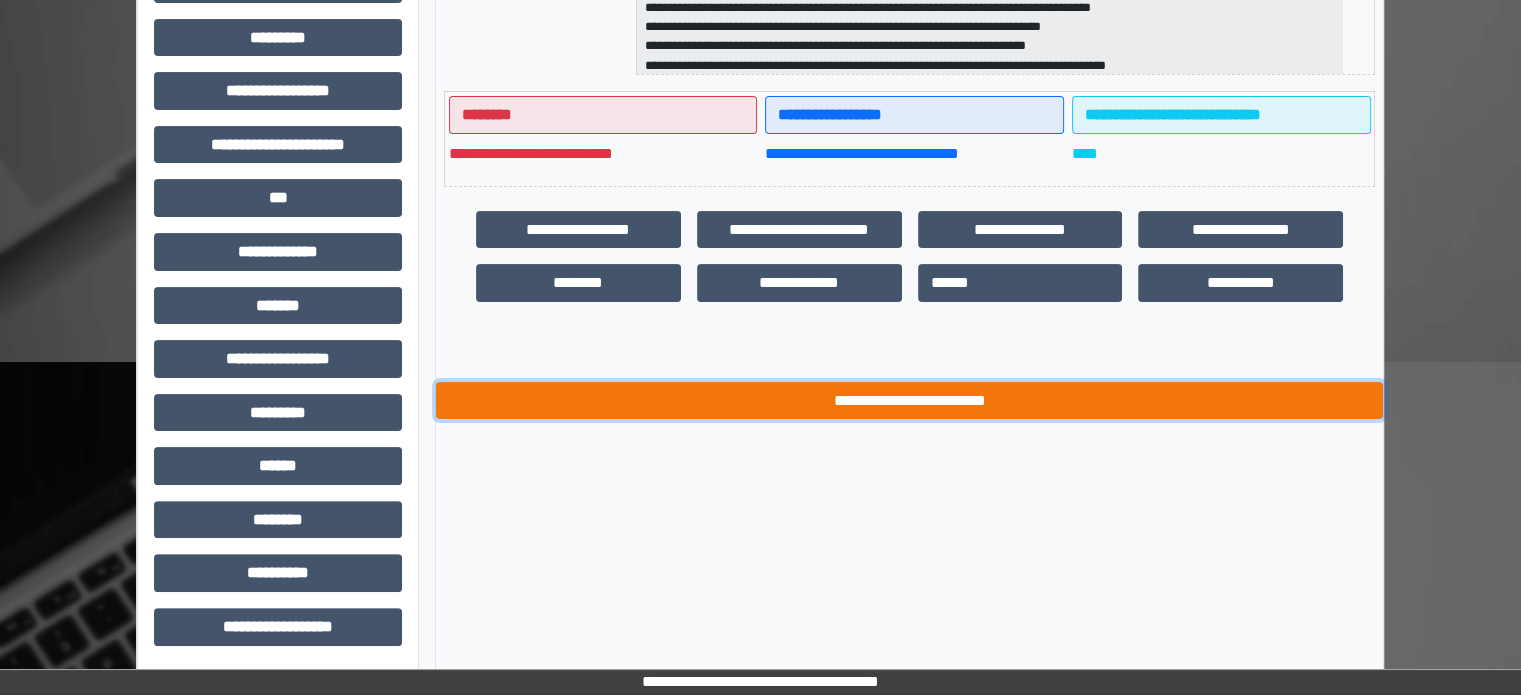 click on "**********" at bounding box center [909, 401] 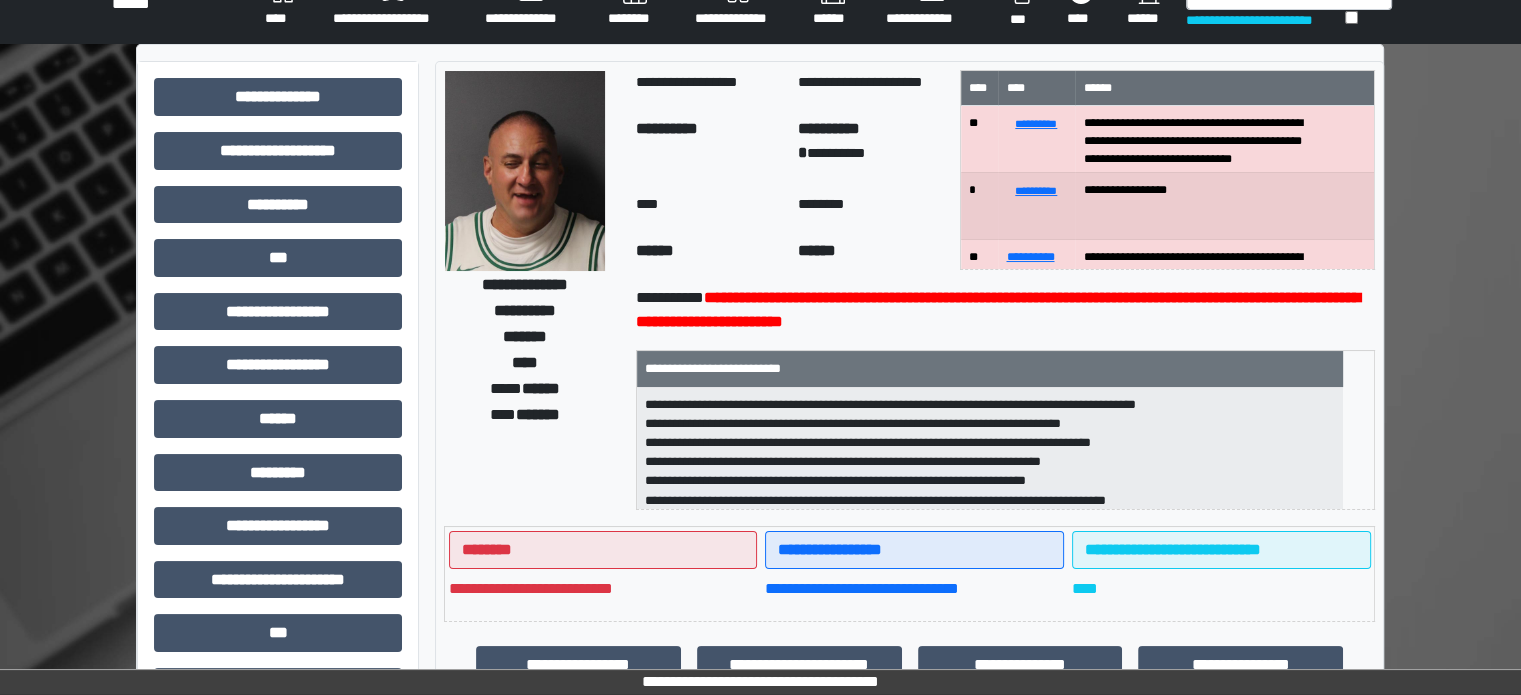 scroll, scrollTop: 0, scrollLeft: 0, axis: both 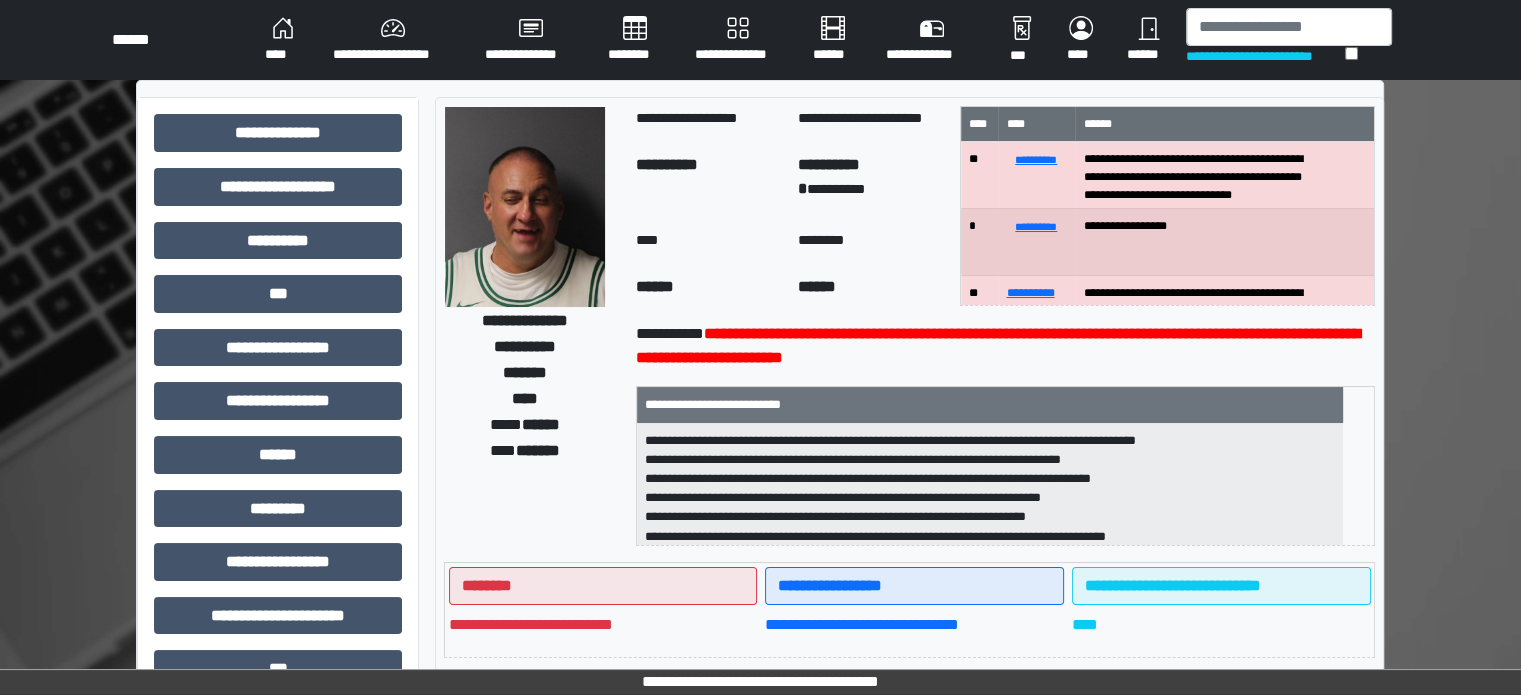 click on "******" at bounding box center [1148, 40] 